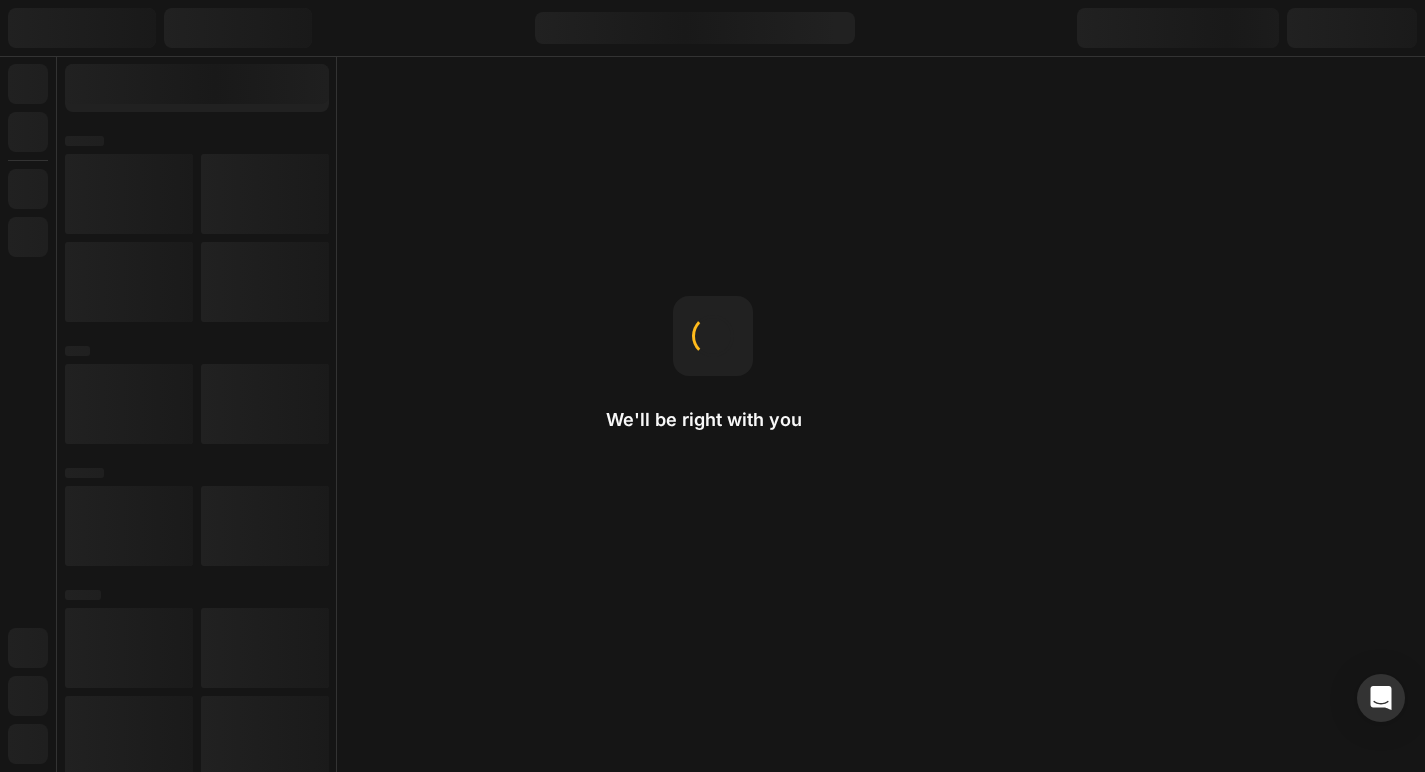 scroll, scrollTop: 0, scrollLeft: 0, axis: both 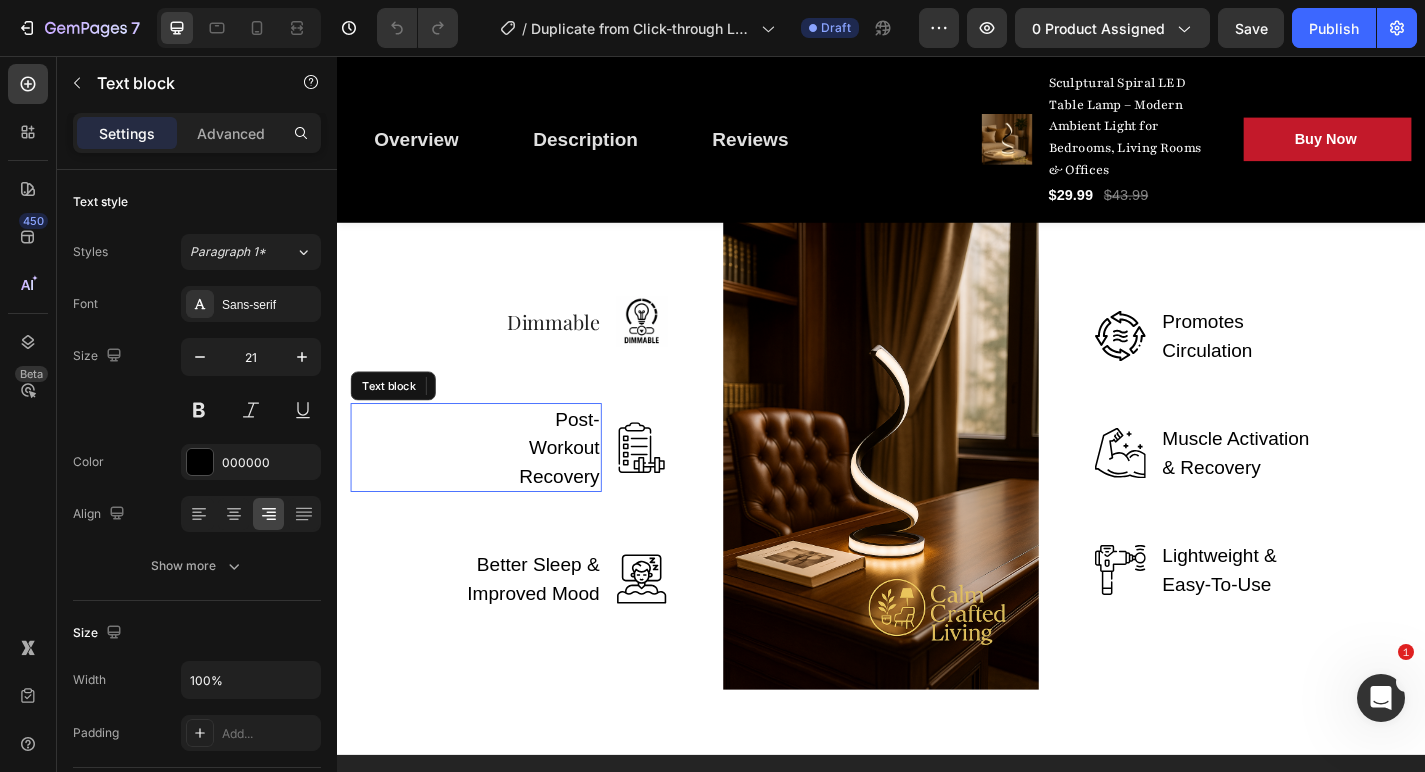 click on "Post-Workout Recovery" at bounding box center (565, 488) 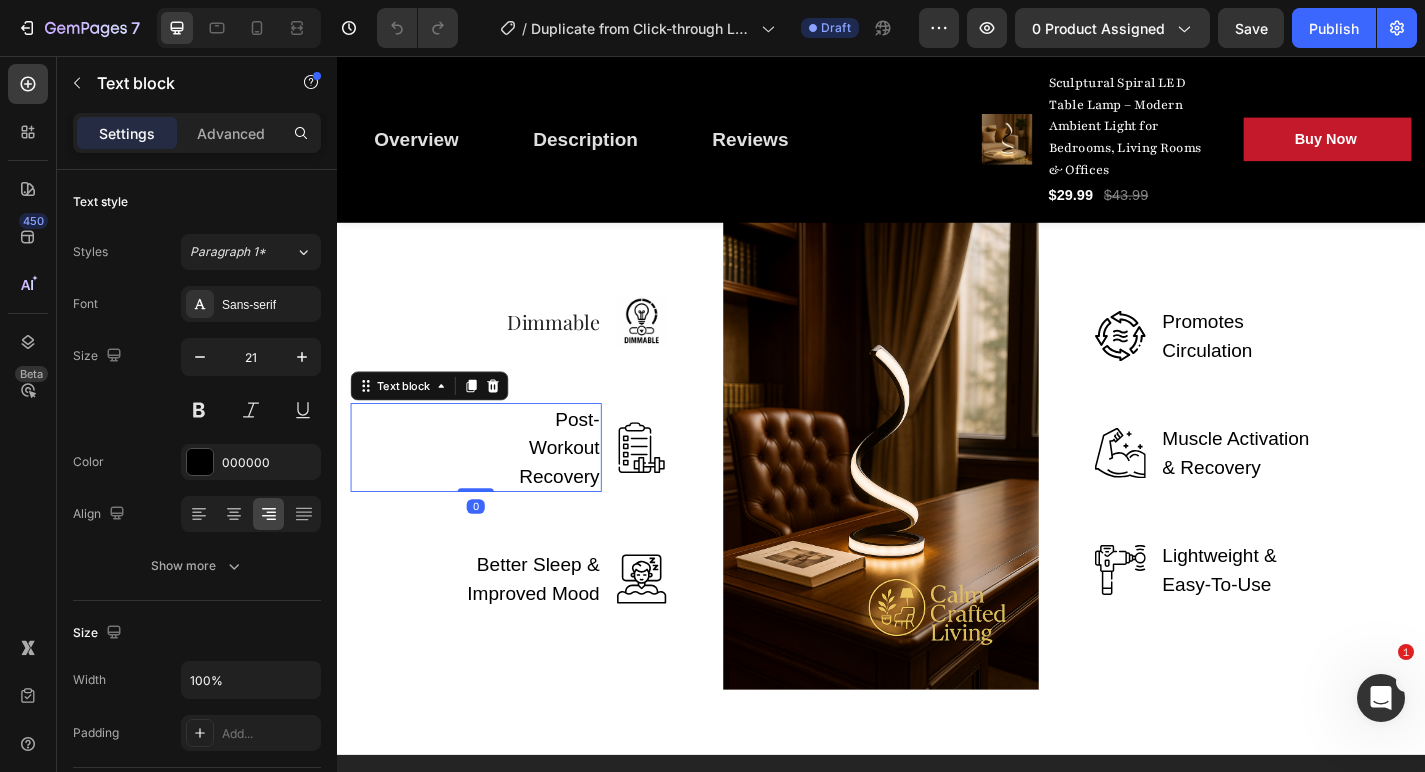 click on "Post-Workout Recovery" at bounding box center (565, 488) 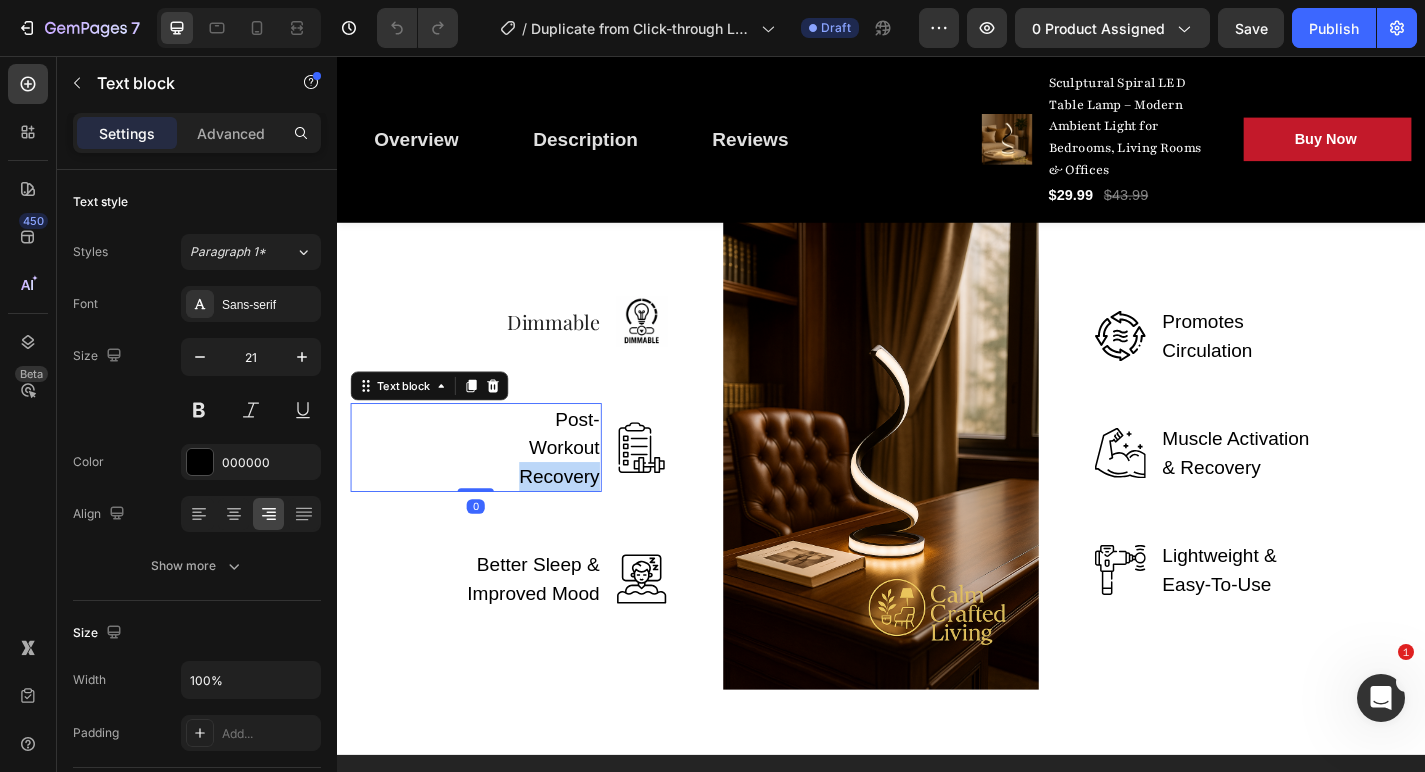 click on "Post-Workout Recovery" at bounding box center (565, 488) 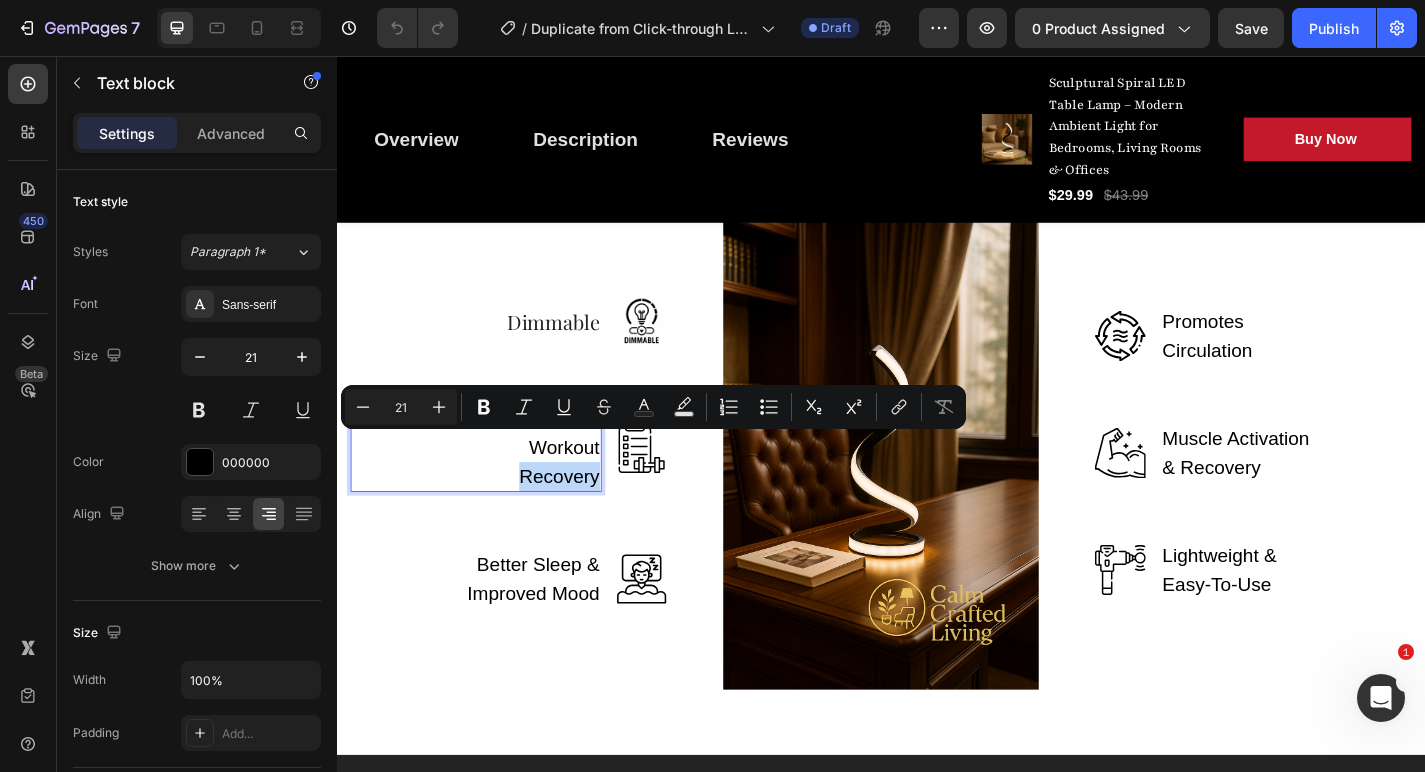 click on "Post-Workout Recovery" at bounding box center (565, 488) 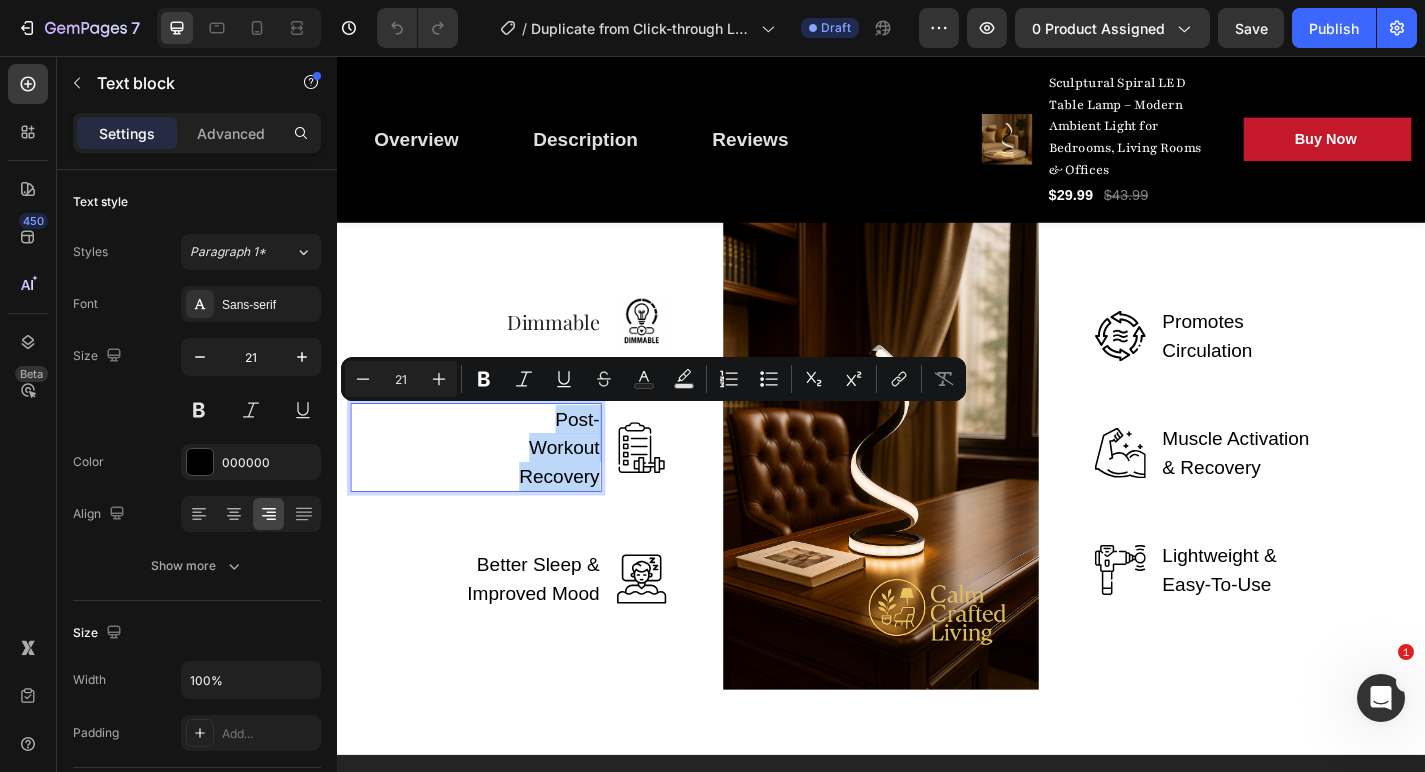 drag, startPoint x: 624, startPoint y: 524, endPoint x: 545, endPoint y: 452, distance: 106.887794 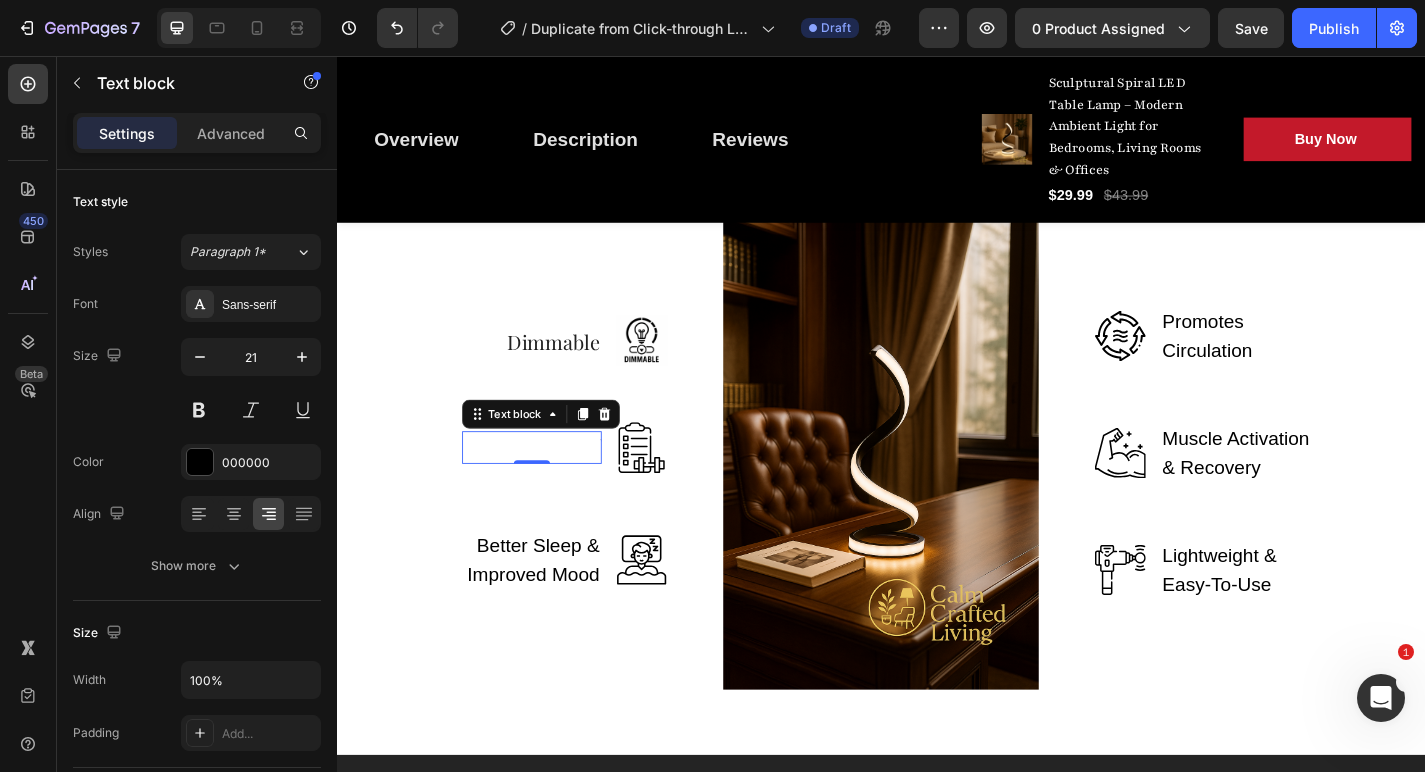 click on "Text block   0" at bounding box center [552, 488] 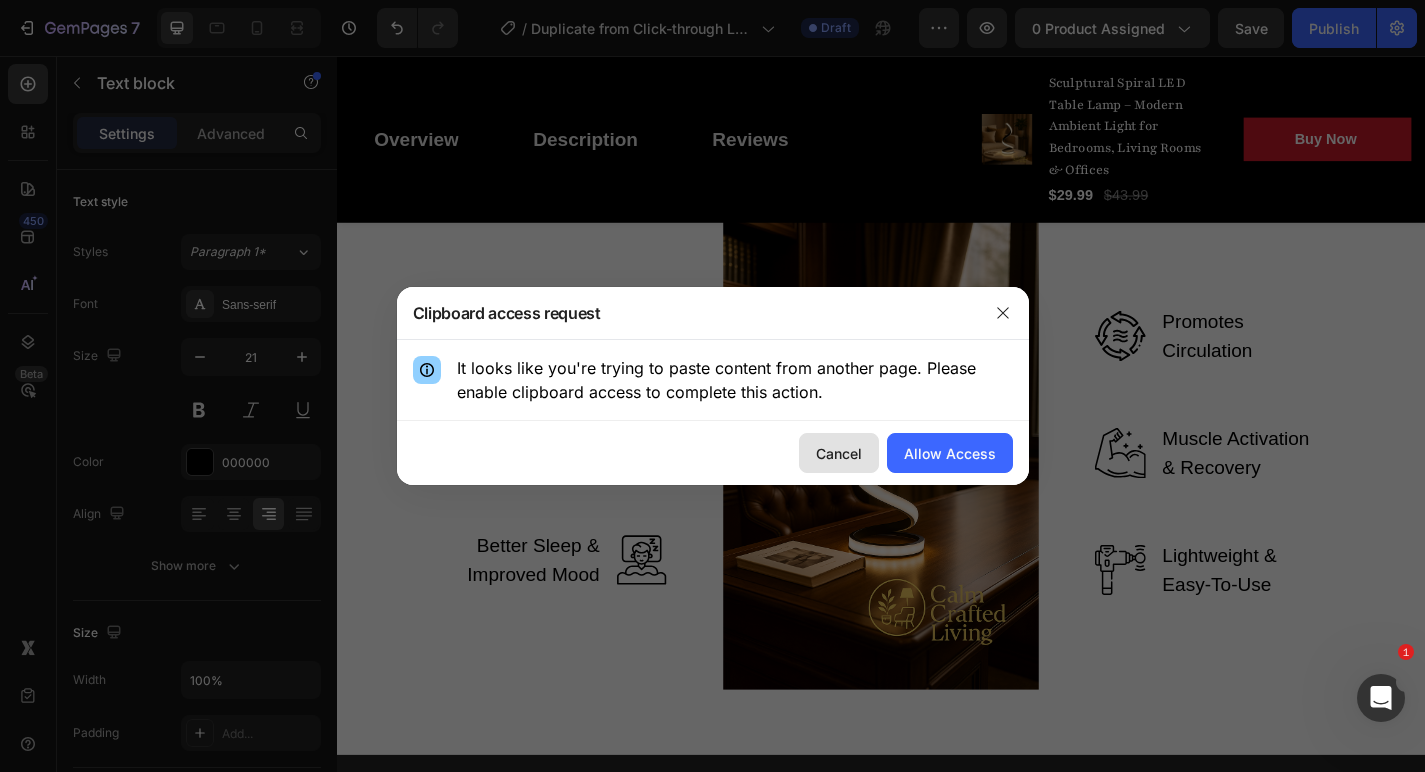 click on "Cancel" at bounding box center [839, 453] 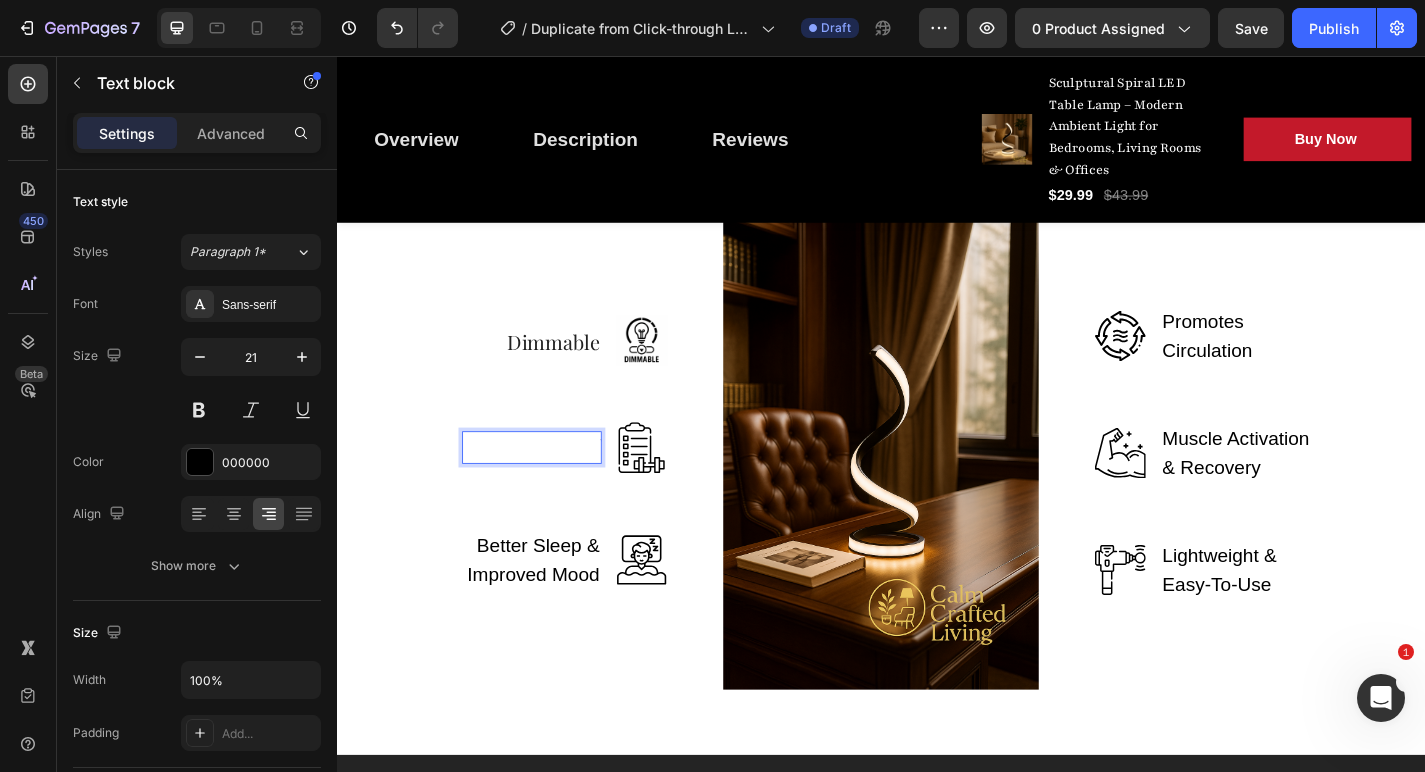click on "Text block   0" at bounding box center [552, 488] 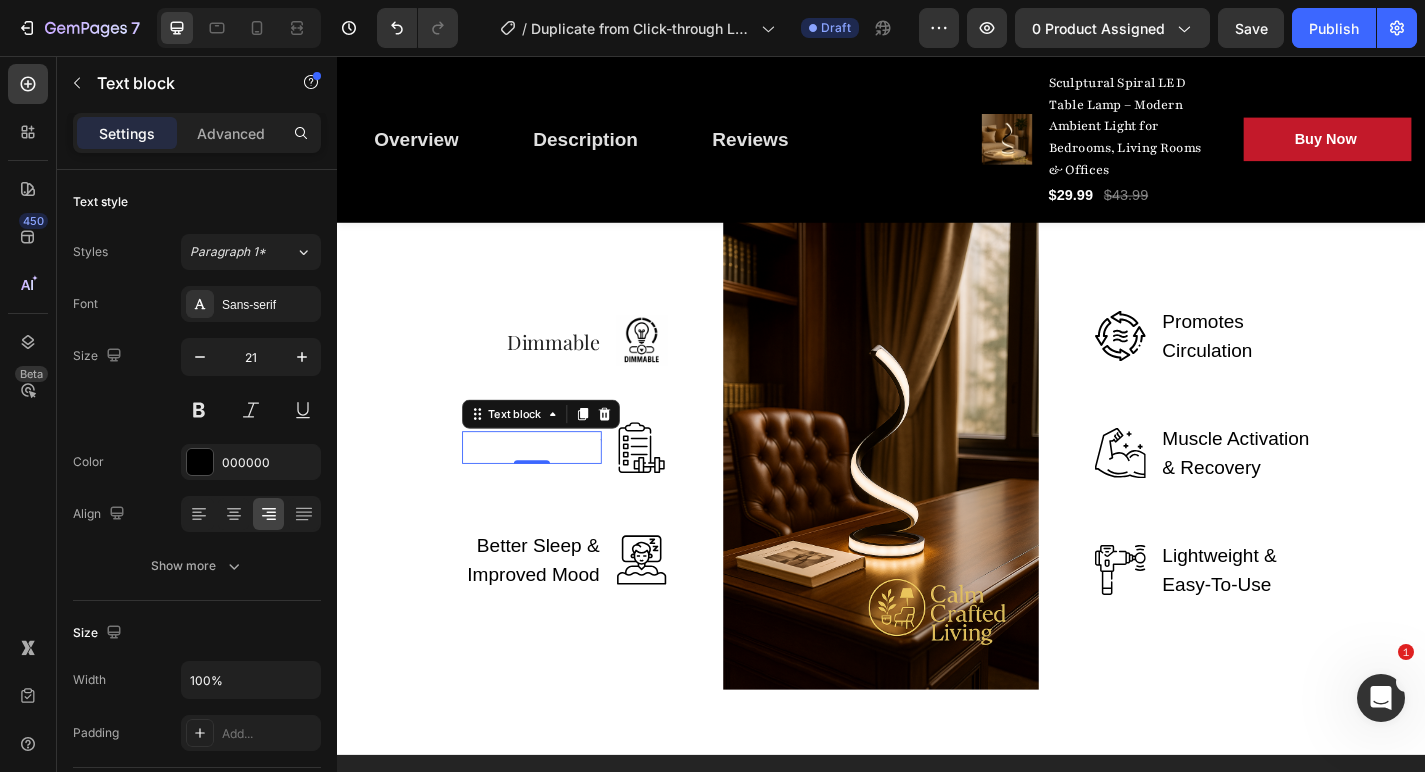 click on "Text block   0" at bounding box center (552, 488) 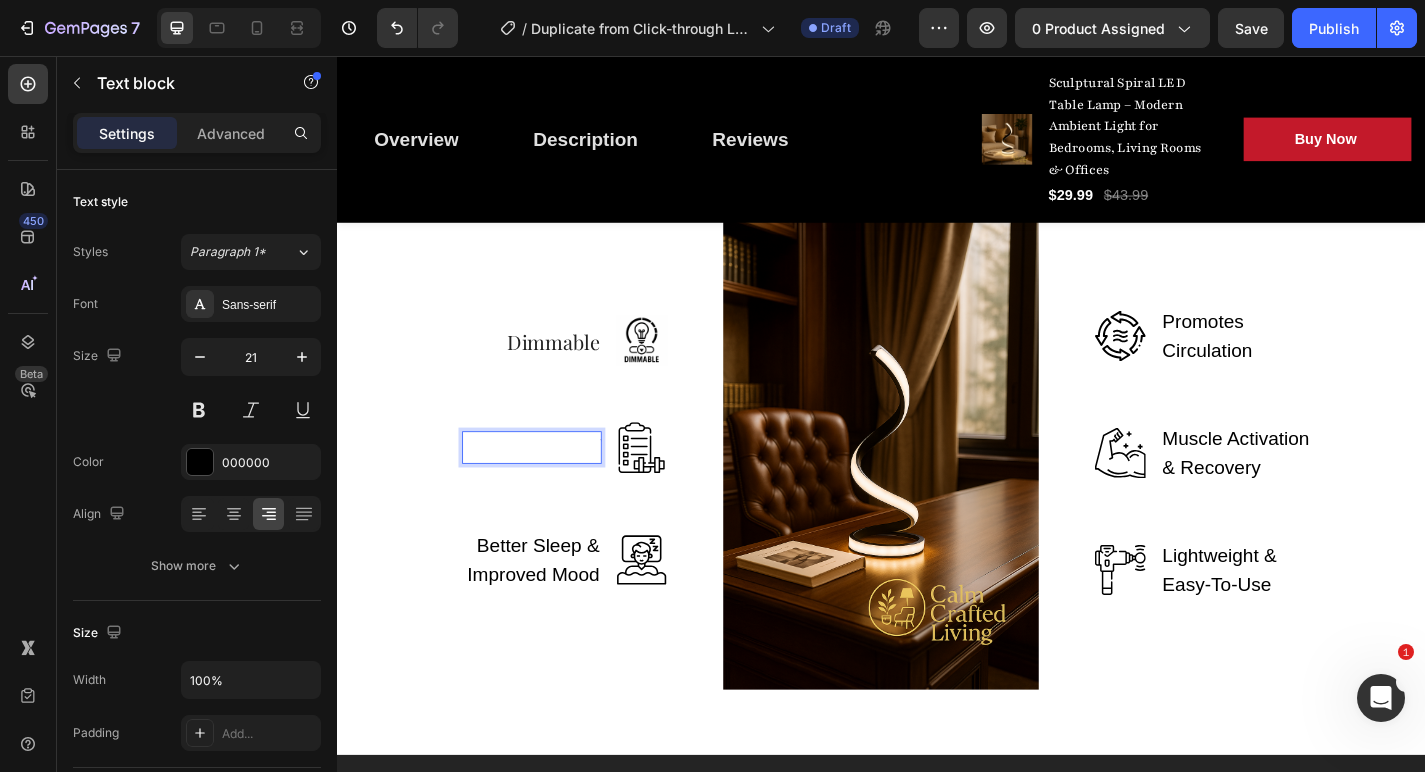 click on "Text block   0" at bounding box center (552, 488) 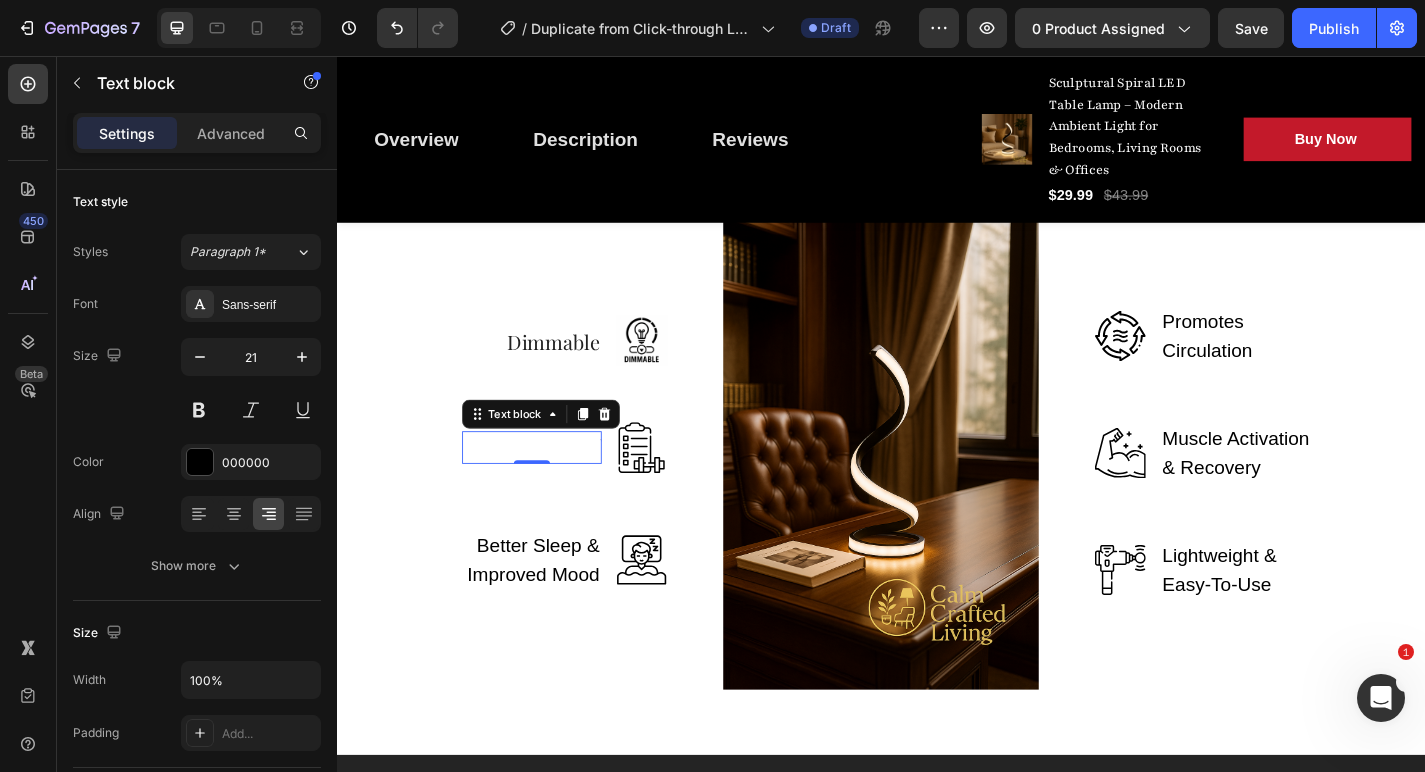 click on "Text block   0" at bounding box center [552, 488] 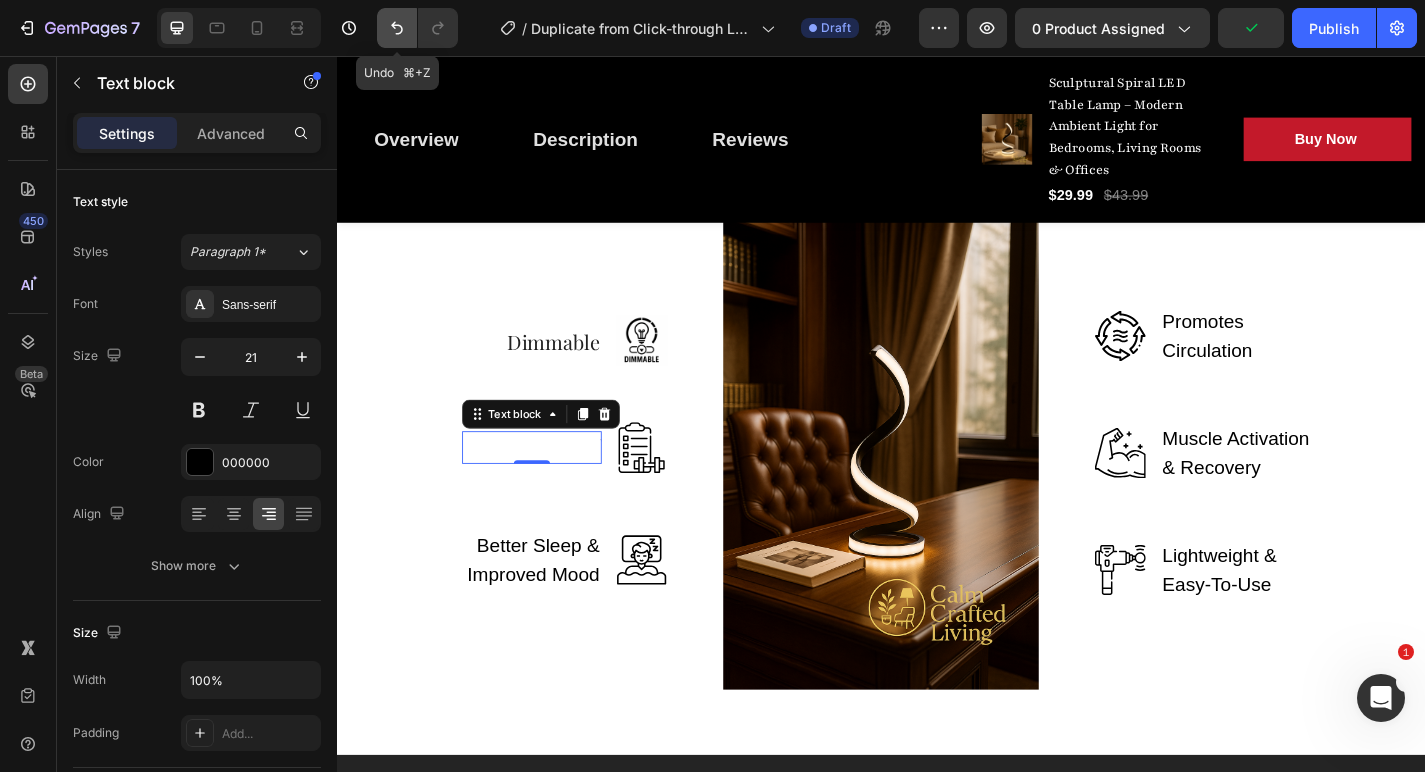 click 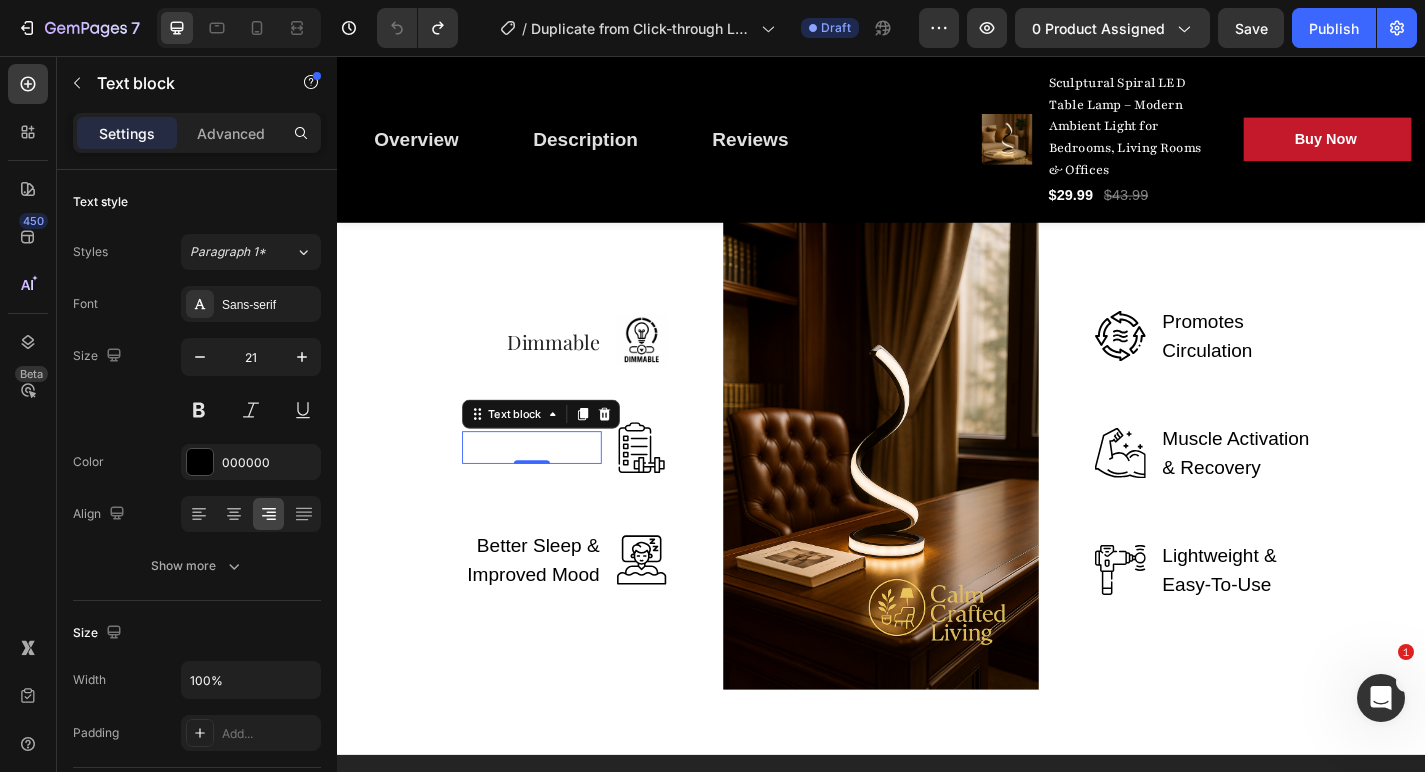 click on "Text block   0" at bounding box center [552, 488] 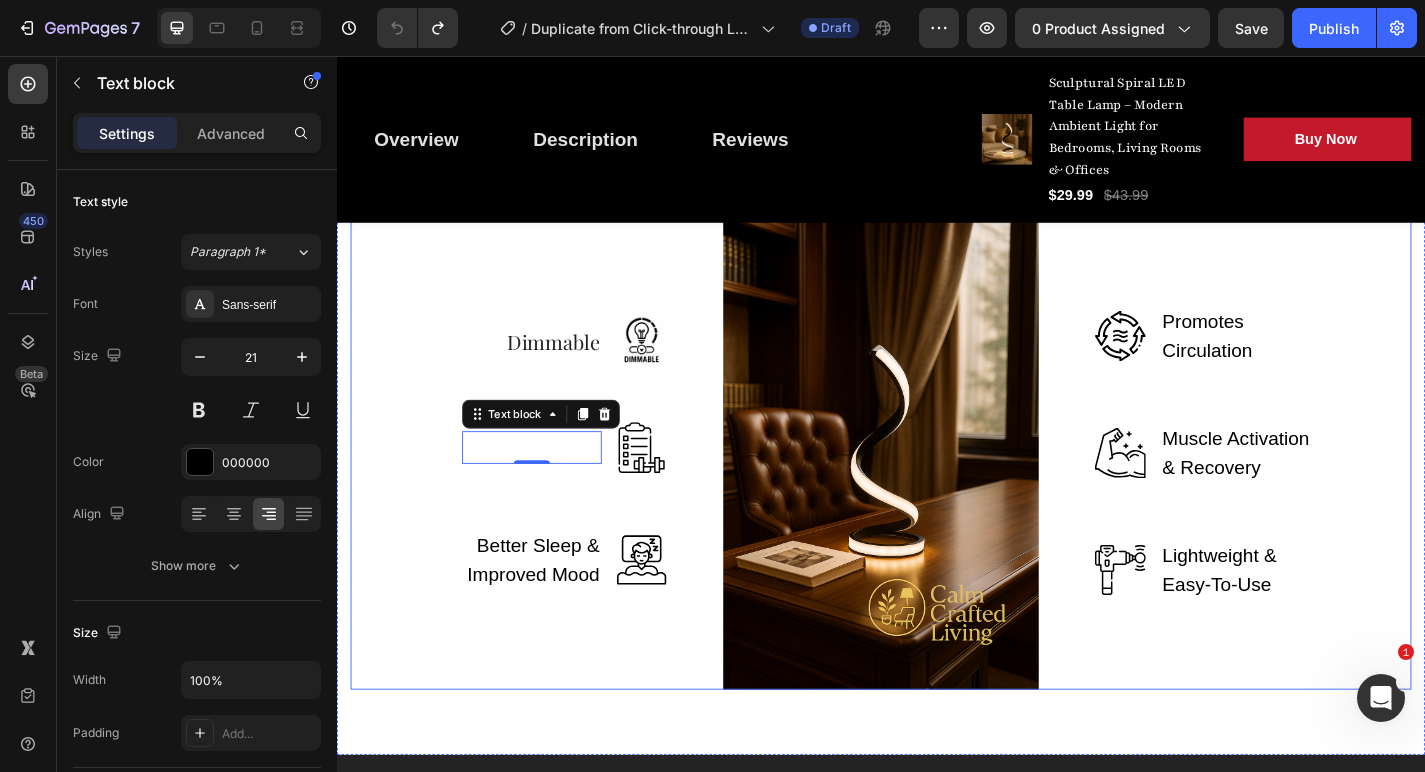 click on "Dimmable  Text block Image Row Text block   0 Image Row Better Sleep & Improved Mood Text block Image Row" at bounding box center (526, 493) 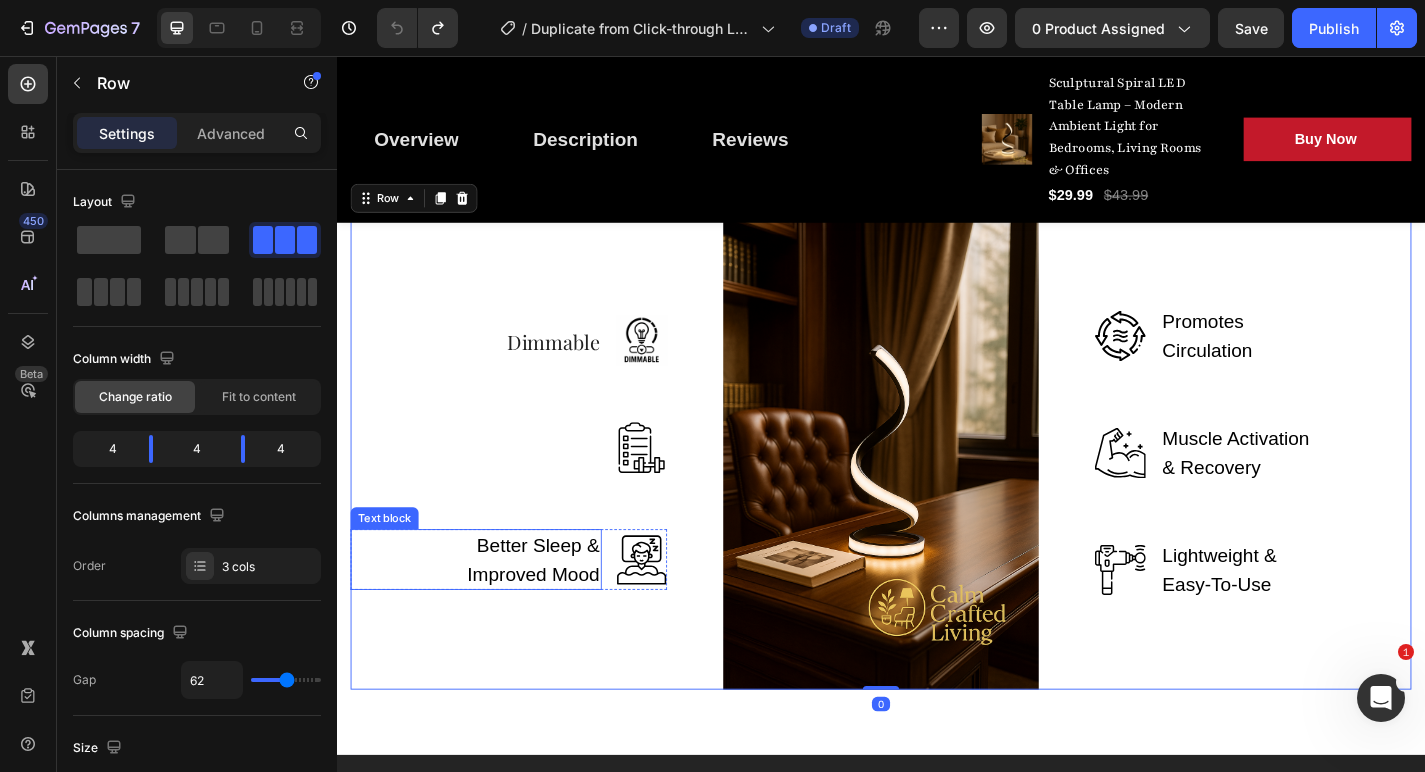 click on "Better Sleep & Improved Mood" at bounding box center (545, 611) 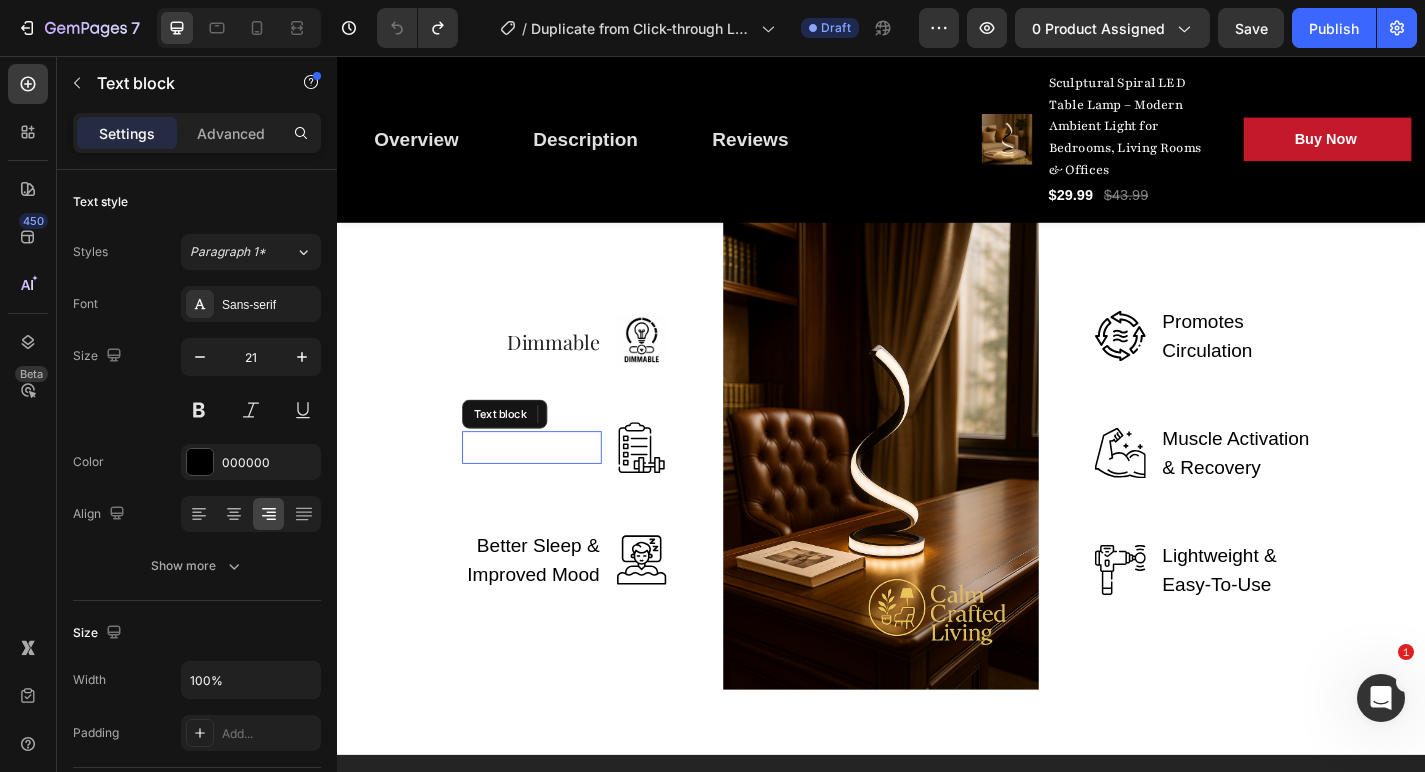 click on "Text block" at bounding box center (552, 488) 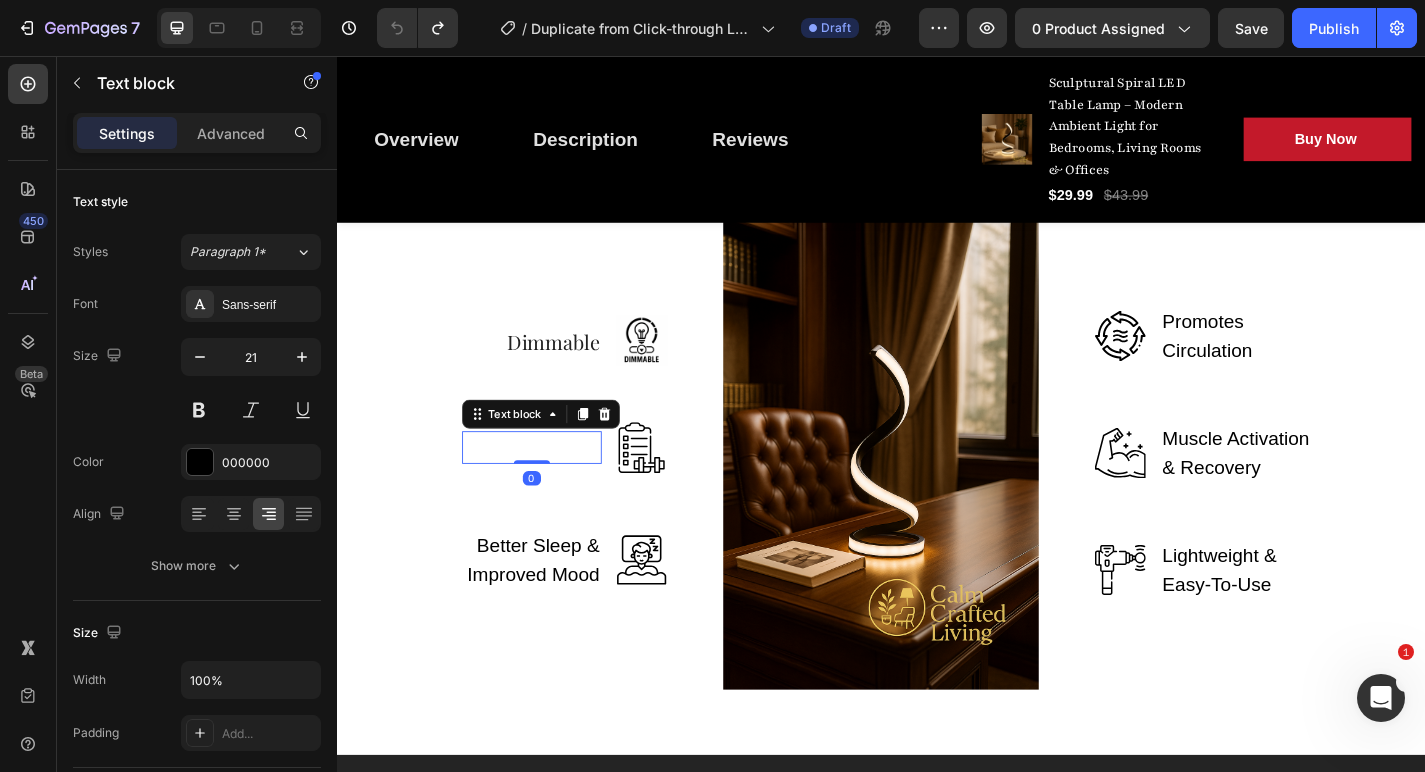 click on "Text block   0" at bounding box center [552, 488] 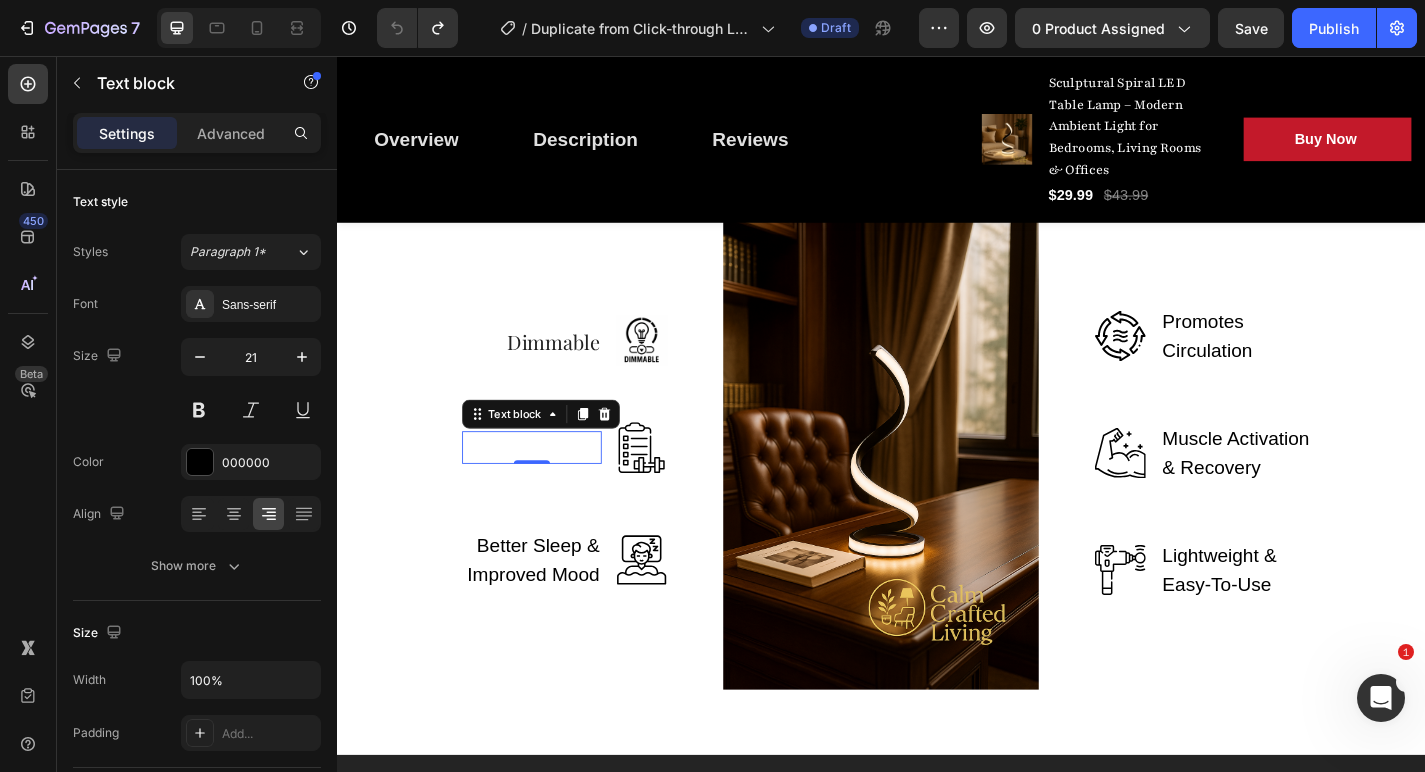 click on "Text block   0" at bounding box center (552, 488) 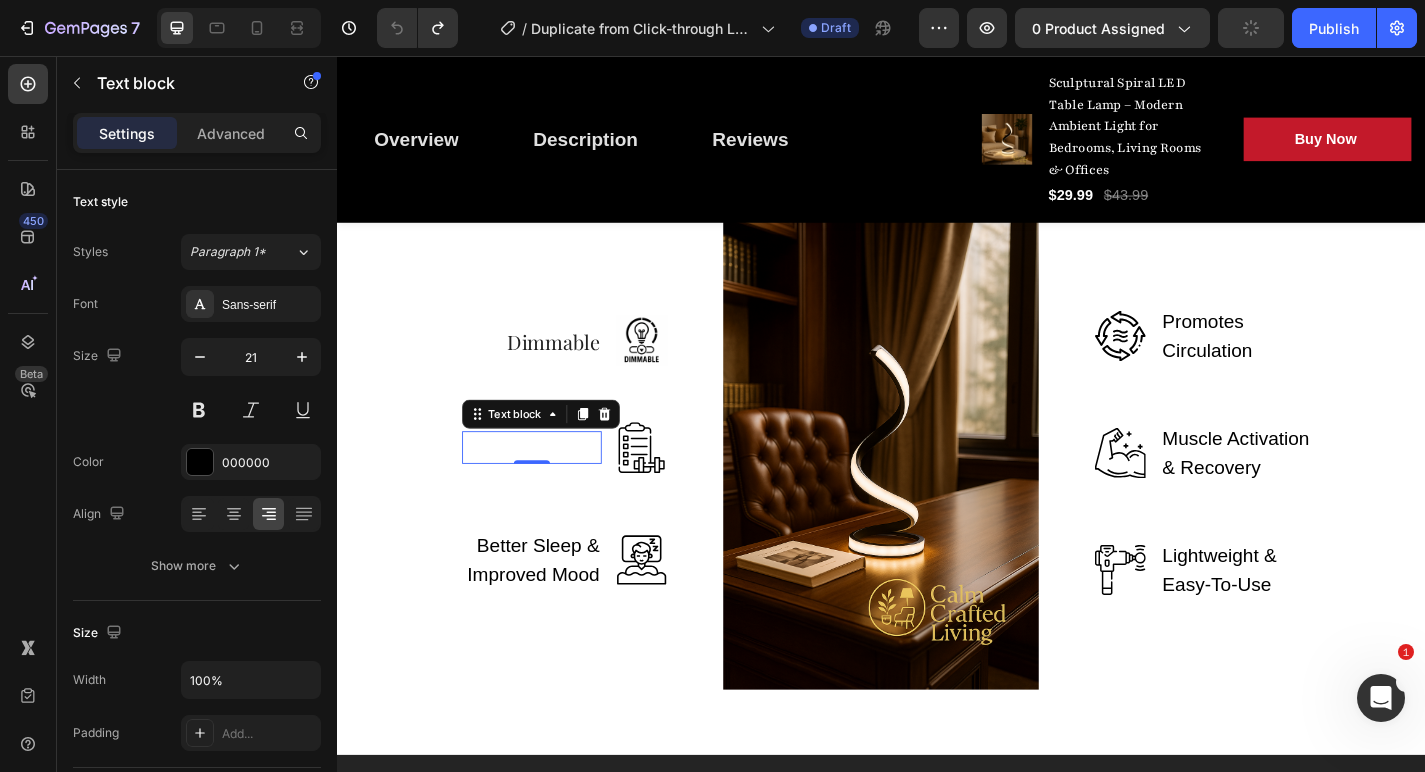 click on "Text block   0" at bounding box center (552, 488) 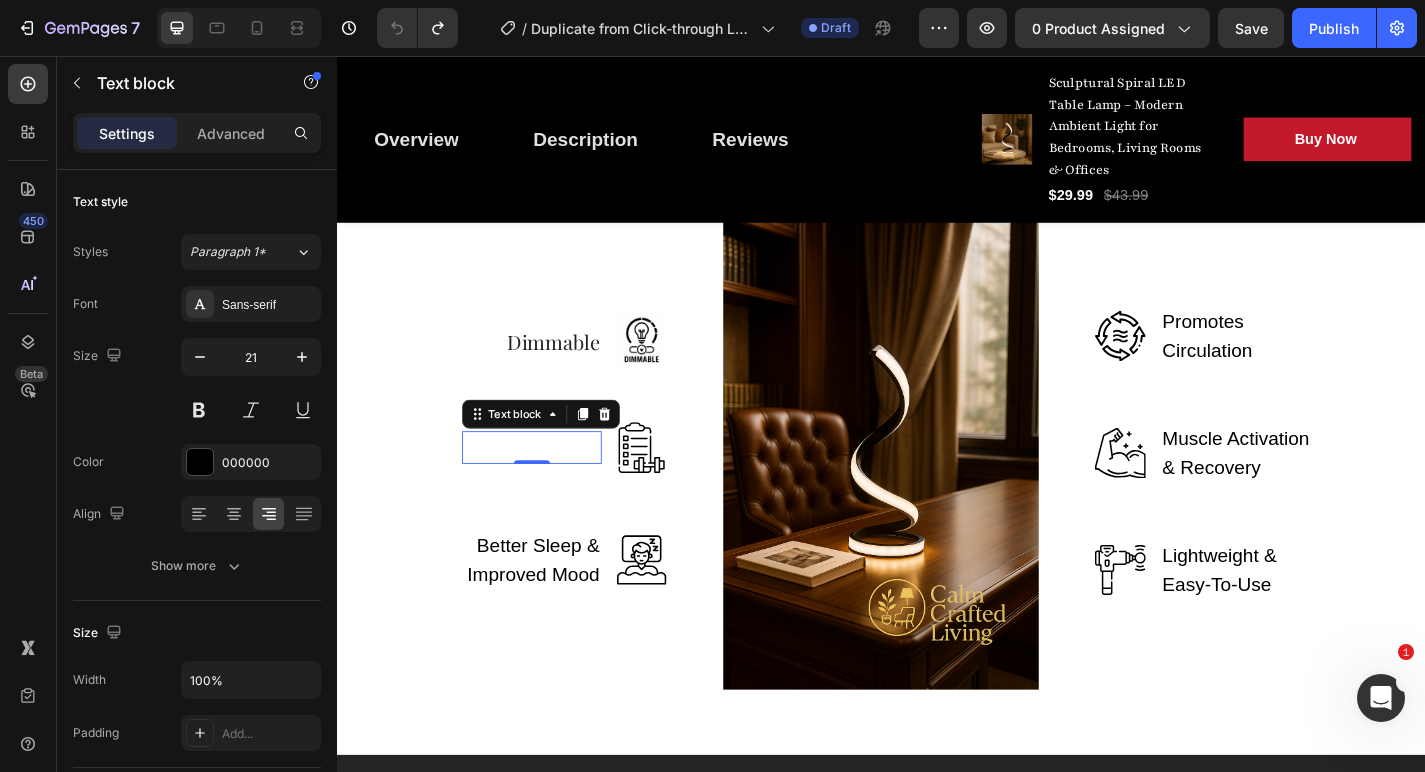 click on "Text block   0" at bounding box center (552, 488) 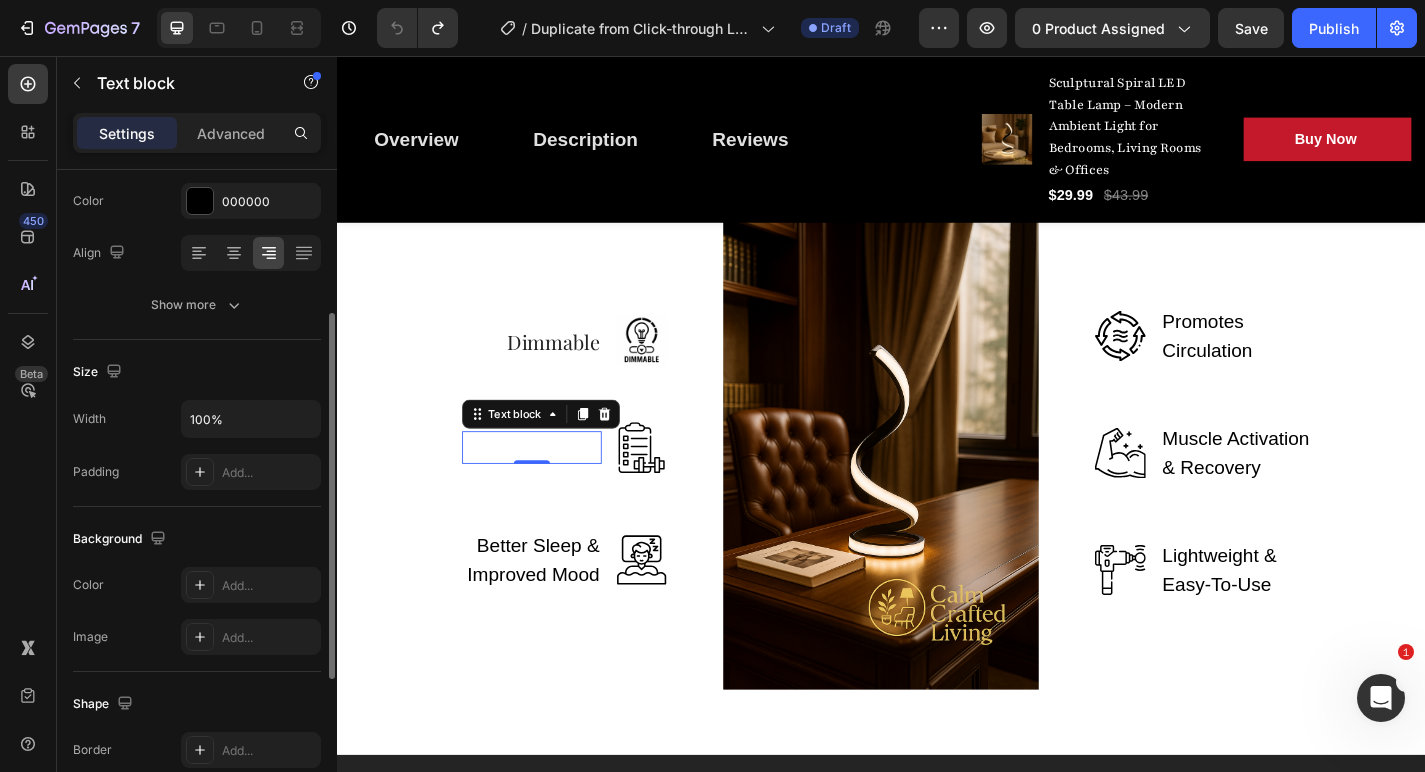 scroll, scrollTop: 279, scrollLeft: 0, axis: vertical 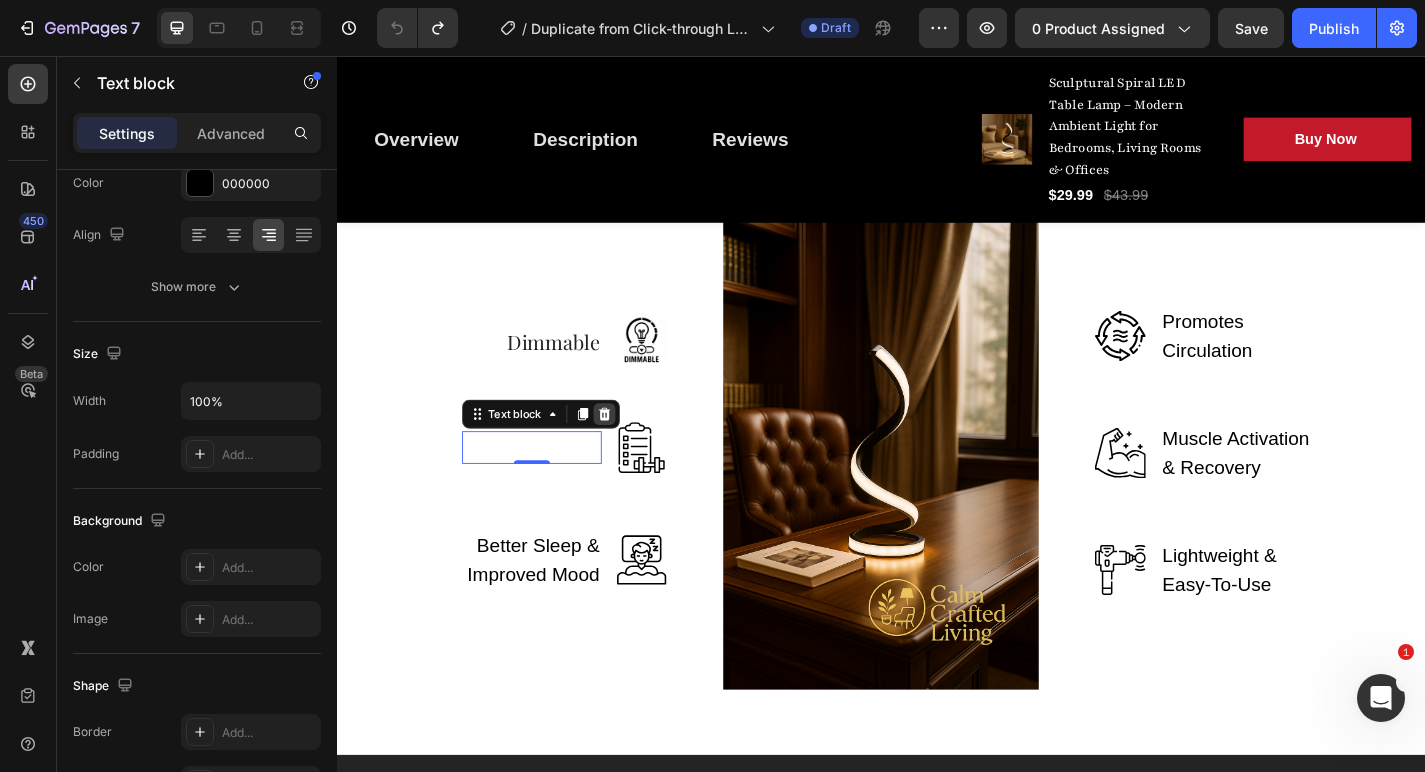 click 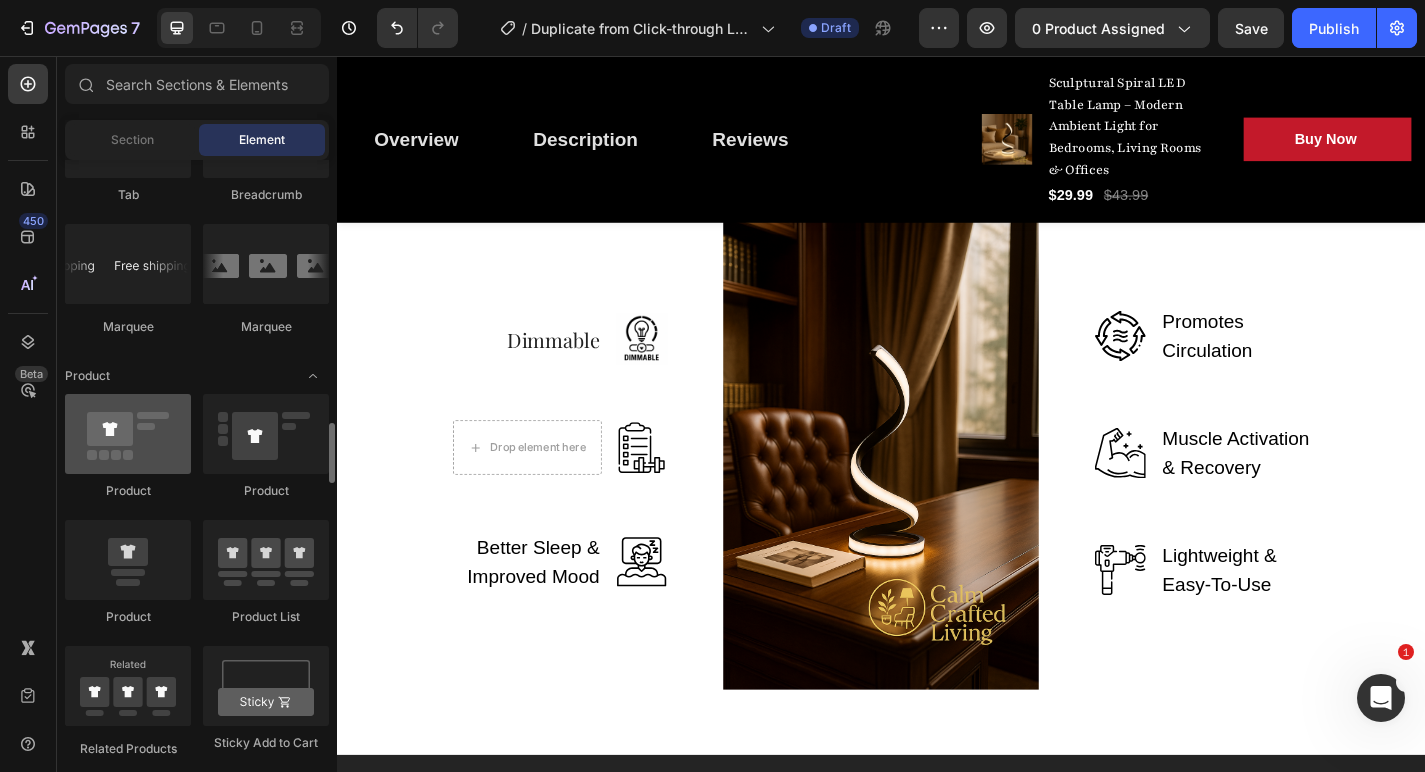 scroll, scrollTop: 2385, scrollLeft: 0, axis: vertical 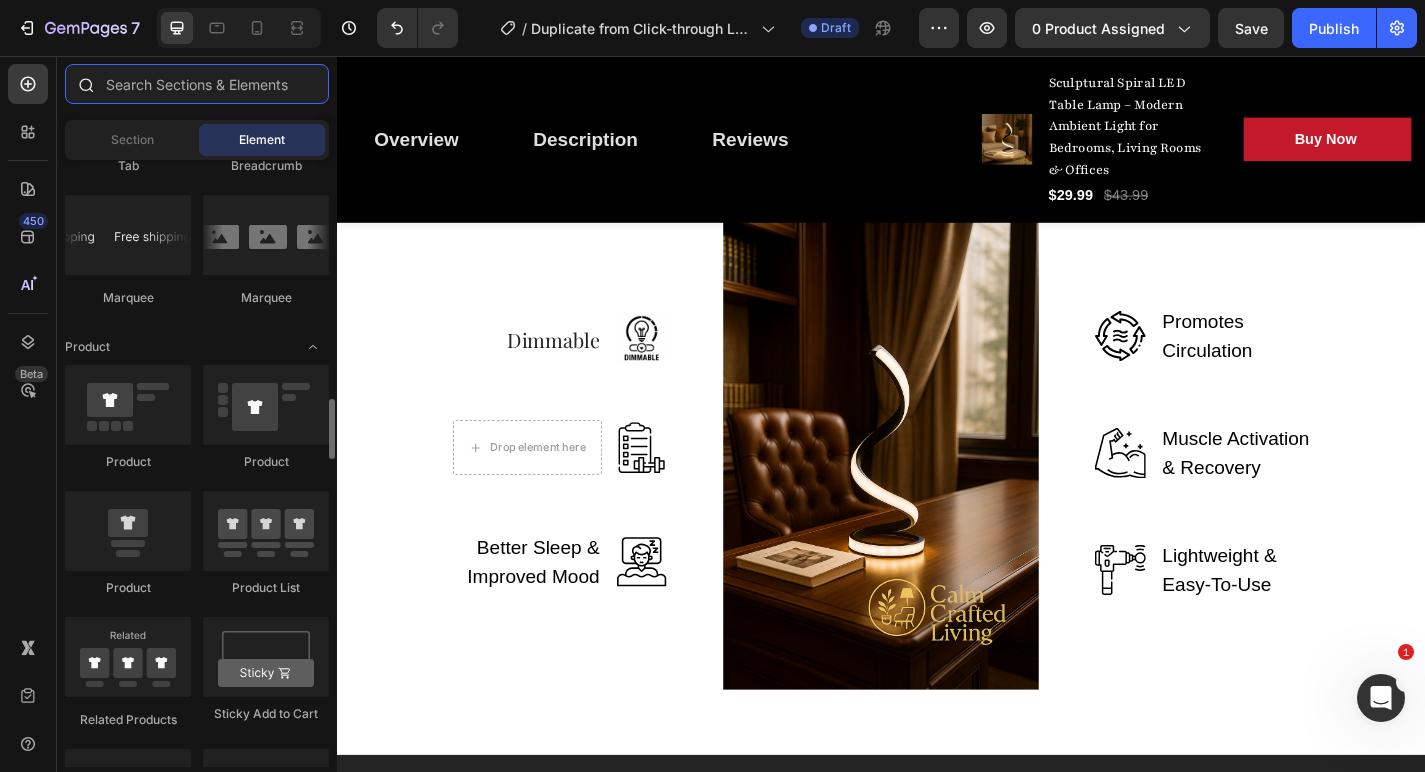 click at bounding box center (197, 84) 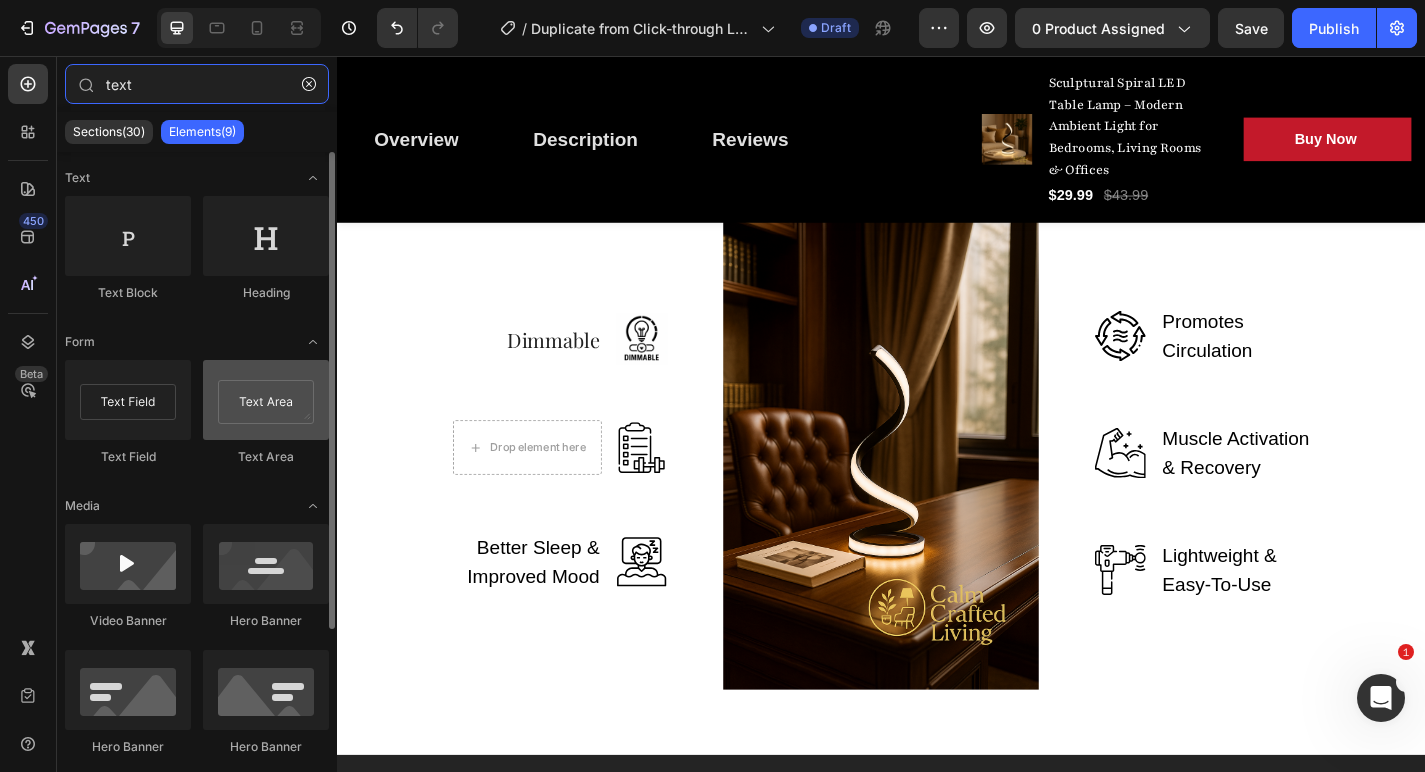 type on "text" 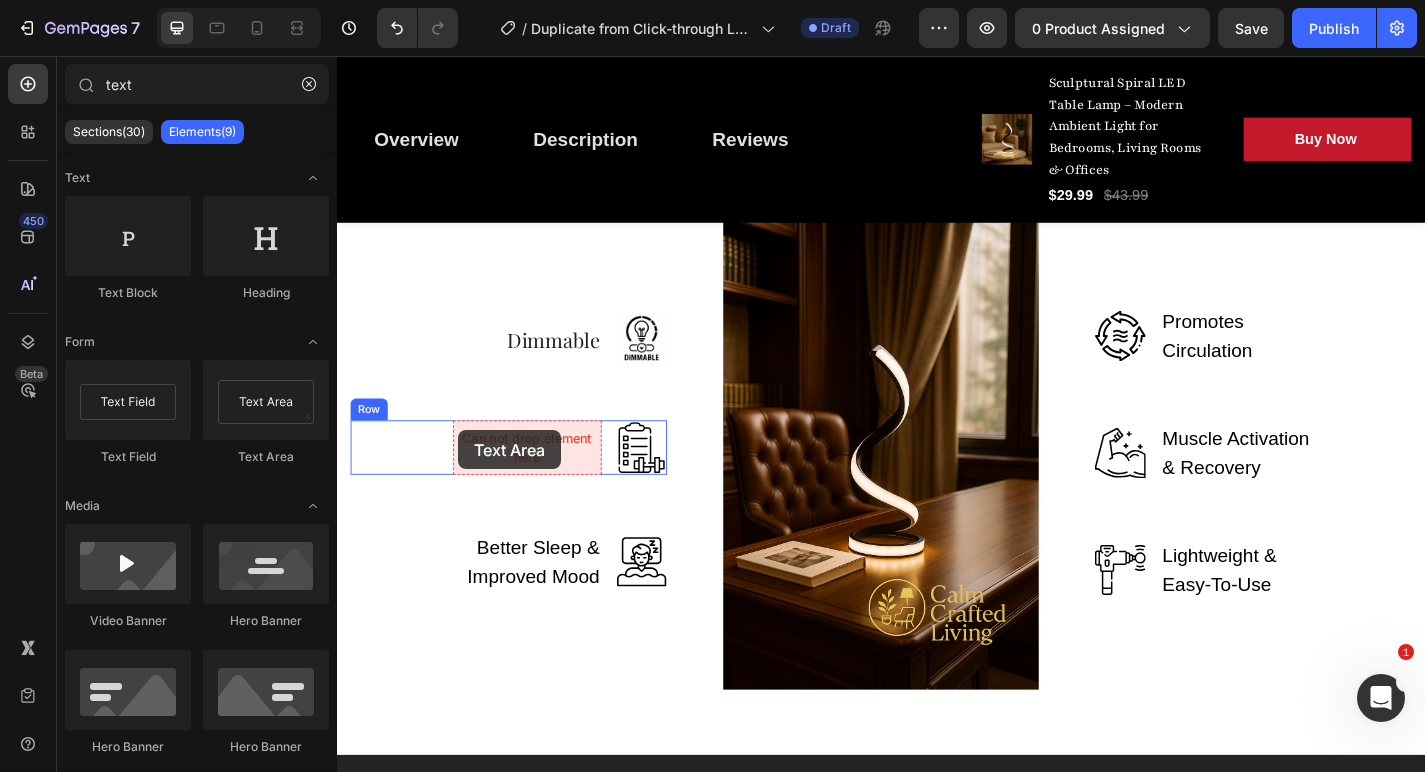 drag, startPoint x: 567, startPoint y: 474, endPoint x: 450, endPoint y: 472, distance: 117.01709 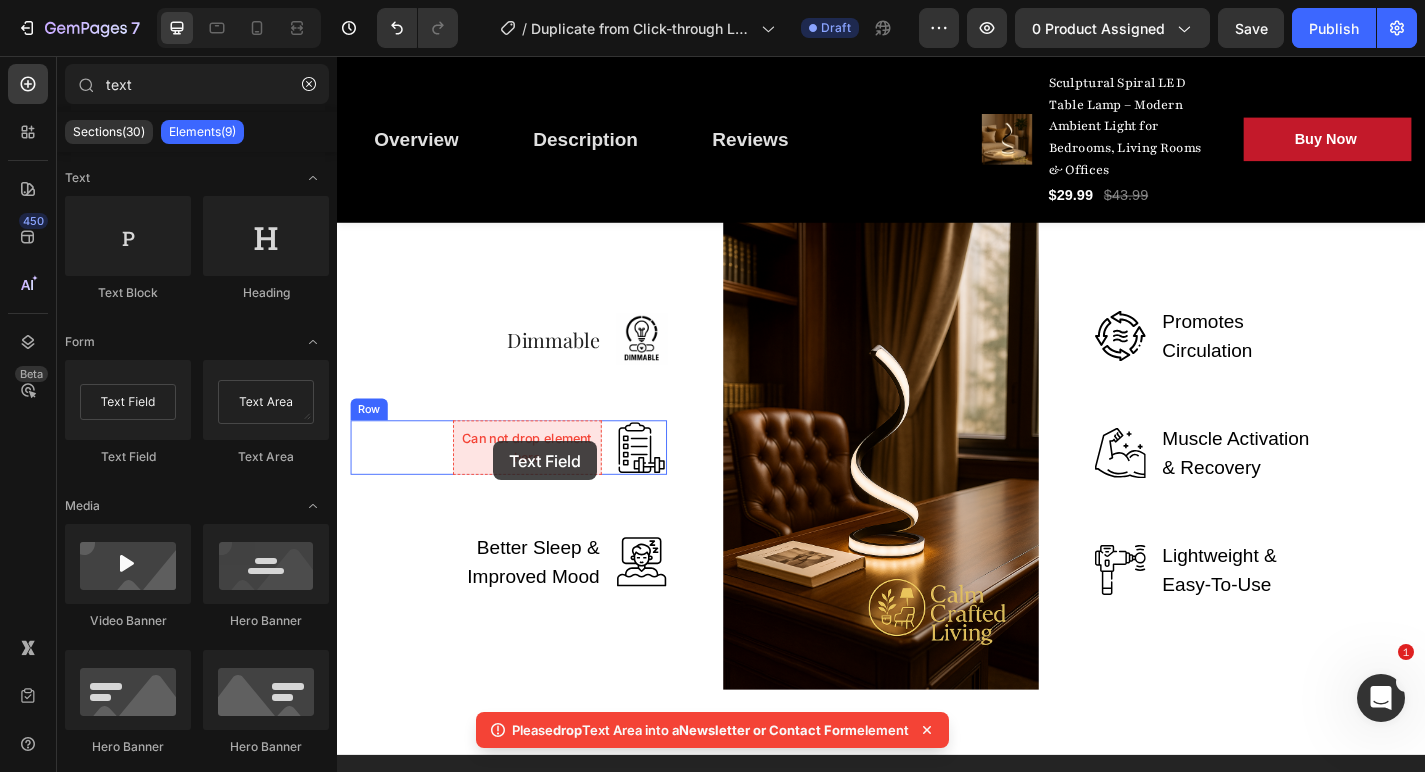 drag, startPoint x: 480, startPoint y: 447, endPoint x: 509, endPoint y: 481, distance: 44.687805 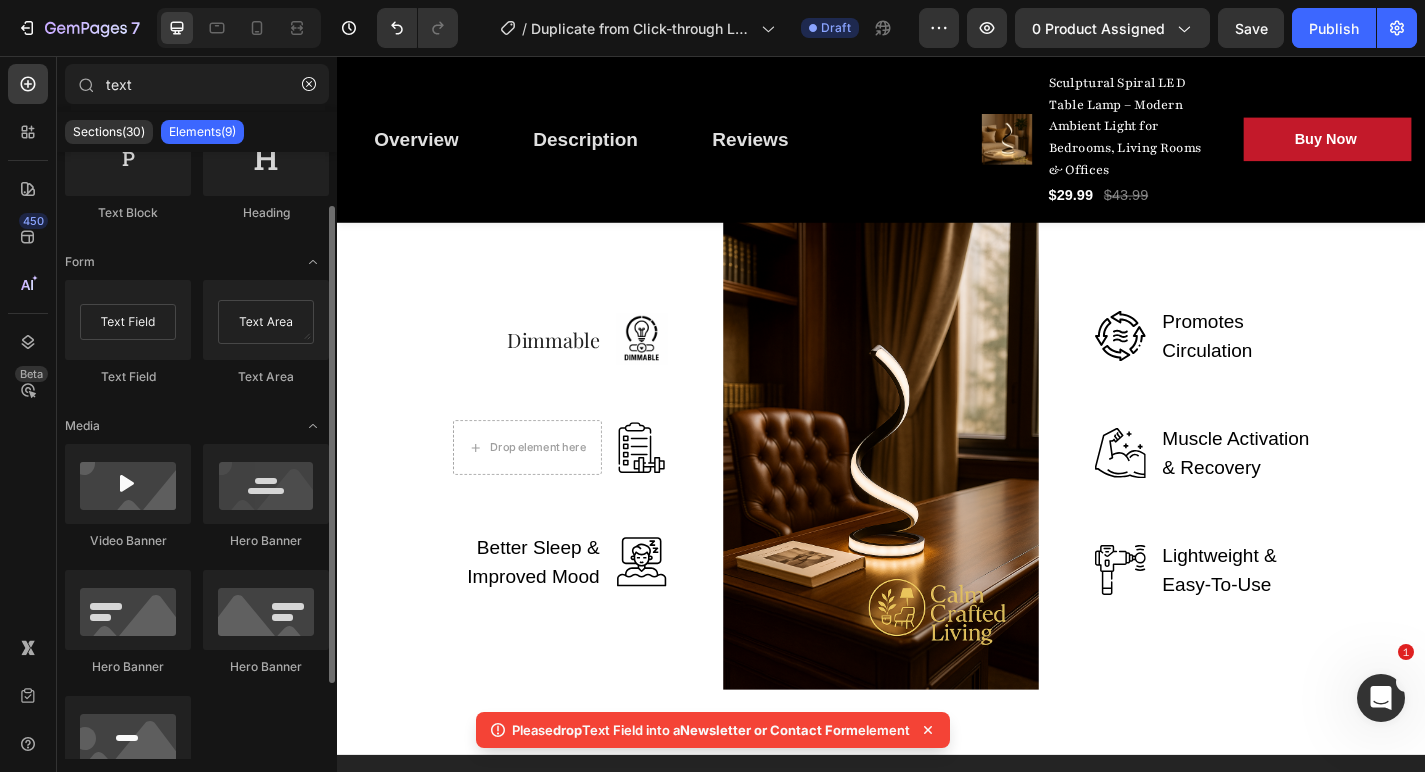 scroll, scrollTop: 0, scrollLeft: 0, axis: both 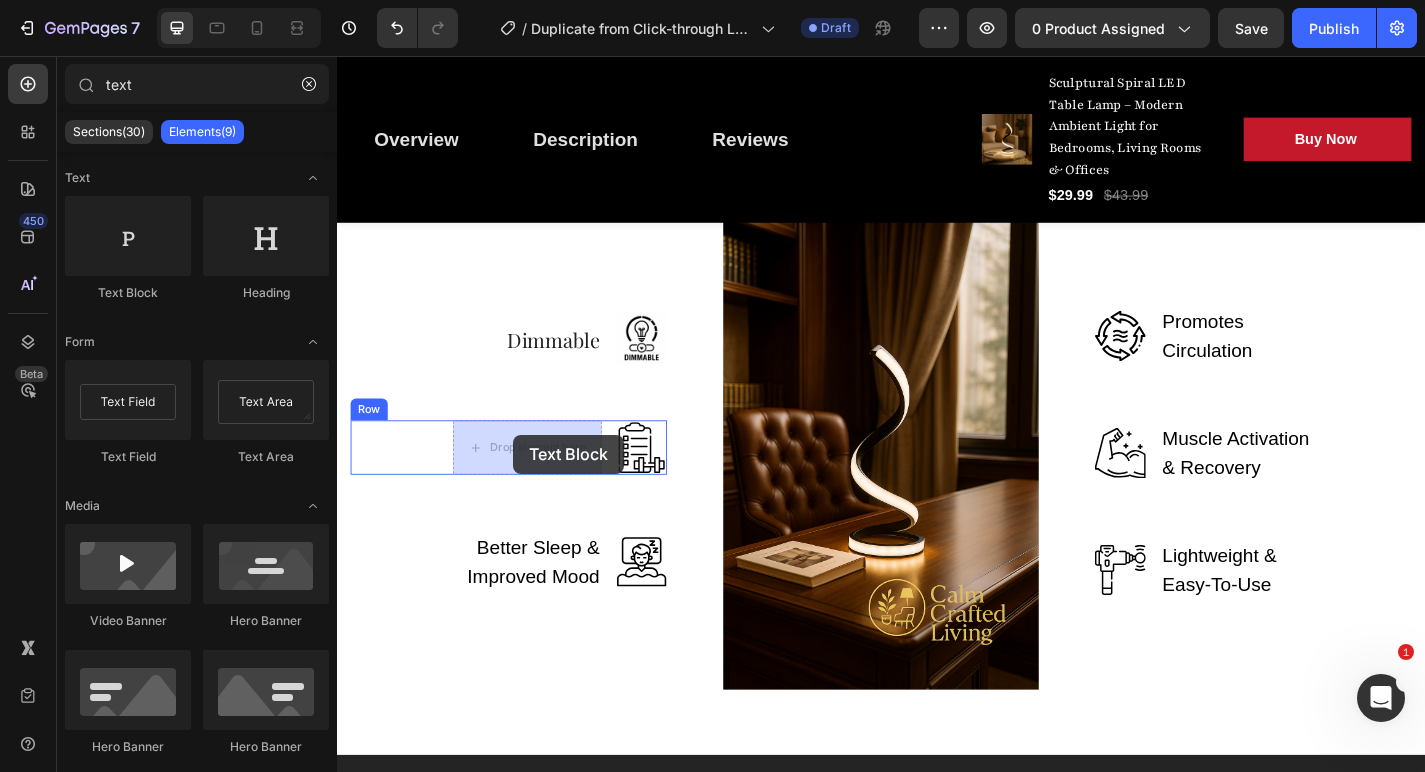 drag, startPoint x: 483, startPoint y: 287, endPoint x: 530, endPoint y: 475, distance: 193.78596 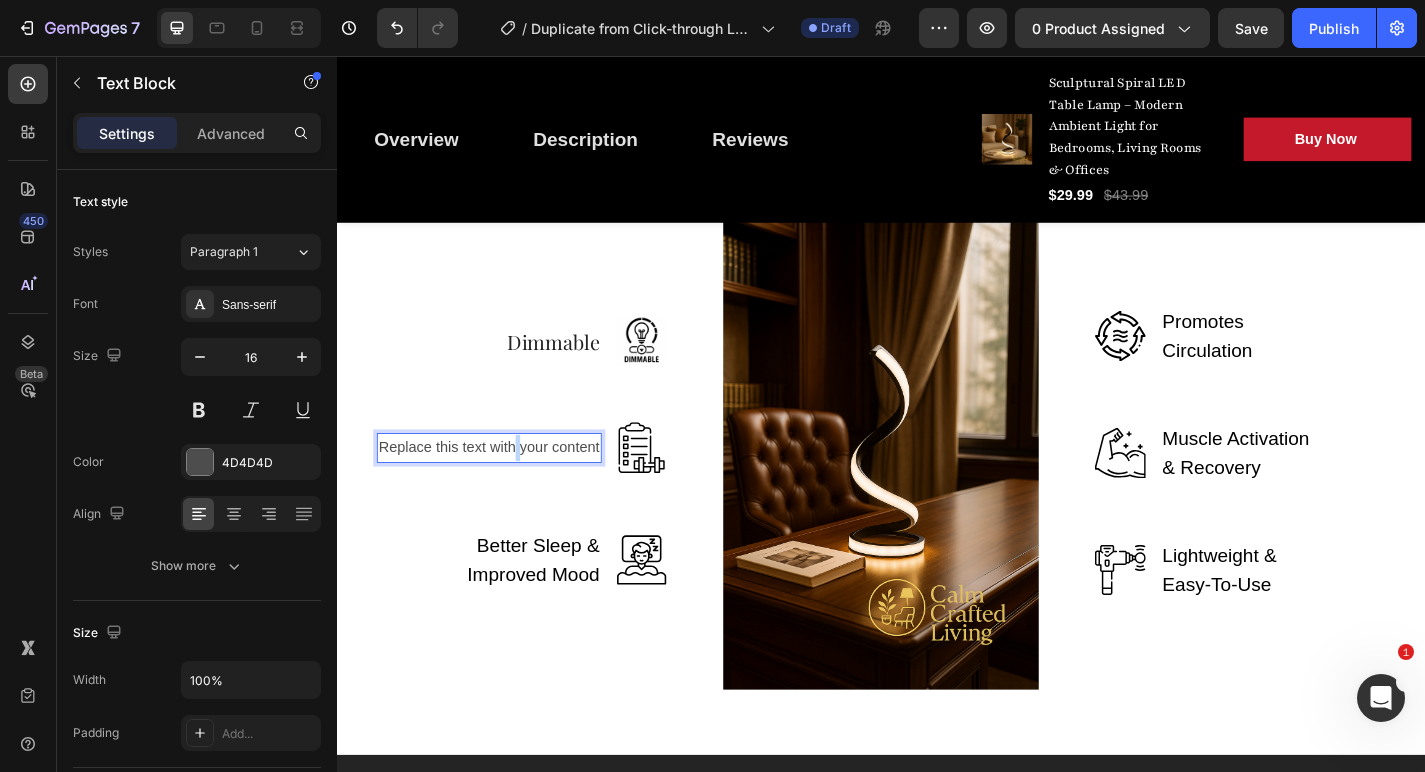 click on "Replace this text with your content" at bounding box center (505, 488) 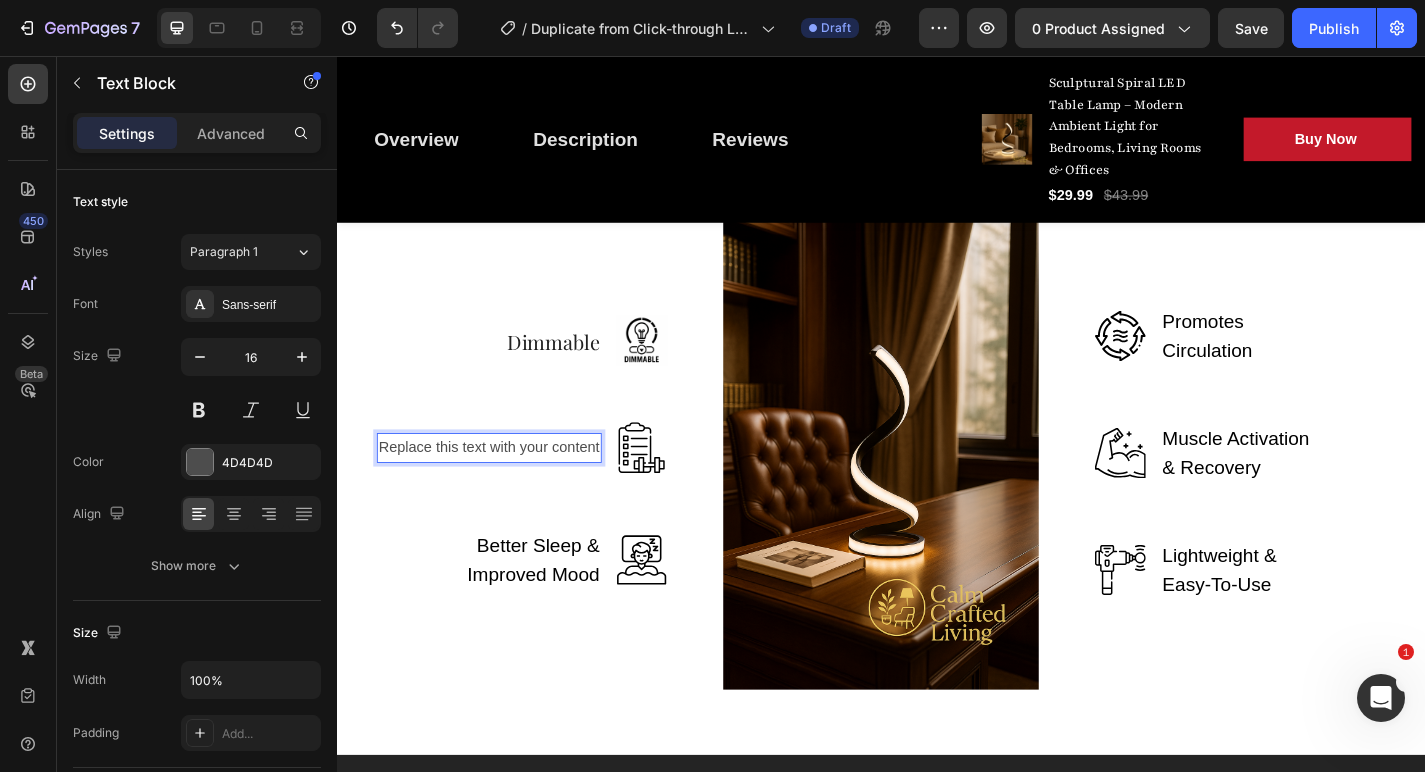 click on "Replace this text with your content" at bounding box center [505, 488] 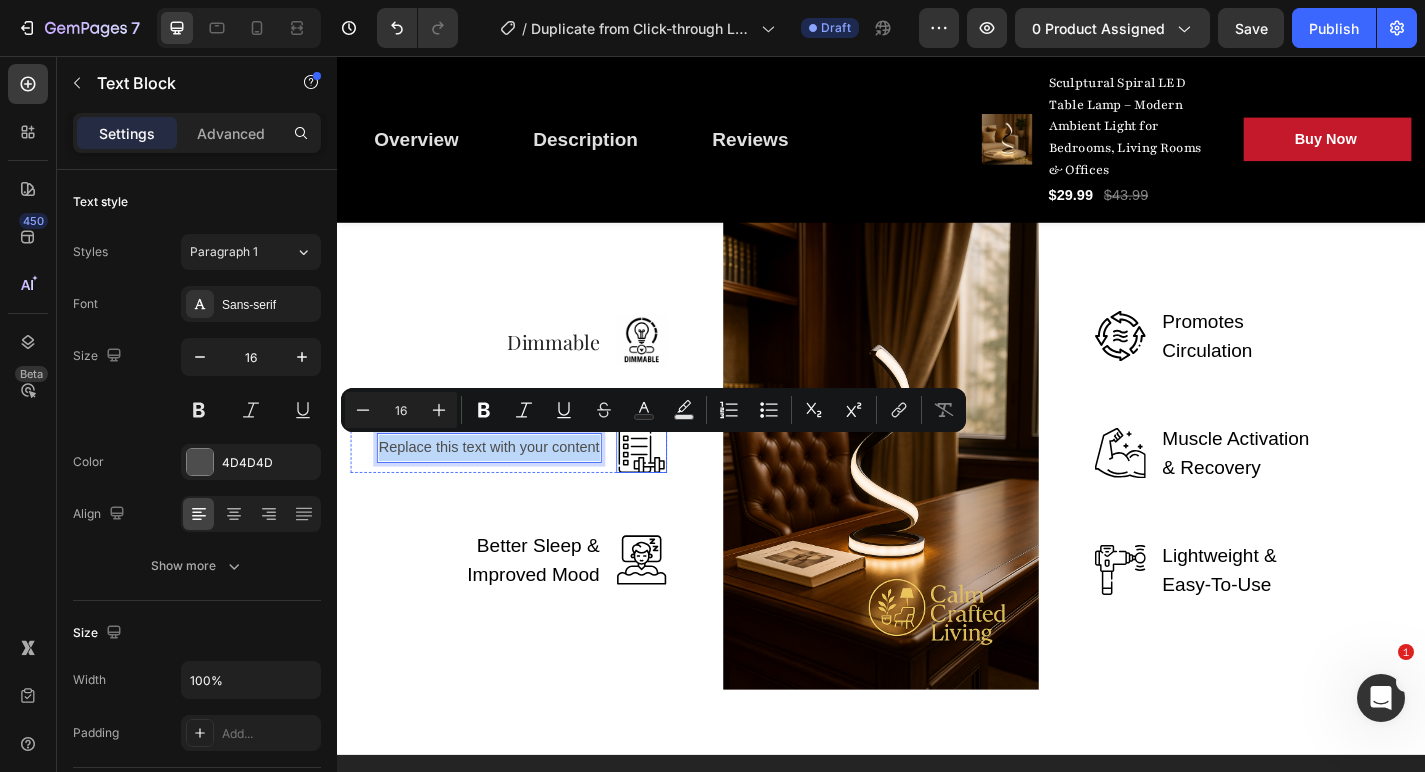 drag, startPoint x: 383, startPoint y: 482, endPoint x: 649, endPoint y: 502, distance: 266.75082 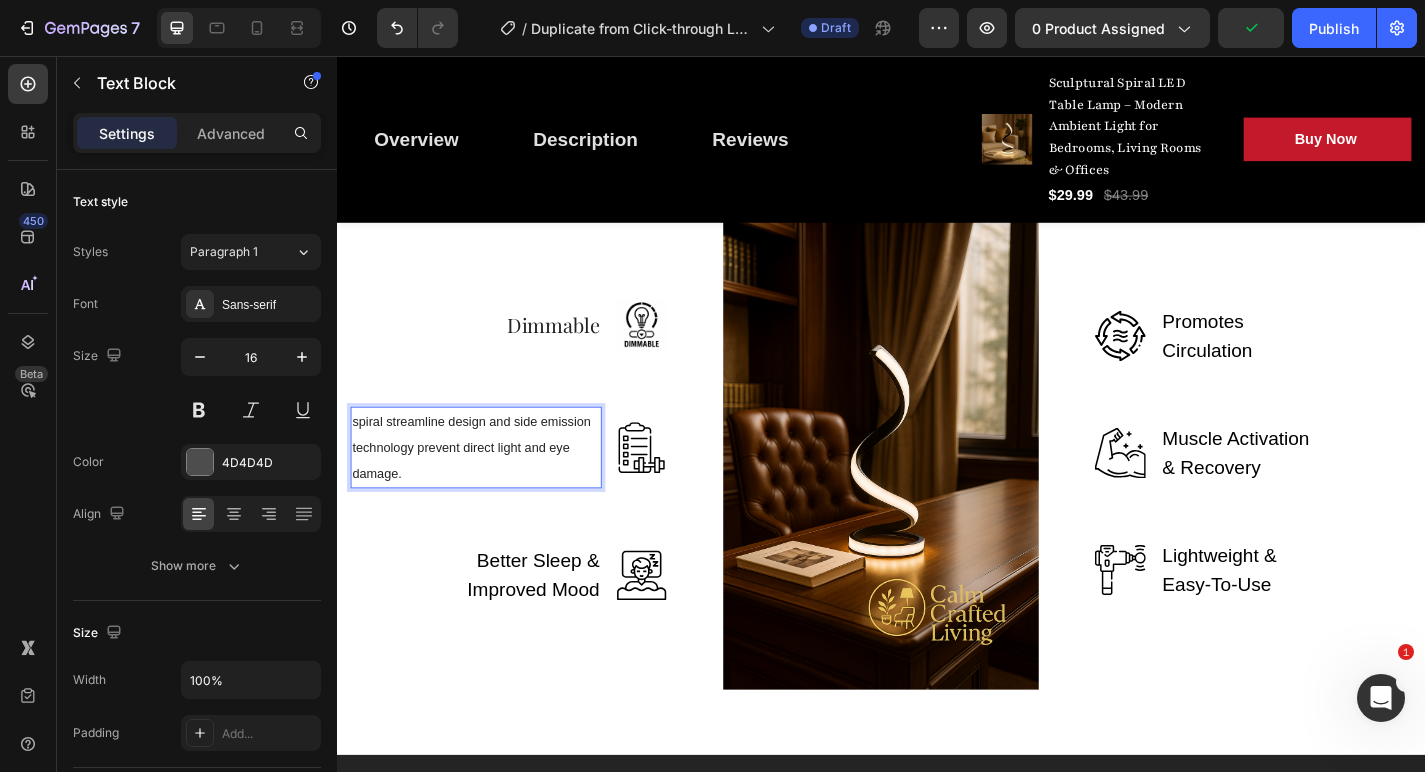 click on "spiral streamline design and side emission technology prevent direct light and eye damage." at bounding box center [490, 488] 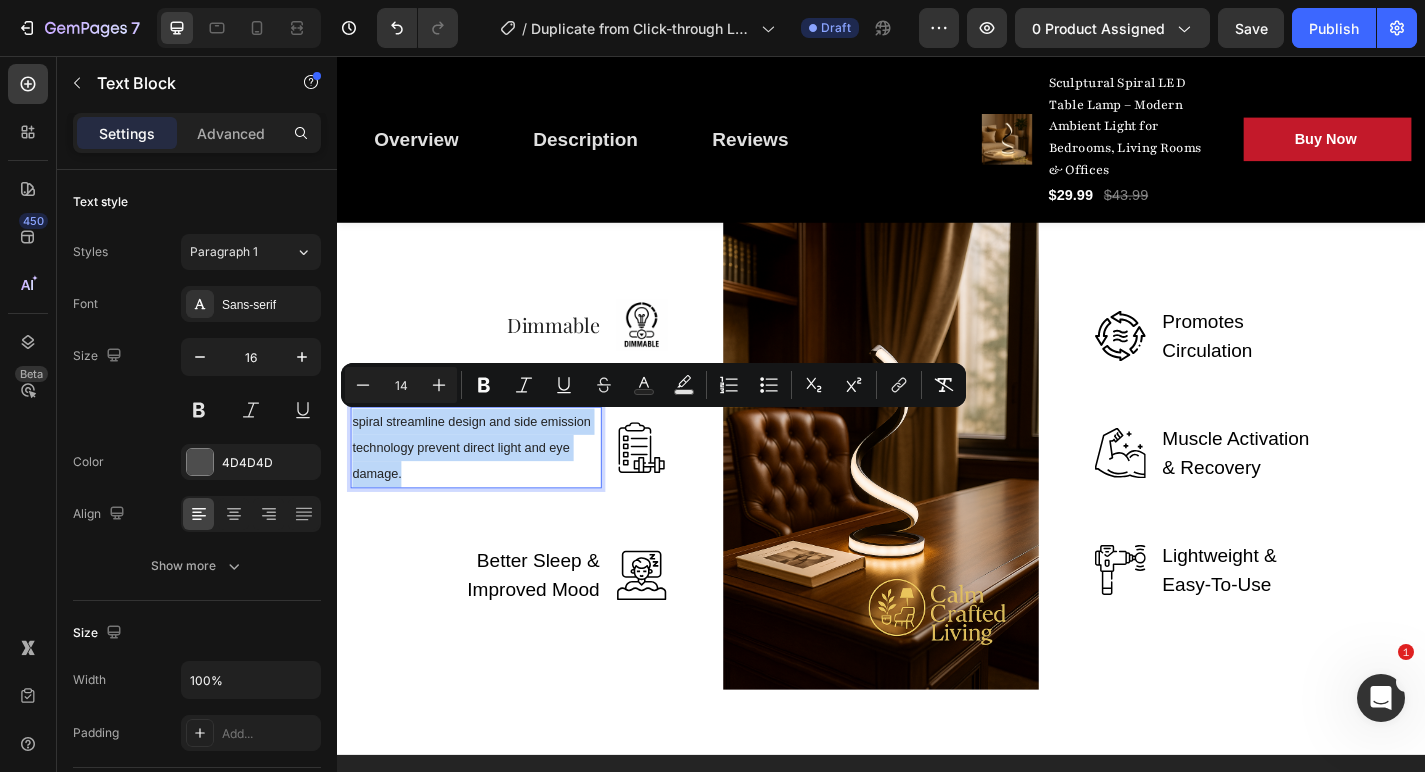 drag, startPoint x: 436, startPoint y: 504, endPoint x: 352, endPoint y: 454, distance: 97.7548 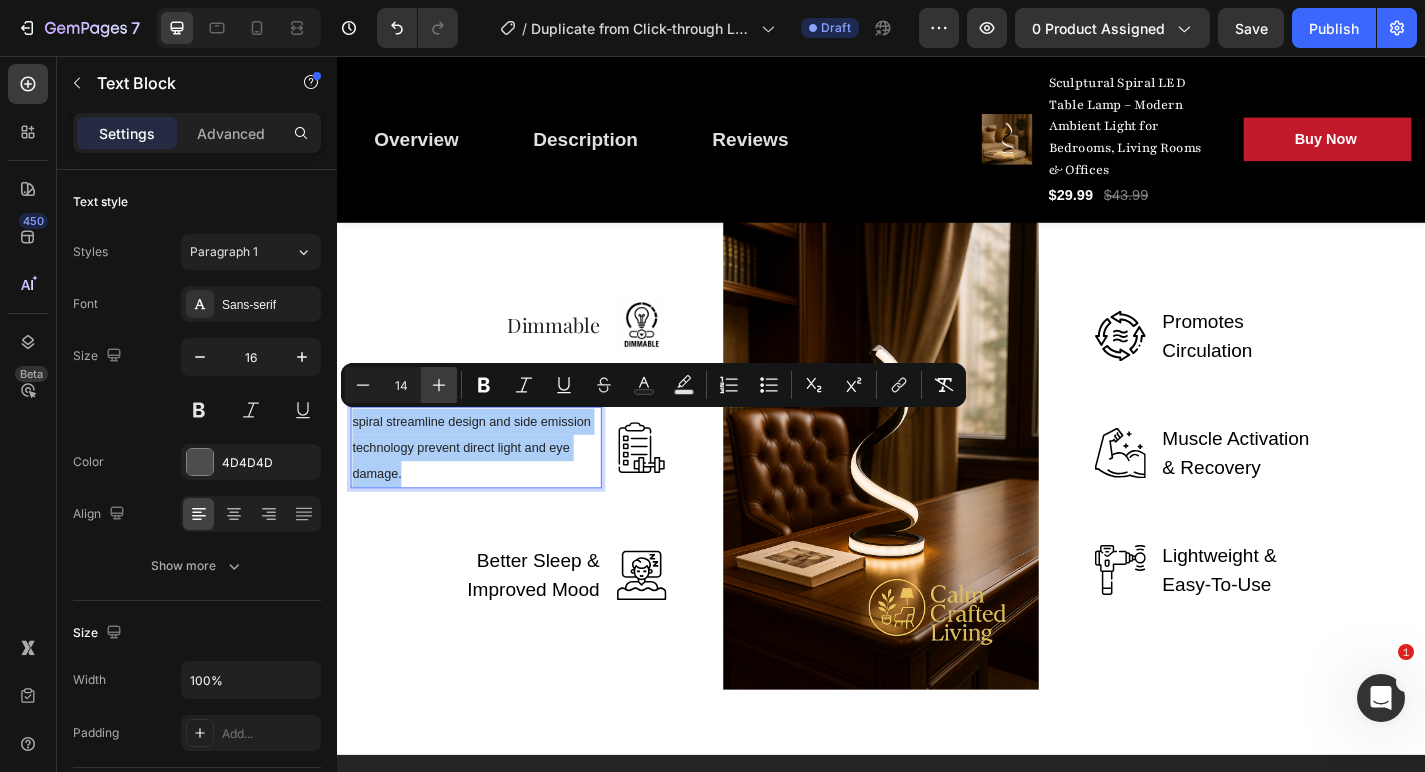 click 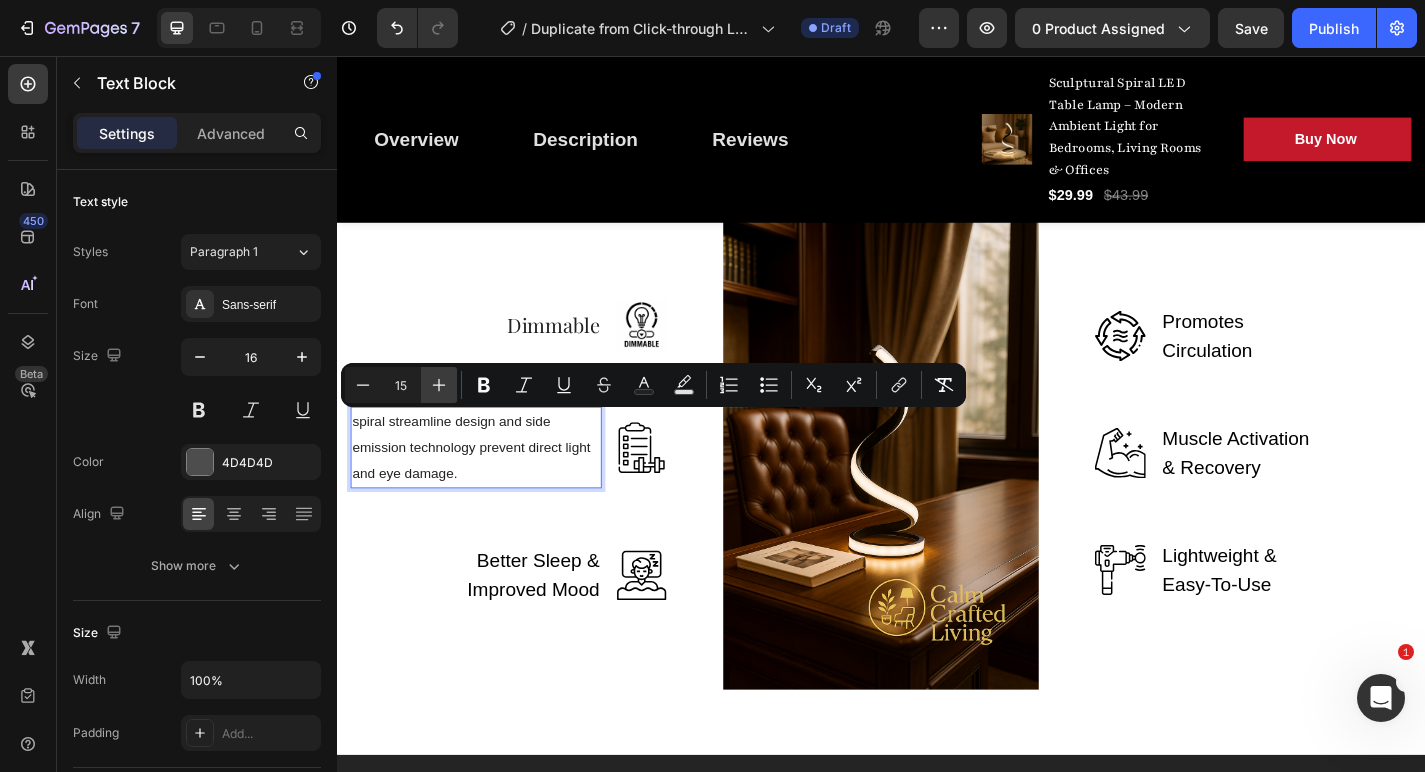 click 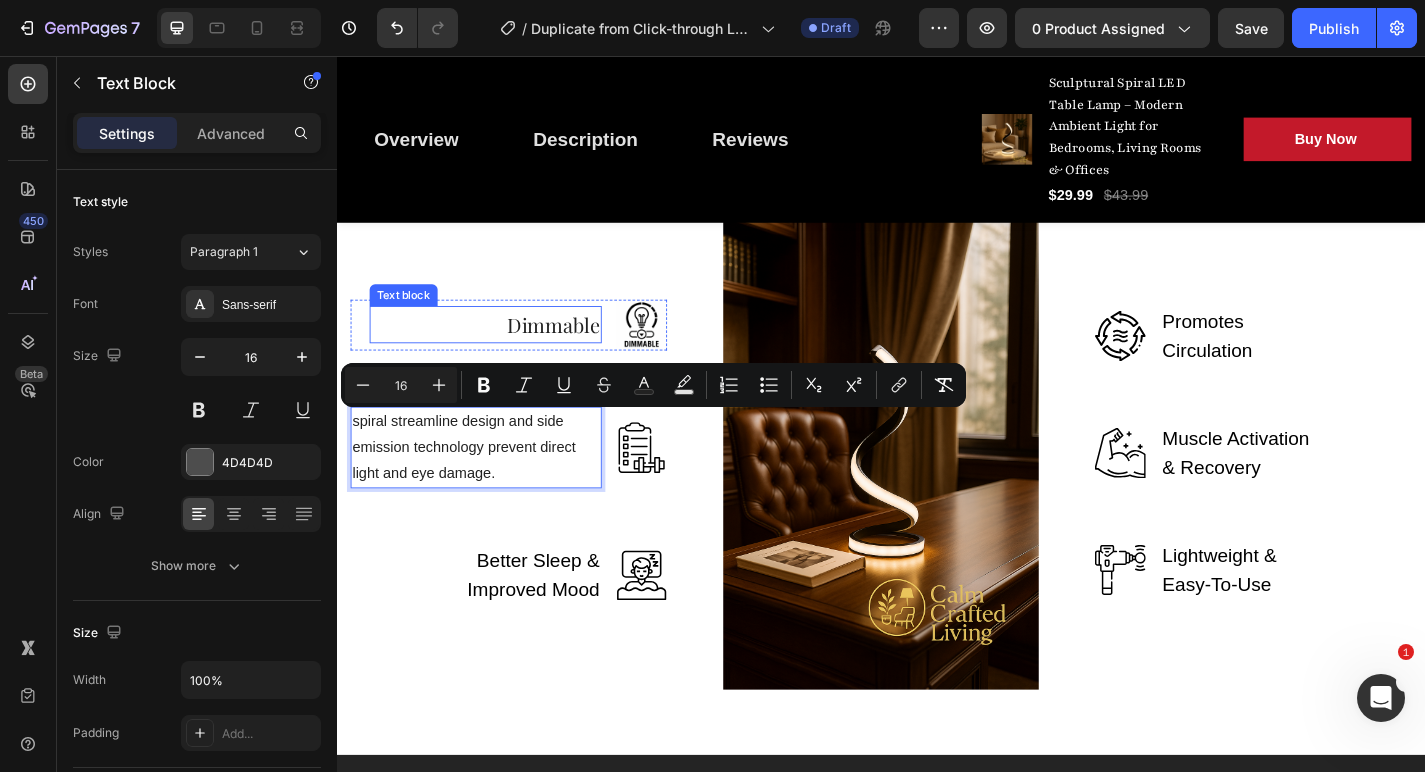 click on "Dimmable" at bounding box center [576, 353] 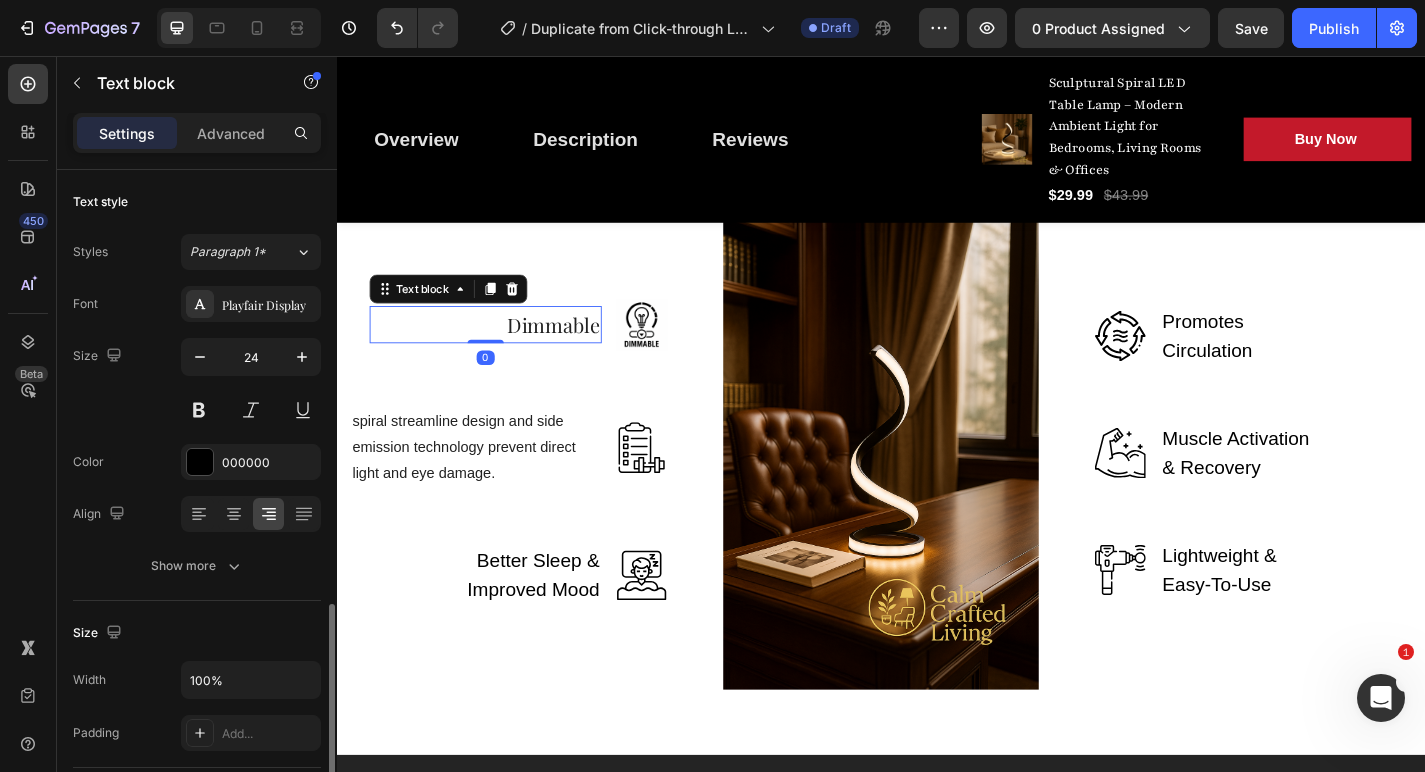 scroll, scrollTop: 279, scrollLeft: 0, axis: vertical 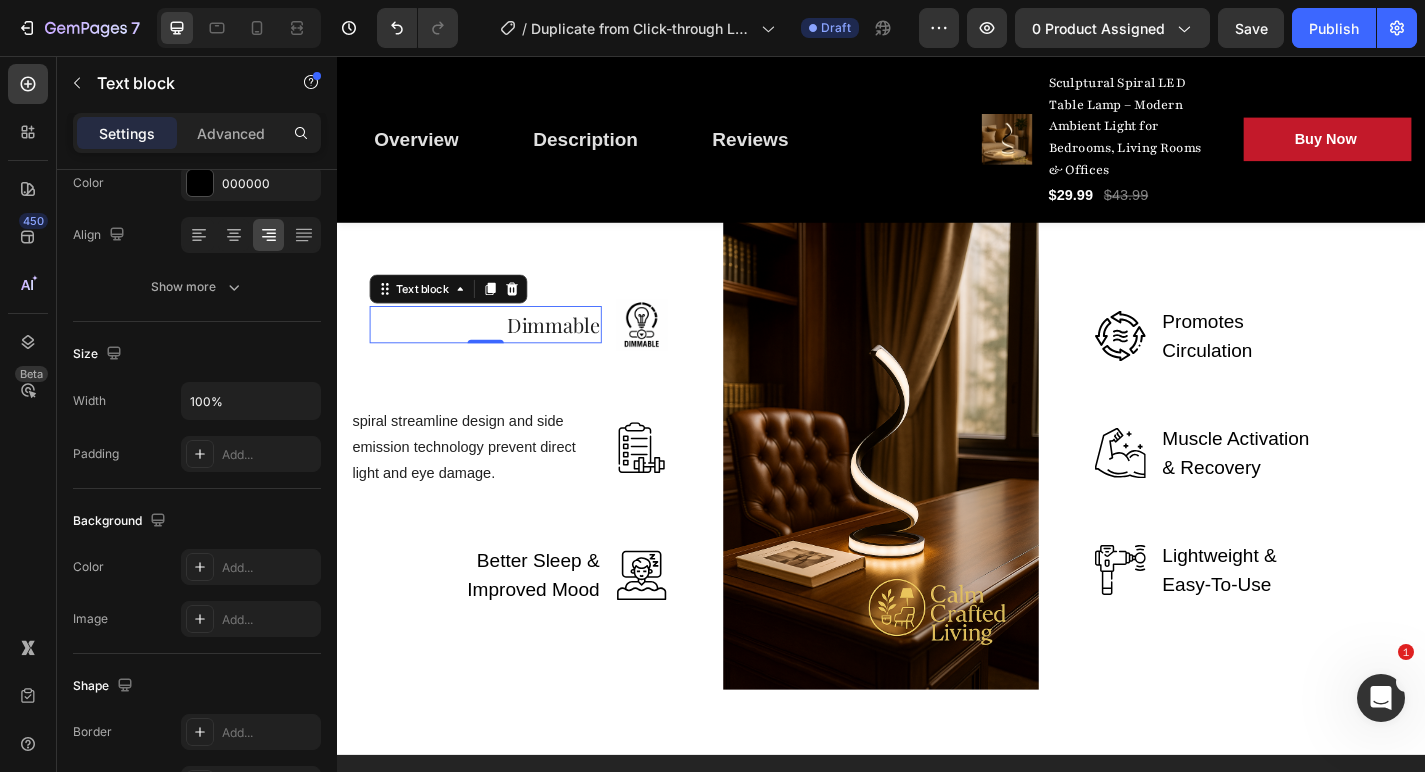 click on "Dimmable" at bounding box center [576, 353] 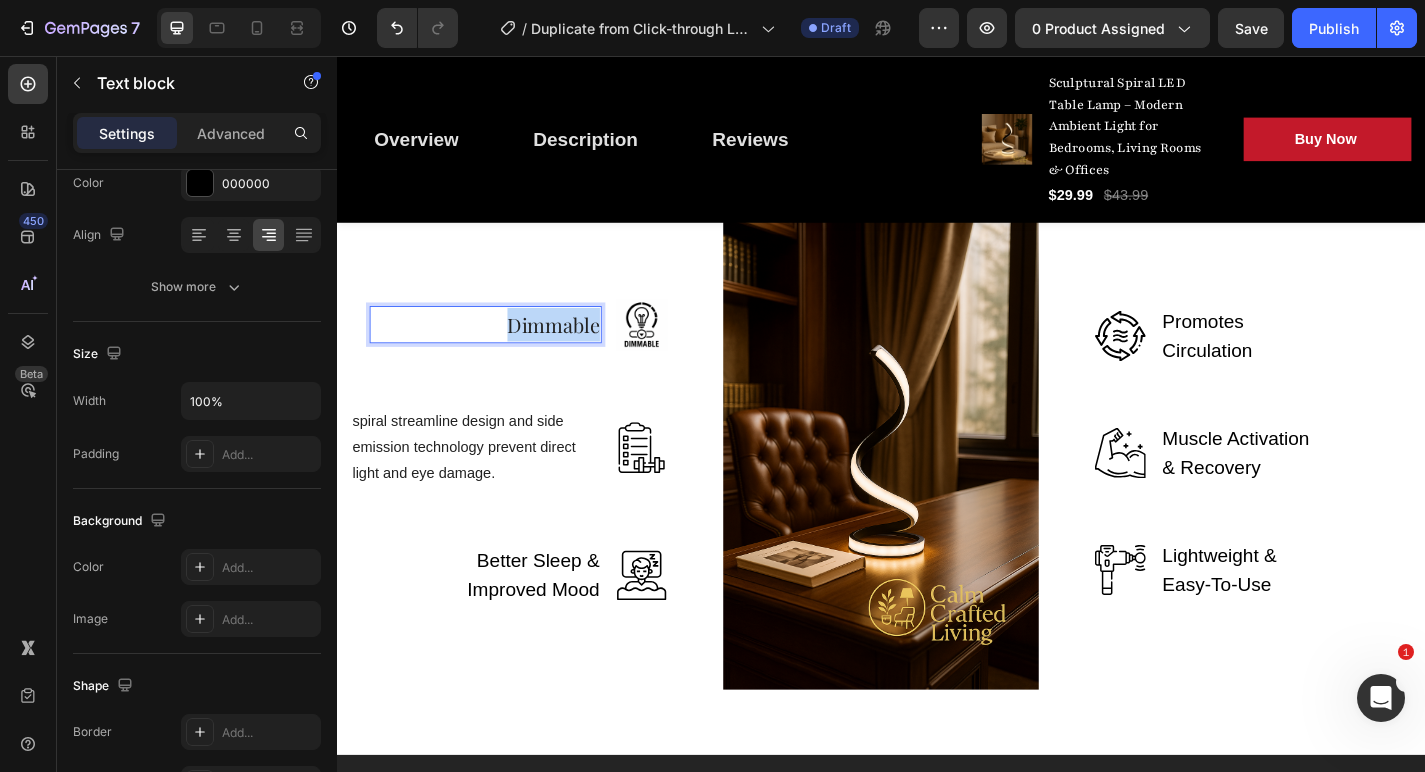 click on "Dimmable" at bounding box center [576, 353] 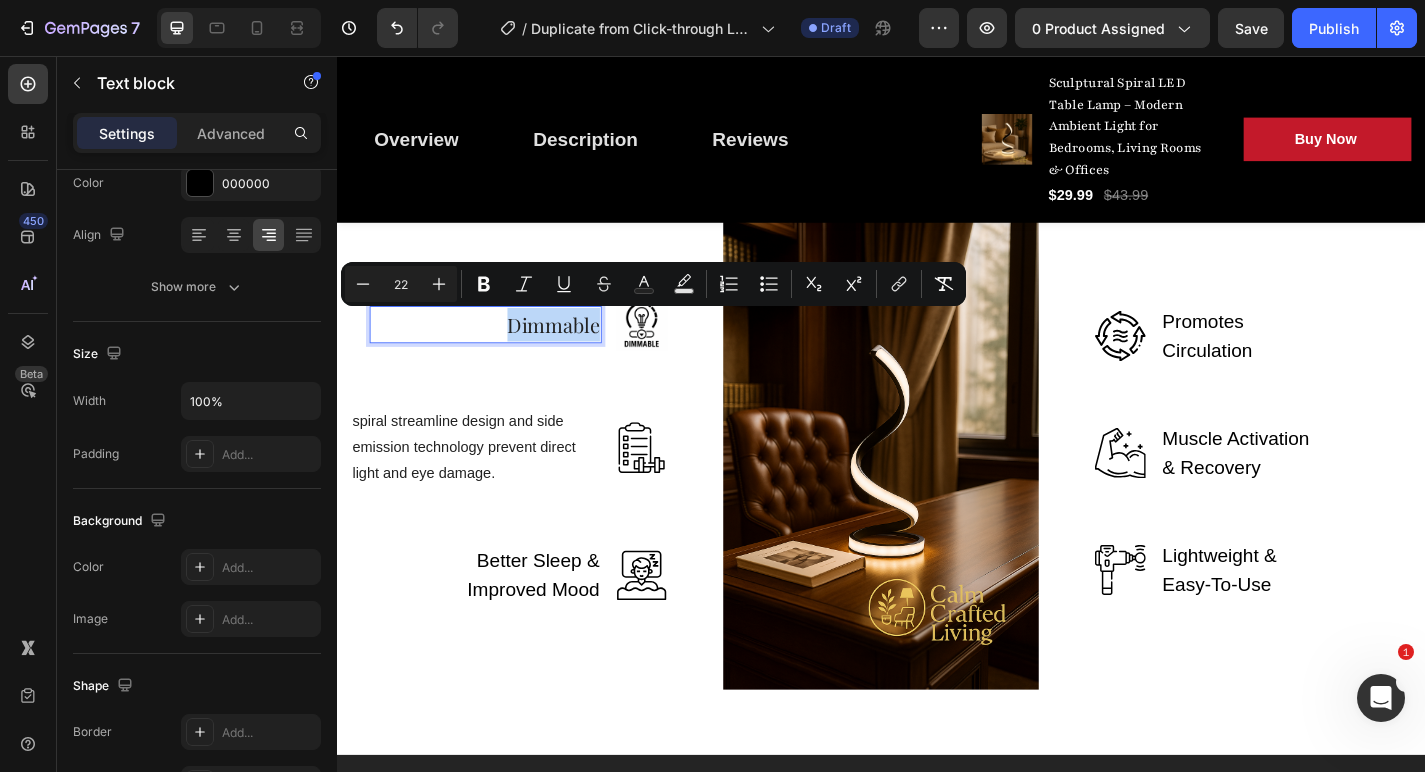 click on "Dimmable" at bounding box center (576, 353) 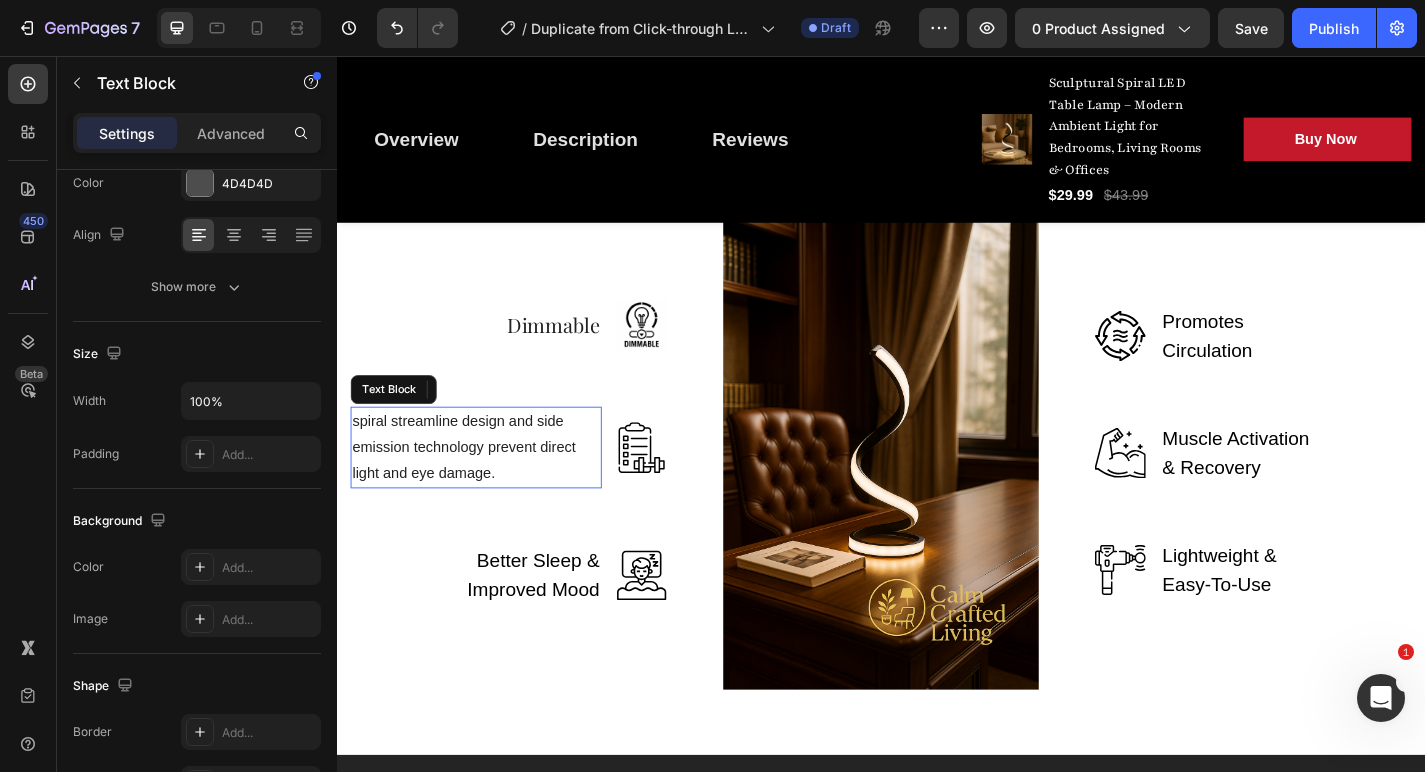 click on "spiral streamline design and side emission technology prevent direct light and eye damage." at bounding box center [477, 487] 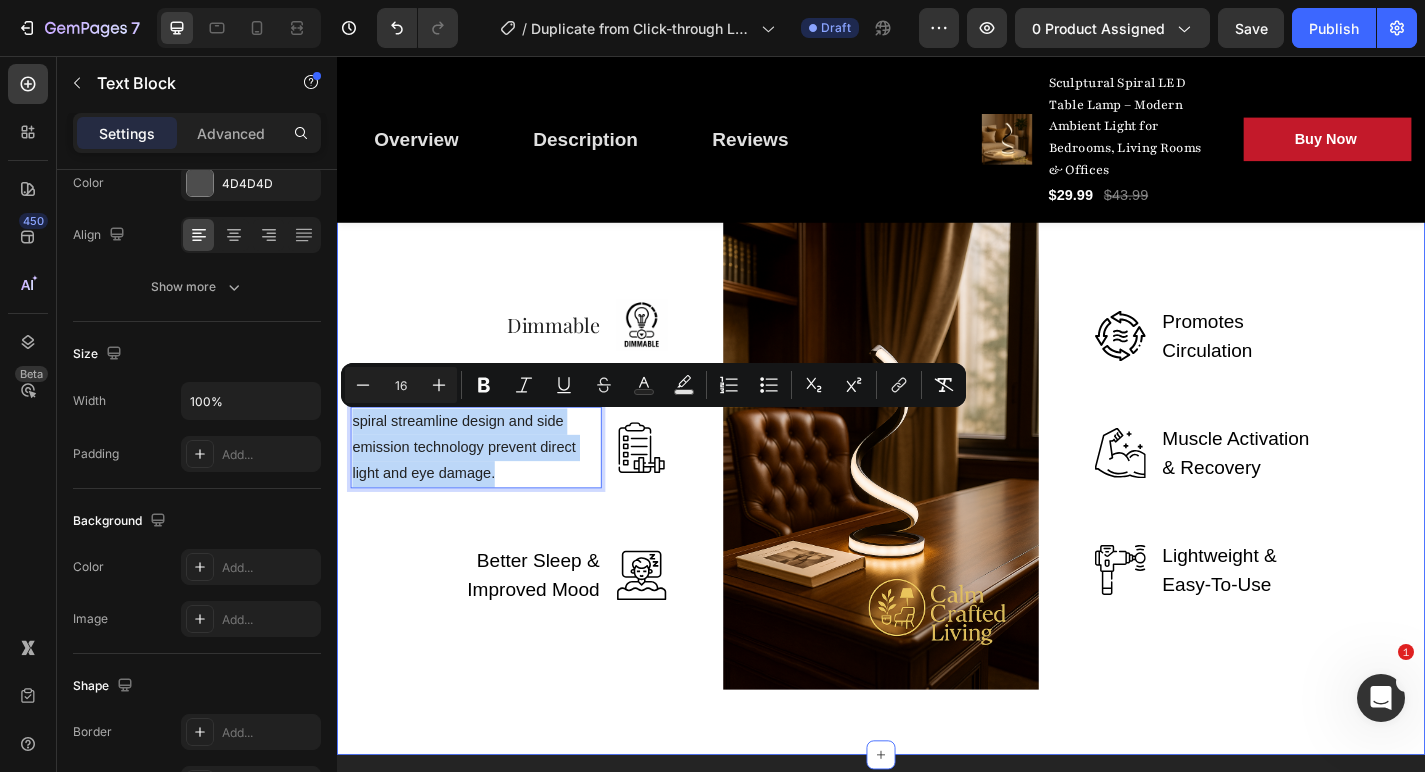 drag, startPoint x: 515, startPoint y: 507, endPoint x: 344, endPoint y: 450, distance: 180.24983 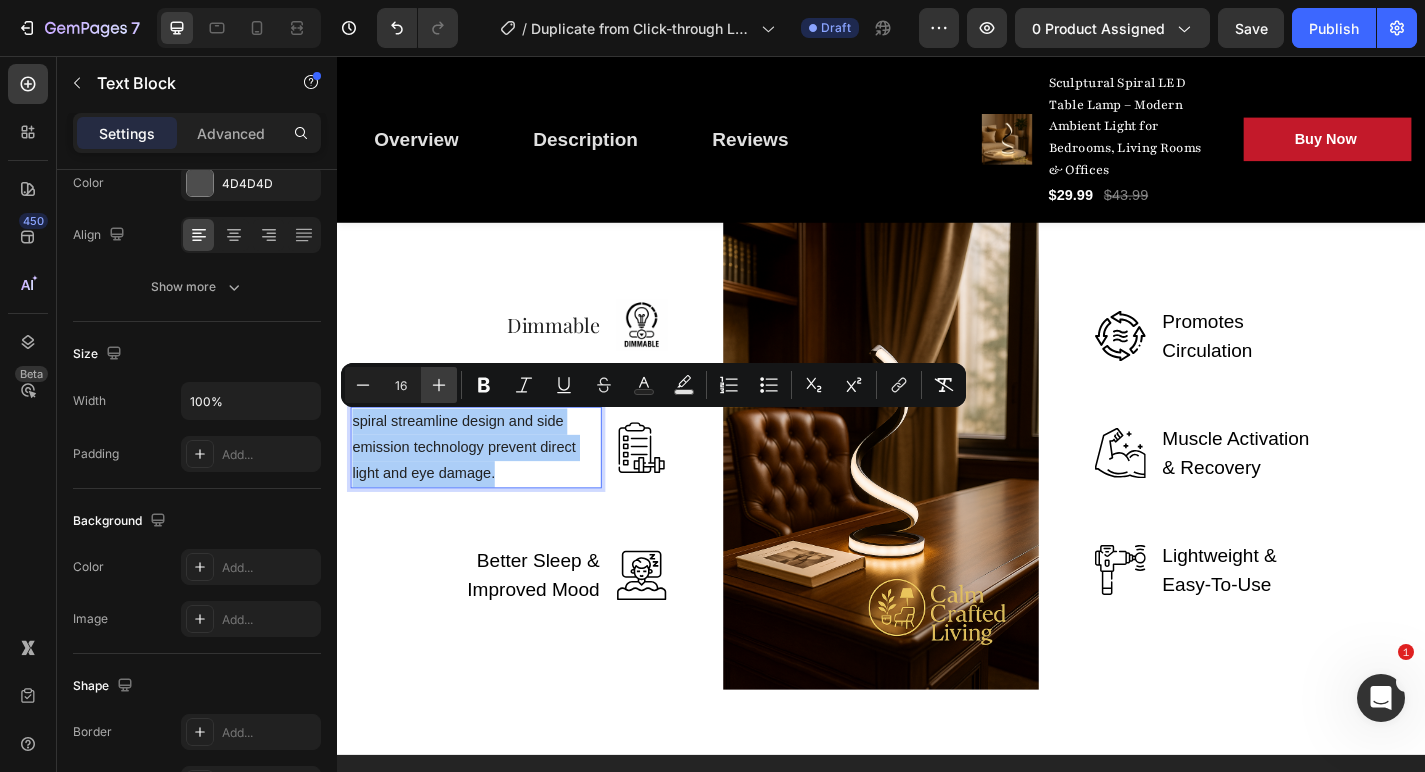 click 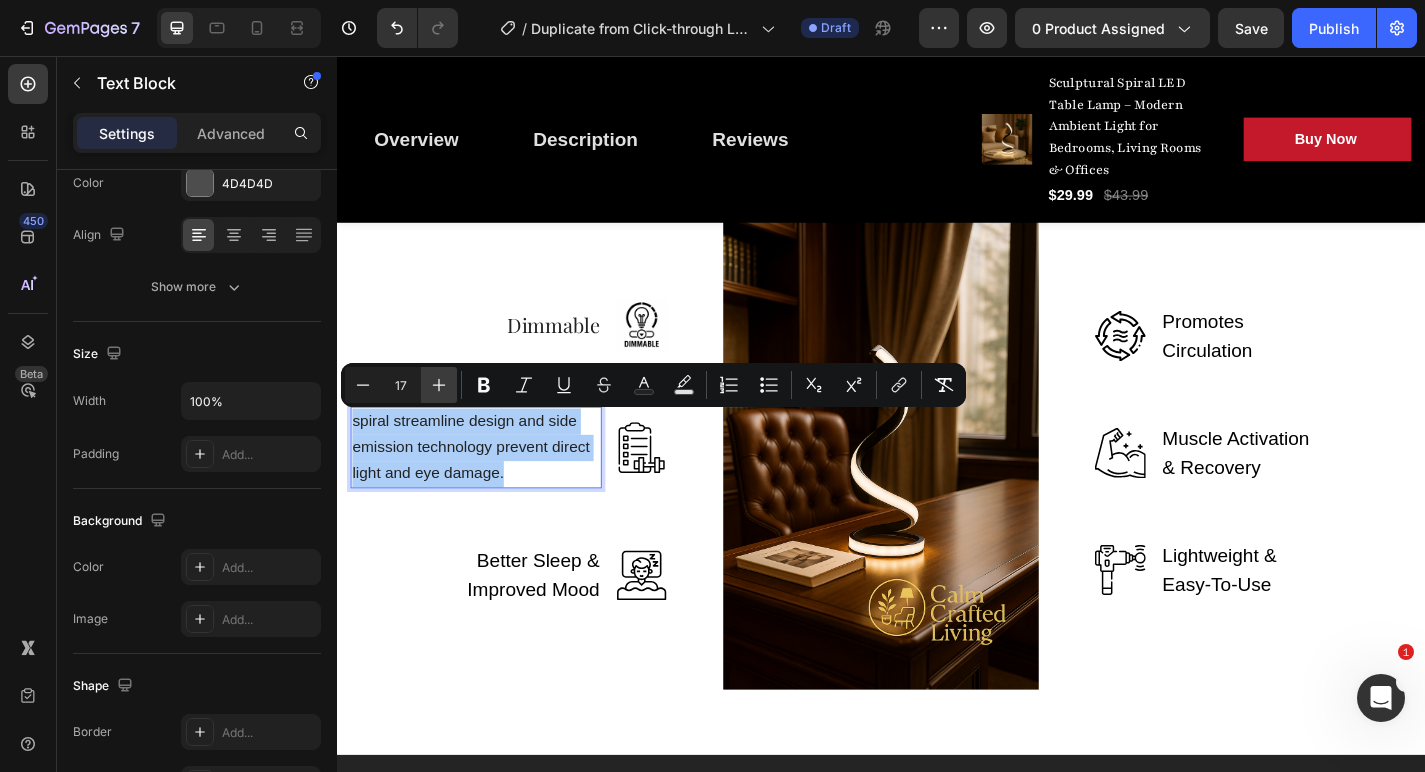 click 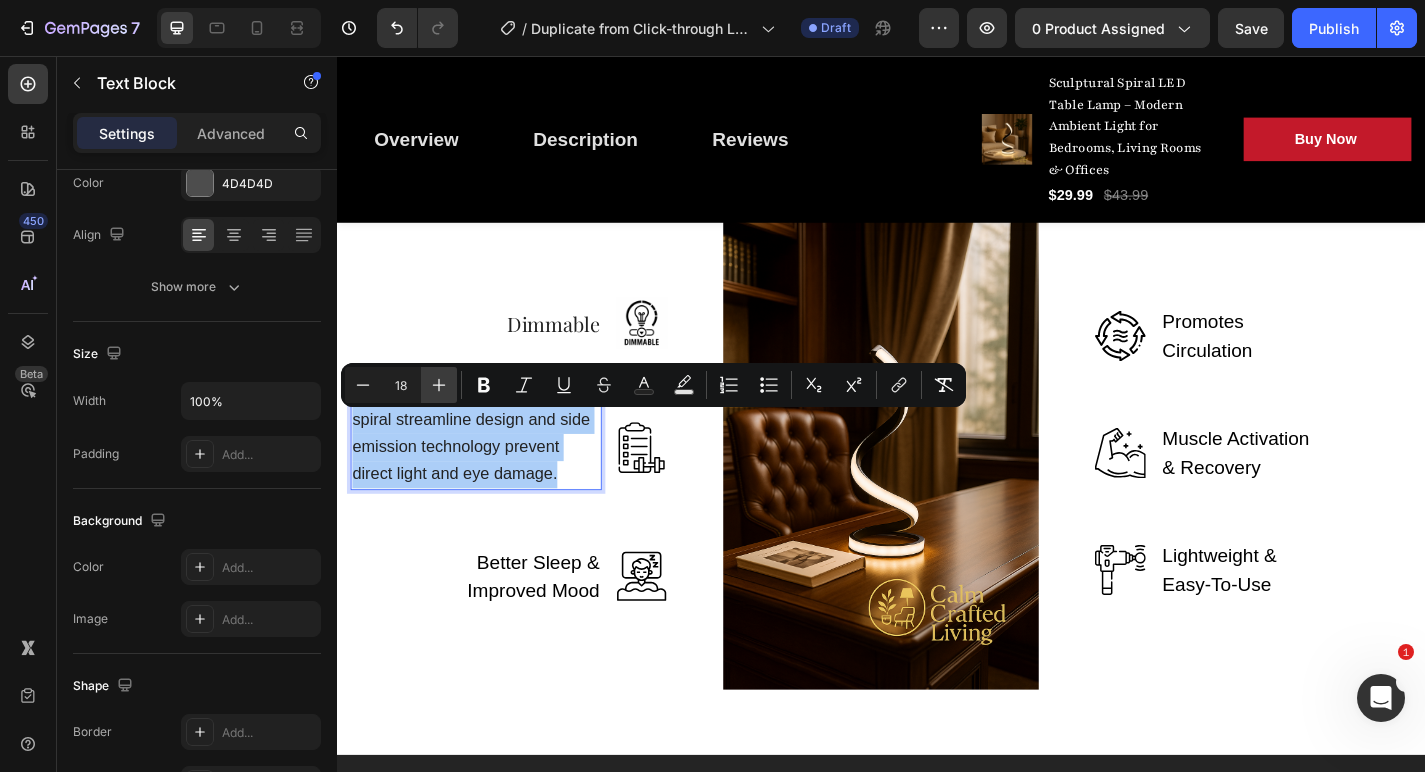 click 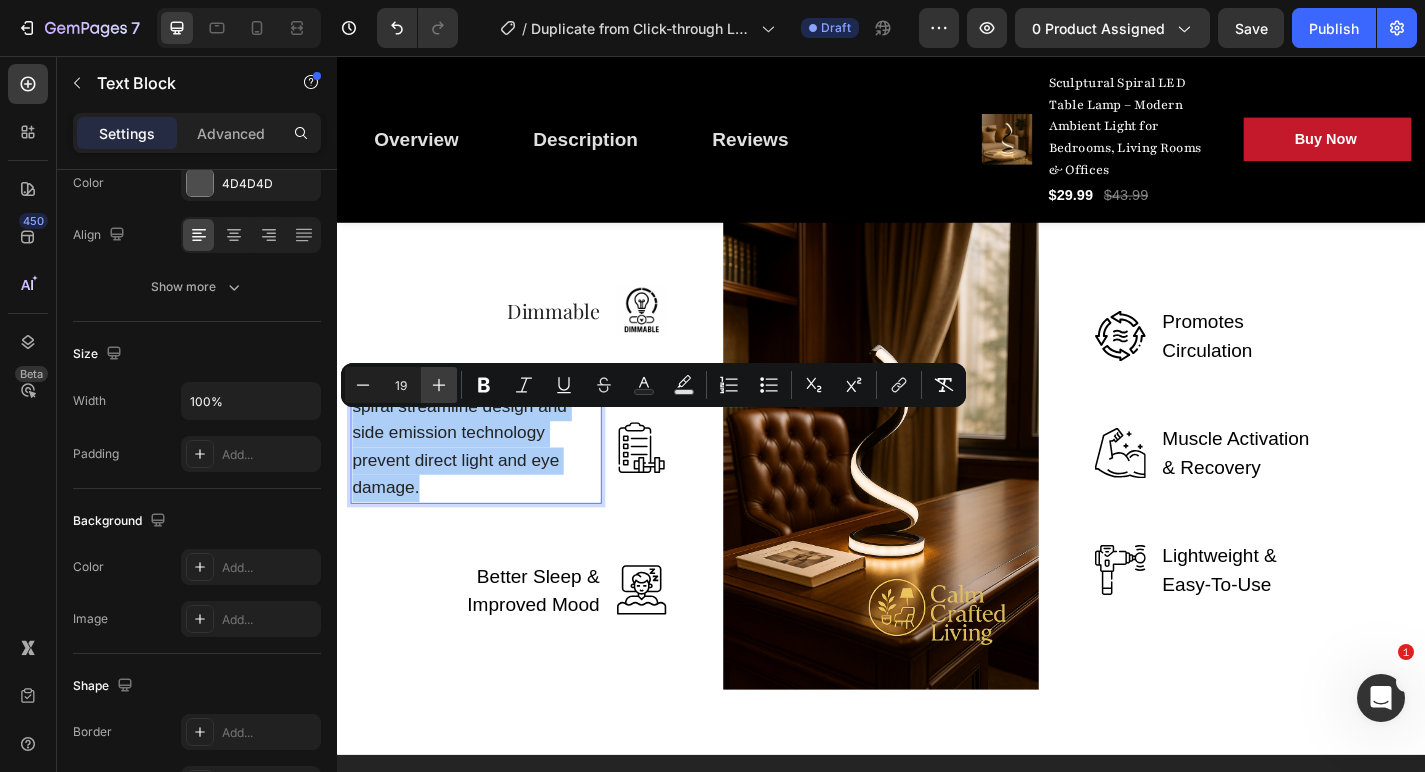 click 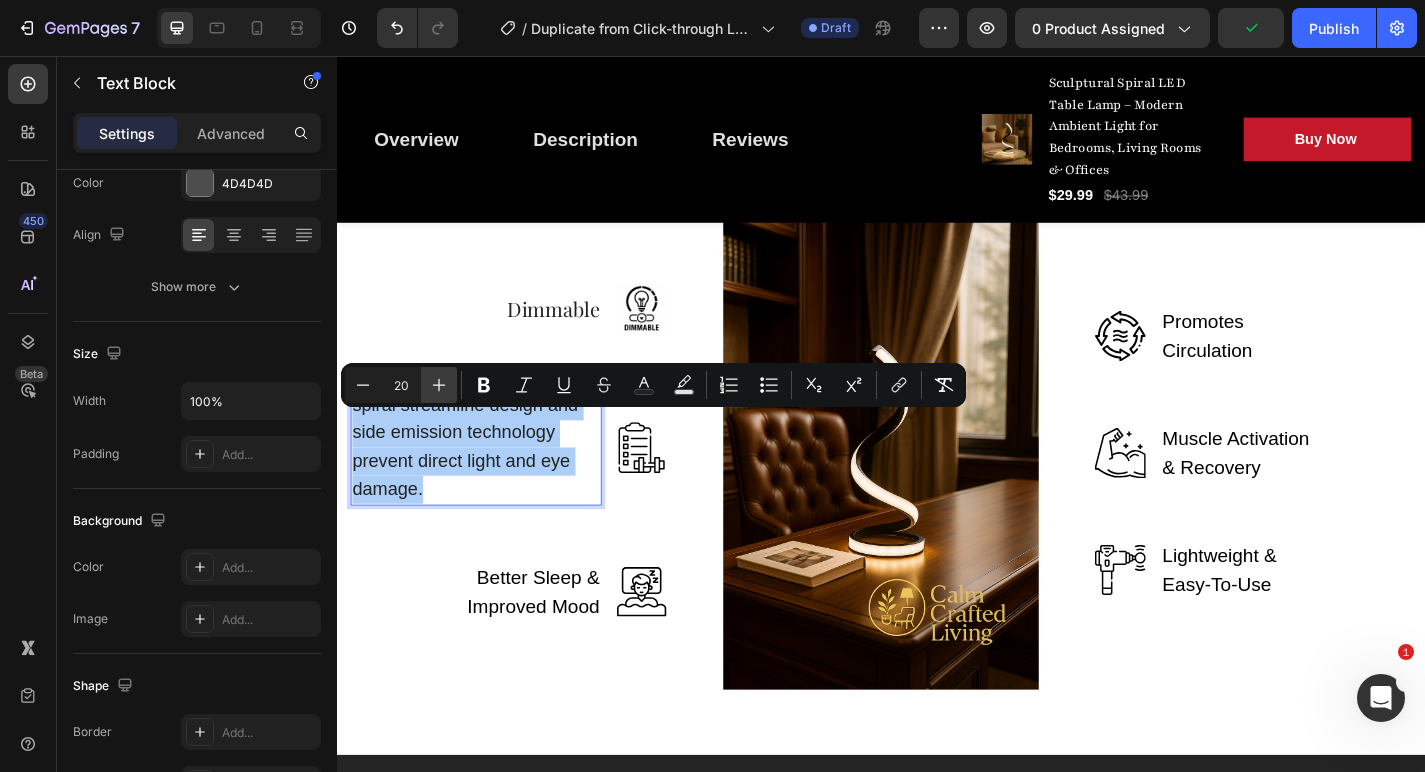 click 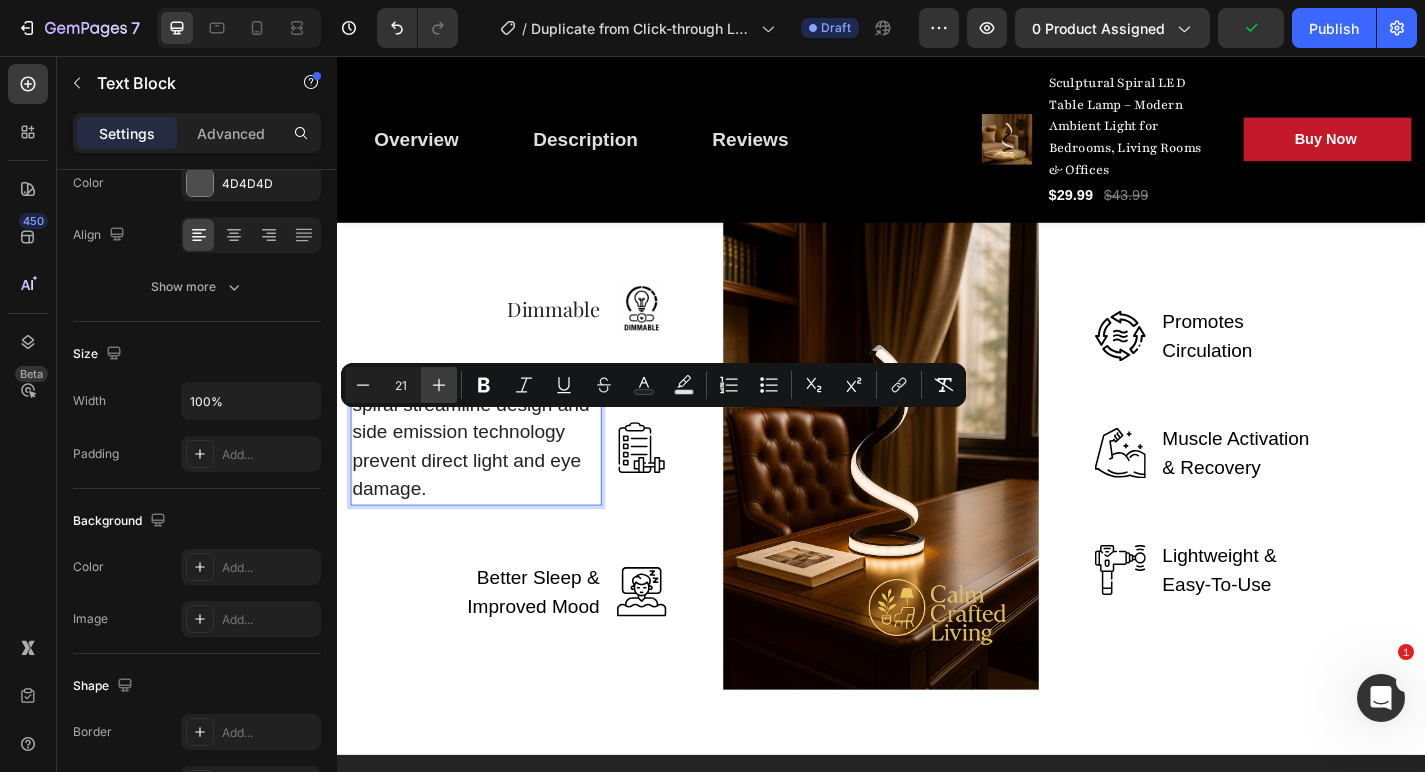 click 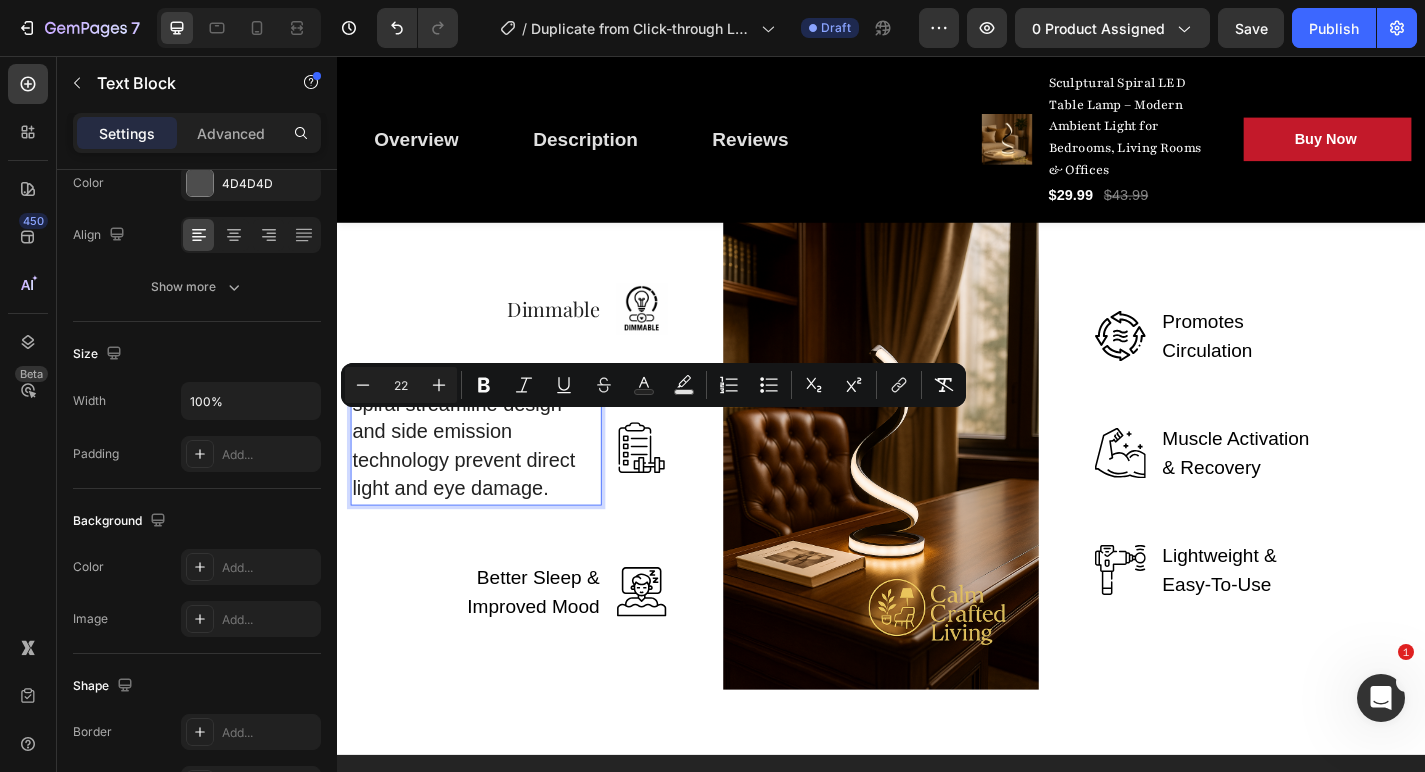 click on "spiral streamline design and side emission technology prevent direct light and eye damage." at bounding box center (490, 488) 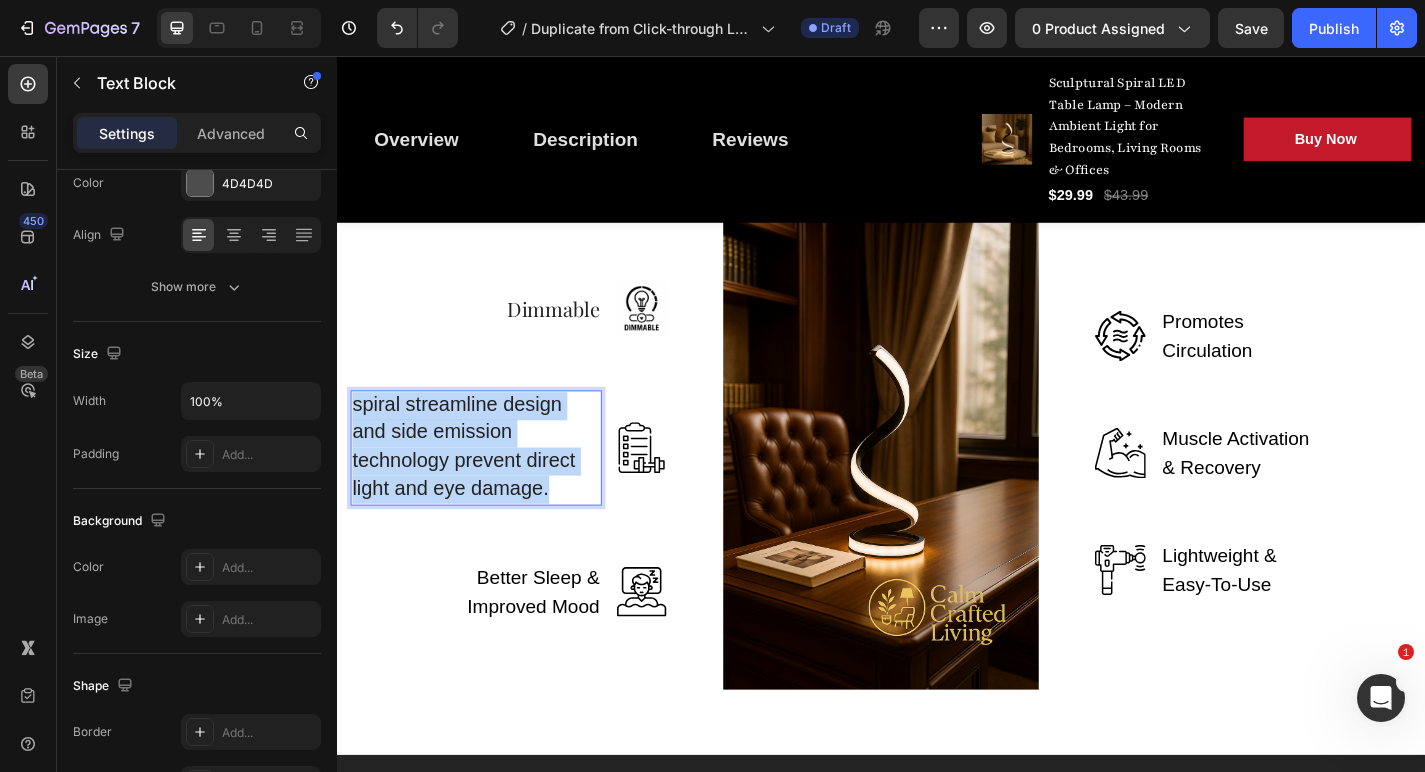 drag, startPoint x: 585, startPoint y: 535, endPoint x: 355, endPoint y: 433, distance: 251.60286 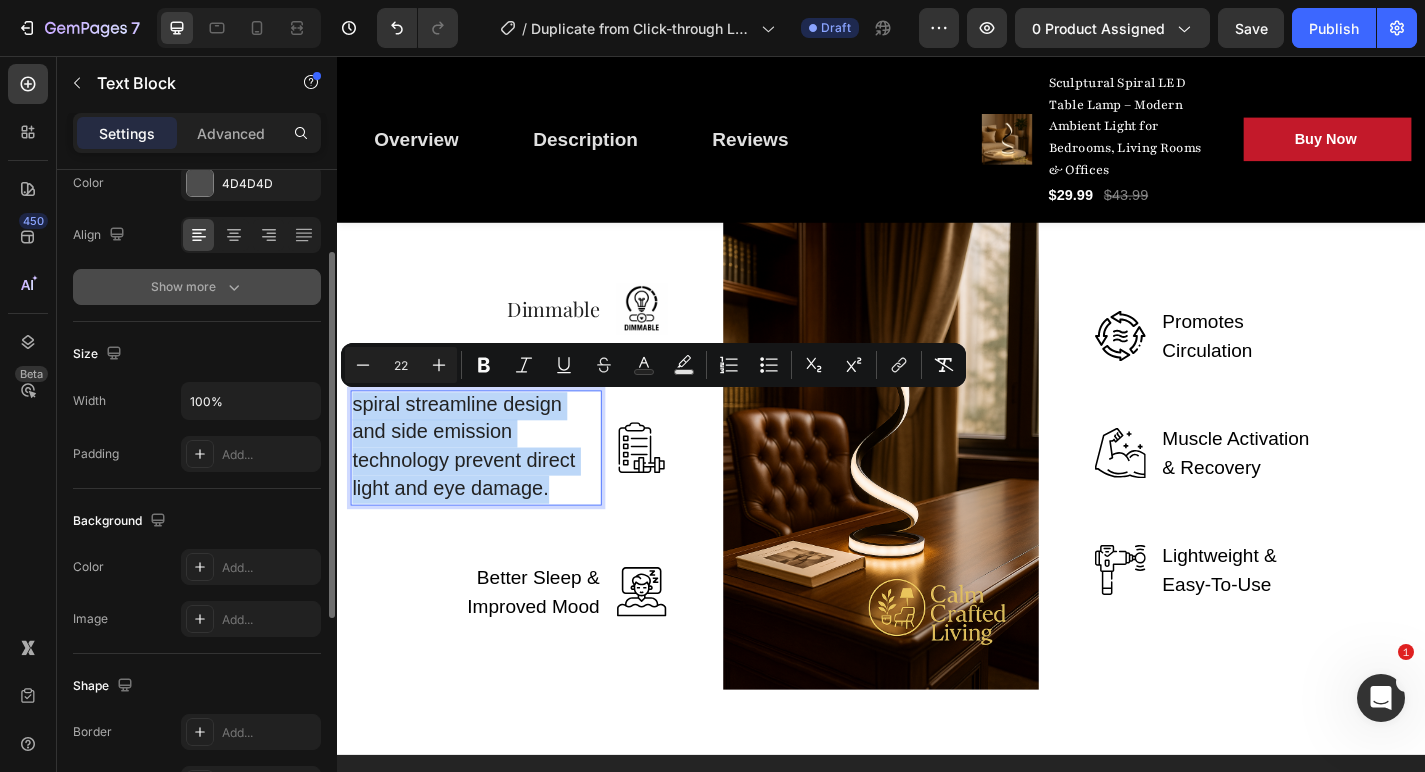 scroll, scrollTop: 0, scrollLeft: 0, axis: both 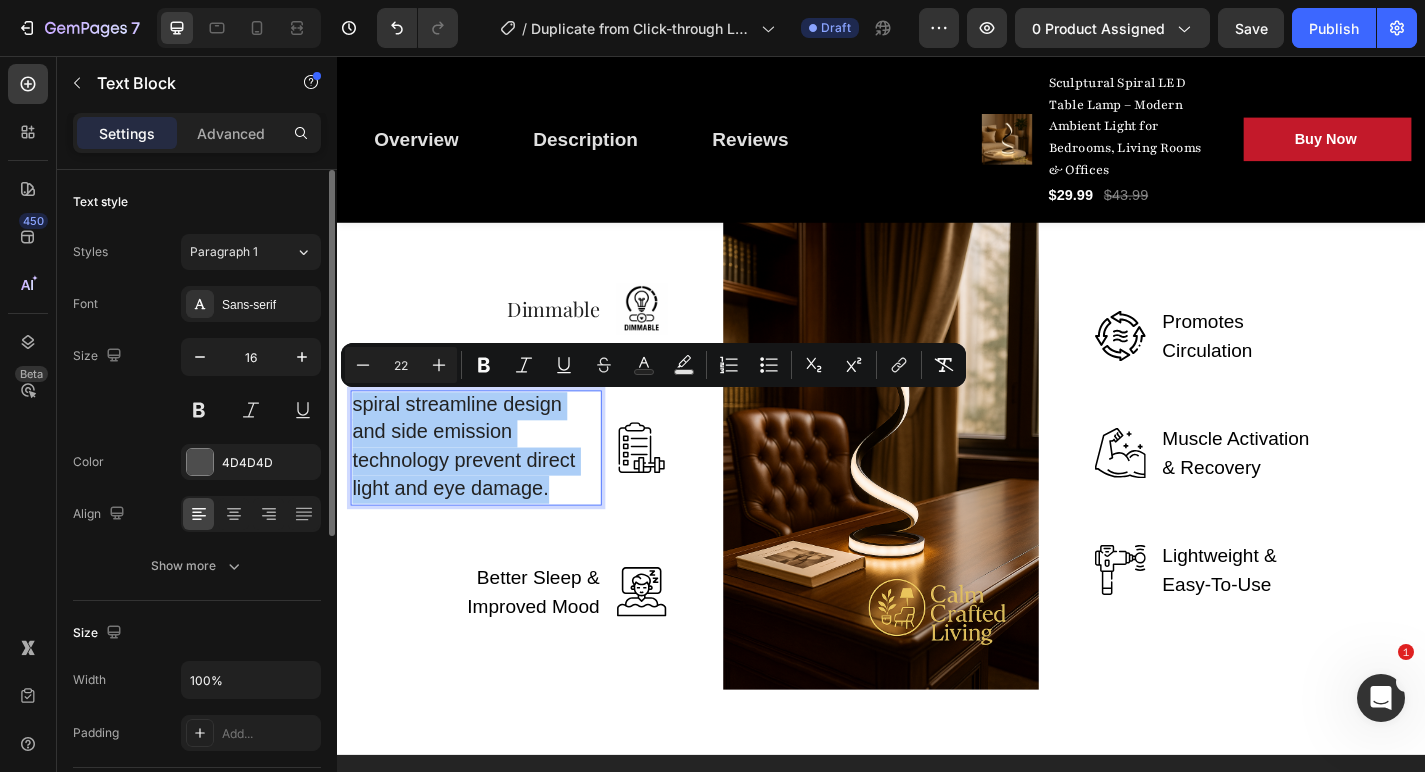 click on "Font Sans-serif Size 16 Color 4D4D4D Align Show more" at bounding box center (197, 435) 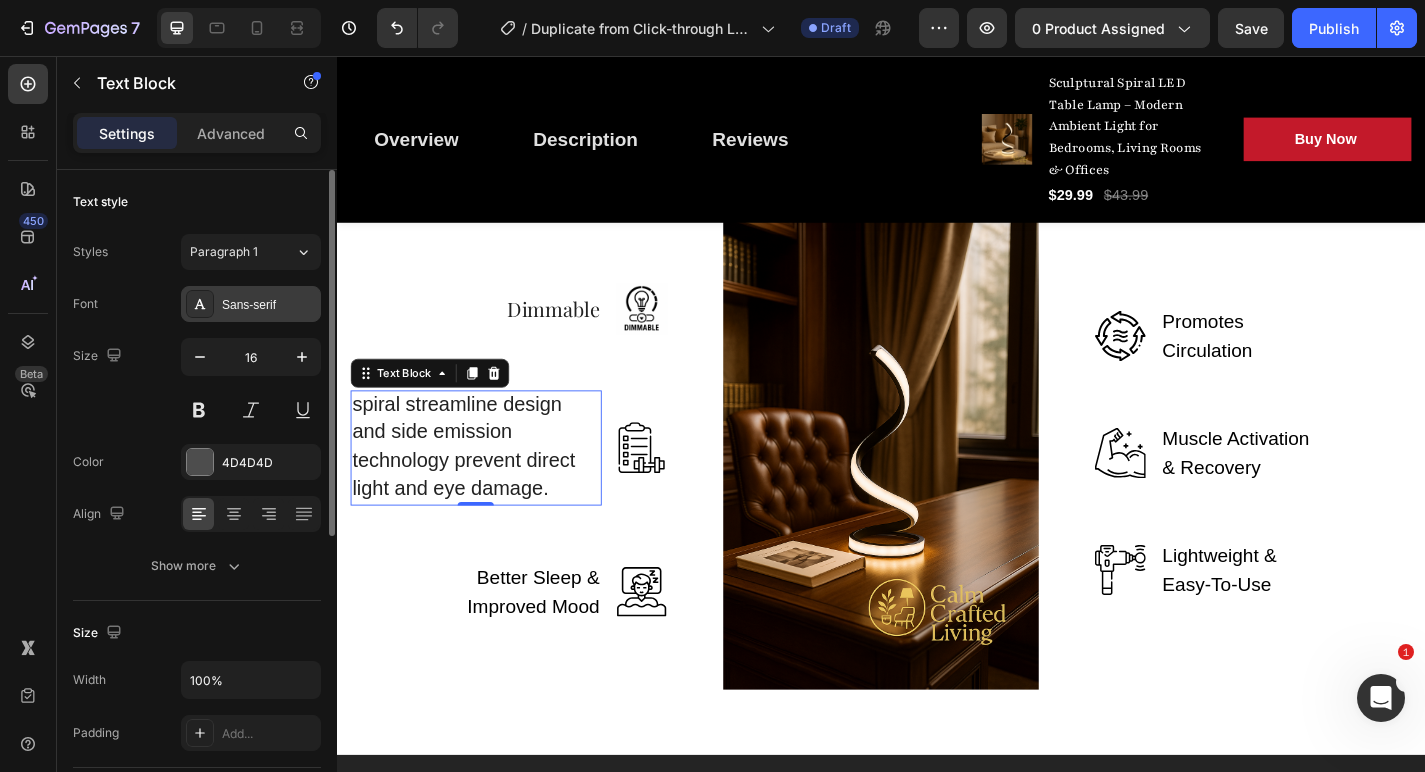 click on "Sans-serif" at bounding box center (269, 305) 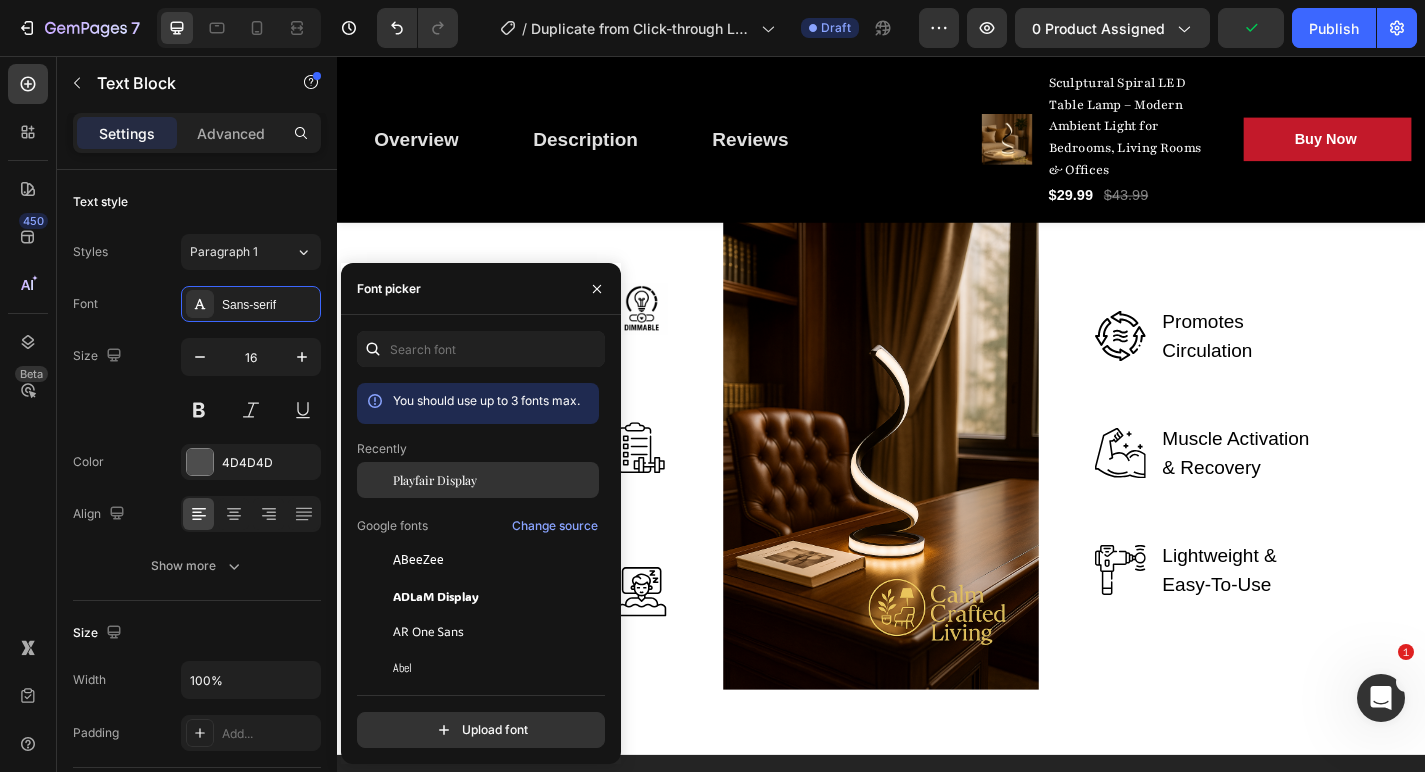 click on "Playfair Display" at bounding box center (435, 480) 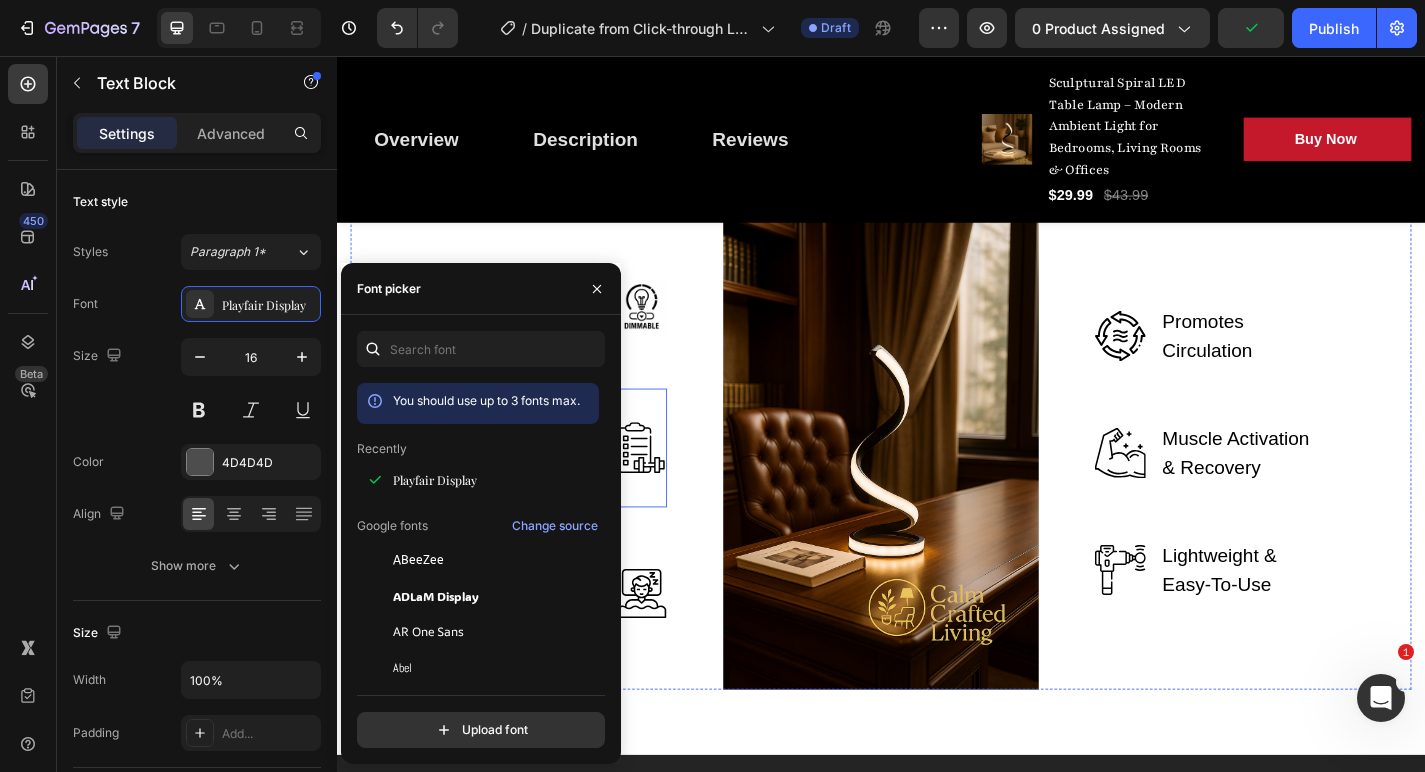 click on "Image" at bounding box center [673, 488] 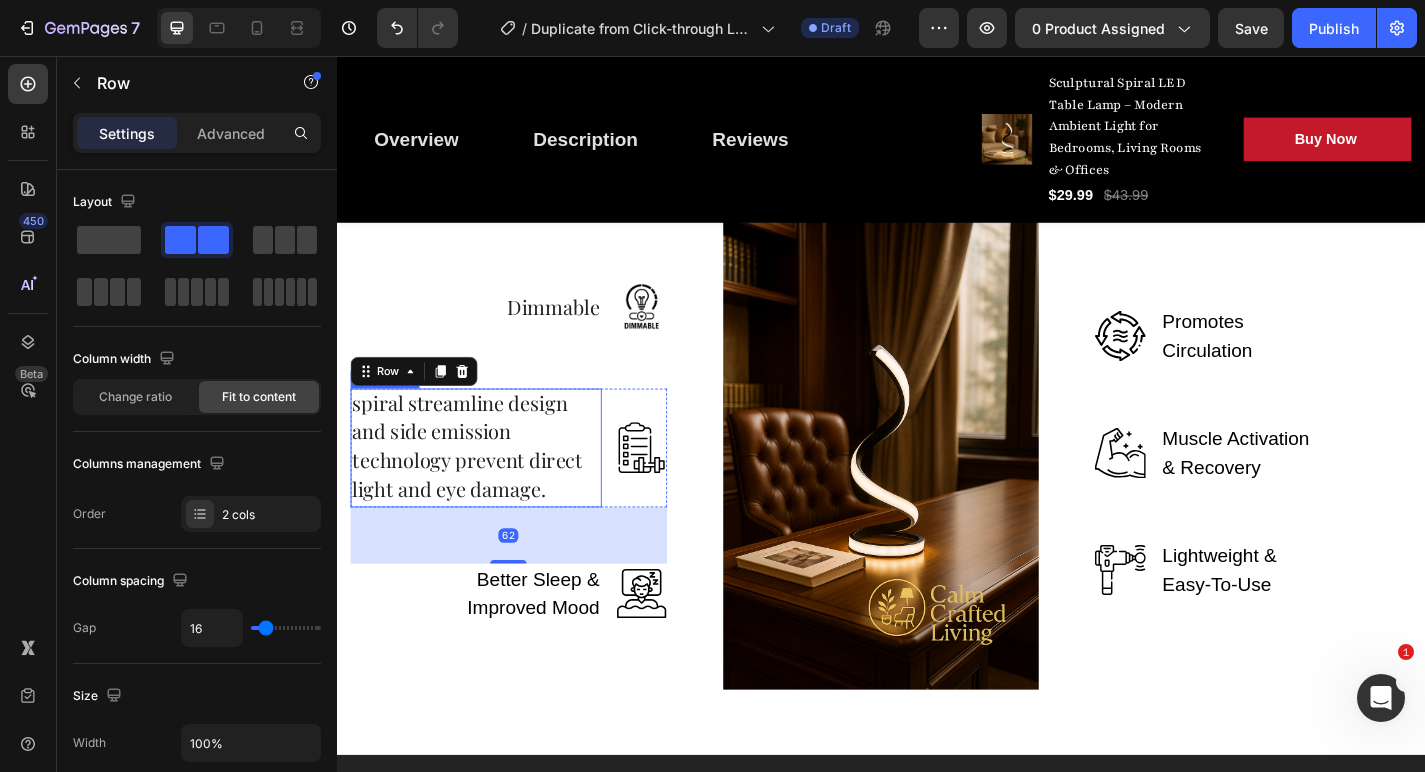 click on "spiral streamline design and side emission technology prevent direct light and eye damage." at bounding box center (490, 488) 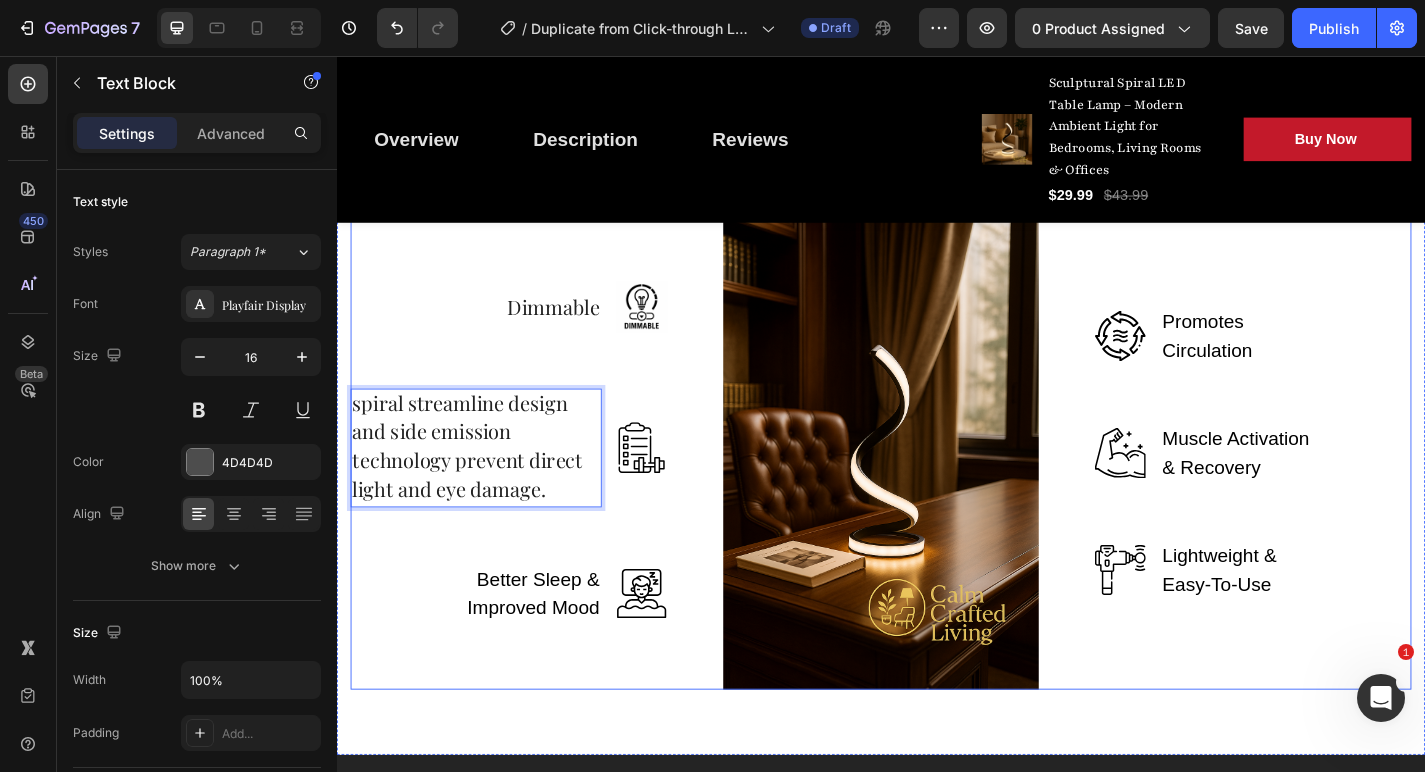 click on "Dimmable  Text block Image Row spiral streamline design and side emission technology prevent direct light and eye damage. Text Block   0 Image Row Better Sleep & Improved Mood Text block Image Row" at bounding box center (526, 493) 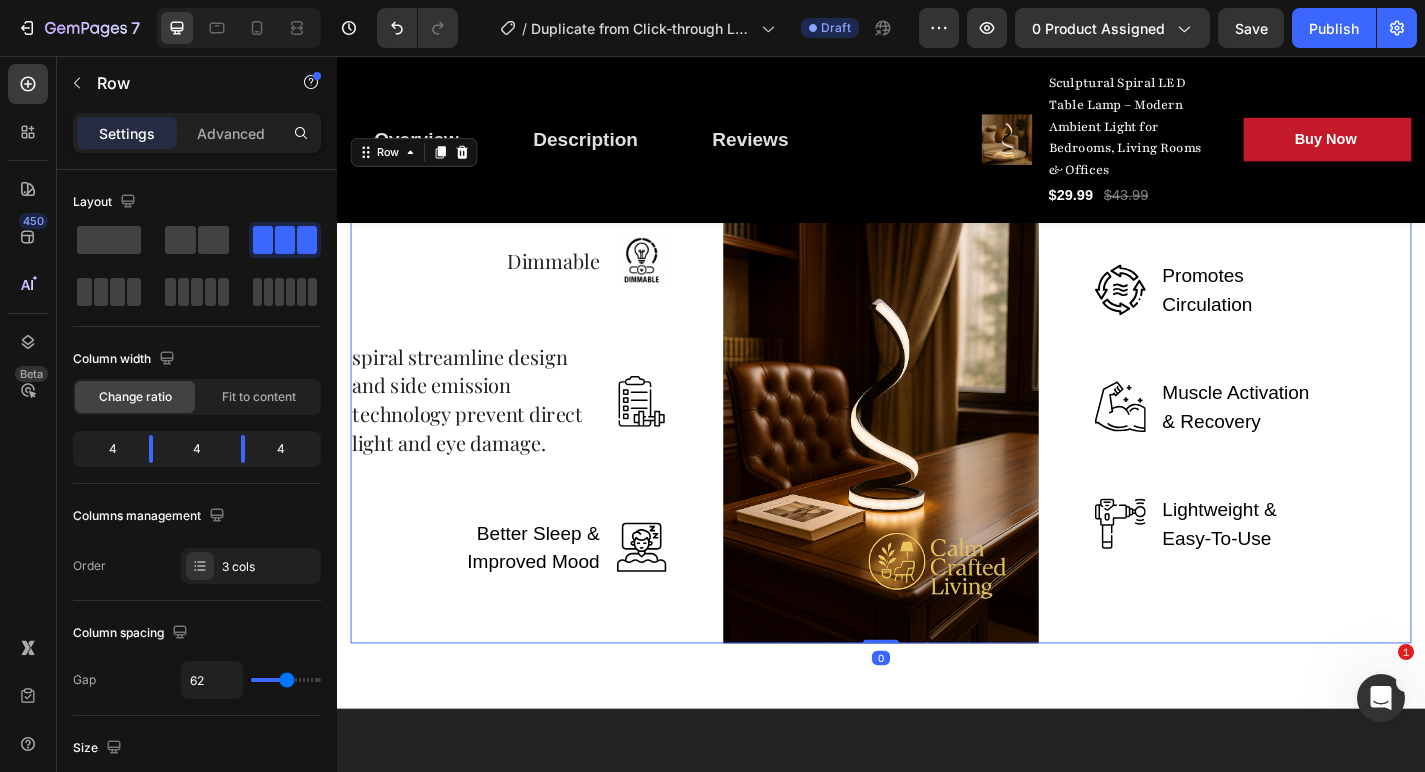 scroll, scrollTop: 3526, scrollLeft: 0, axis: vertical 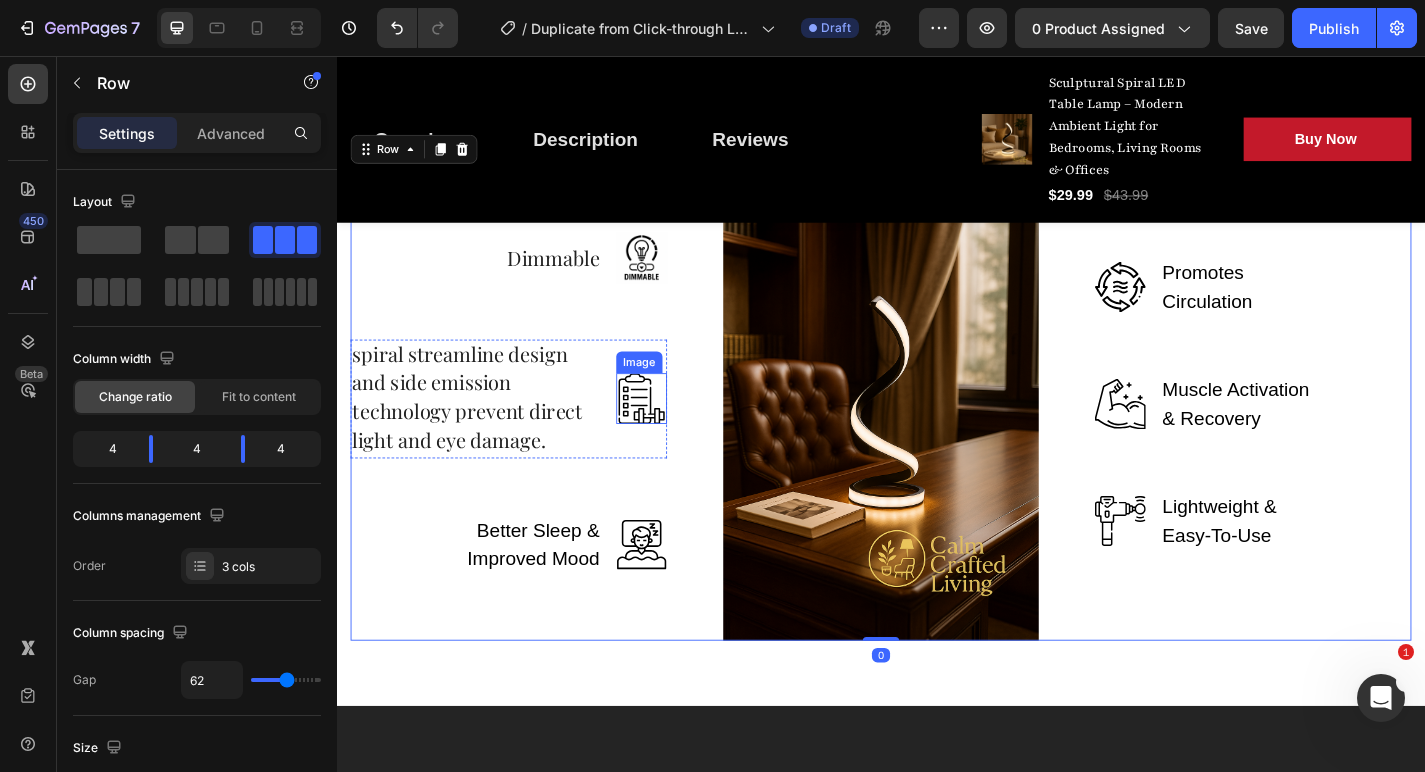 click at bounding box center [673, 434] 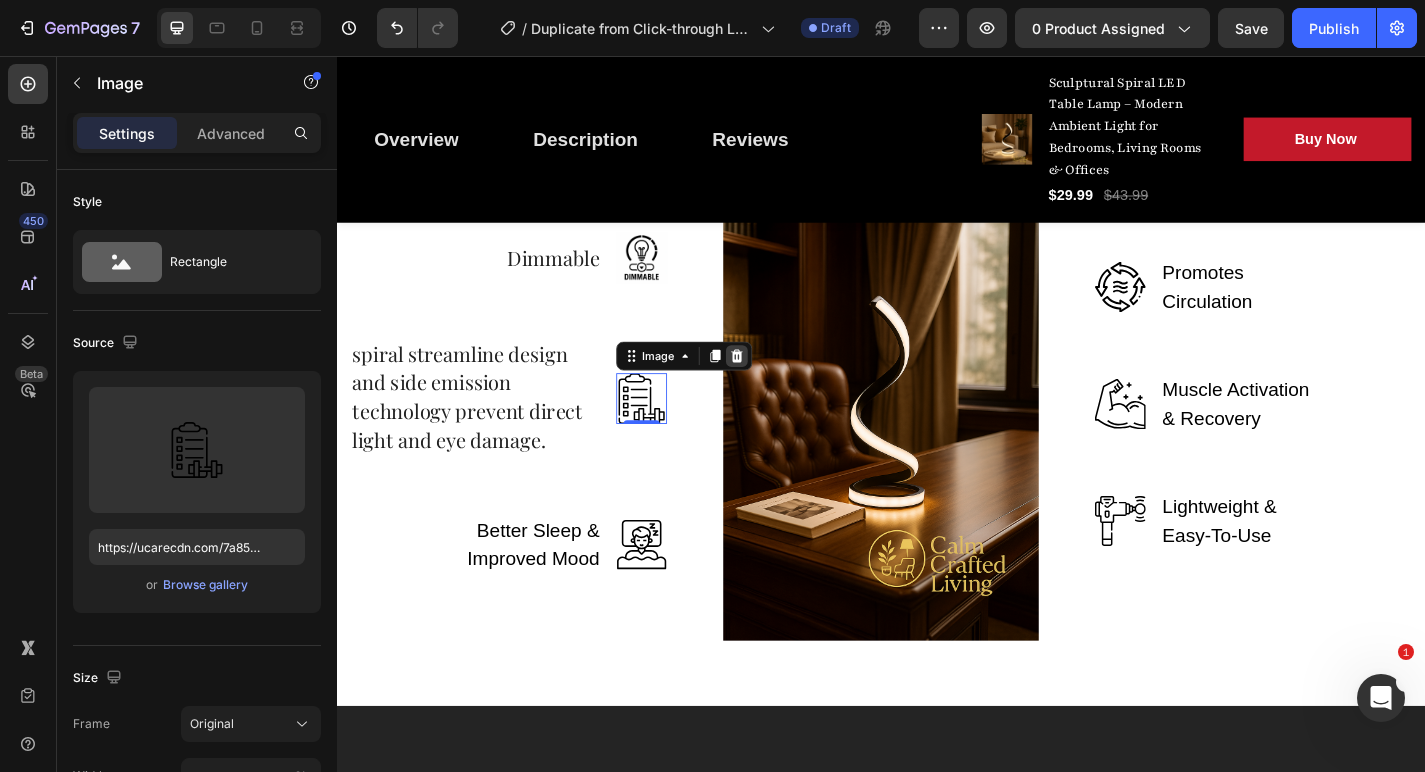 click 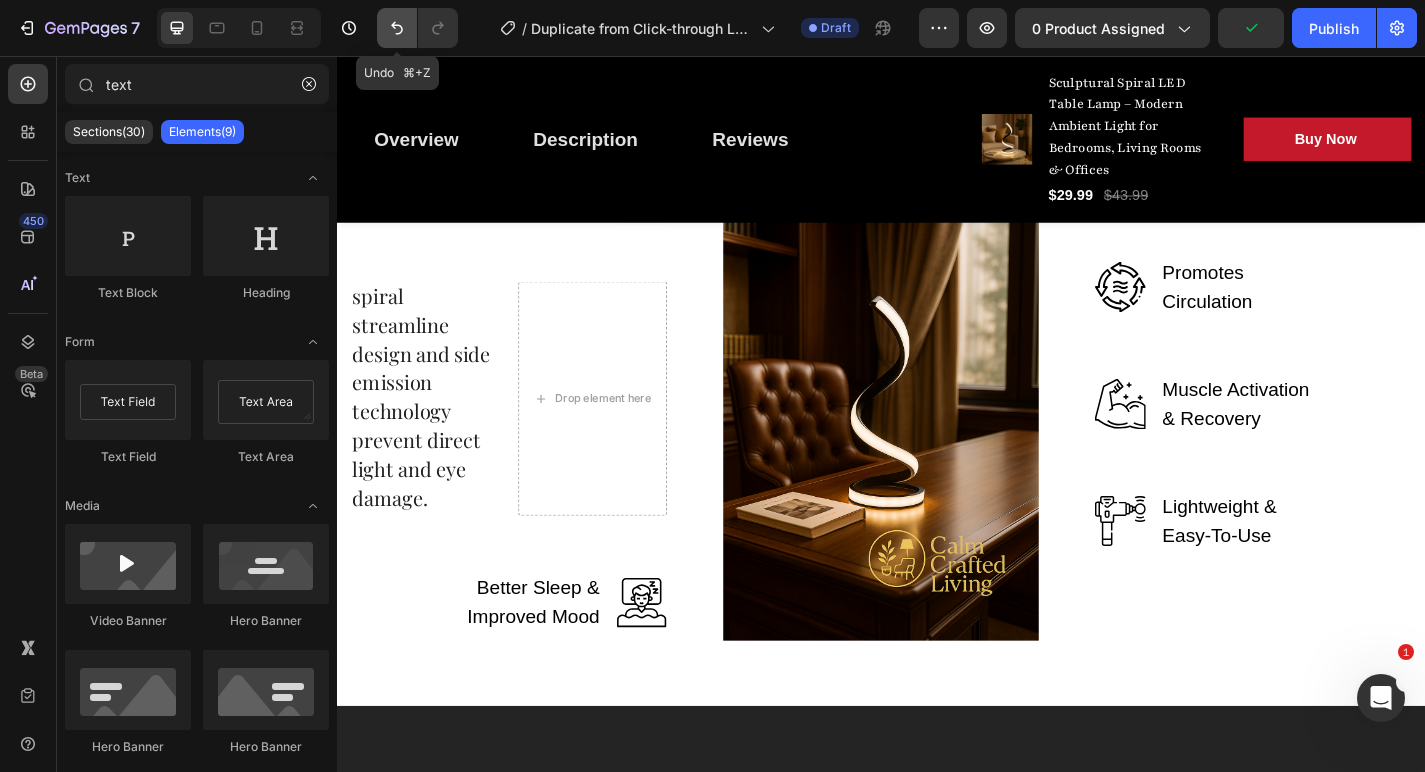click 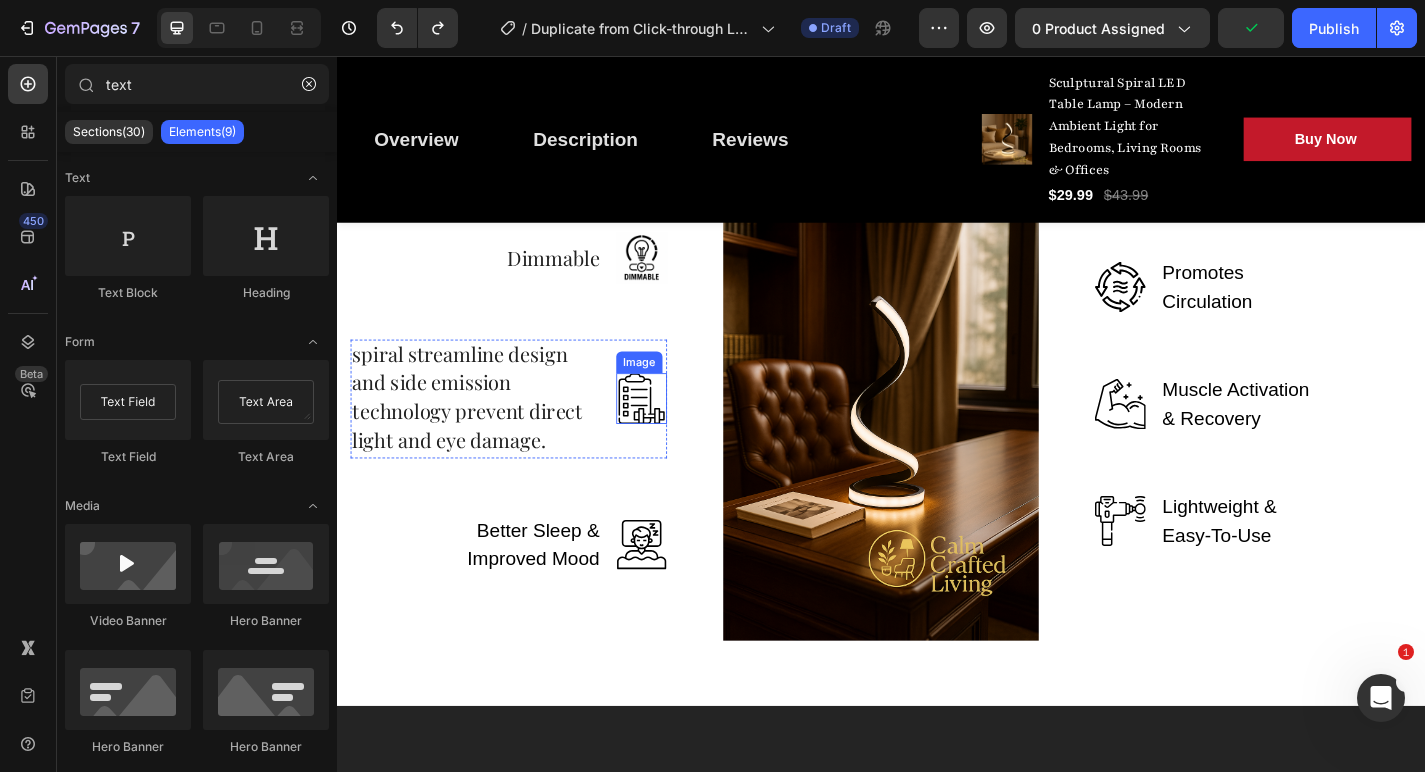 click at bounding box center [673, 434] 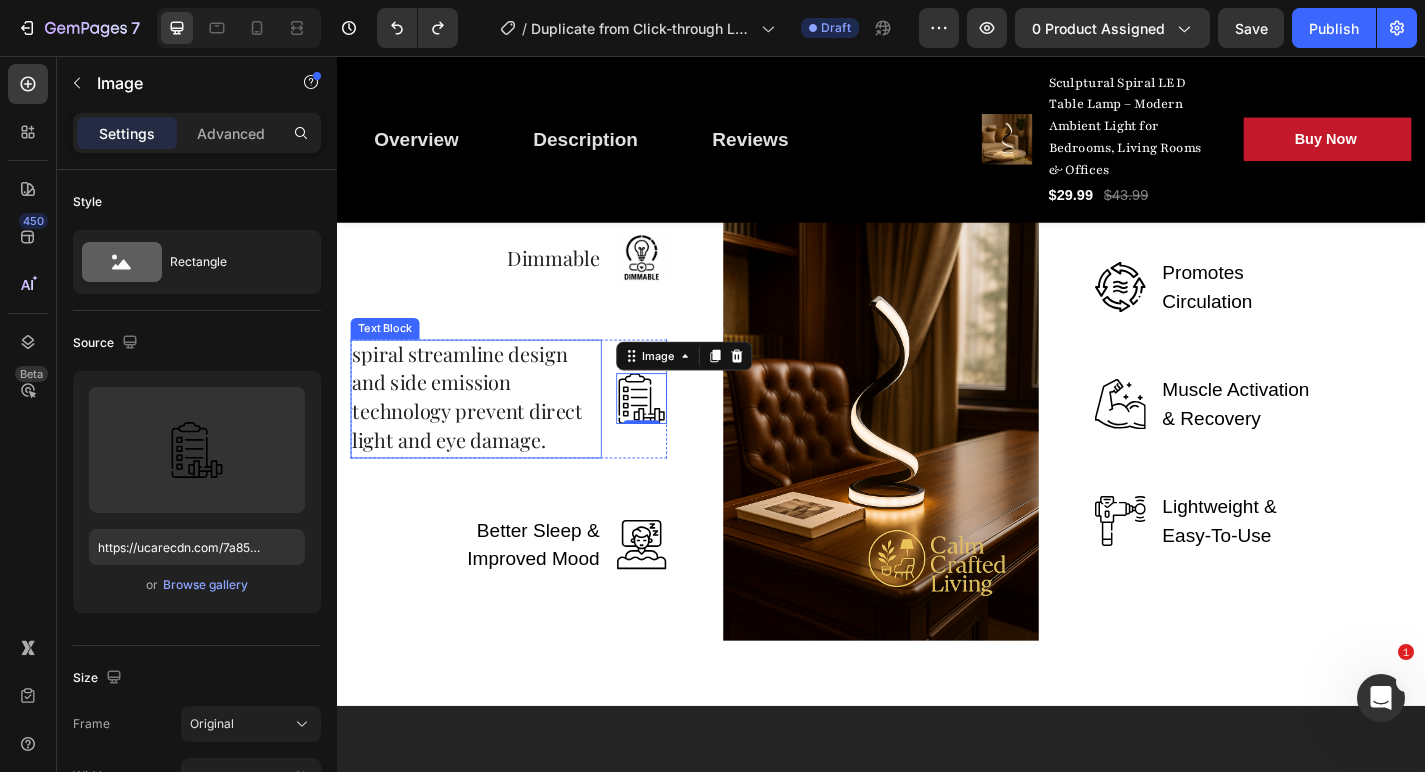 click on "spiral streamline design and side emission technology prevent direct light and eye damage." at bounding box center [481, 432] 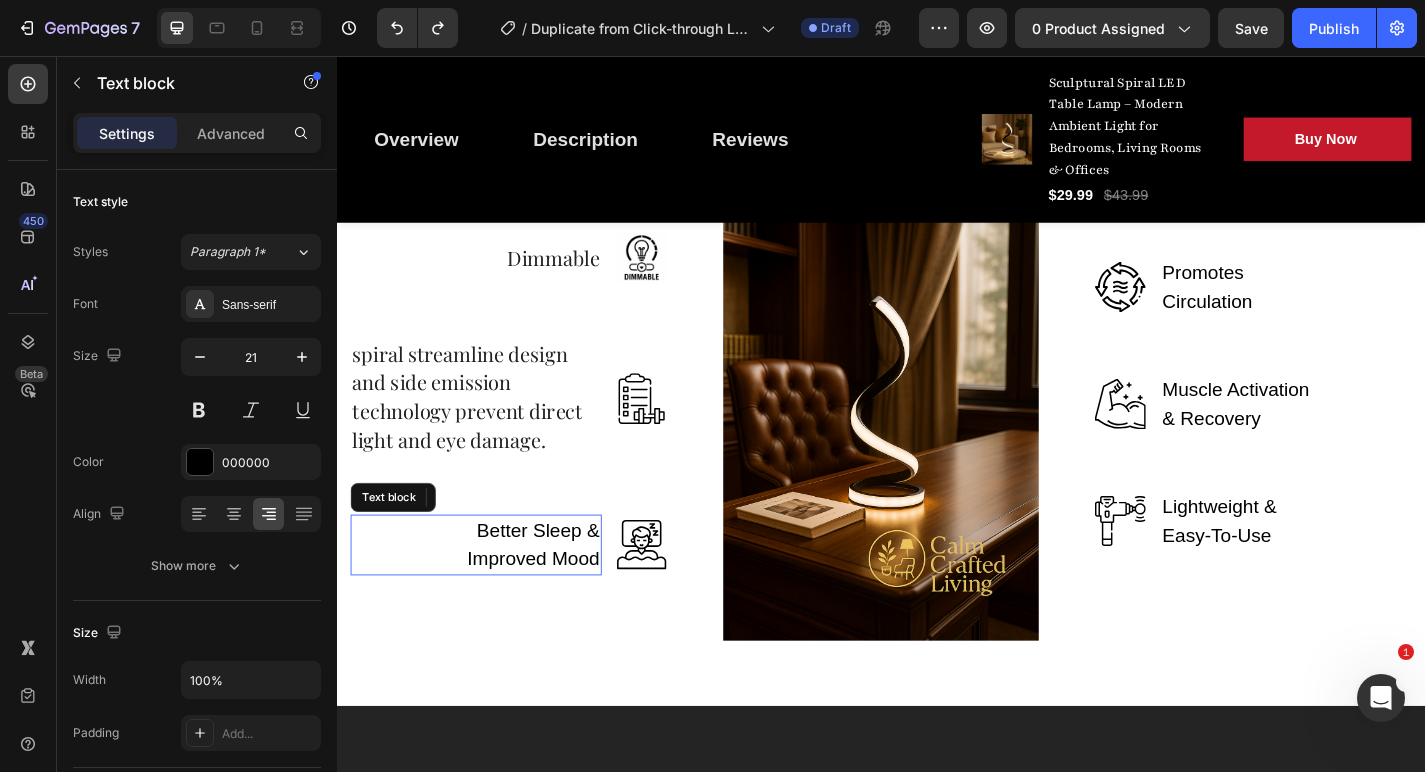 click on "Better Sleep & Improved Mood" at bounding box center [545, 595] 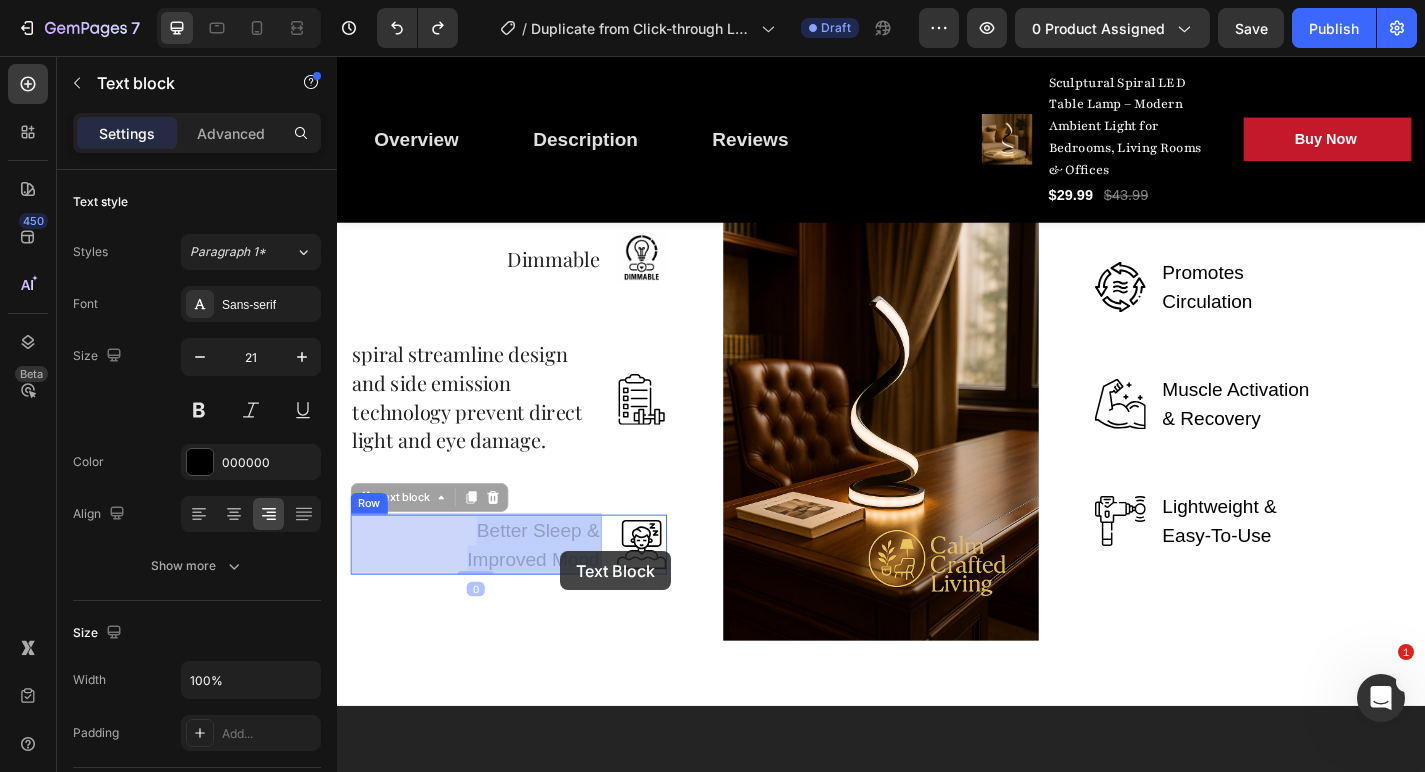 drag, startPoint x: 494, startPoint y: 571, endPoint x: 551, endPoint y: 589, distance: 59.77458 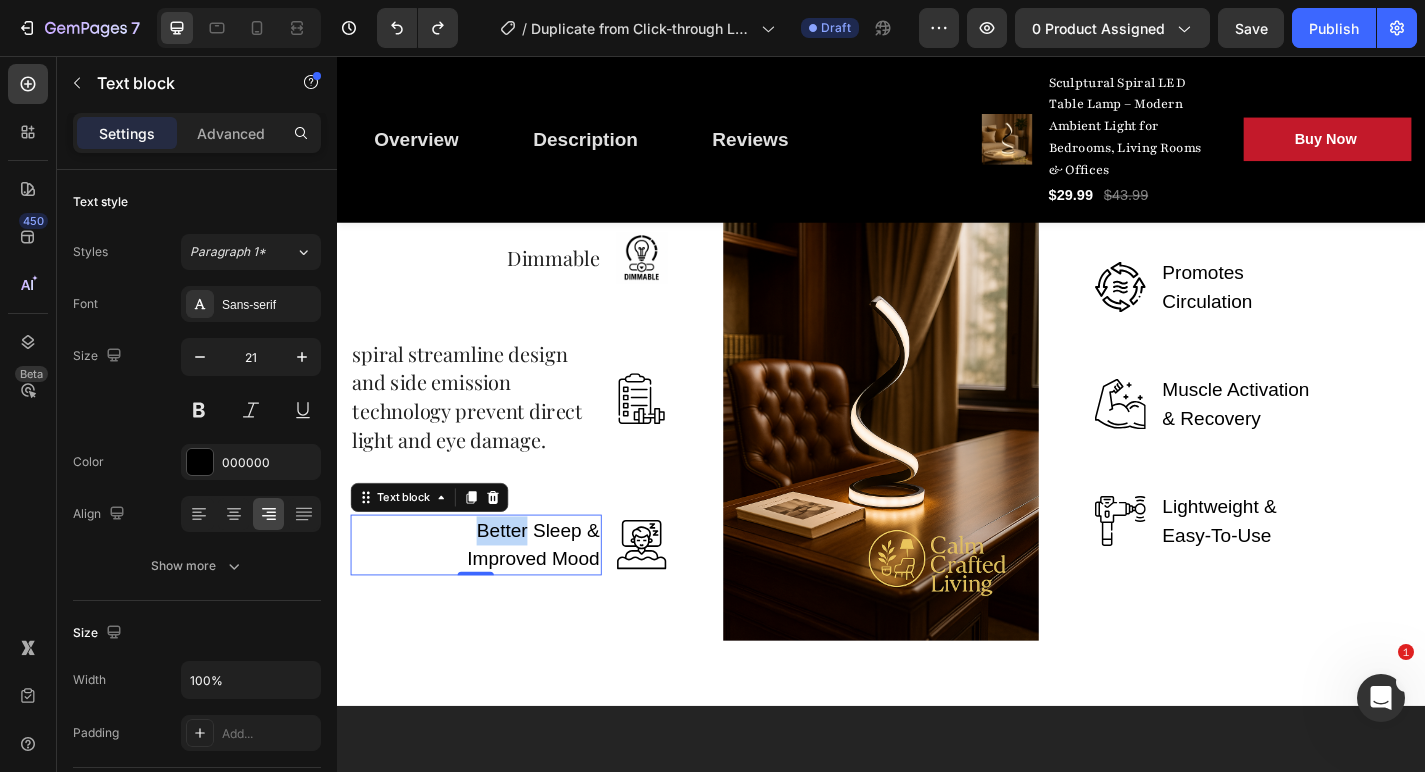 click on "Better Sleep & Improved Mood" at bounding box center [545, 595] 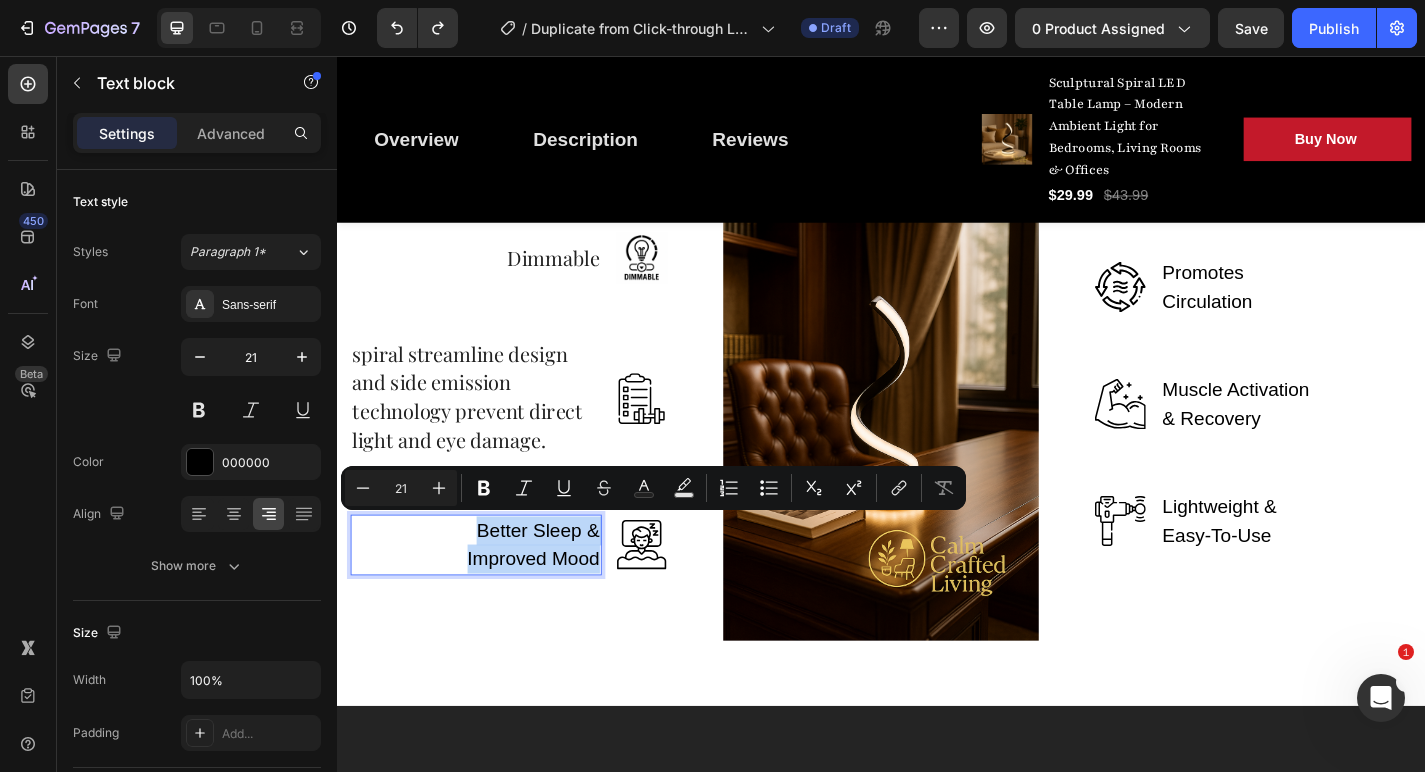 drag, startPoint x: 489, startPoint y: 574, endPoint x: 628, endPoint y: 611, distance: 143.8402 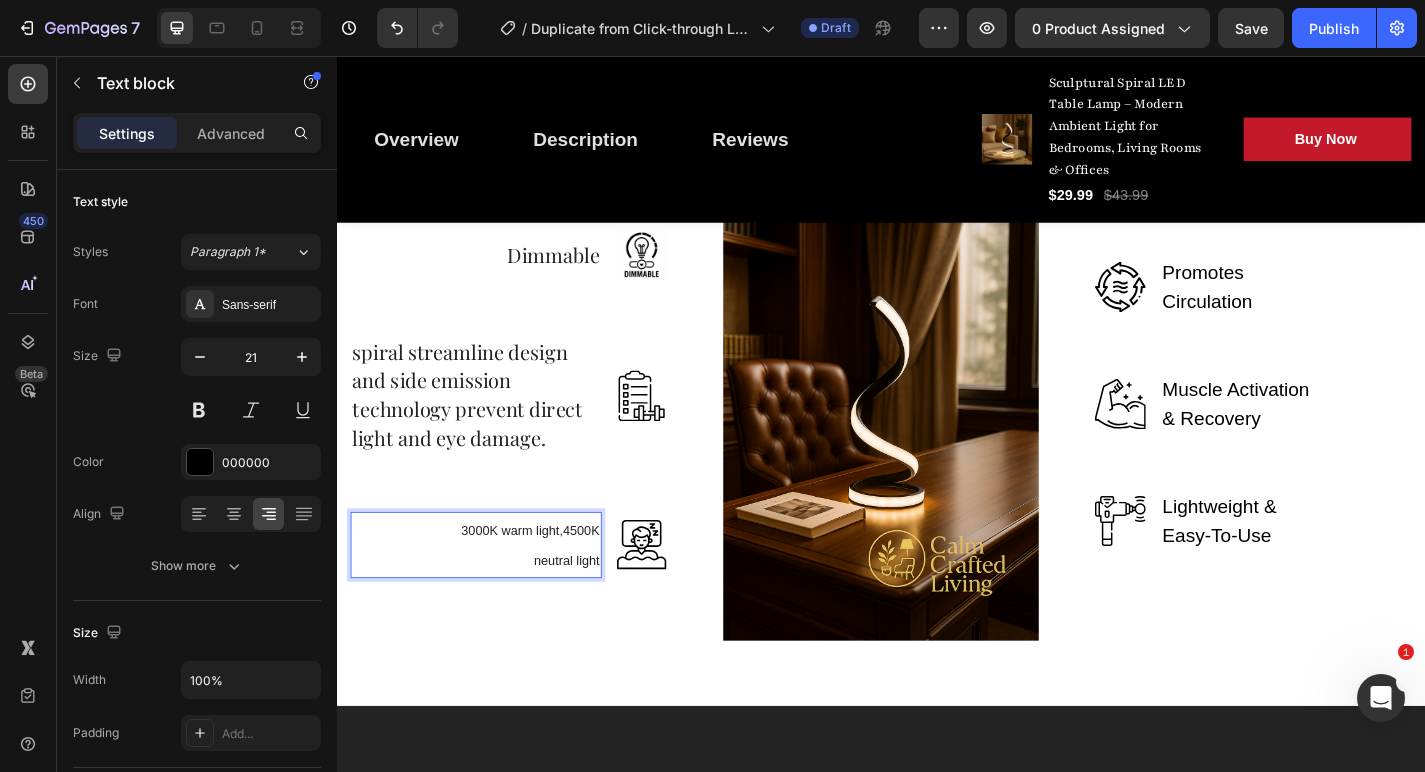 click on "3000K warm light,4500K neutral light" at bounding box center (545, 595) 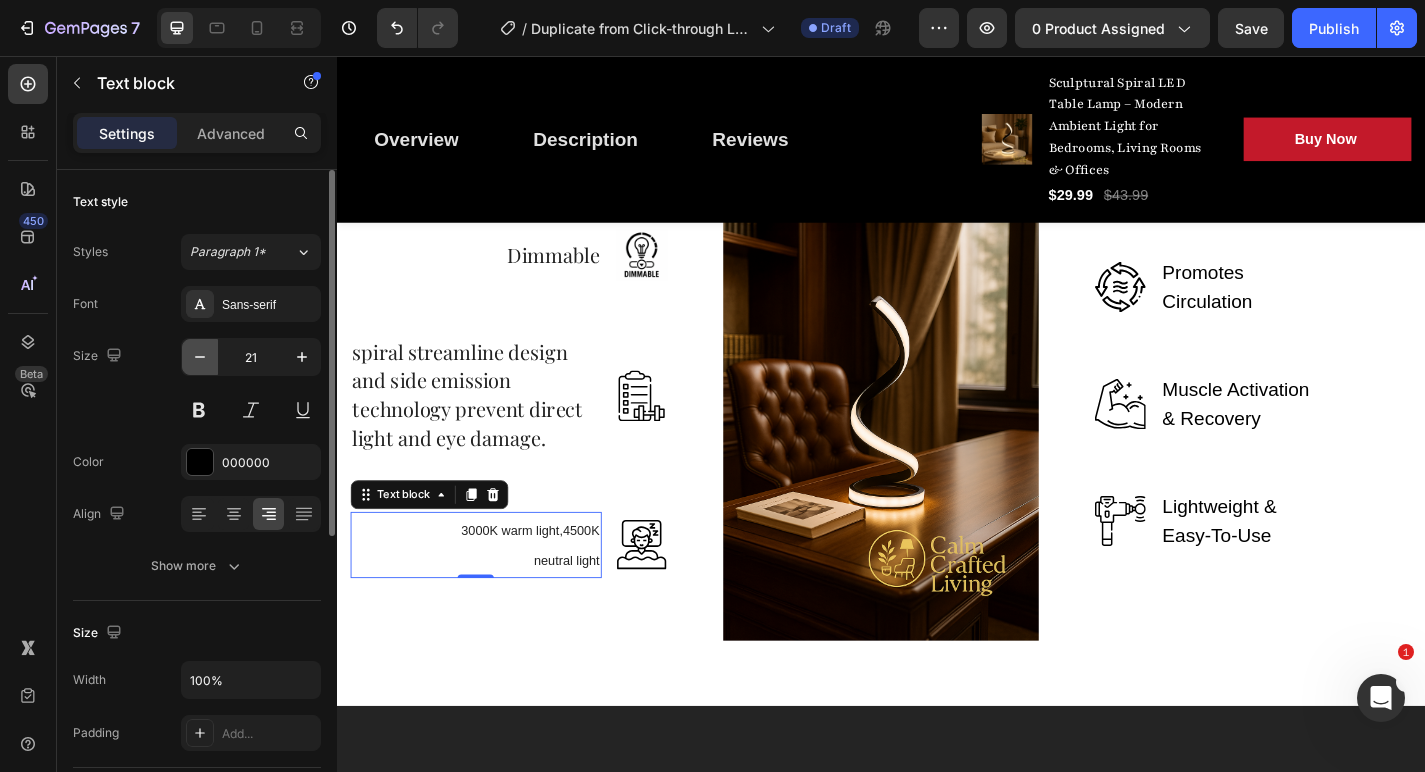 click 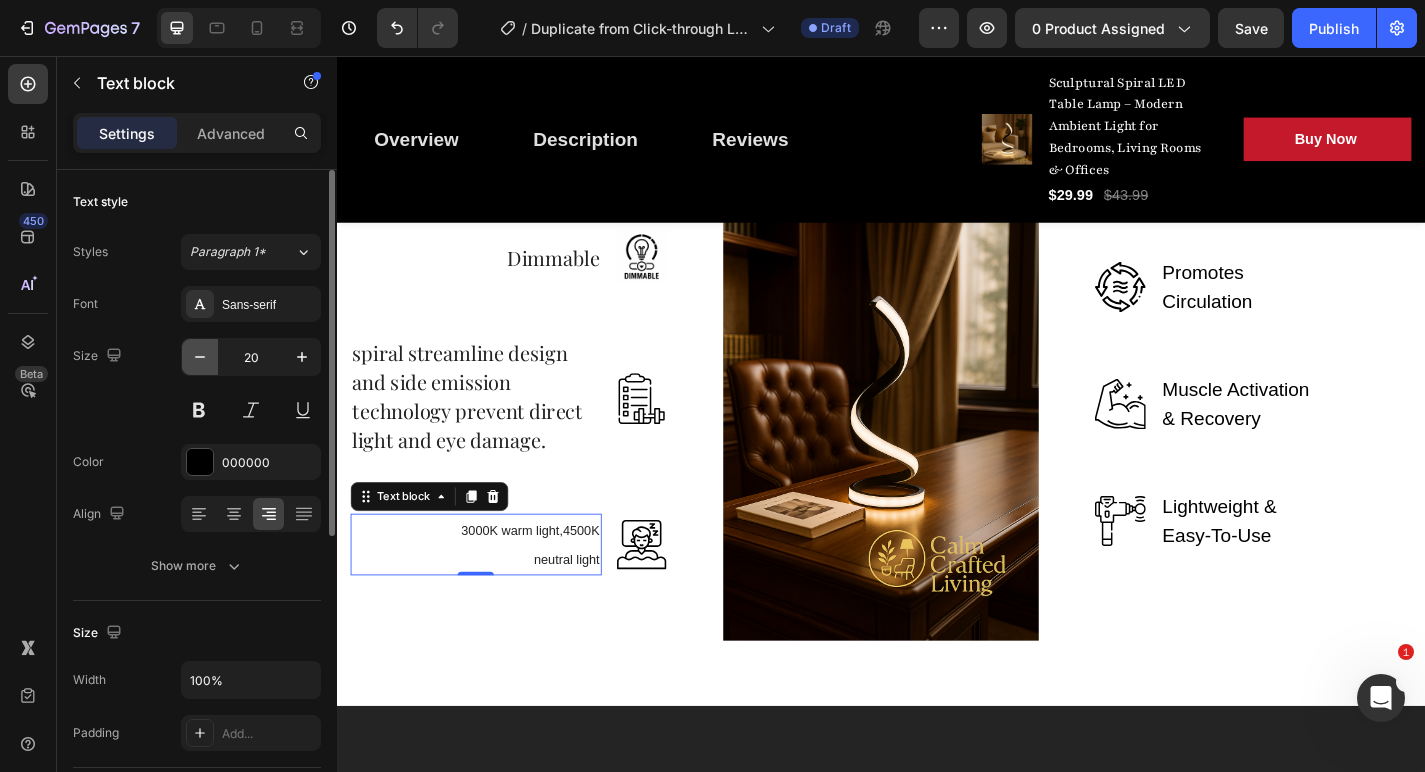 click 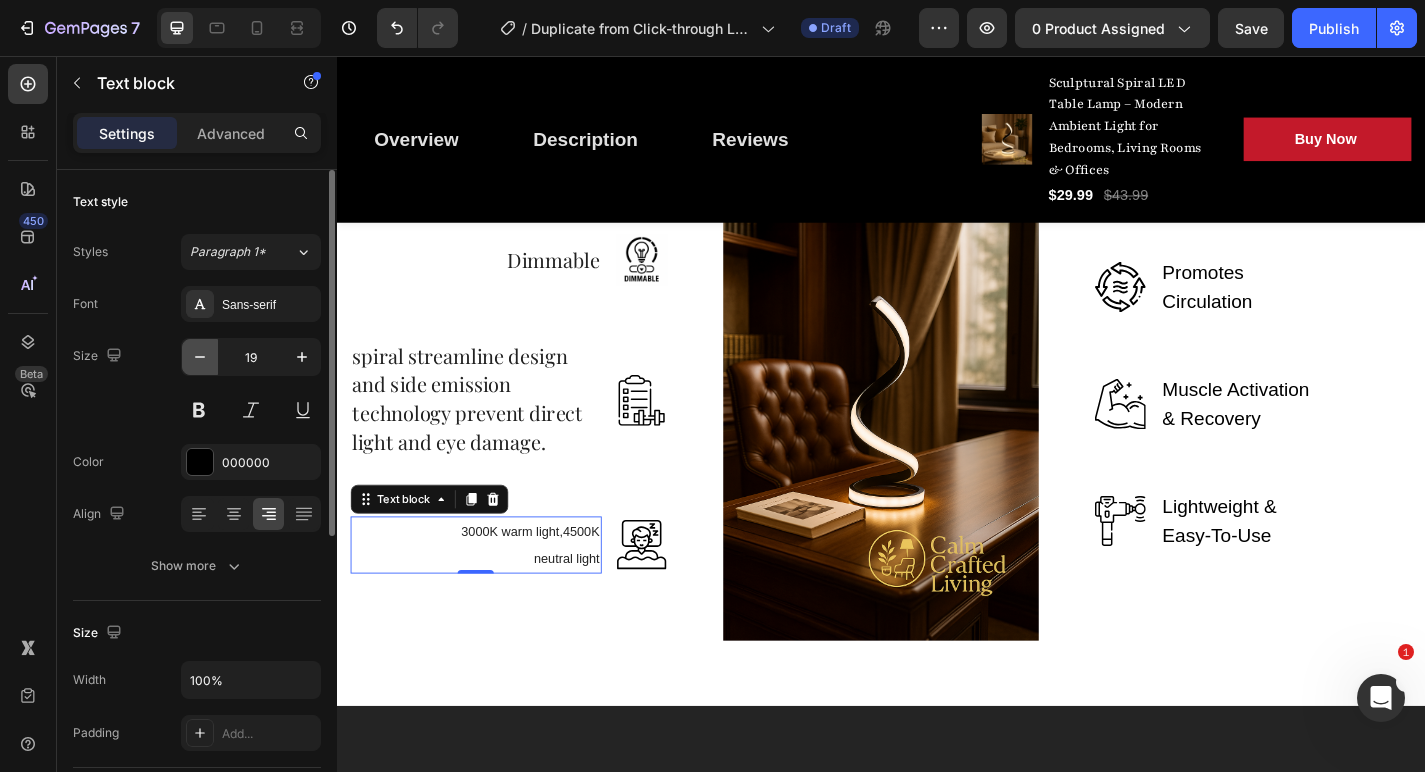 click 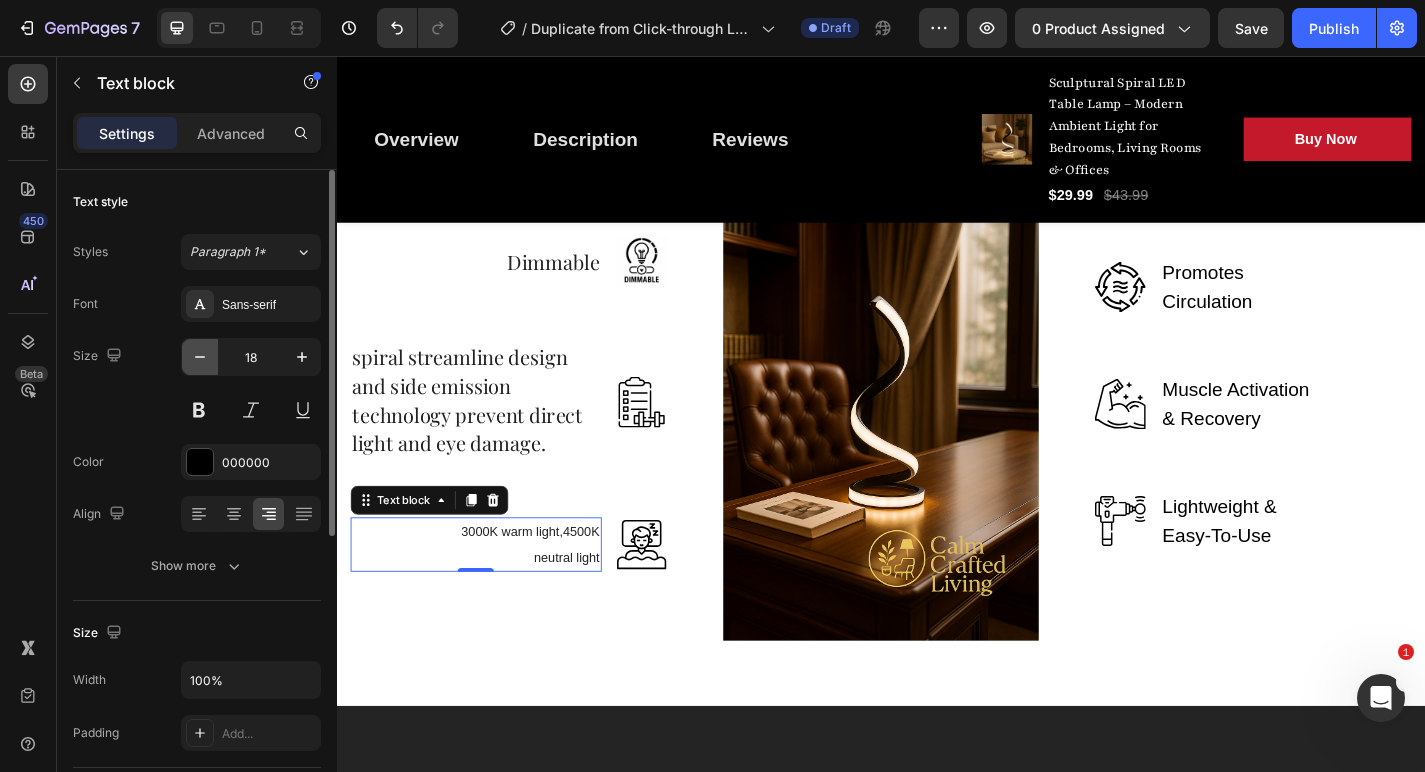 click 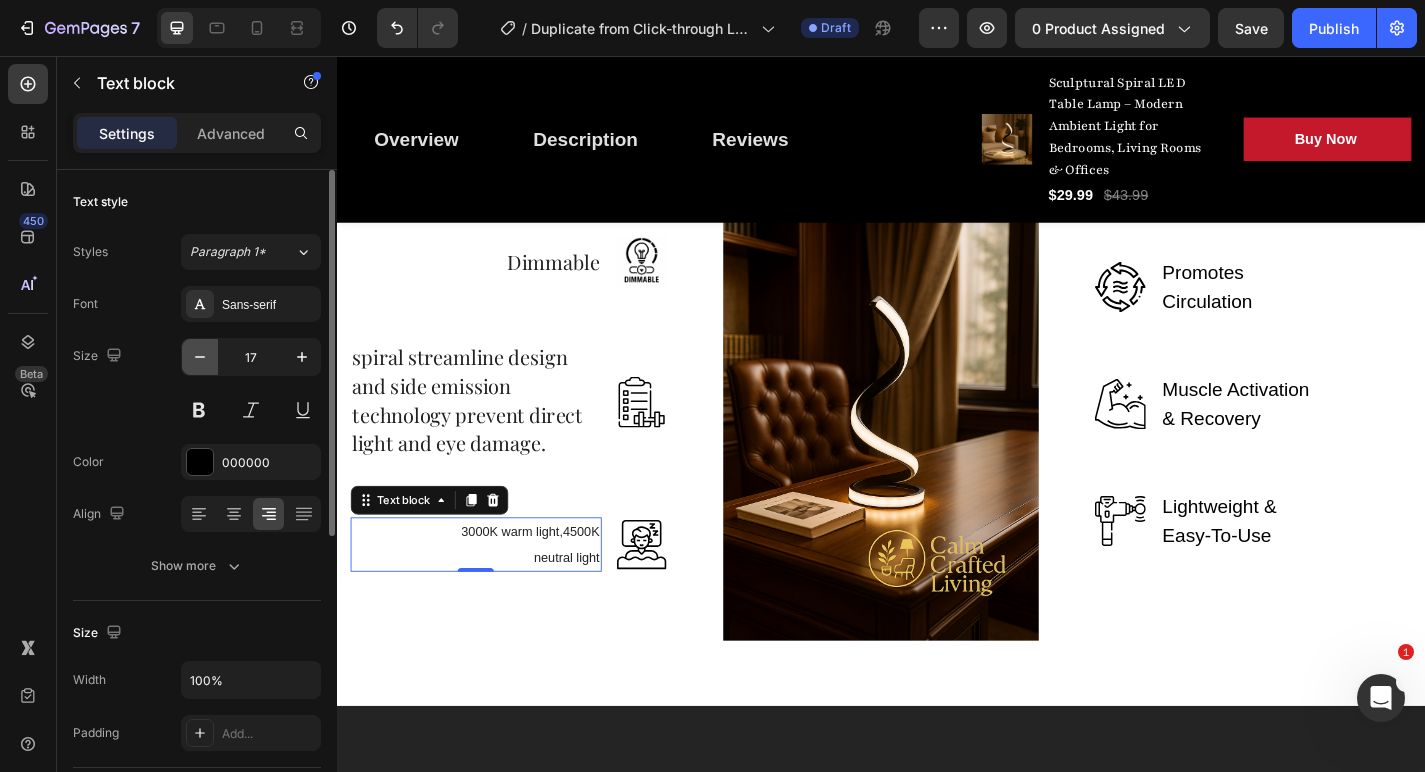 click 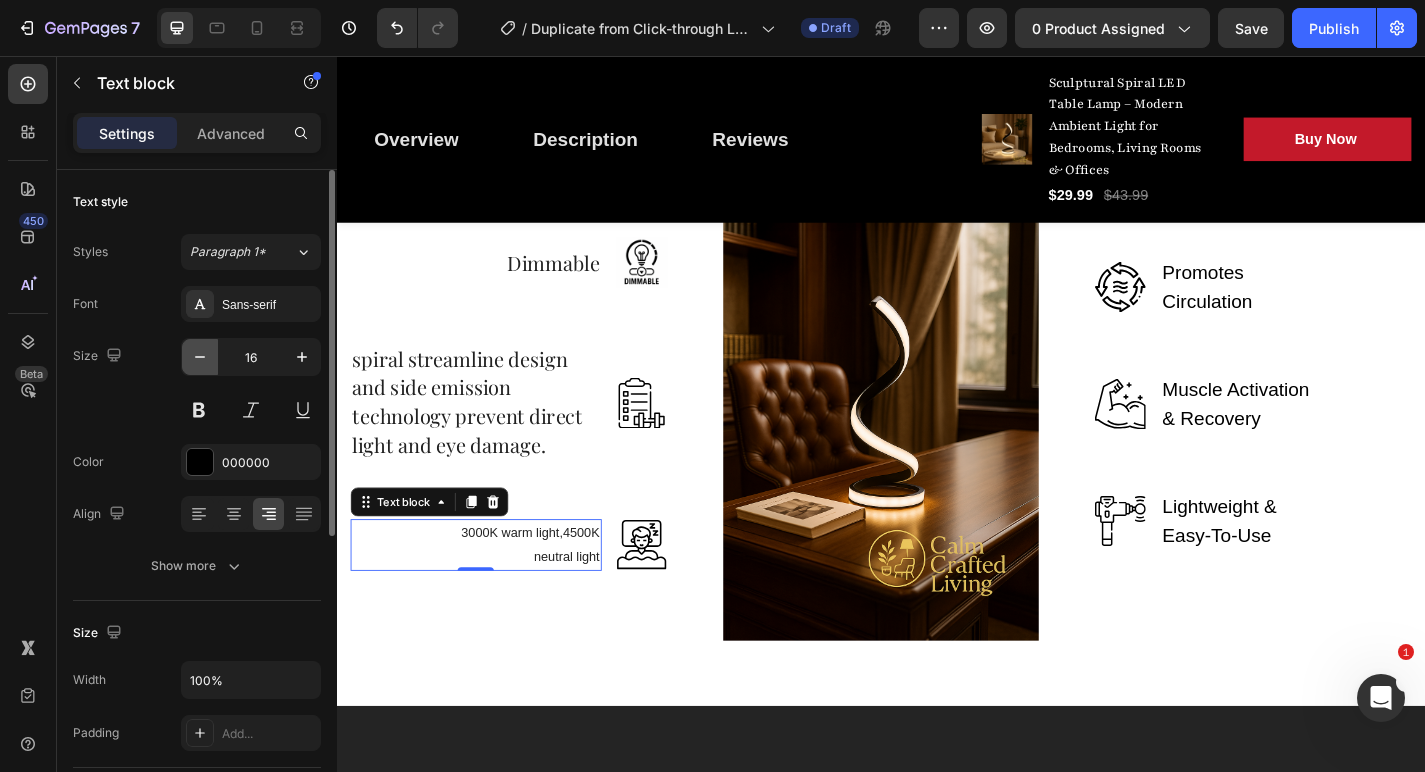 click 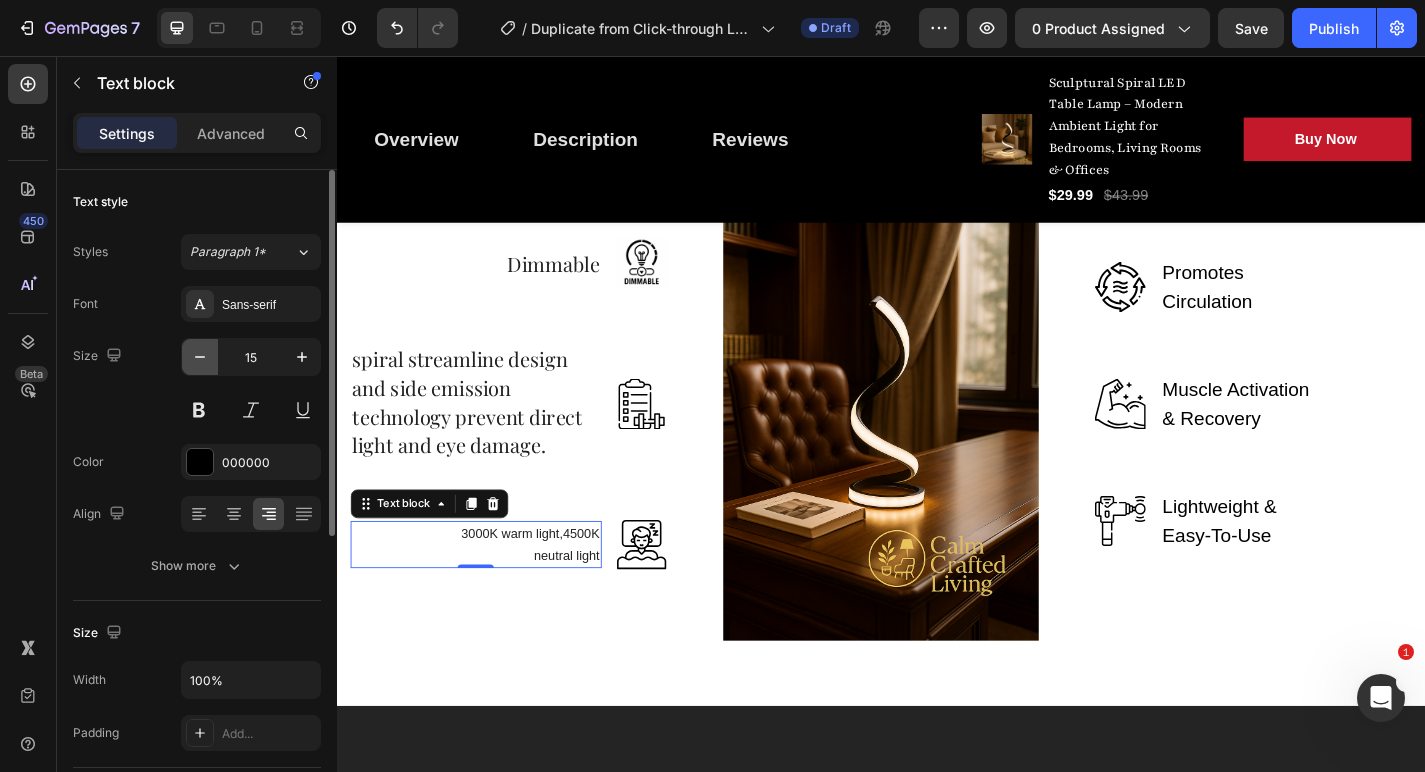 click 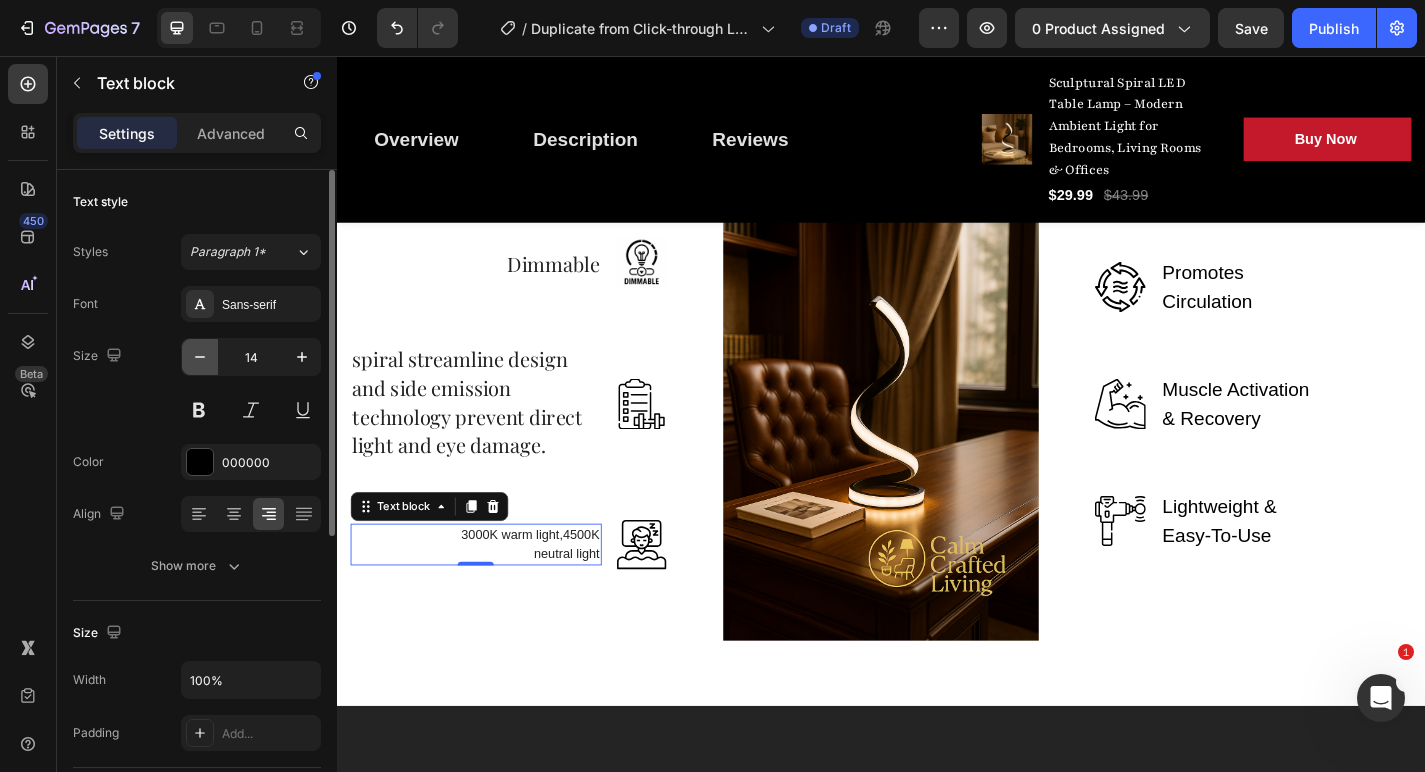 click 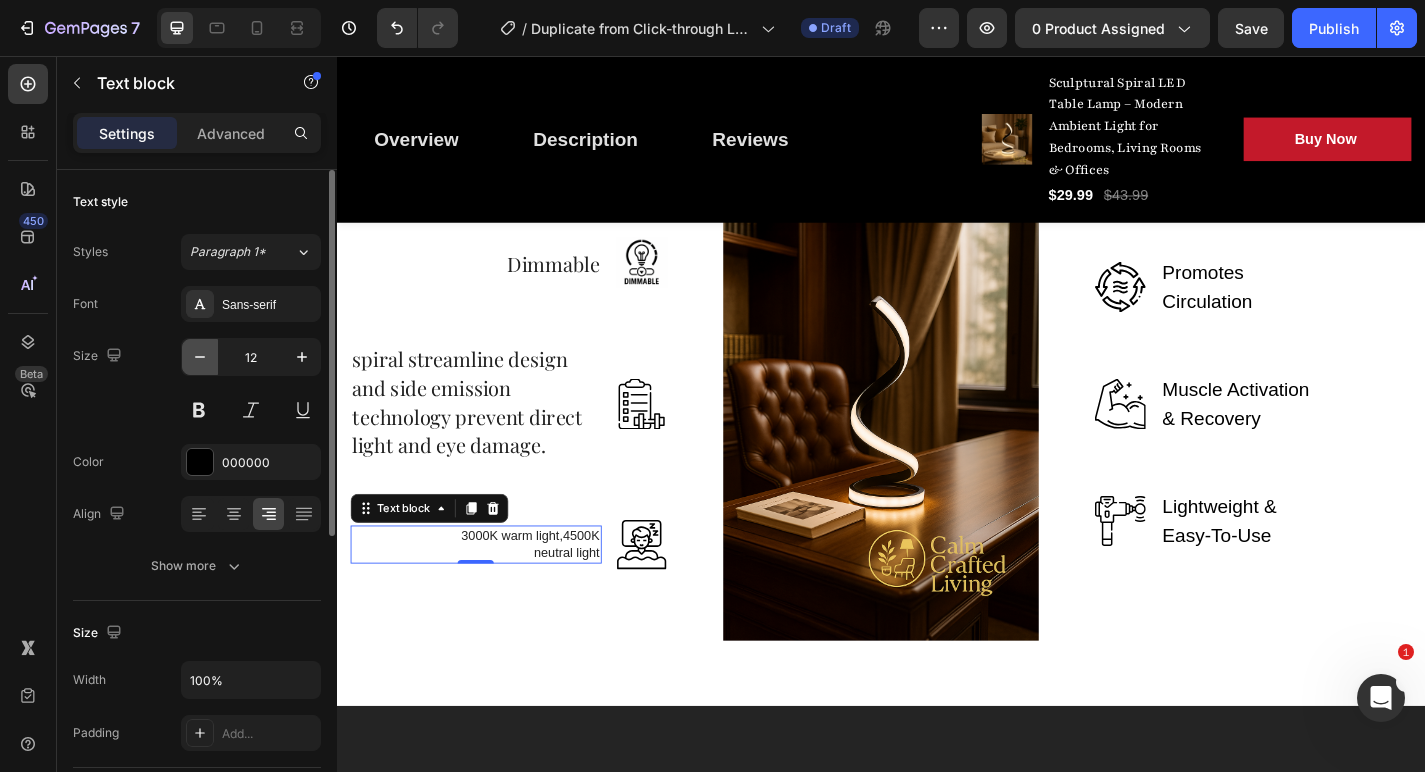 click 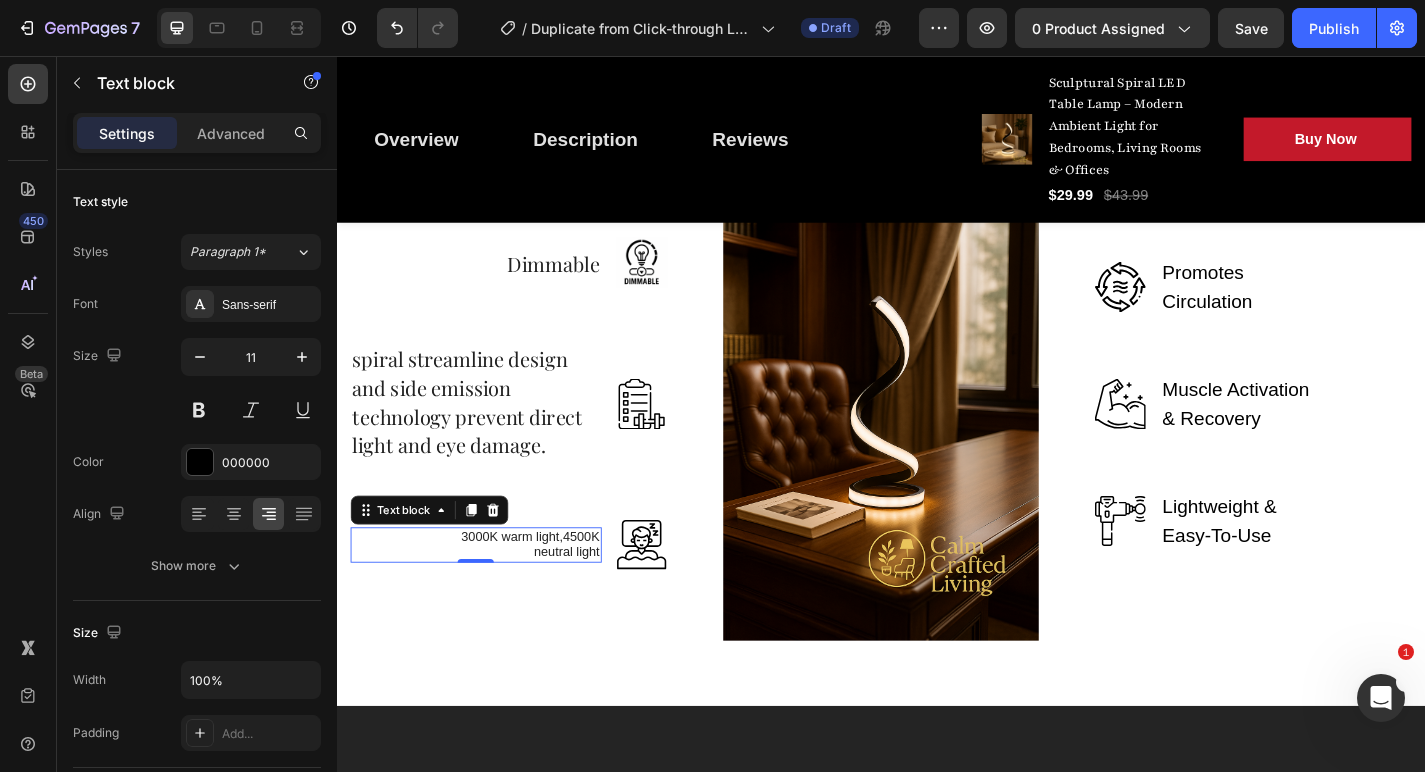 click on "3000K warm light,4500K neutral light" at bounding box center [545, 595] 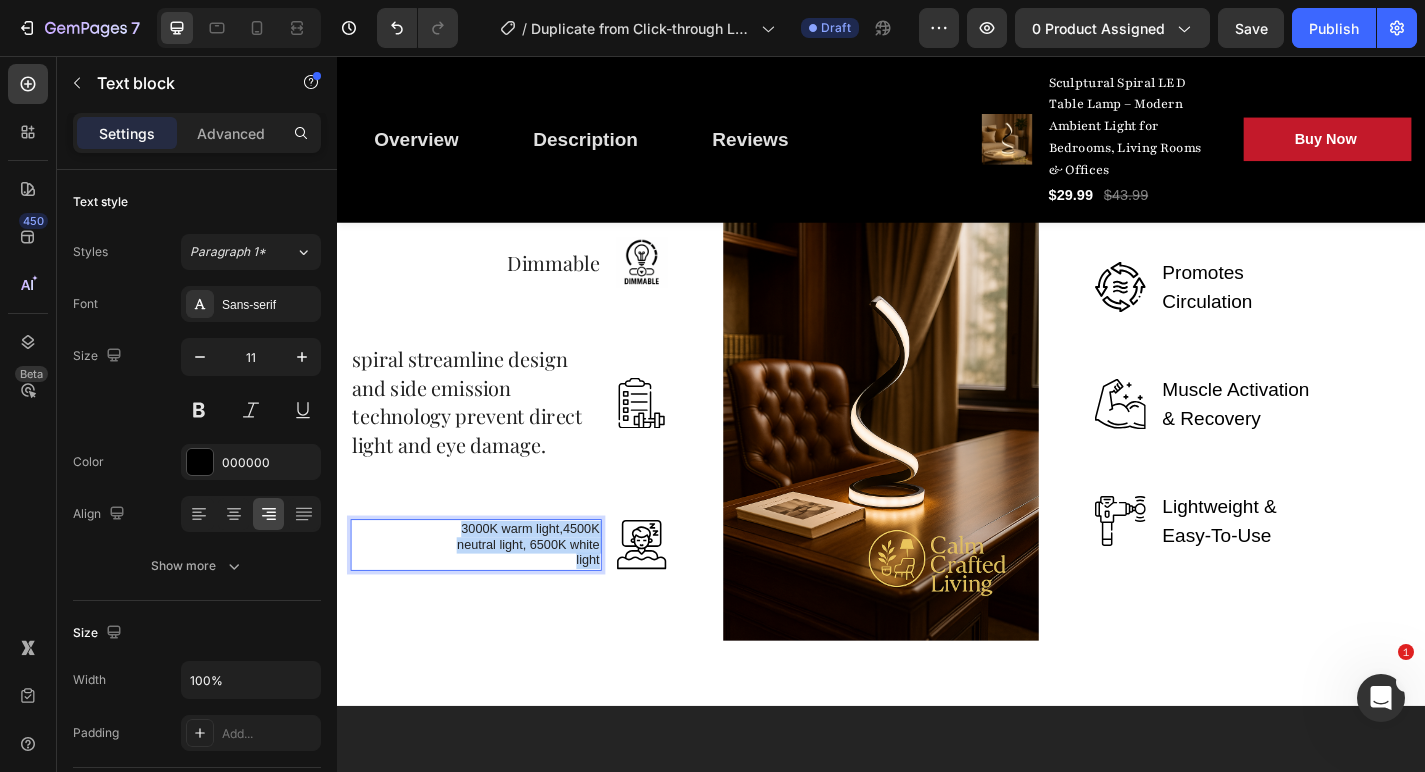 drag, startPoint x: 461, startPoint y: 566, endPoint x: 627, endPoint y: 611, distance: 171.99127 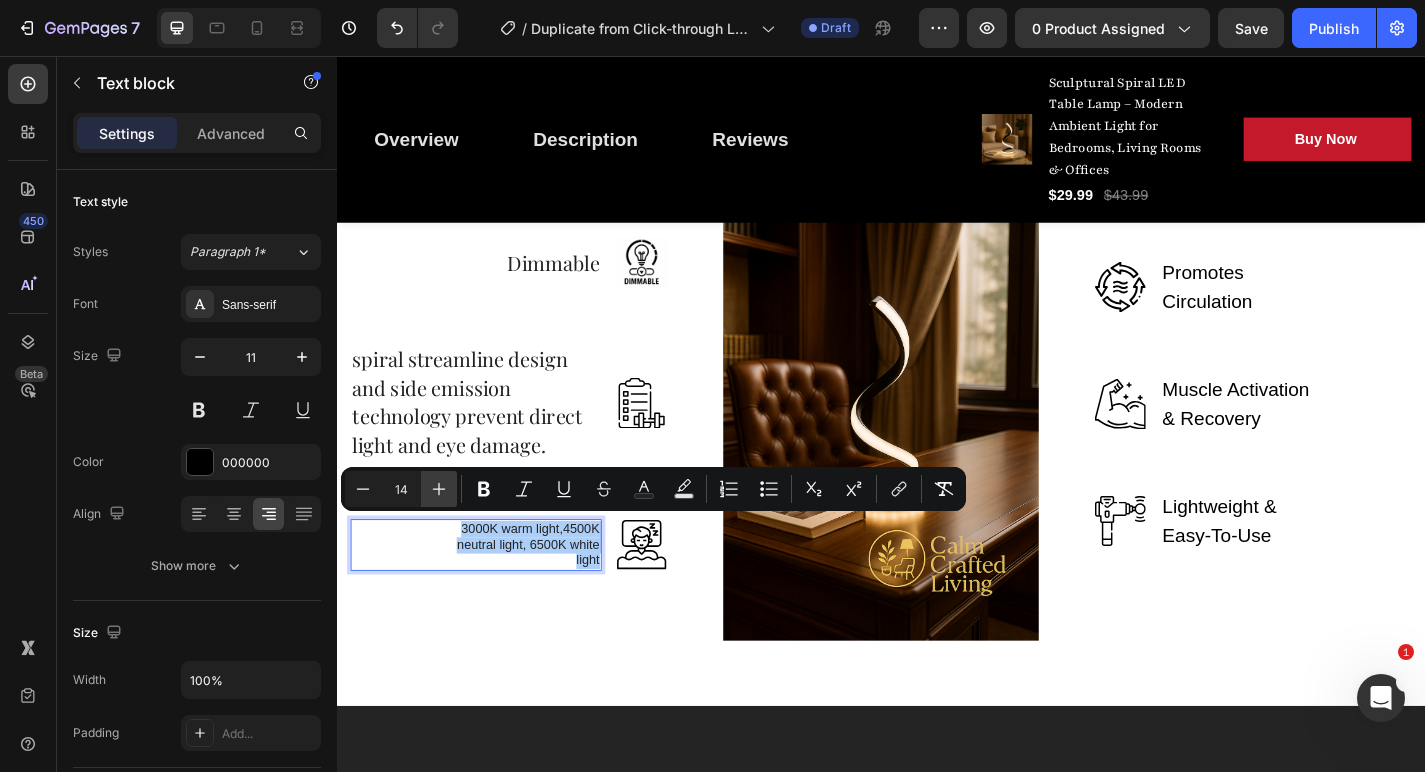 click 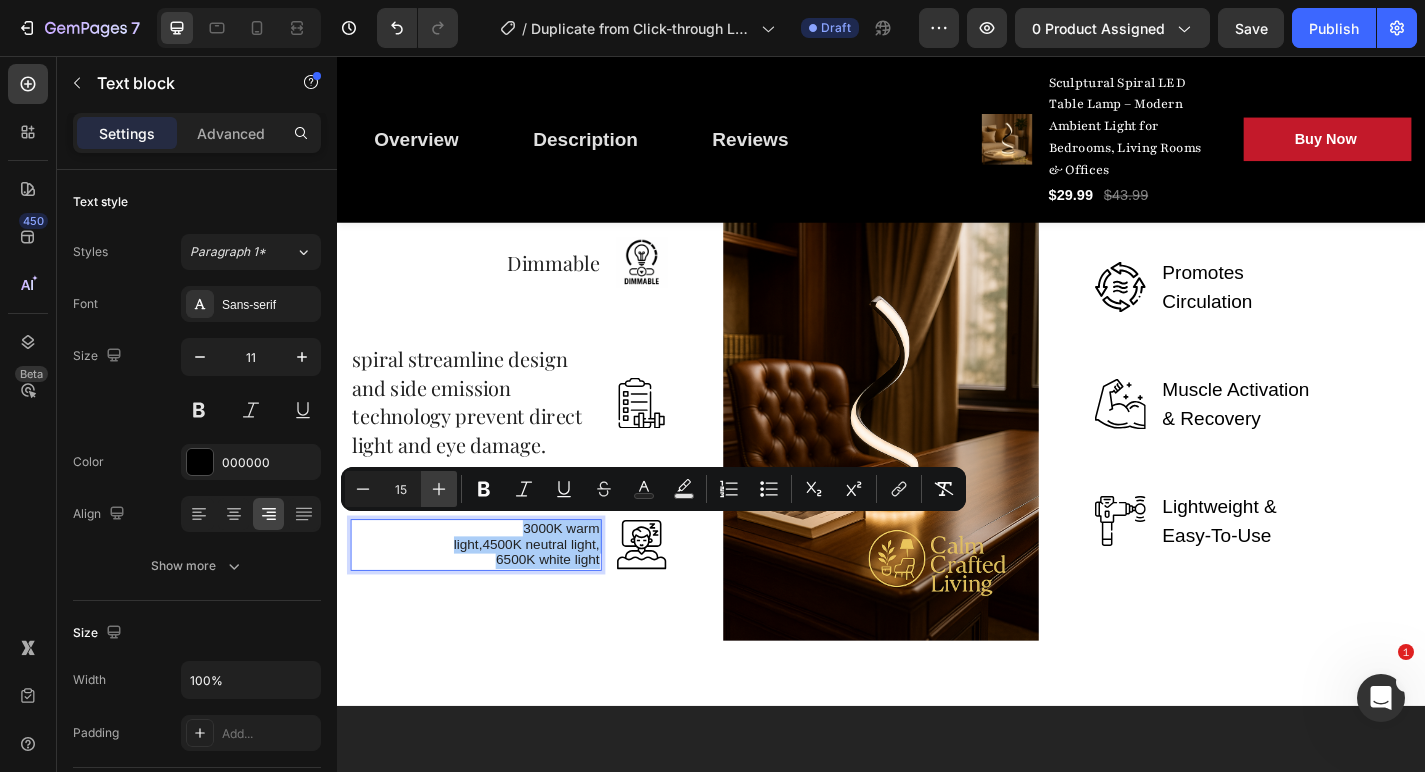 click 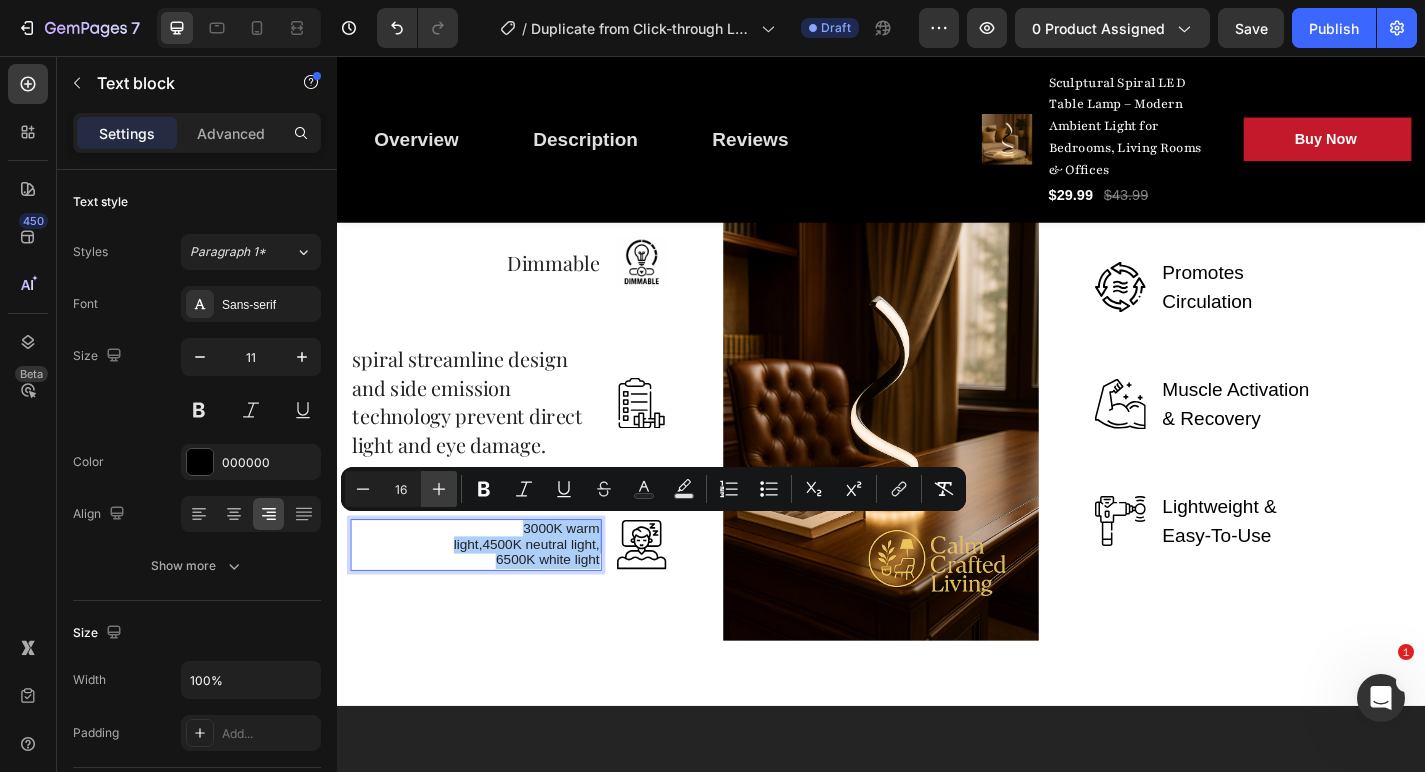 click 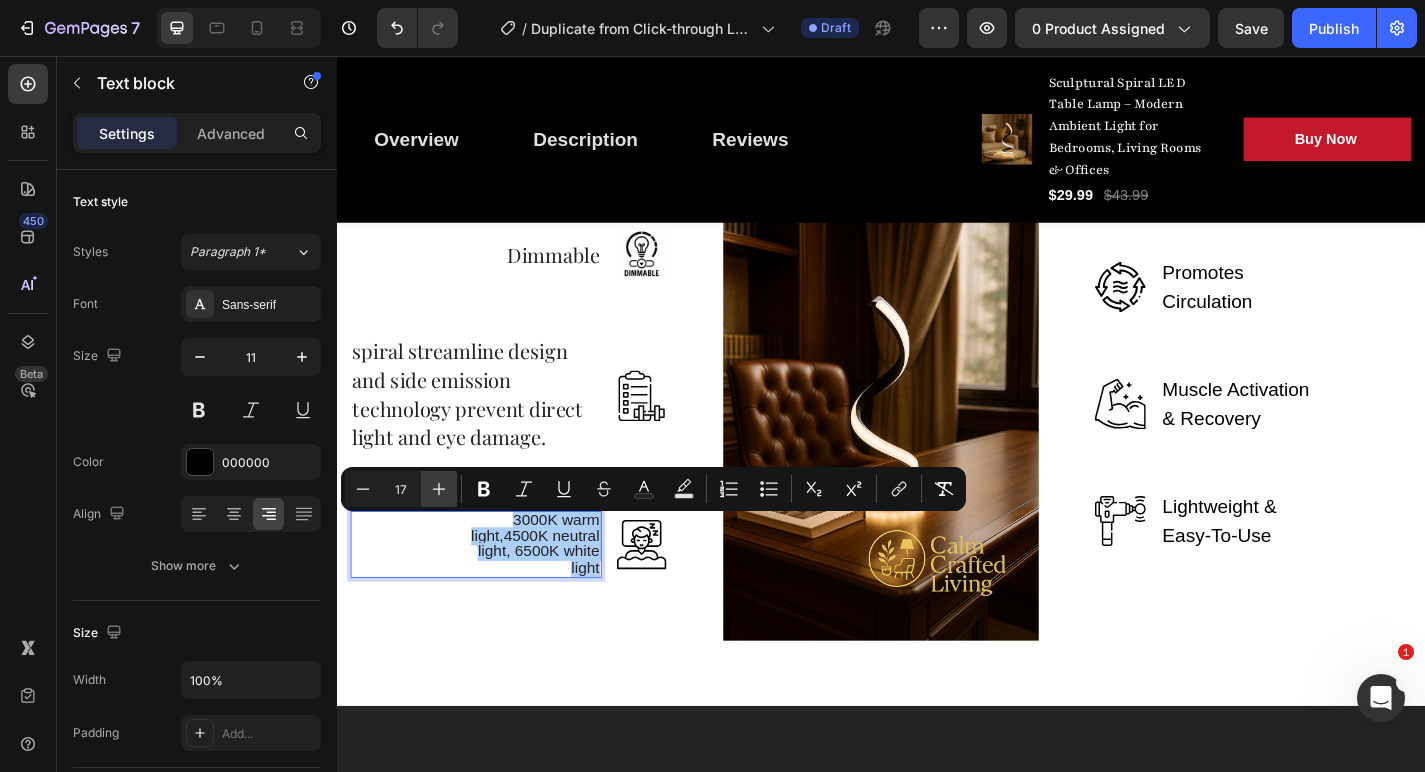 click 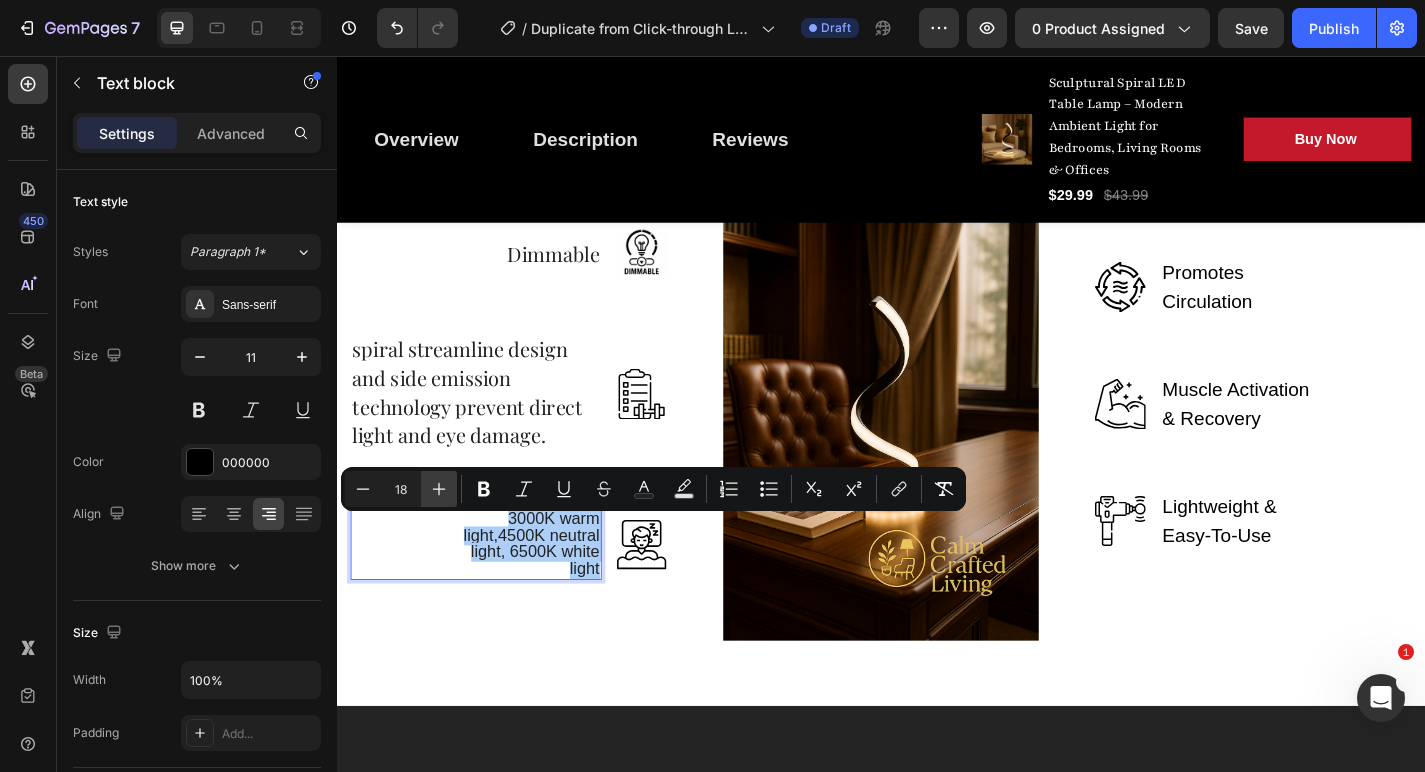 click 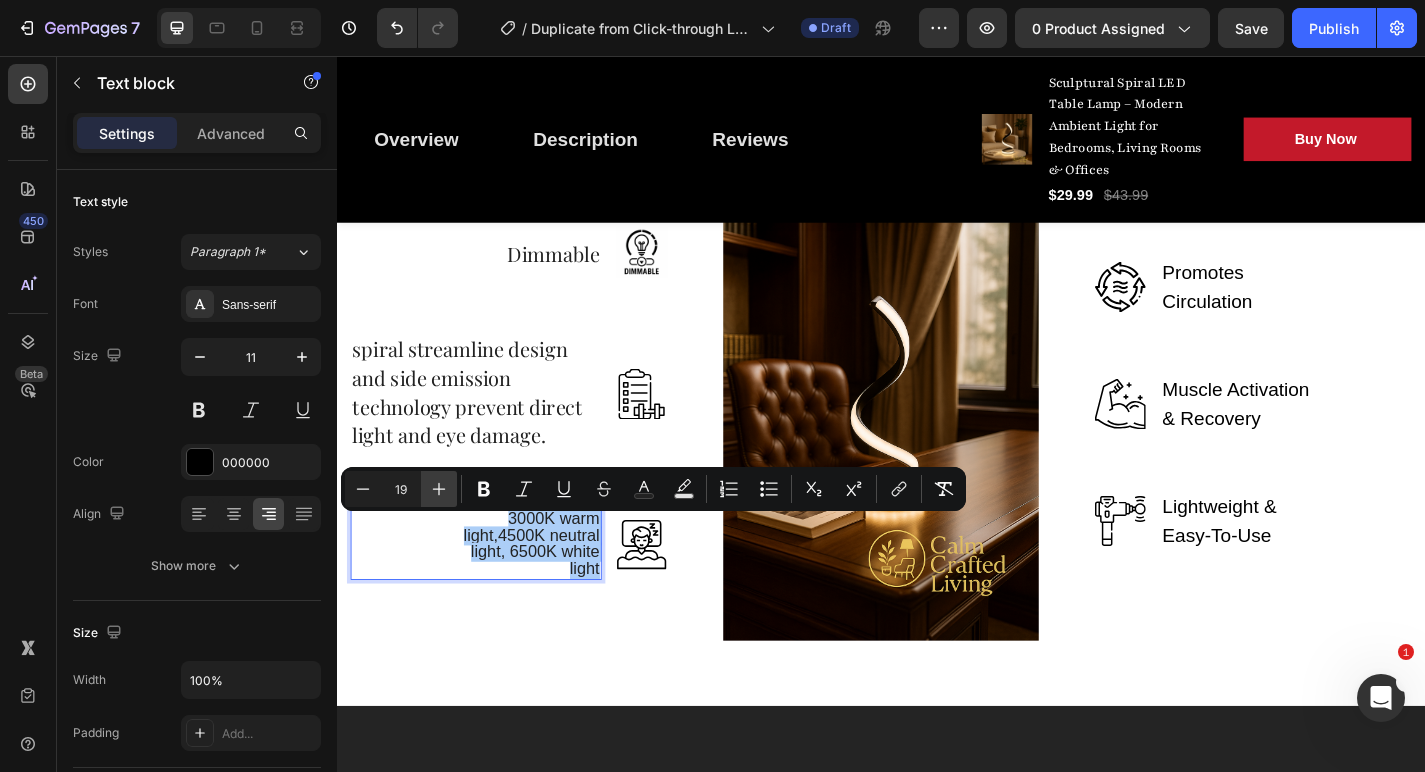 click 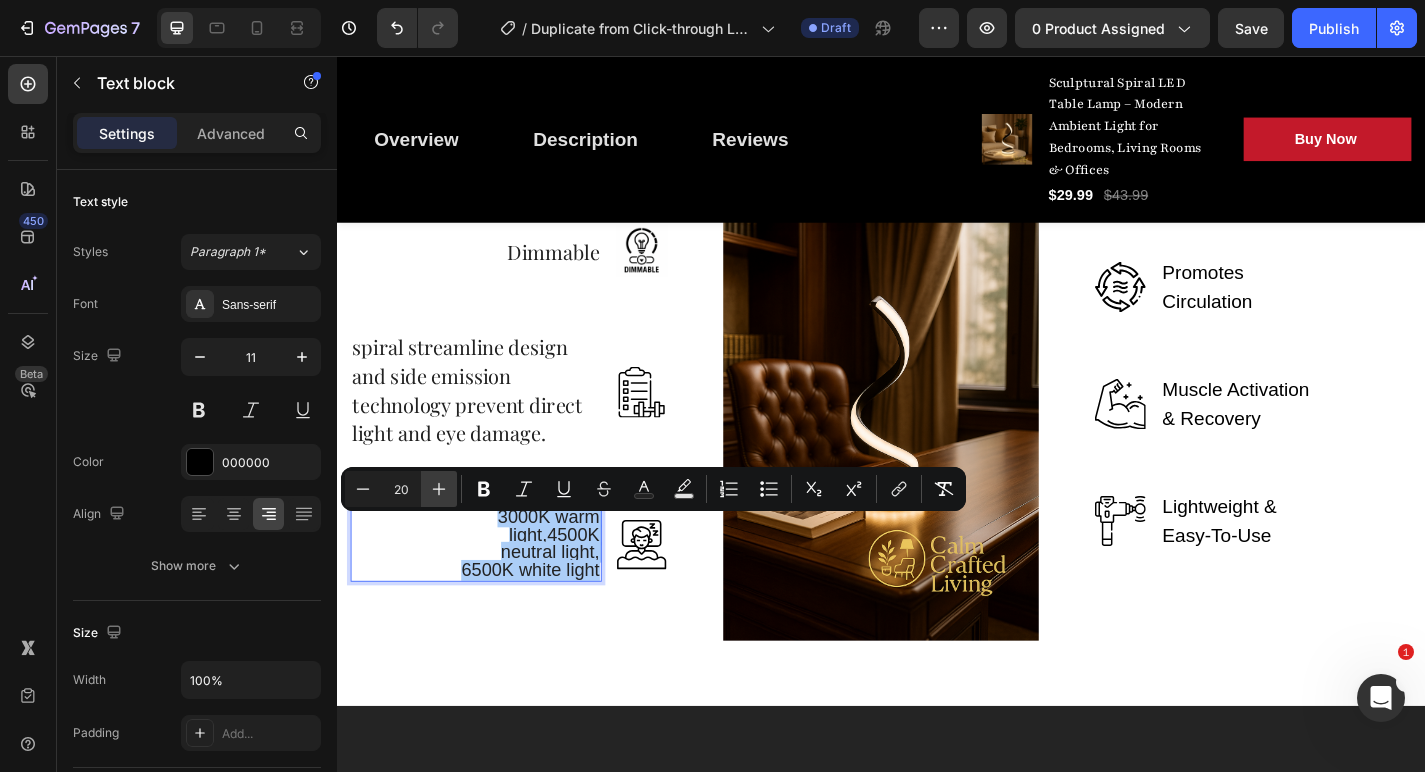 click 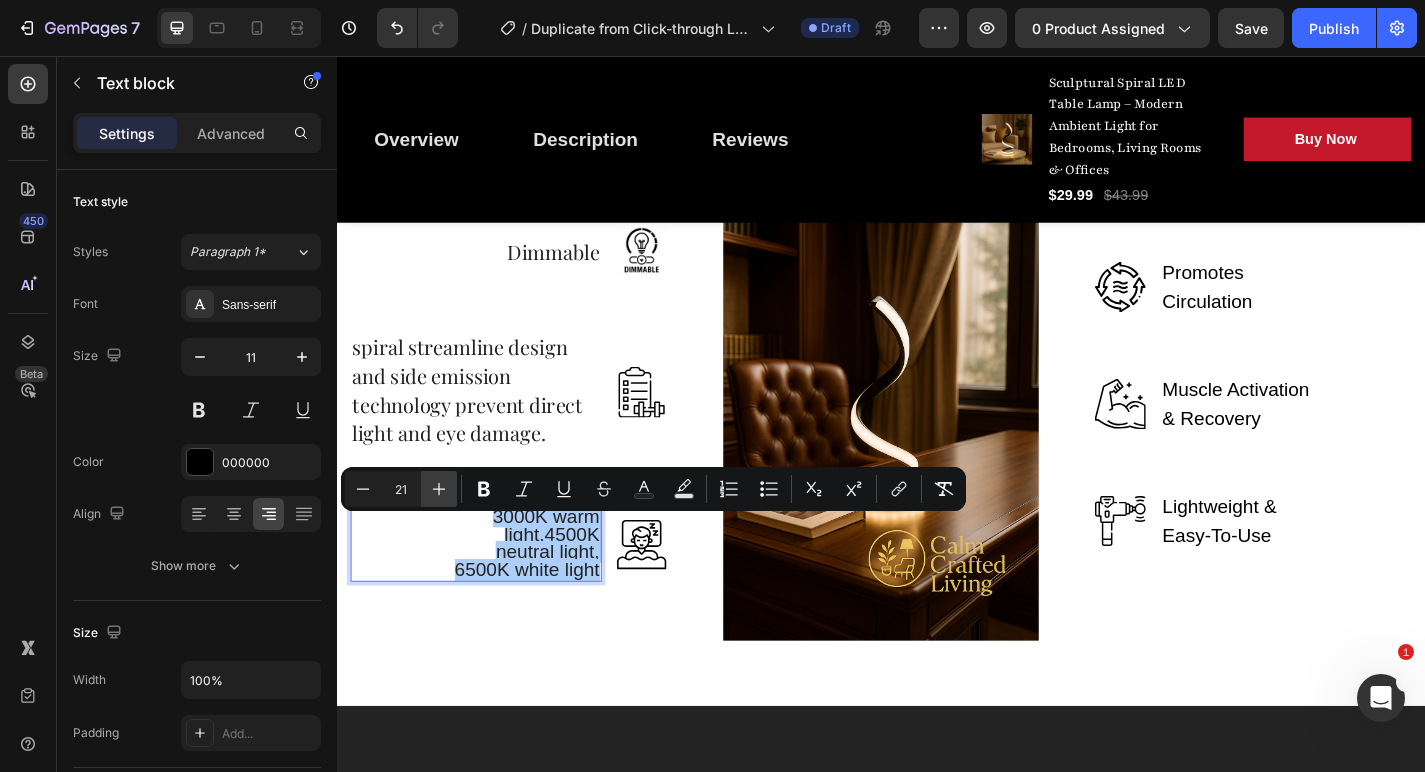click 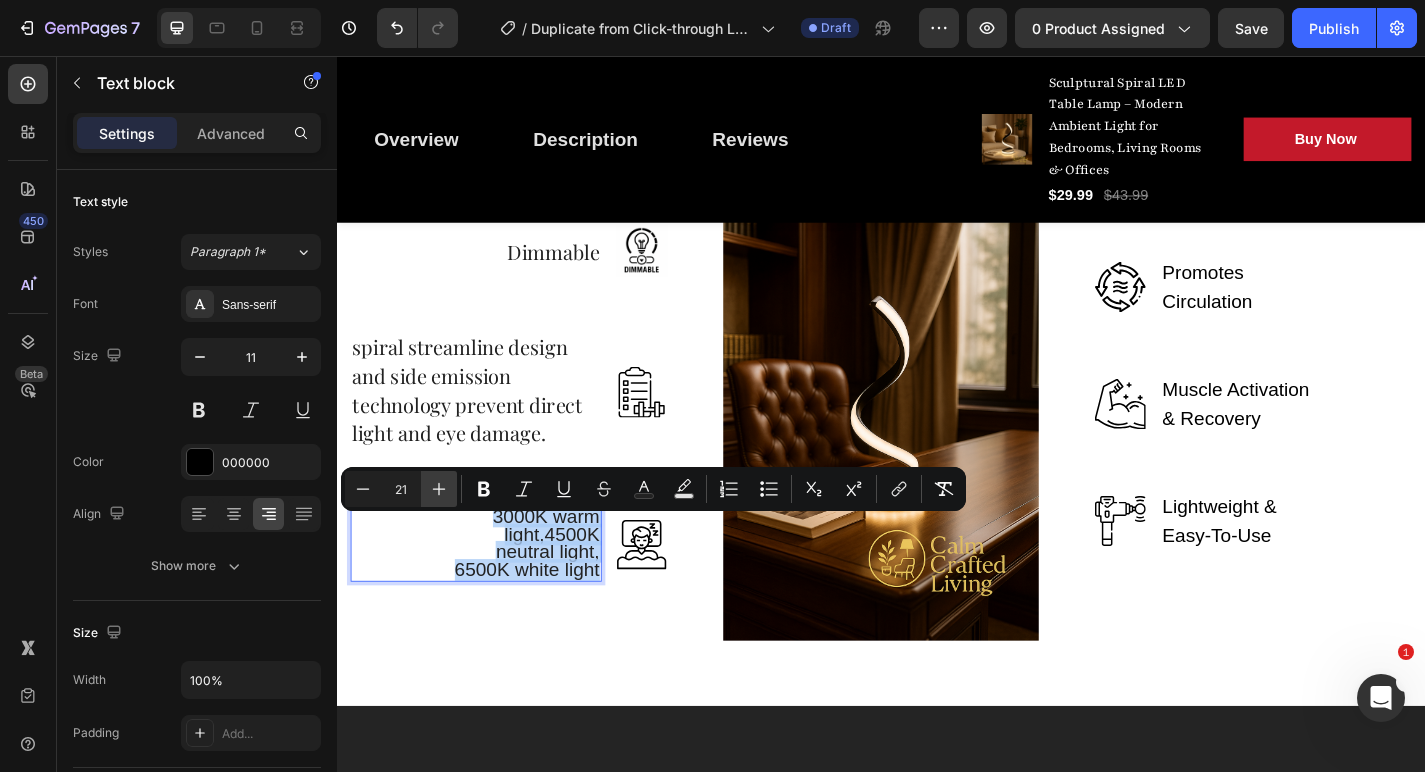 type on "22" 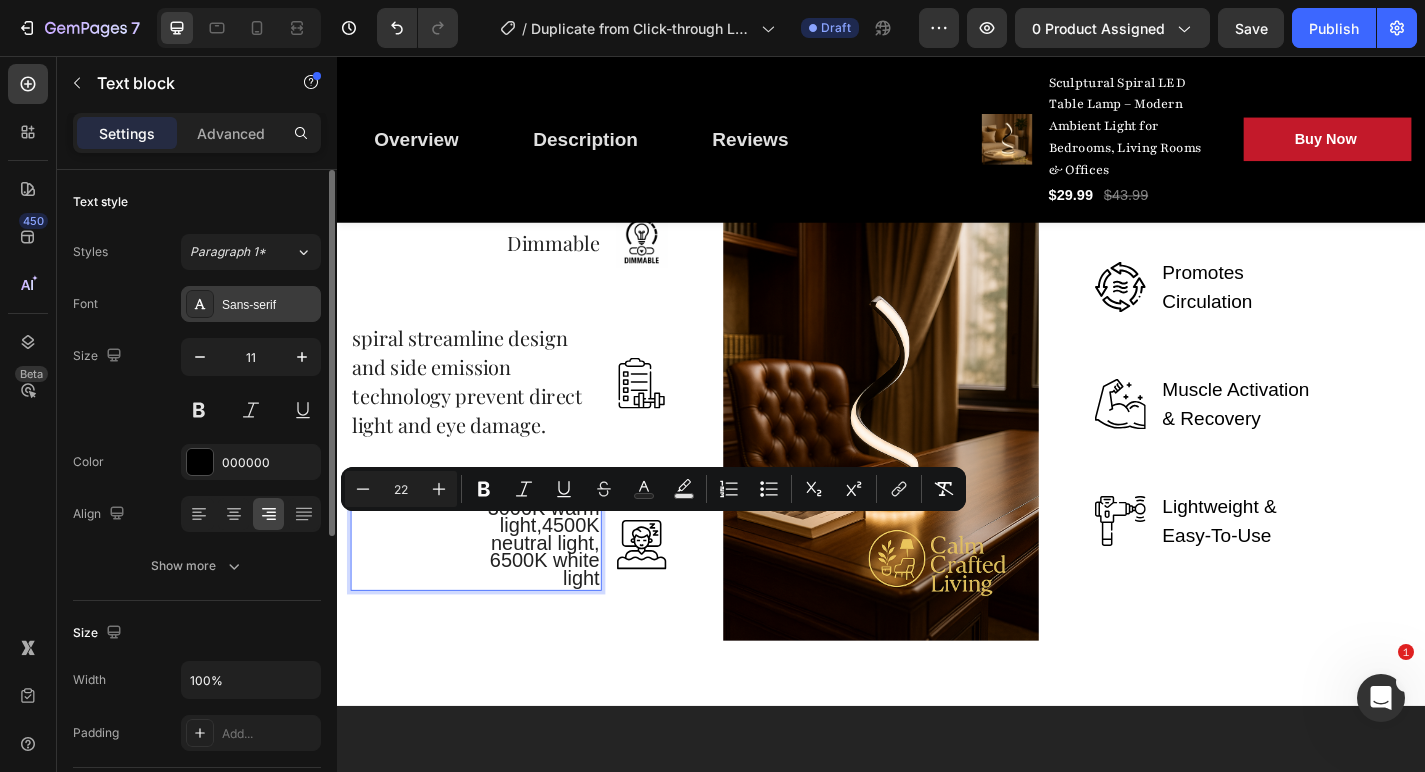 click on "Sans-serif" at bounding box center [269, 305] 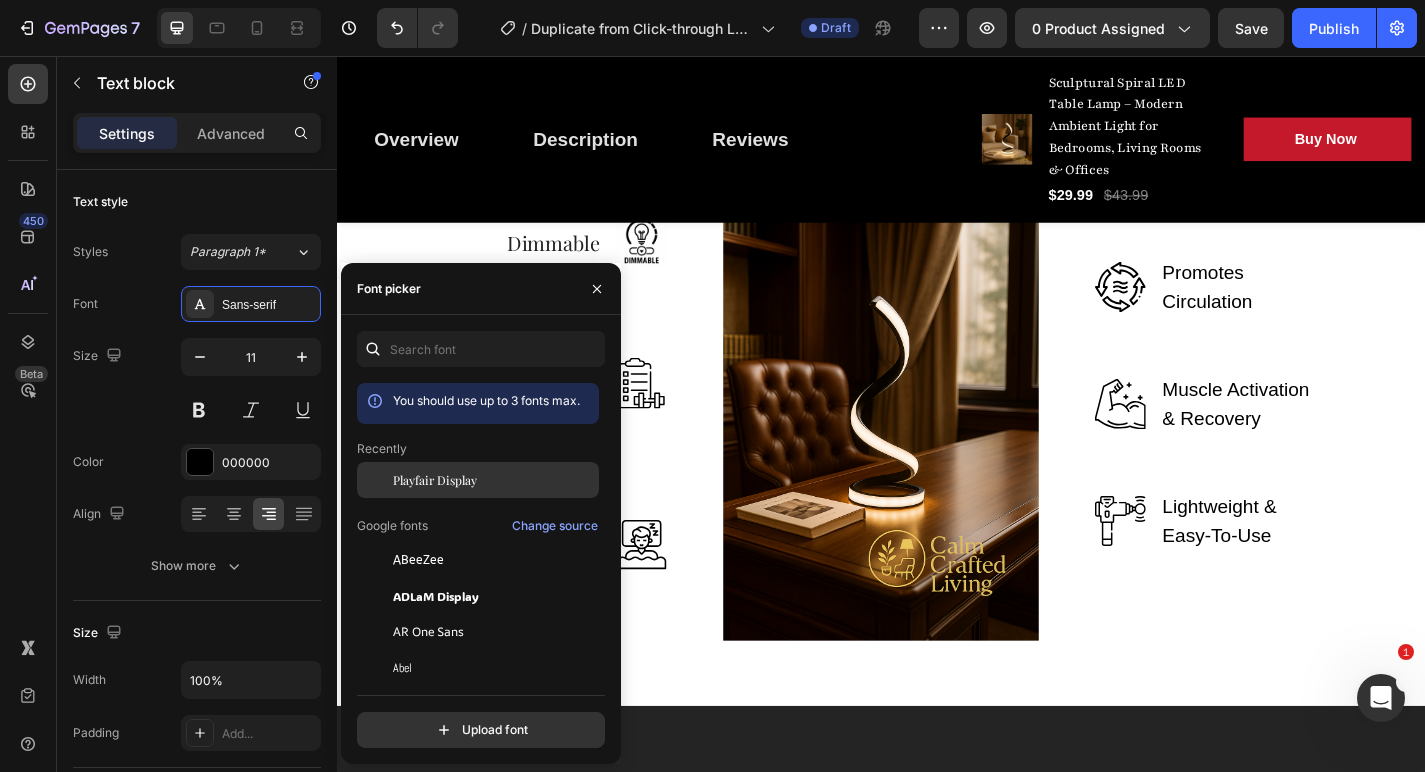 click on "Playfair Display" at bounding box center [435, 480] 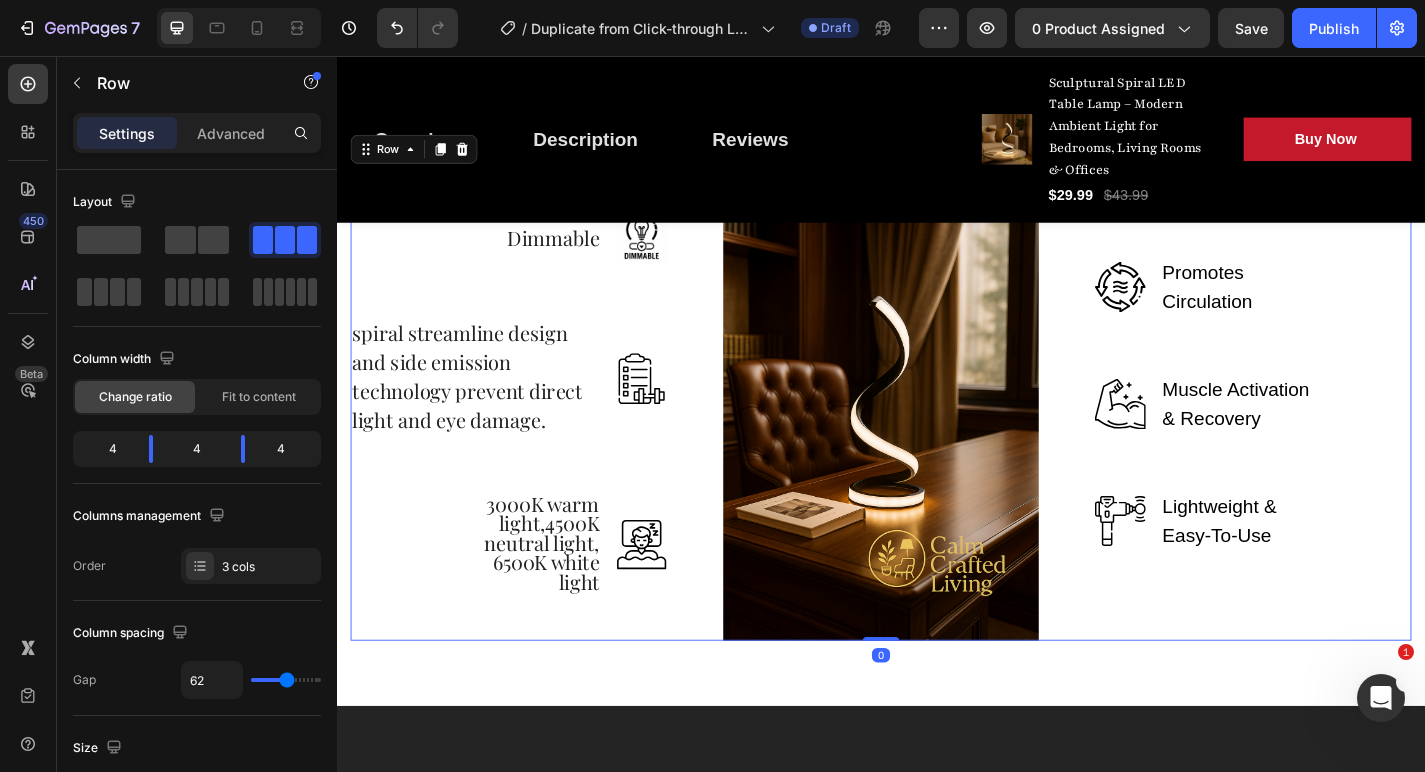 click on "Dimmable  Text block Image Row spiral streamline design and side emission technology prevent direct light and eye damage. Text Block Image Row 3000K warm light,4500K neutral light, 6500K white light Text block Image Row" at bounding box center [526, 439] 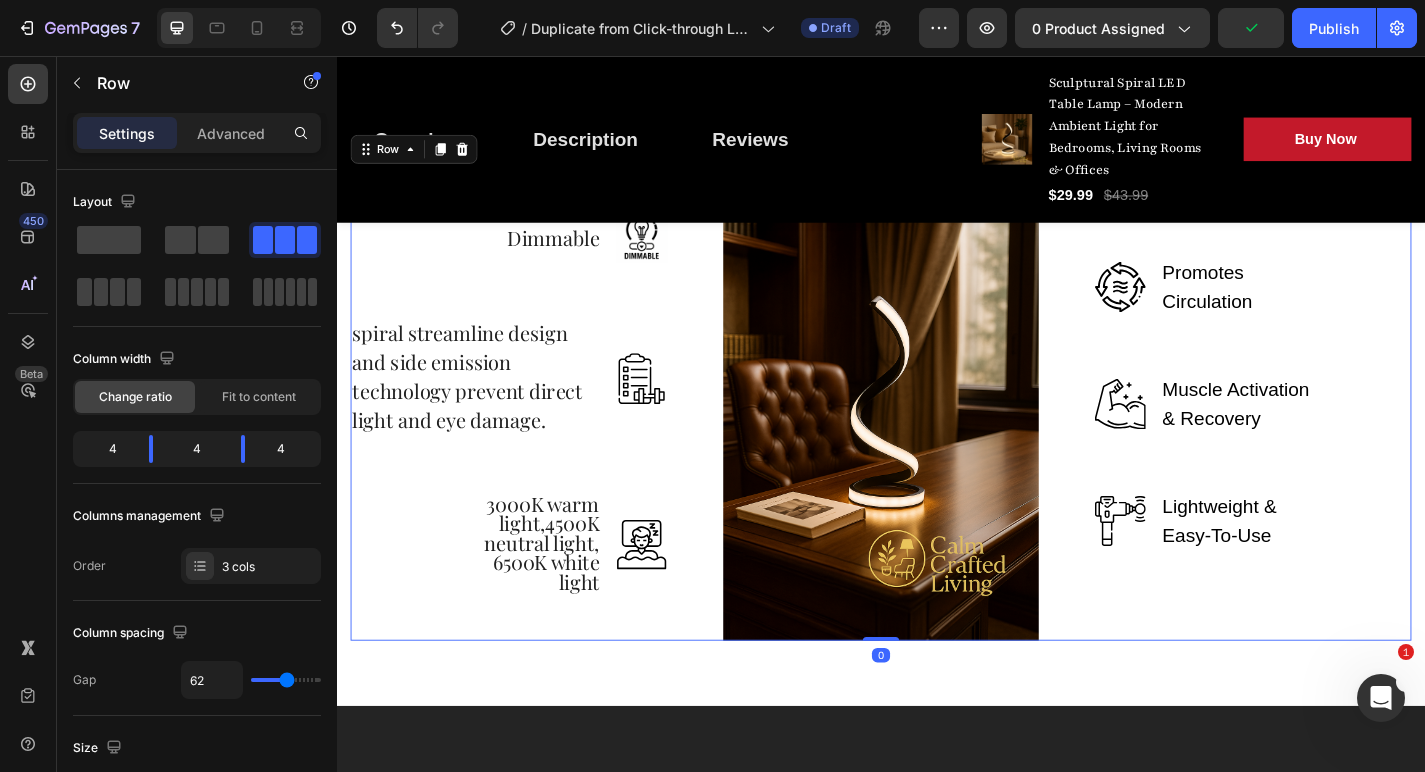 click on "Dimmable  Text block Image Row spiral streamline design and side emission technology prevent direct light and eye damage. Text Block Image Row 3000K warm light,4500K neutral light, 6500K white light Text block Image Row" at bounding box center [526, 439] 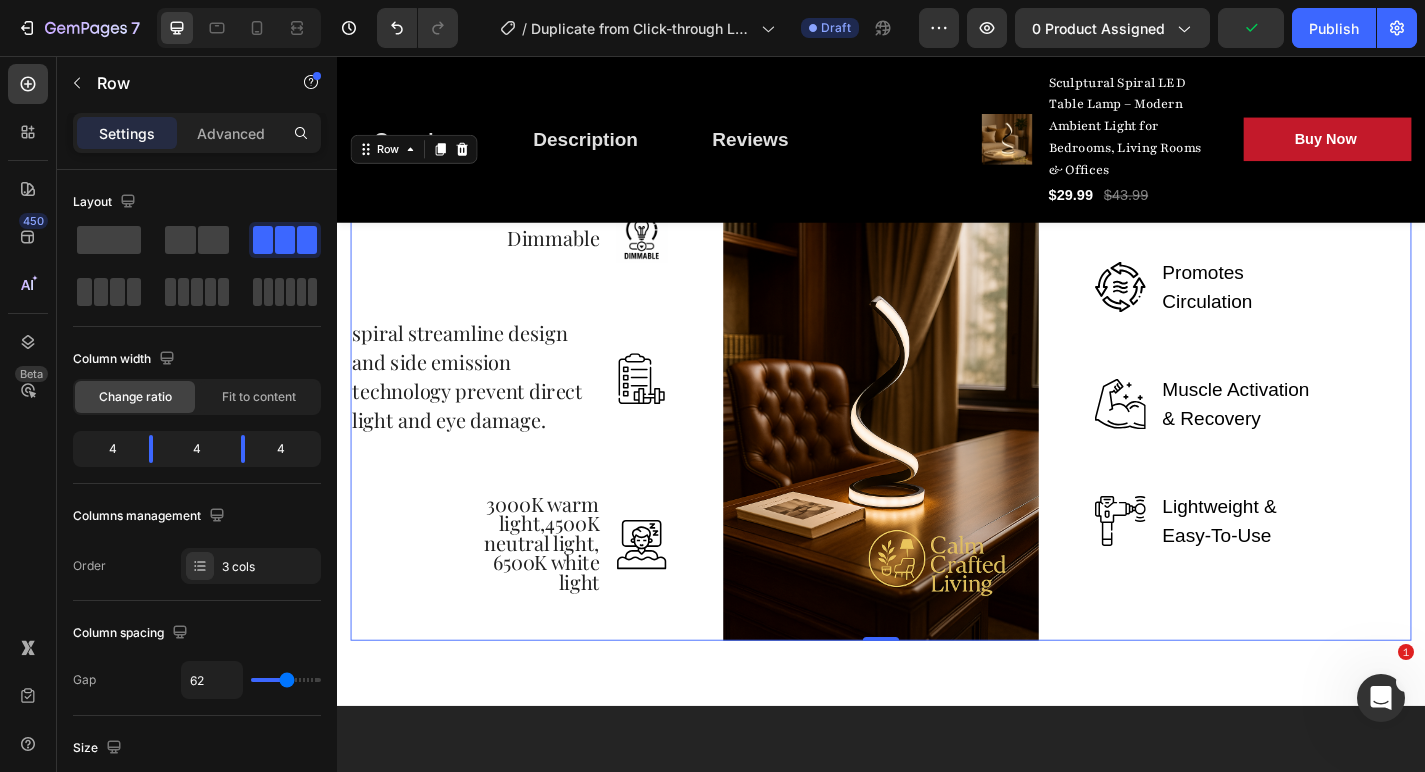 click on "Dimmable  Text block Image Row spiral streamline design and side emission technology prevent direct light and eye damage. Text Block Image Row 3000K warm light,4500K neutral light, 6500K white light Text block Image Row" at bounding box center (526, 439) 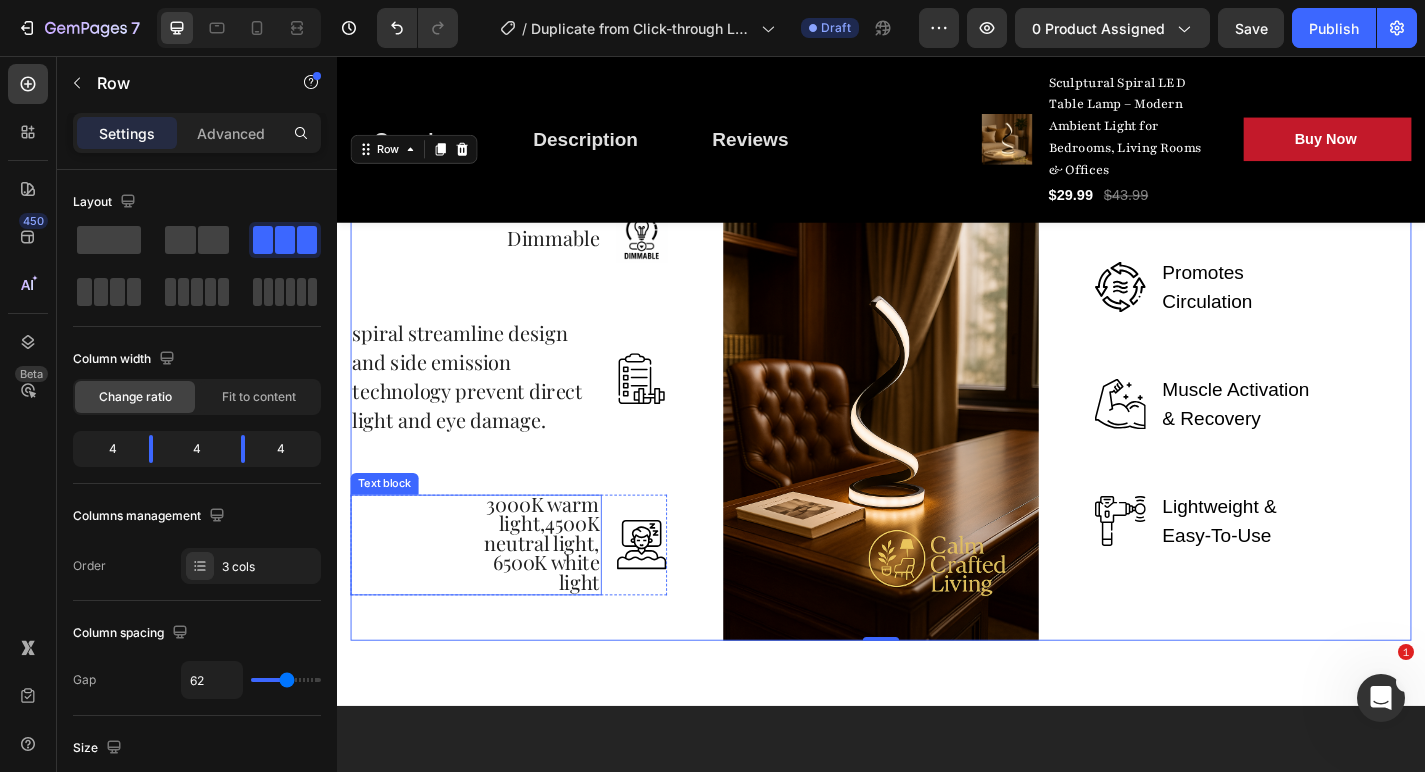 click on "3000K warm light,4500K neutral light, 6500K white light" at bounding box center [563, 593] 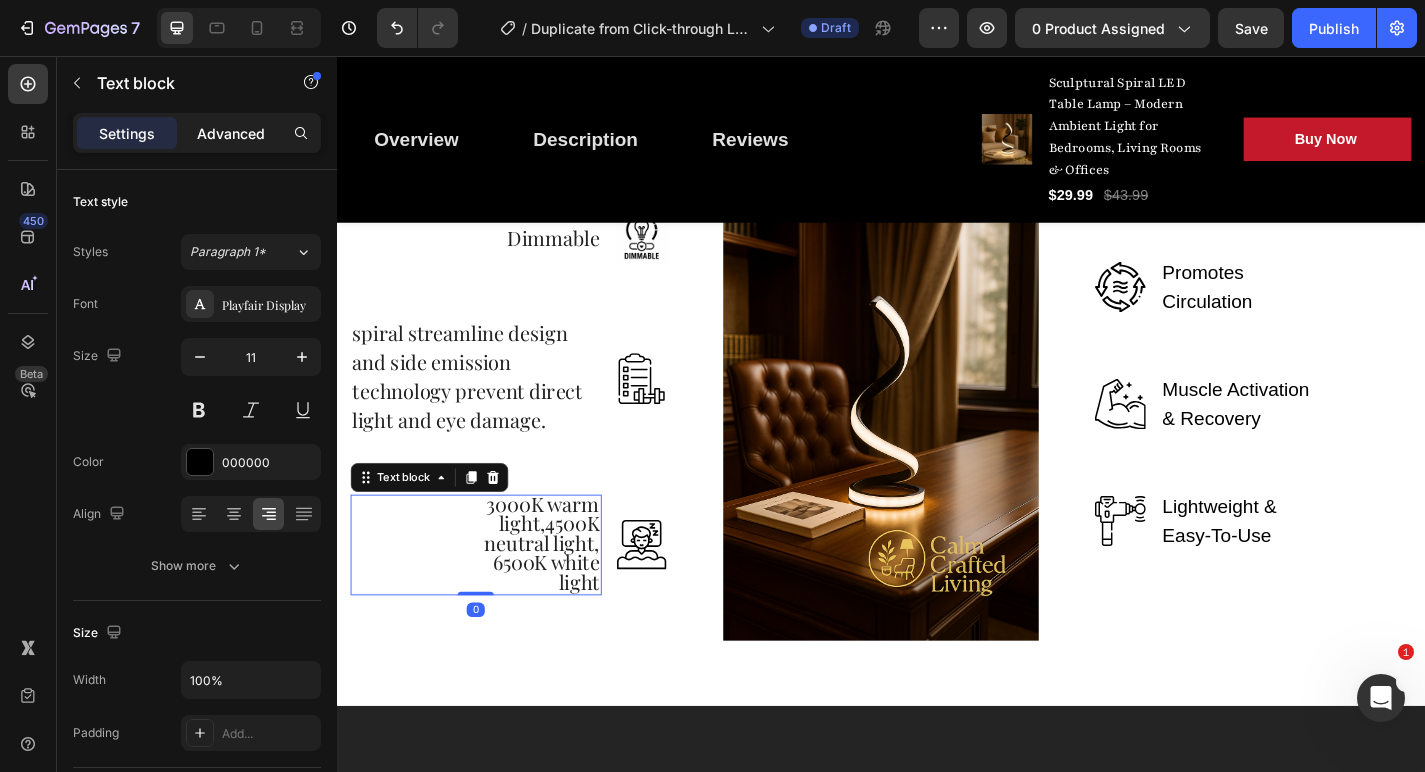 click on "Advanced" at bounding box center (231, 133) 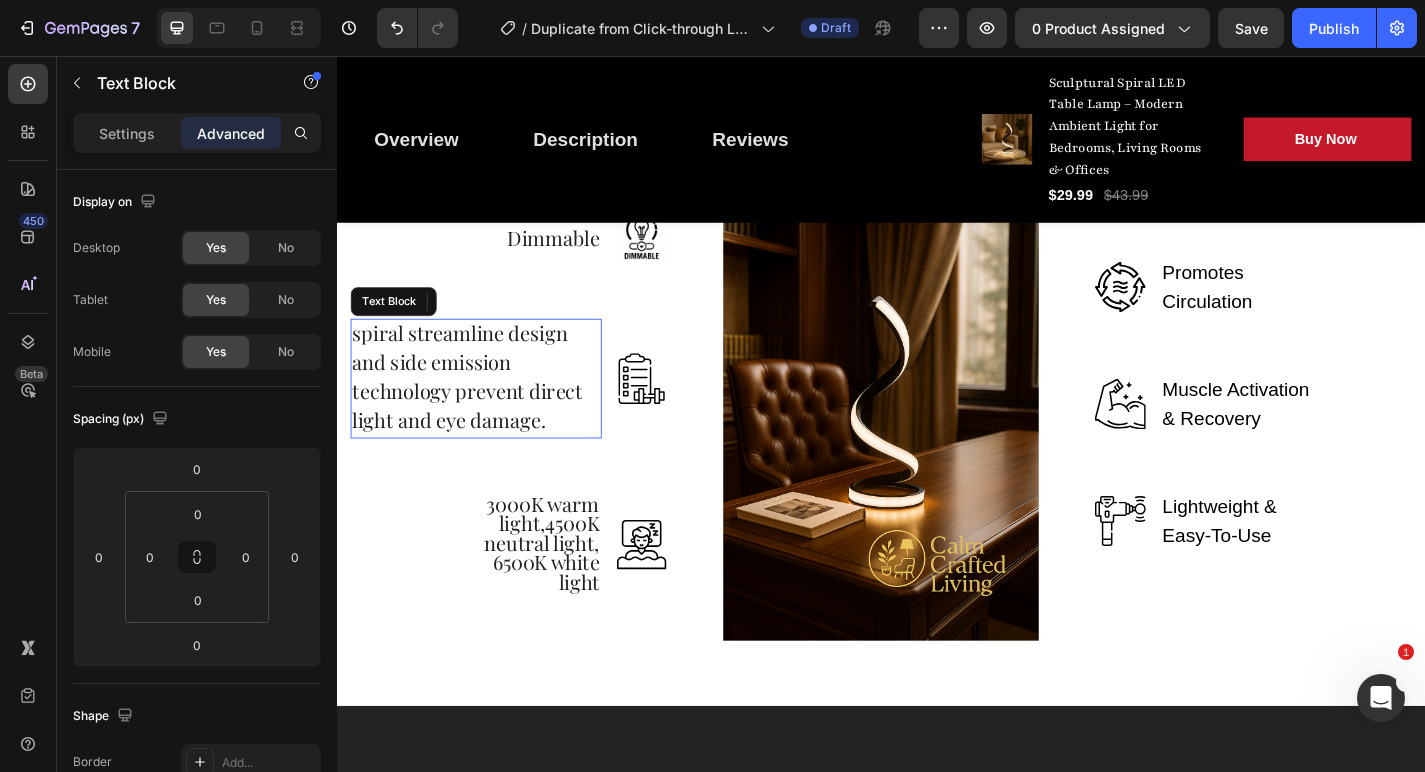 click on "spiral streamline design and side emission technology prevent direct light and eye damage." at bounding box center [481, 409] 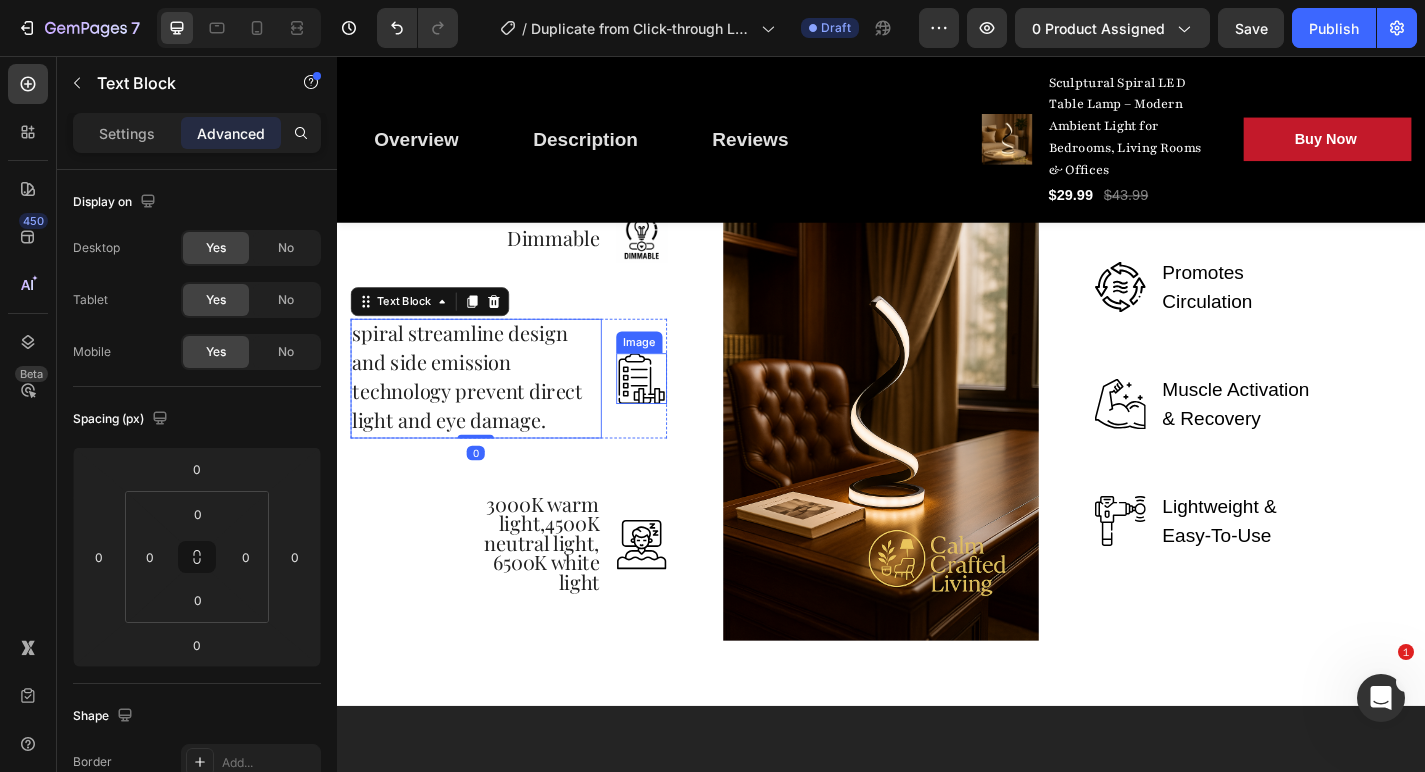 click at bounding box center (673, 412) 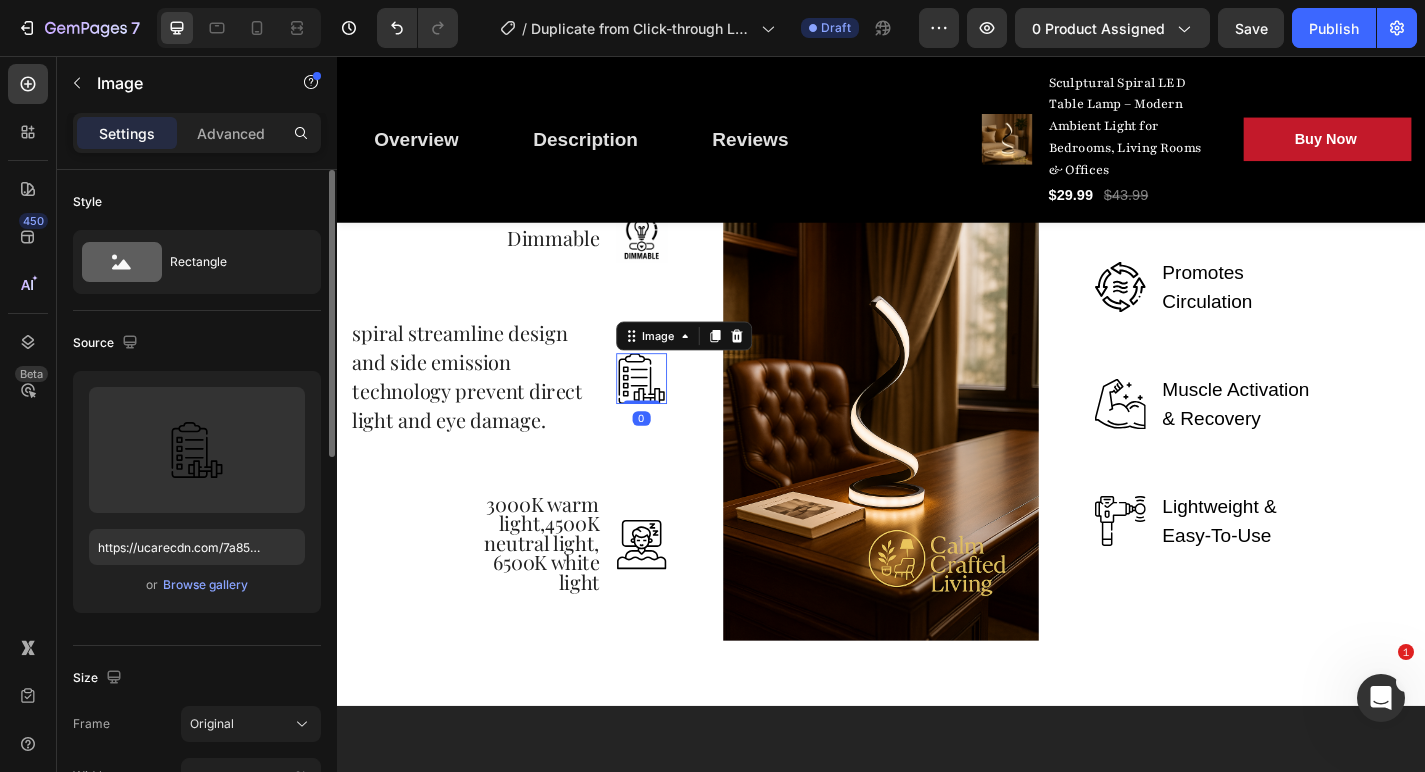 click on "Style Rectangle" 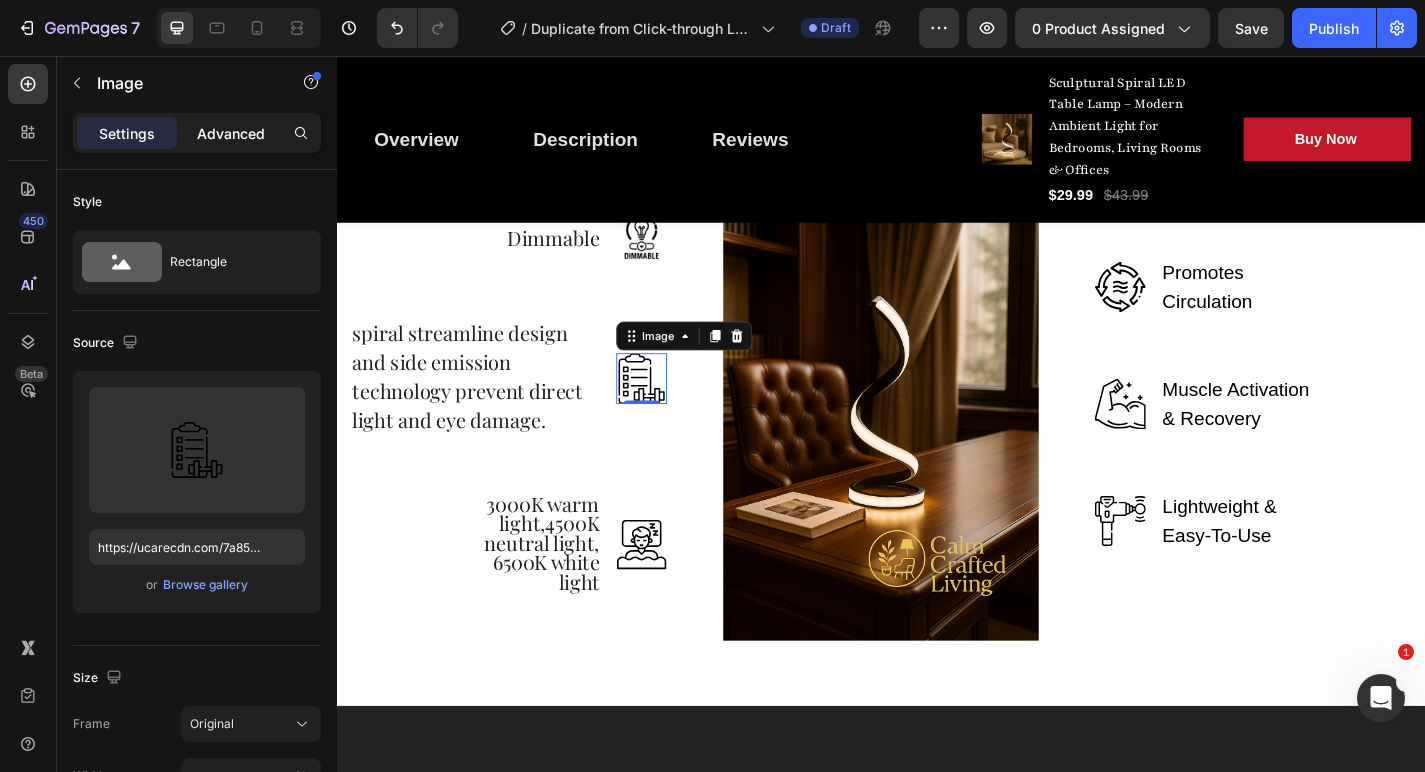 click on "Advanced" 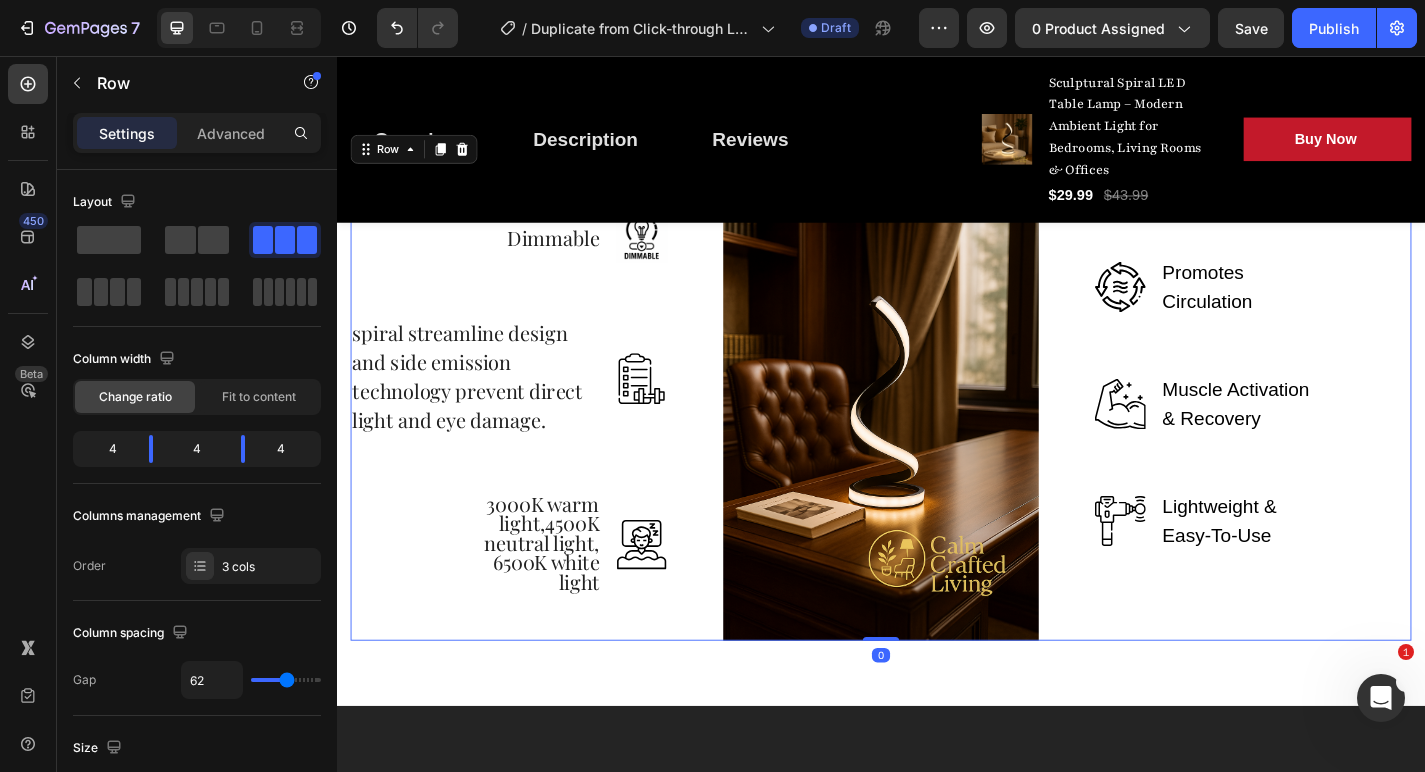 click on "Dimmable  Text block Image Row spiral streamline design and side emission technology prevent direct light and eye damage. Text Block Image Row 3000K warm light,4500K neutral light, 6500K white light Text block Image Row" at bounding box center [526, 439] 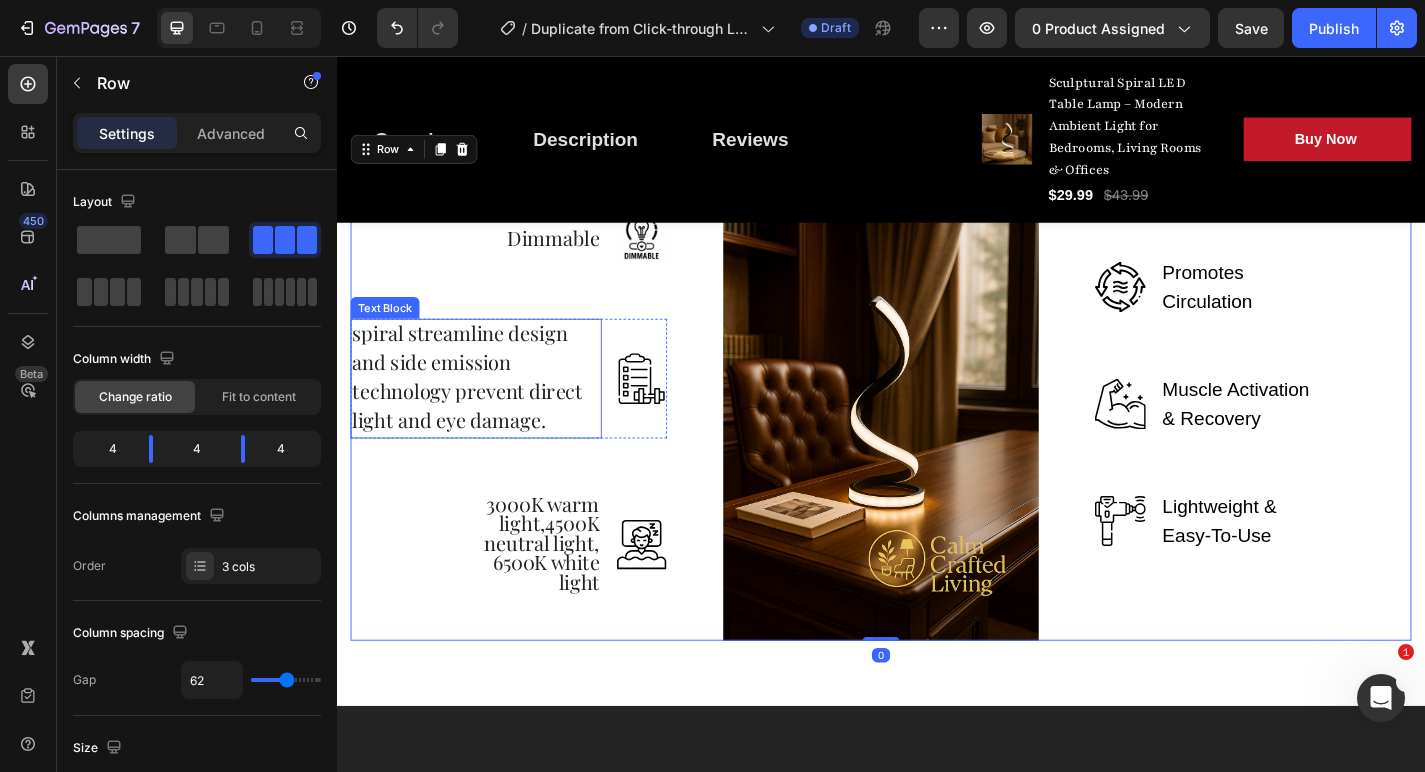click on "spiral streamline design and side emission technology prevent direct light and eye damage." at bounding box center (481, 409) 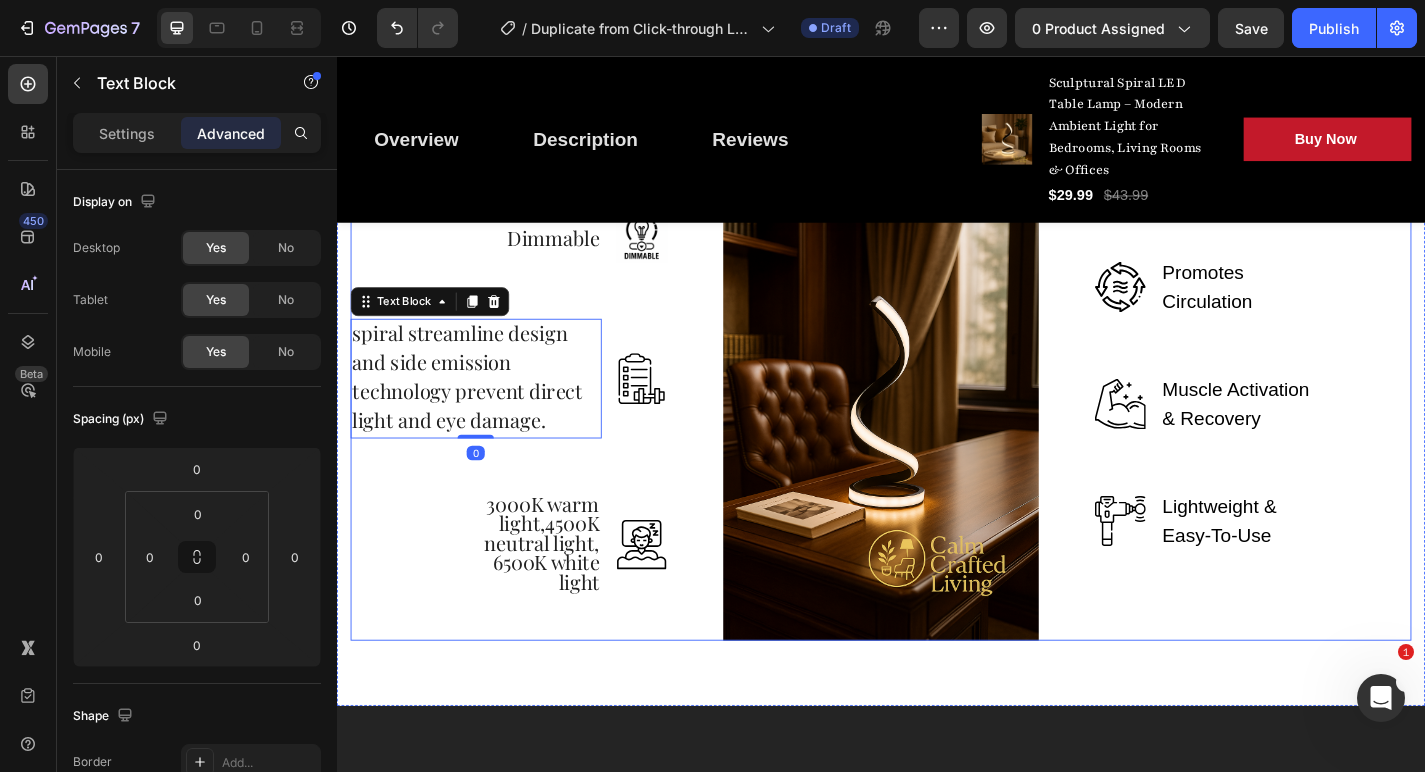 click on "Dimmable  Text block Image Row spiral streamline design and side emission technology prevent direct light and eye damage. Text Block   0 Image Row 3000K warm light,4500K neutral light, 6500K white light Text block Image Row" at bounding box center [526, 439] 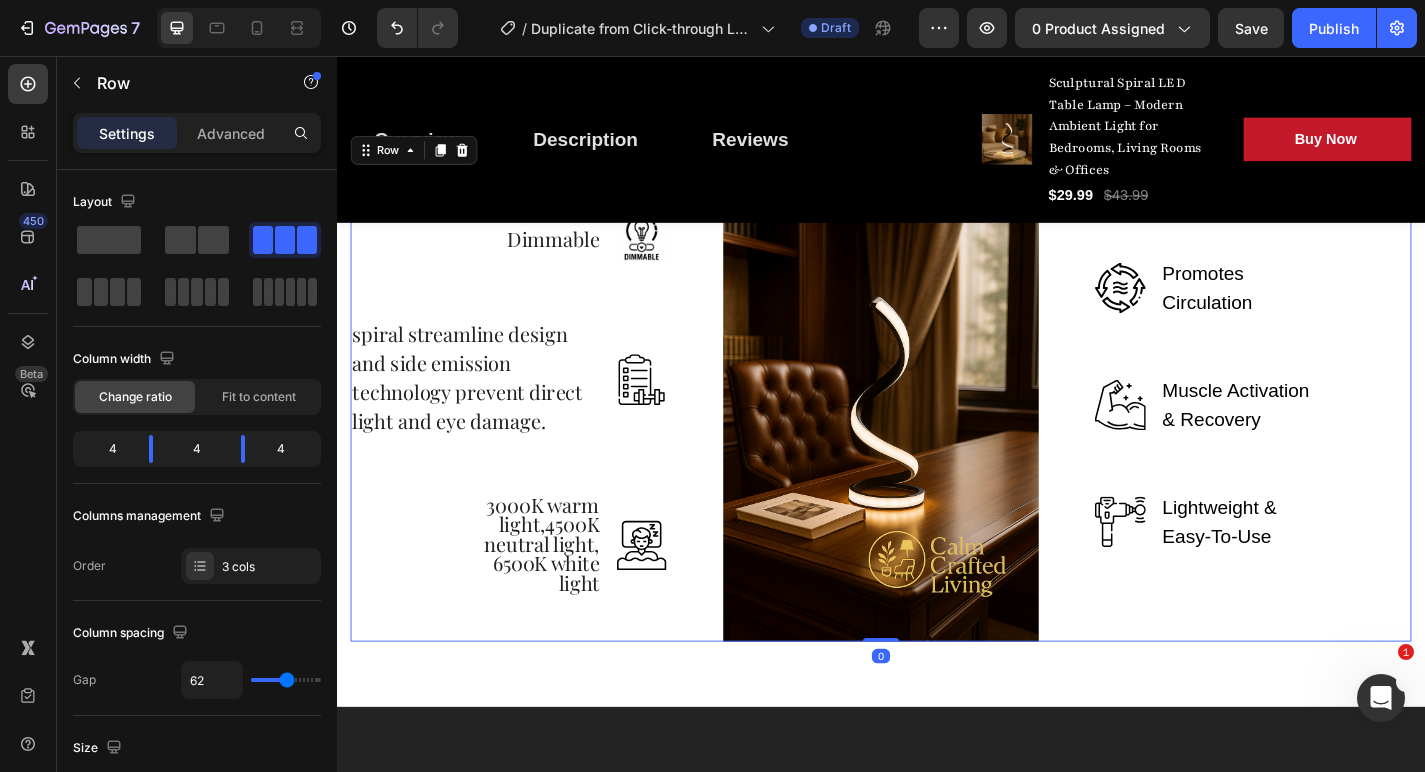 scroll, scrollTop: 3505, scrollLeft: 0, axis: vertical 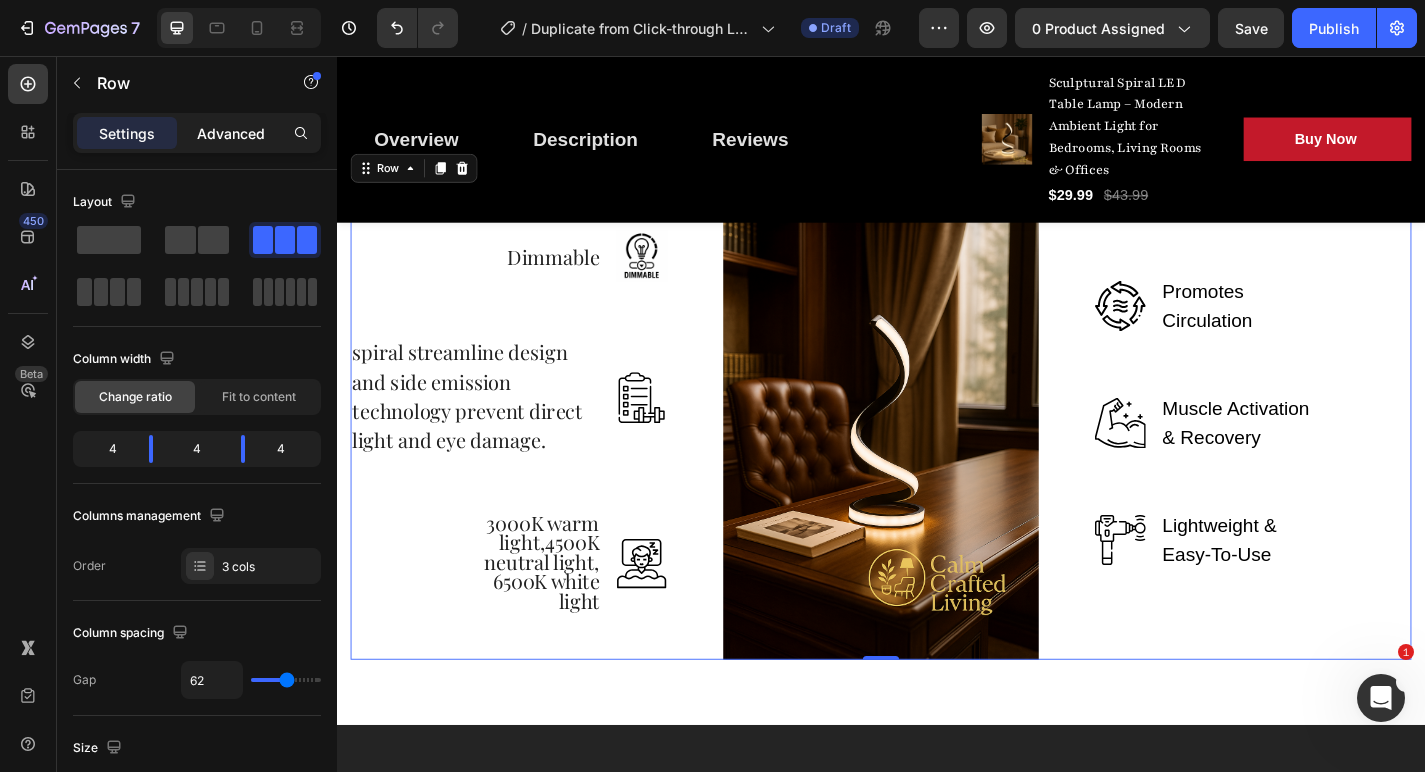 click on "Advanced" at bounding box center (231, 133) 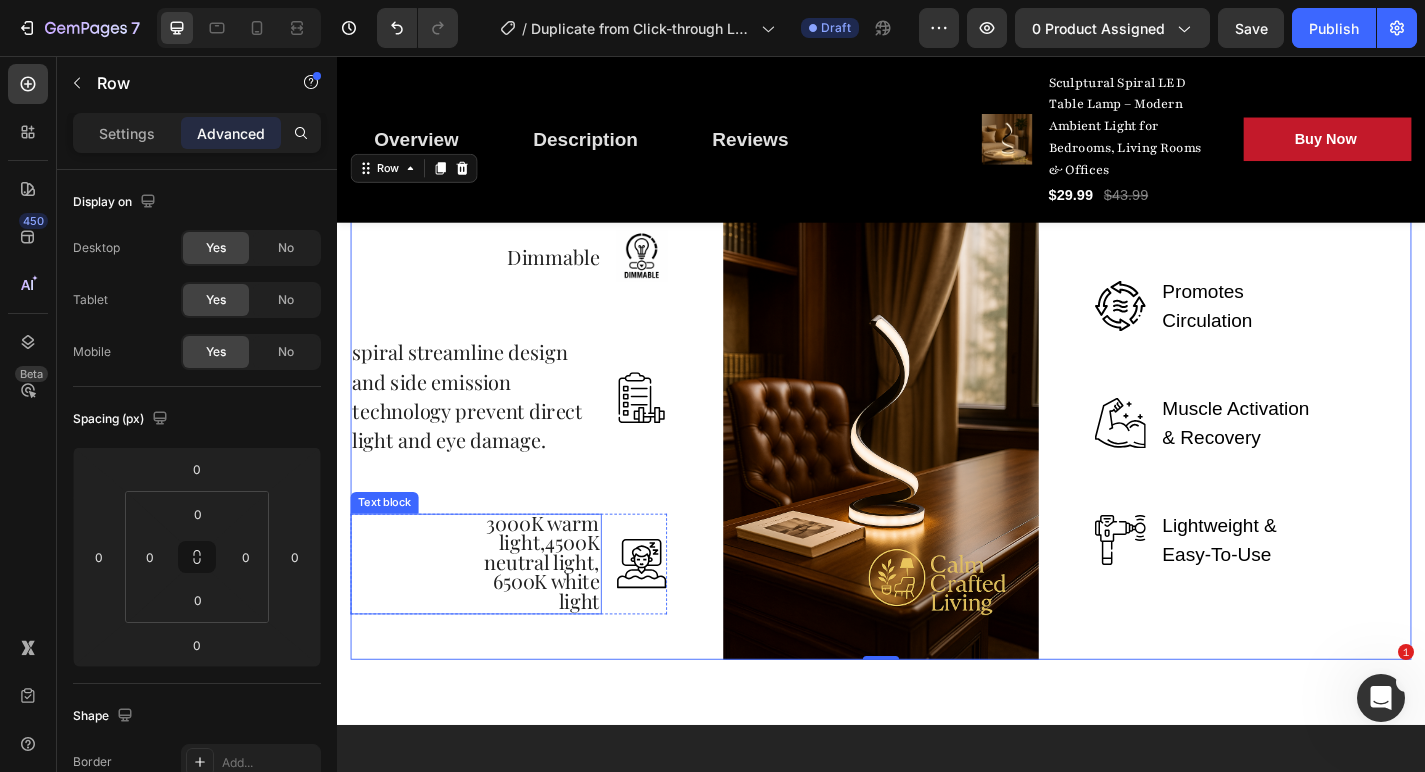 click on "3000K warm light,4500K neutral light, 6500K white light" at bounding box center [563, 614] 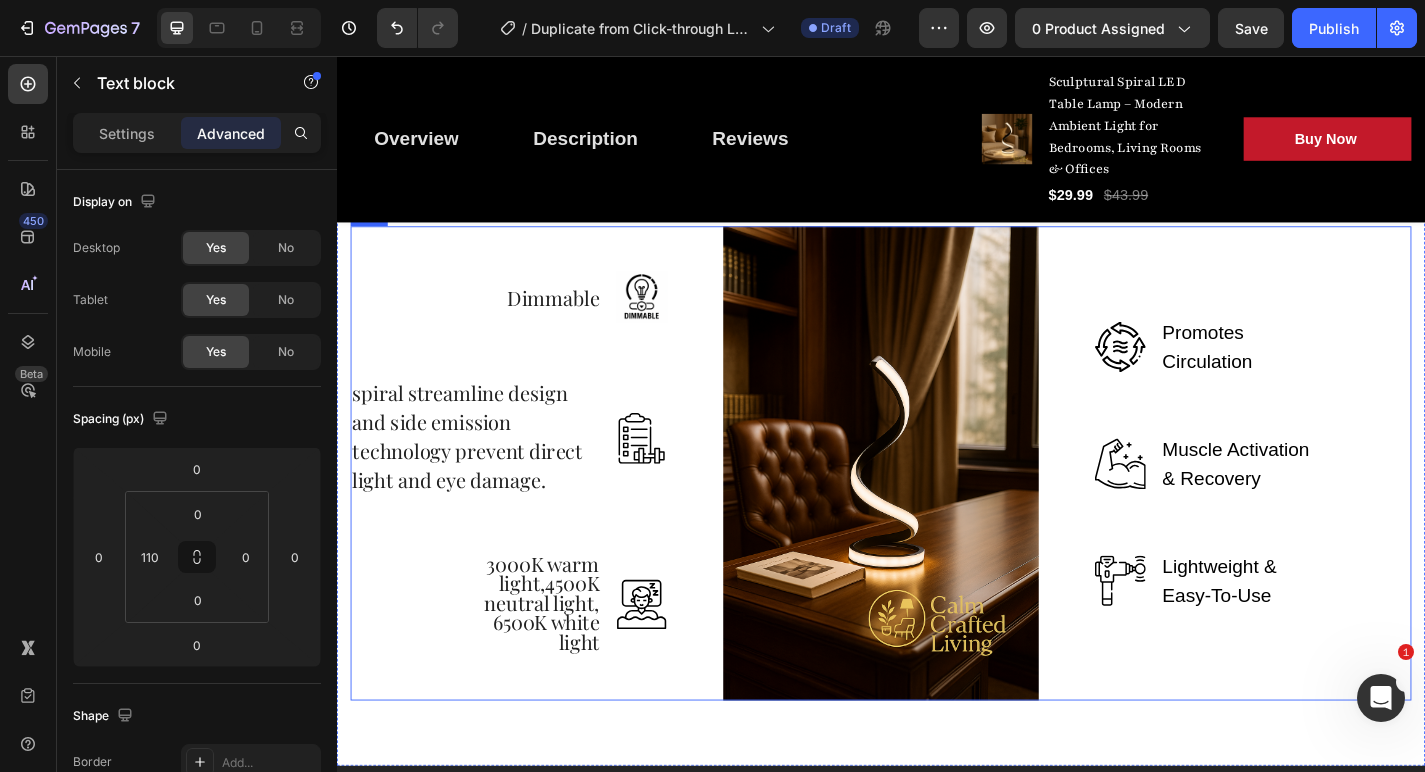 scroll, scrollTop: 2547, scrollLeft: 0, axis: vertical 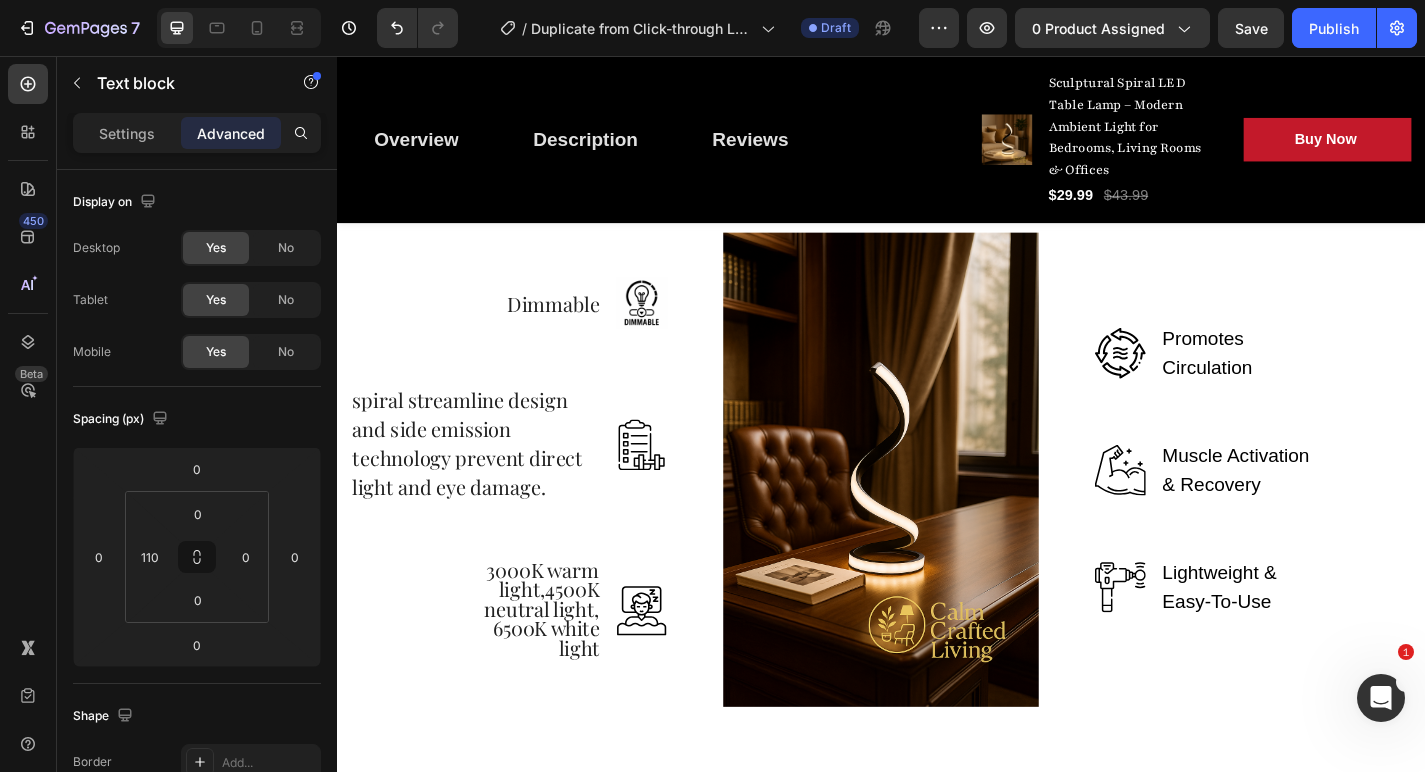 click on "3000K warm light,4500K neutral light, 6500K white light" at bounding box center (563, 666) 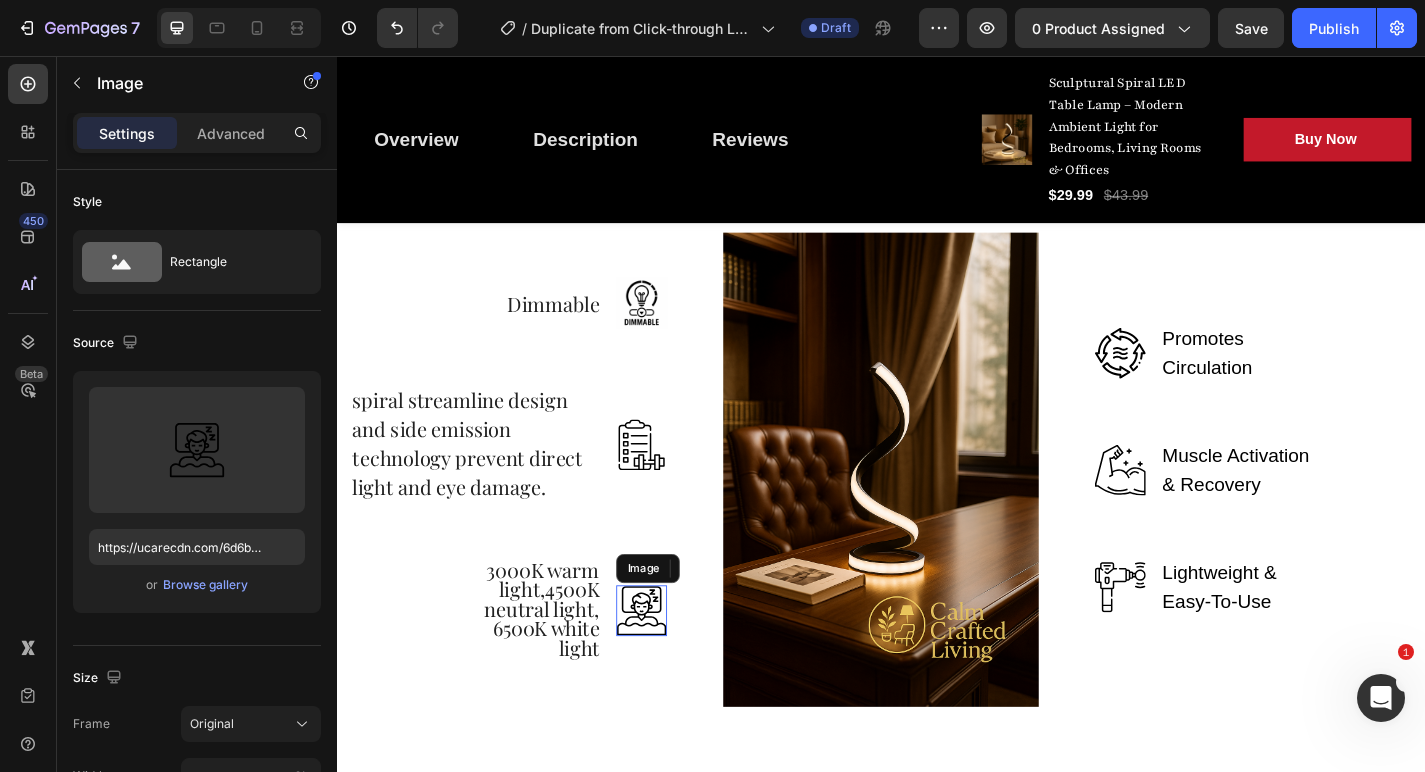 click at bounding box center (673, 668) 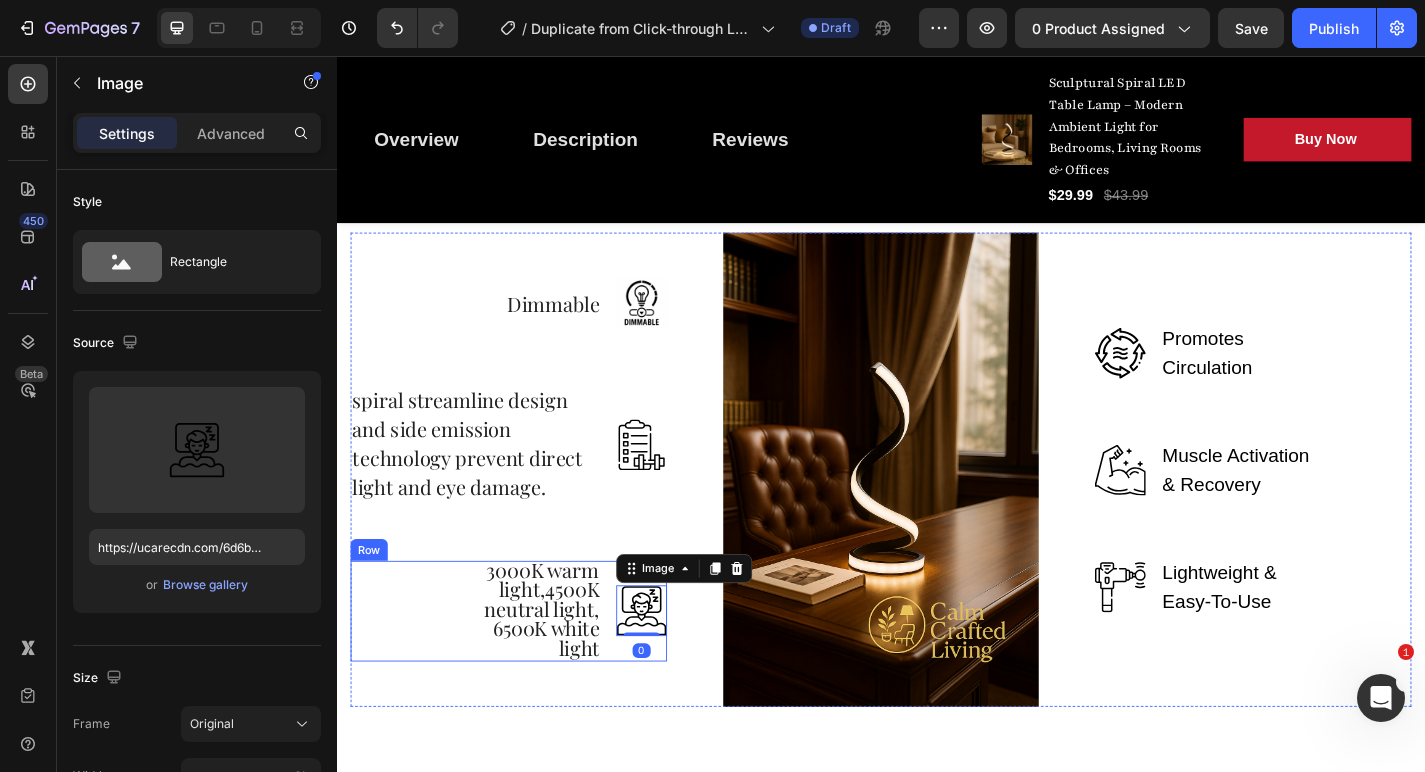 click on "3000K warm light,4500K neutral light, 6500K white light" at bounding box center (563, 666) 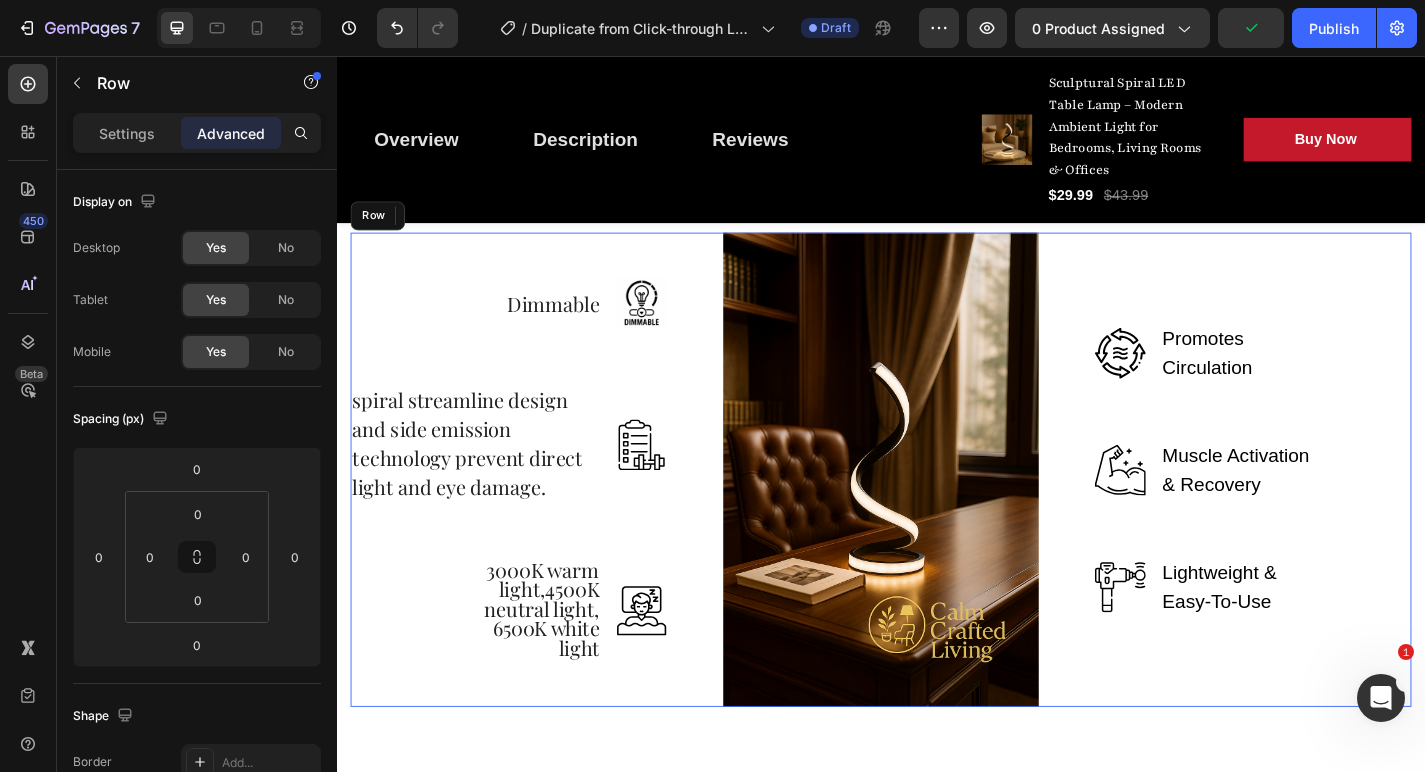 click on "Dimmable  Text block Image Row spiral streamline design and side emission technology prevent direct light and eye damage. Text Block Image Row 3000K warm light,4500K neutral light, 6500K white light Text block   0 Image Row" at bounding box center [526, 512] 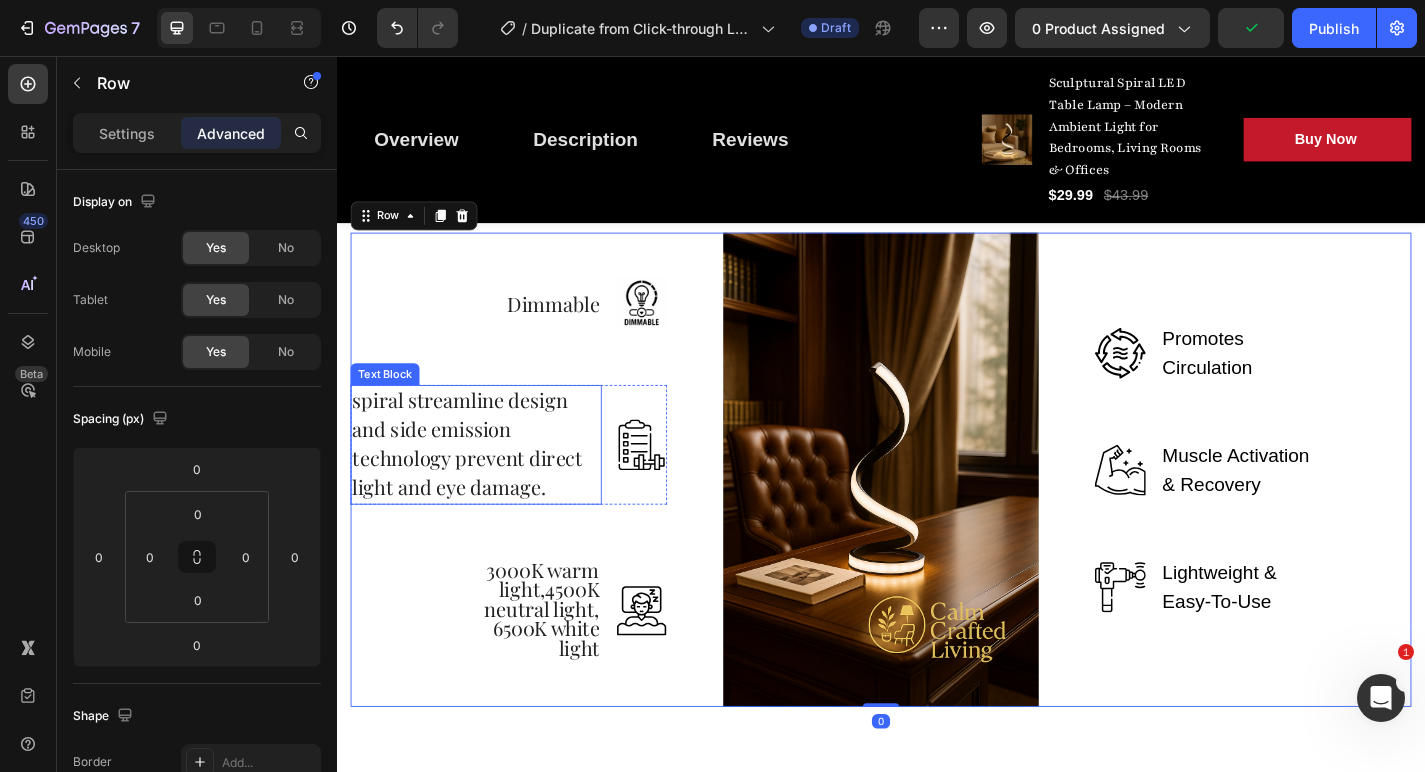 click on "spiral streamline design and side emission technology prevent direct light and eye damage." at bounding box center (490, 484) 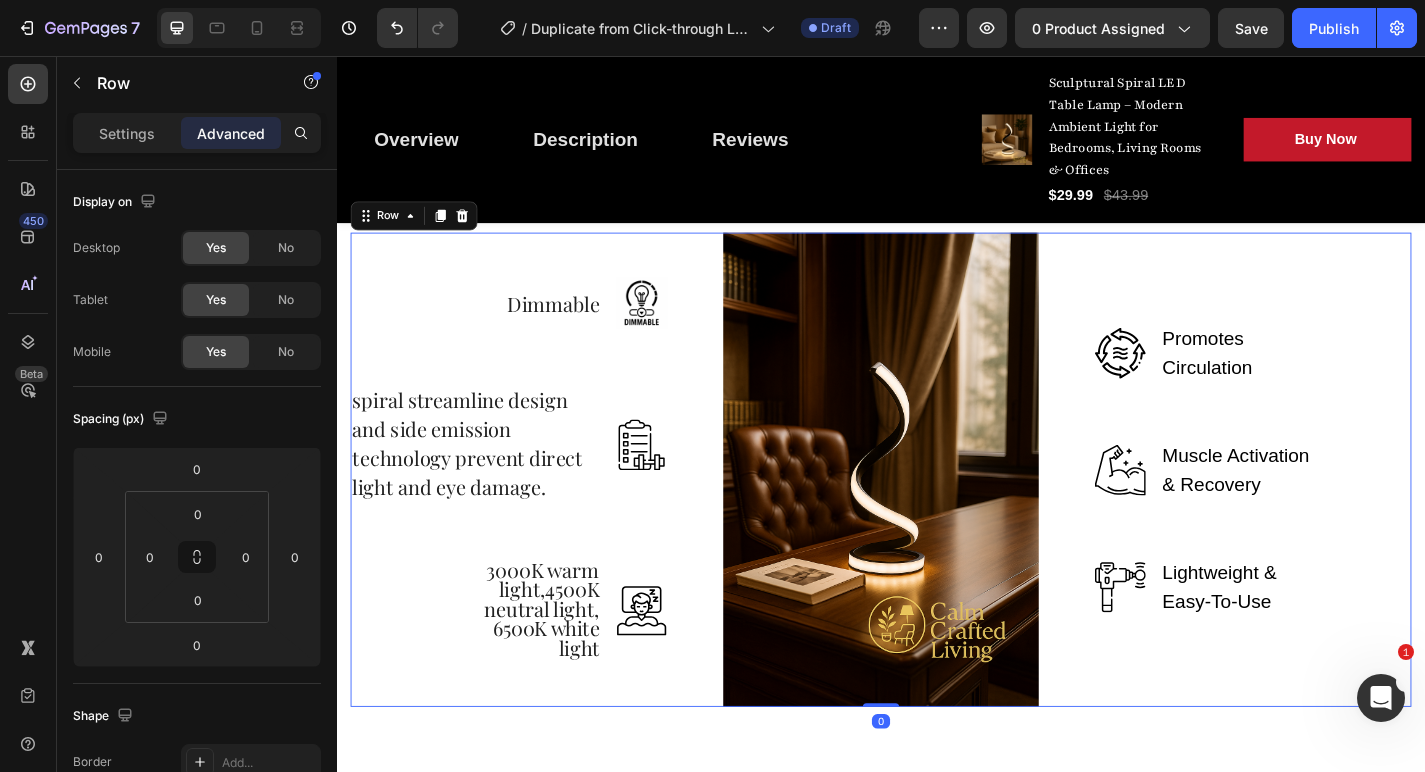 click on "Dimmable  Text block Image Row spiral streamline design and side emission technology prevent direct light and eye damage. Text Block Image Row 3000K warm light,4500K neutral light, 6500K white light Text block Image Row" at bounding box center [526, 512] 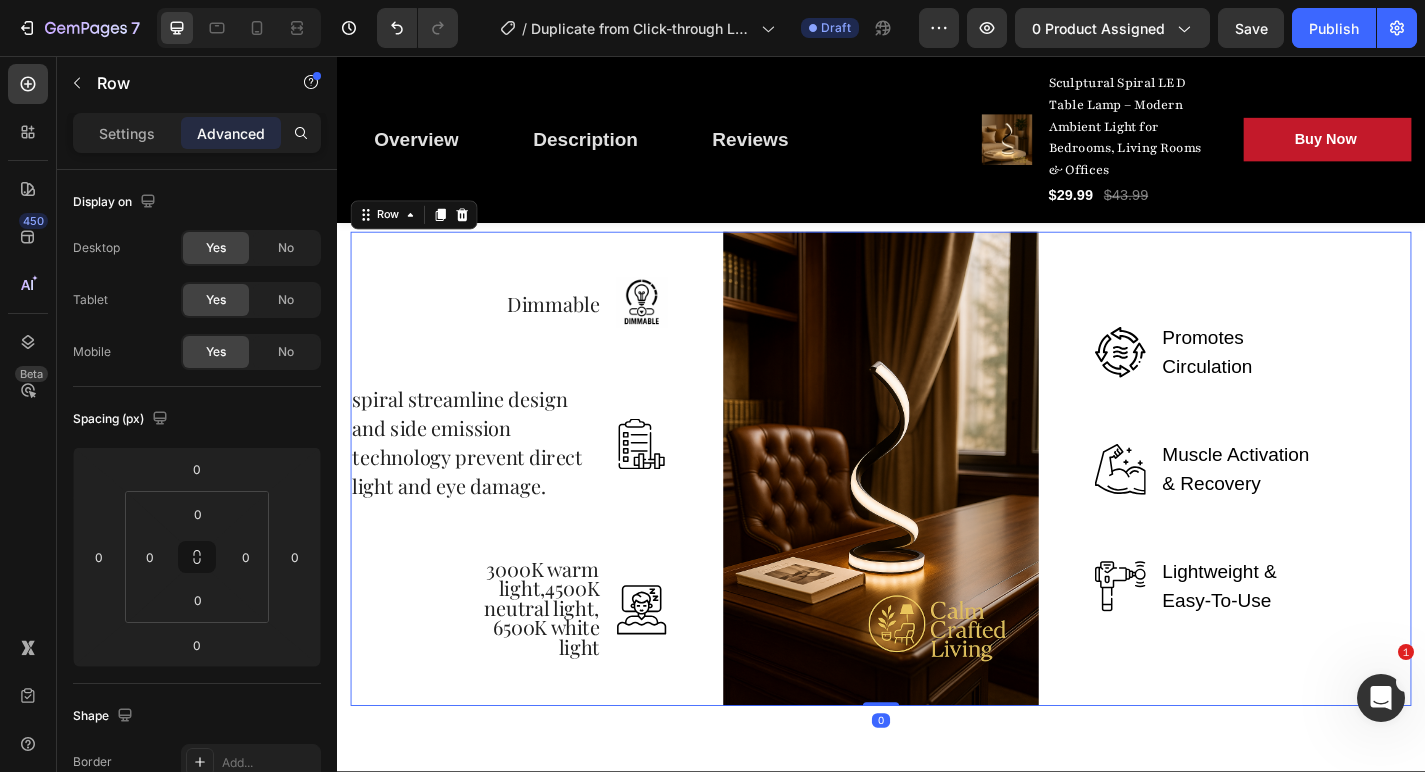 scroll, scrollTop: 2549, scrollLeft: 0, axis: vertical 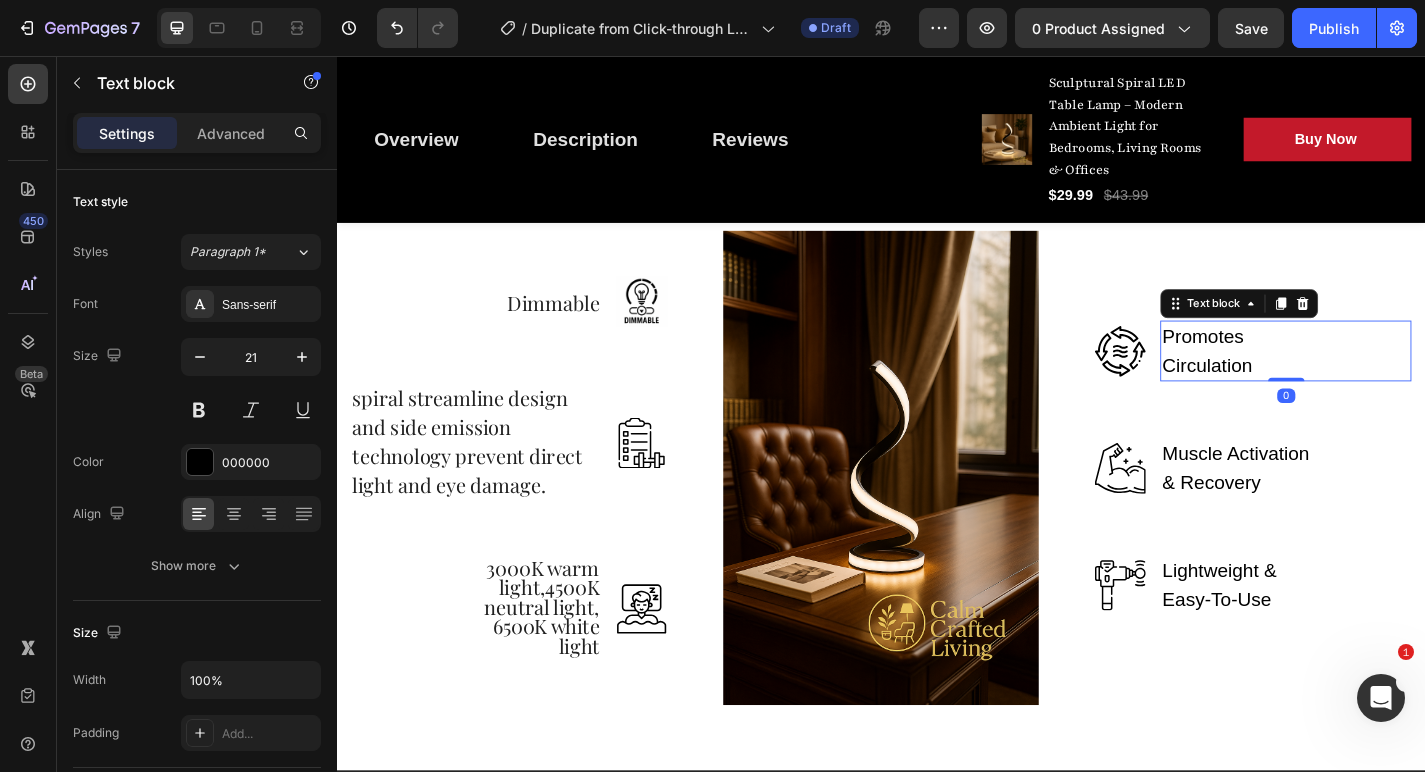 click on "Promotes Circulation" at bounding box center [1333, 381] 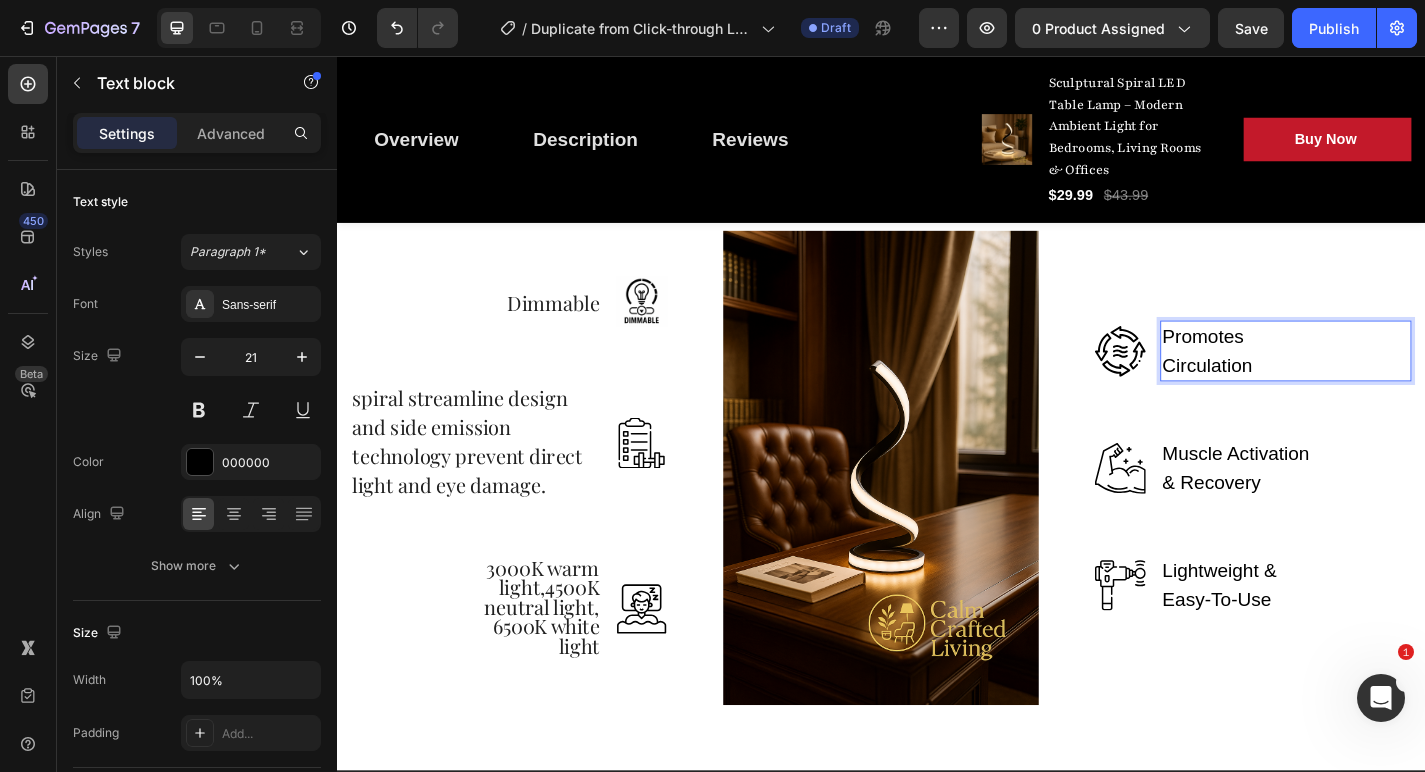 click on "Promotes Circulation" at bounding box center [1333, 381] 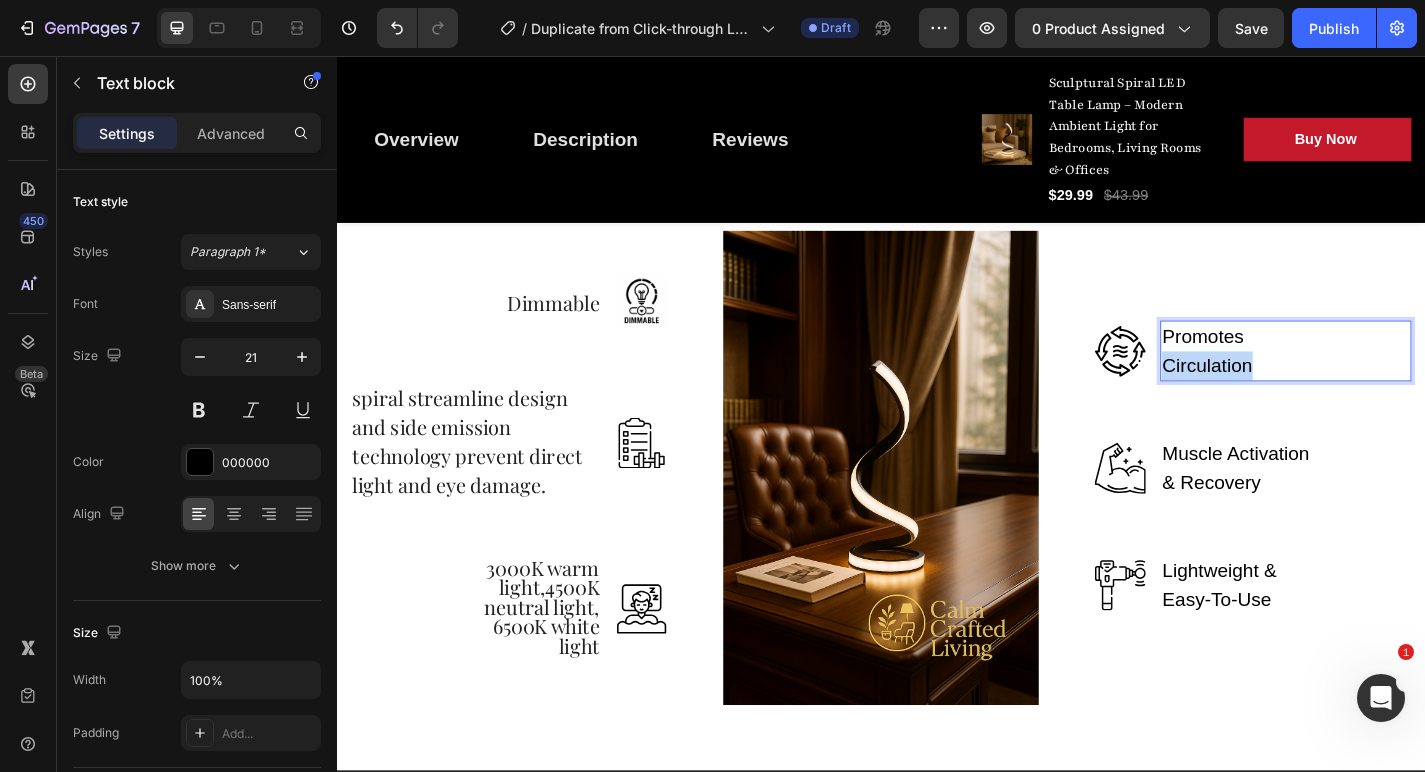 click on "Promotes Circulation" at bounding box center [1333, 381] 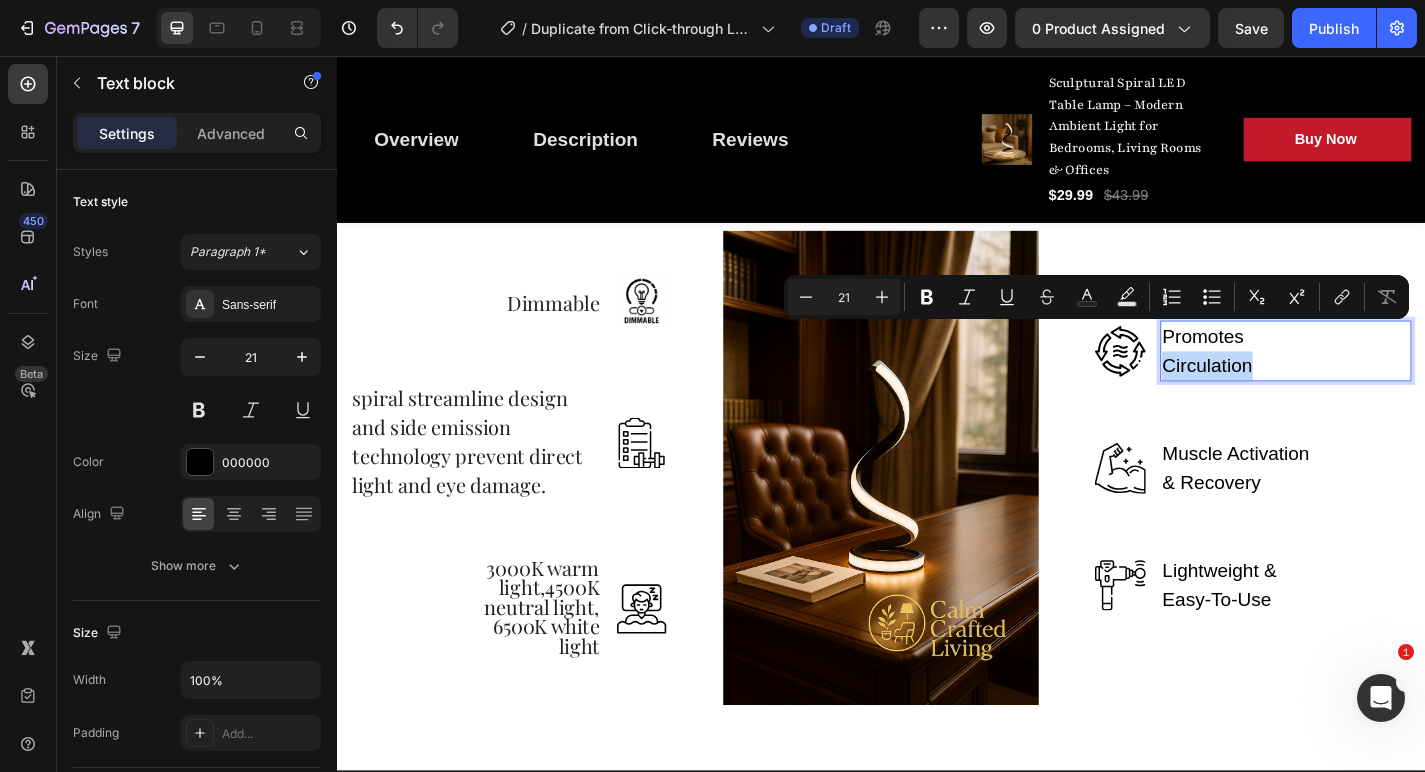 click on "Promotes Circulation" at bounding box center [1333, 381] 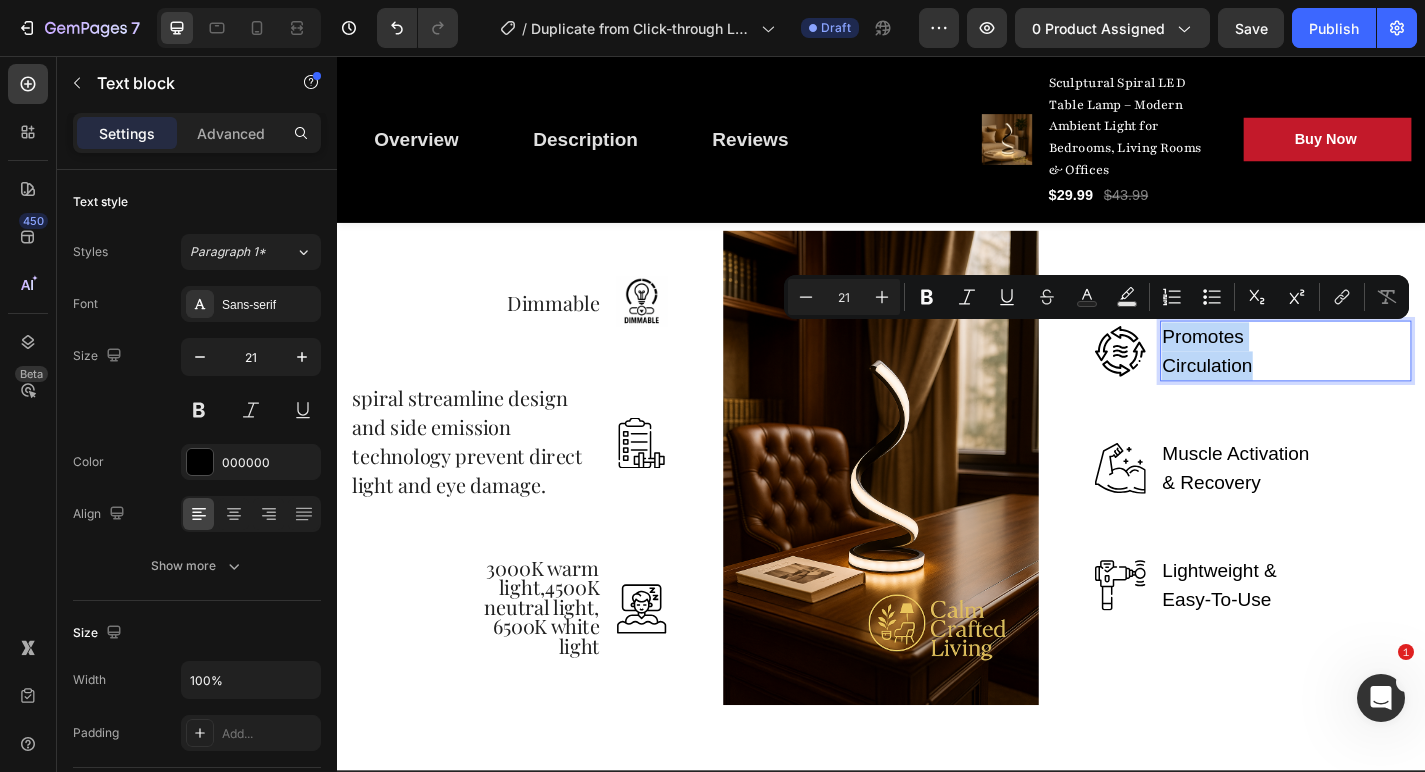 drag, startPoint x: 1355, startPoint y: 398, endPoint x: 1249, endPoint y: 359, distance: 112.94689 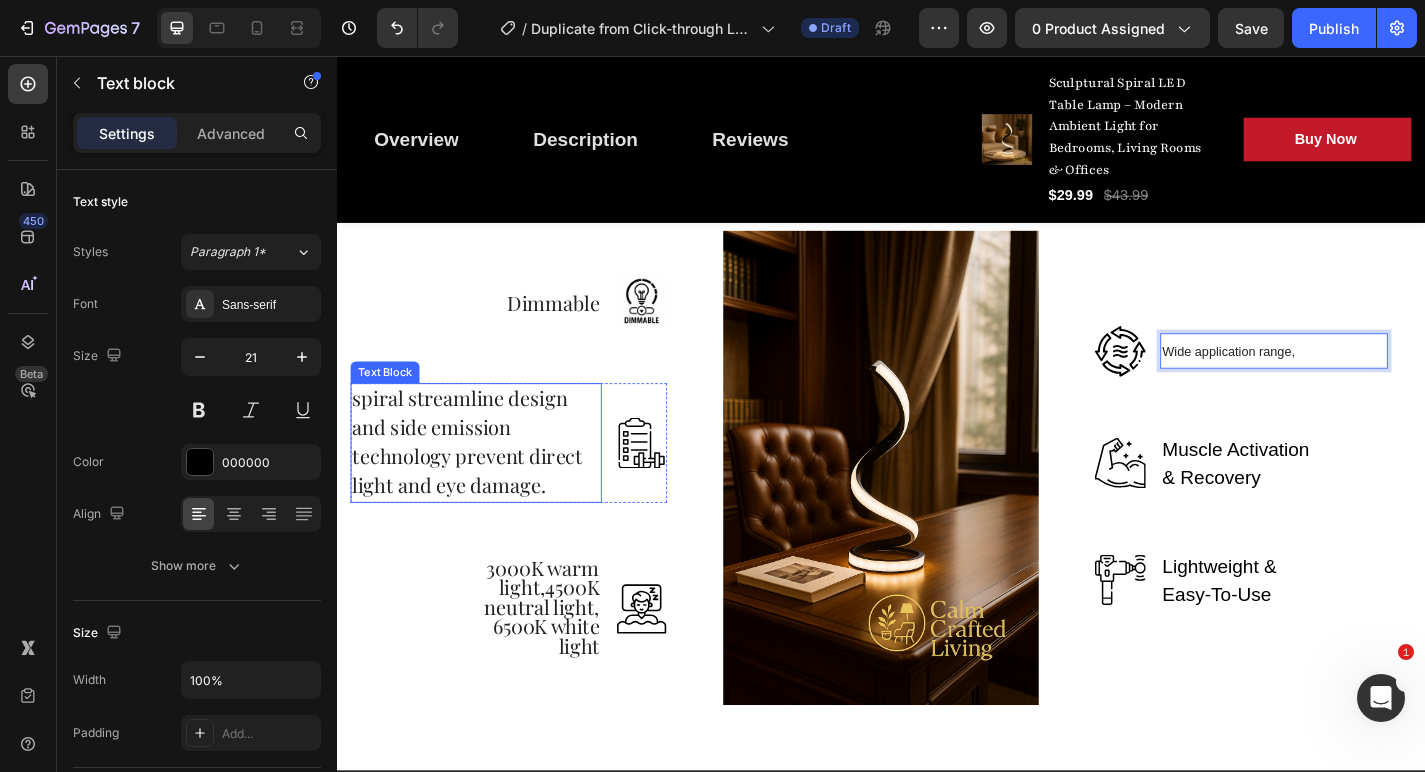 click on "spiral streamline design and side emission technology prevent direct light and eye damage." at bounding box center [481, 480] 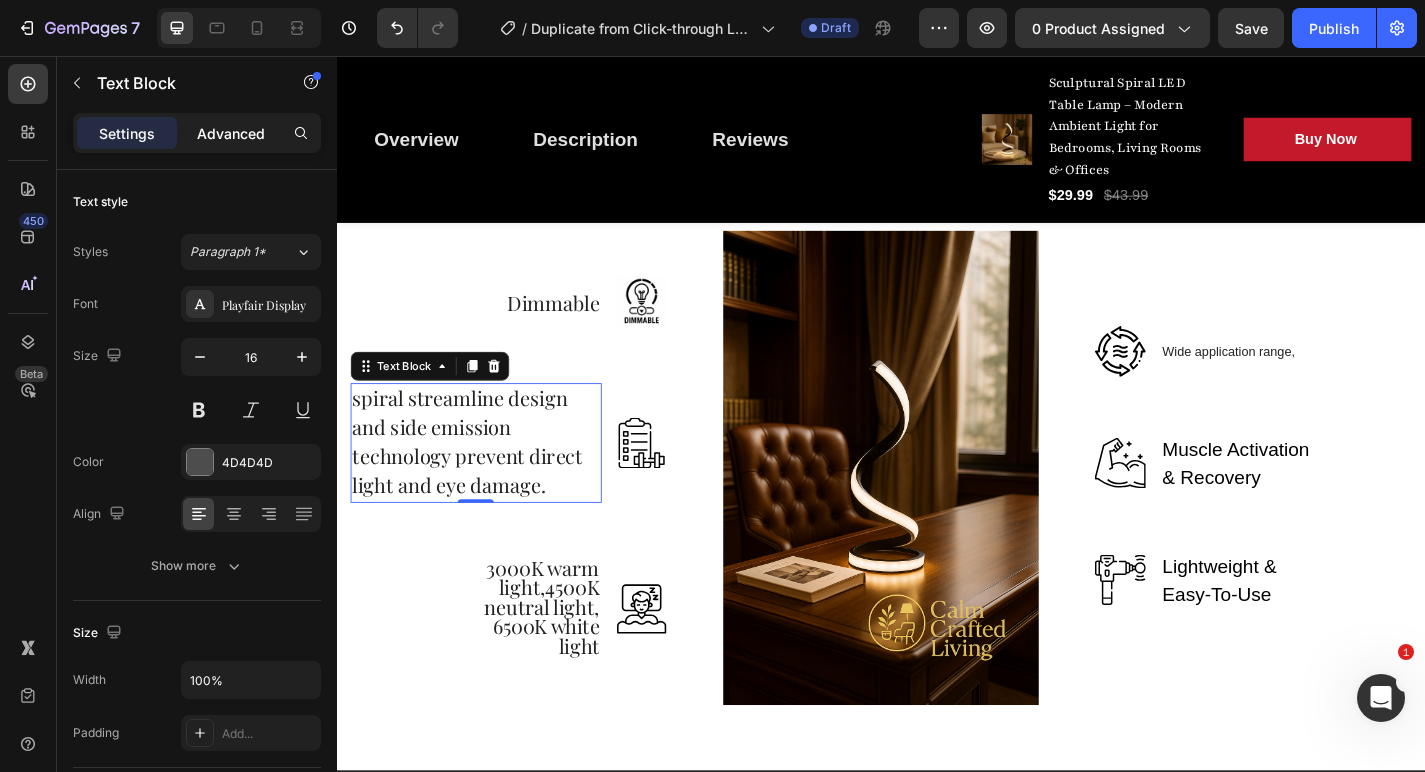 click on "Advanced" at bounding box center [231, 133] 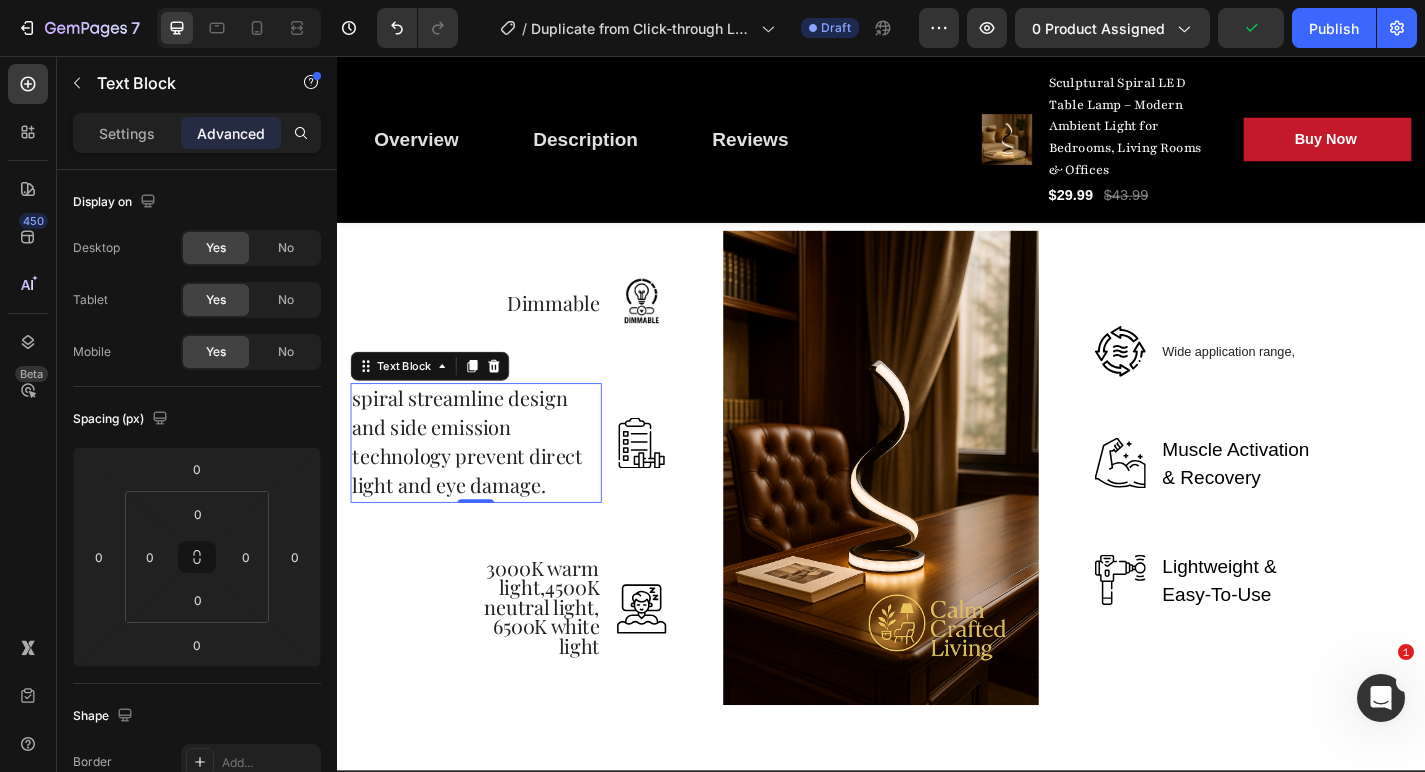click on "spiral streamline design and side emission technology prevent direct light and eye damage." at bounding box center (481, 480) 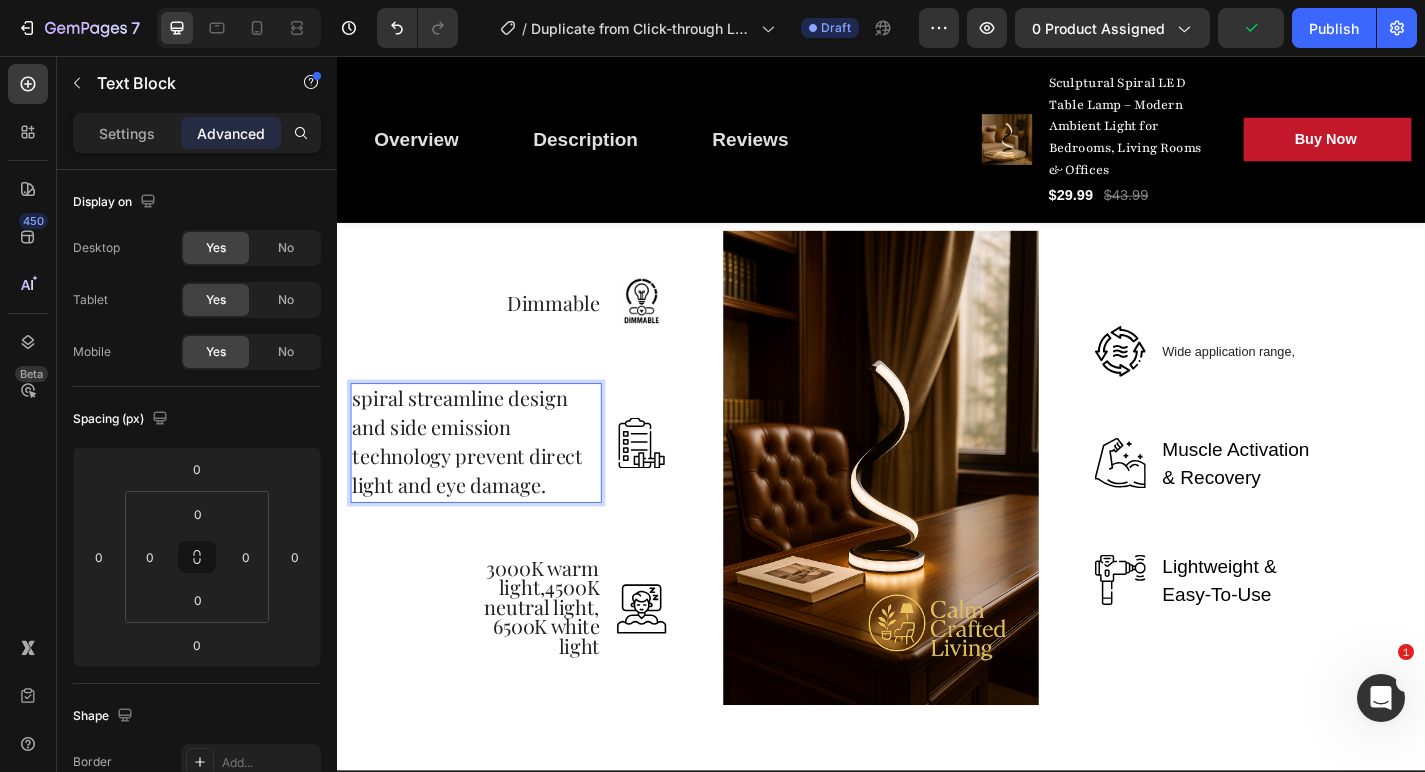 click on "spiral streamline design and side emission technology prevent direct light and eye damage." at bounding box center [490, 482] 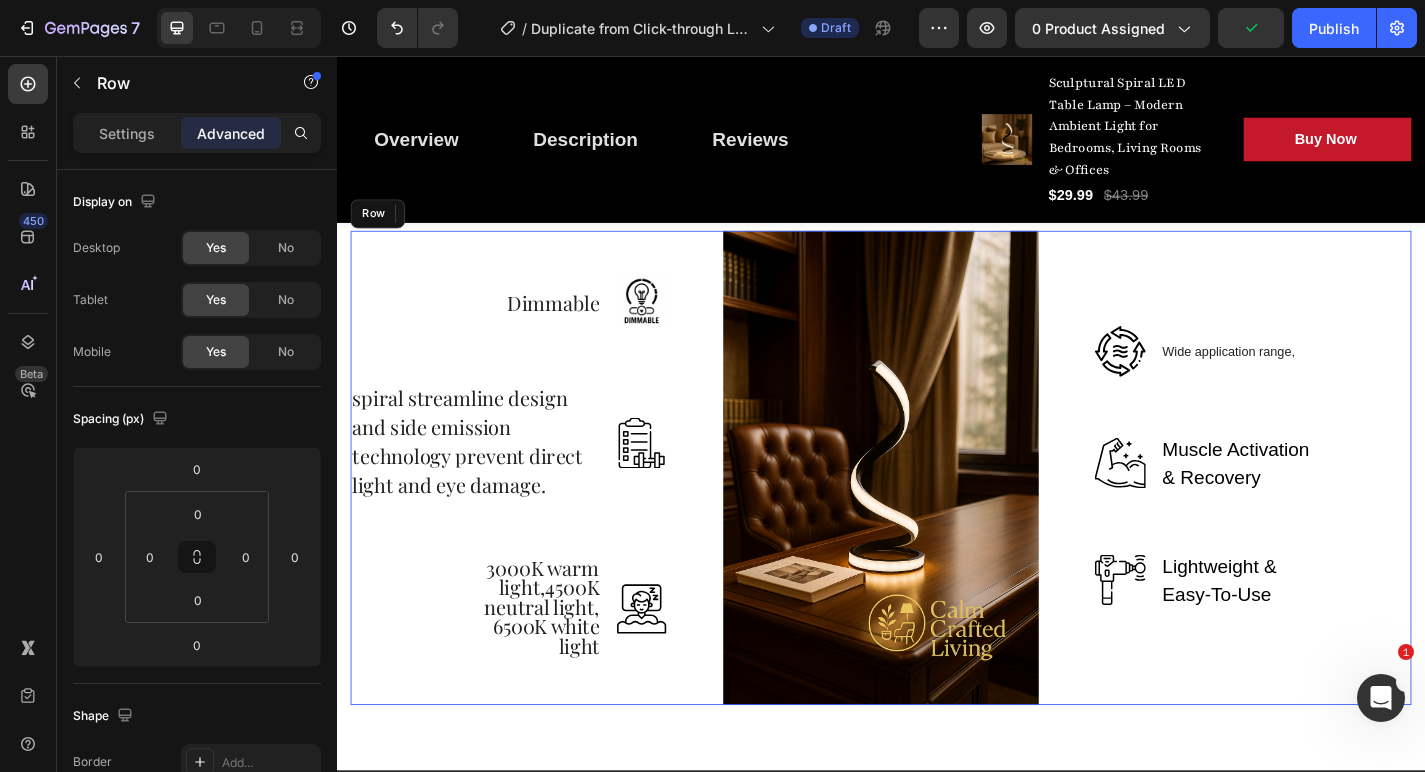 click on "Dimmable  Text block Image Row spiral streamline design and side emission technology prevent direct light and eye damage. Text Block   0 Image Row 3000K warm light,4500K neutral light, 6500K white light Text block Image Row" at bounding box center [526, 510] 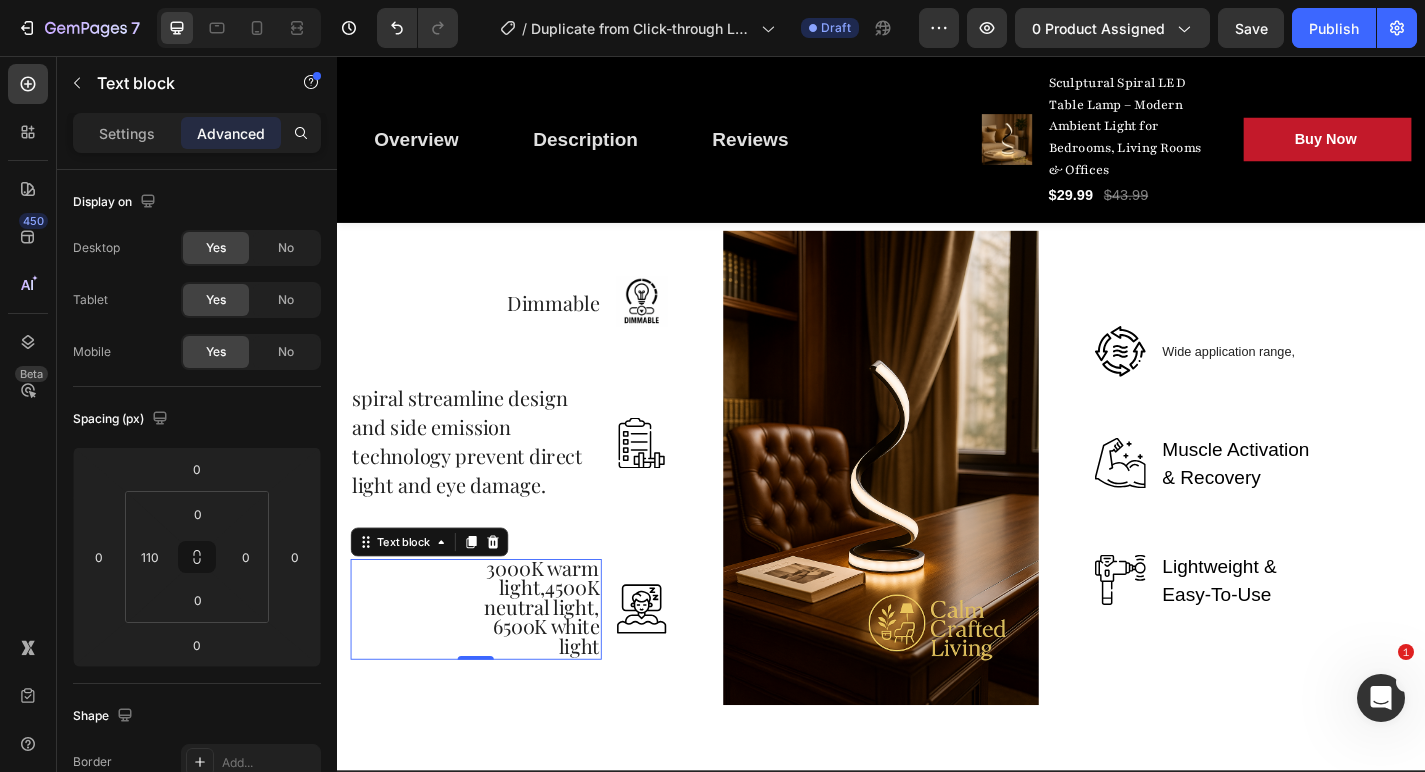 click on "3000K warm light,4500K neutral light, 6500K white light" at bounding box center (563, 664) 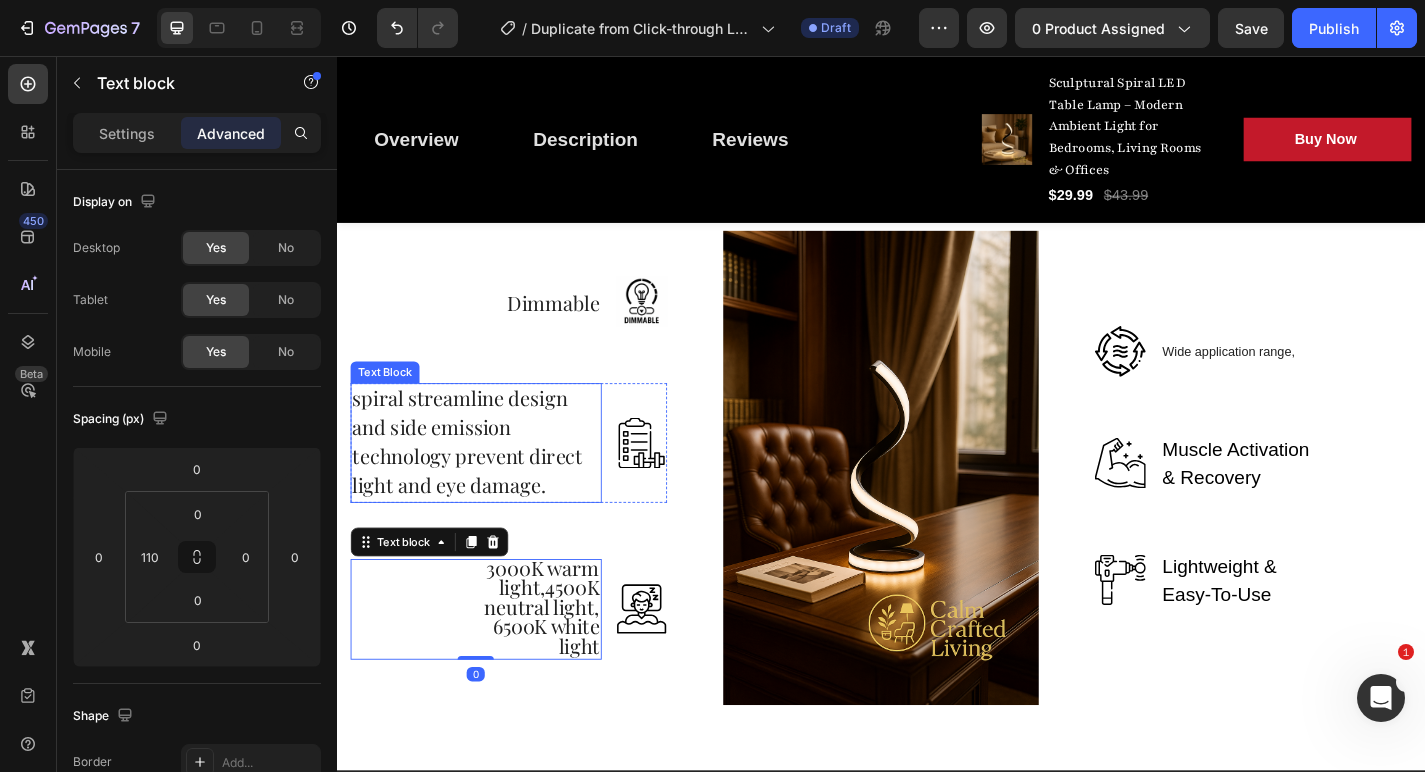 click on "spiral streamline design and side emission technology prevent direct light and eye damage." at bounding box center [481, 480] 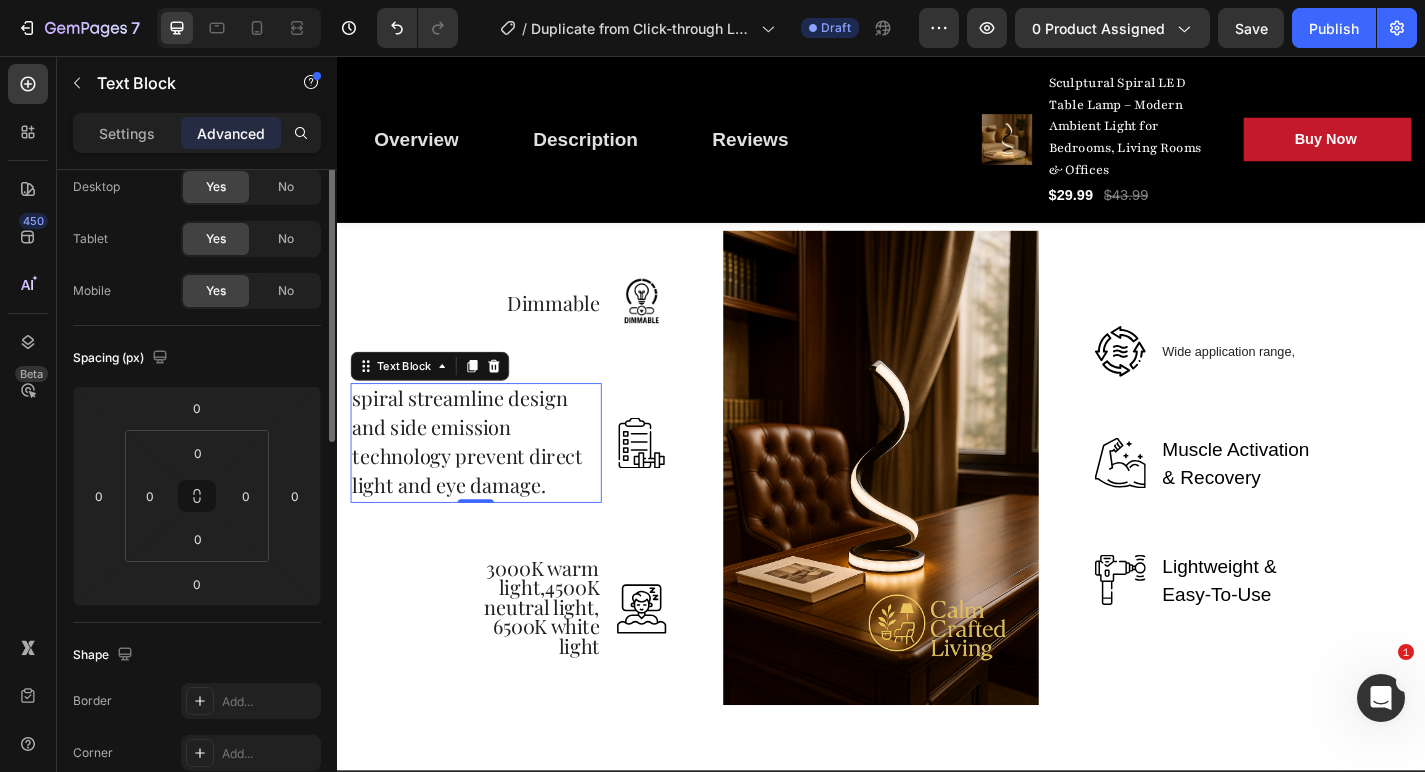 scroll, scrollTop: 0, scrollLeft: 0, axis: both 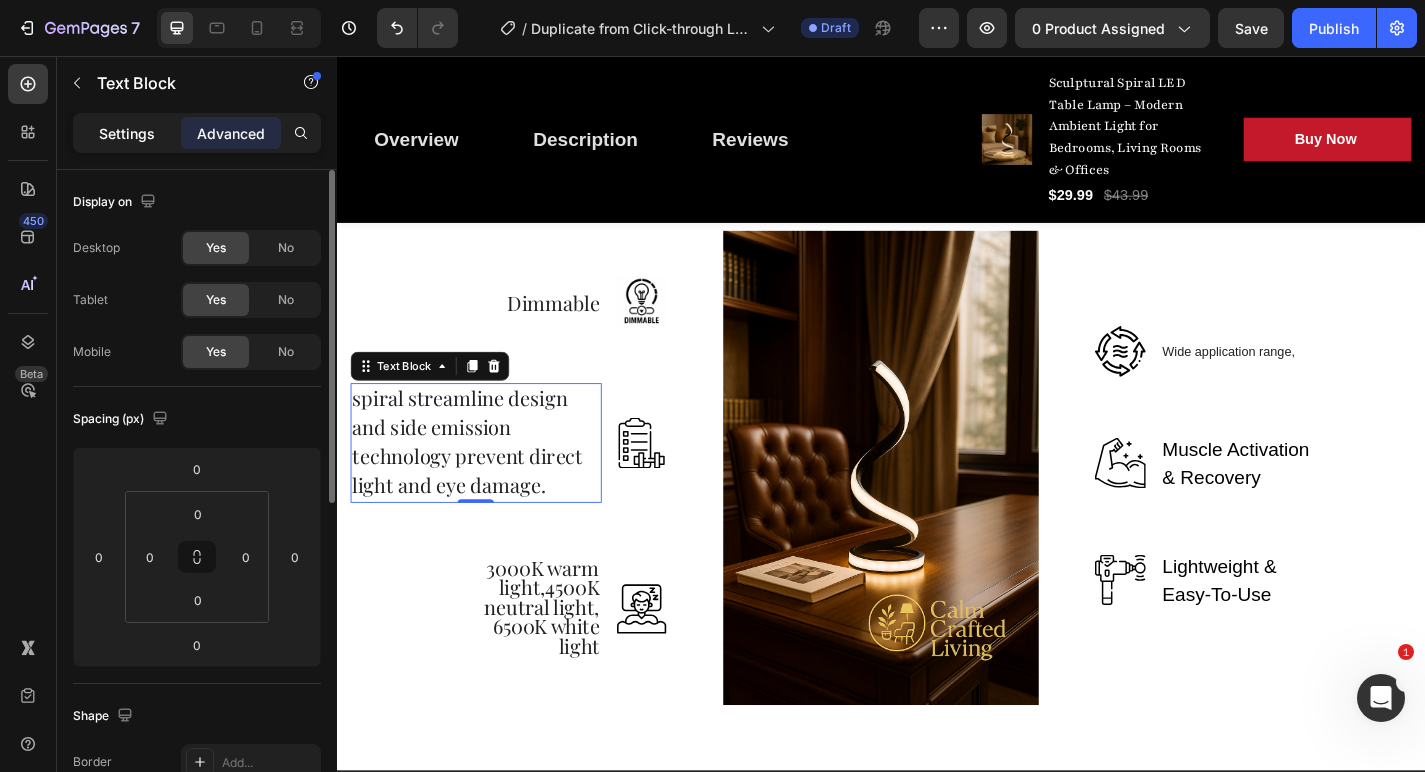 click on "Settings" 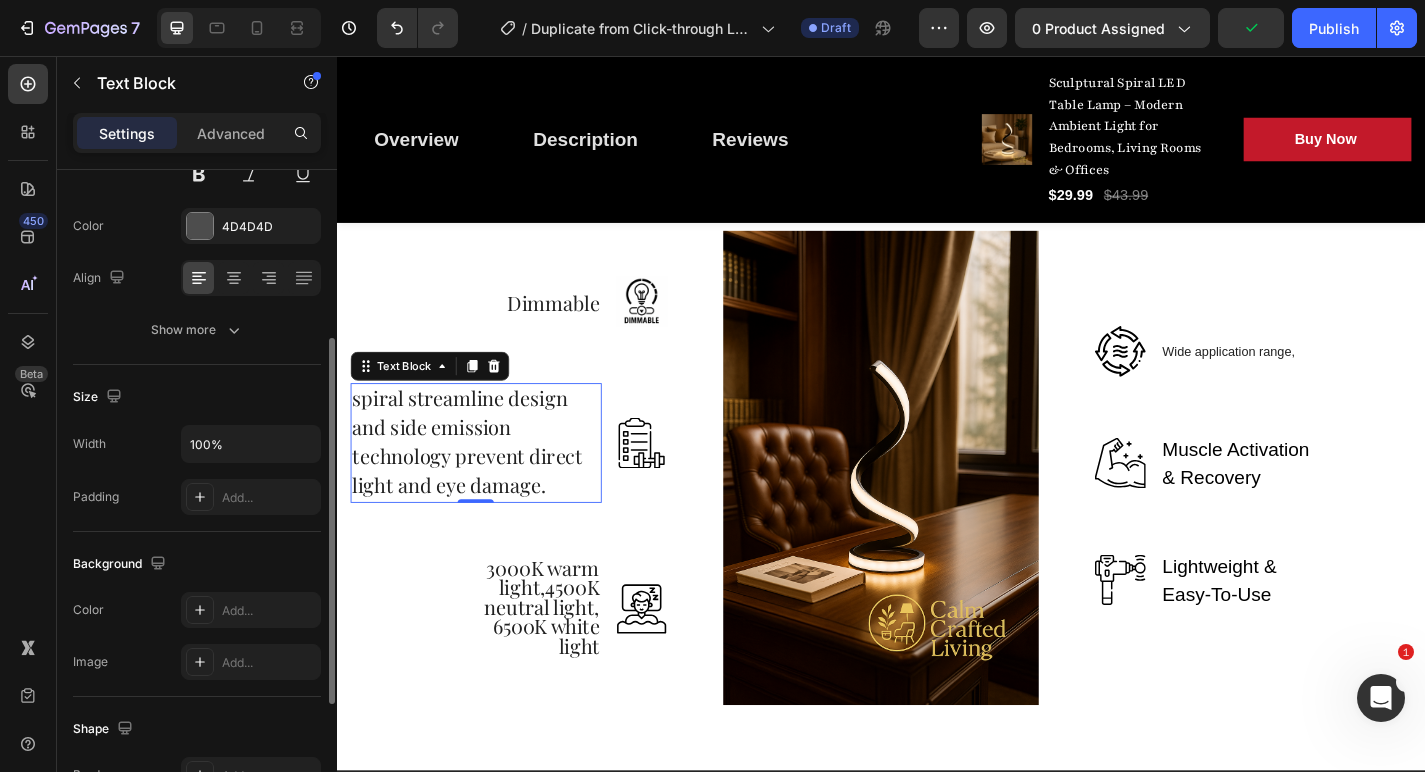 scroll, scrollTop: 175, scrollLeft: 0, axis: vertical 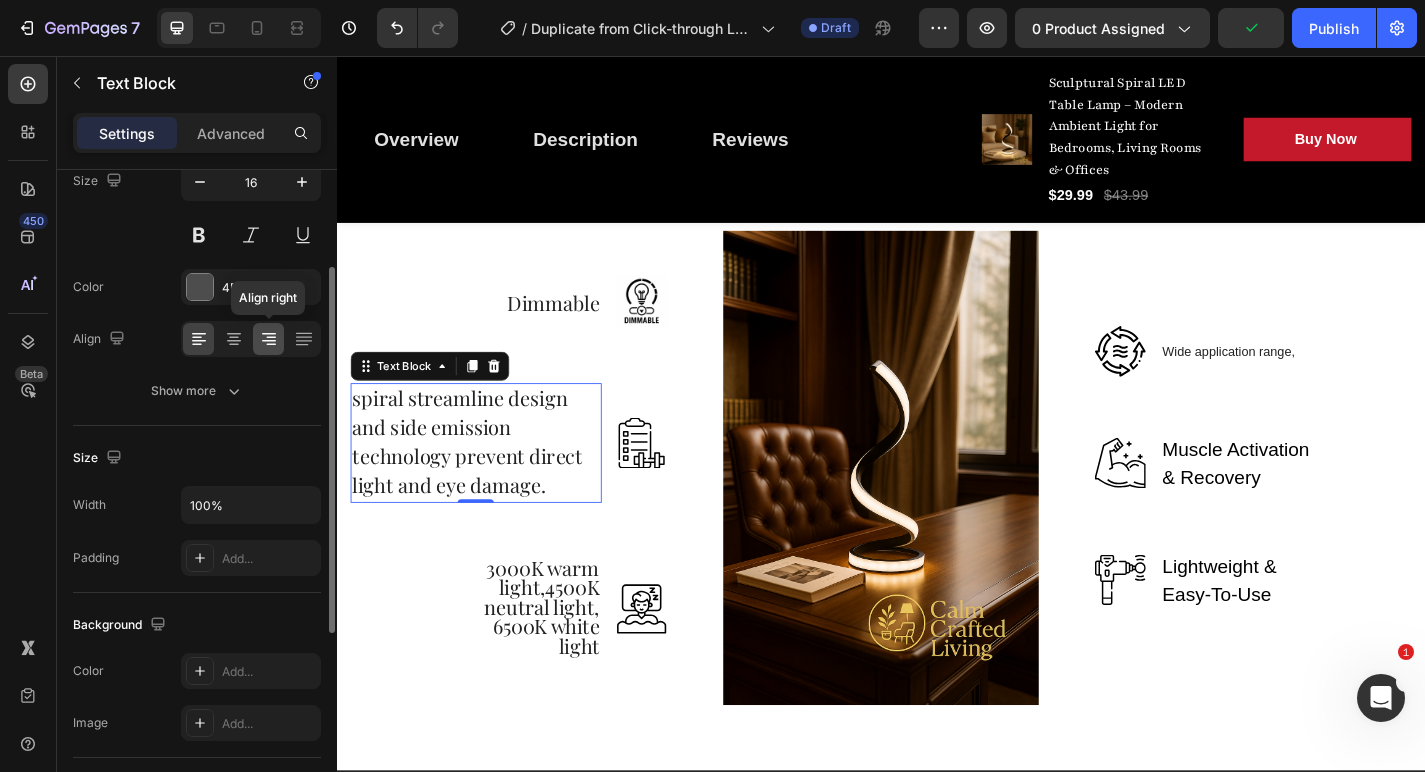 click 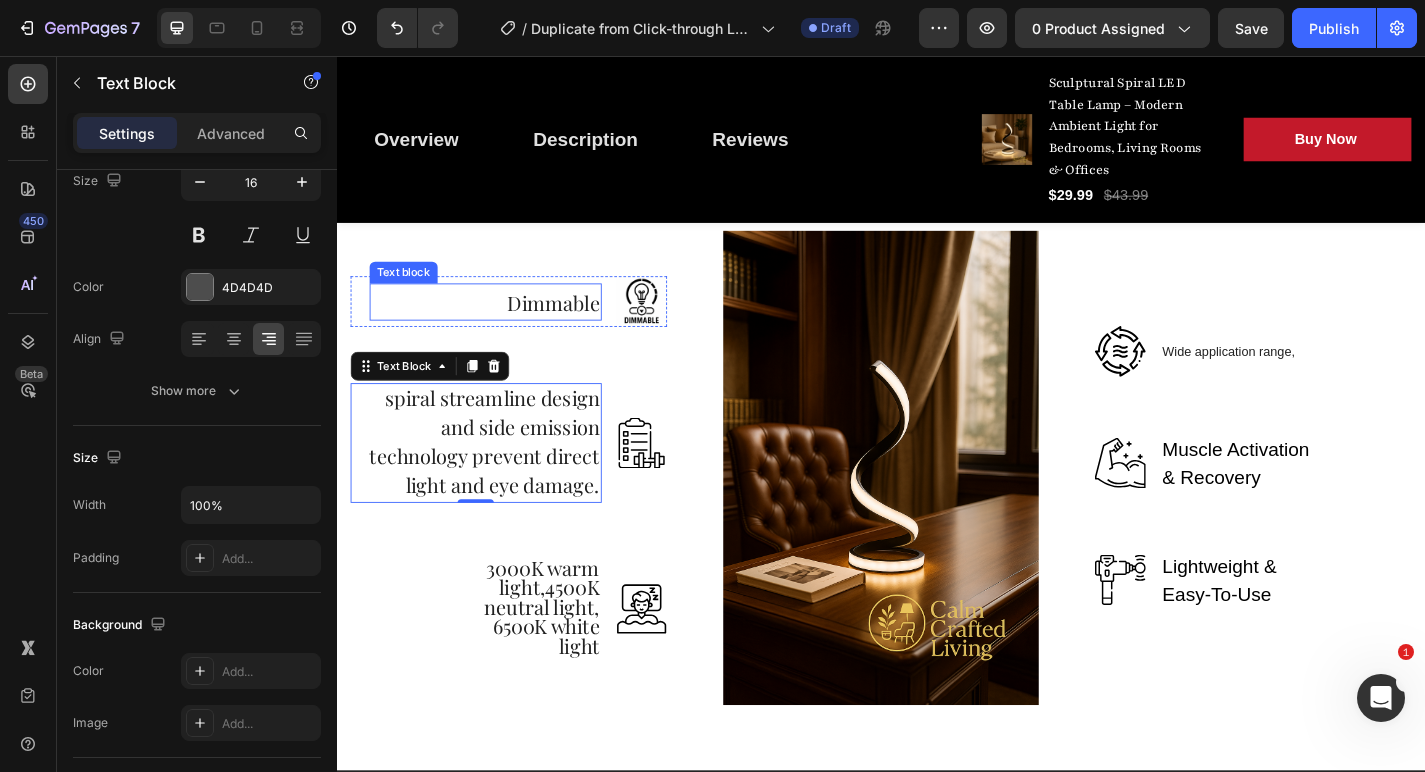 click on "Dimmable" at bounding box center [576, 328] 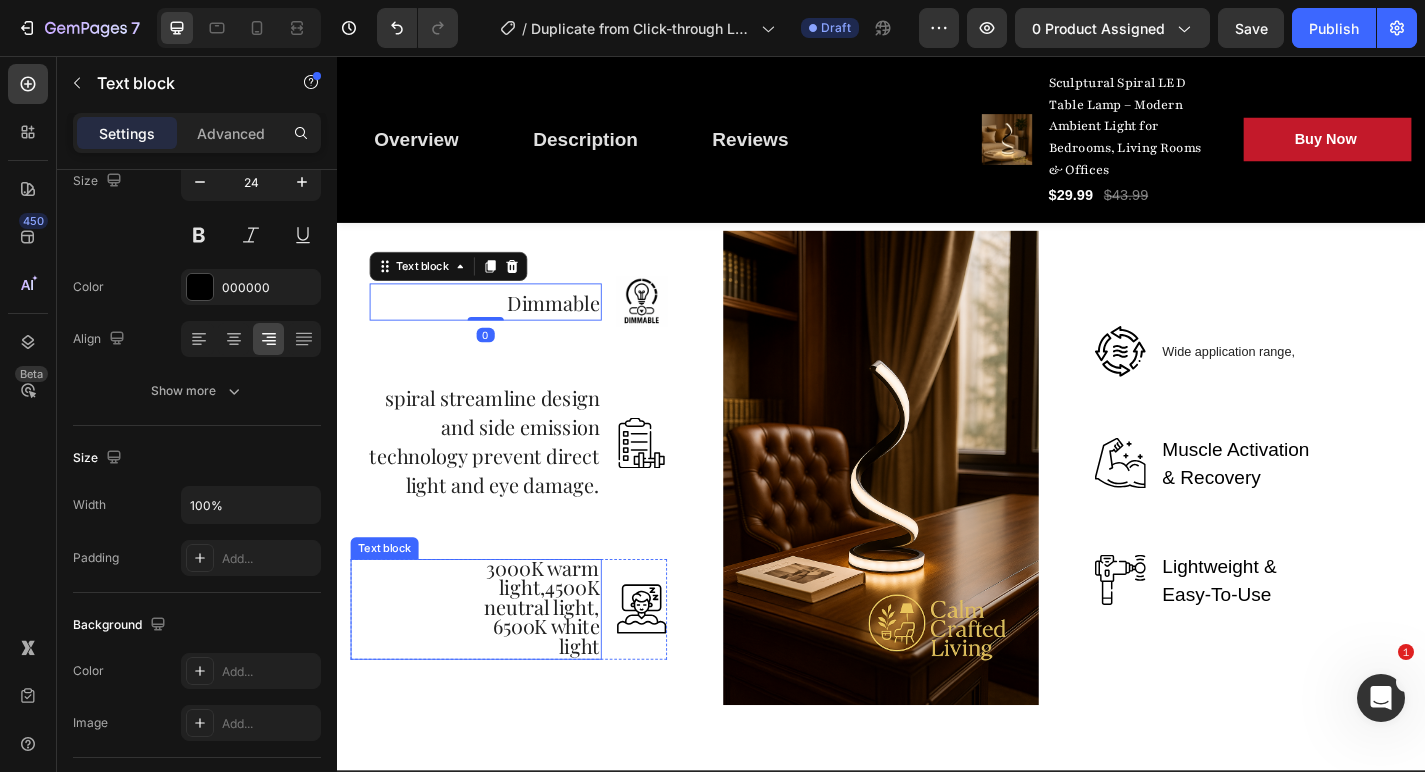 click on "3000K warm light,4500K neutral light, 6500K white light" at bounding box center (563, 664) 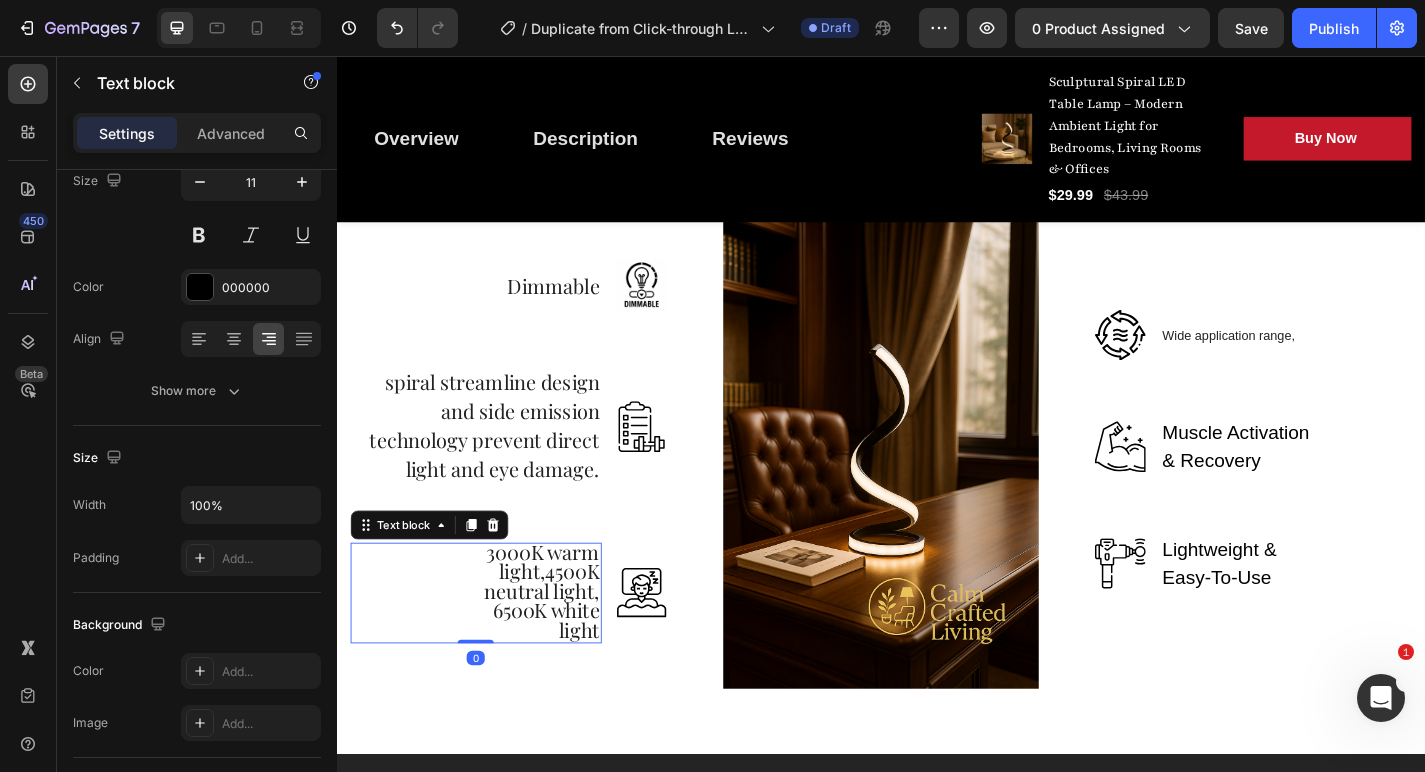 scroll, scrollTop: 2576, scrollLeft: 0, axis: vertical 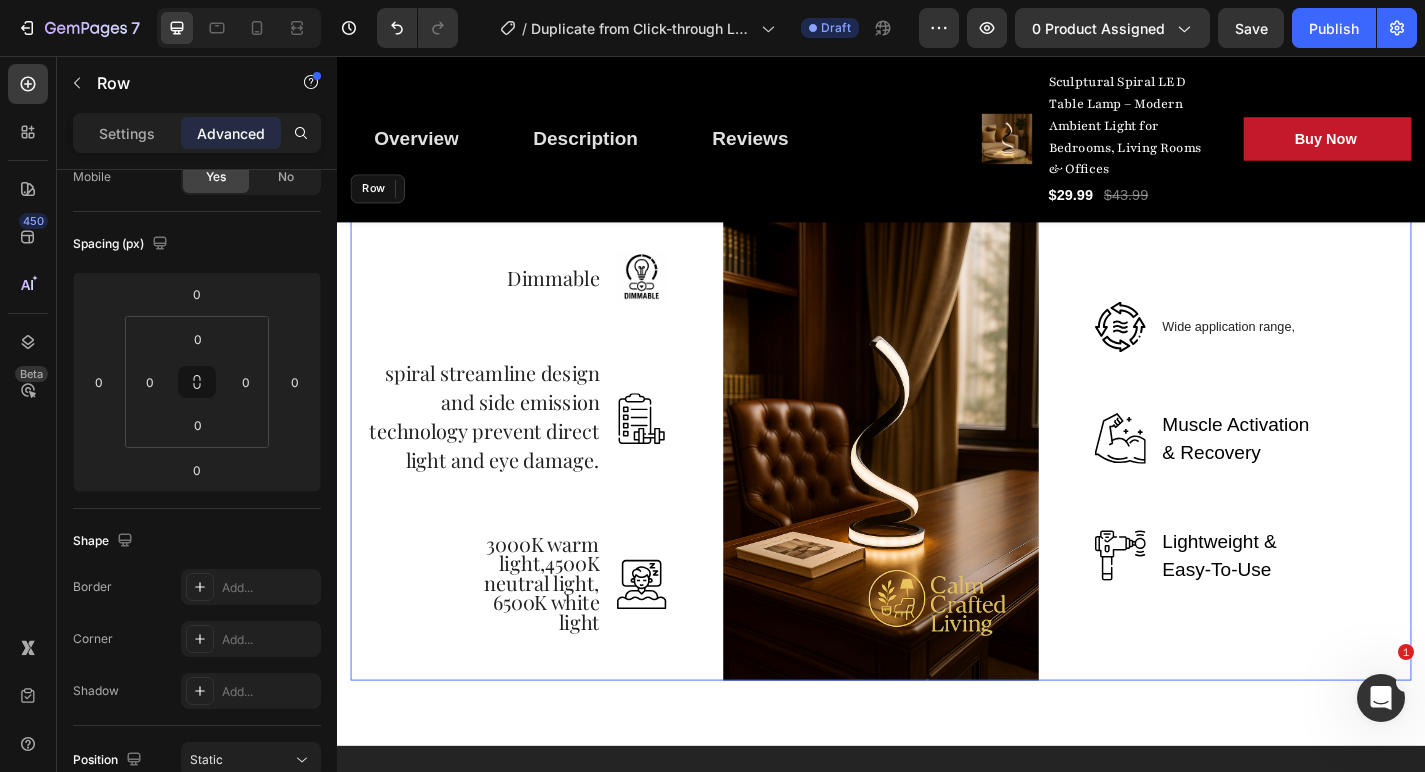 click on "Dimmable  Text block Image Row spiral streamline design and side emission technology prevent direct light and eye damage. Text Block Image Row 3000K warm light,4500K neutral light, 6500K white light Text block   0 Image Row Image Image Wide application range, Text block Row Image Muscle Activation & Recovery Text block Row Image Lightweight & Easy-To-Use Text block Row Row" at bounding box center (937, 483) 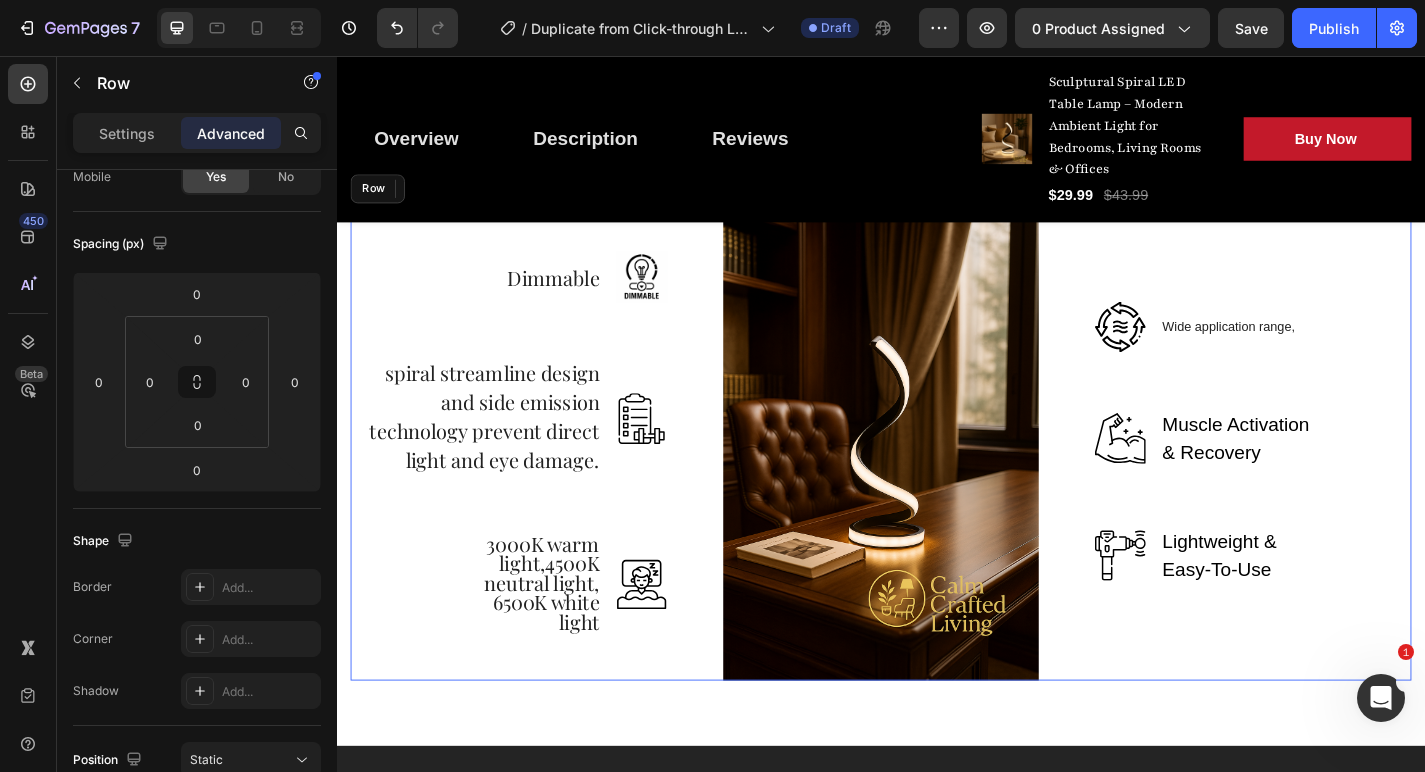 scroll, scrollTop: 0, scrollLeft: 0, axis: both 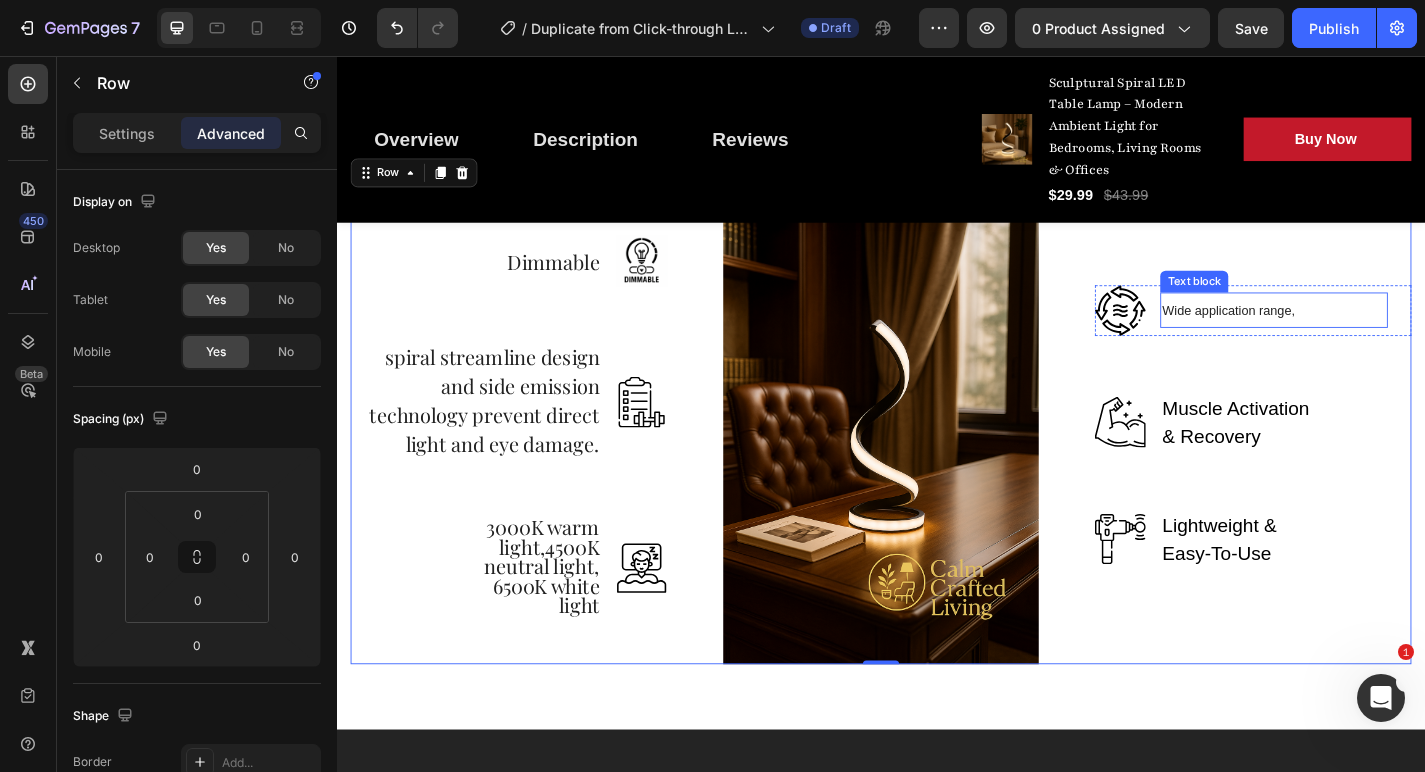 click on "Wide application range," at bounding box center (1320, 337) 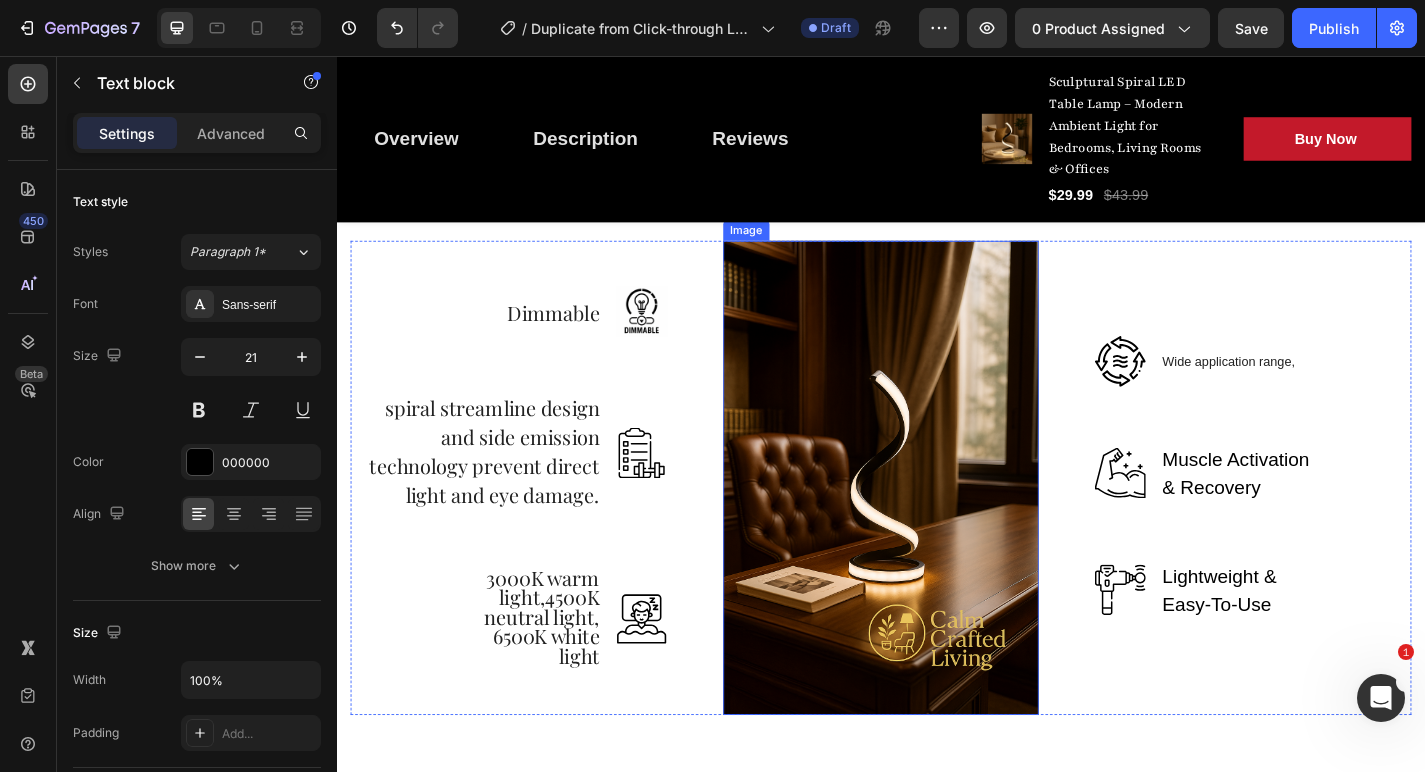 scroll, scrollTop: 3443, scrollLeft: 0, axis: vertical 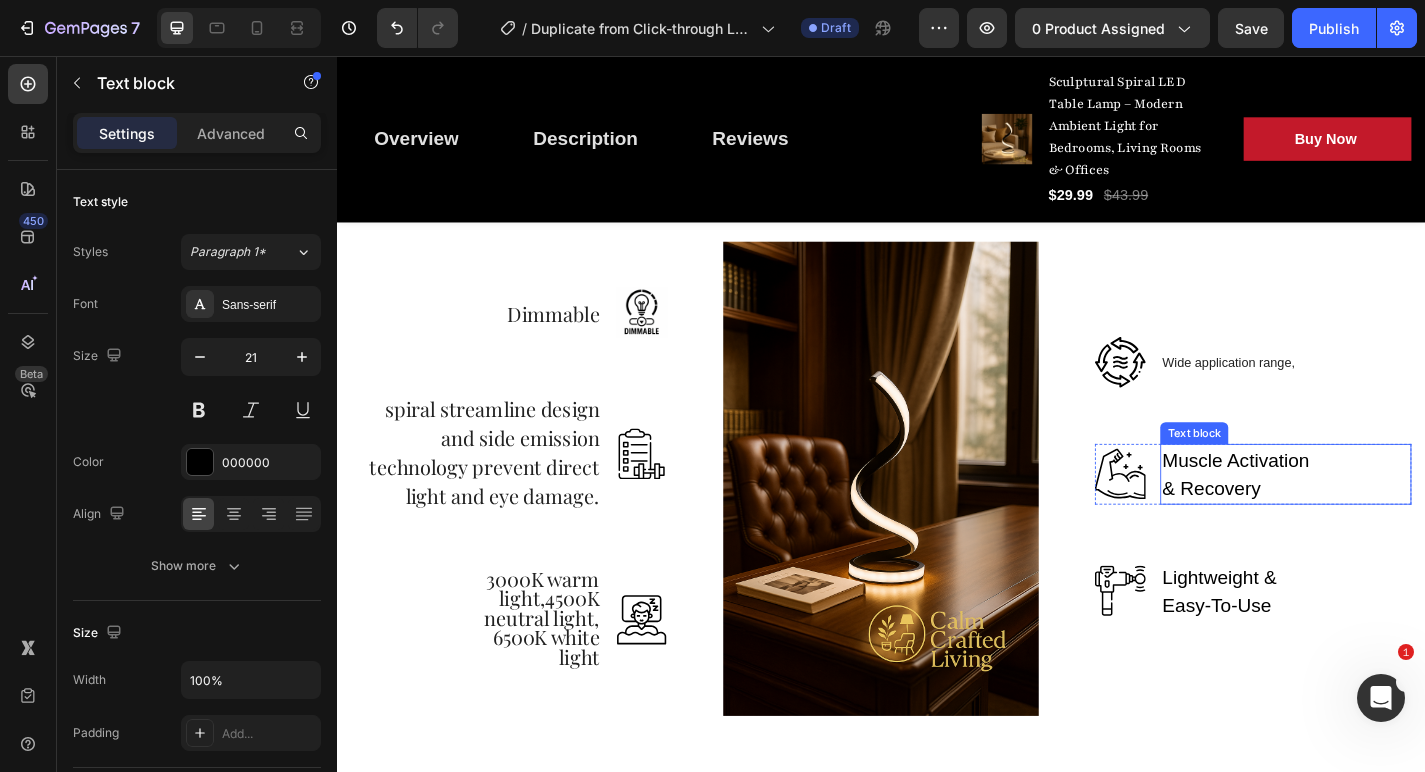 click on "Muscle Activation & Recovery" at bounding box center [1333, 517] 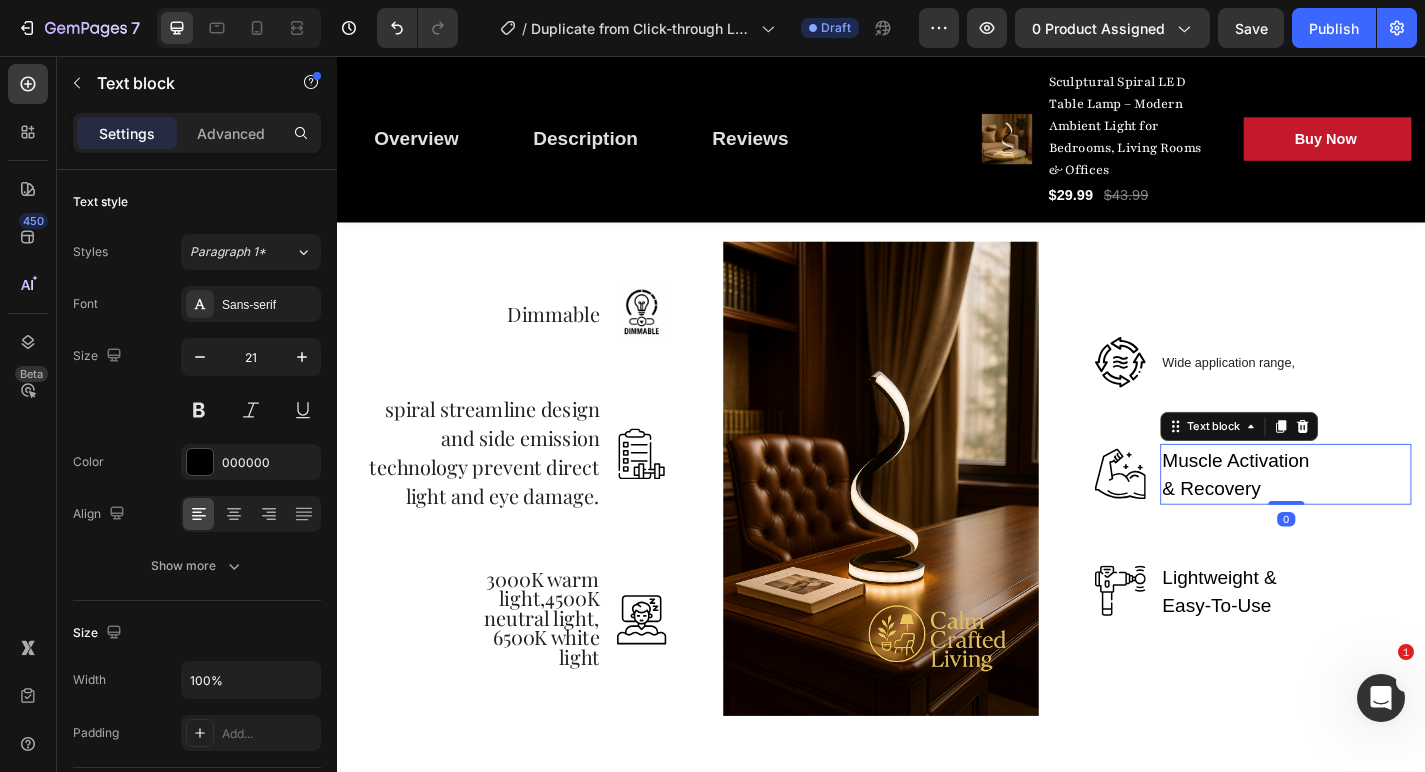 click on "Muscle Activation & Recovery" at bounding box center (1333, 517) 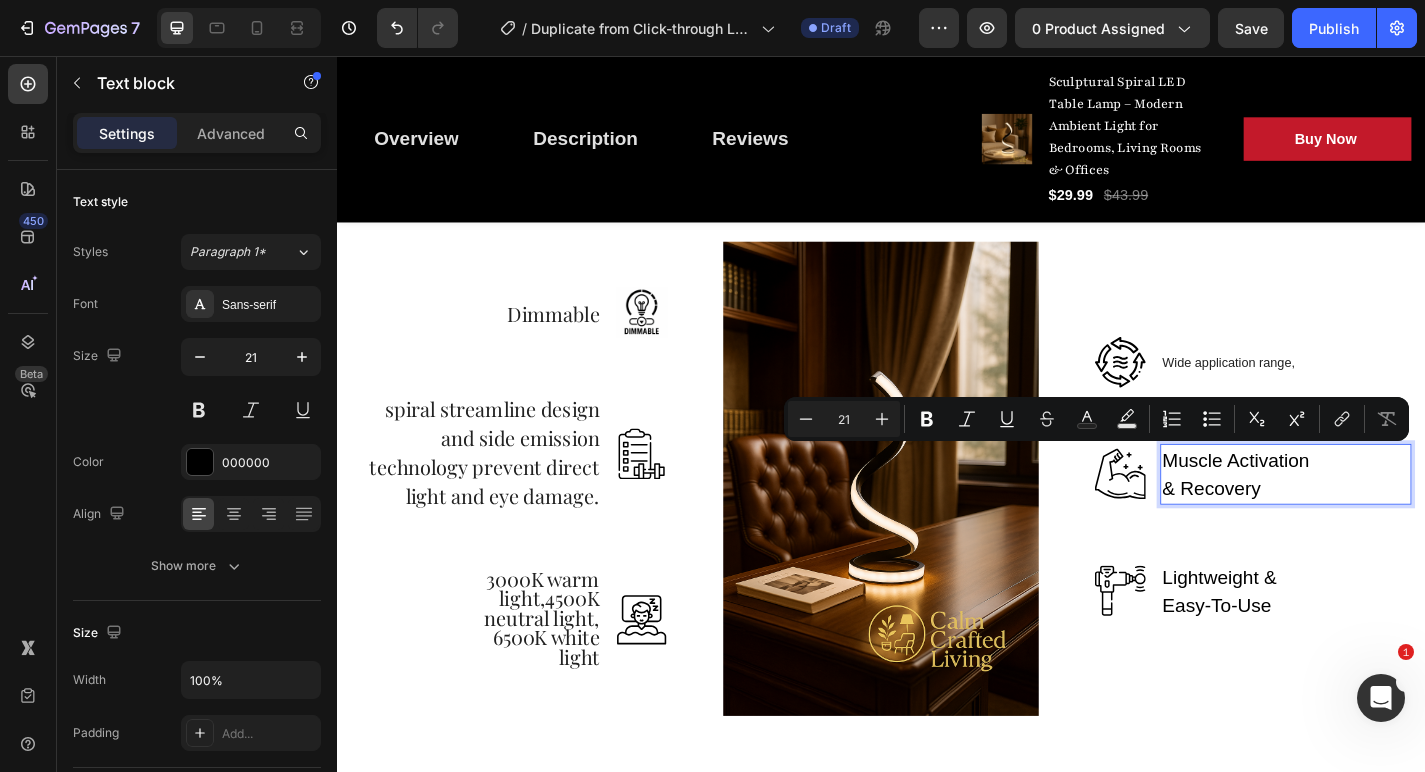 click on "Muscle Activation & Recovery" at bounding box center (1333, 517) 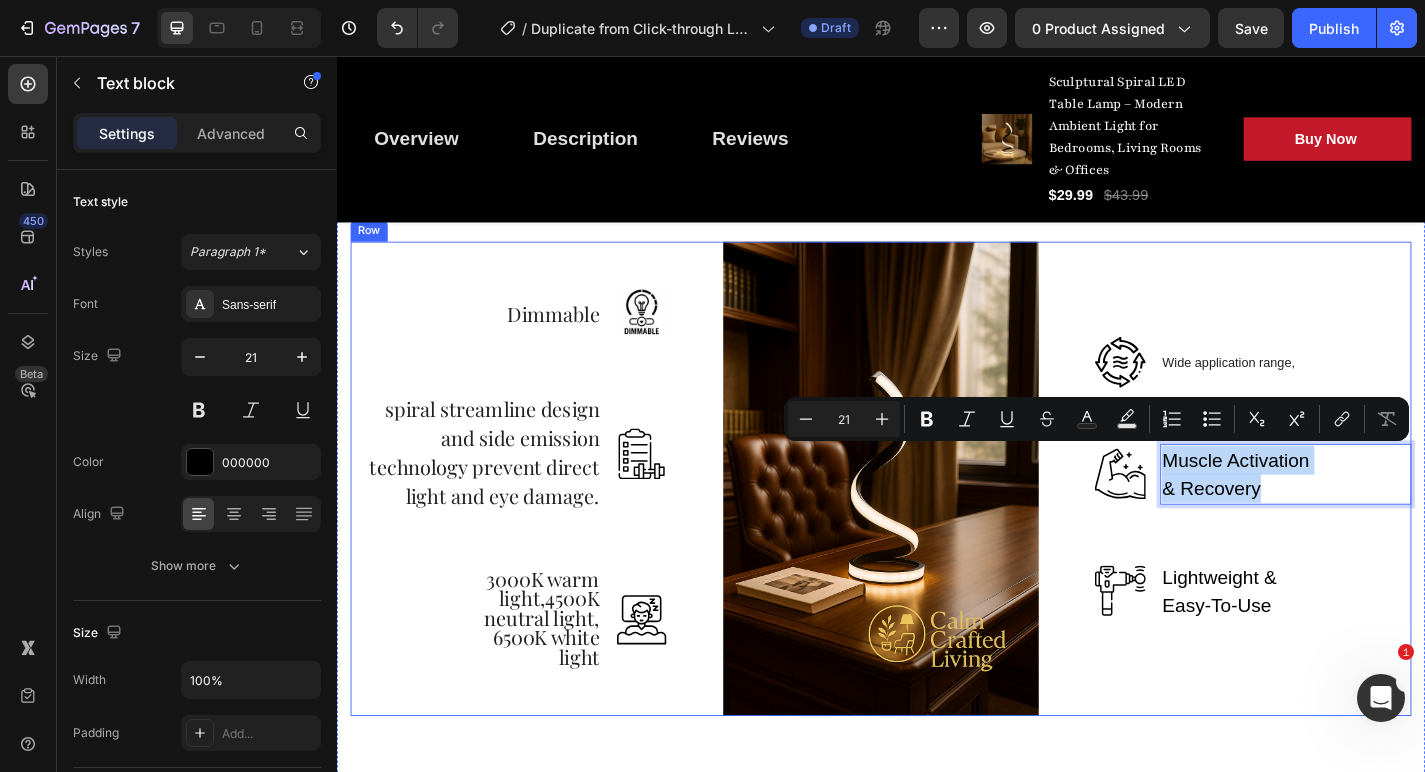 drag, startPoint x: 1365, startPoint y: 540, endPoint x: 1244, endPoint y: 473, distance: 138.31125 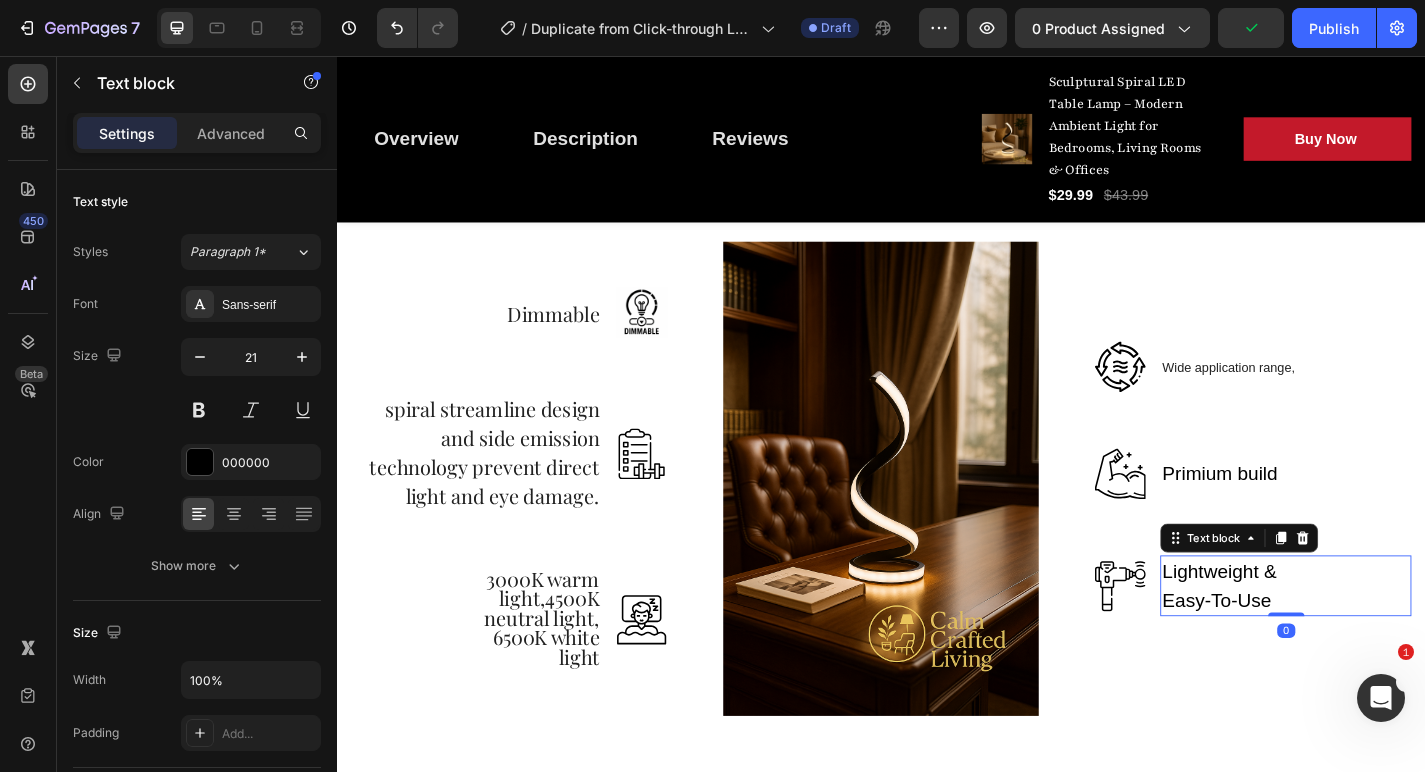 click on "Lightweight & Easy-To-Use" at bounding box center (1333, 640) 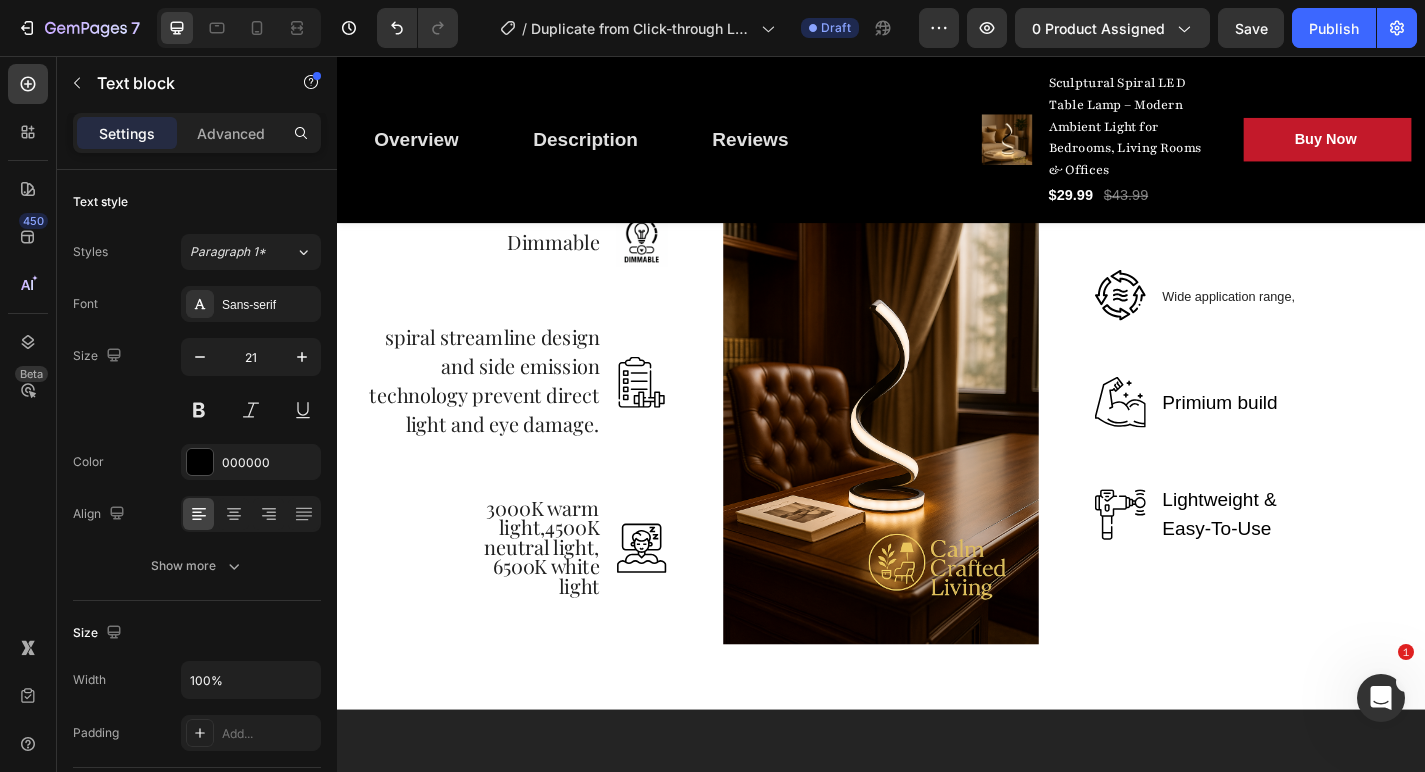 scroll, scrollTop: 3514, scrollLeft: 0, axis: vertical 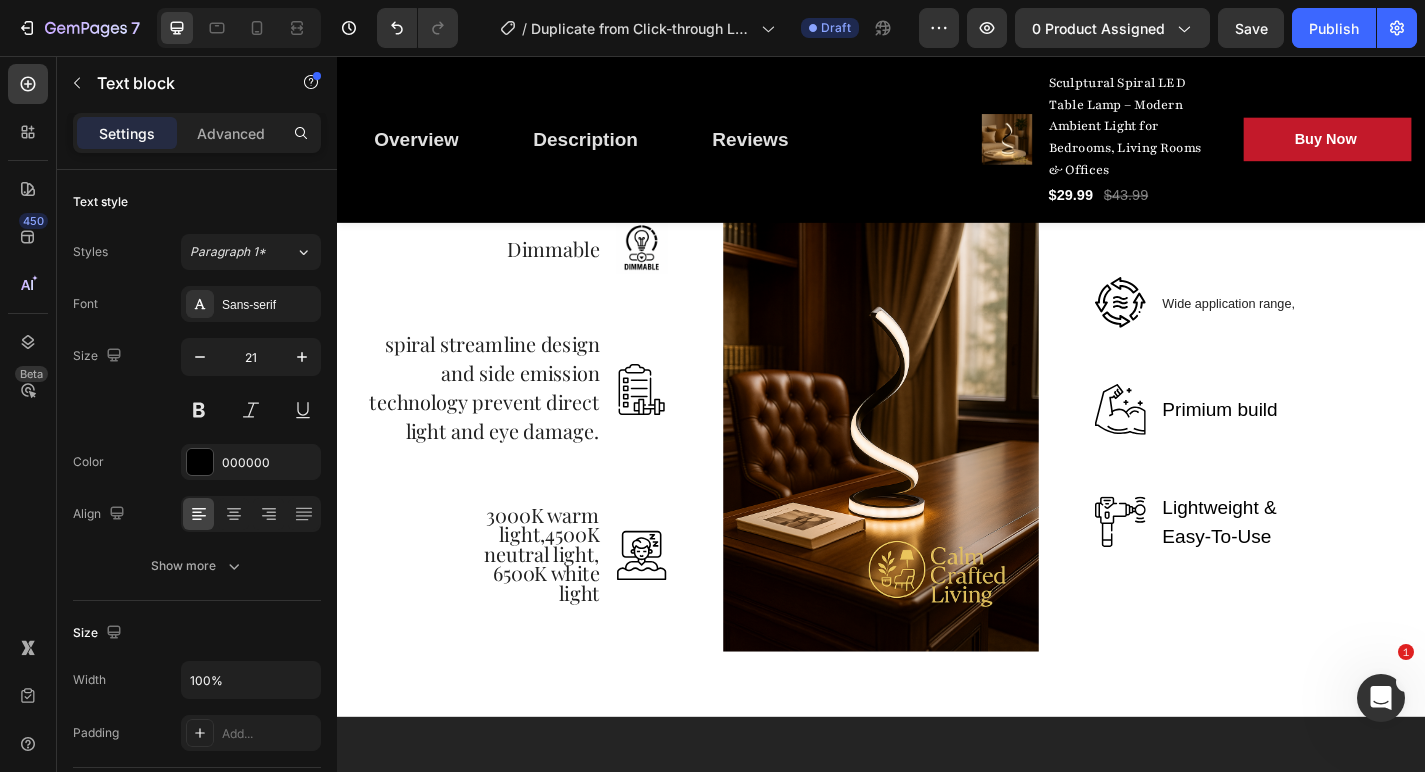 click on "Lightweight & Easy-To-Use" at bounding box center [1333, 569] 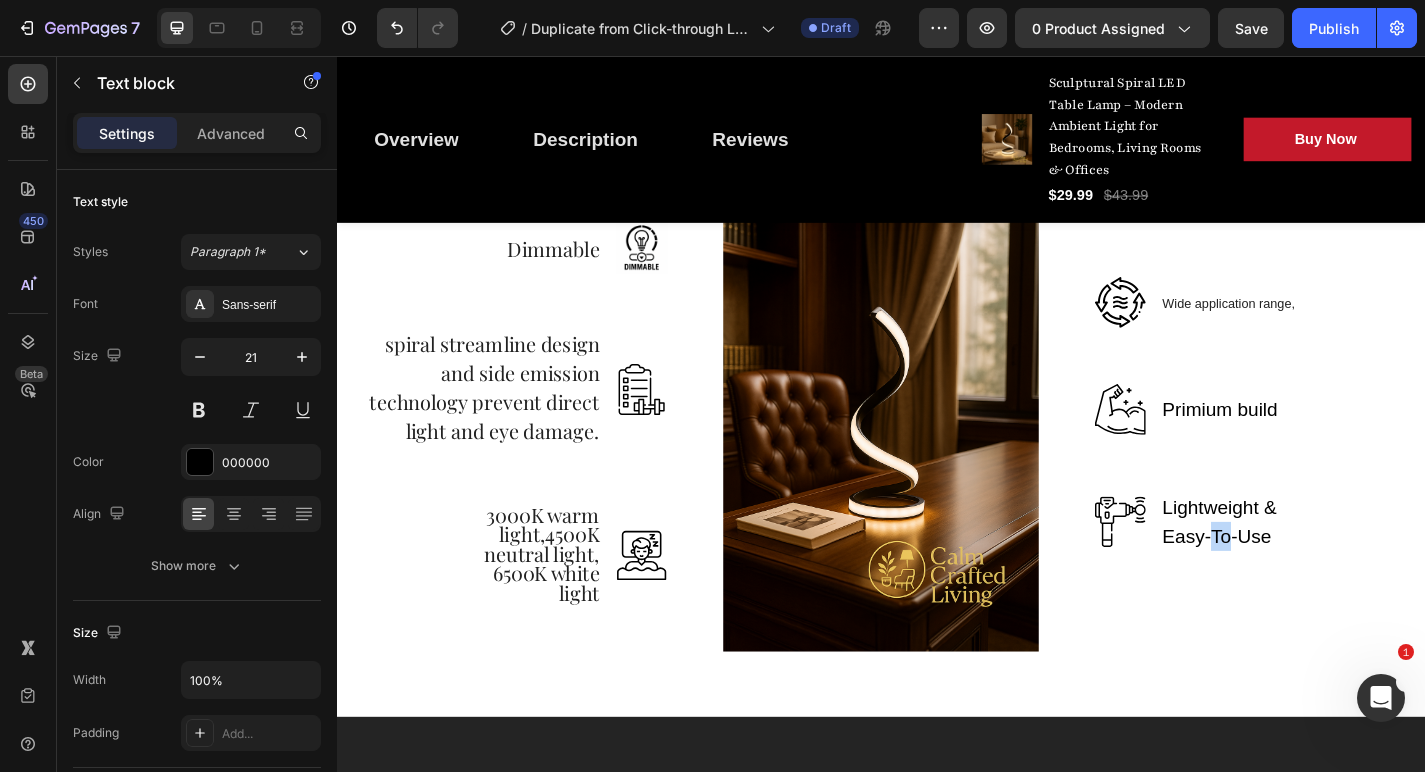 click on "Lightweight & Easy-To-Use" at bounding box center (1333, 569) 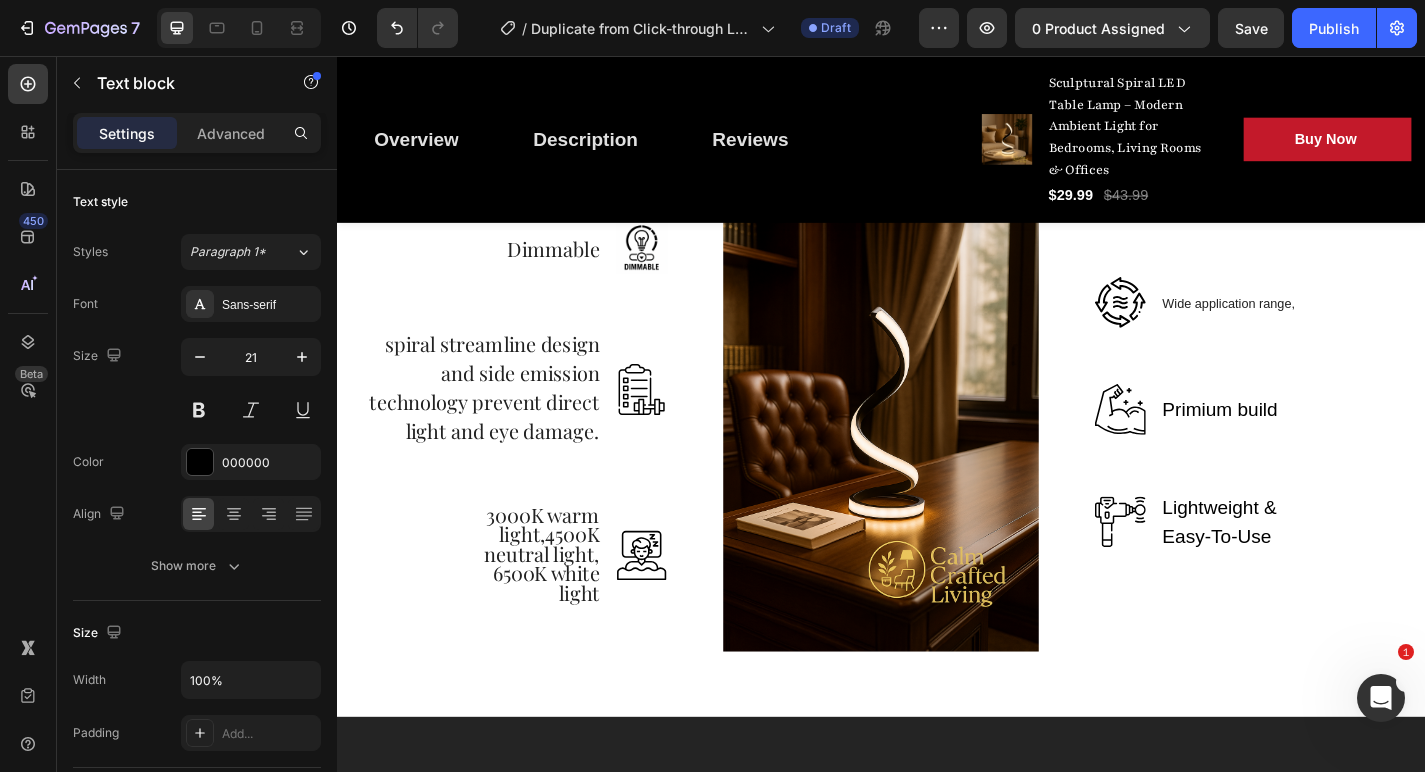 click on "Lightweight & Easy-To-Use" at bounding box center (1333, 569) 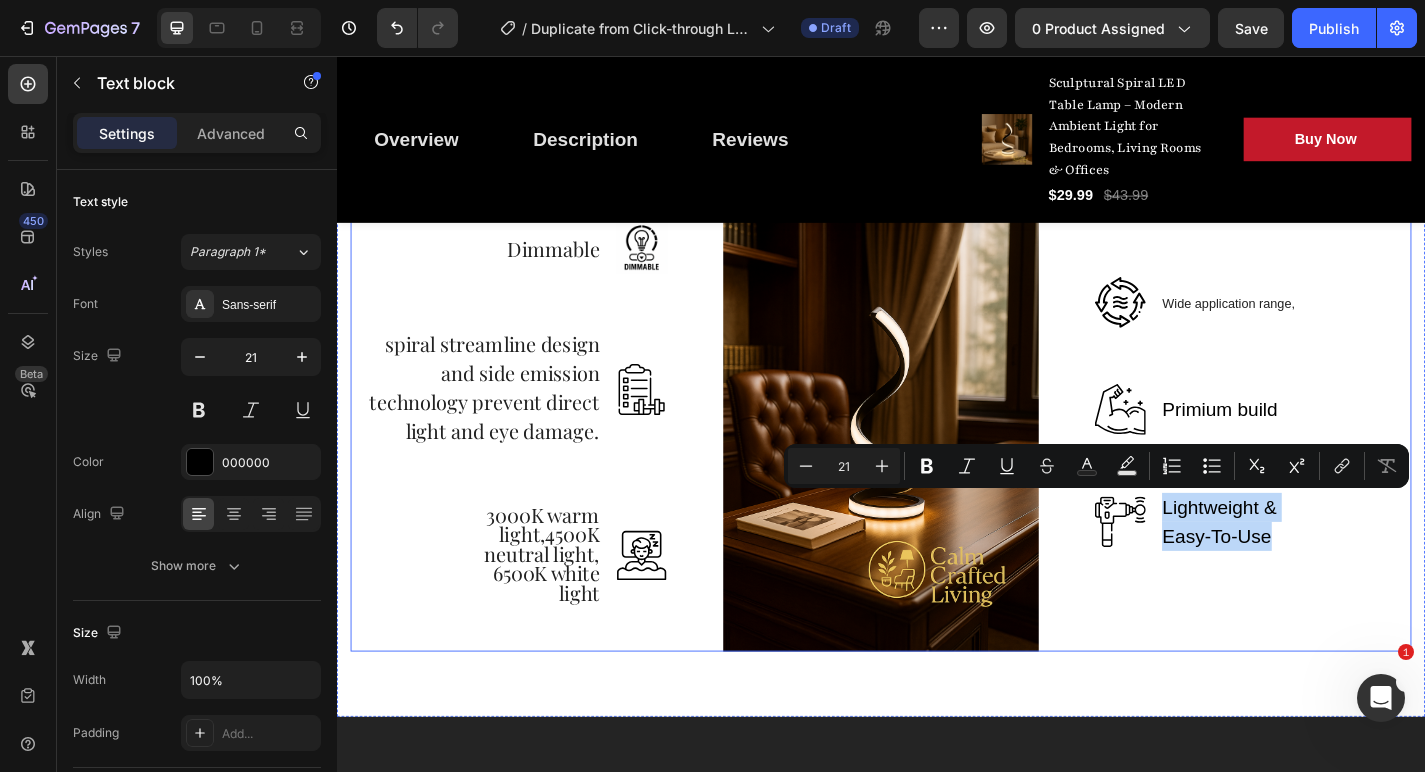 drag, startPoint x: 1367, startPoint y: 589, endPoint x: 1233, endPoint y: 527, distance: 147.64822 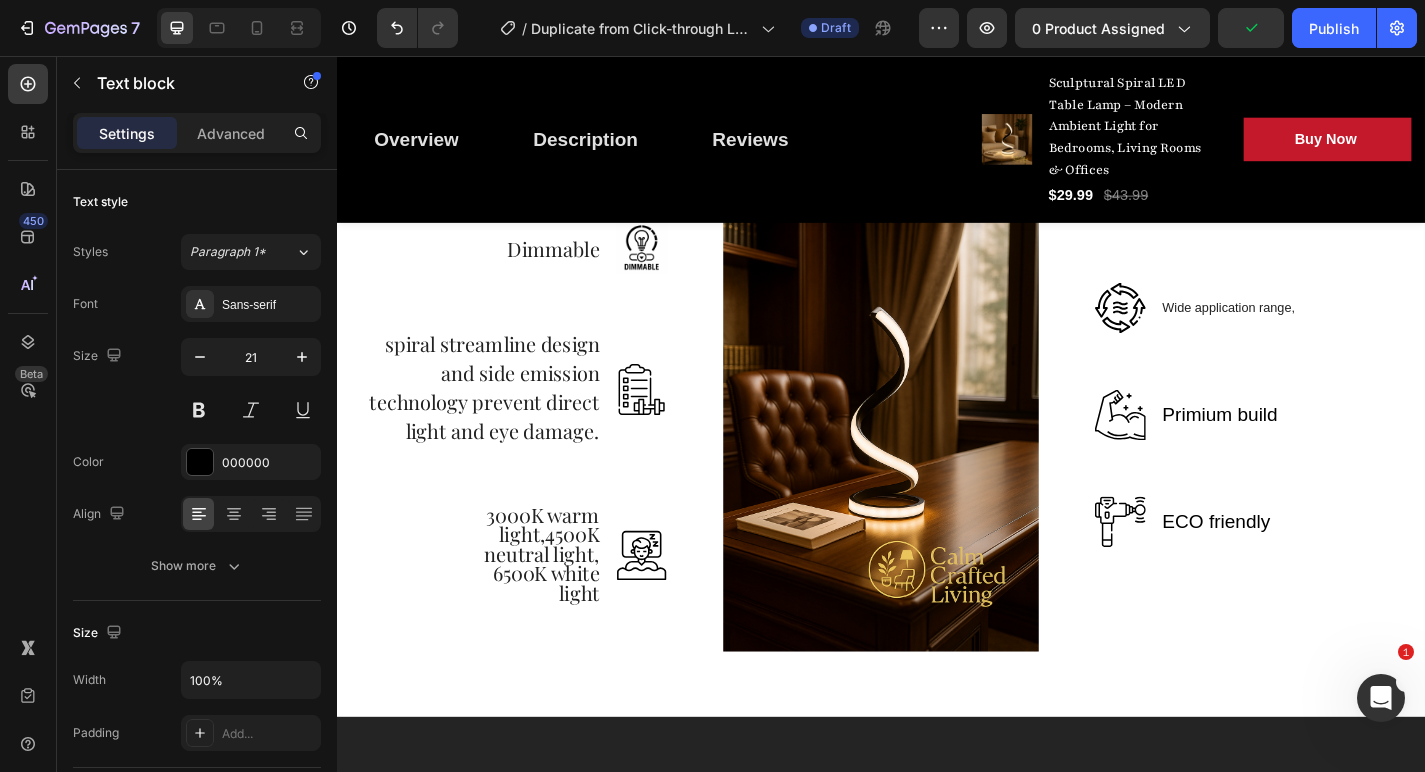 click on "ECO friendly" at bounding box center [1306, 570] 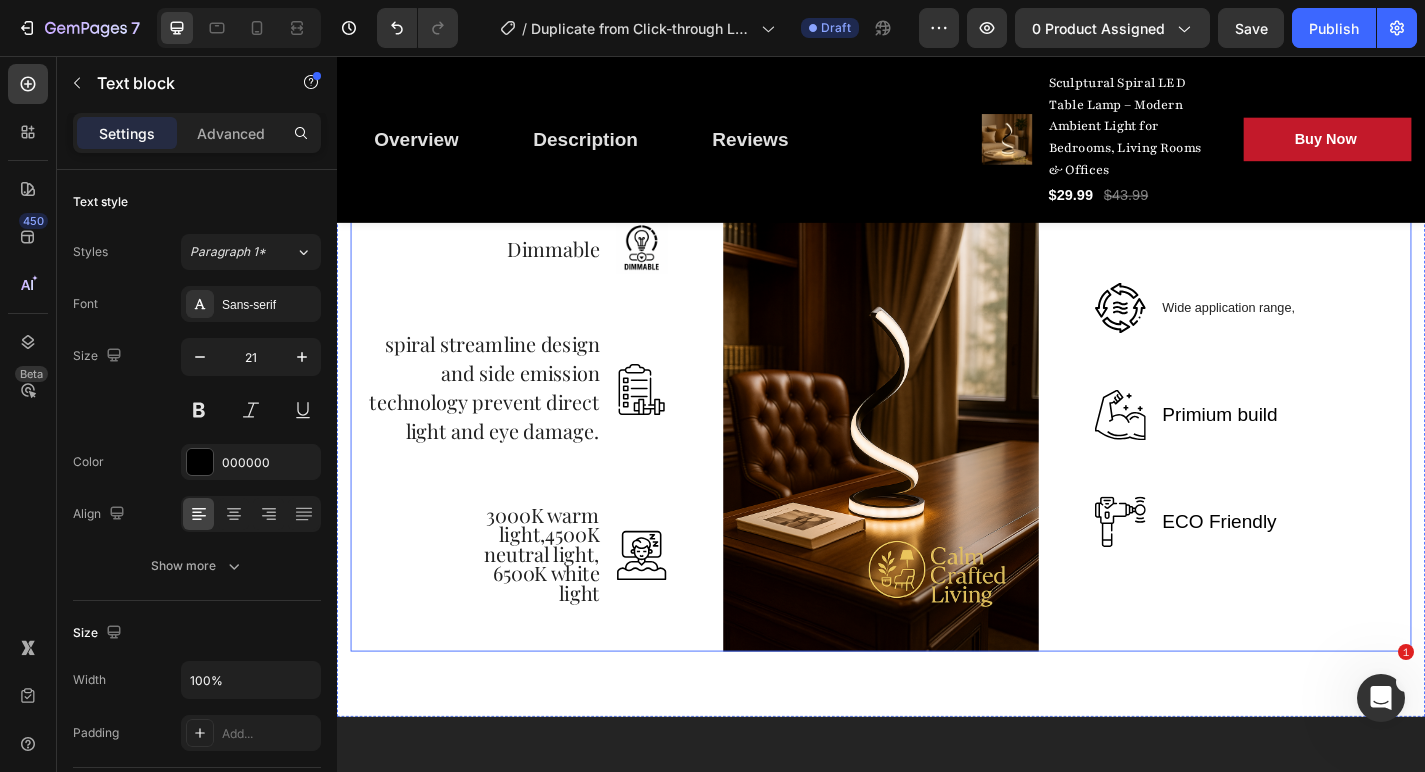 click on "Image Wide application range, Text block Row Image Primium build Text block Row Image ECO Friendly Text block Row" at bounding box center (1347, 451) 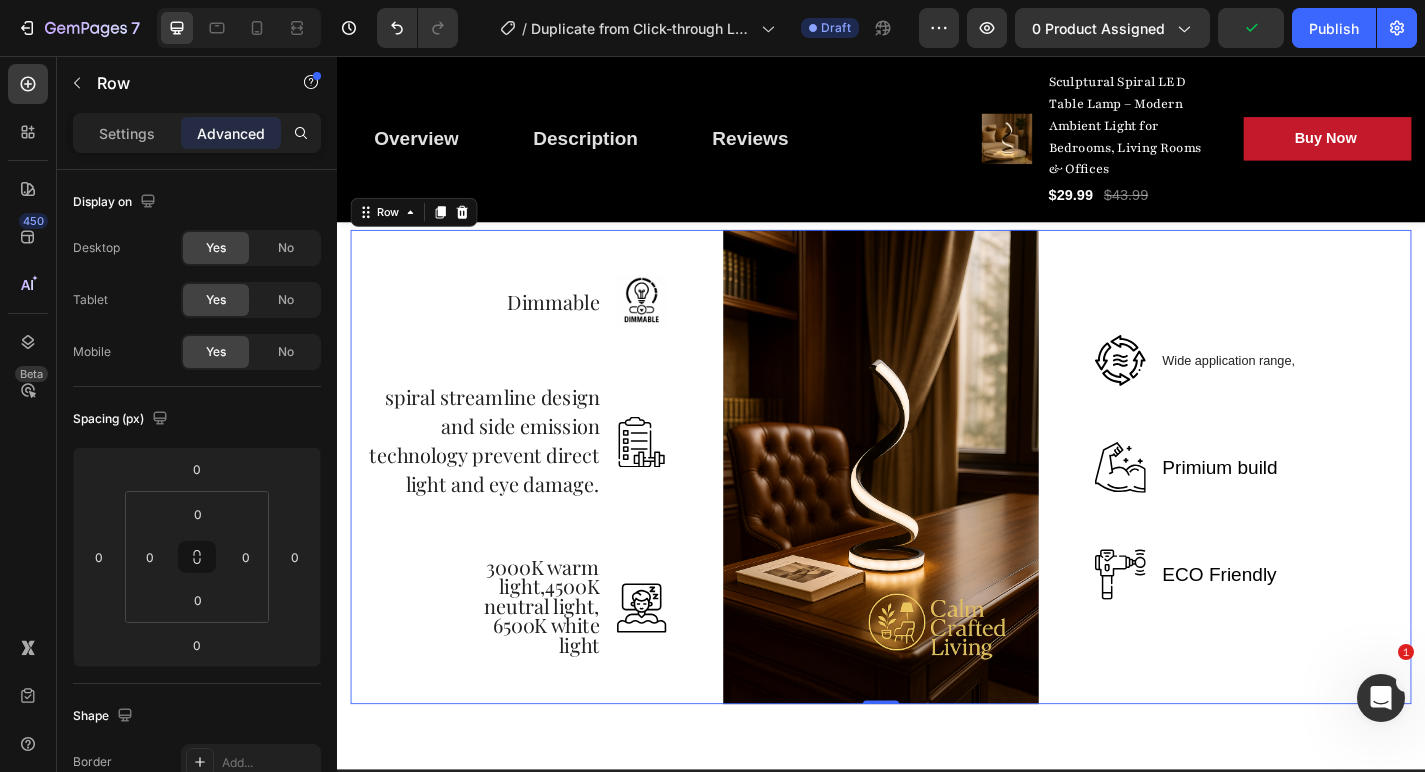scroll, scrollTop: 3429, scrollLeft: 0, axis: vertical 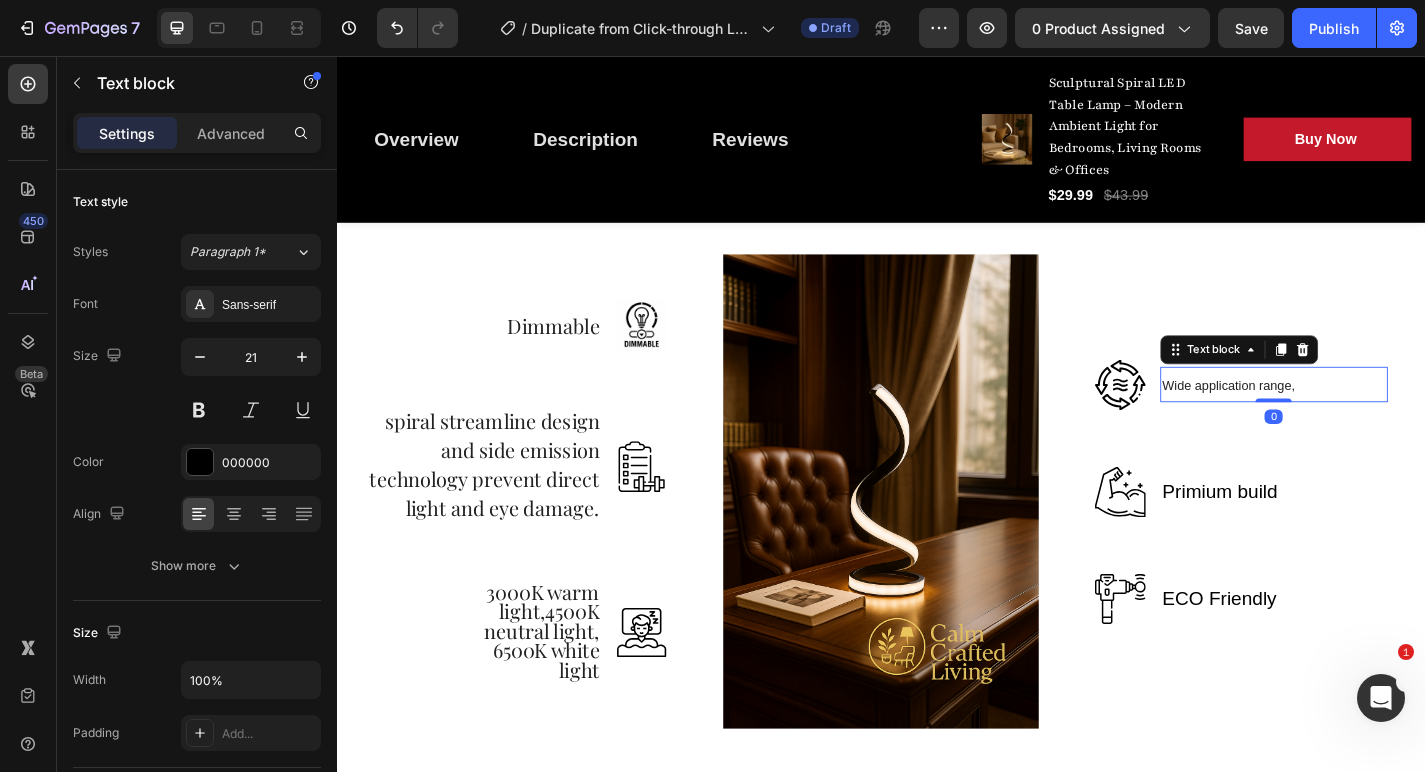 click on "Wide application range," at bounding box center (1320, 419) 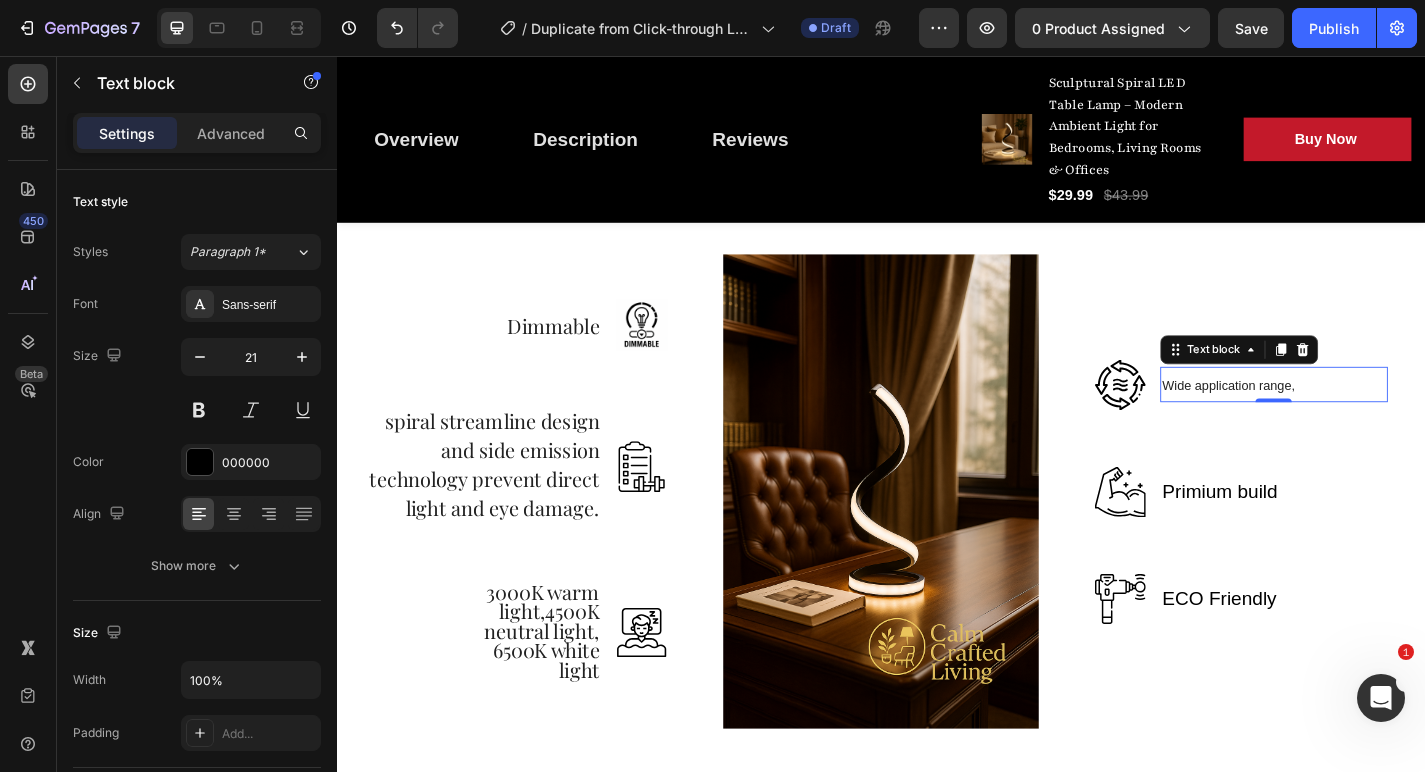 click on "Wide application range," at bounding box center [1320, 419] 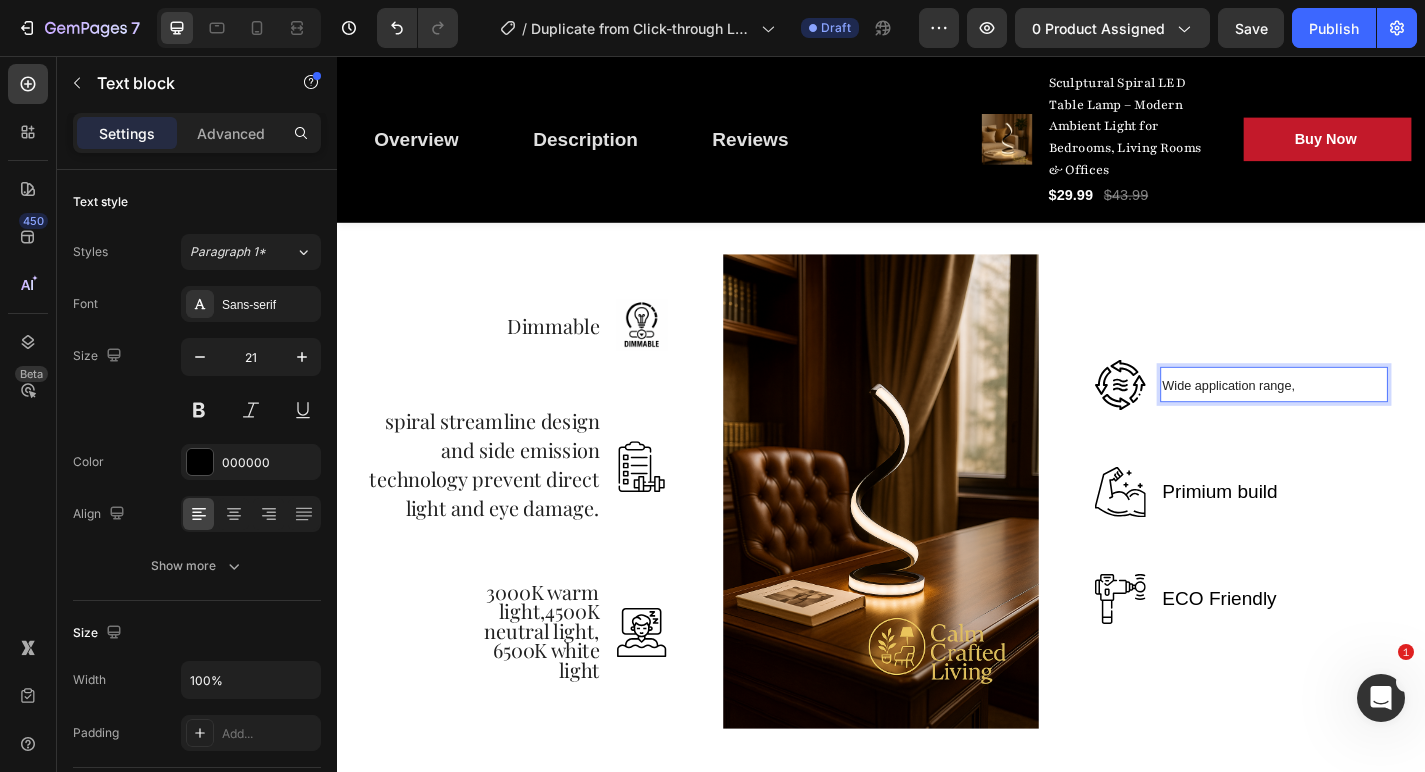 click on "Wide application range," at bounding box center [1320, 418] 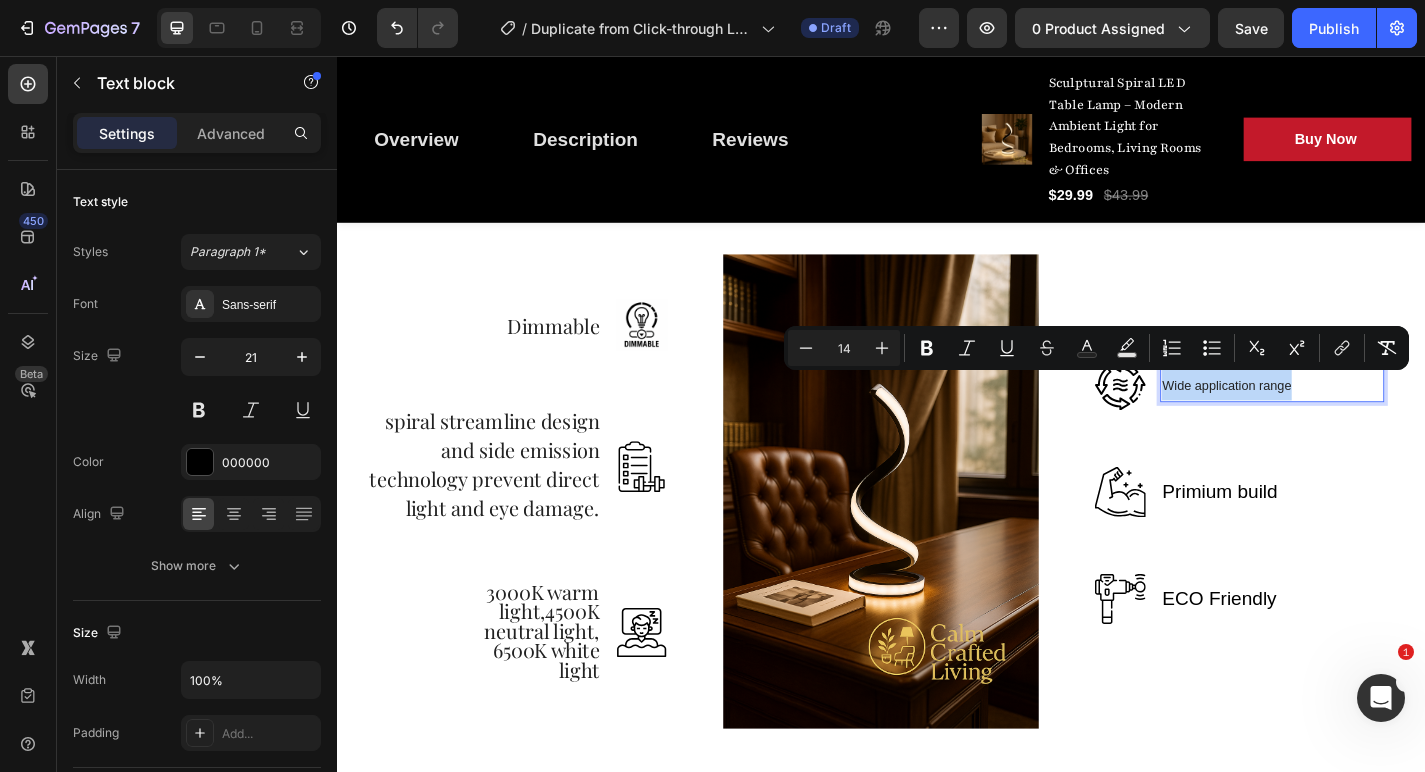 drag, startPoint x: 1404, startPoint y: 412, endPoint x: 1245, endPoint y: 408, distance: 159.05031 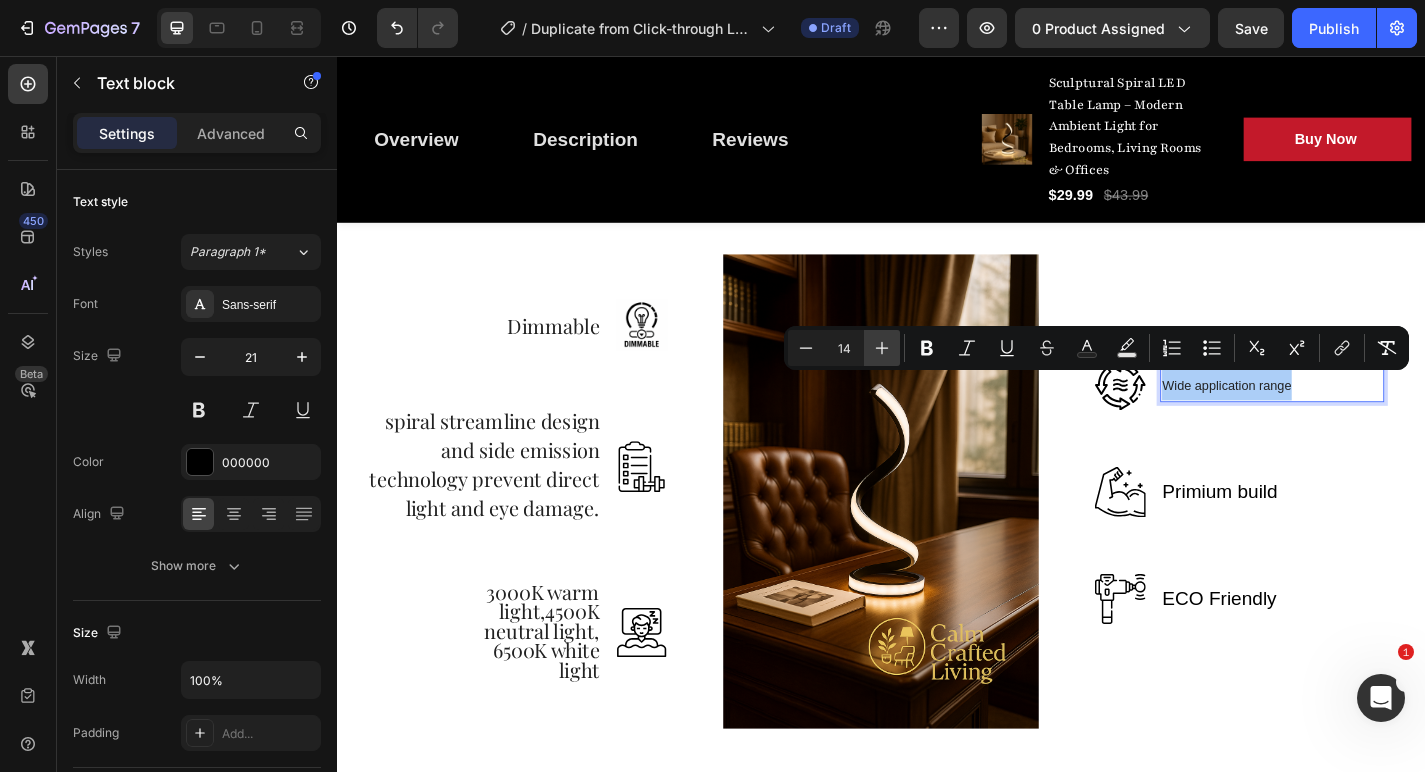 click 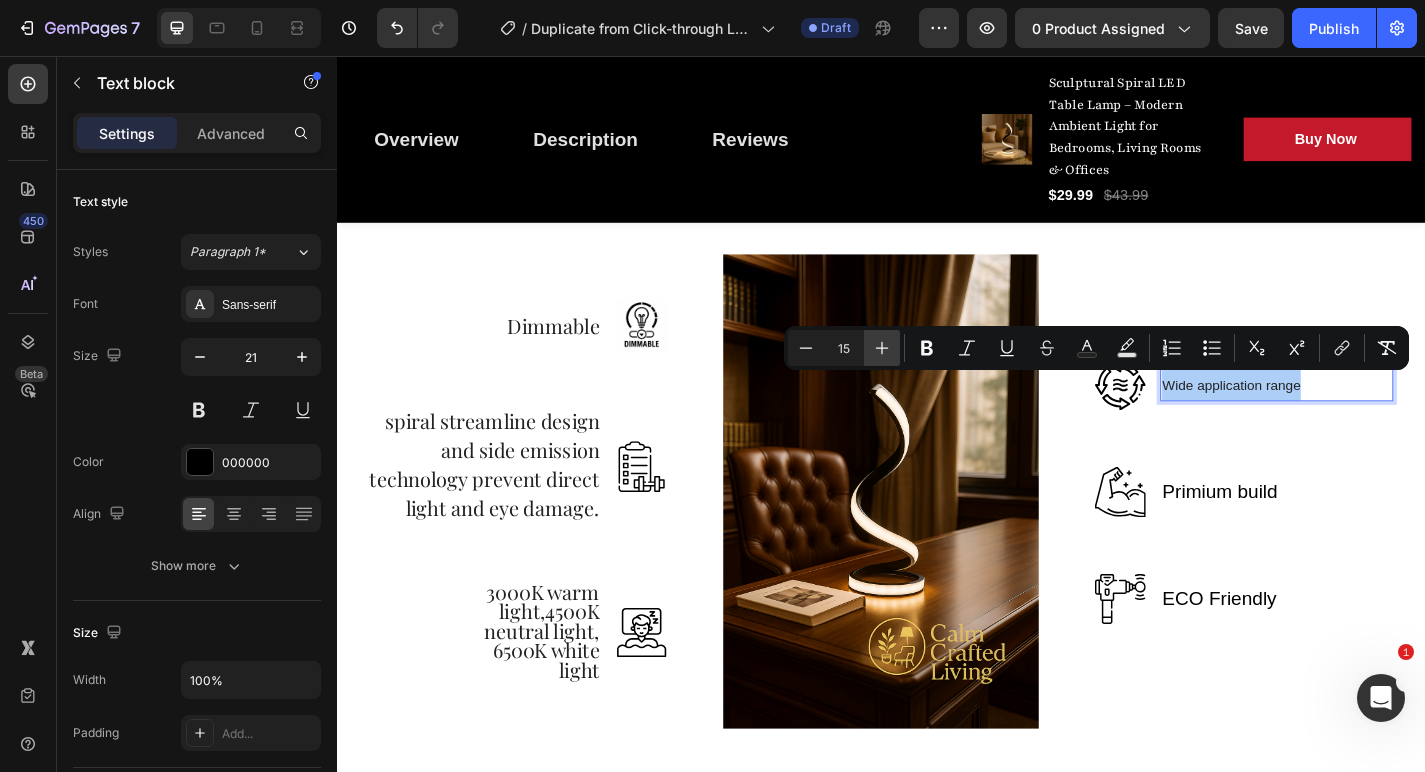 click 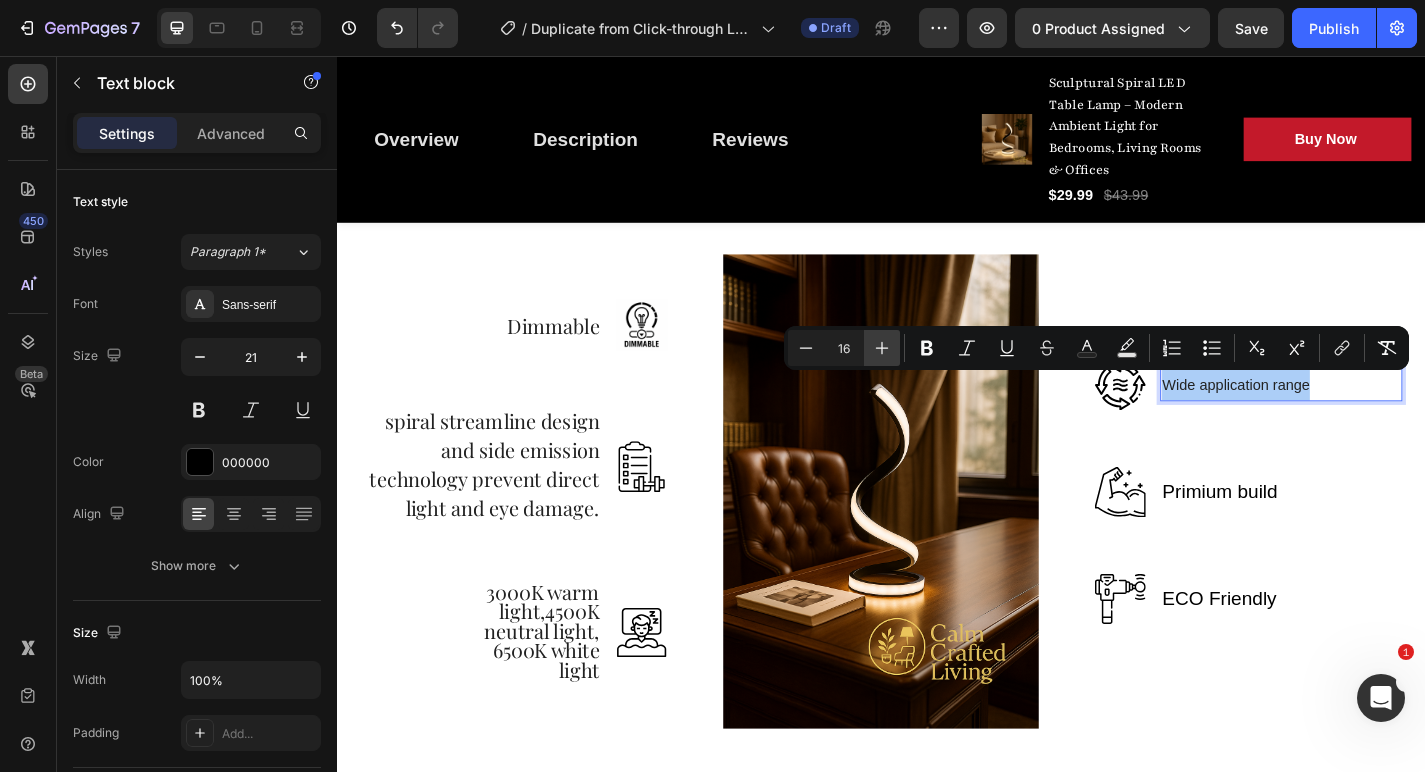 click 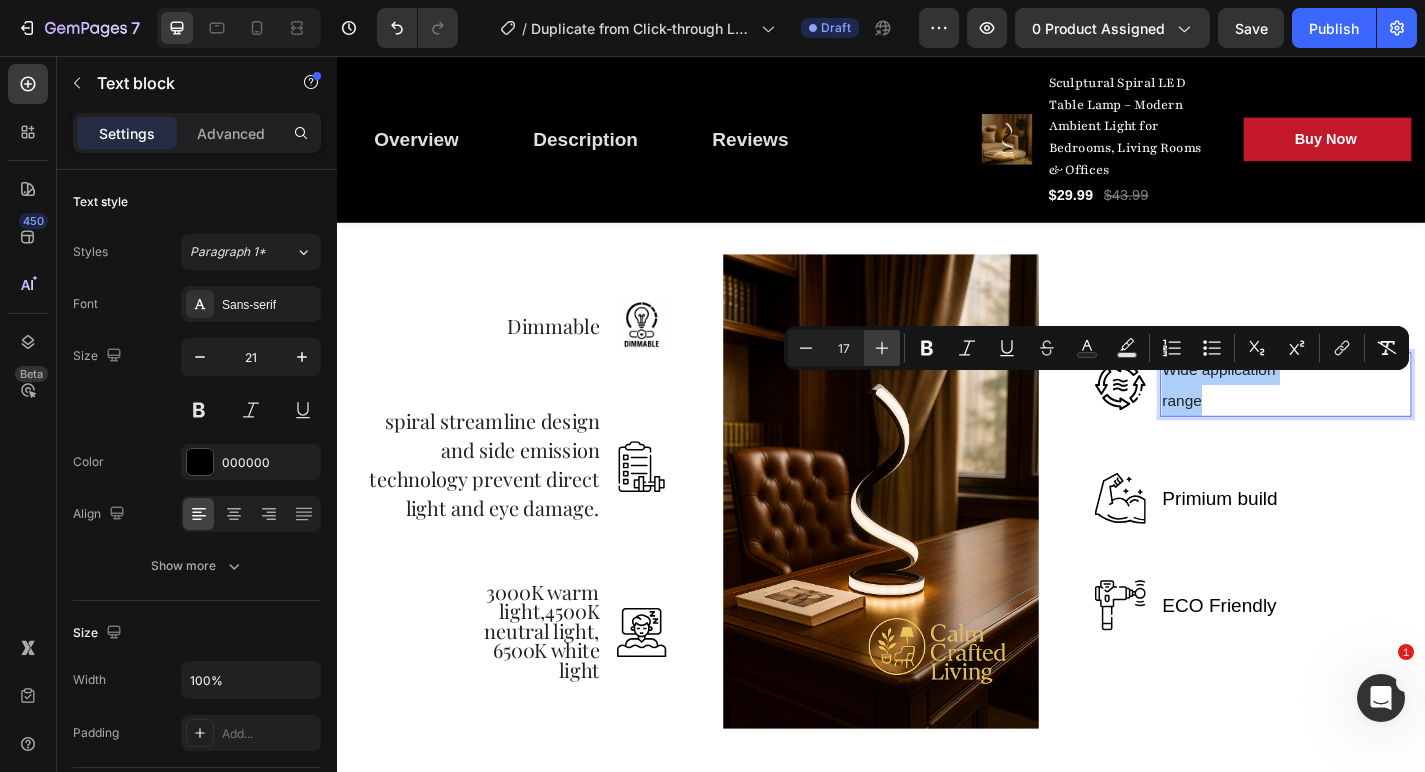 click 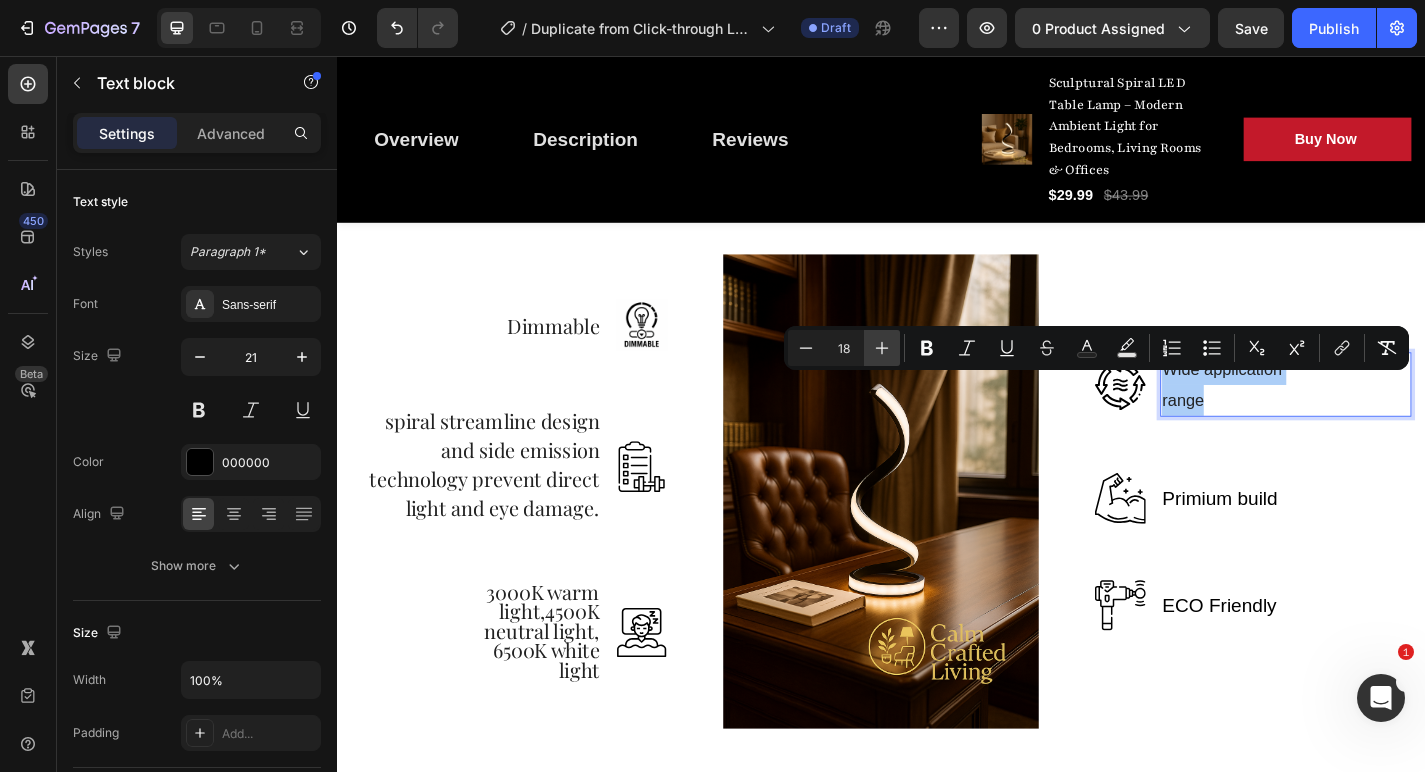 click 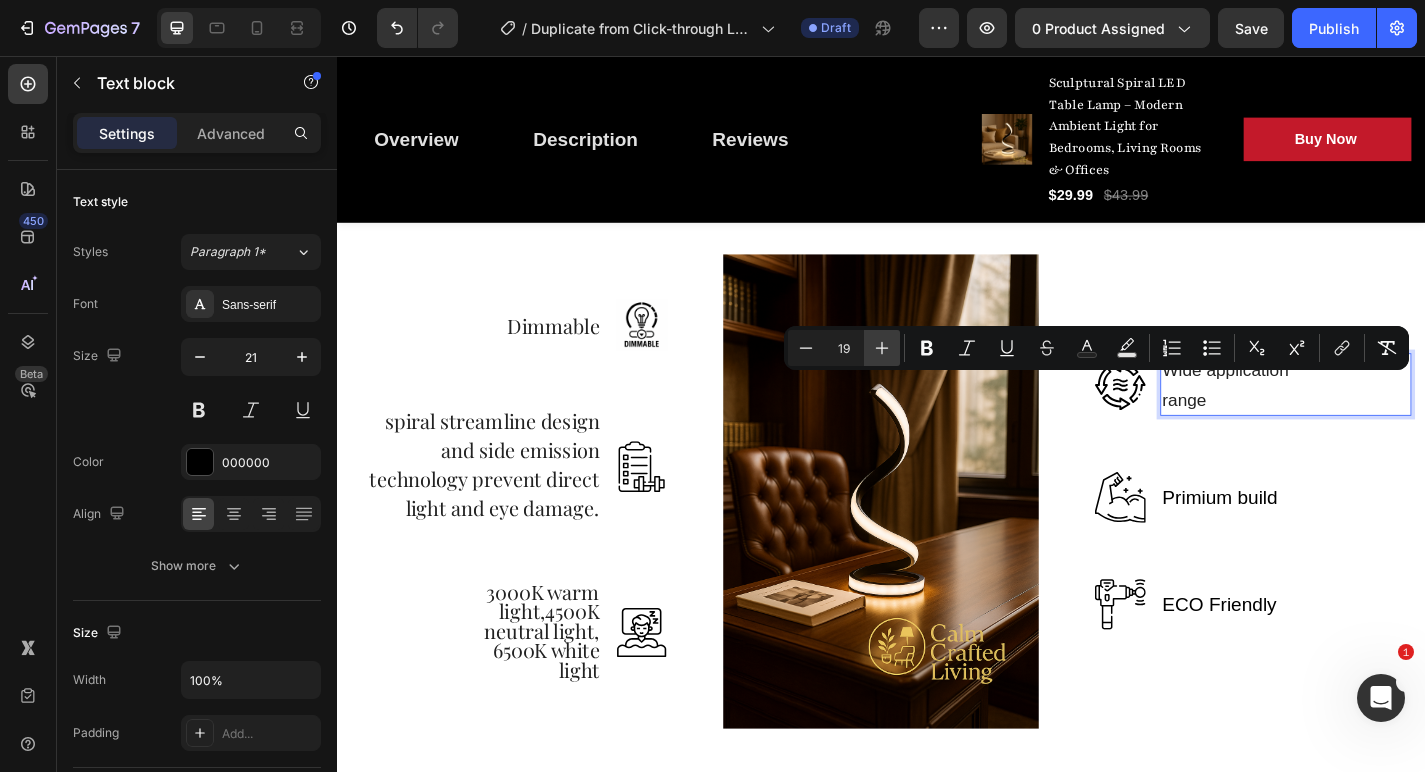 click 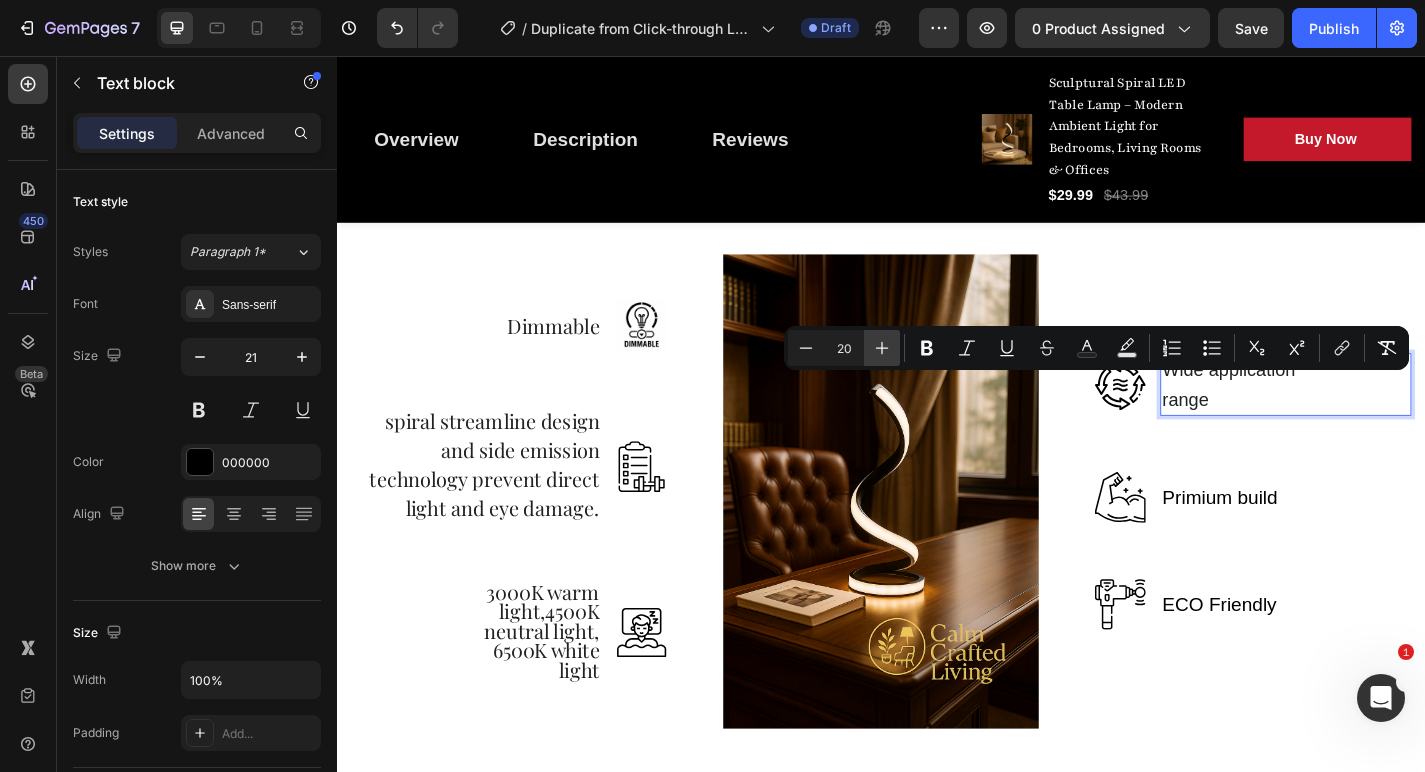 click 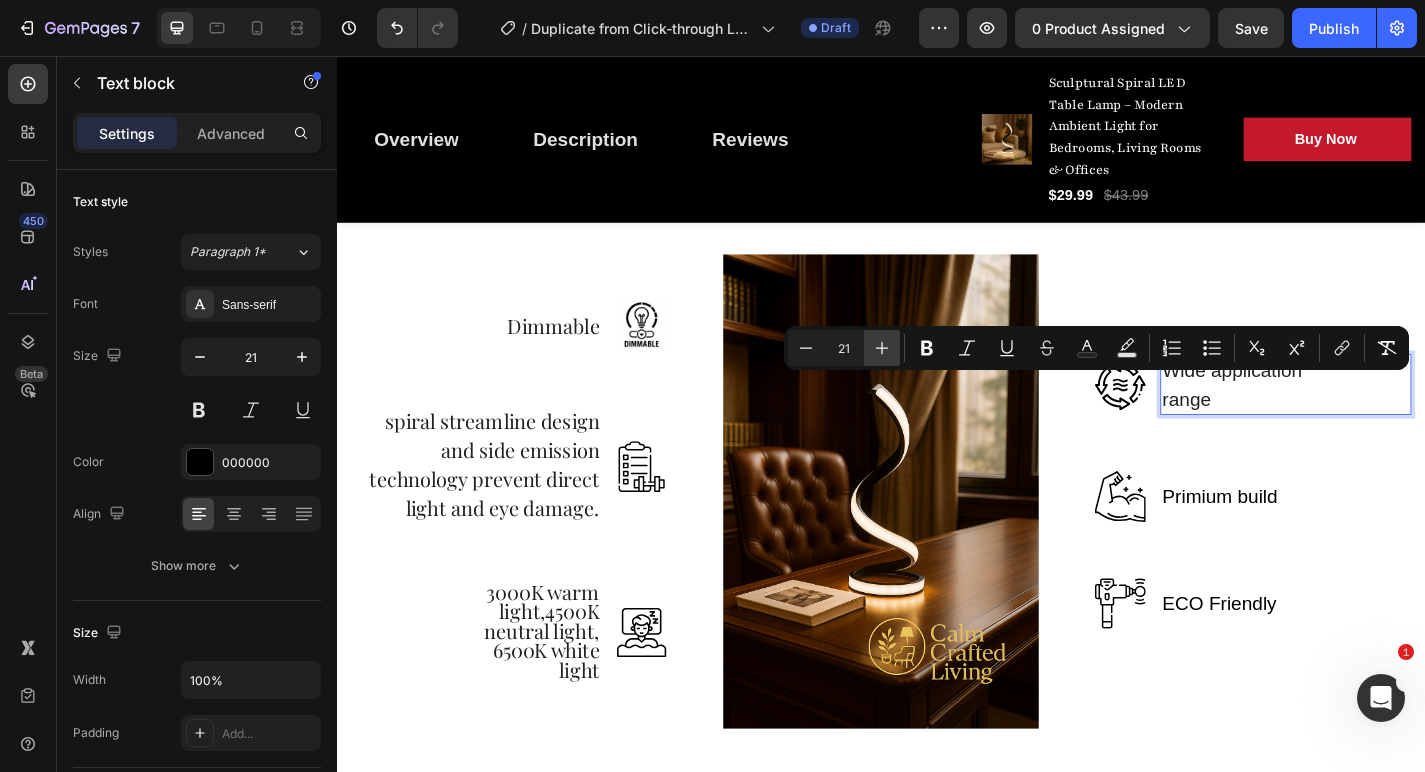 click 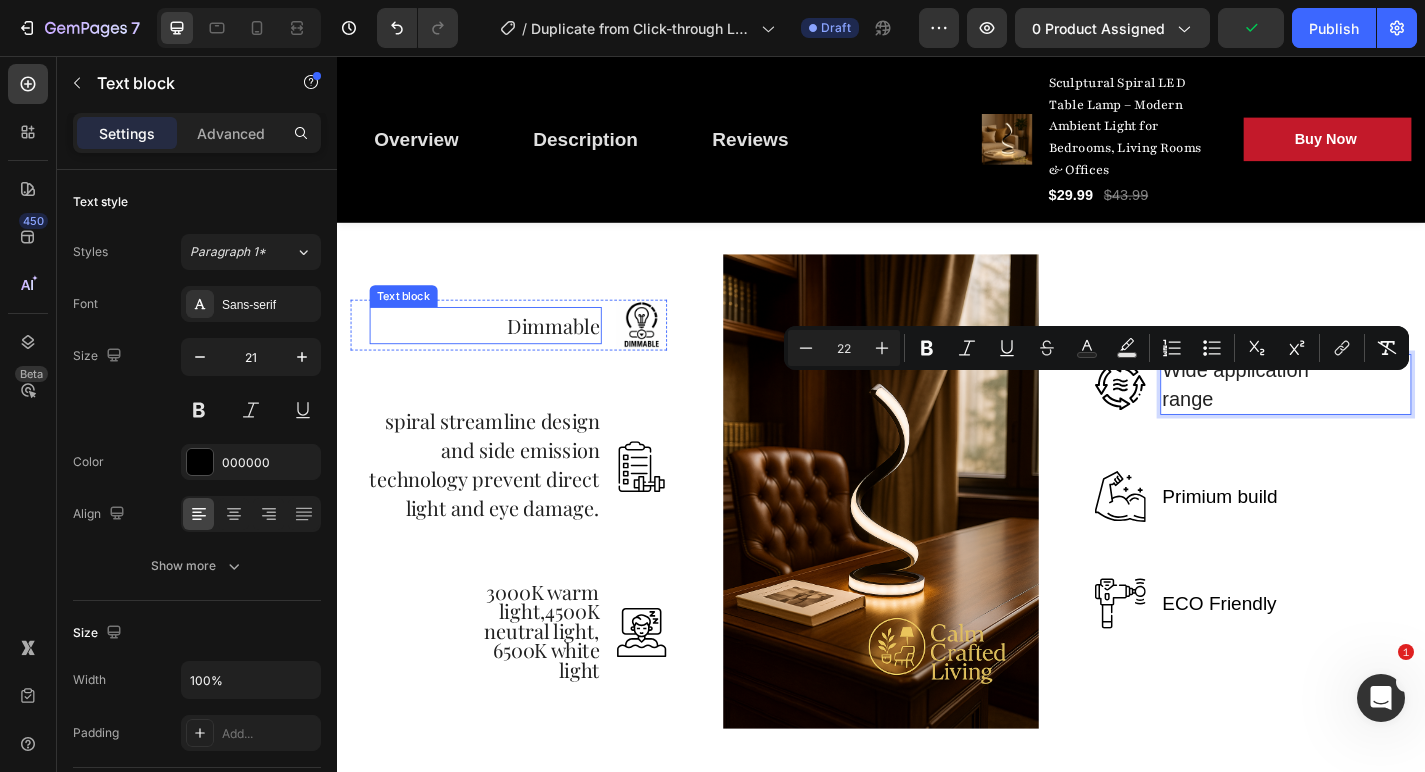 click on "Dimmable" at bounding box center (576, 354) 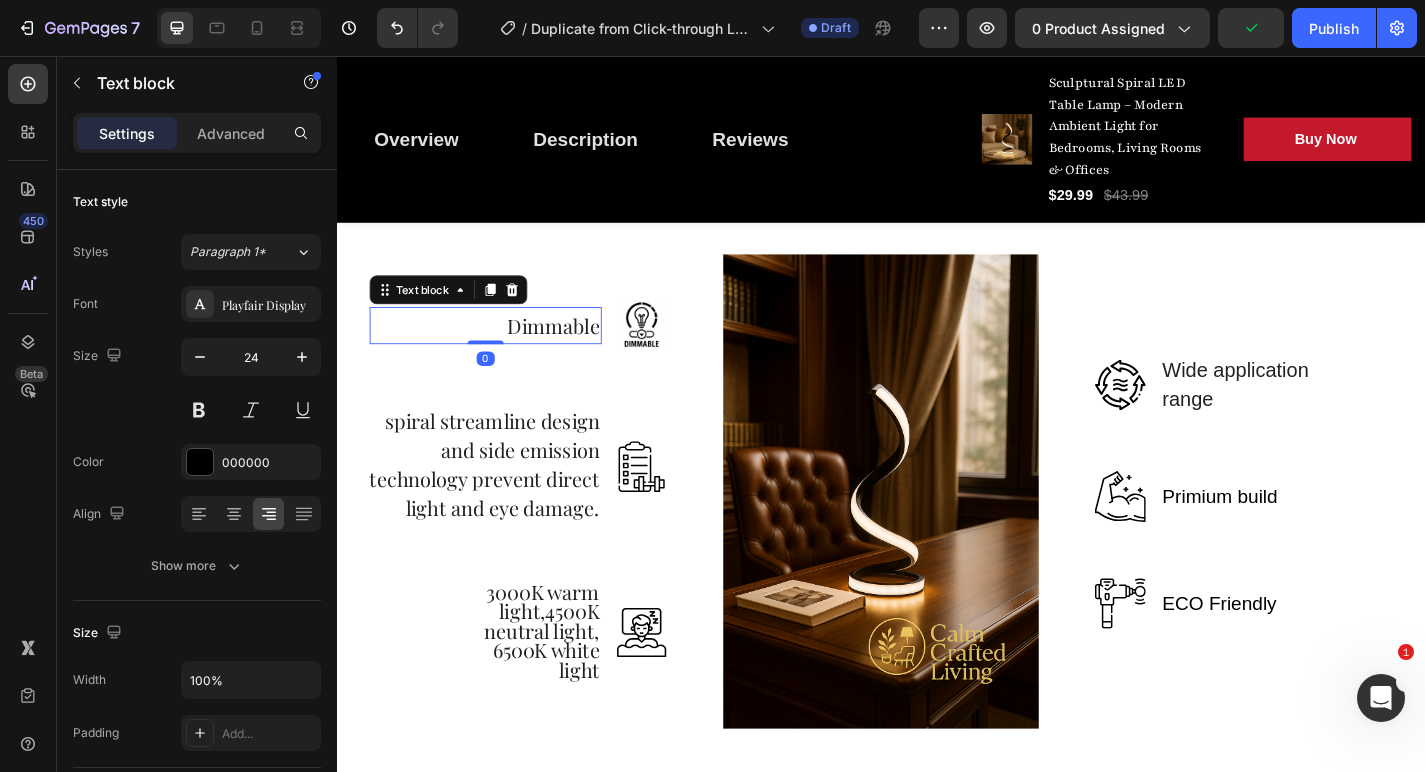 click on "Dimmable" at bounding box center (576, 354) 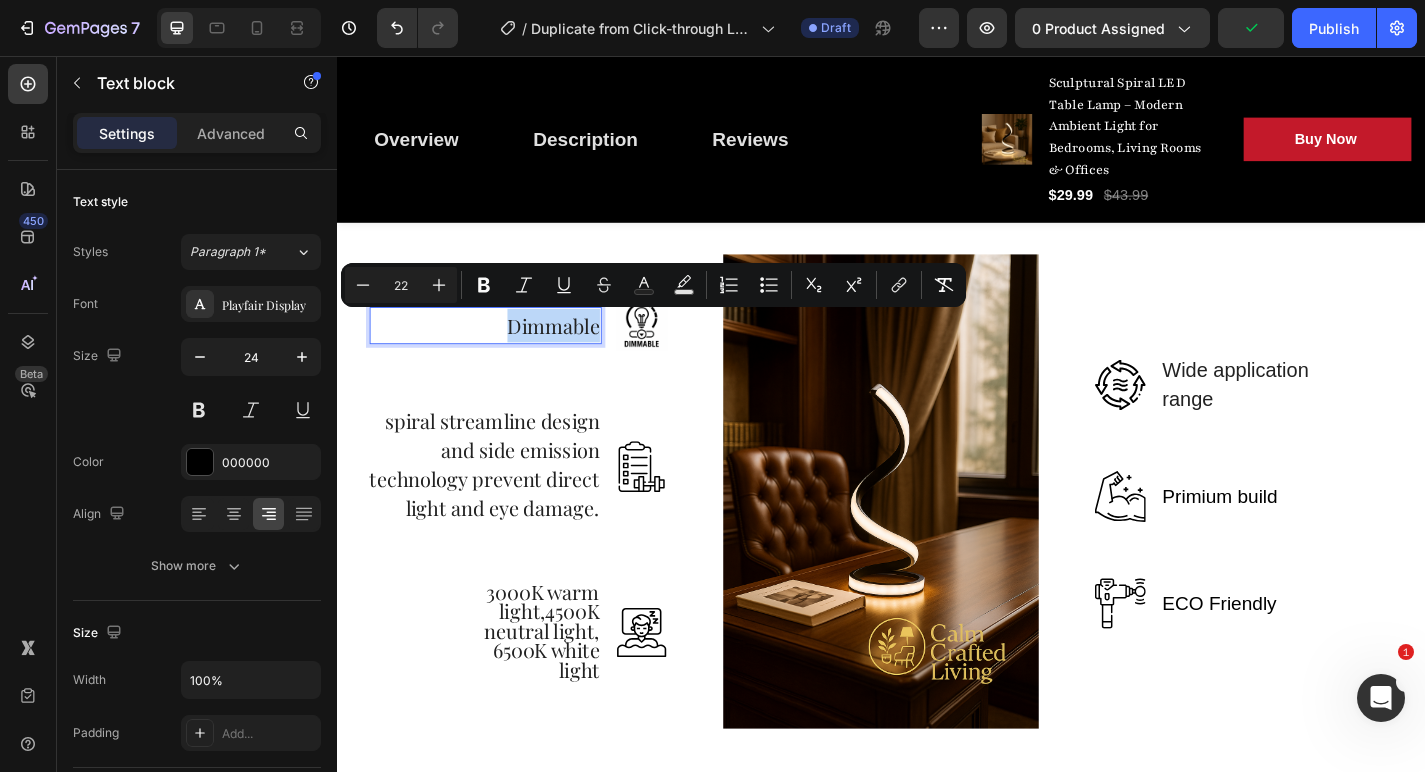 drag, startPoint x: 519, startPoint y: 347, endPoint x: 530, endPoint y: 350, distance: 11.401754 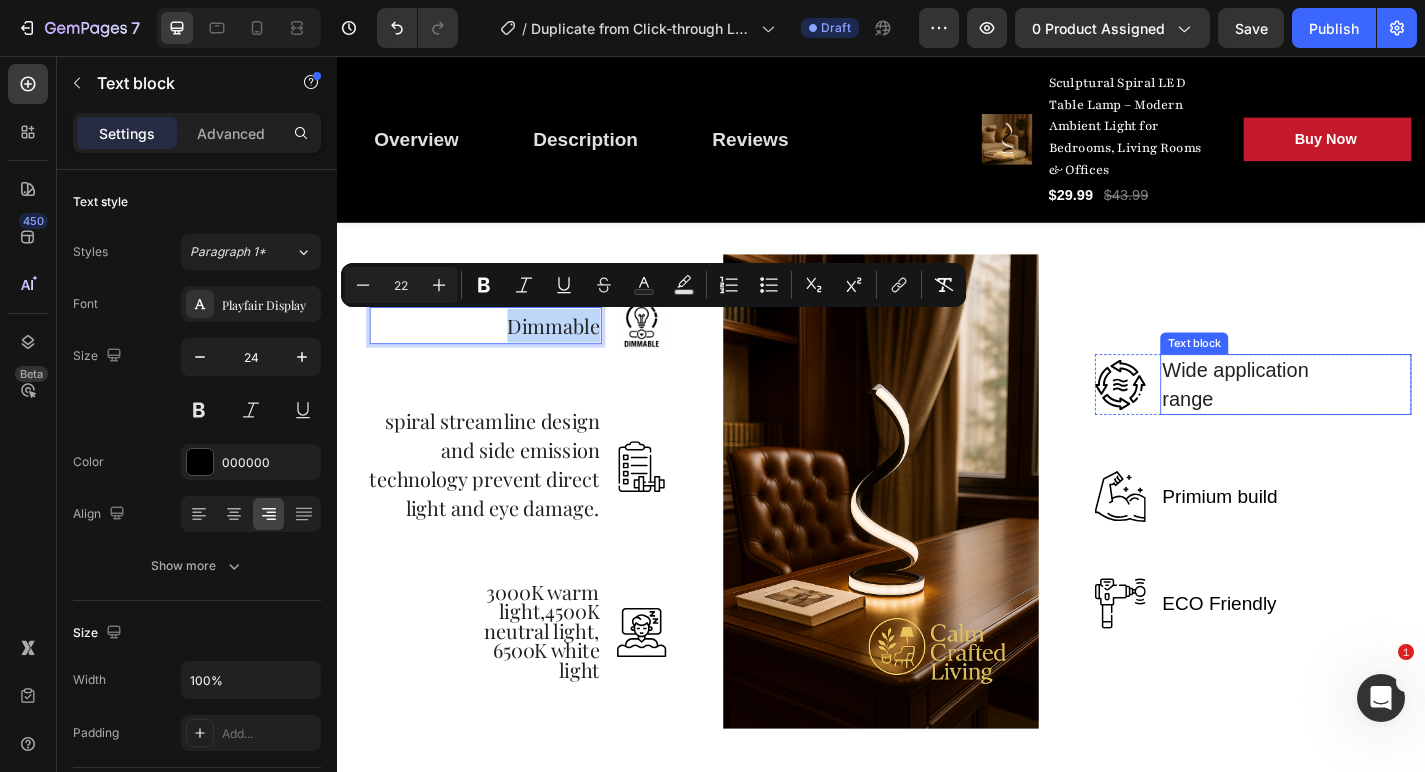 click on "Wide application range" at bounding box center (1327, 418) 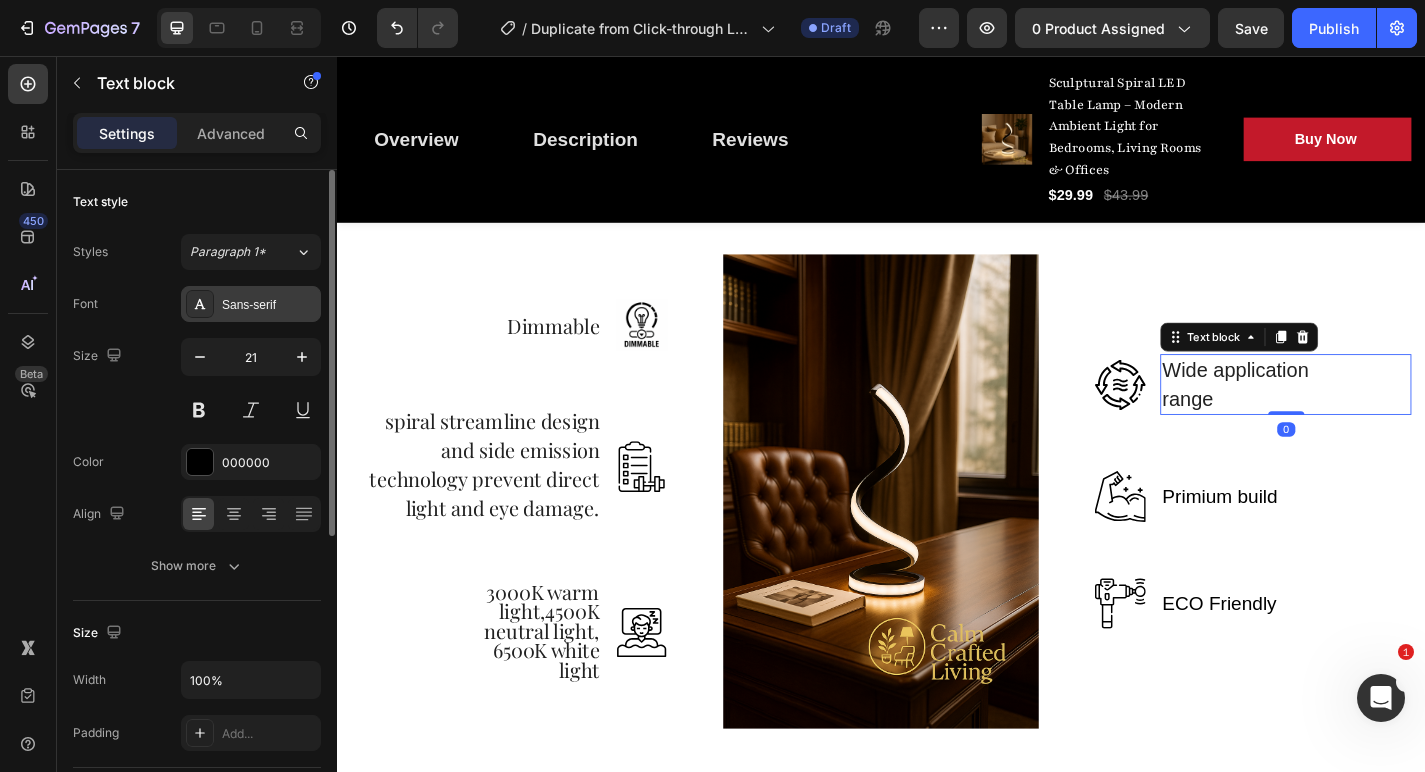 click on "Sans-serif" at bounding box center [269, 305] 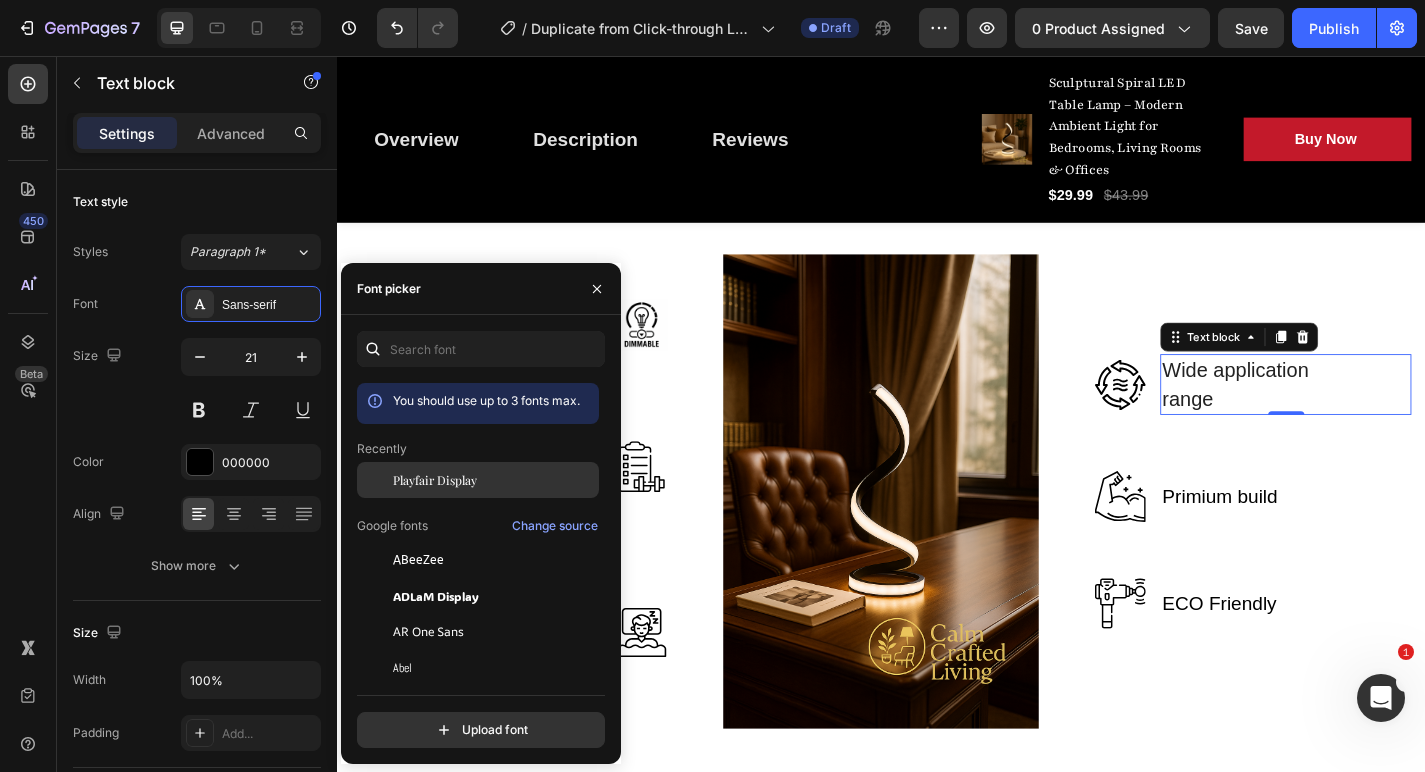 click on "Playfair Display" 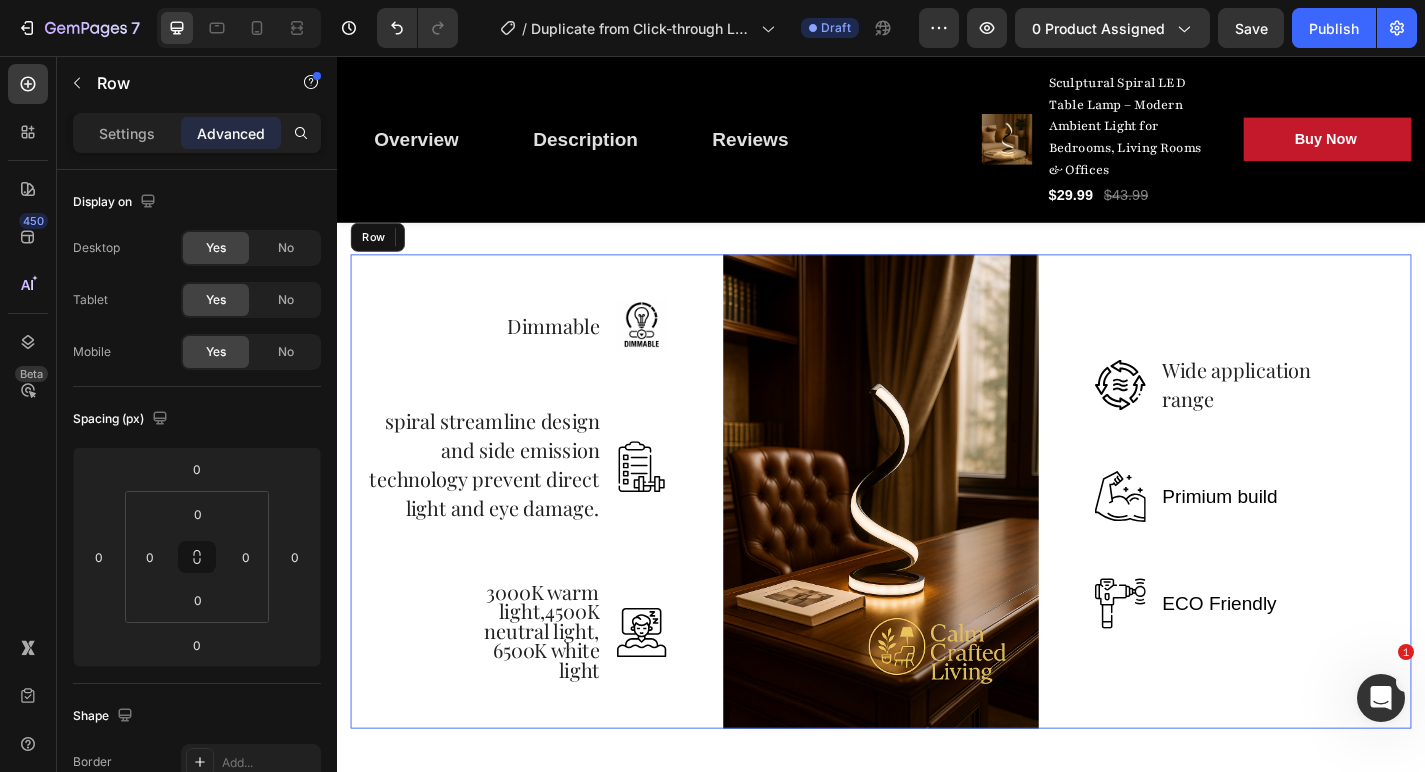 click on "Image Wide application range Text block   0 Row Image Primium build Text block Row Image ECO Friendly Text block Row" at bounding box center [1347, 536] 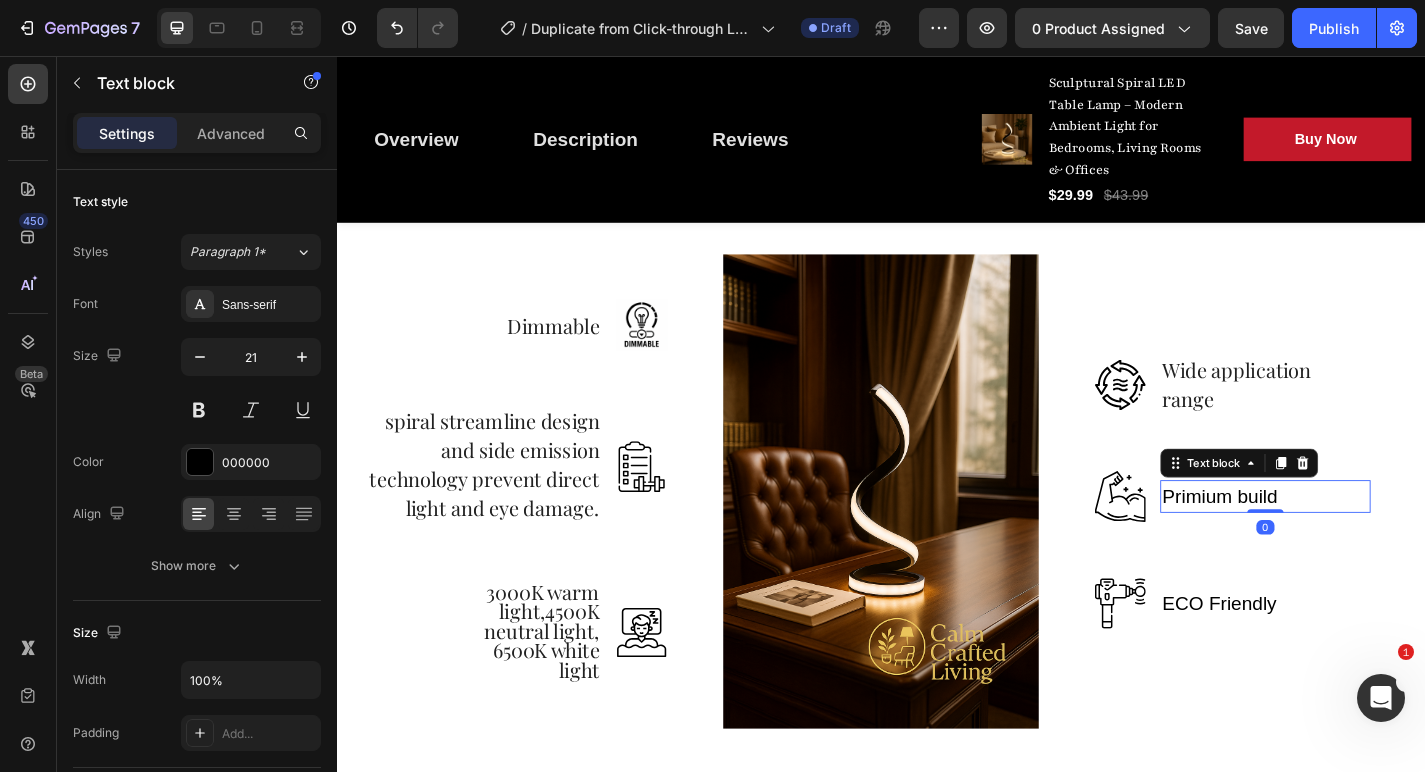 click on "Primium build" at bounding box center (1310, 542) 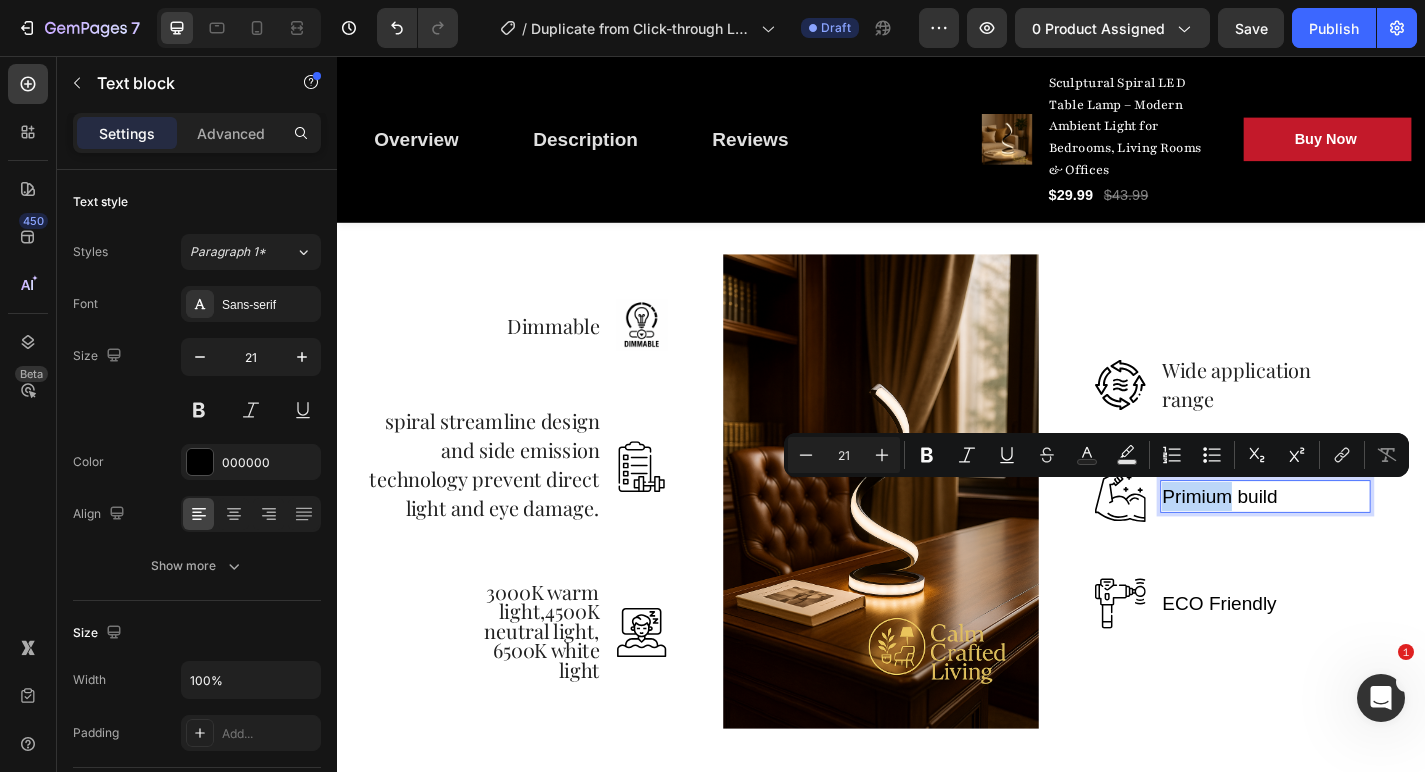 click on "Primium build" at bounding box center (1310, 542) 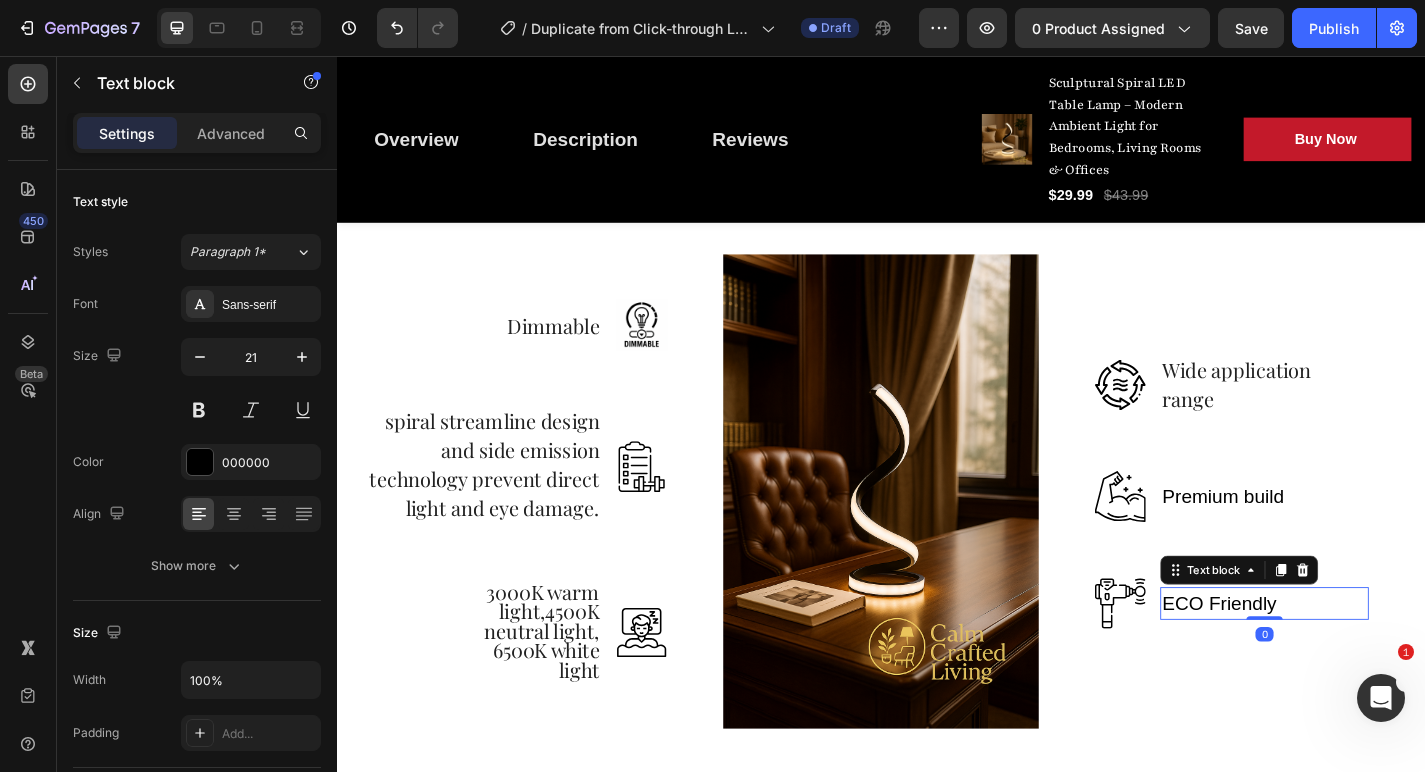 click on "ECO Friendly" at bounding box center (1310, 660) 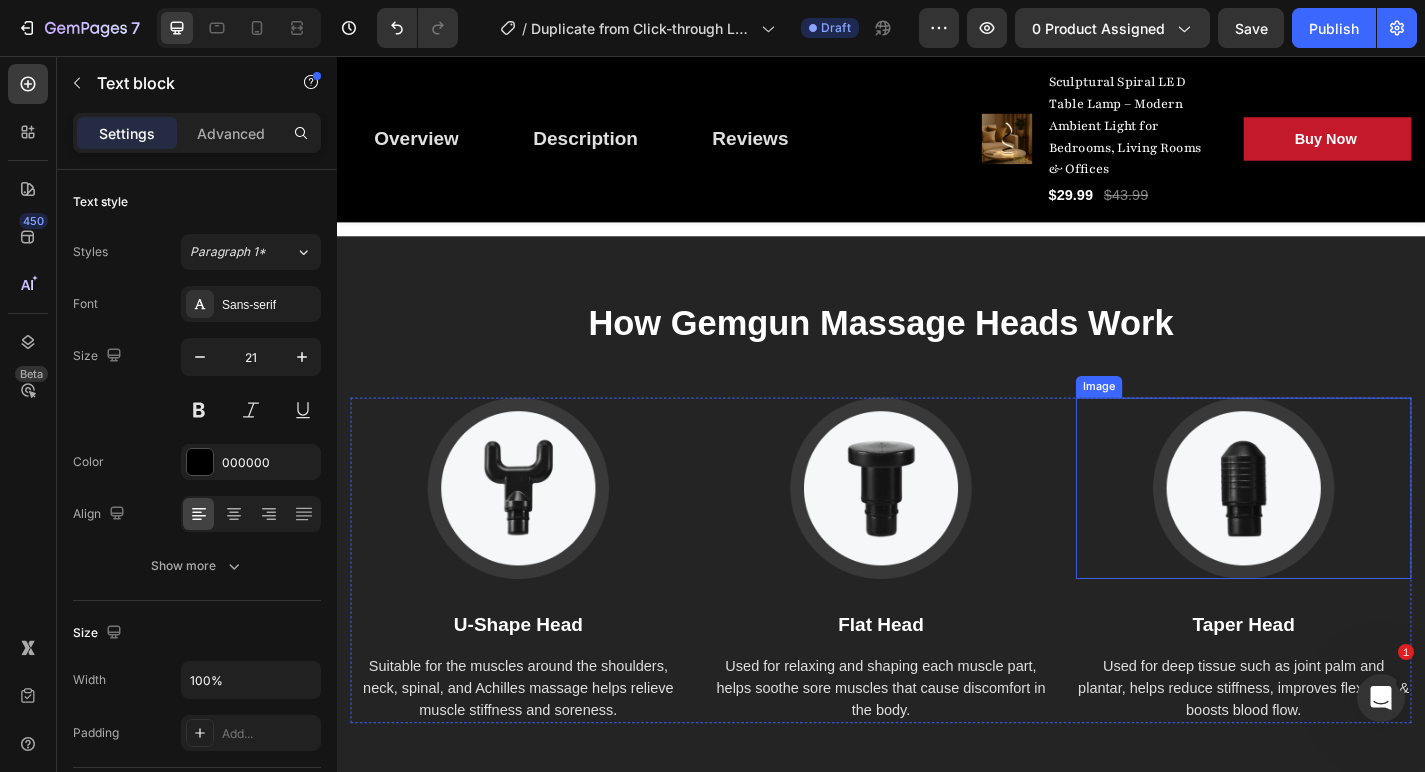 scroll, scrollTop: 4039, scrollLeft: 0, axis: vertical 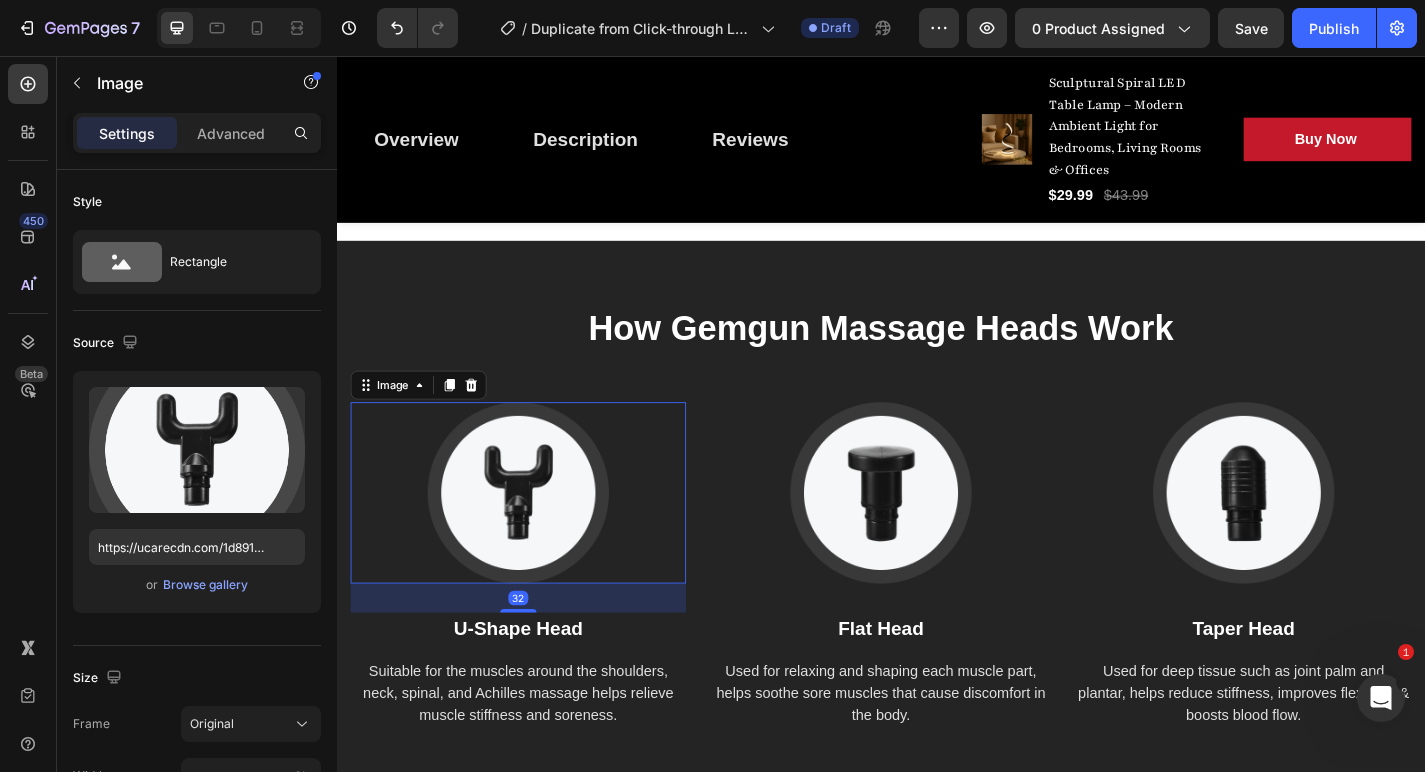 click at bounding box center [537, 538] 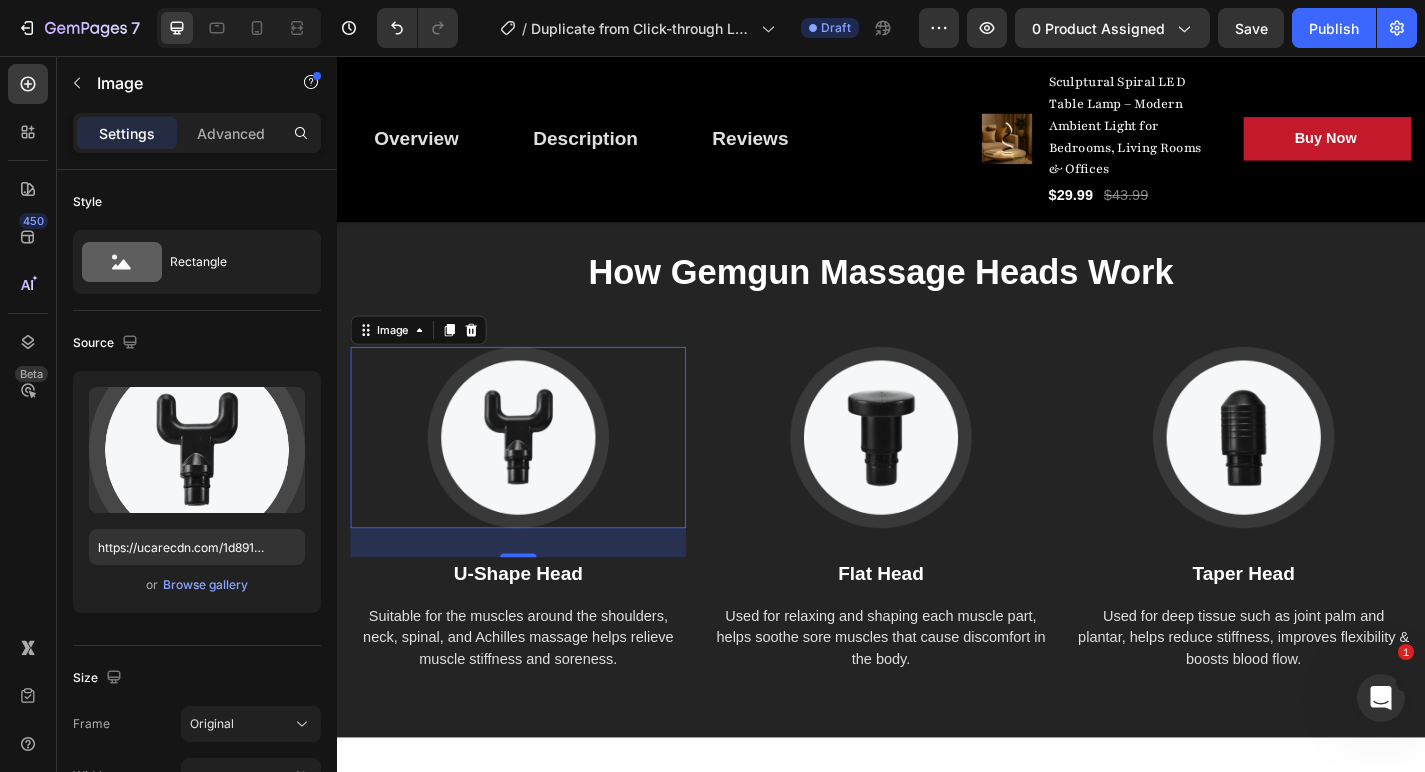 scroll, scrollTop: 4084, scrollLeft: 0, axis: vertical 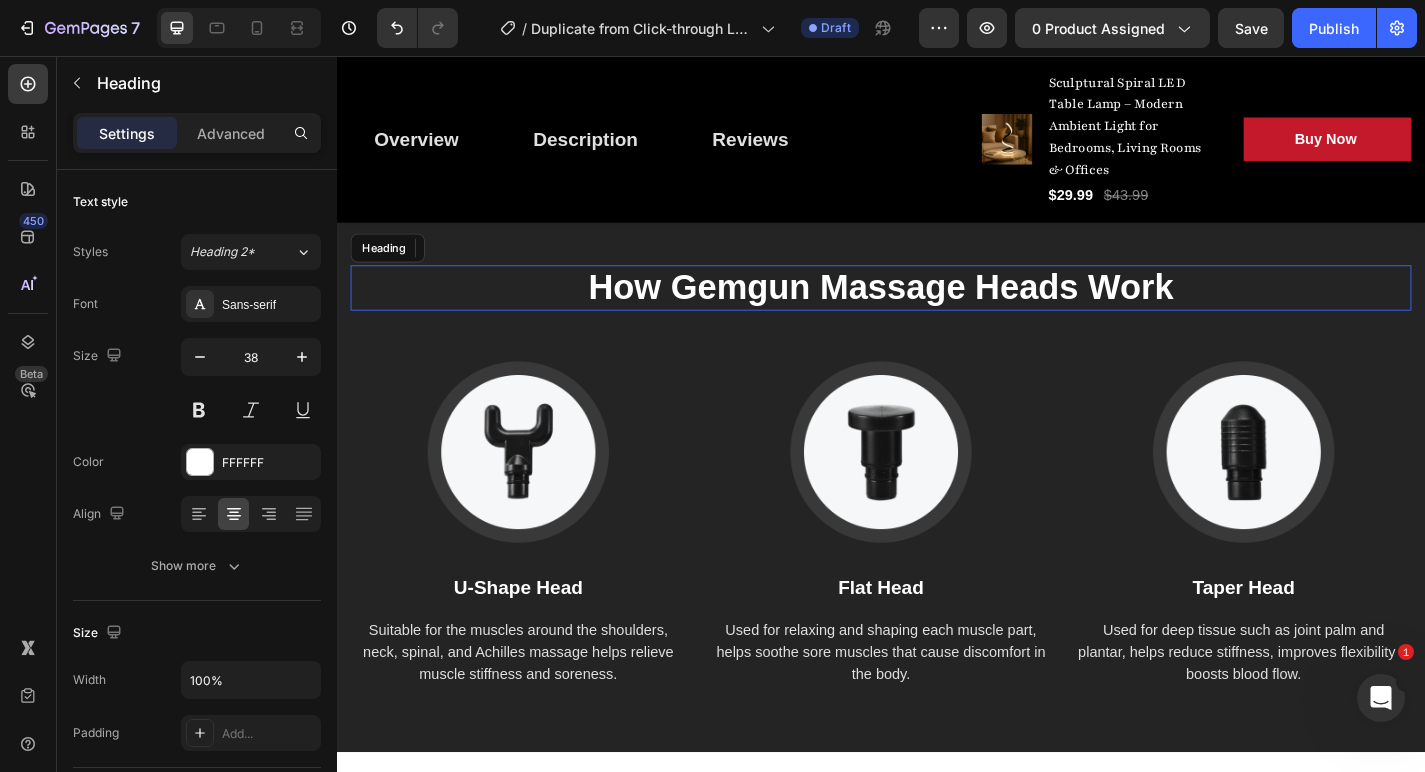 click on "How Gemgun Massage Heads Work" at bounding box center [937, 312] 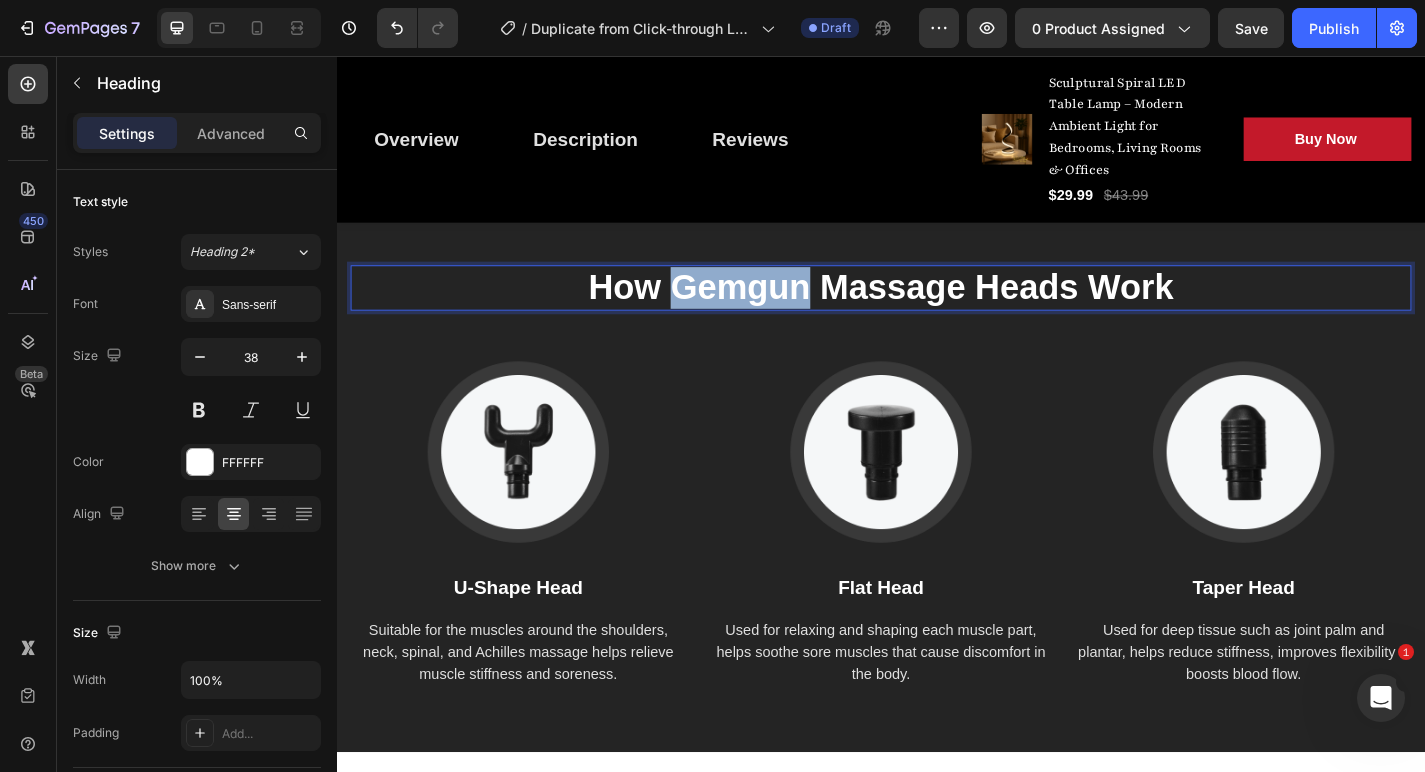 click on "How Gemgun Massage Heads Work" at bounding box center (937, 312) 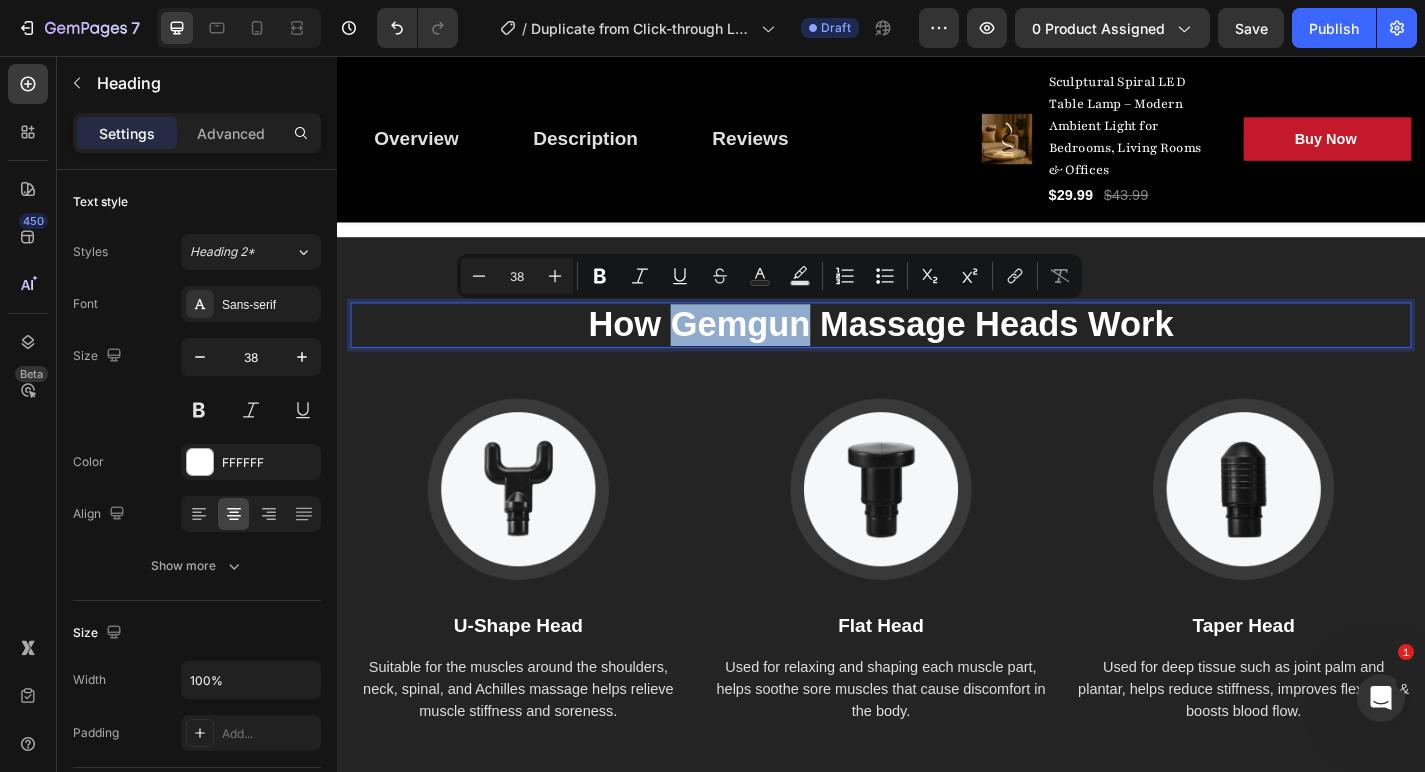 scroll, scrollTop: 4041, scrollLeft: 0, axis: vertical 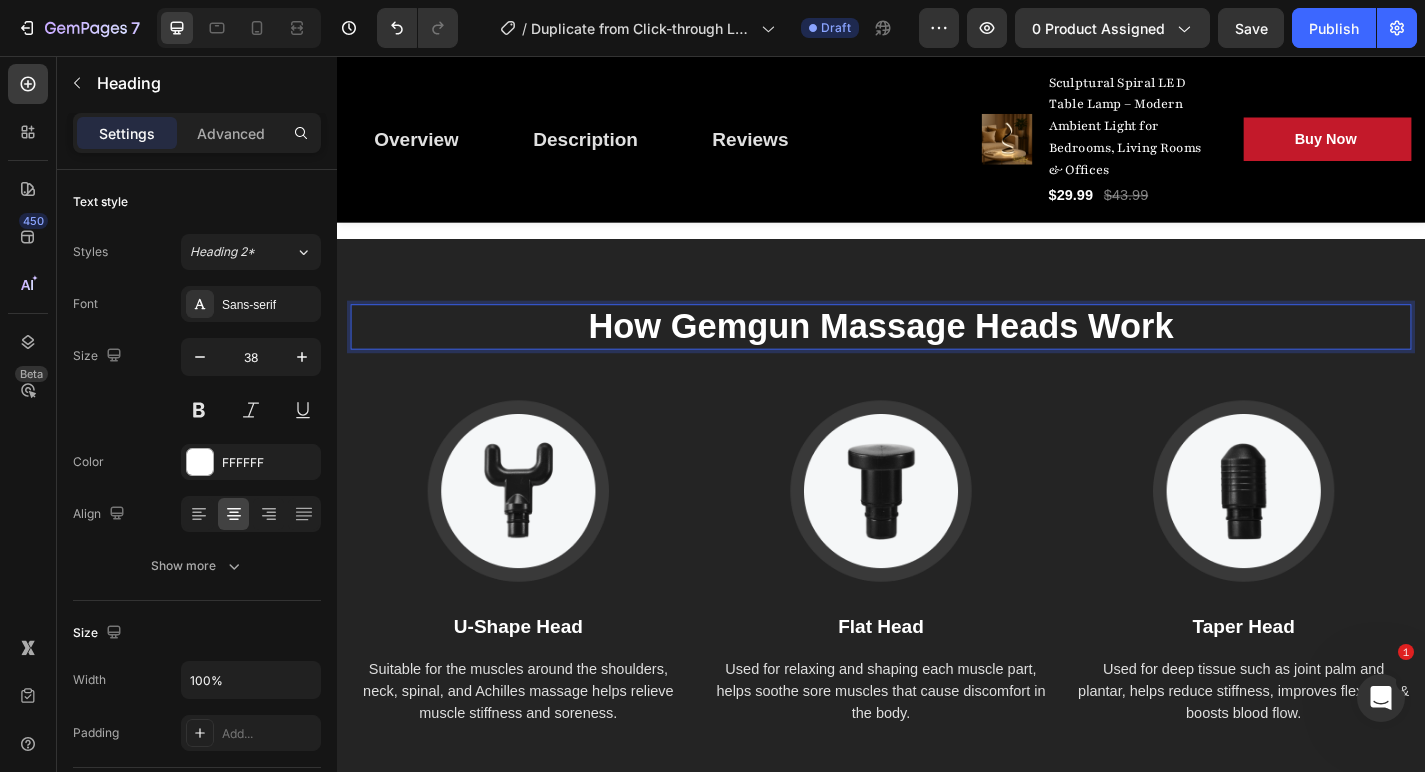 click on "How Gemgun Massage Heads Work" at bounding box center [937, 355] 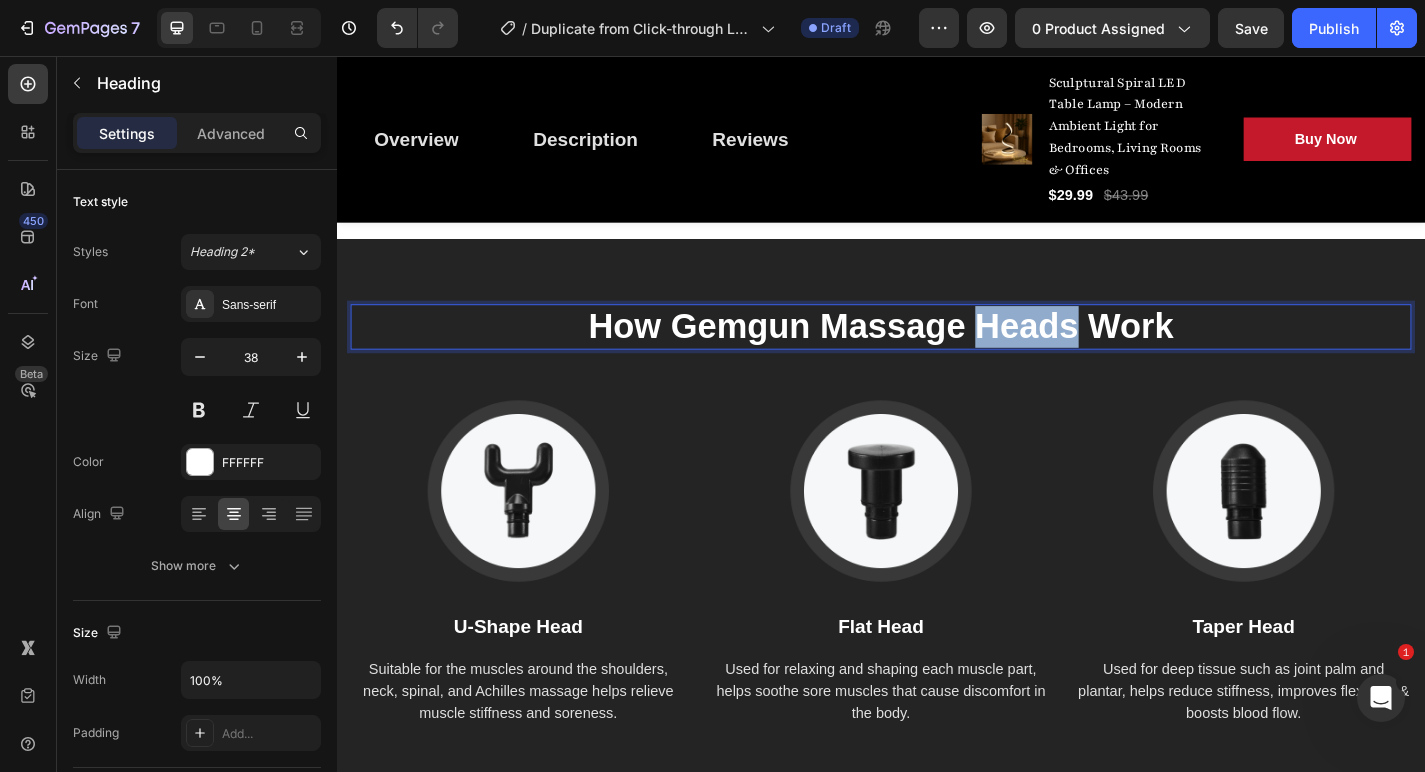 click on "How Gemgun Massage Heads Work" at bounding box center (937, 355) 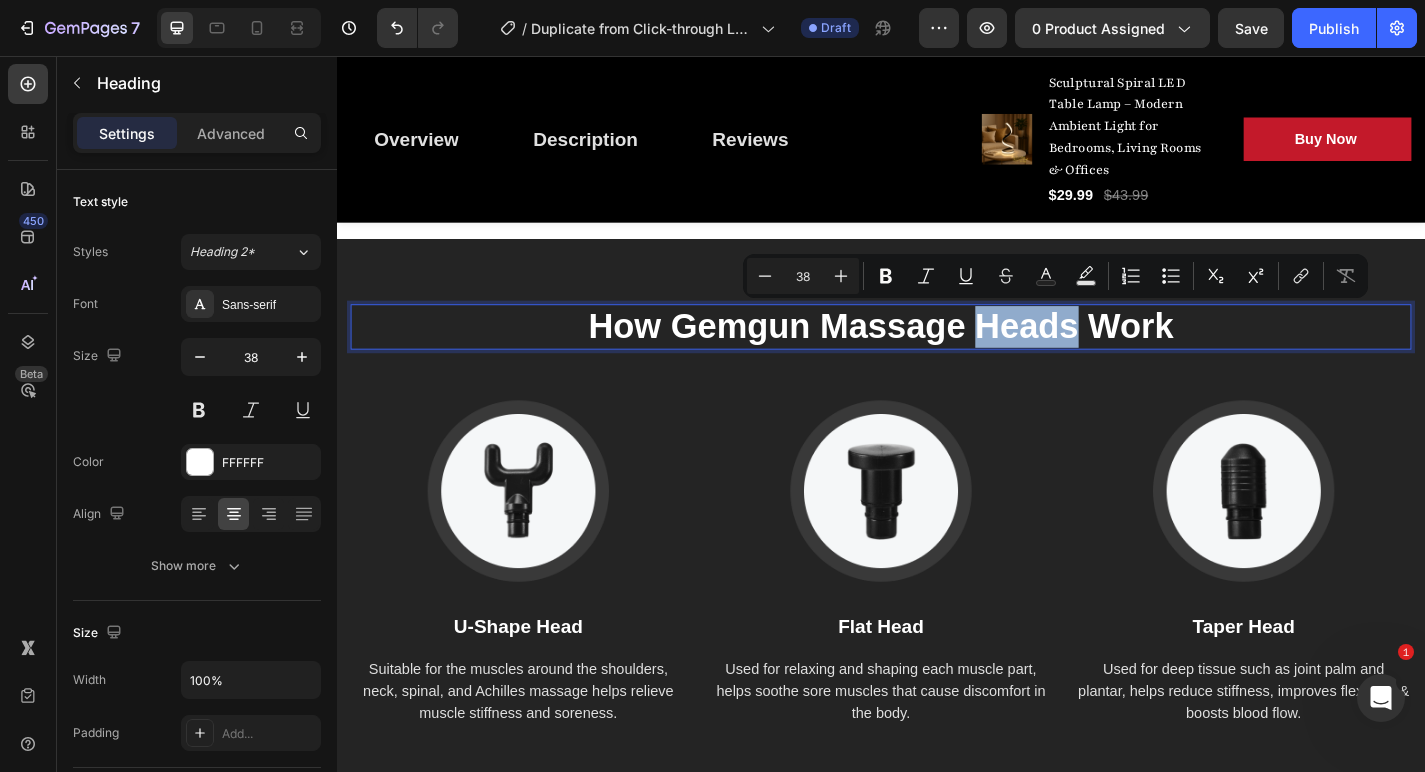 click on "How Gemgun Massage Heads Work" at bounding box center [937, 355] 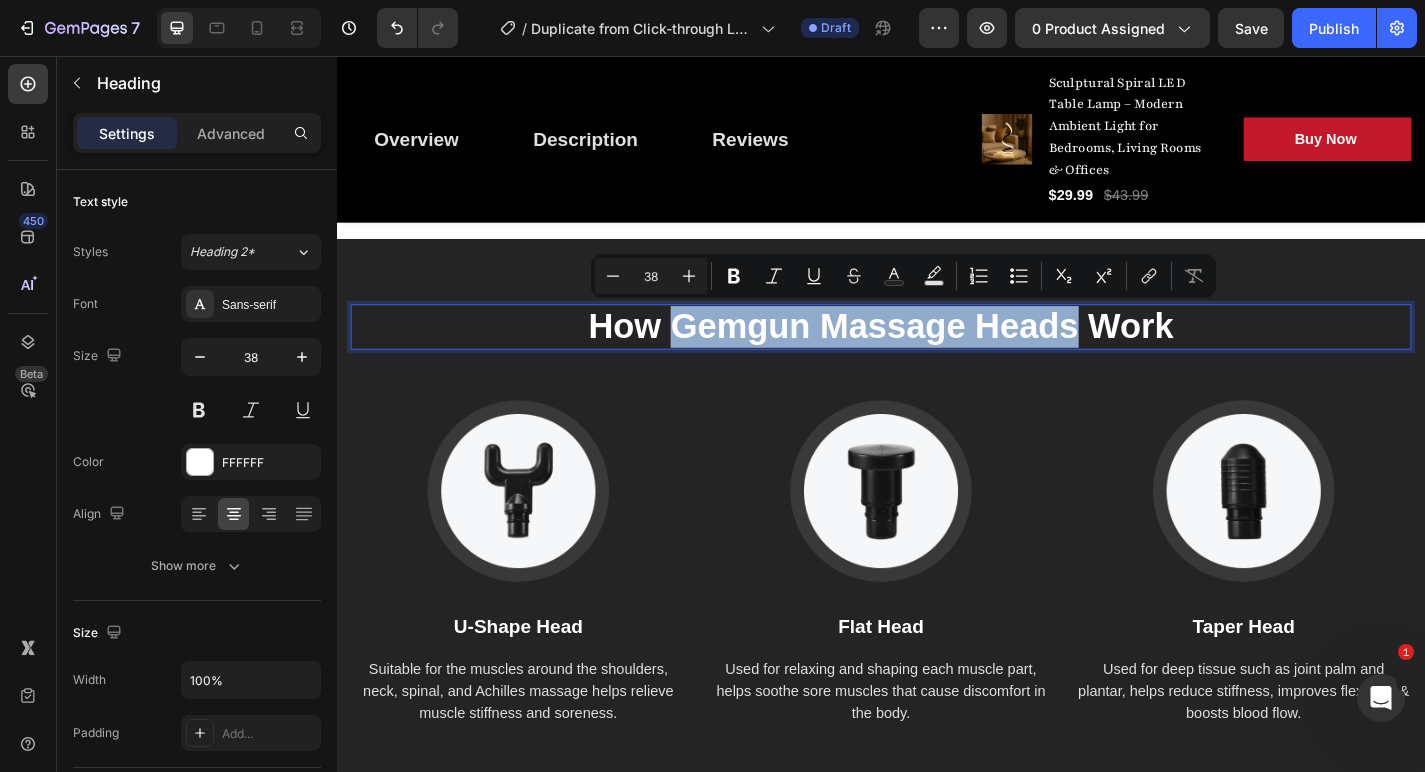 drag, startPoint x: 1153, startPoint y: 358, endPoint x: 708, endPoint y: 356, distance: 445.0045 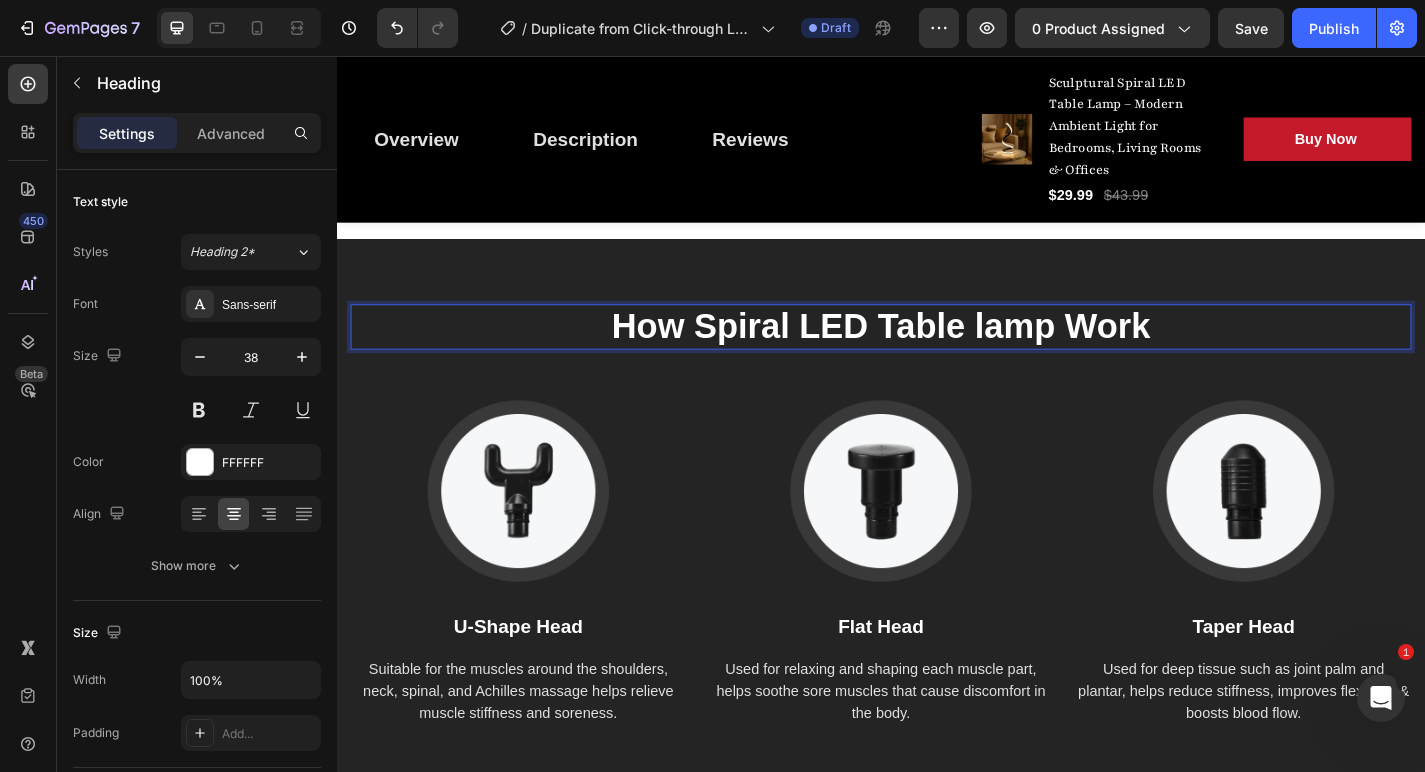 click on "How Spiral LED Table lamp Work" at bounding box center [937, 355] 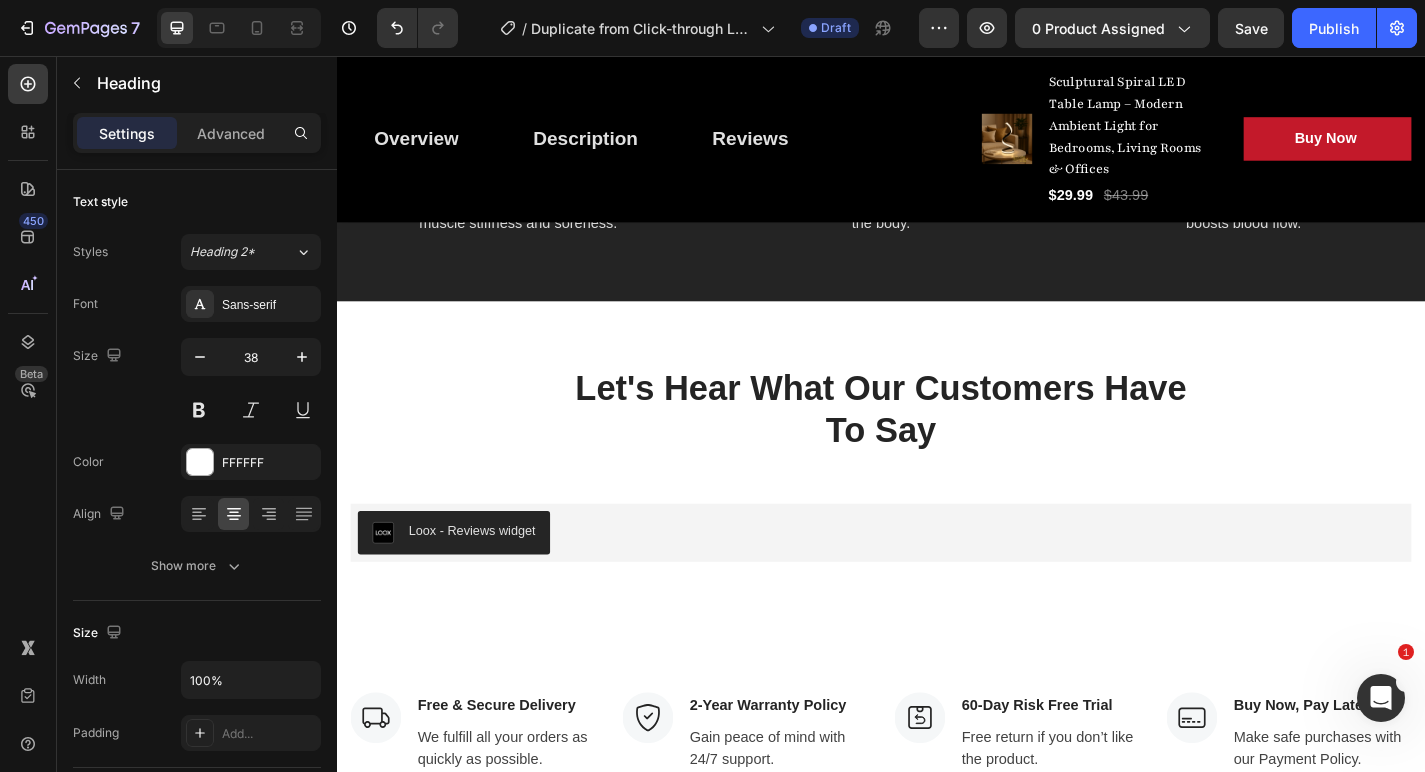 scroll, scrollTop: 4502, scrollLeft: 0, axis: vertical 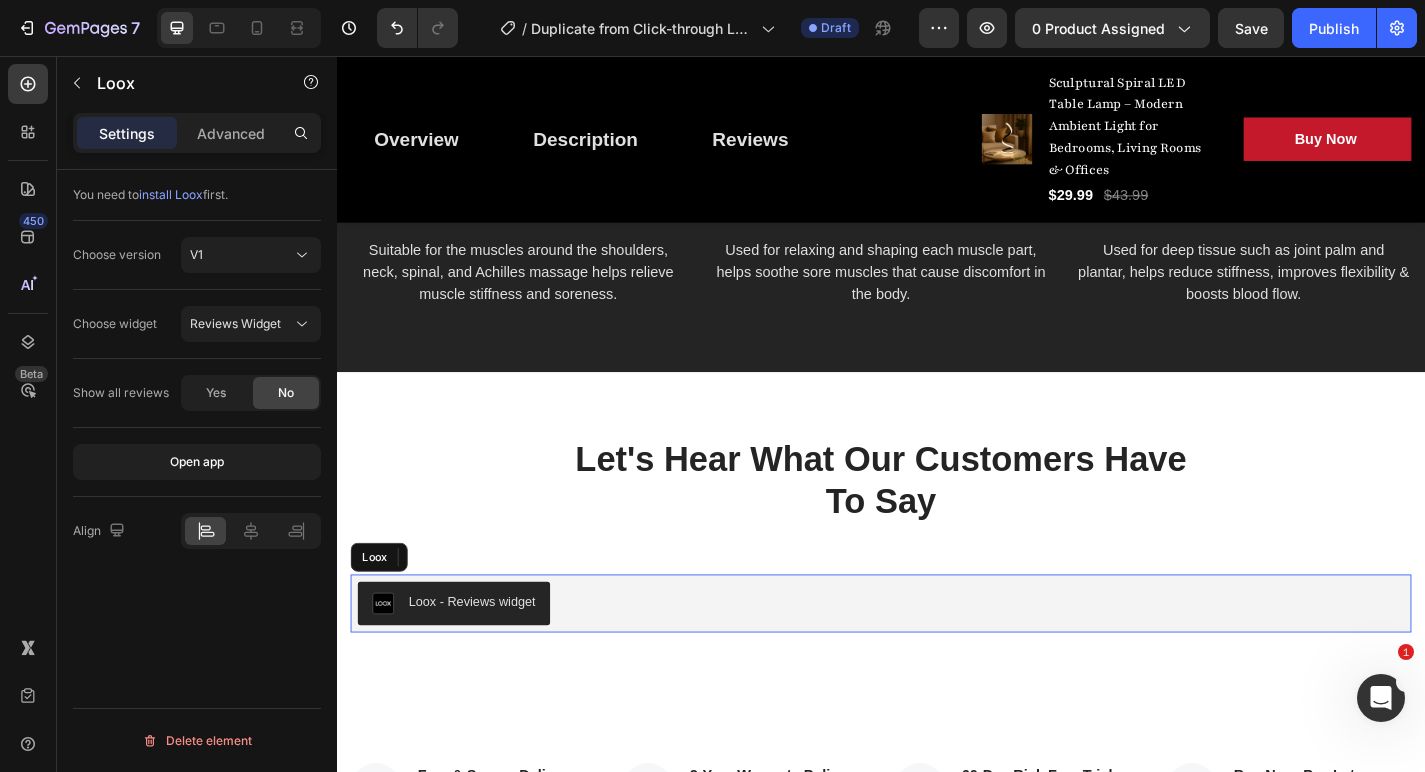 click on "Loox - Reviews widget" at bounding box center [486, 658] 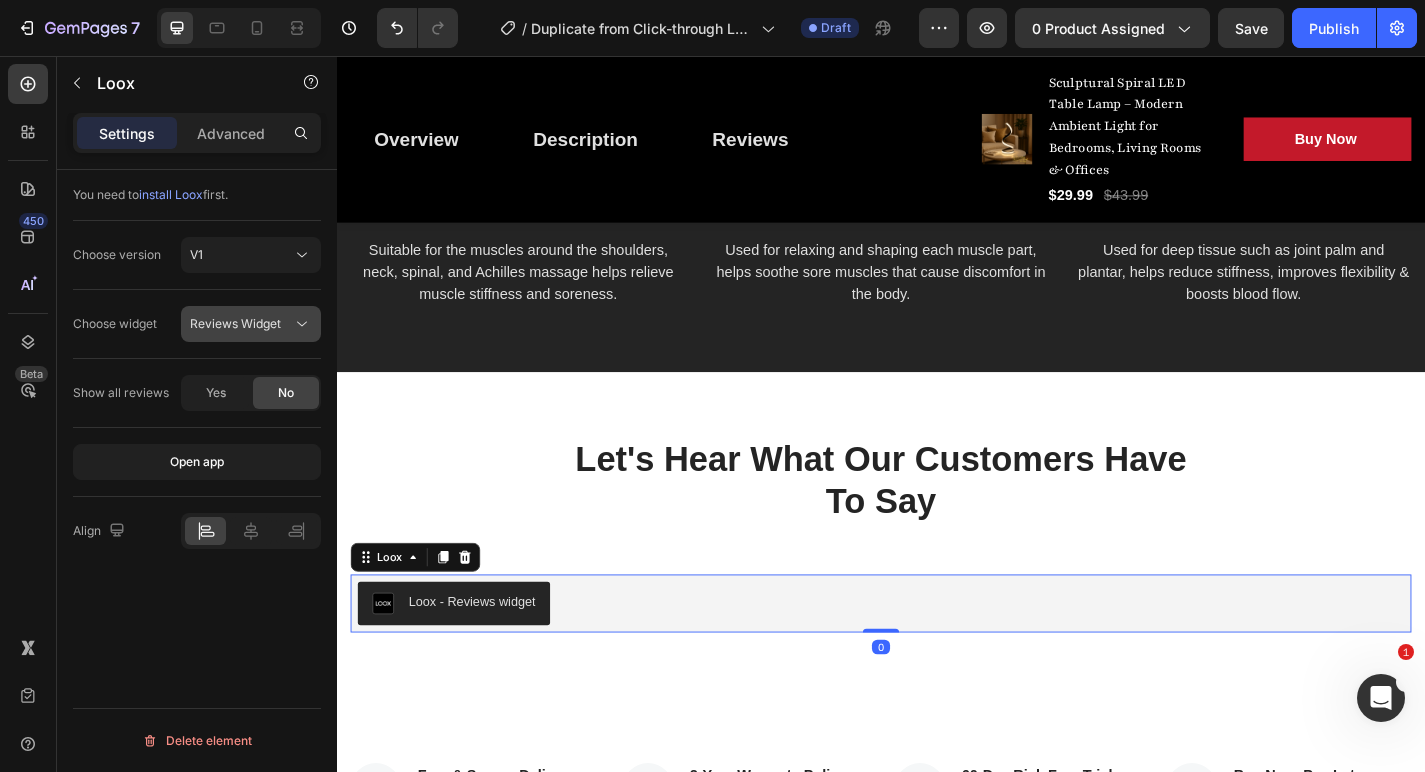 click on "Reviews Widget" at bounding box center [241, 324] 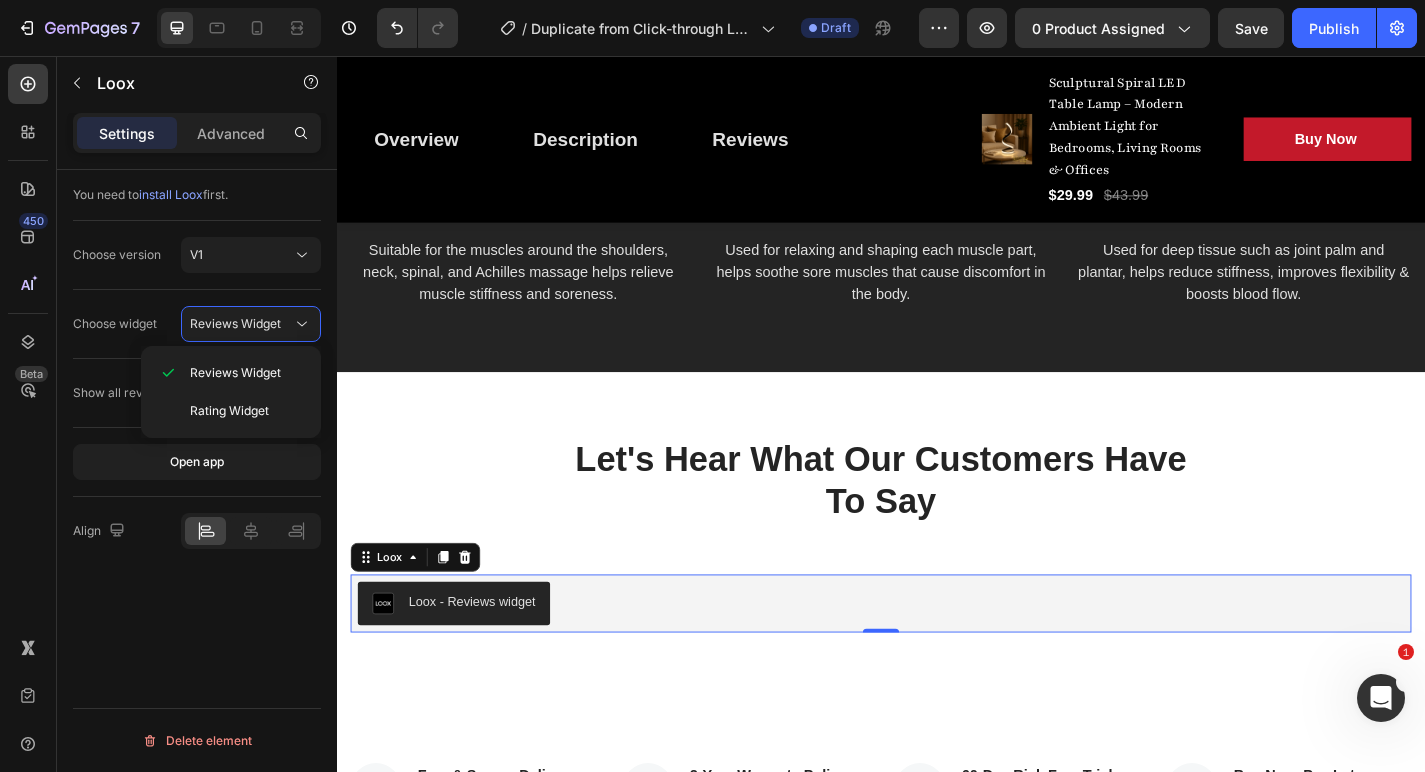 click on "Choose widget" at bounding box center [115, 324] 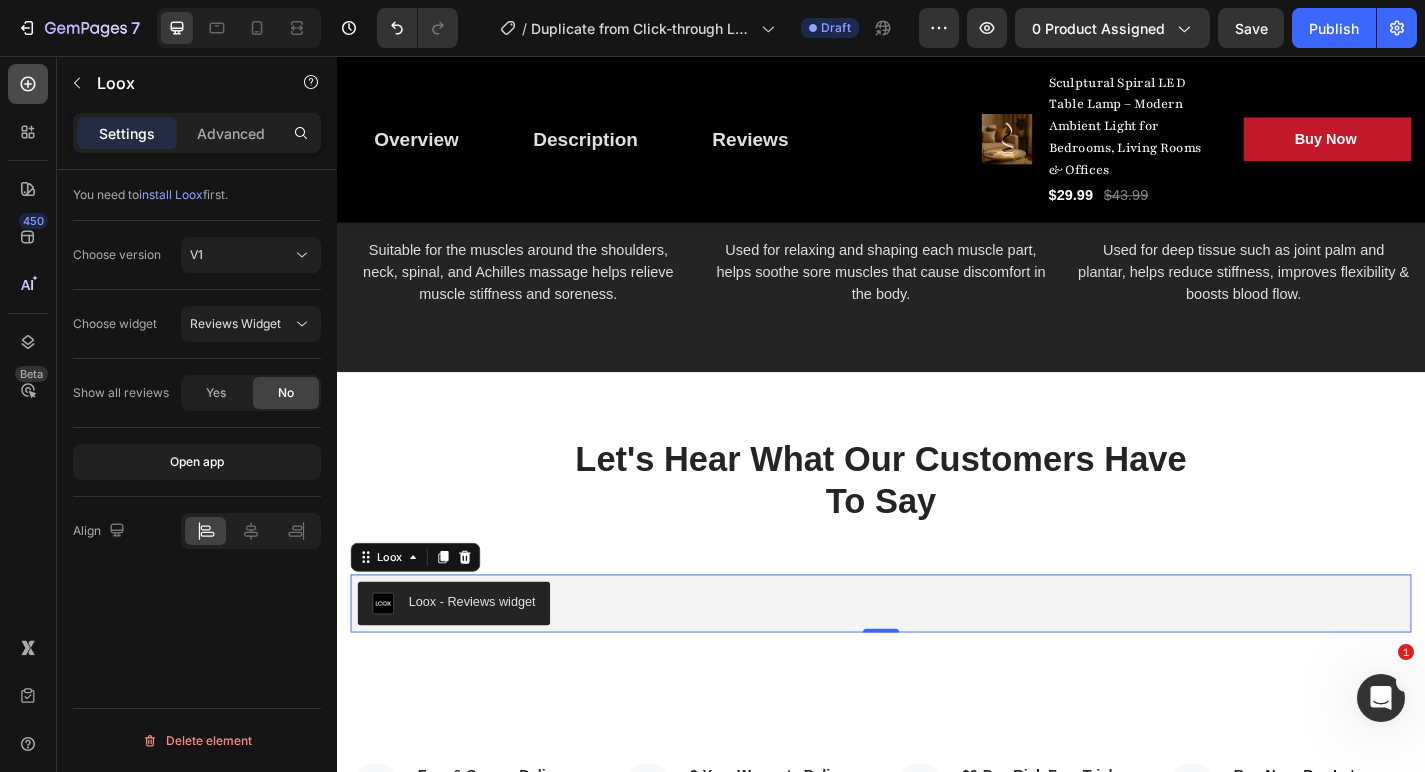 click 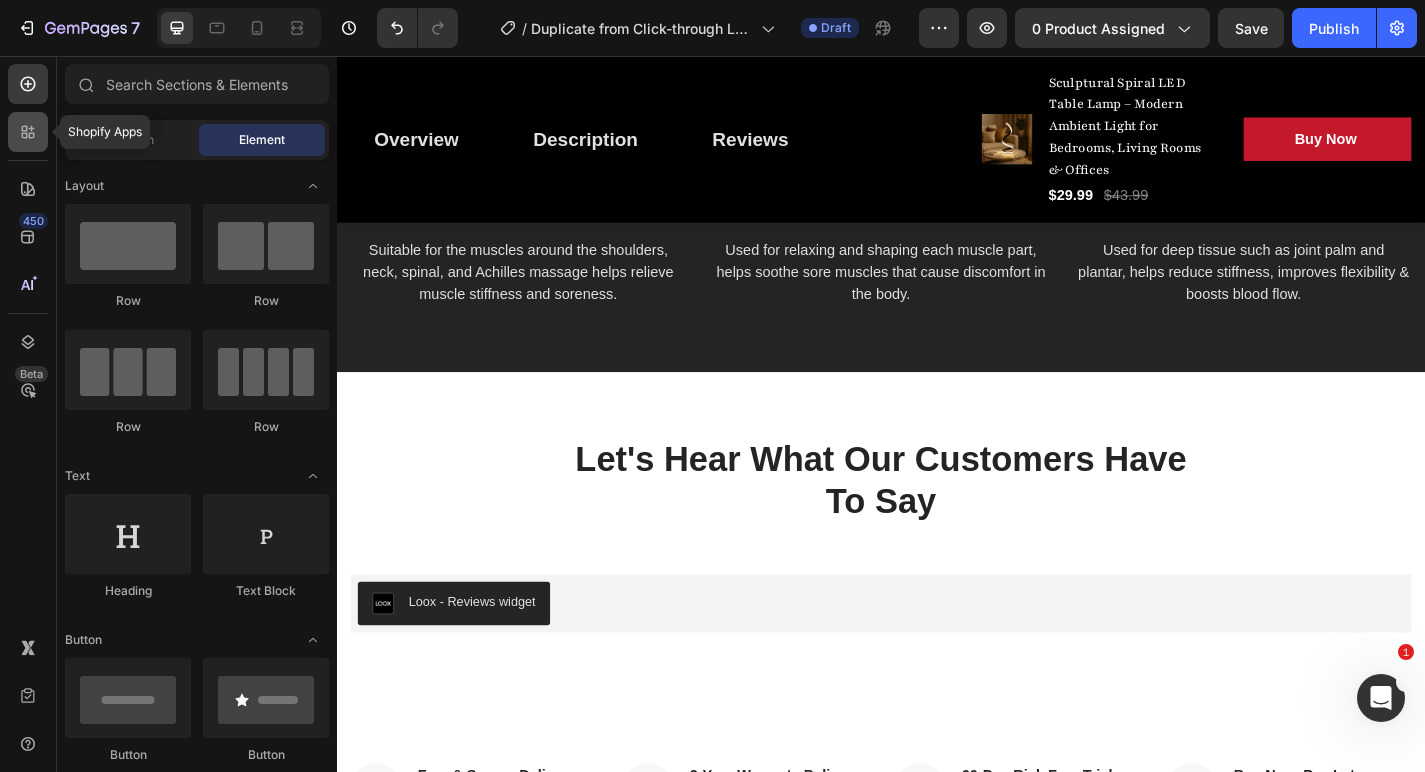 click 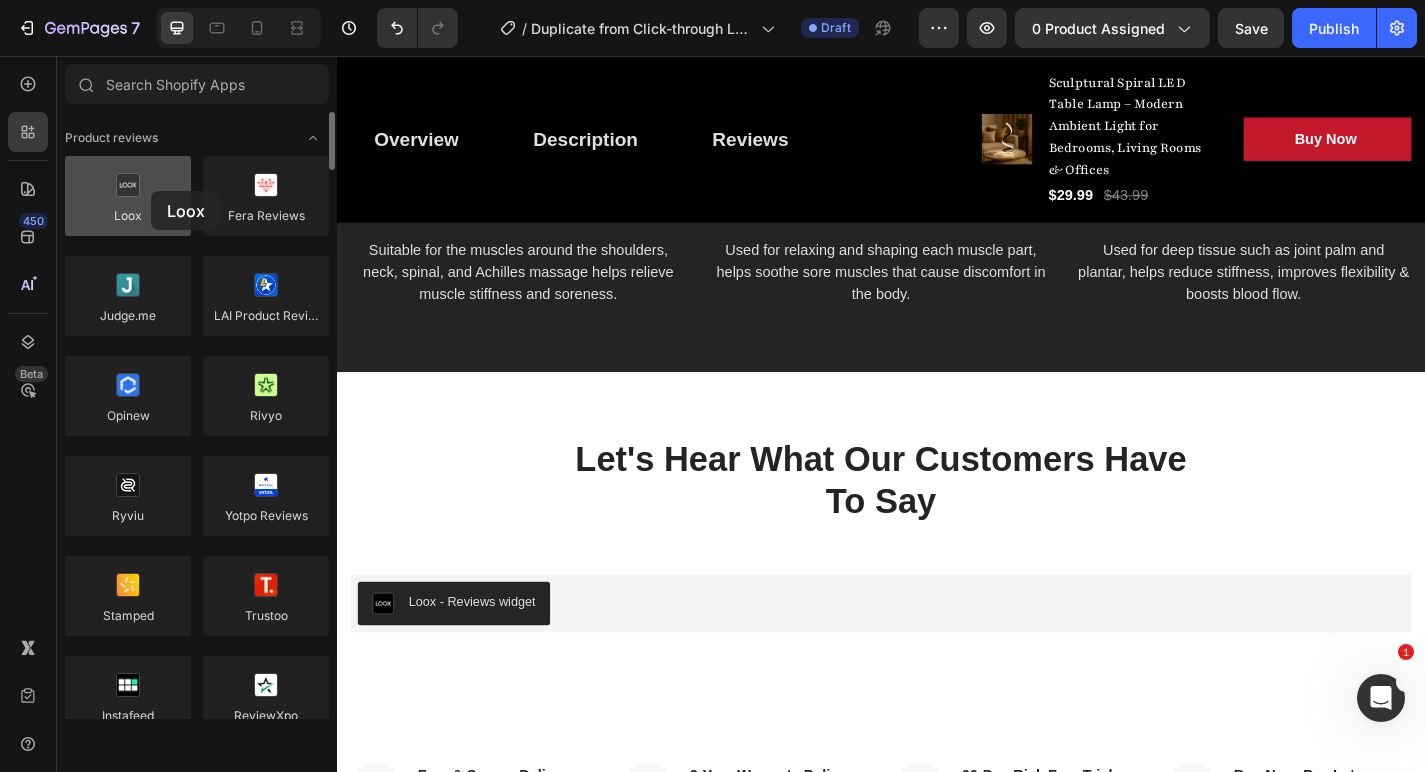 drag, startPoint x: 131, startPoint y: 181, endPoint x: 151, endPoint y: 191, distance: 22.36068 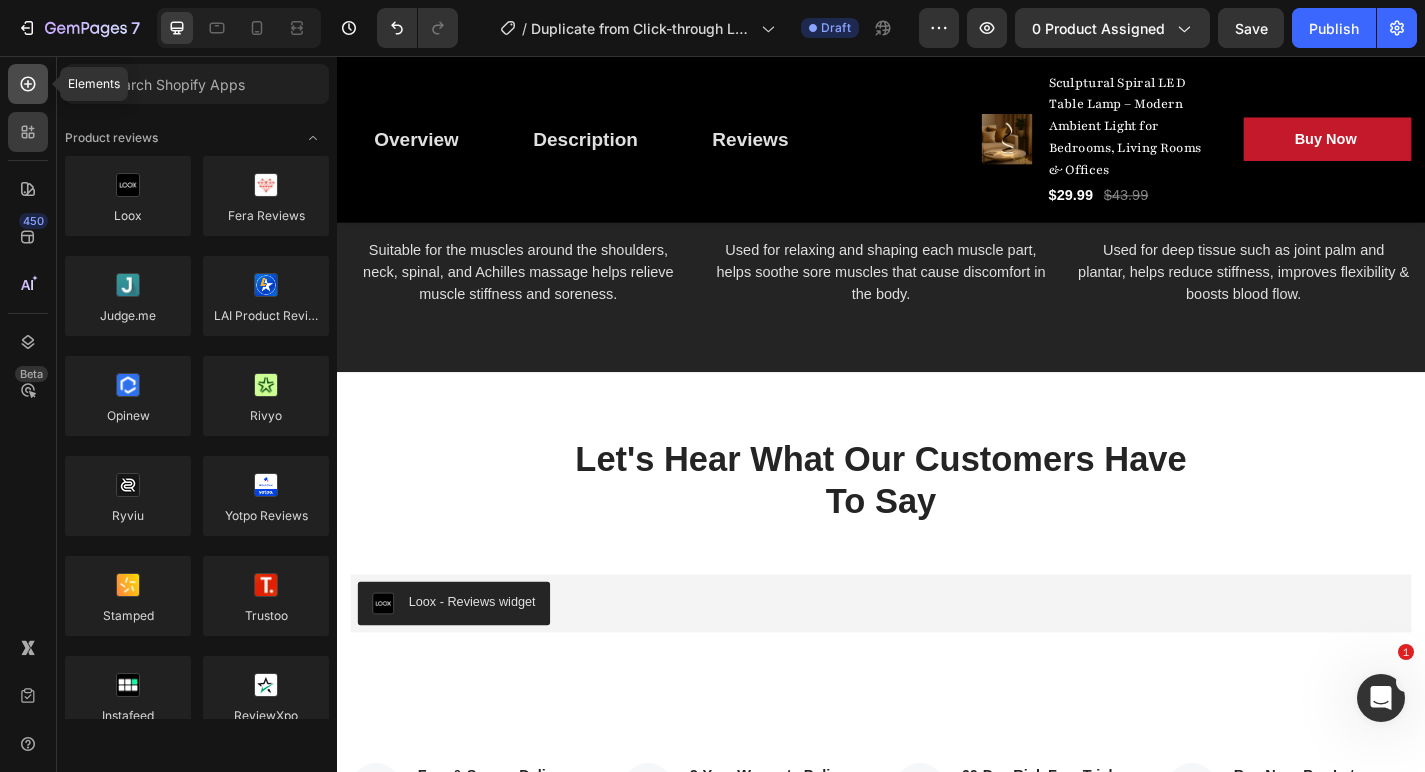 click 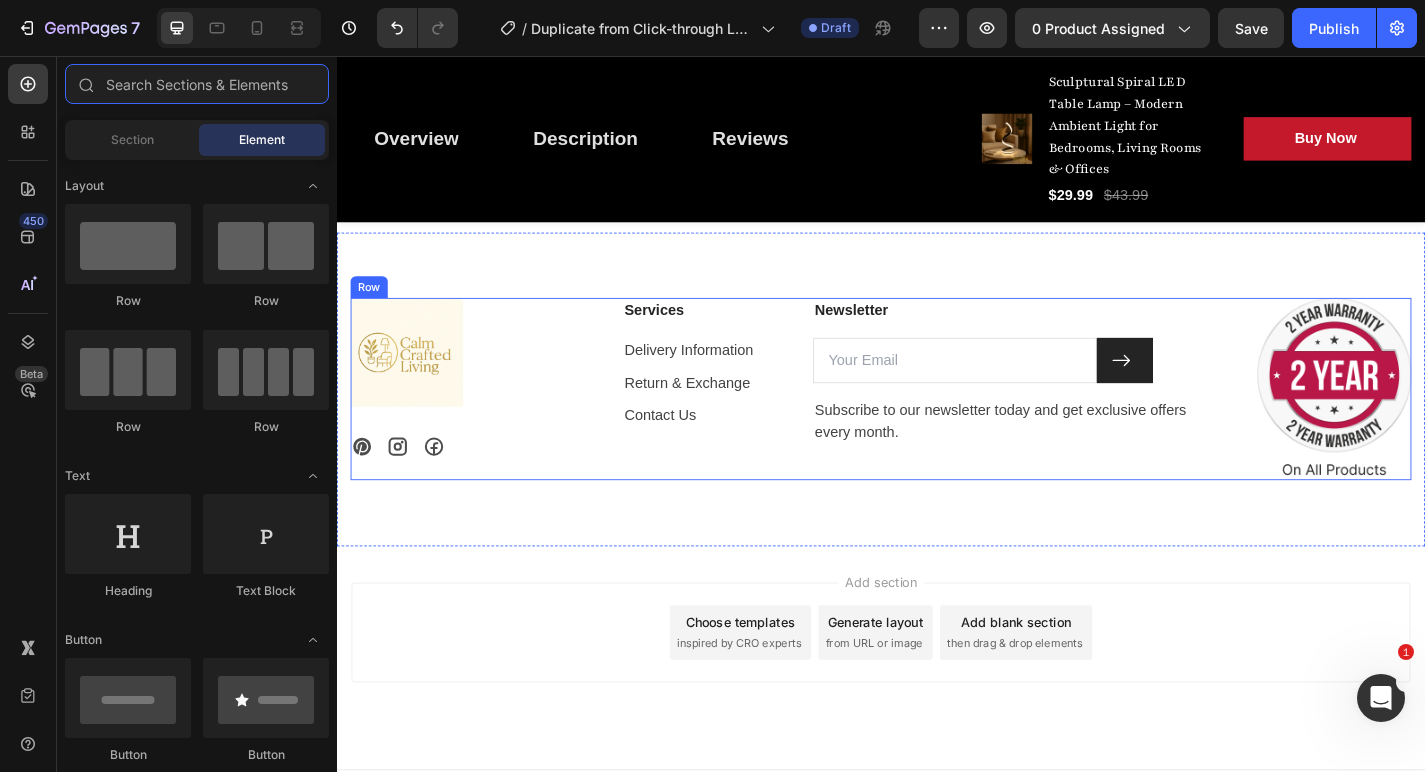 scroll, scrollTop: 6656, scrollLeft: 0, axis: vertical 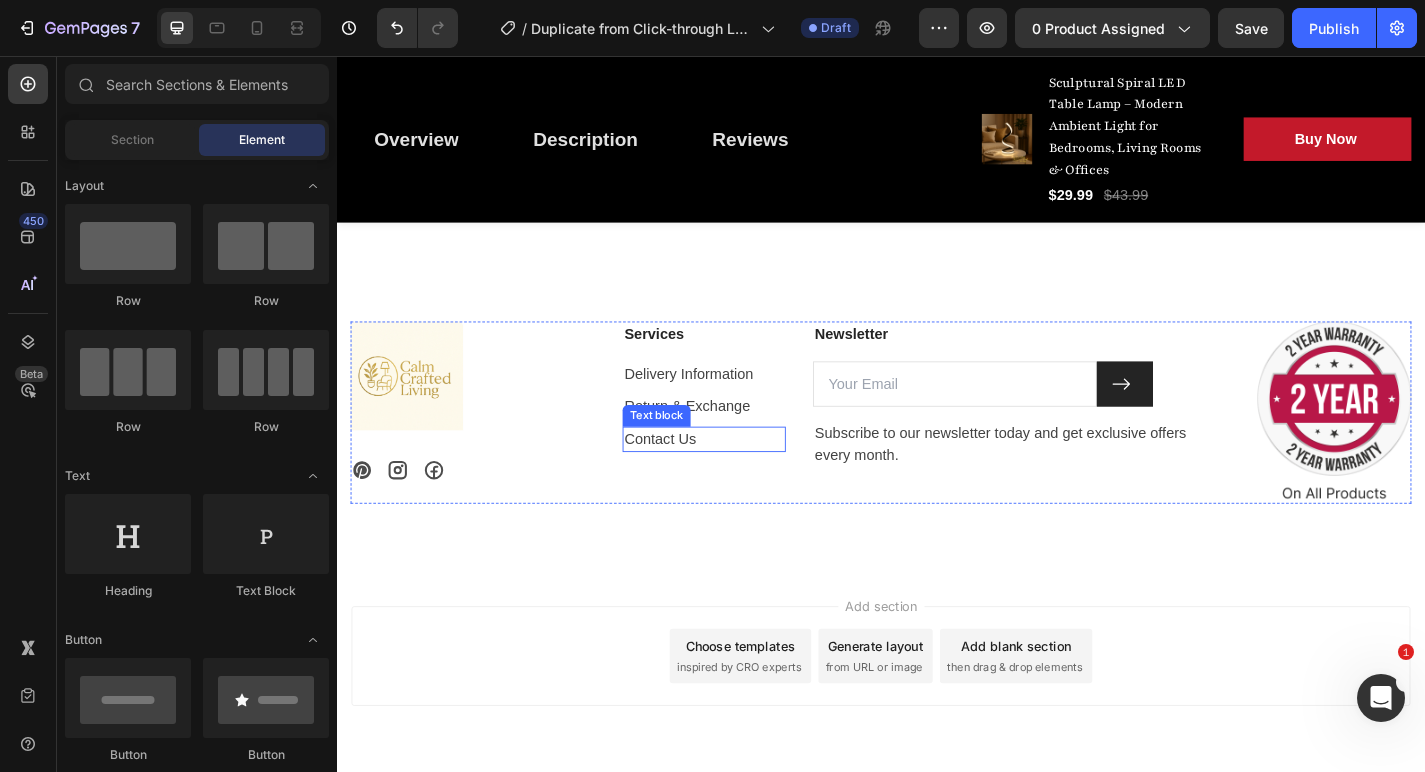 click on "Contact Us" at bounding box center [742, 479] 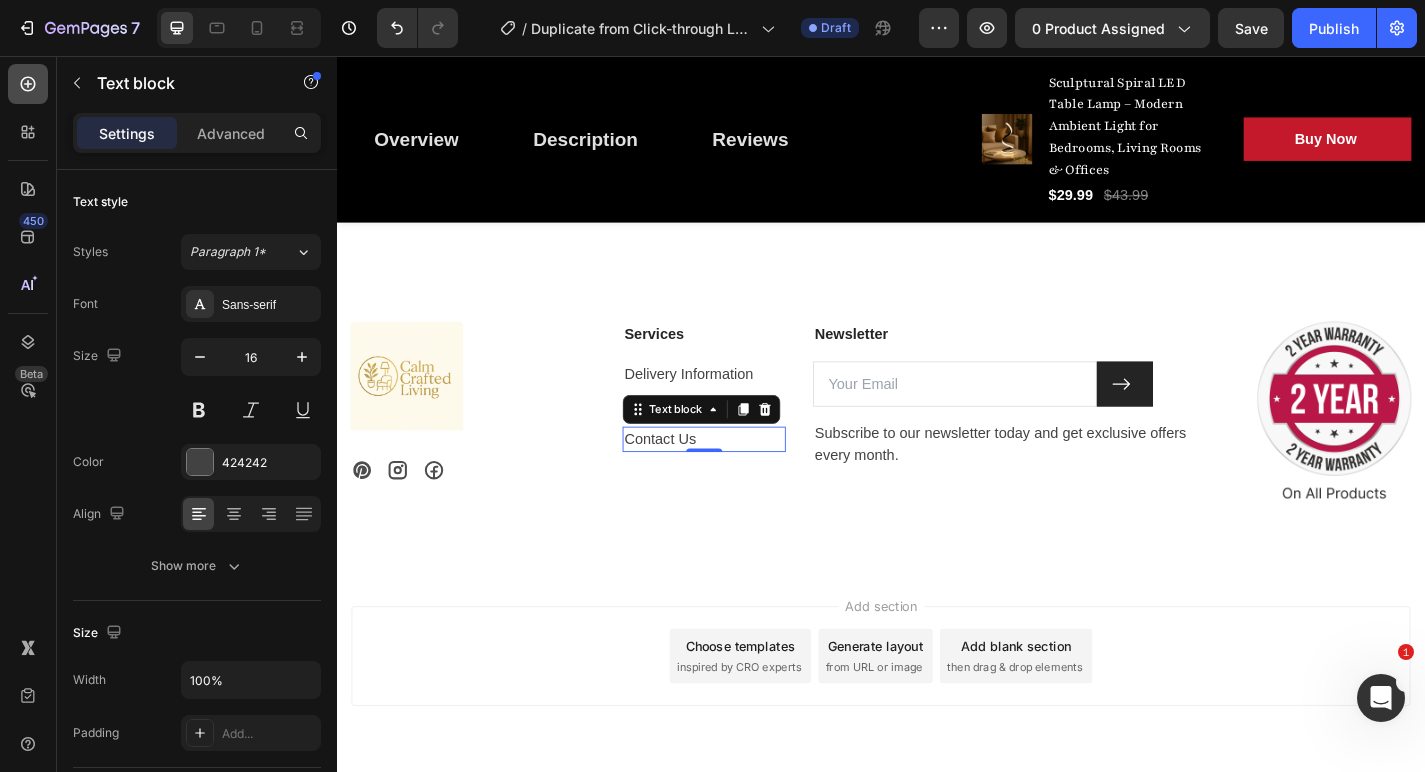 click 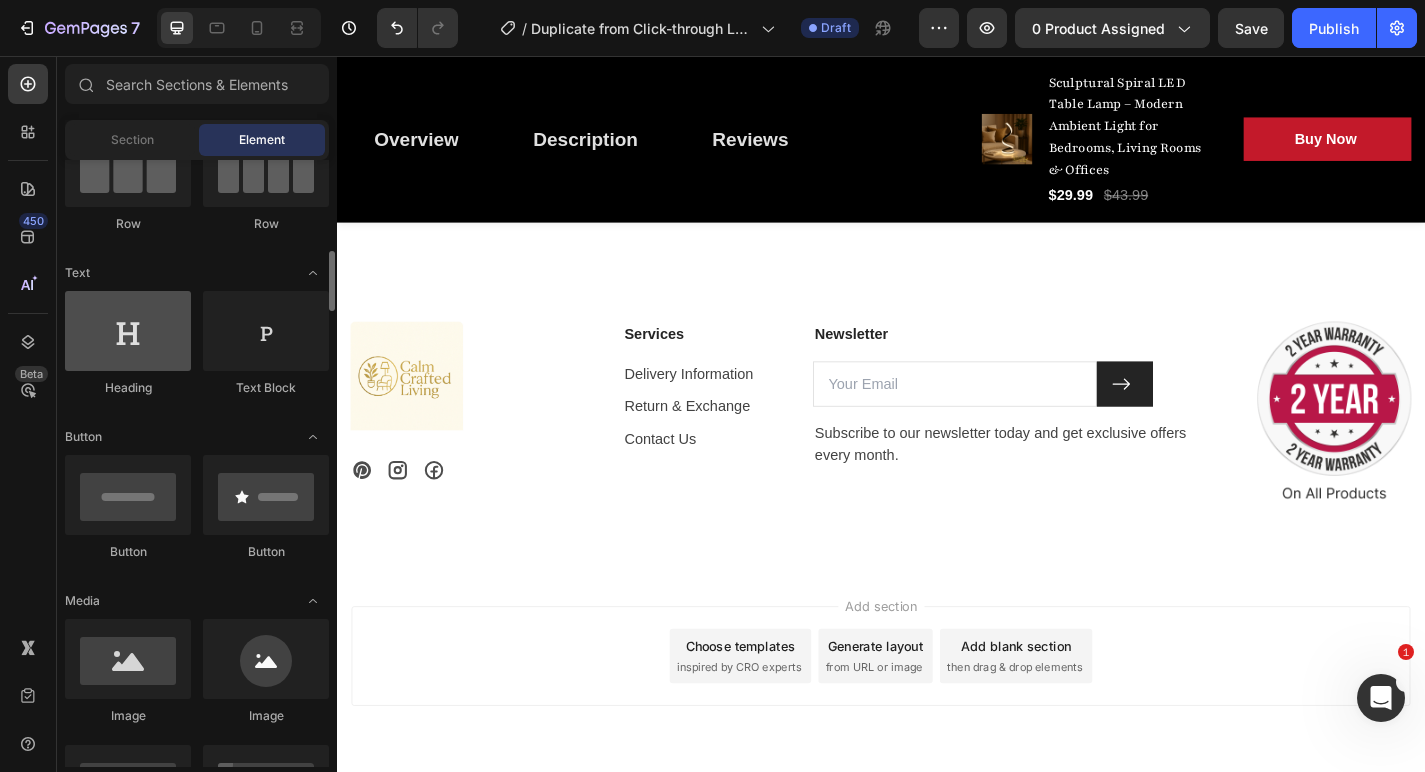 scroll, scrollTop: 268, scrollLeft: 0, axis: vertical 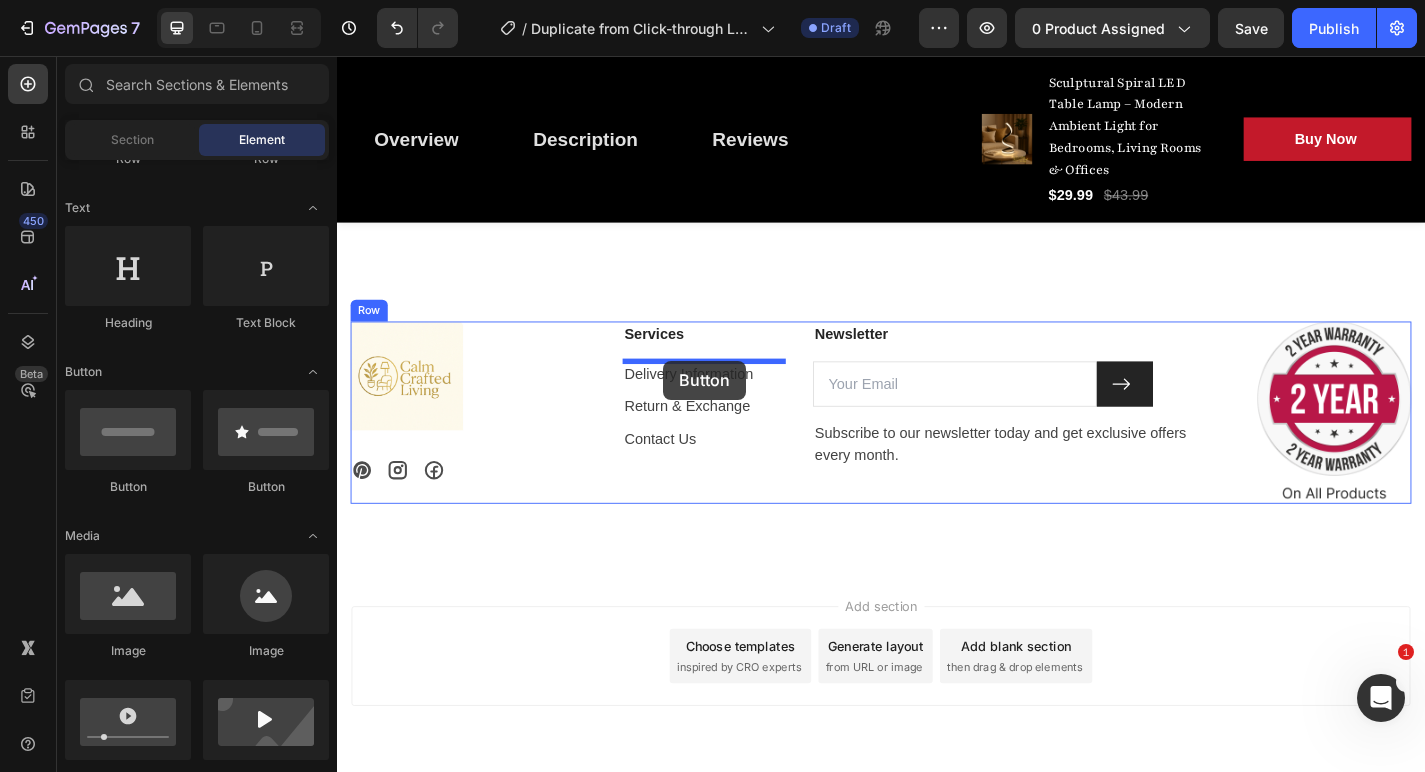 drag, startPoint x: 489, startPoint y: 518, endPoint x: 695, endPoint y: 394, distance: 240.44125 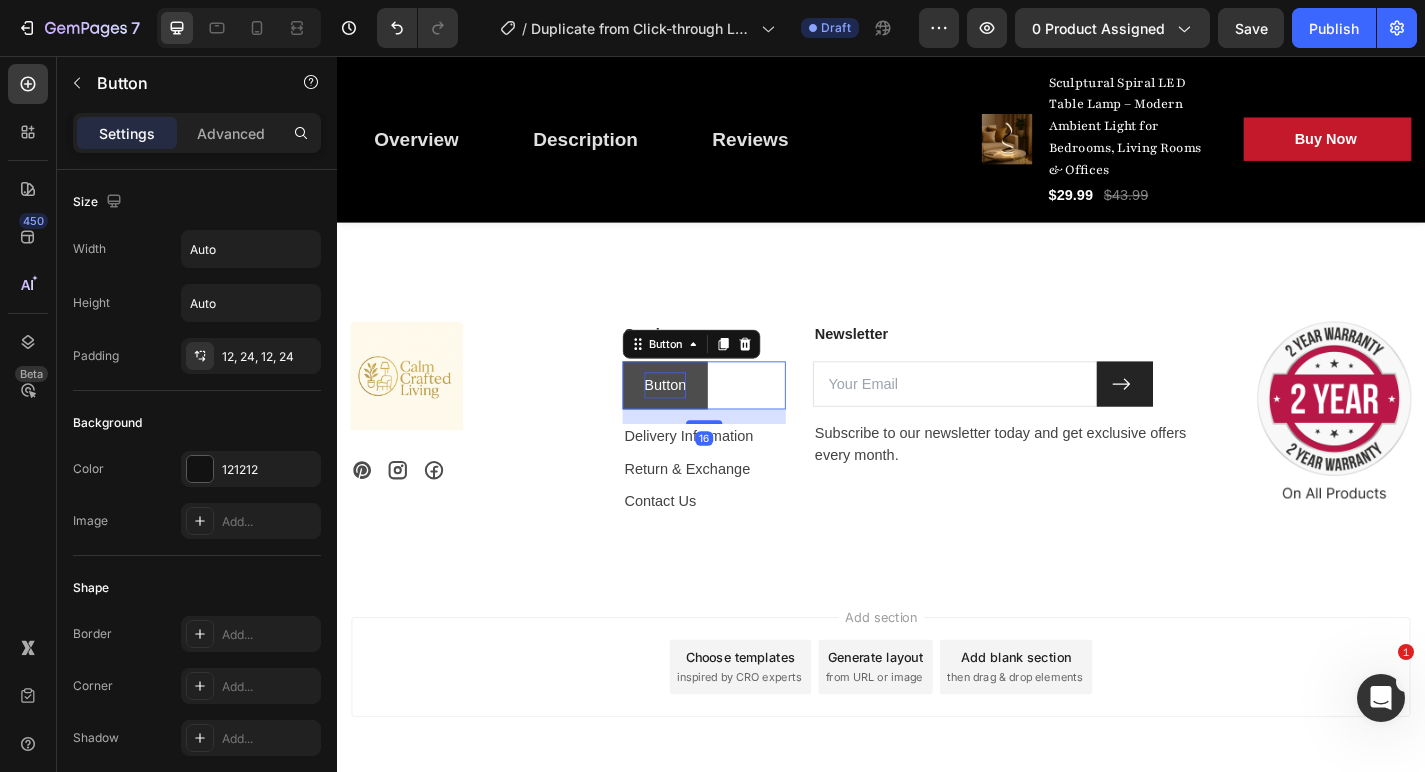 click on "Button" at bounding box center (699, 419) 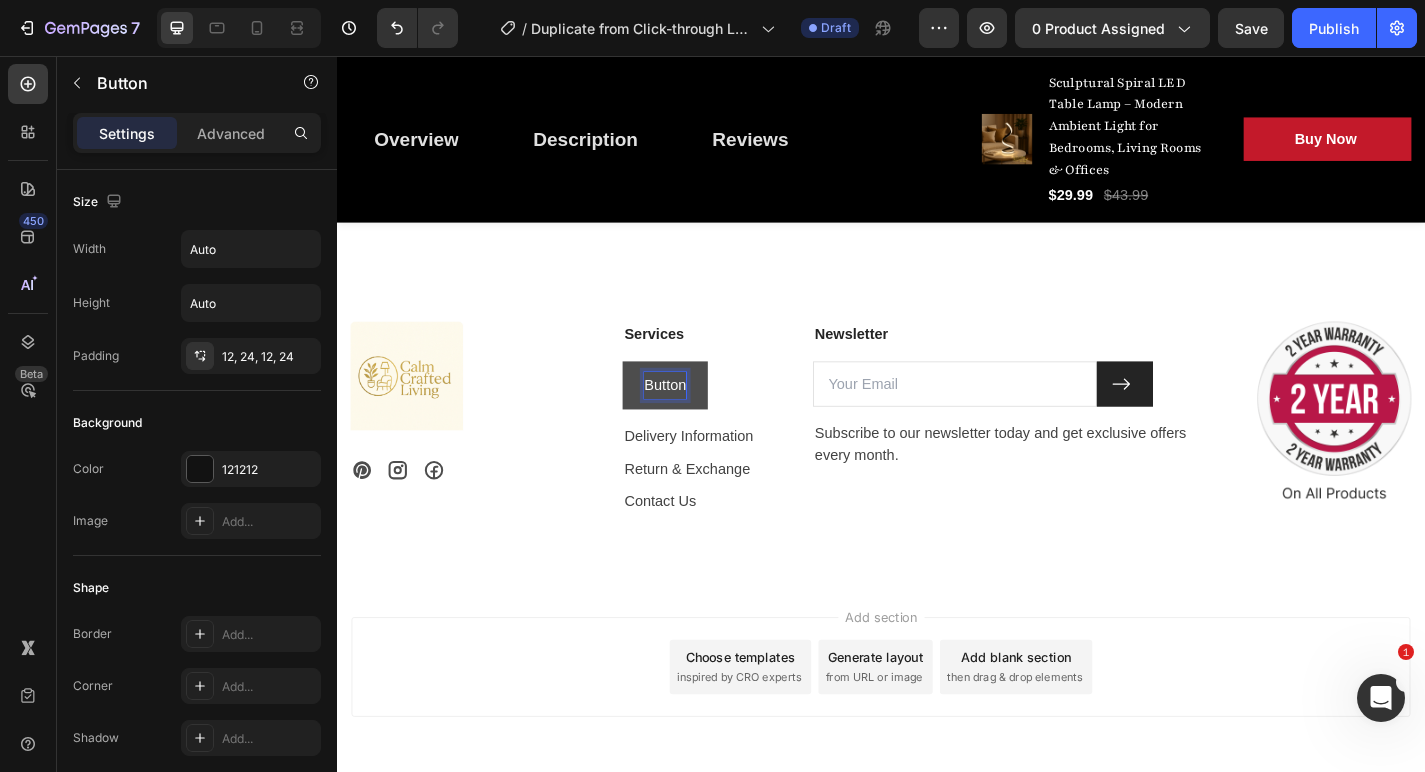 click on "Button" at bounding box center [699, 419] 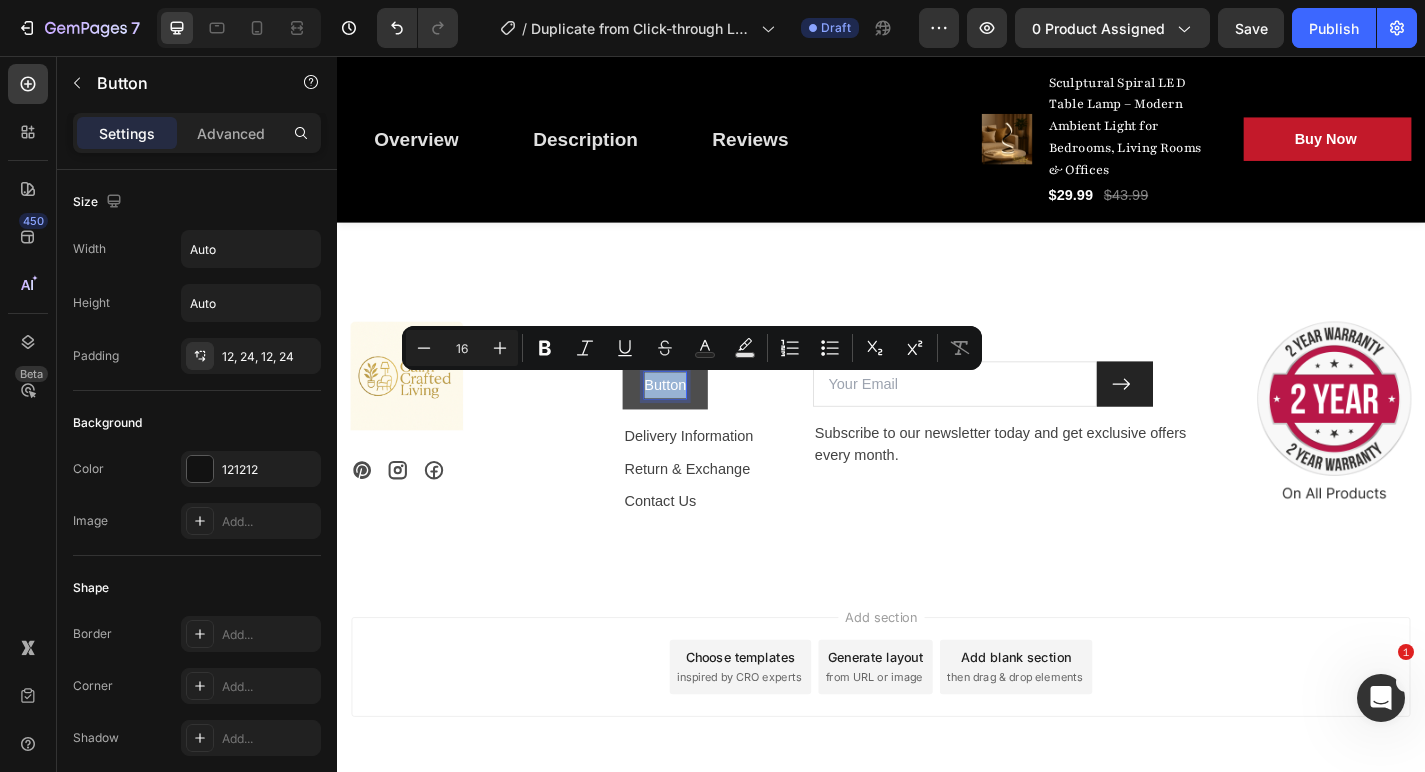 drag, startPoint x: 722, startPoint y: 418, endPoint x: 679, endPoint y: 411, distance: 43.56604 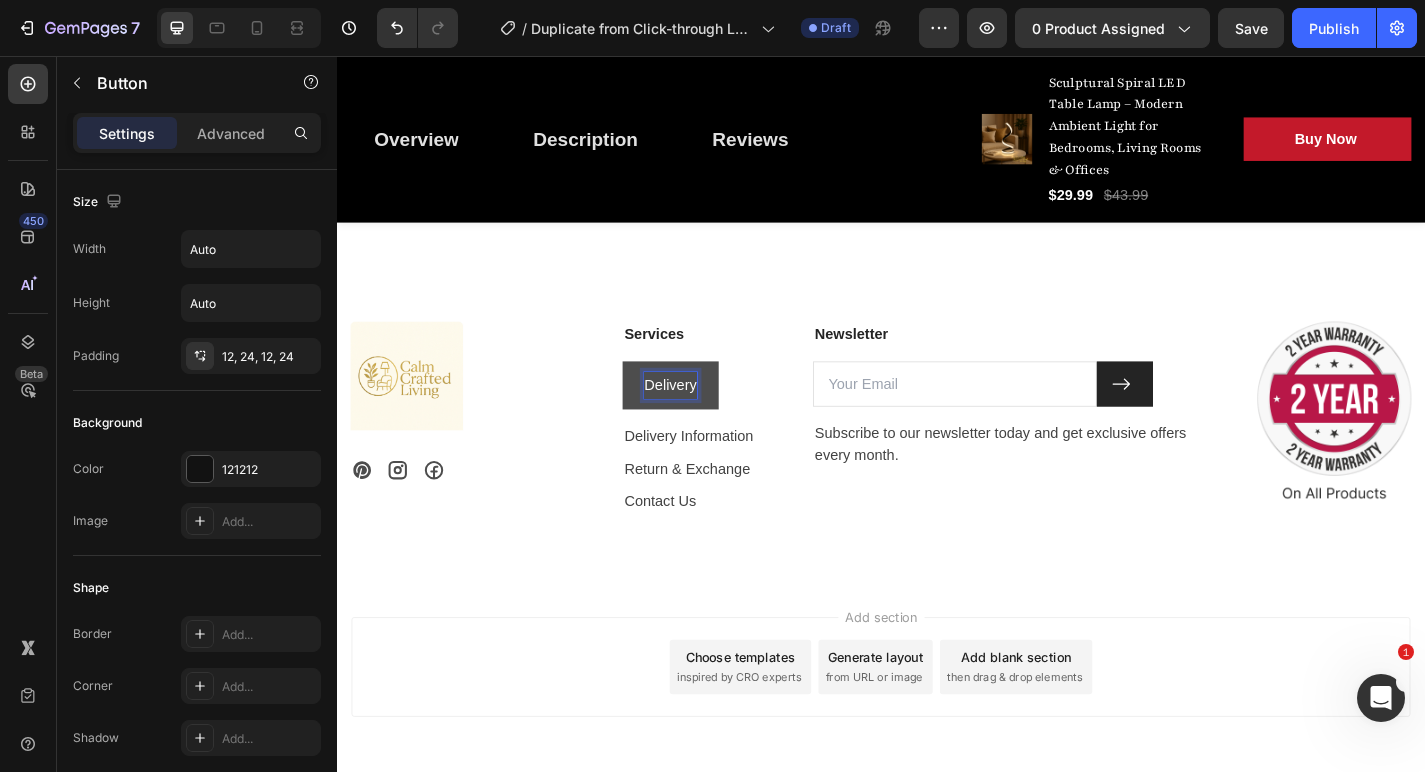 click on "Delivery" at bounding box center (705, 419) 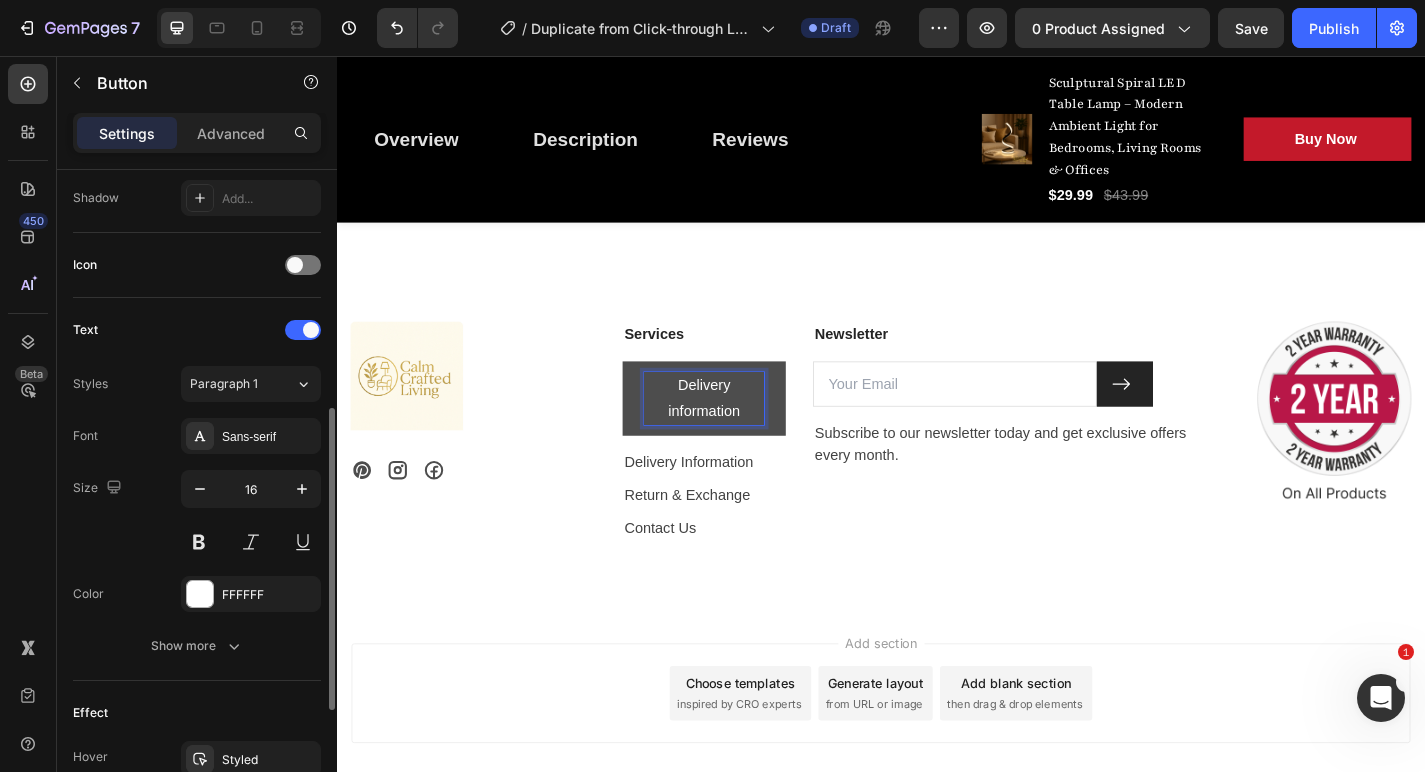 scroll, scrollTop: 563, scrollLeft: 0, axis: vertical 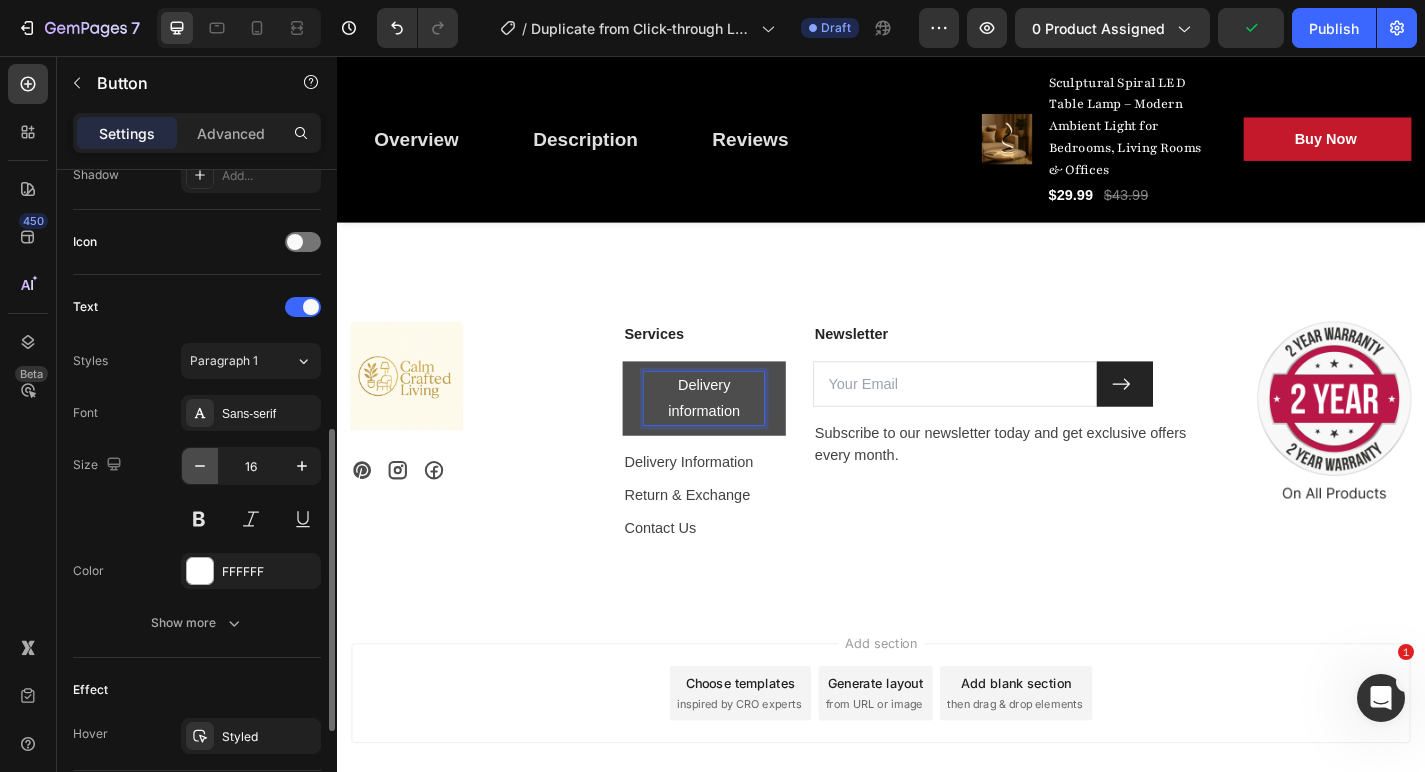 click 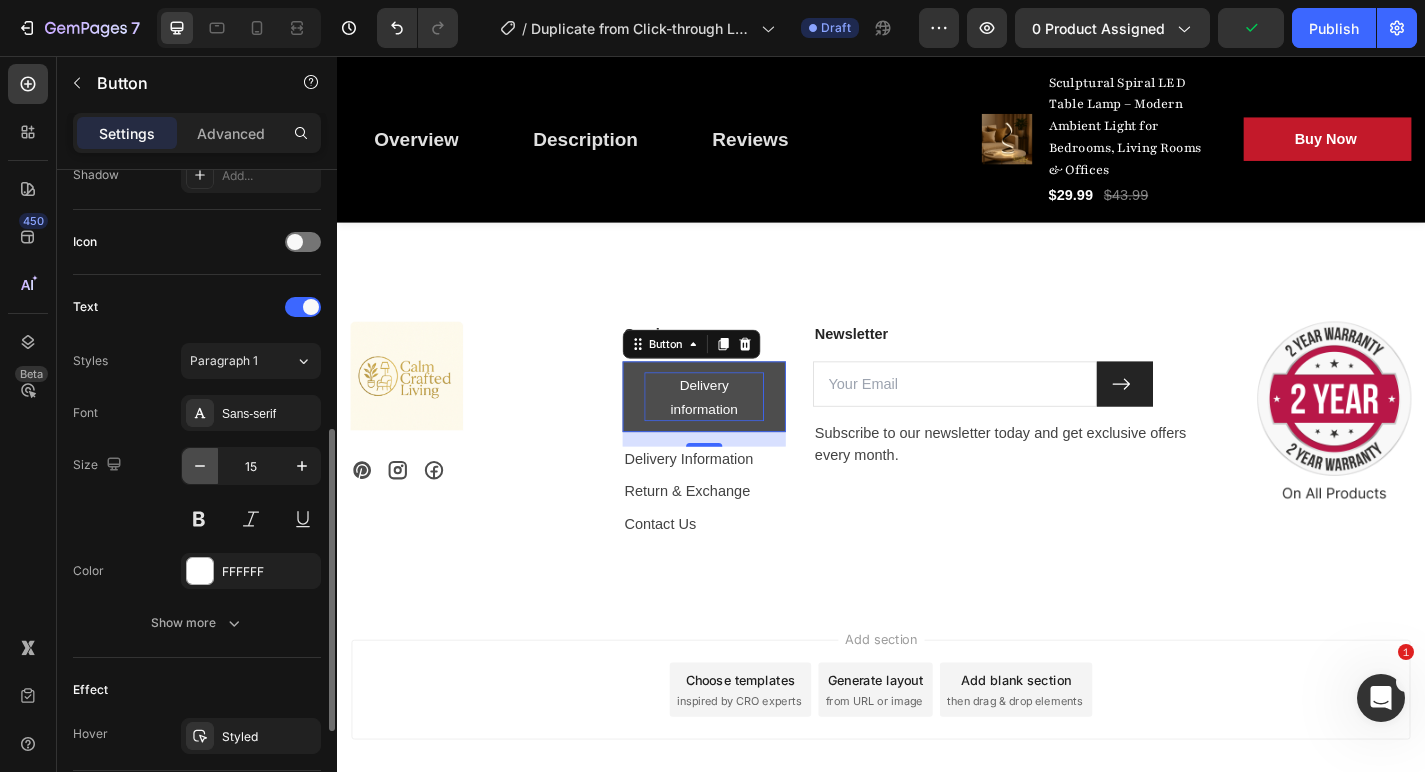 click 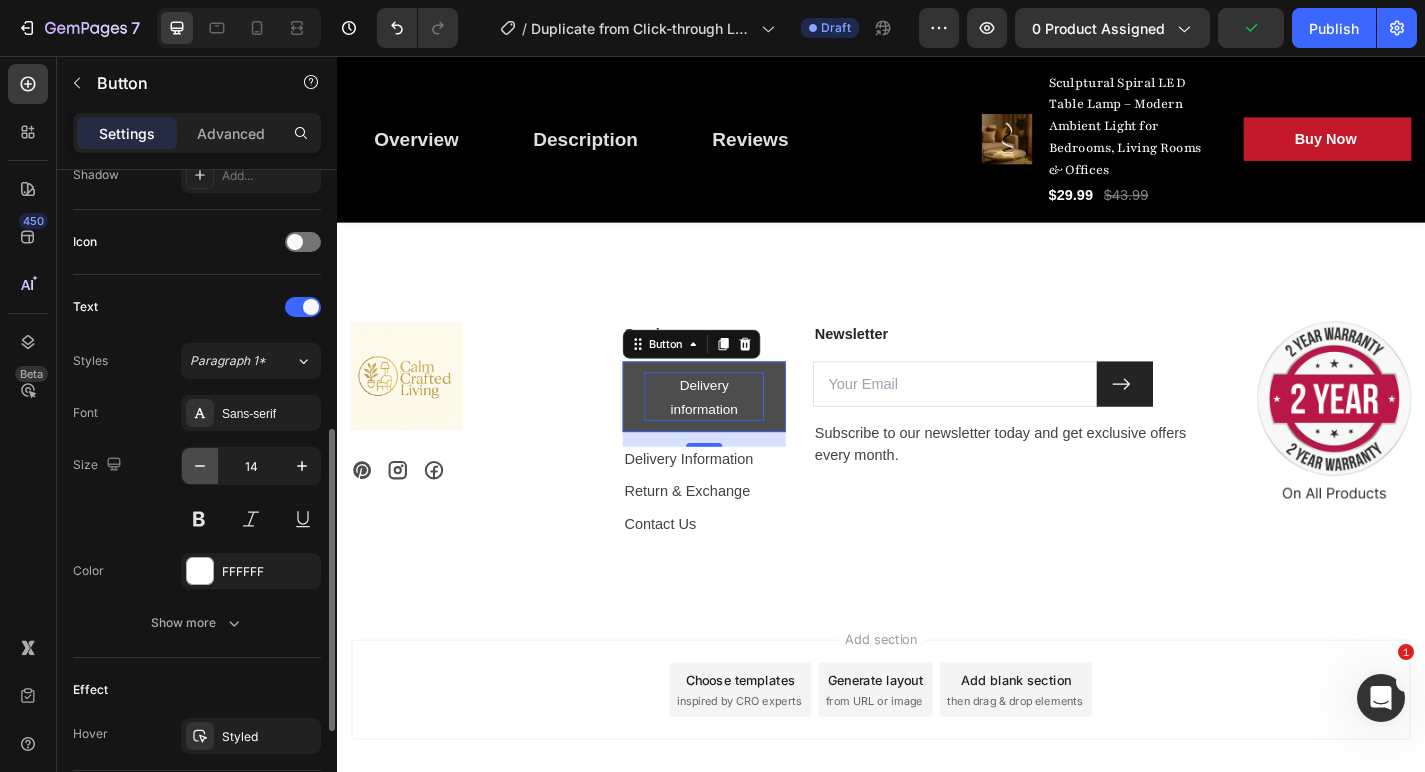 click 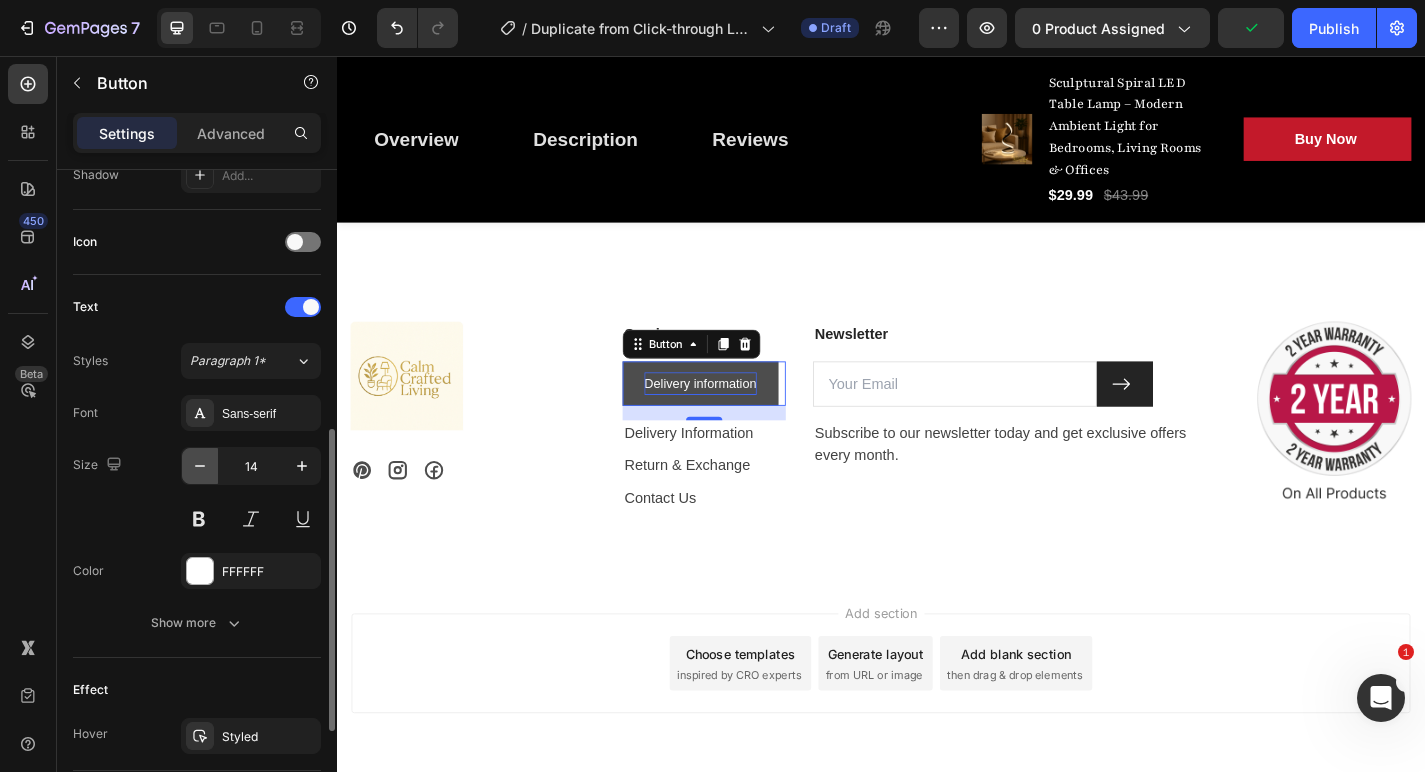 type on "13" 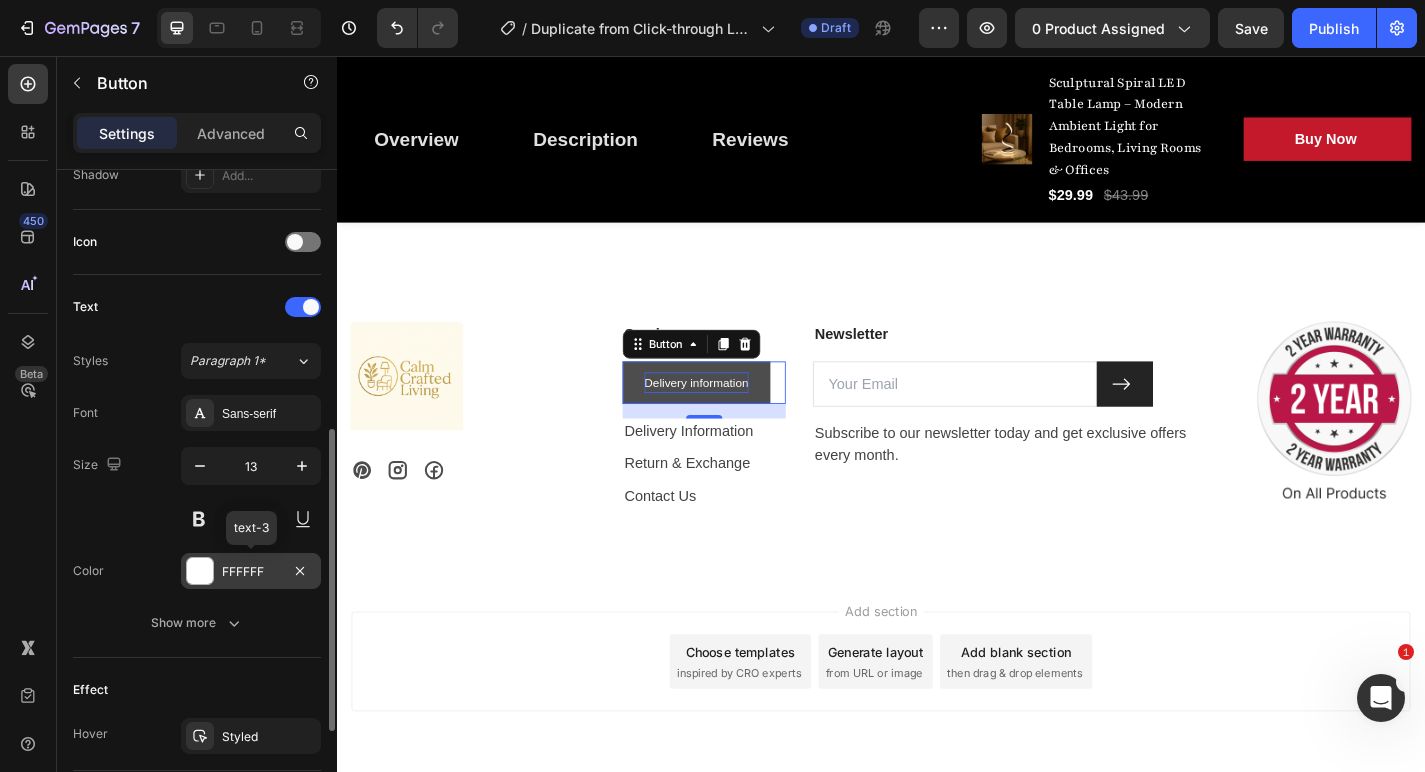 click on "FFFFFF" at bounding box center [251, 572] 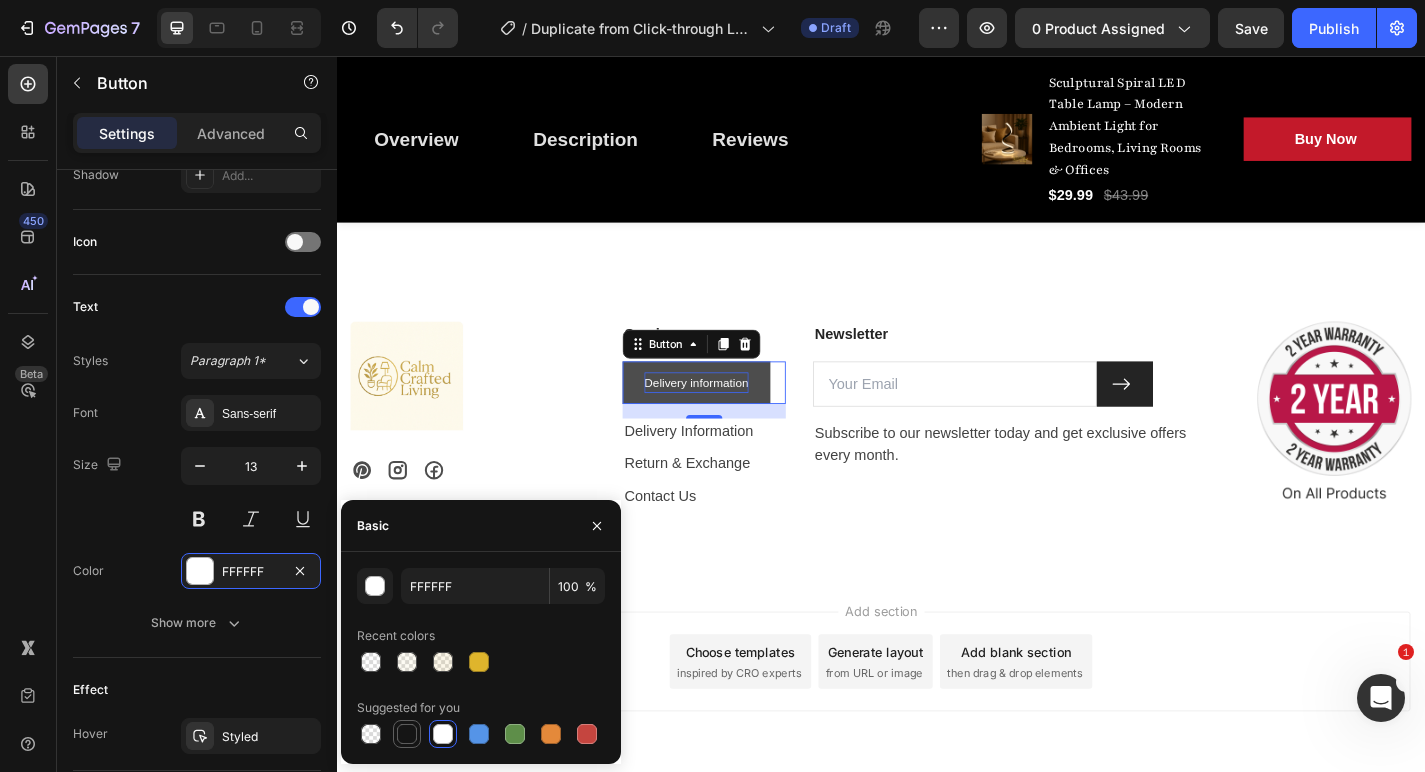click at bounding box center (407, 734) 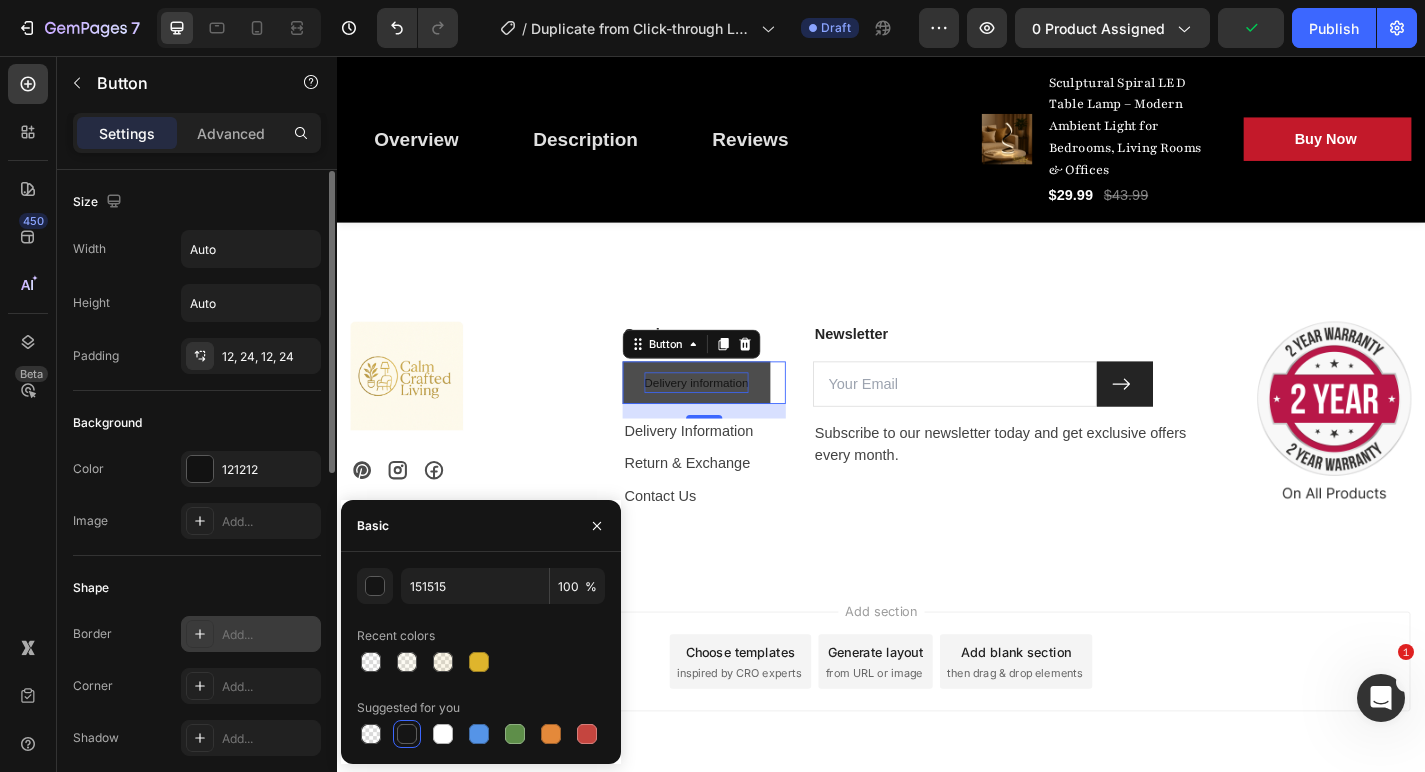 scroll, scrollTop: 1, scrollLeft: 0, axis: vertical 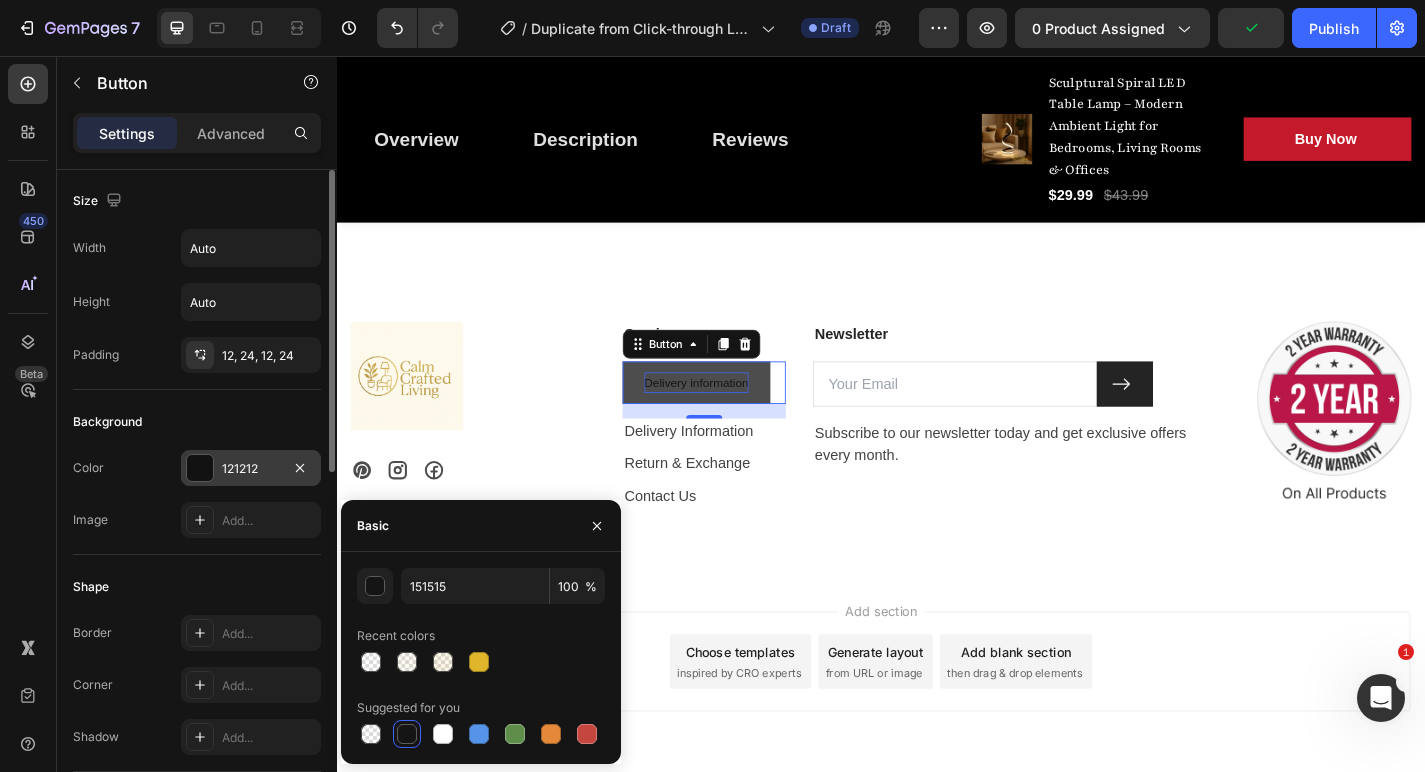 click on "121212" at bounding box center [251, 469] 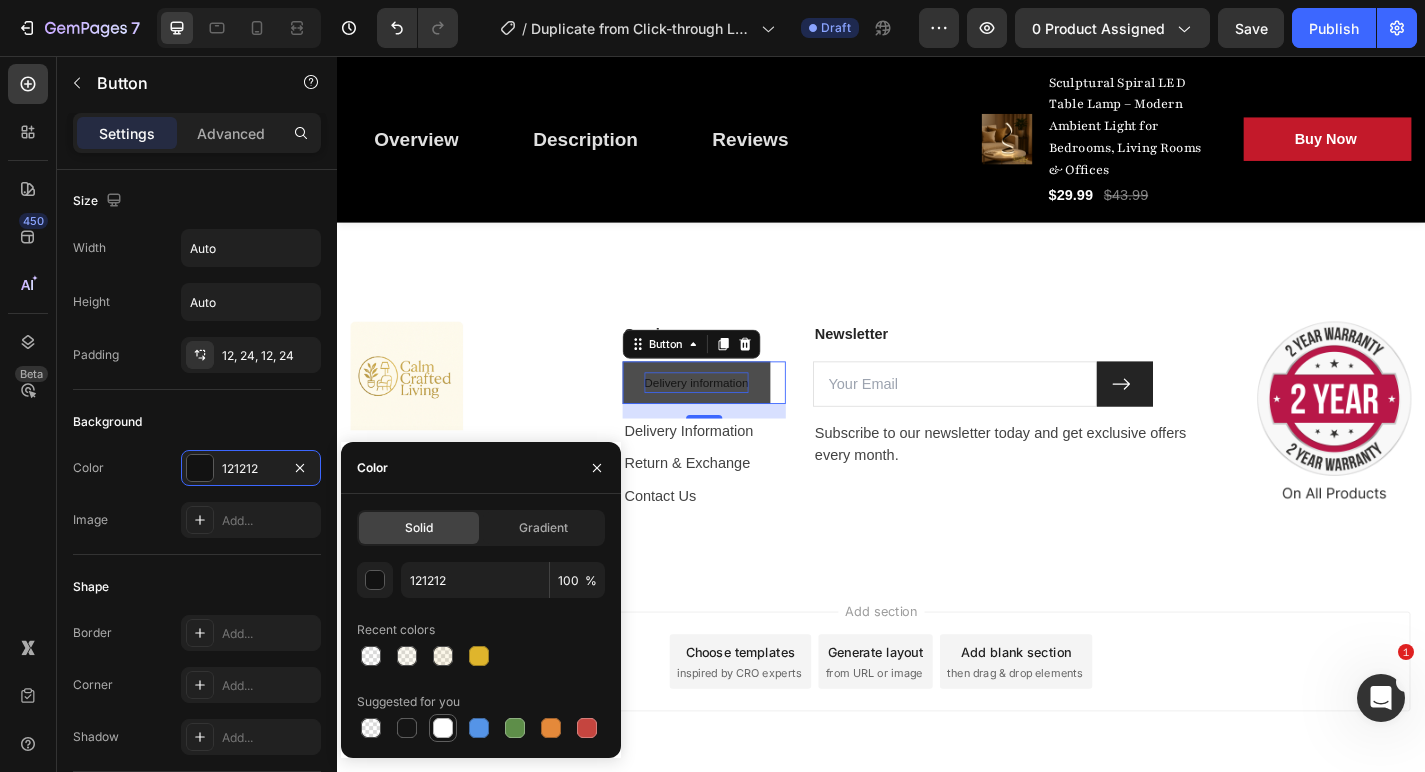 click at bounding box center [443, 728] 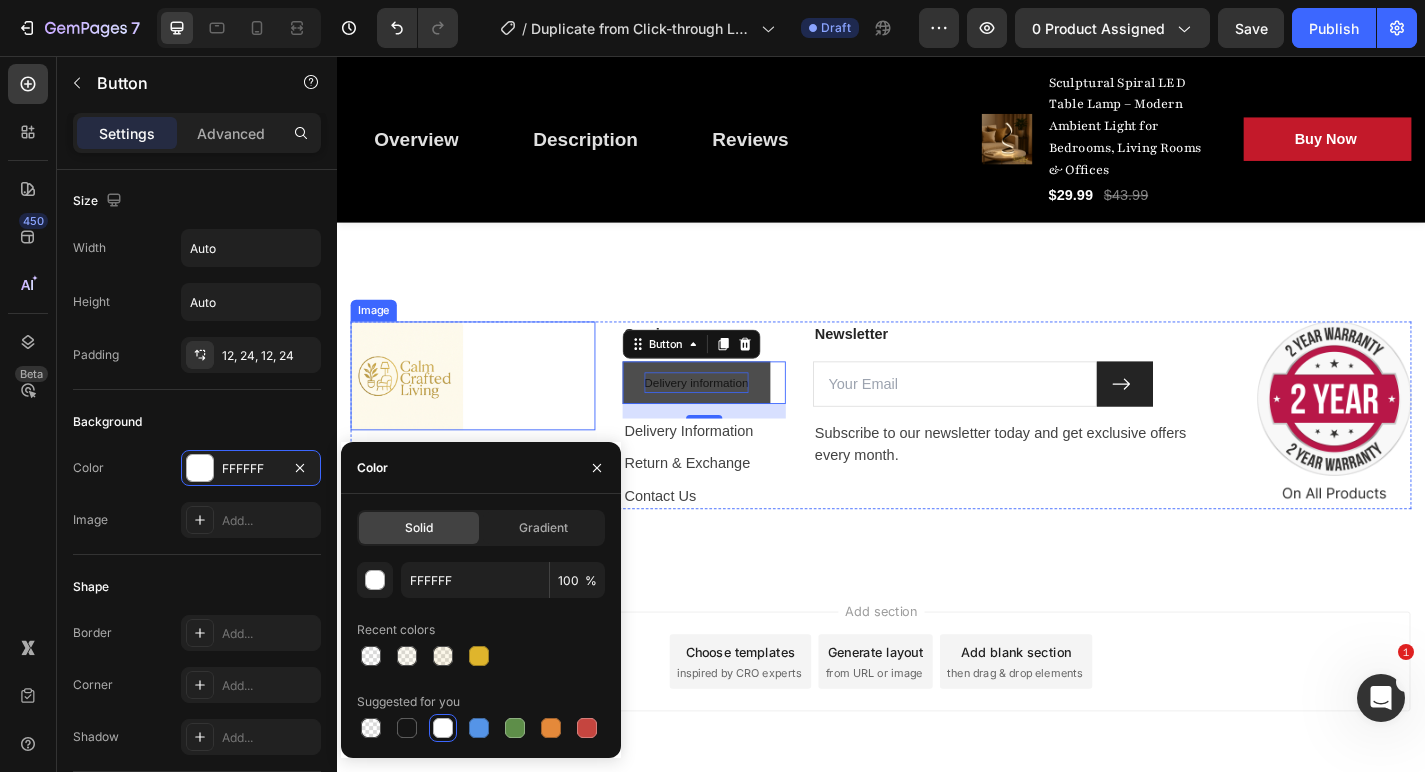 click at bounding box center [487, 409] 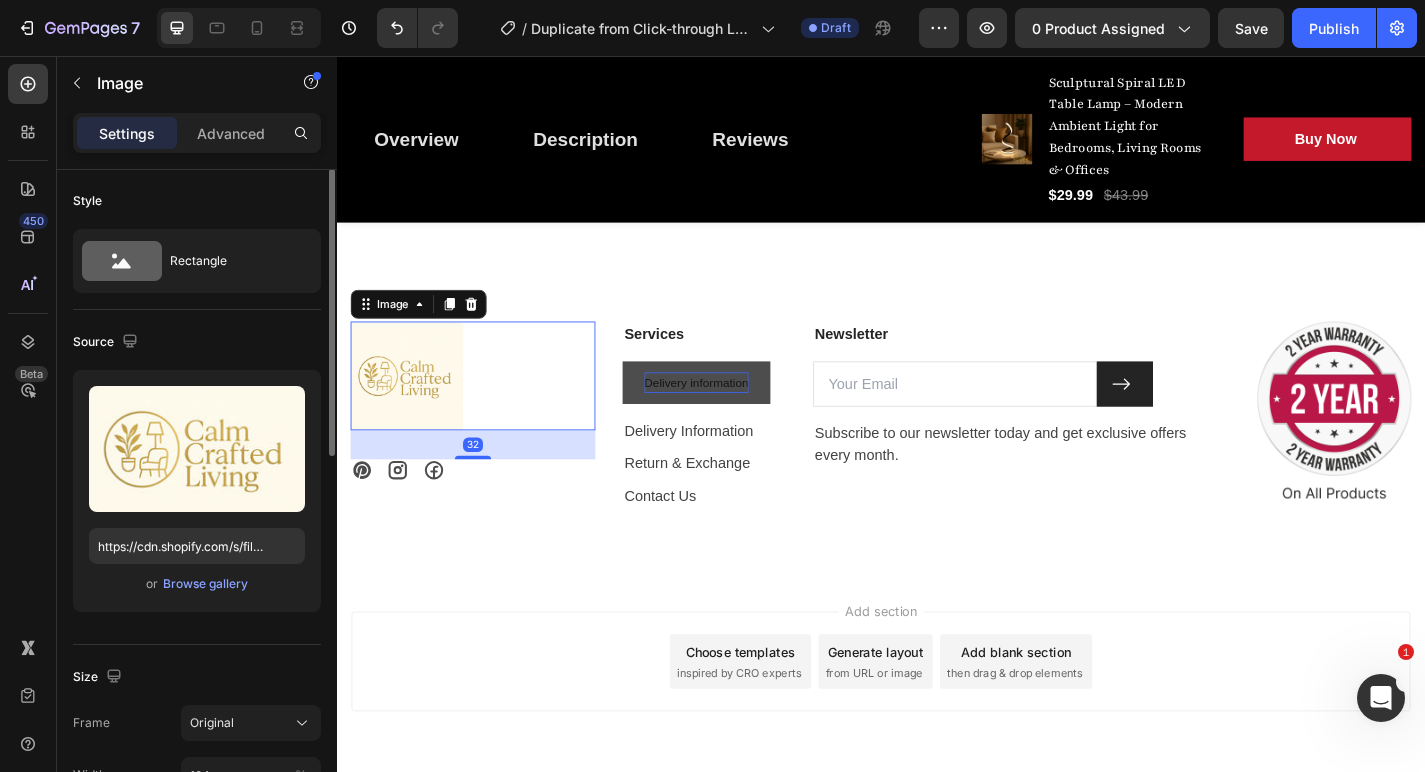 scroll, scrollTop: 0, scrollLeft: 0, axis: both 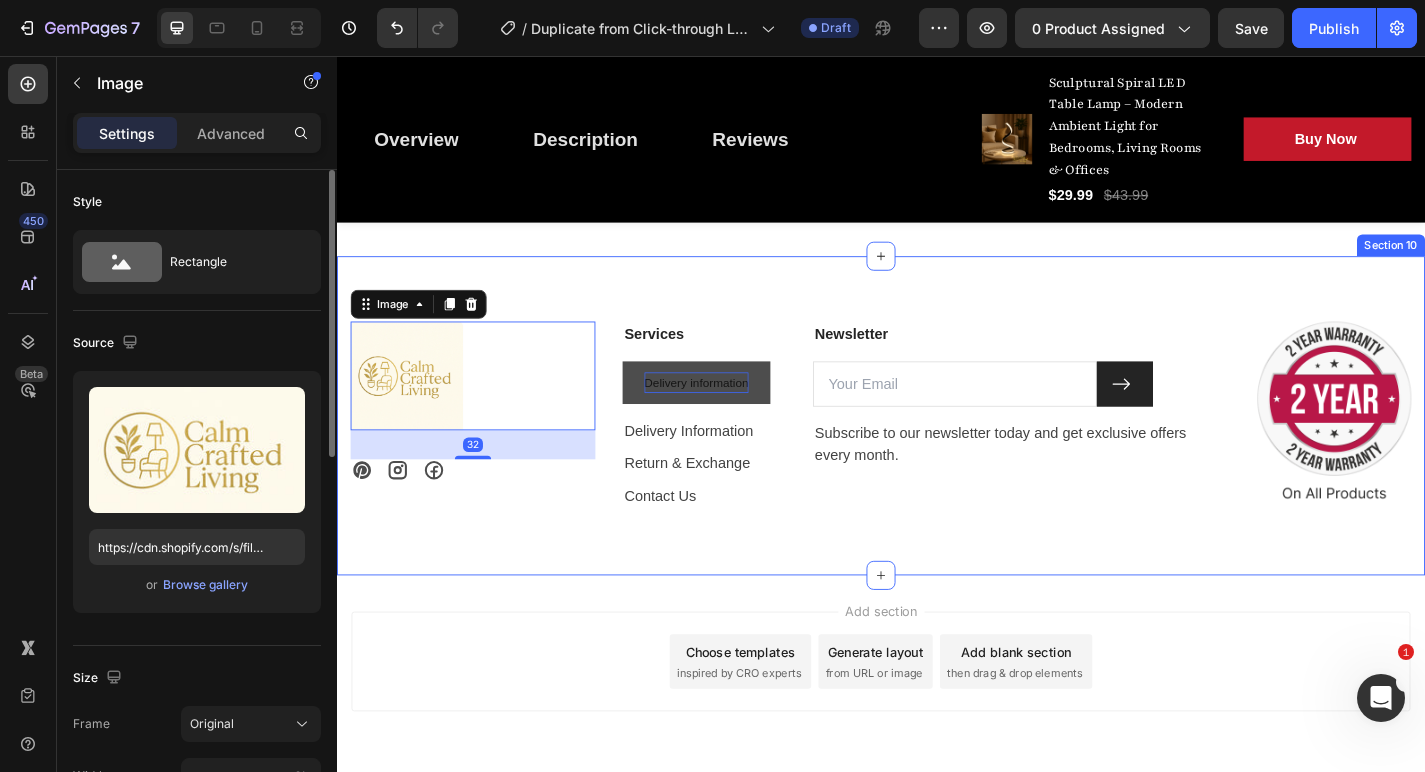 click on "Image   32
Icon
Icon
Icon Row Services Text block Delivery information Button Delivery Information Text block Return & Exchange  Text block Contact Us Text block Newsletter Text block Email Field
Submit Button Row Subscribe to our newsletter today and get exclusive offers every month. Text block Newsletter Image Row Section 10" at bounding box center (937, 453) 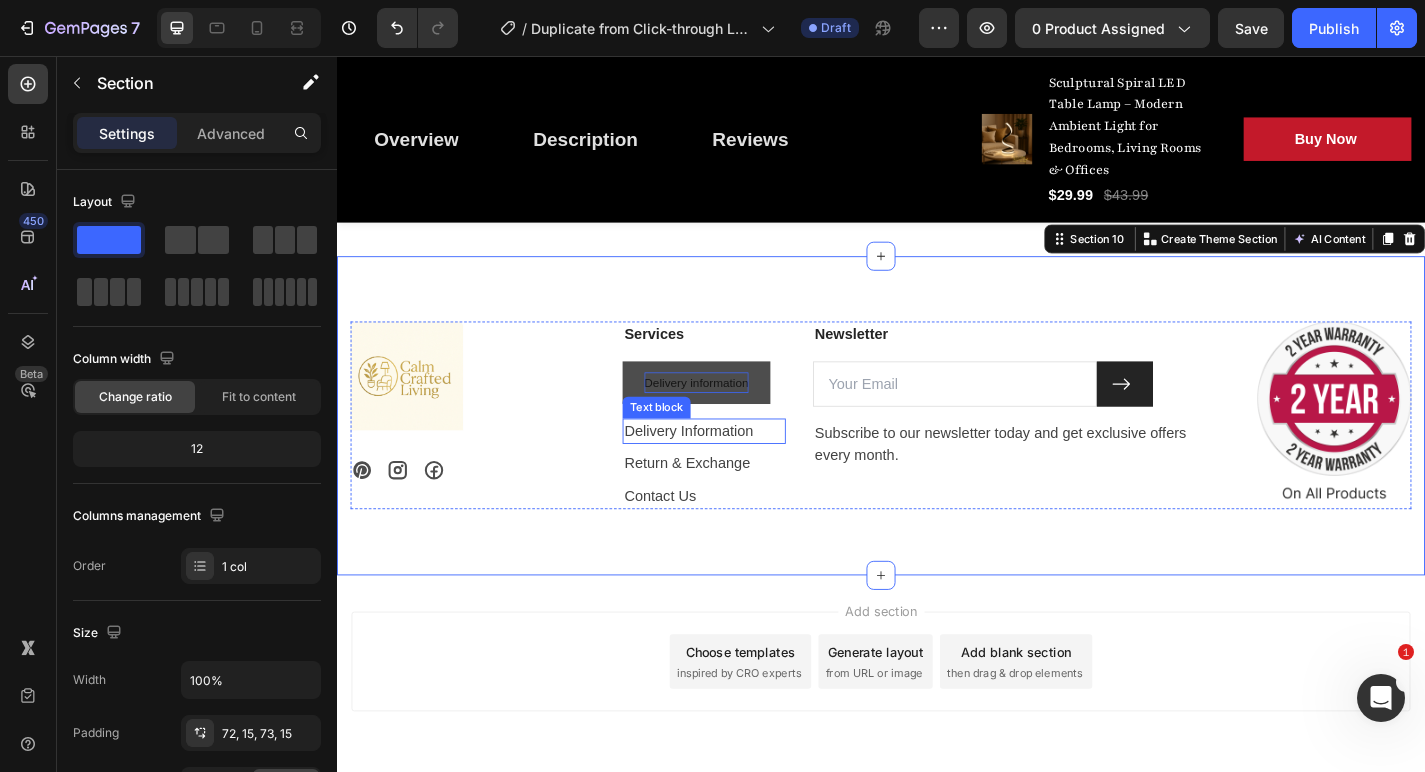 click on "Delivery Information" at bounding box center (742, 470) 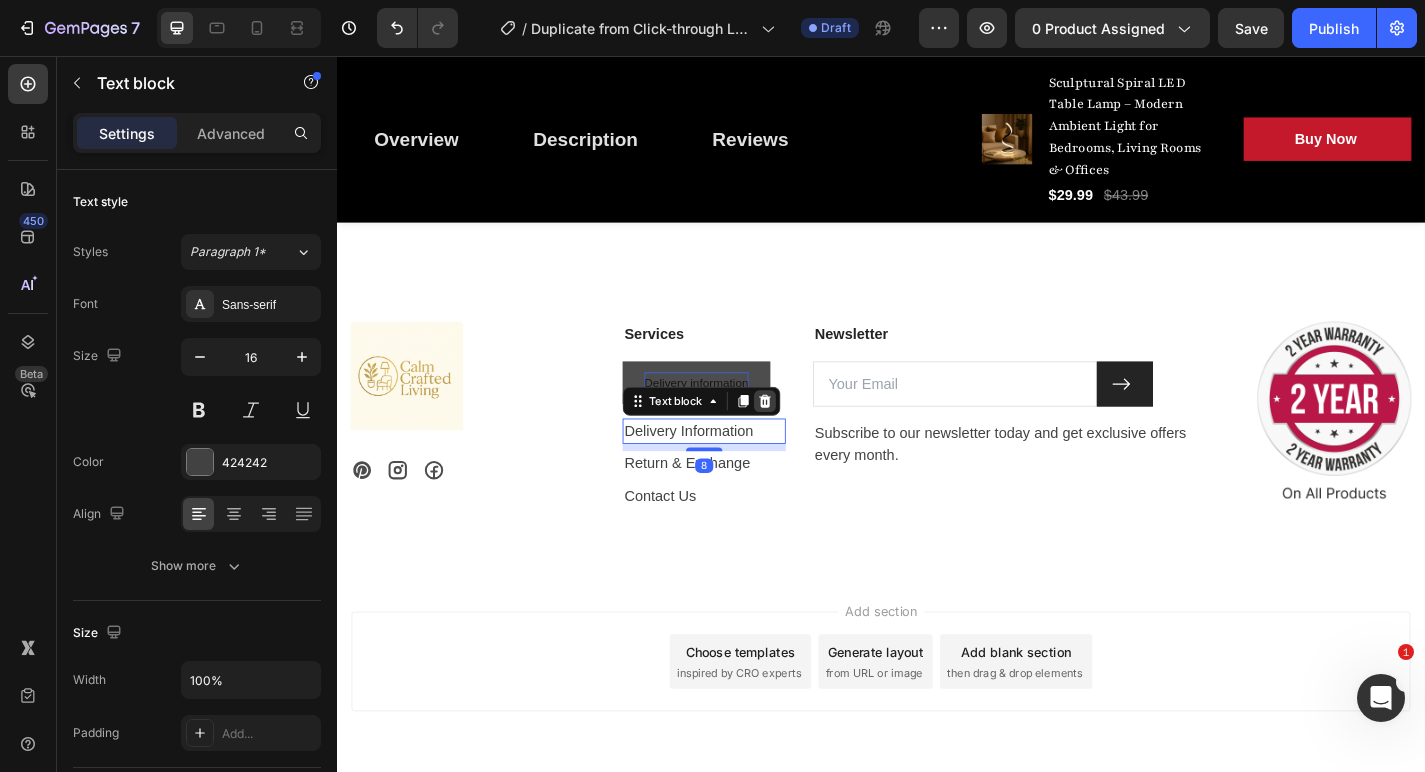 click 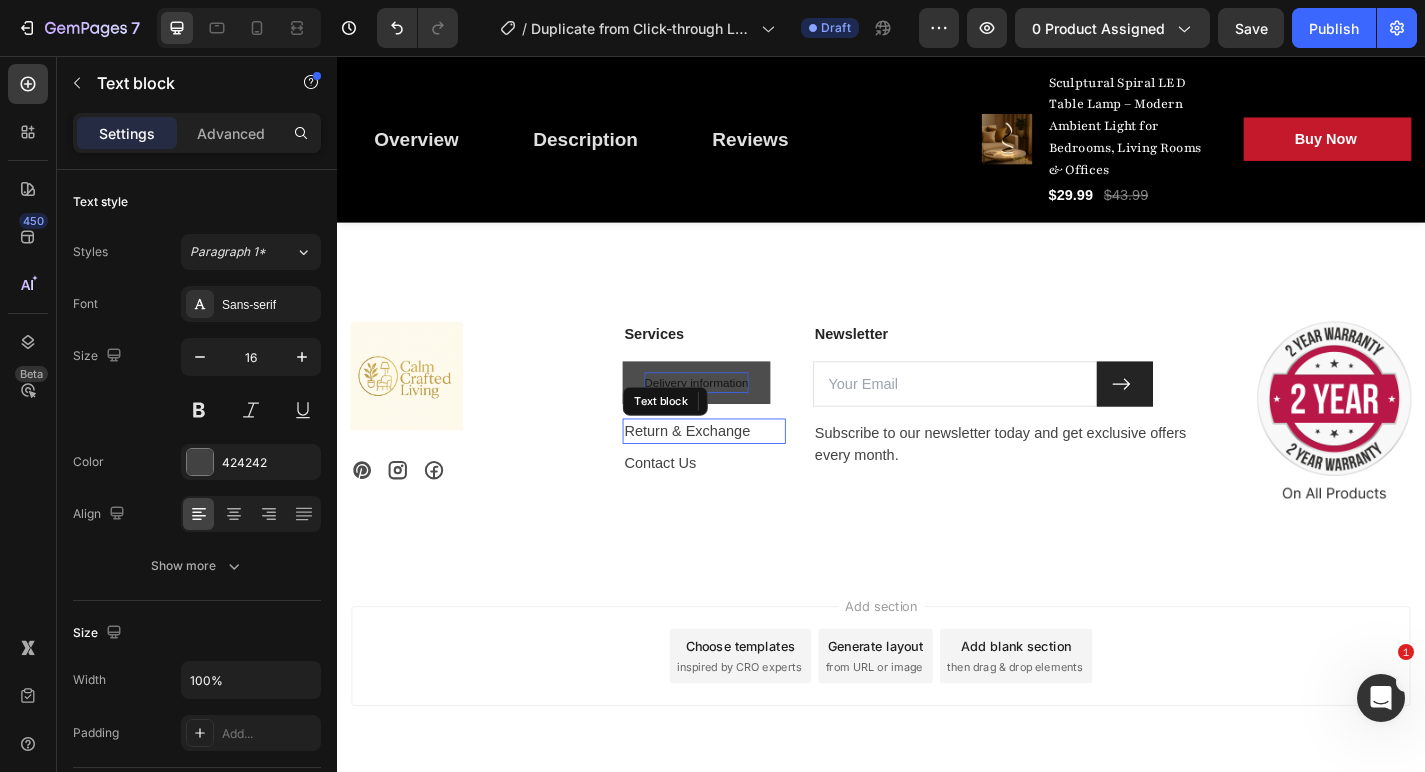click on "Return & Exchange" at bounding box center (742, 470) 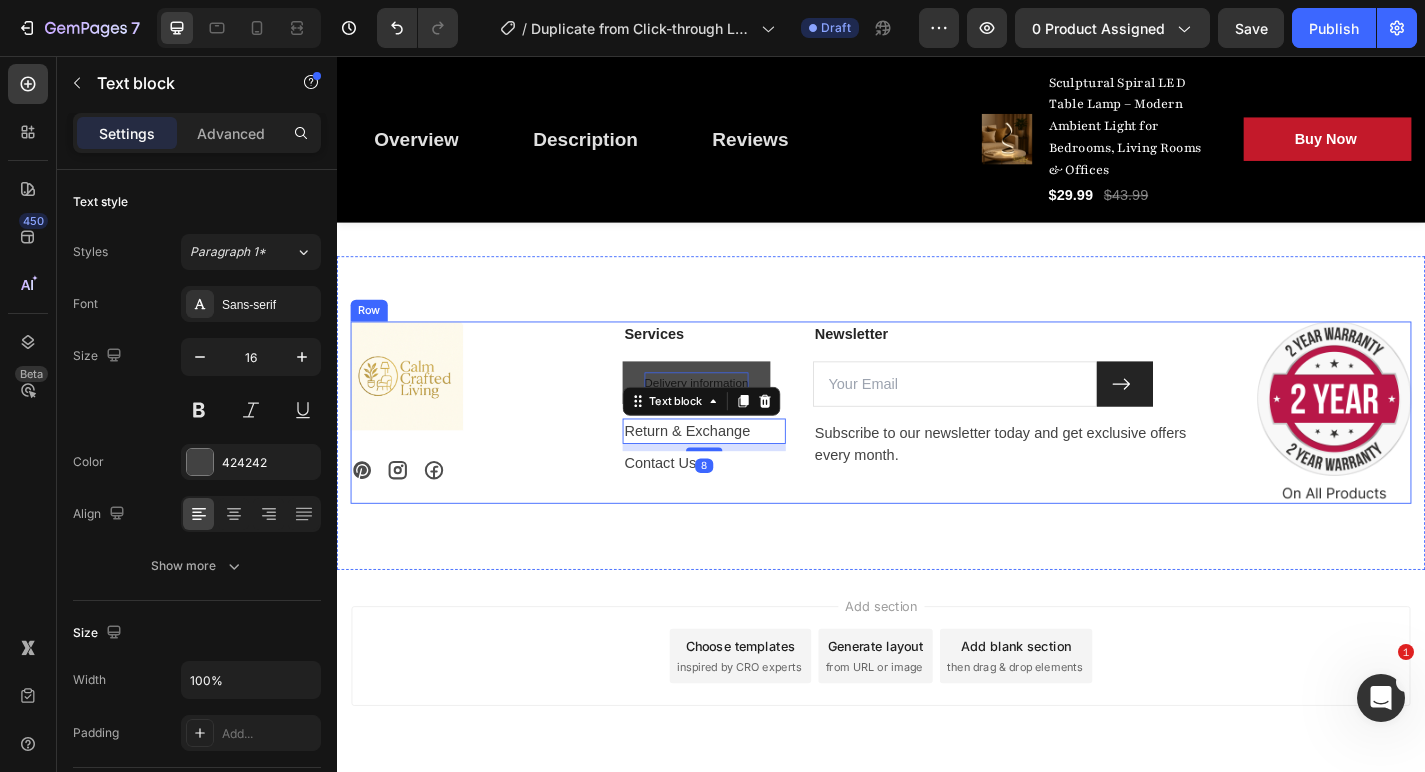 click on "Services Text block Delivery information Button Return & Exchange  Text block   8 Contact Us Text block" at bounding box center (742, 449) 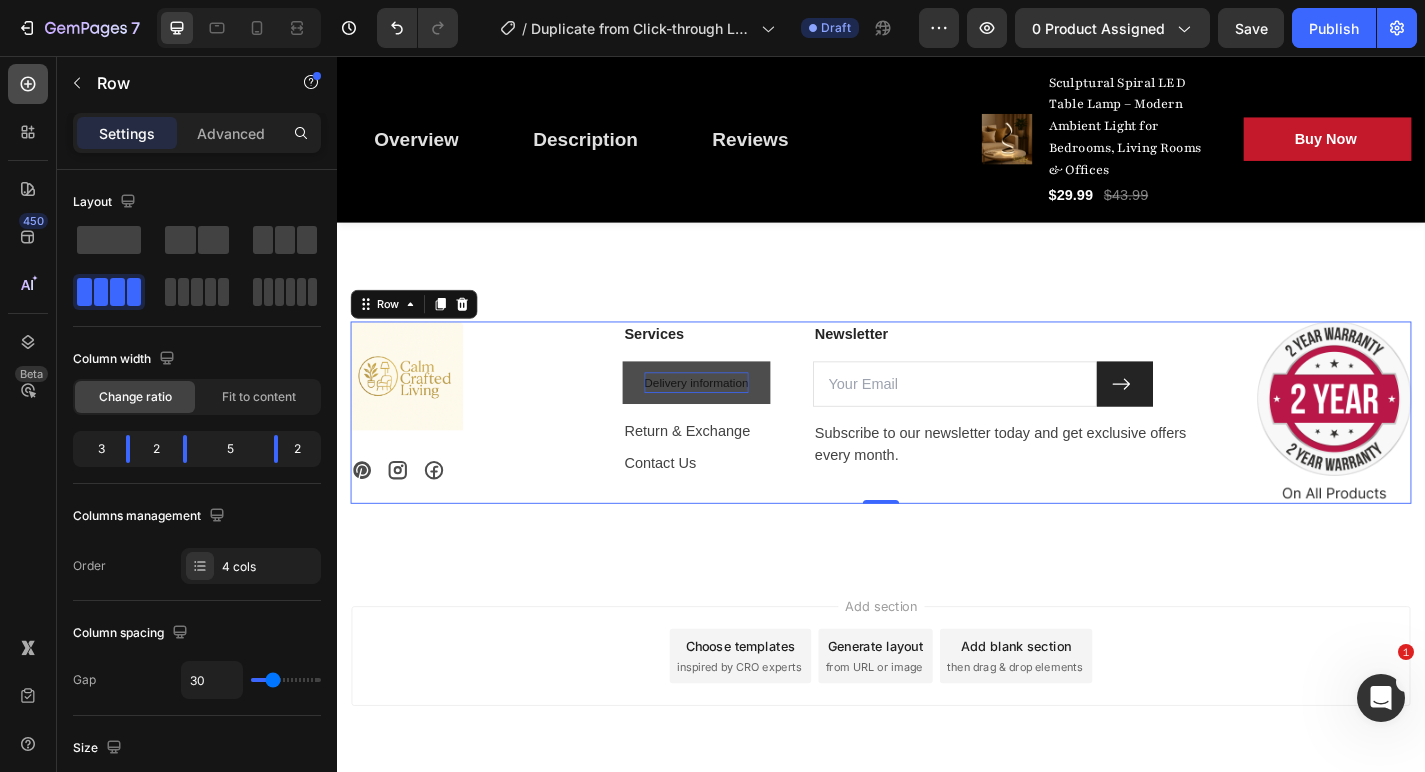 click 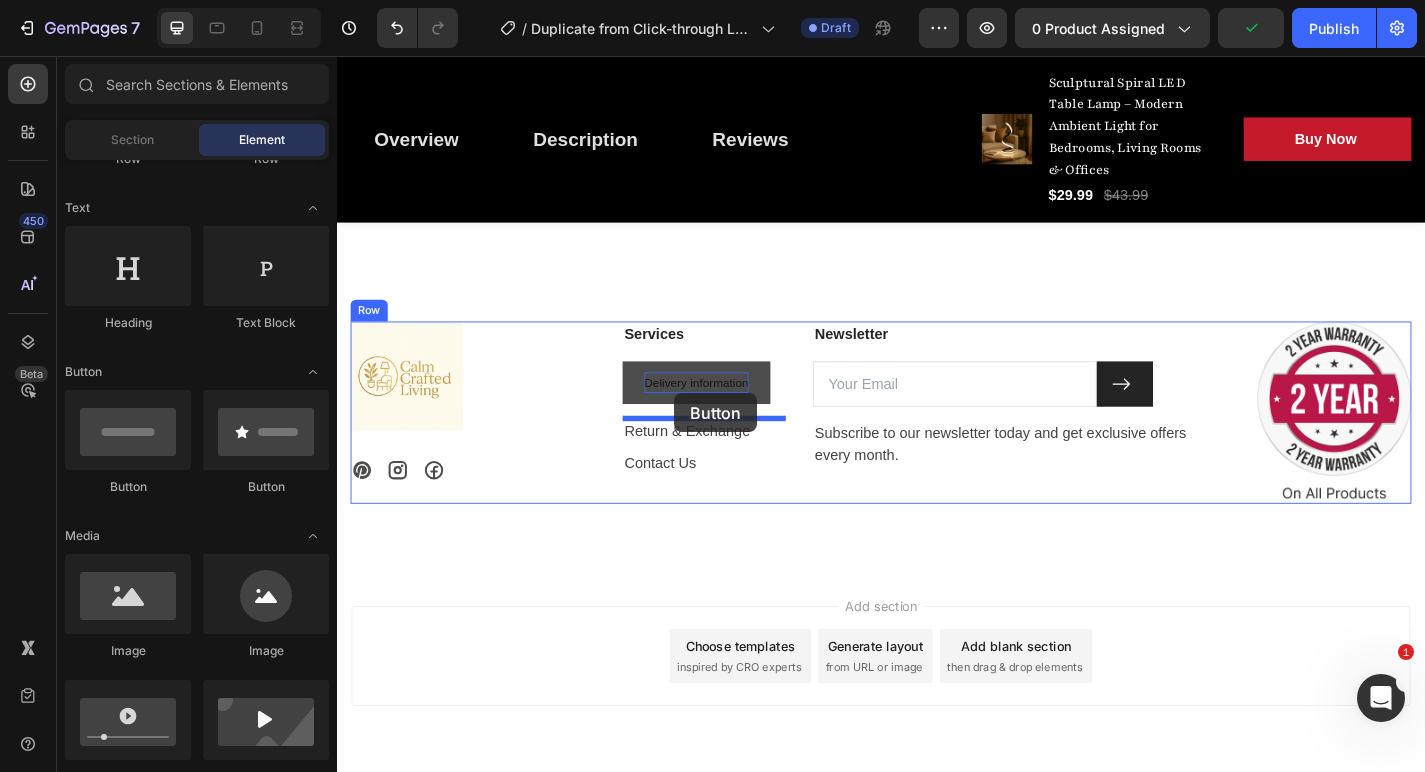drag, startPoint x: 458, startPoint y: 496, endPoint x: 709, endPoint y: 427, distance: 260.31134 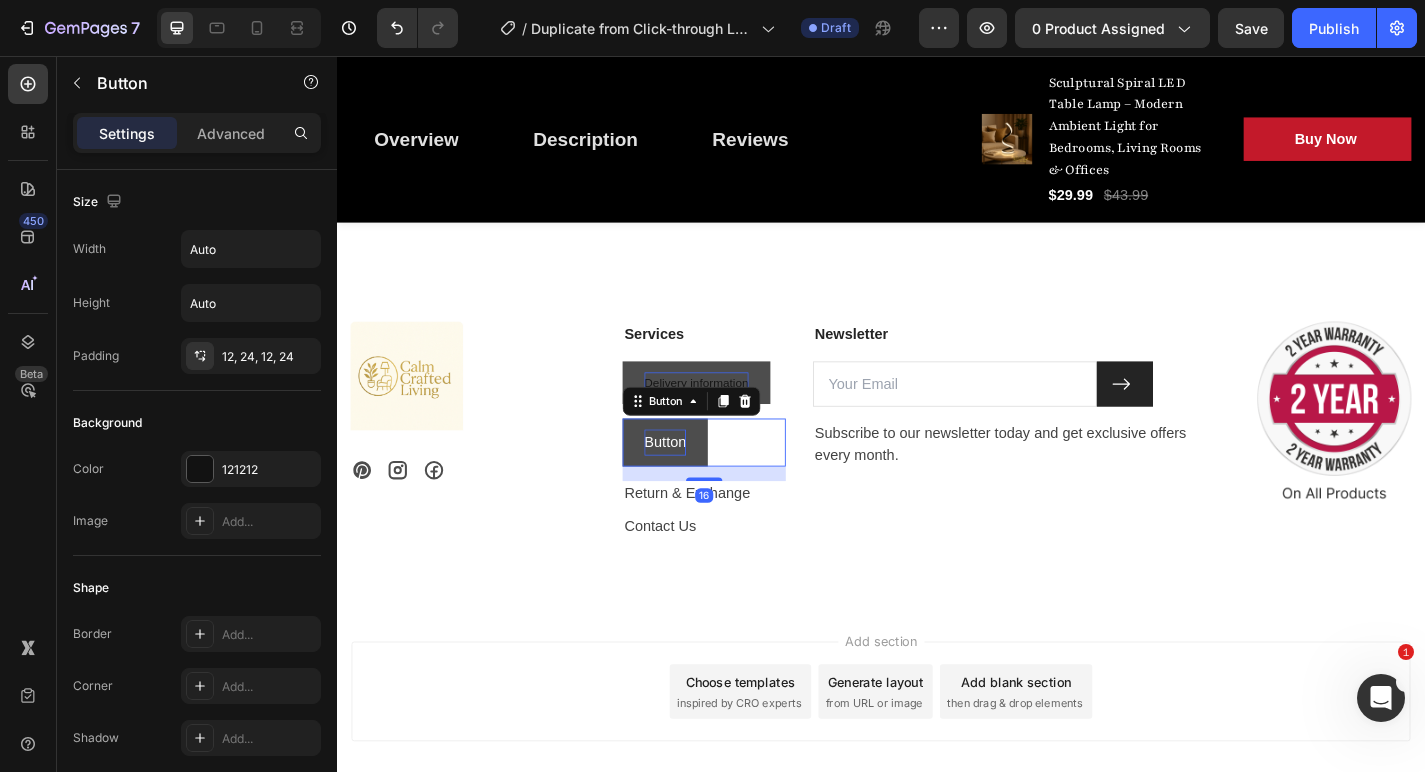 click on "Button" at bounding box center [699, 482] 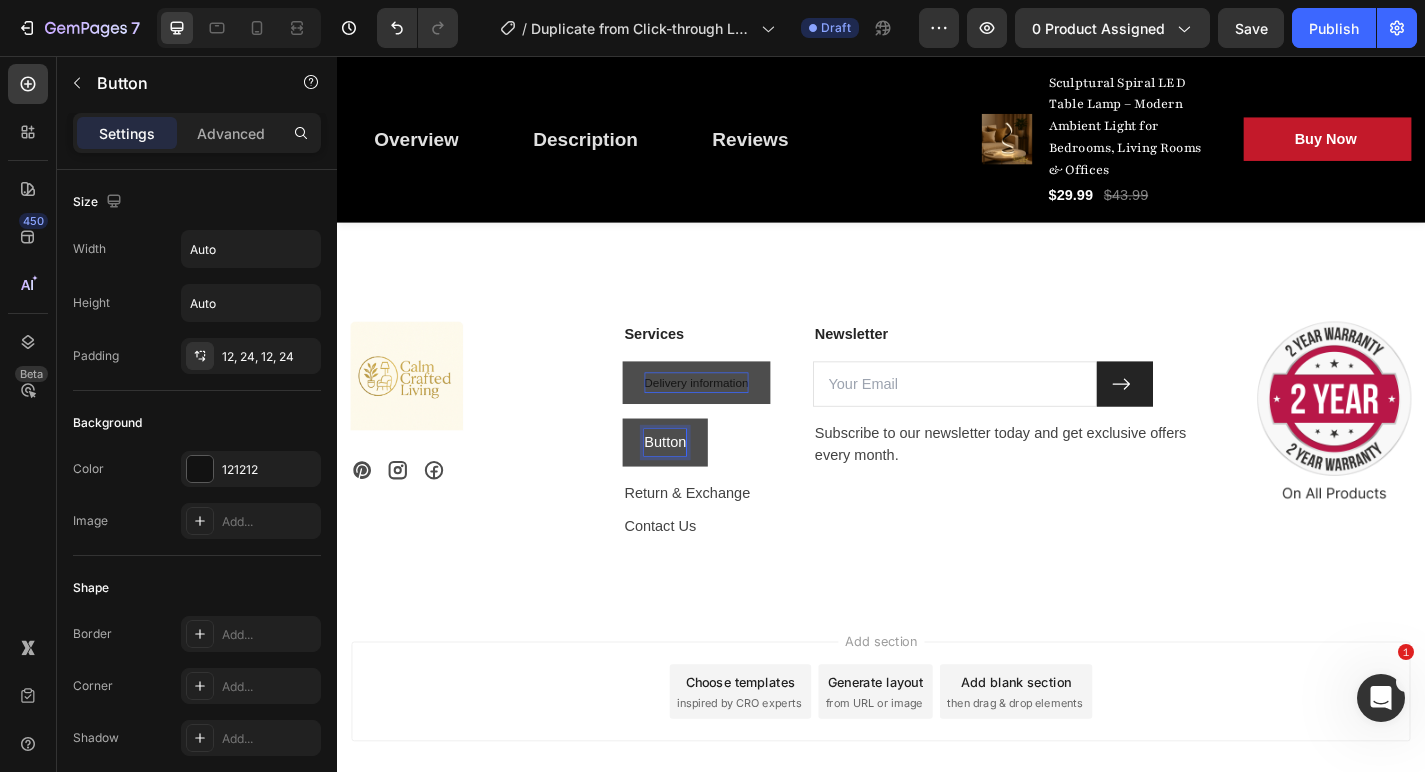 click on "Button" at bounding box center [699, 482] 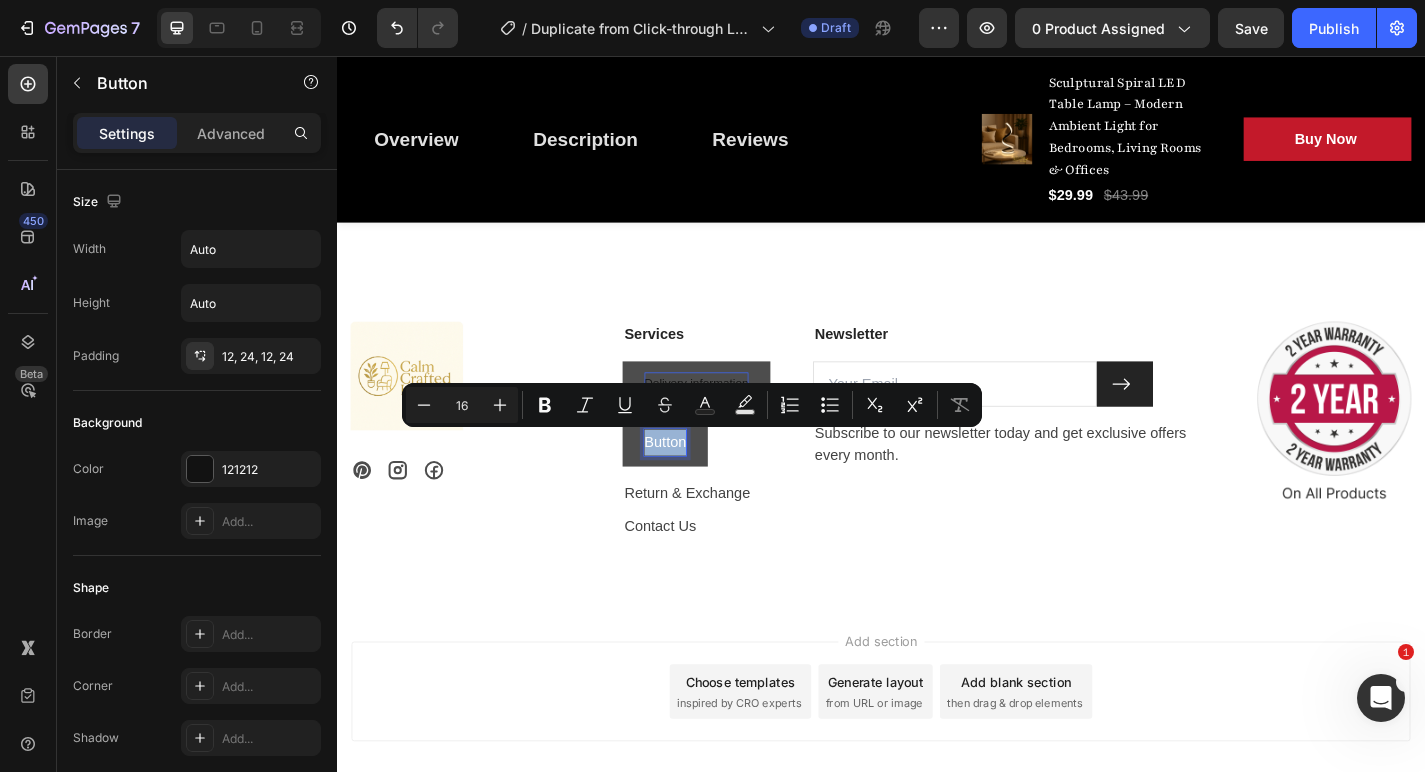 drag, startPoint x: 720, startPoint y: 485, endPoint x: 673, endPoint y: 482, distance: 47.095646 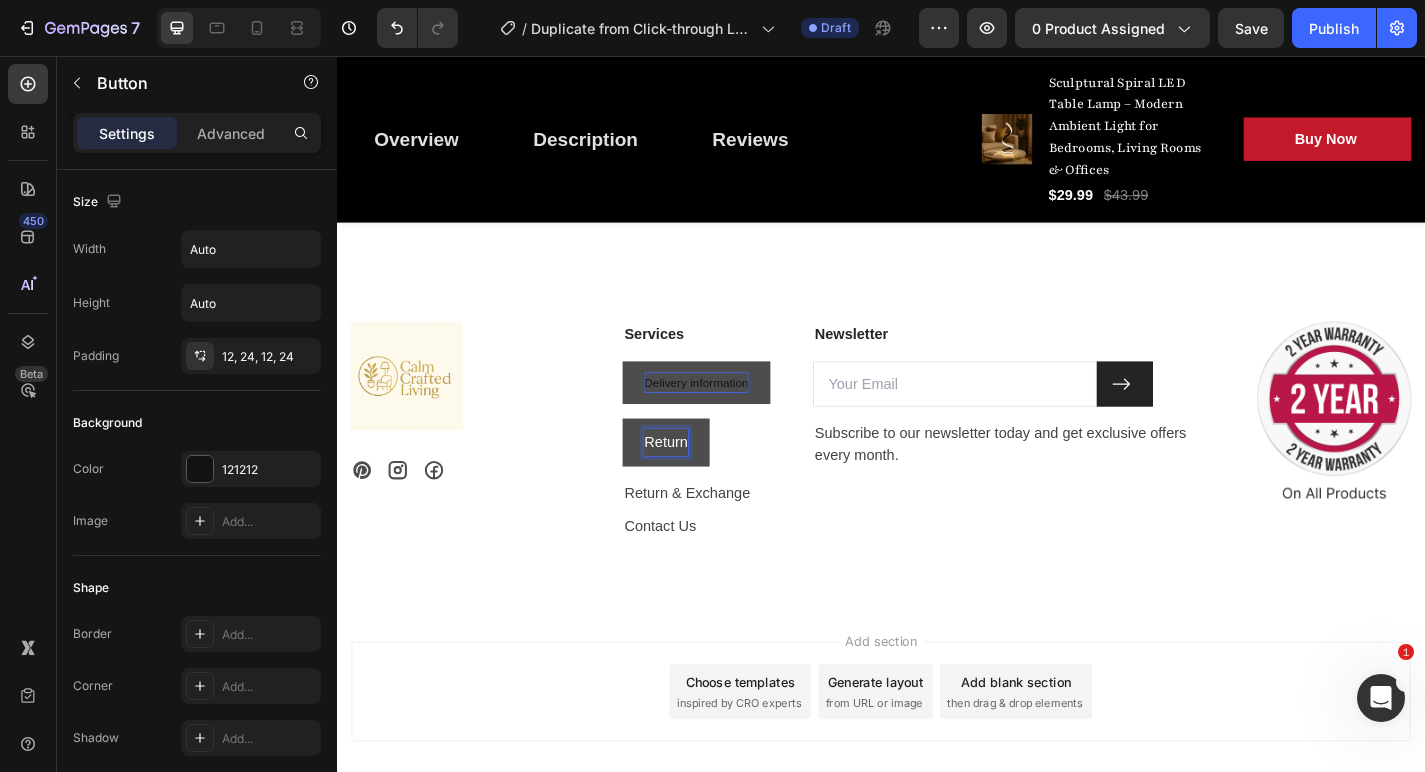 click on "Return" at bounding box center [700, 482] 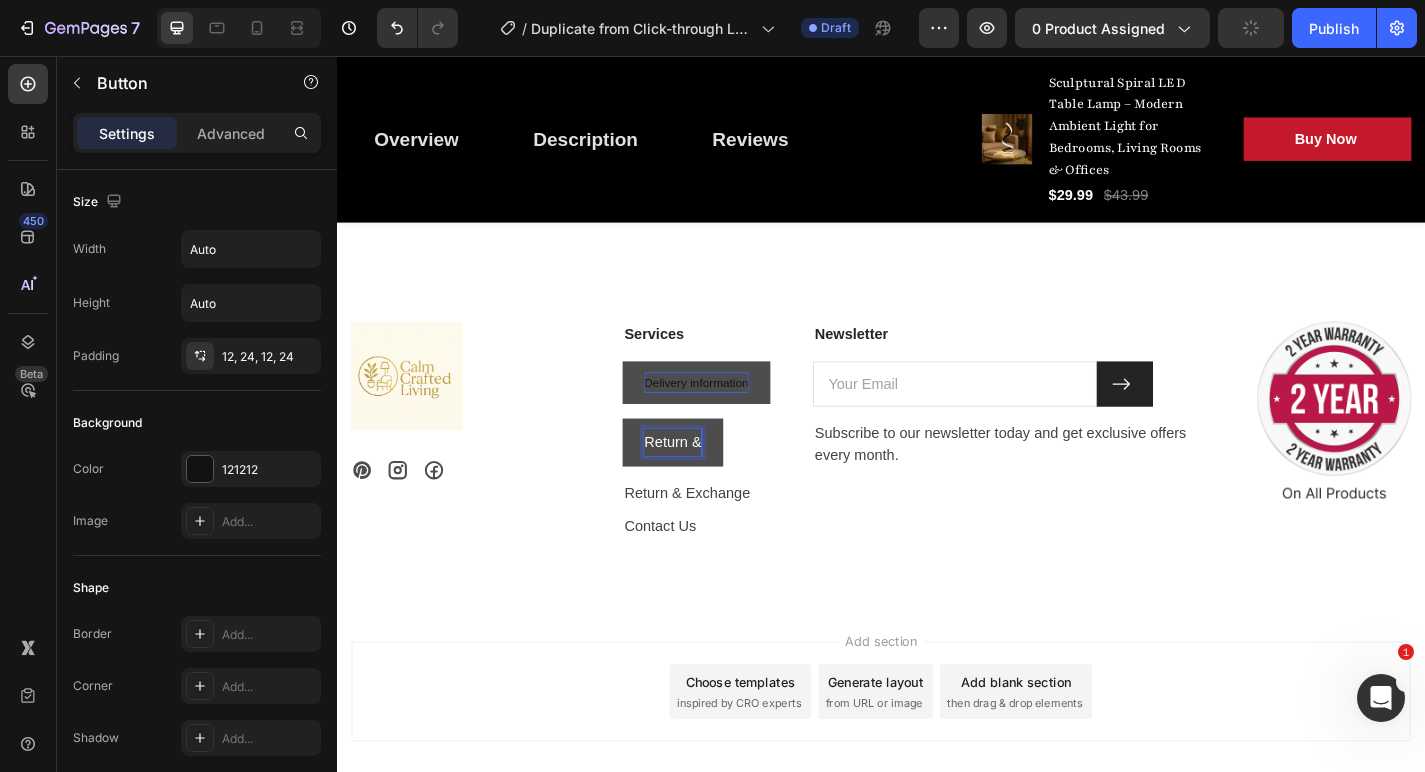 click on "Return &" at bounding box center [707, 482] 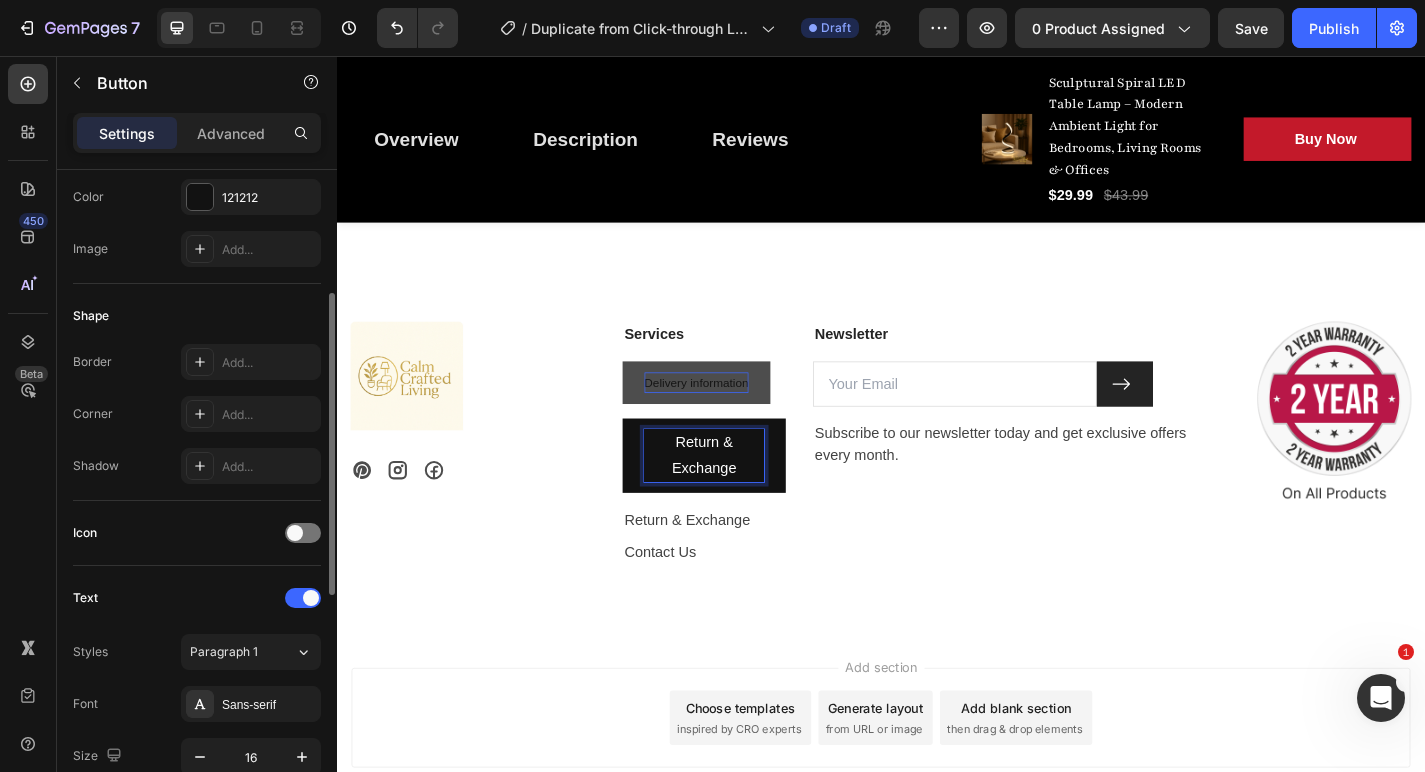 scroll, scrollTop: 0, scrollLeft: 0, axis: both 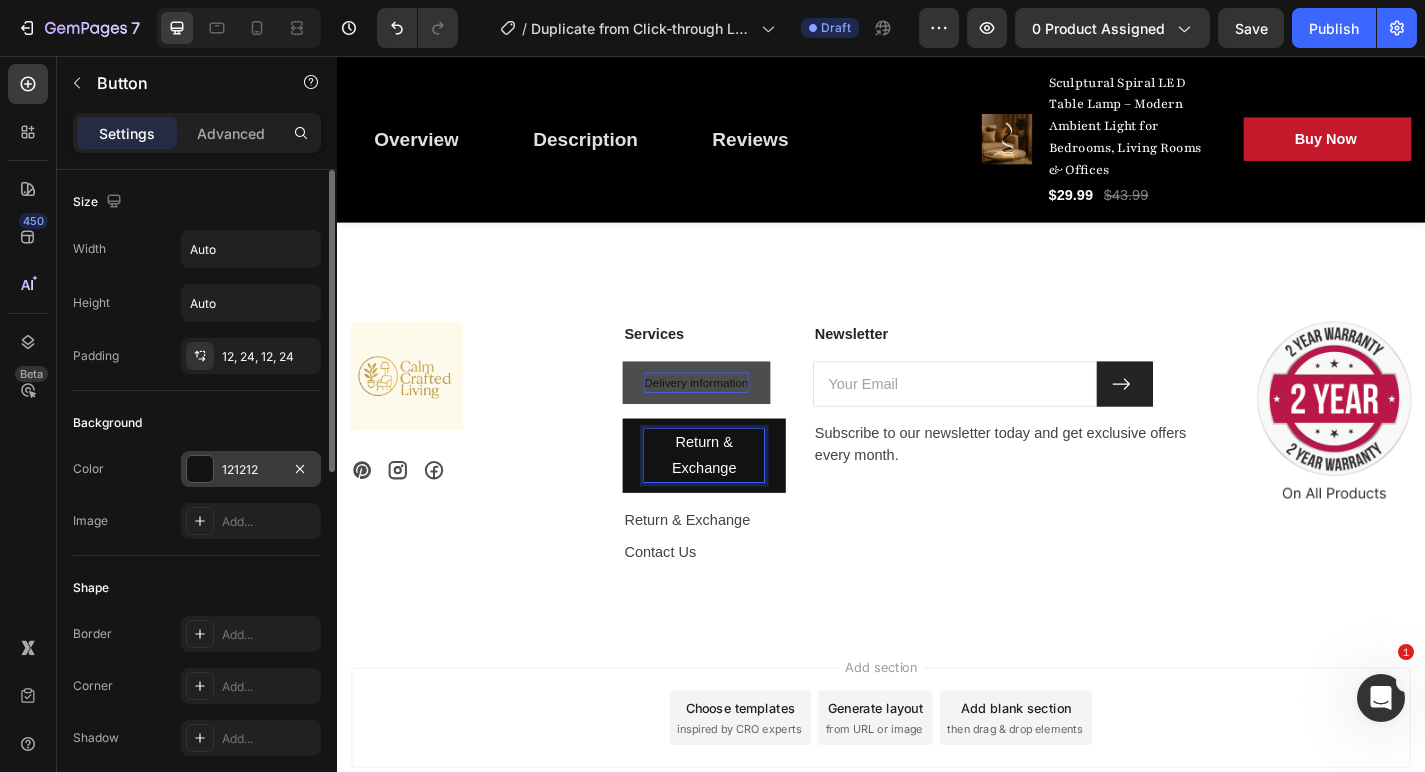 click at bounding box center [200, 469] 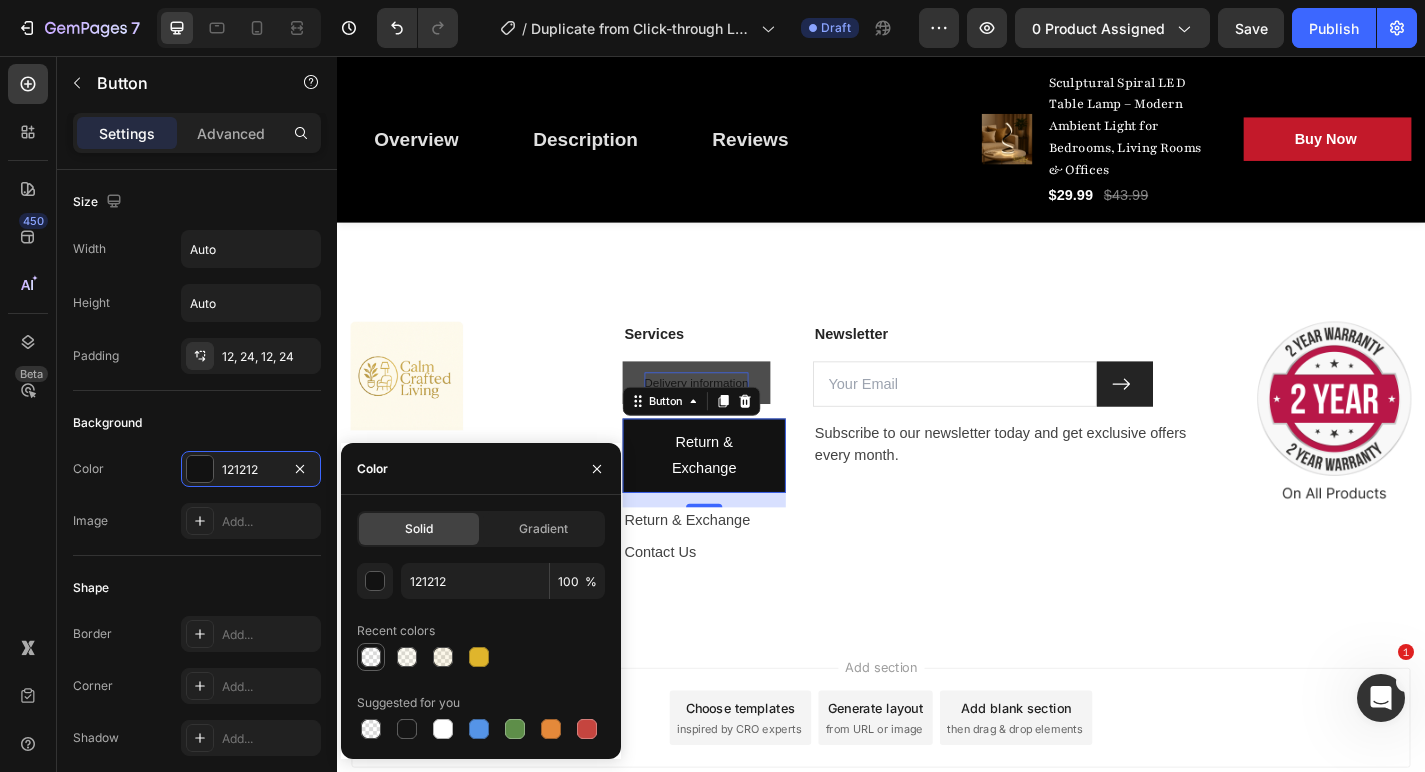 click at bounding box center (371, 657) 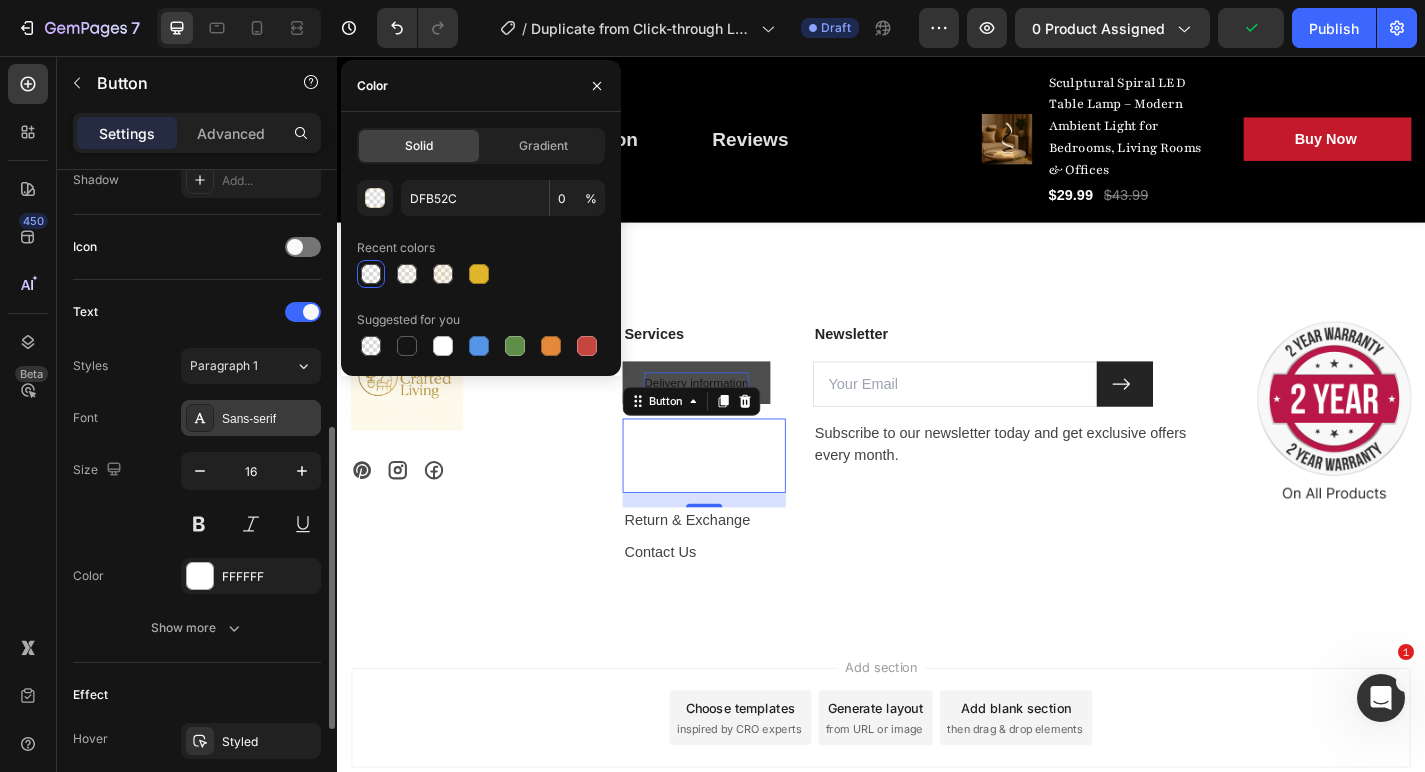 scroll, scrollTop: 565, scrollLeft: 0, axis: vertical 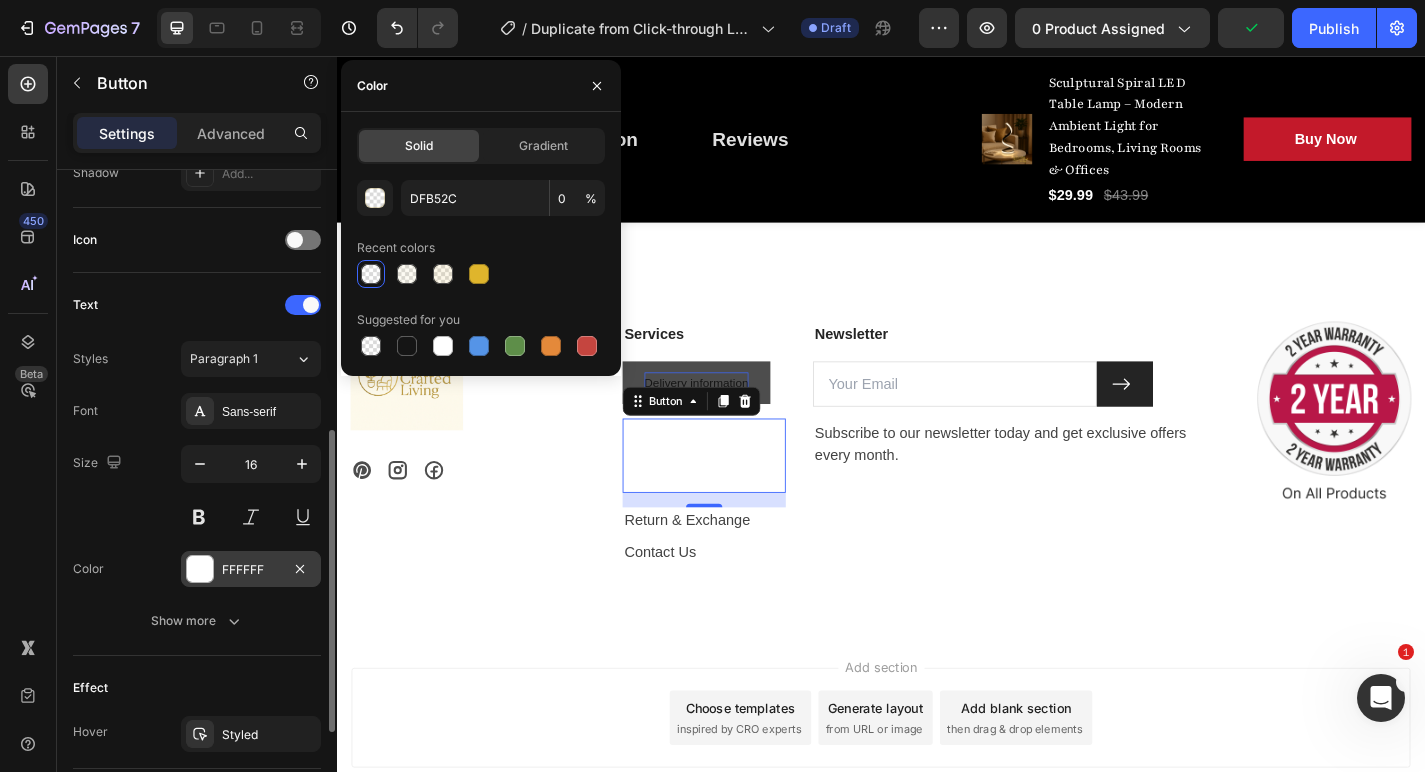 click on "FFFFFF" at bounding box center [251, 570] 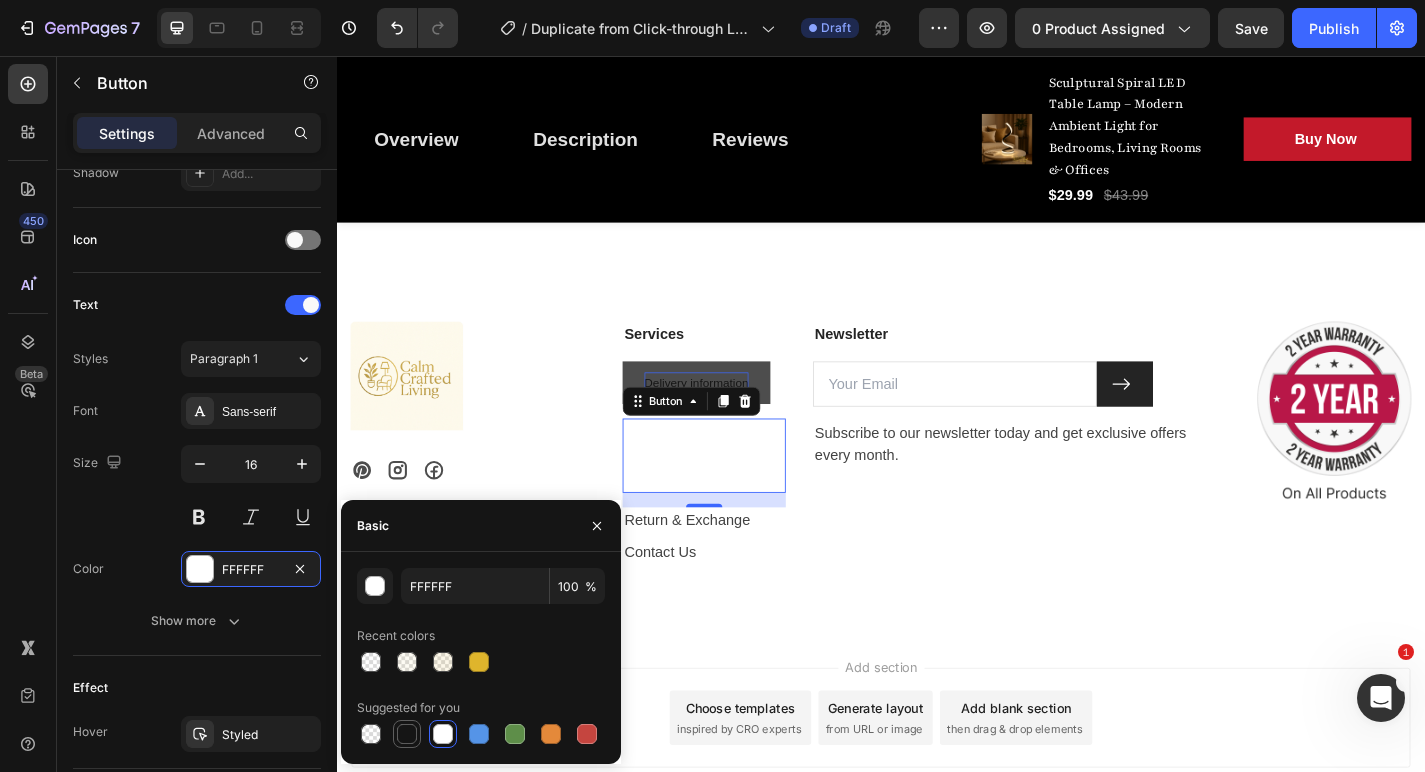 click at bounding box center [407, 734] 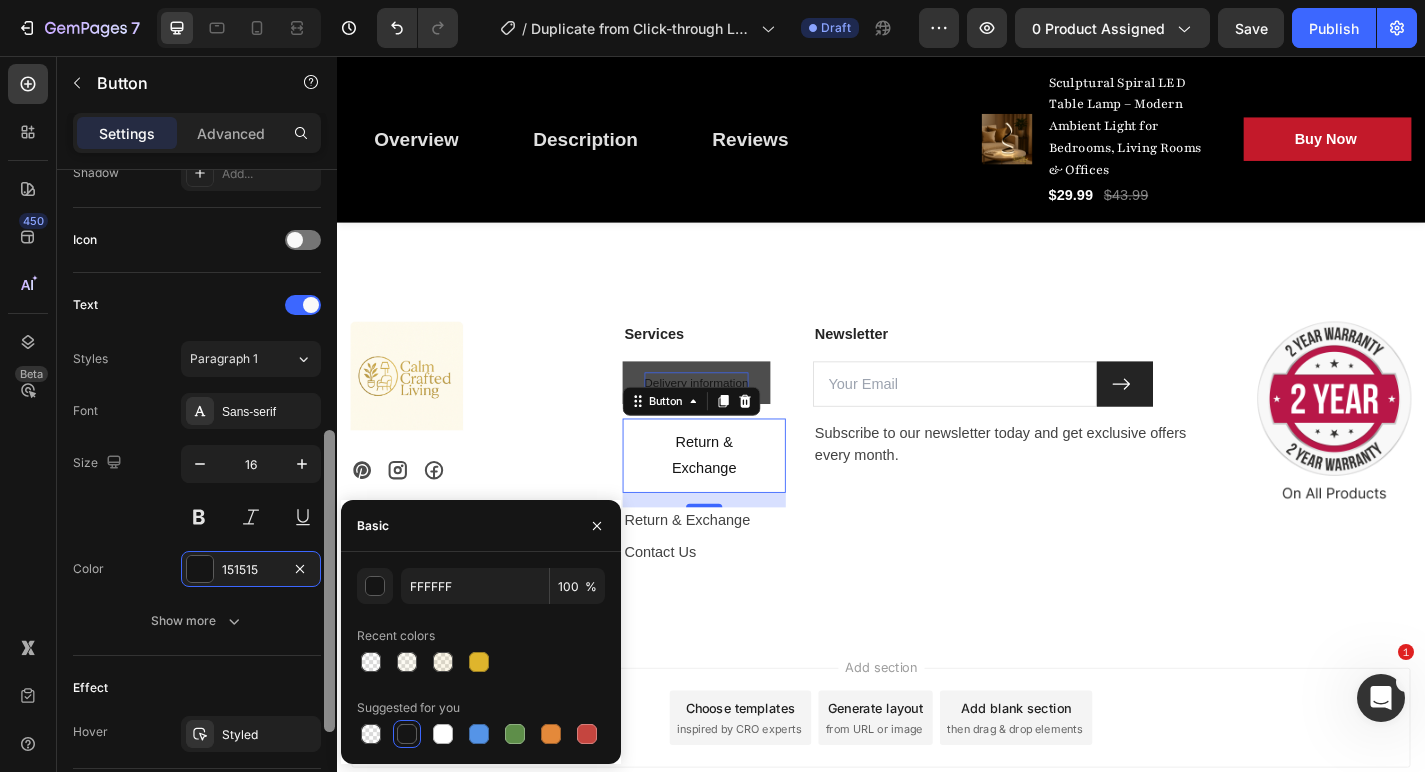 type on "151515" 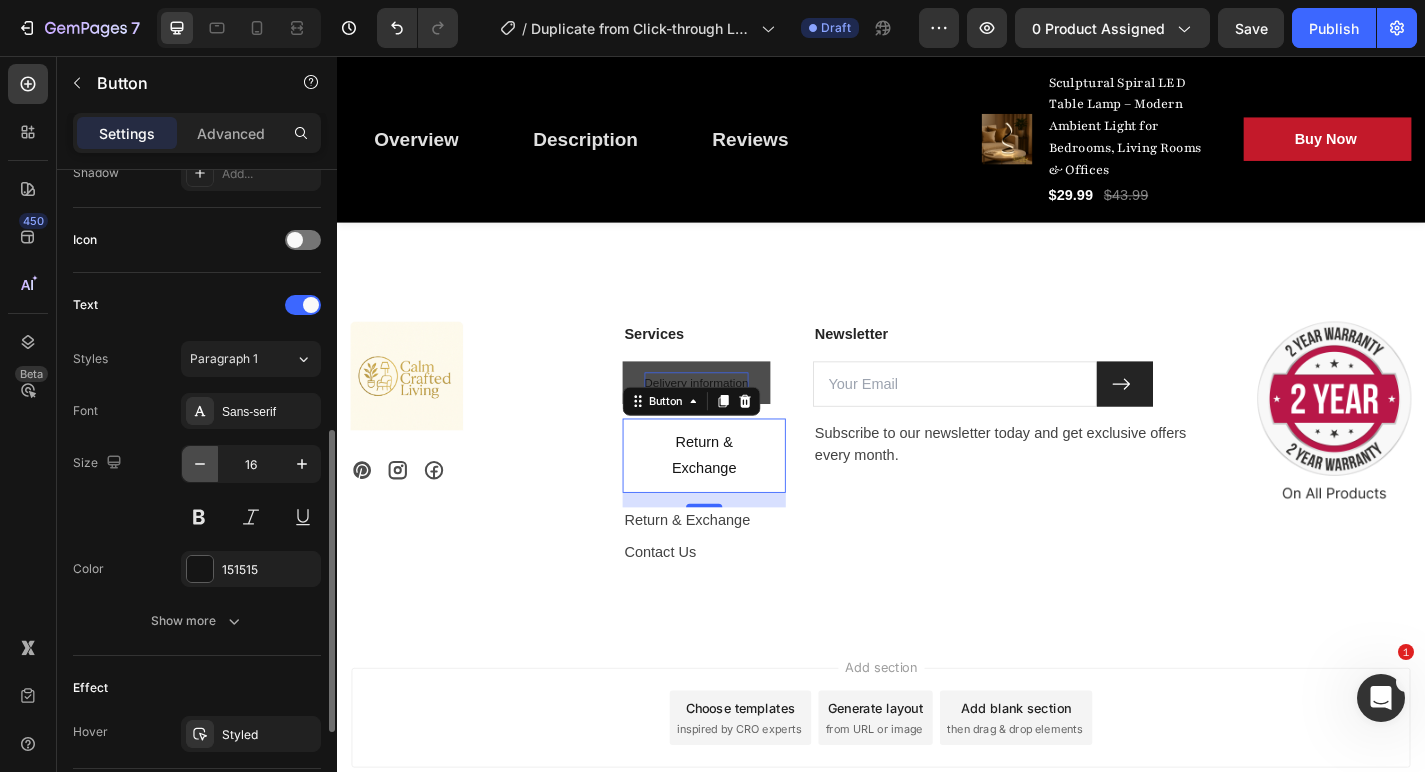 click 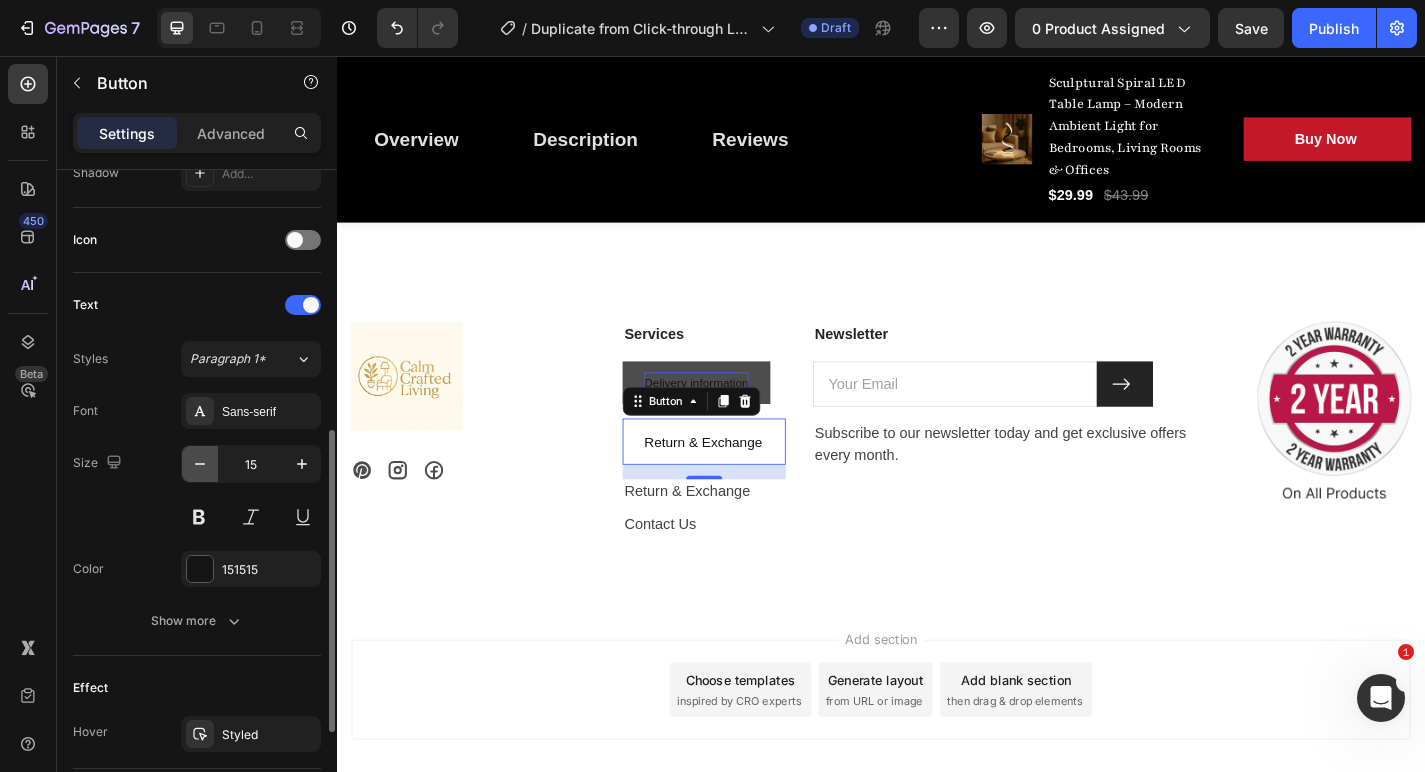 click 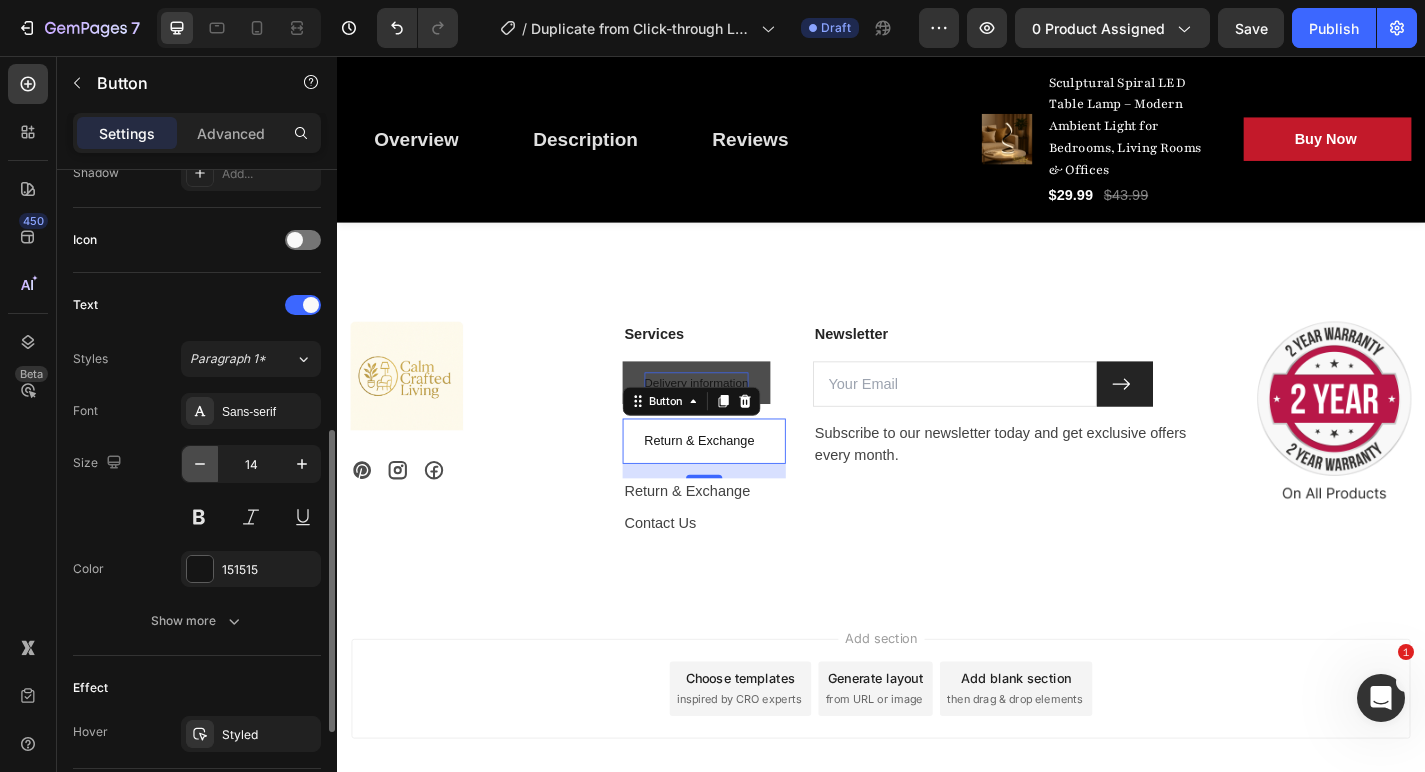 click 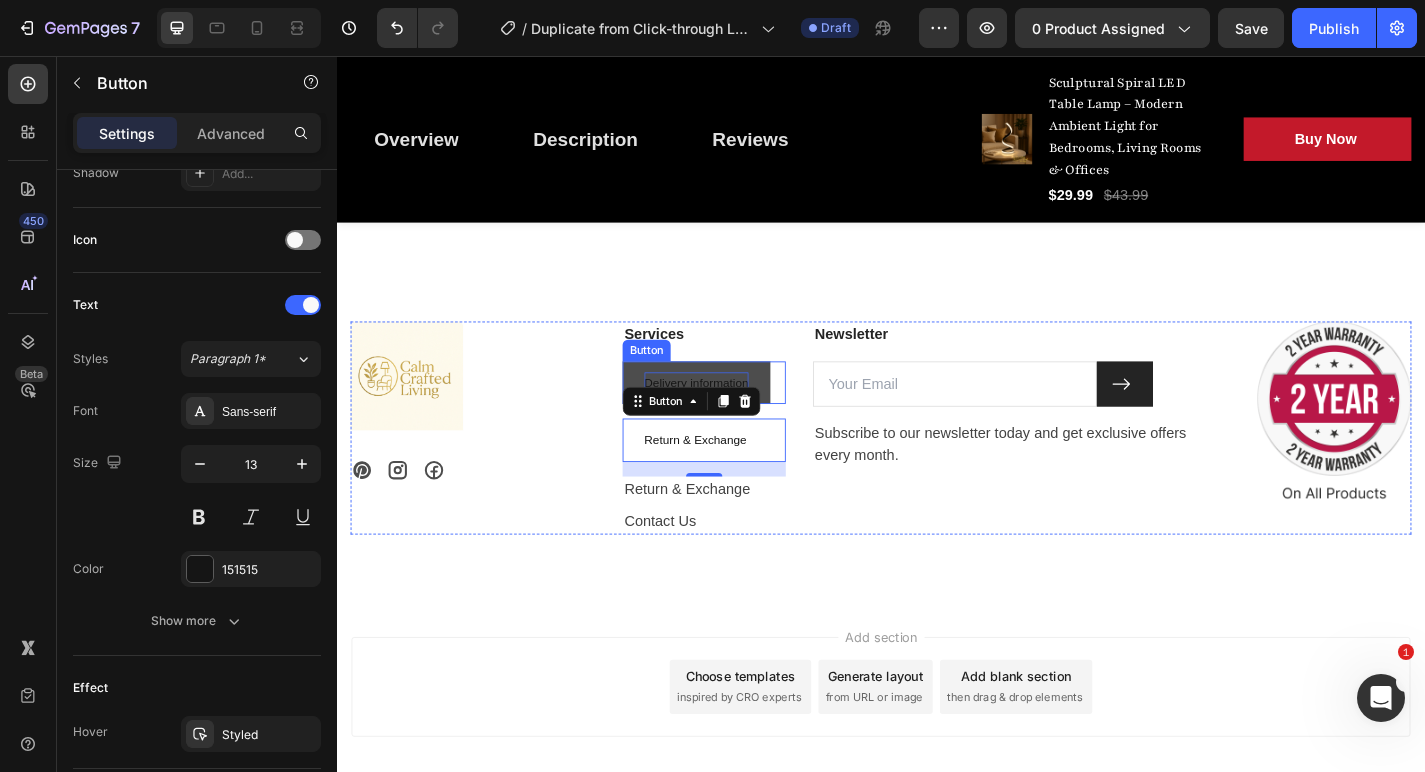 click on "Delivery information" at bounding box center (733, 416) 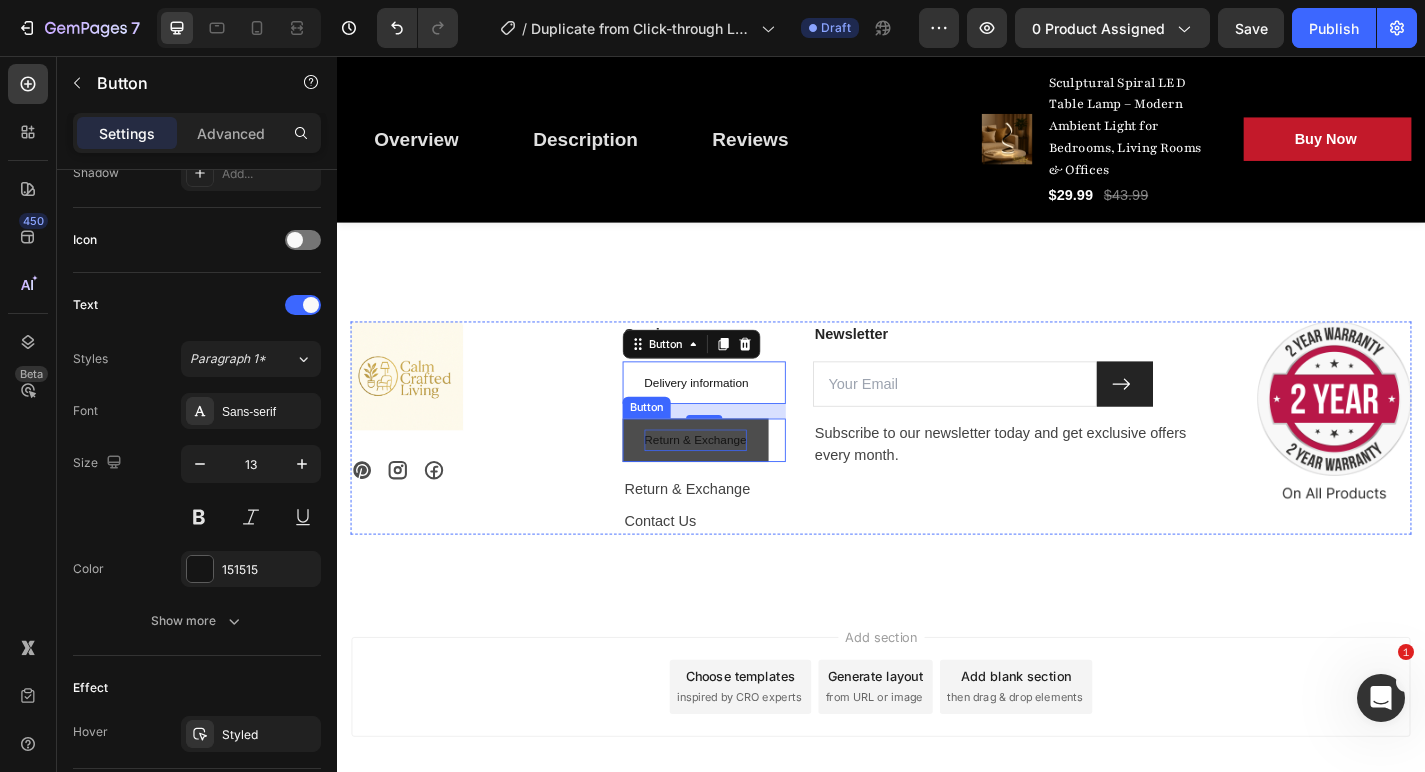 click on "Return & Exchange" at bounding box center (732, 479) 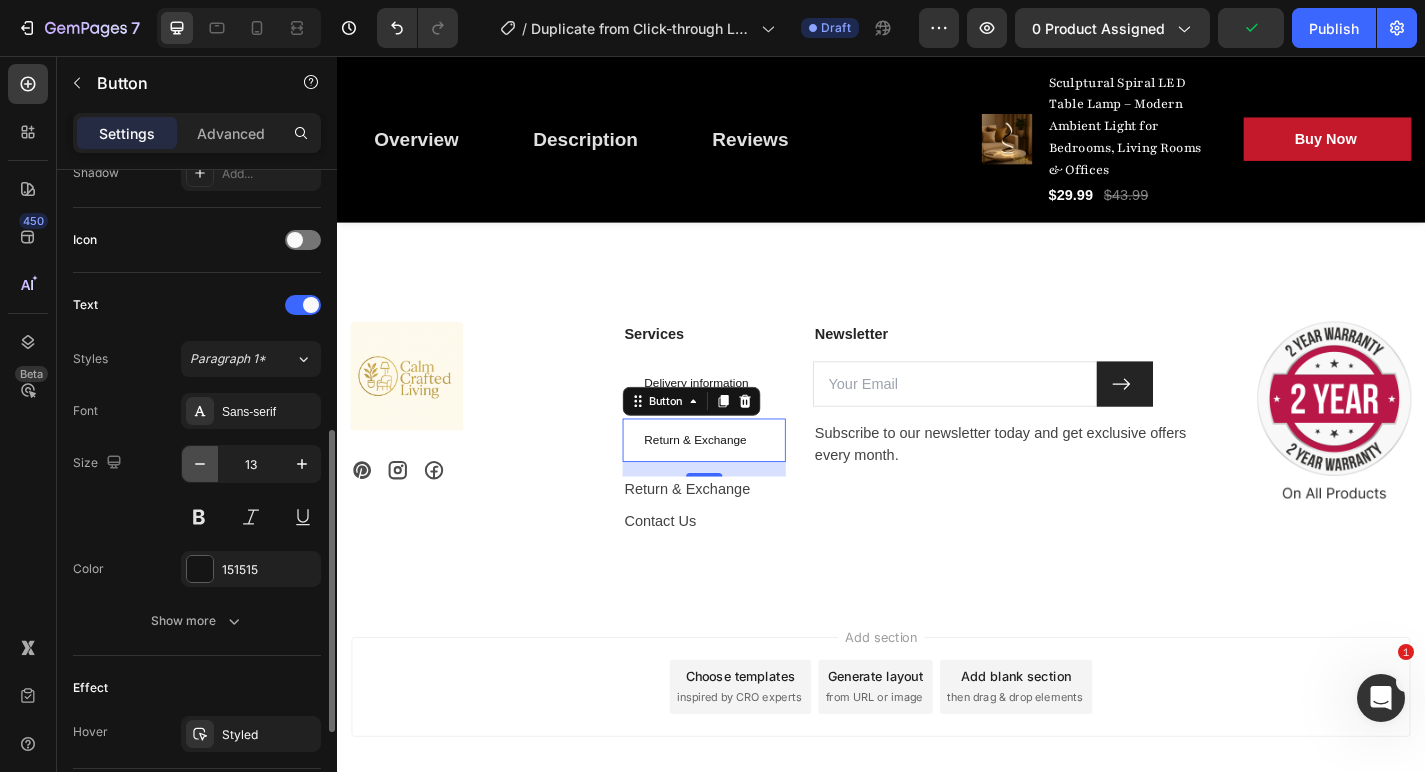 click at bounding box center [200, 464] 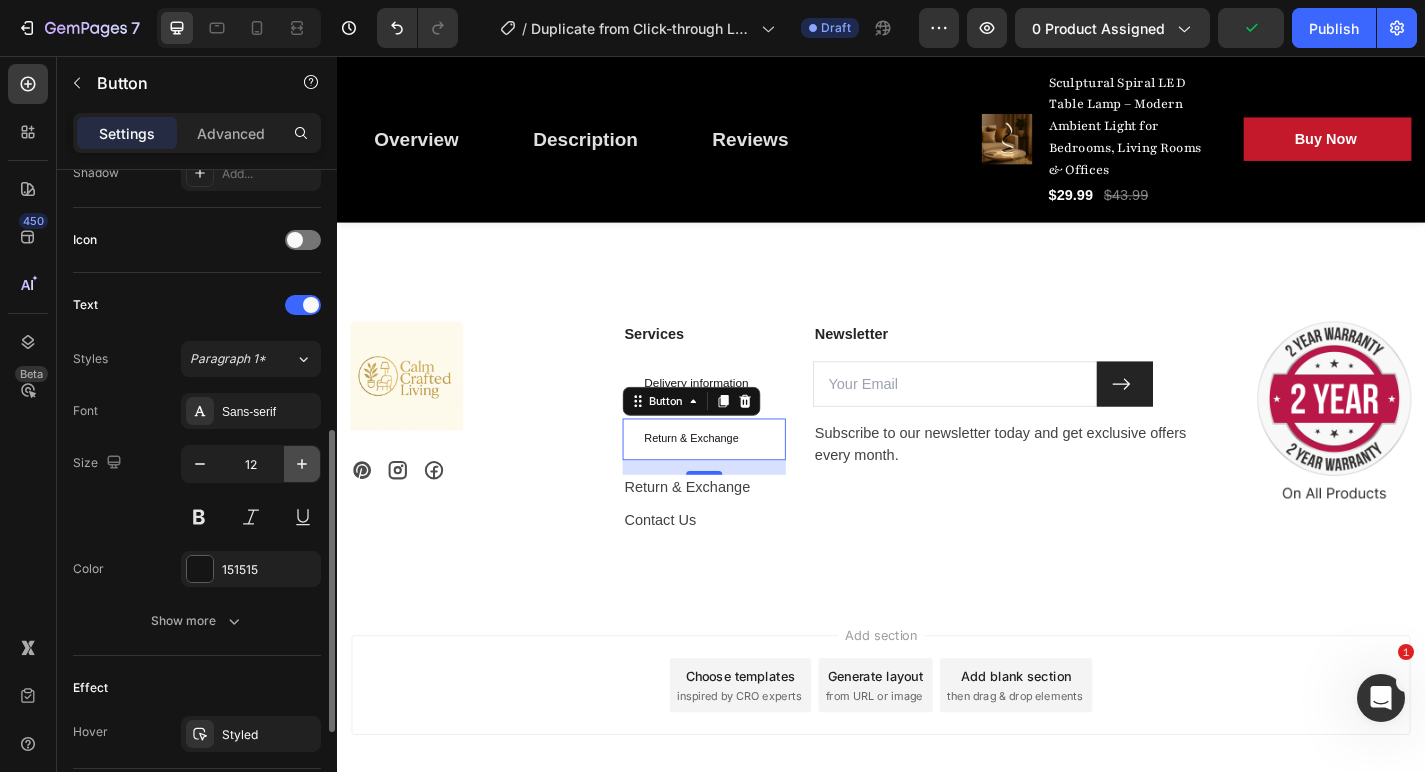 click at bounding box center (302, 464) 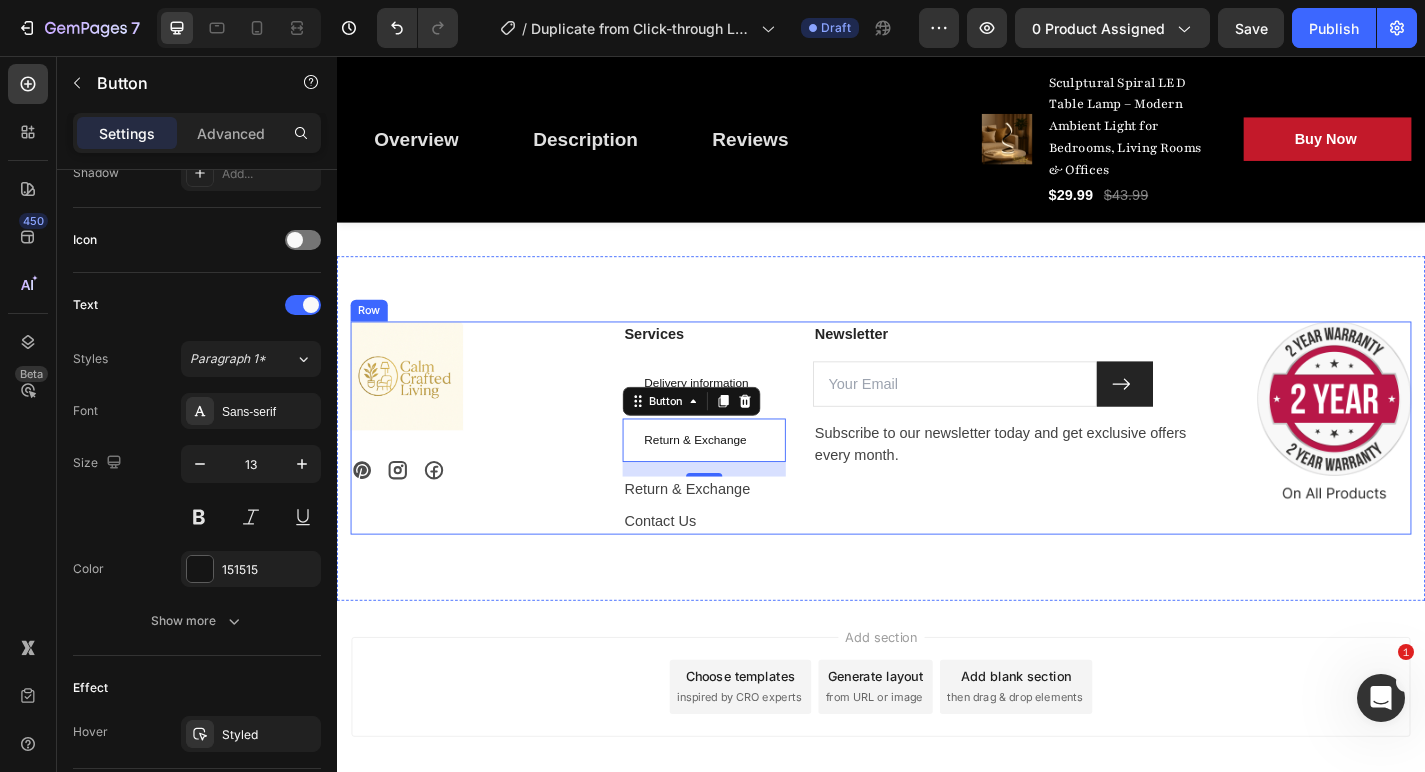 click on "Image
Icon
Icon
Icon Row Services Text block Delivery information Button Return & Exchange Button   16 Return & Exchange  Text block Contact Us Text block Newsletter Text block Email Field
Submit Button Row Subscribe to our newsletter today and get exclusive offers every month. Text block Newsletter Image Row" at bounding box center (937, 466) 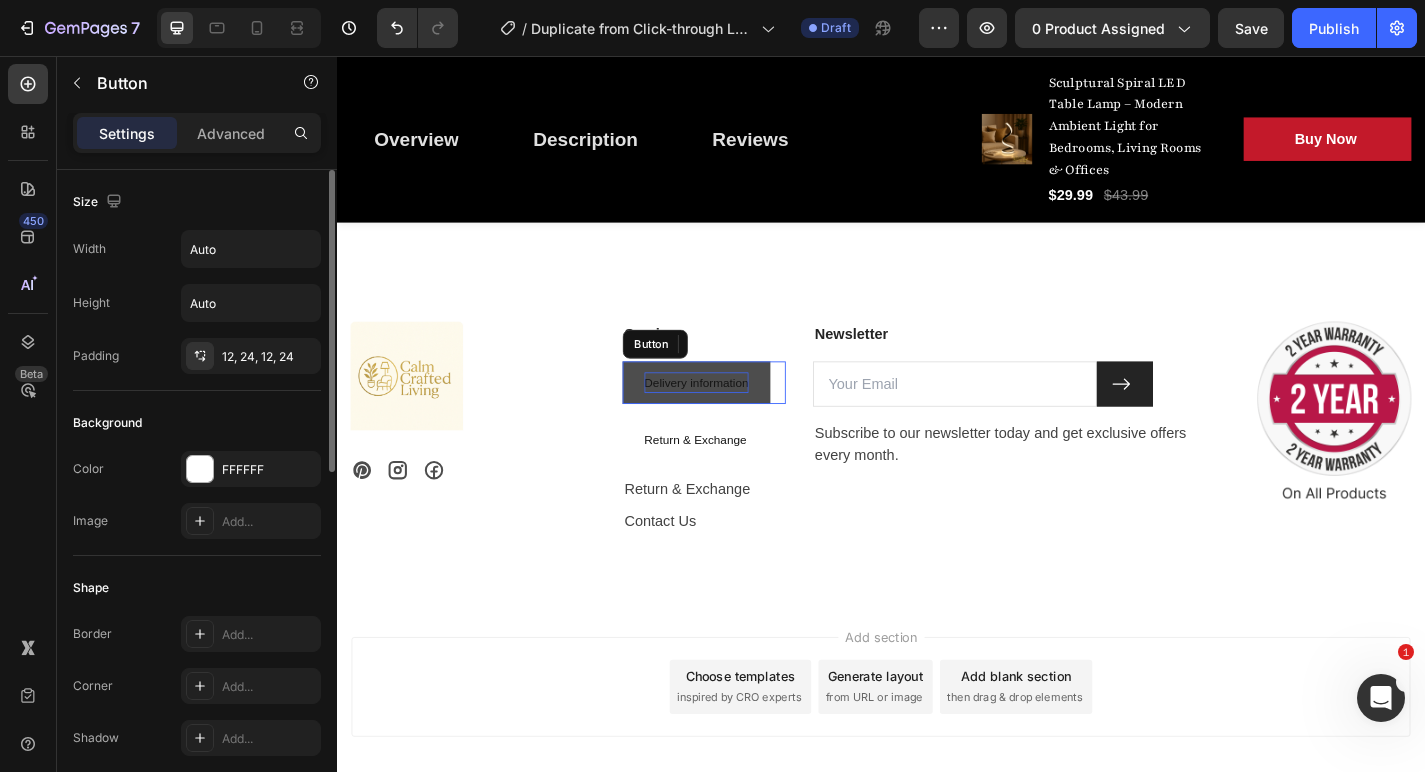 click on "Delivery information" at bounding box center [733, 416] 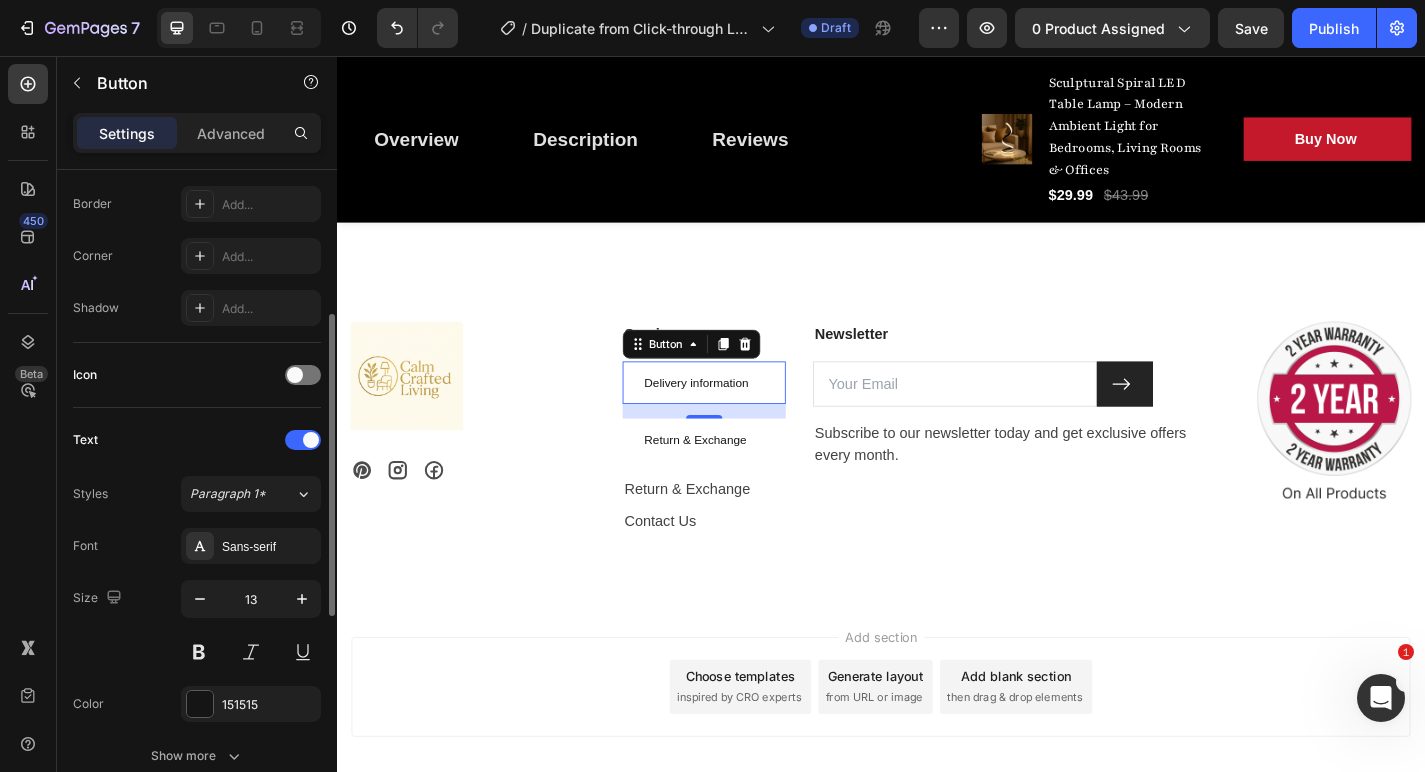 scroll, scrollTop: 431, scrollLeft: 0, axis: vertical 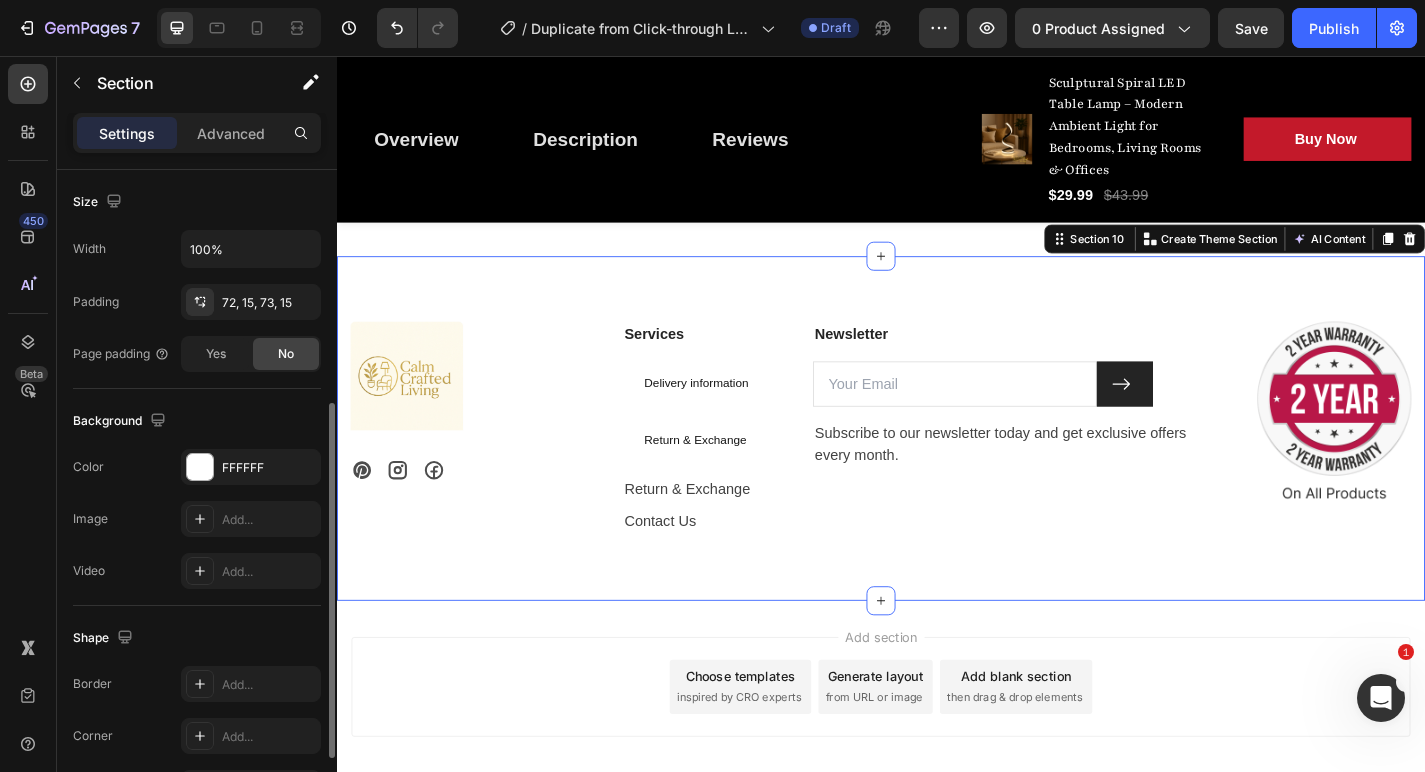 click on "Image
Icon
Icon
Icon Row Services Text block Delivery information Button Return & Exchange Button Return & Exchange  Text block Contact Us Text block Newsletter Text block Email Field
Submit Button Row Subscribe to our newsletter today and get exclusive offers every month. Text block Newsletter Image Row Section 10   Create Theme Section AI Content Write with GemAI What would you like to describe here? Tone and Voice Persuasive Product U-shaped Living Room Sofa, 111 Inch Modular Double Recliner Sofa, Apartment Large Leisure Sofa, Gray Show more Generate" at bounding box center (937, 467) 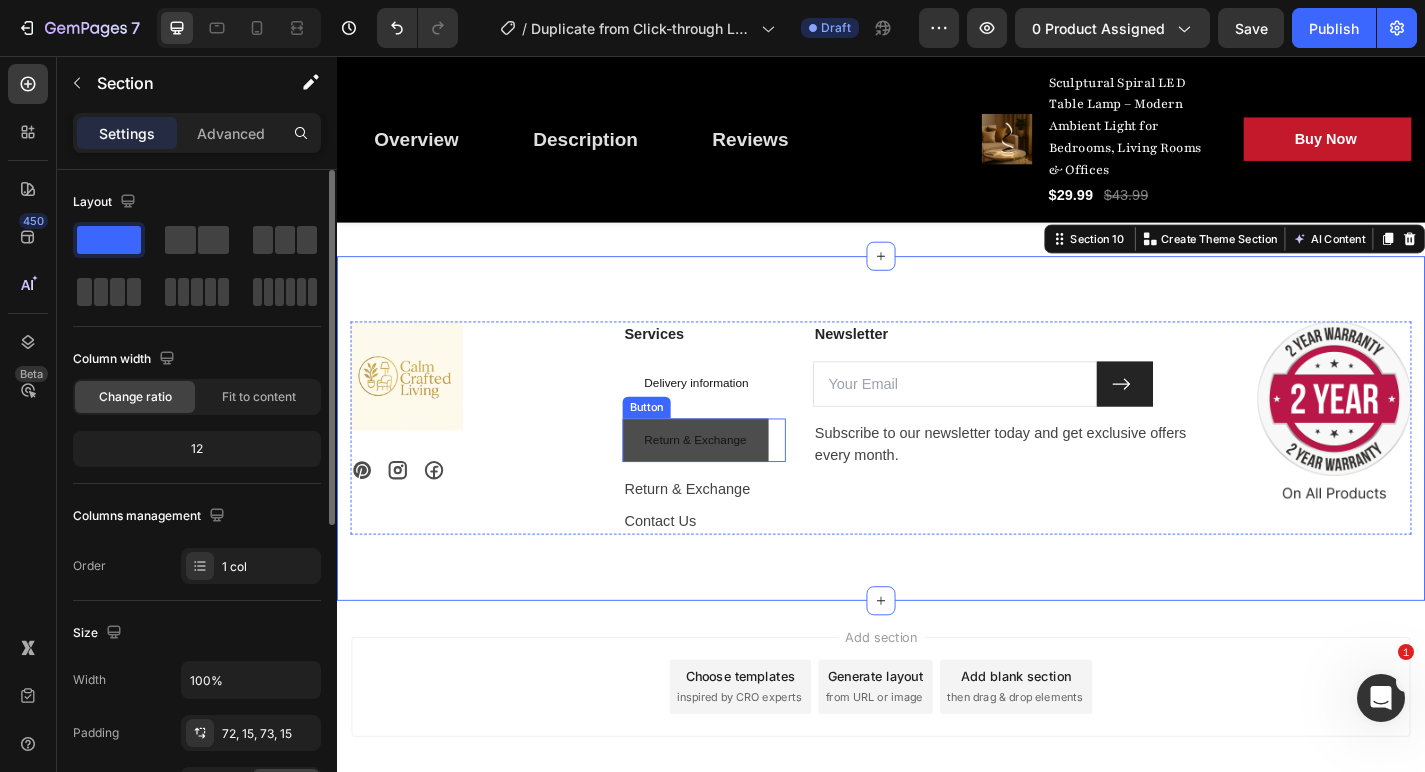 click on "Return & Exchange" at bounding box center [732, 479] 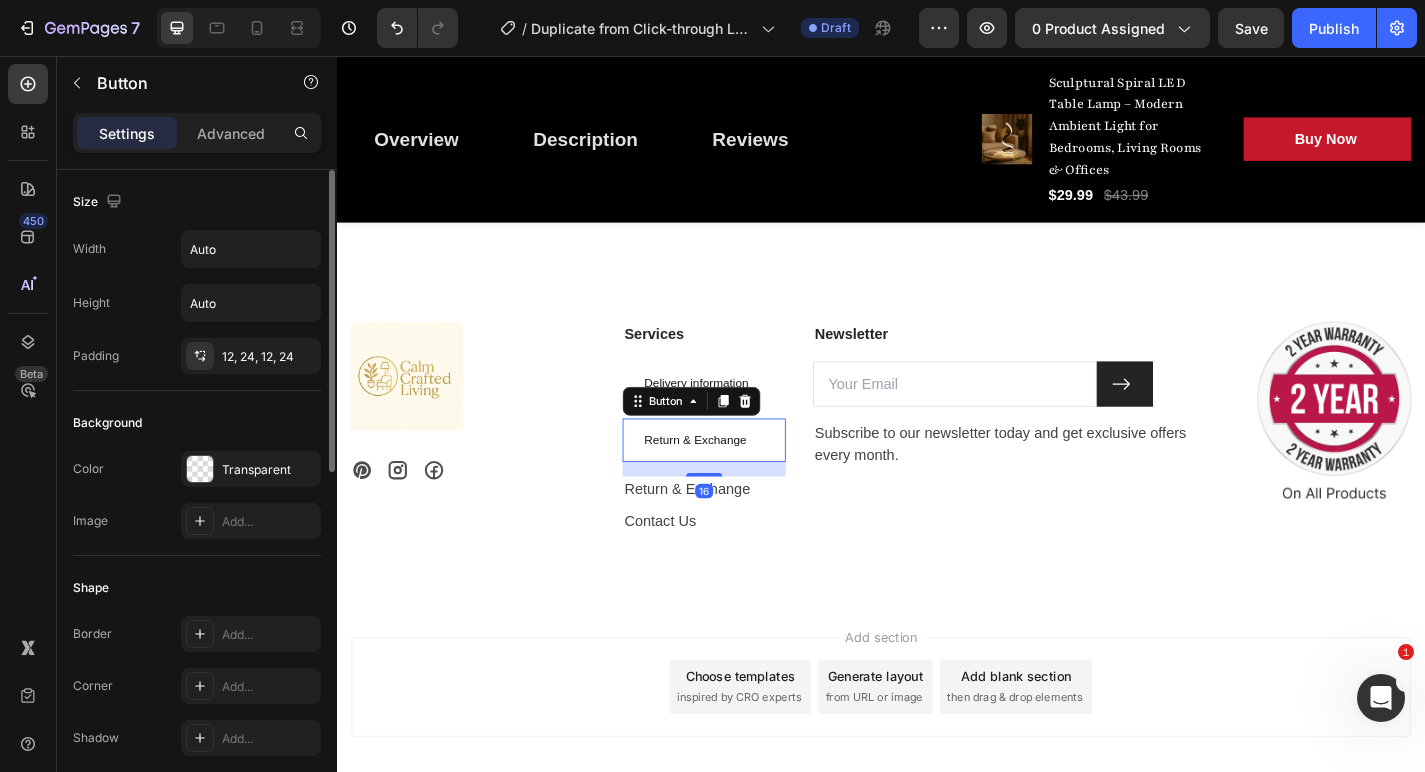 click on "Settings Advanced" at bounding box center [197, 141] 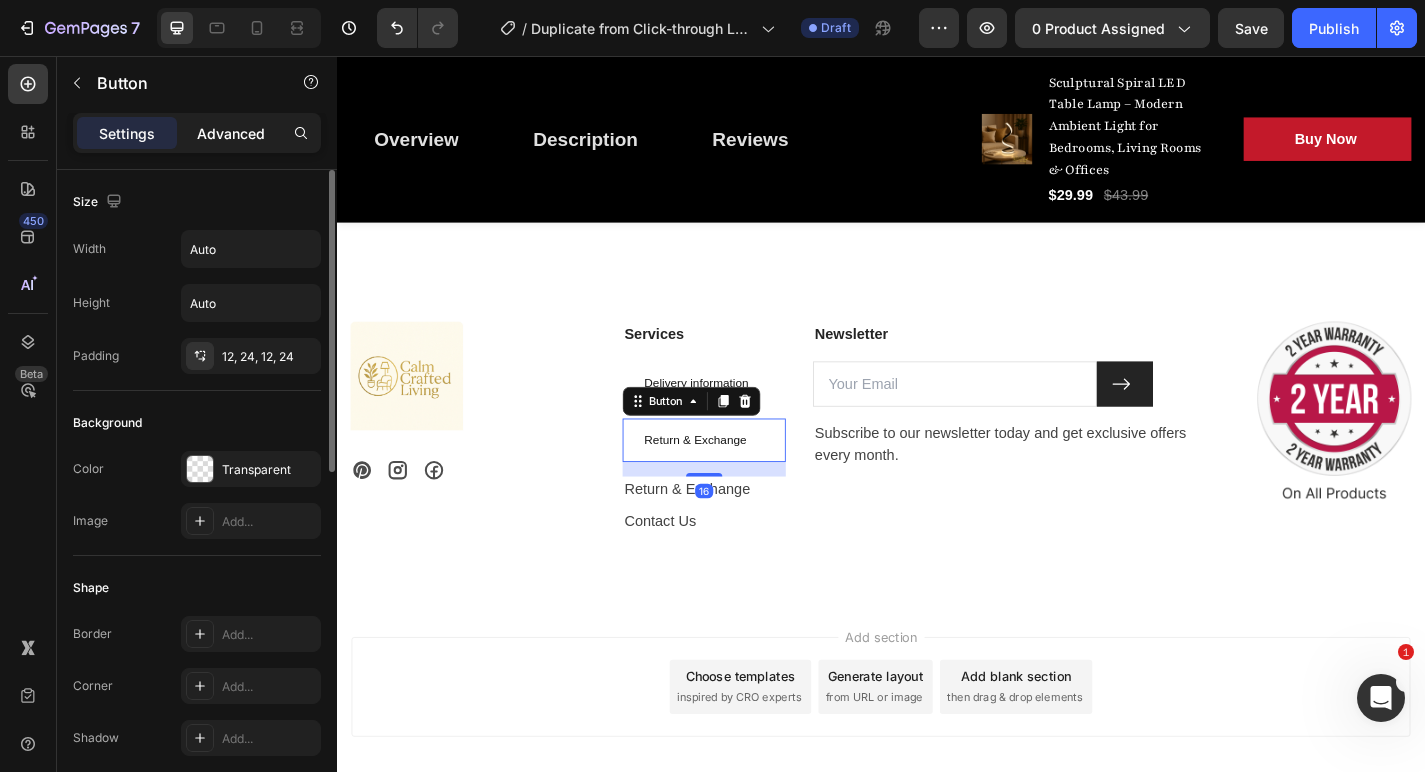 click on "Advanced" at bounding box center (231, 133) 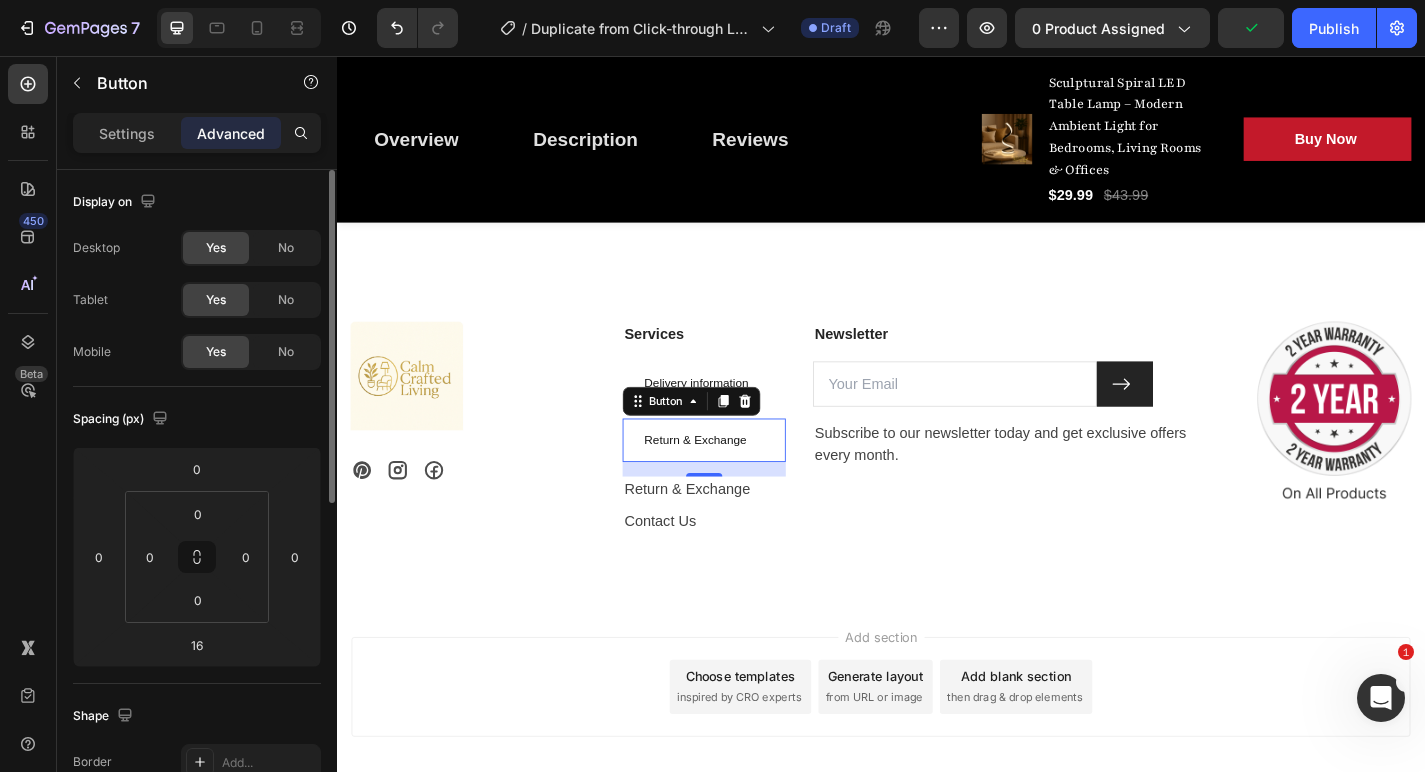 drag, startPoint x: 540, startPoint y: 451, endPoint x: 823, endPoint y: 451, distance: 283 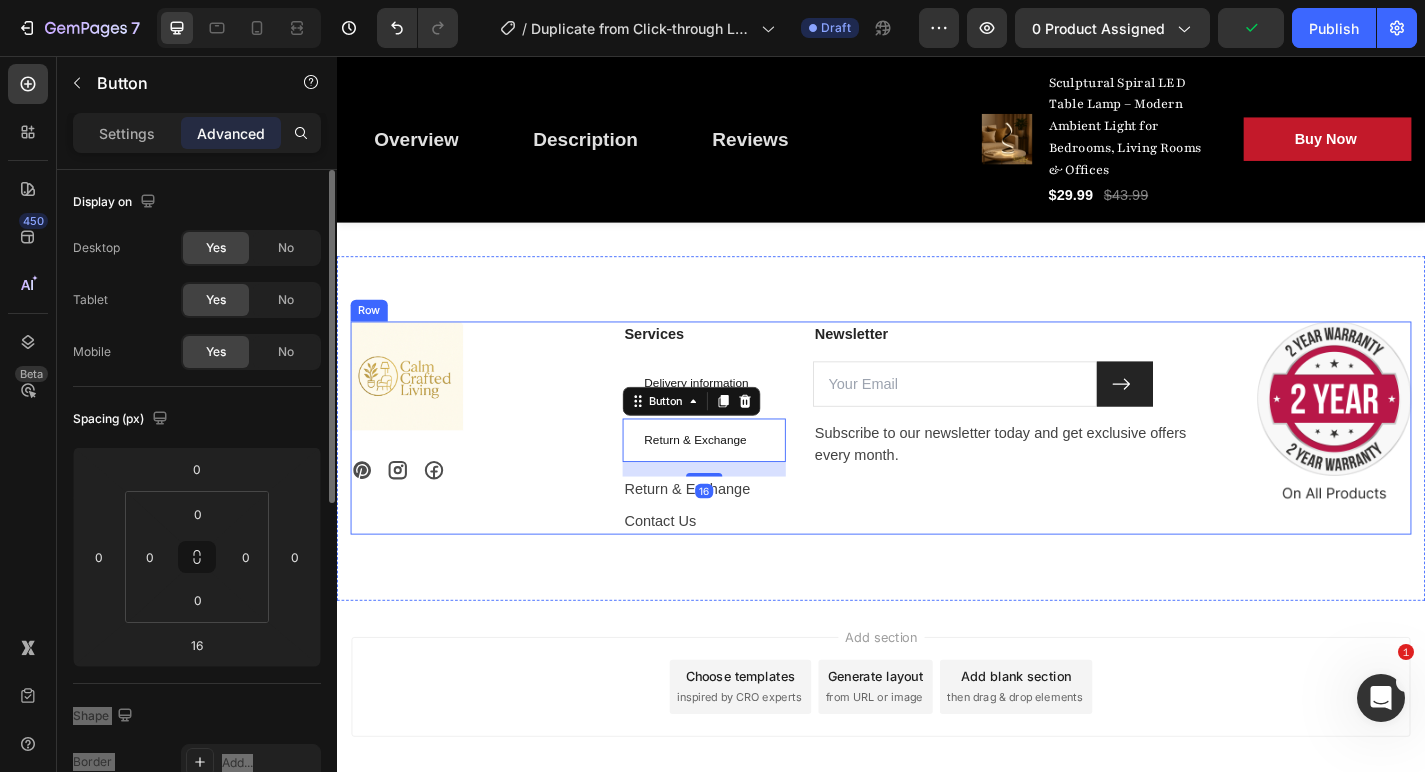 click on "Image
Icon
Icon
Icon Row" at bounding box center [487, 466] 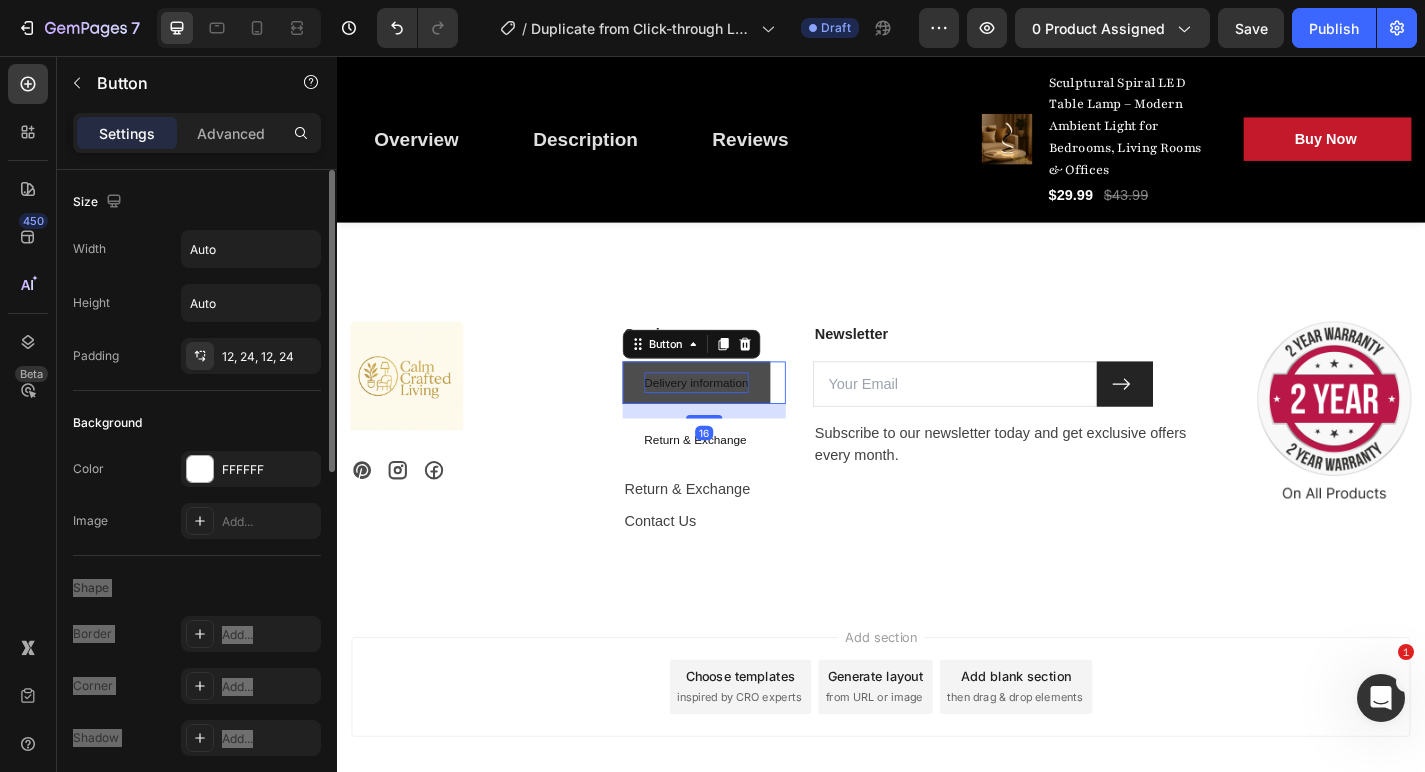 click on "Delivery information" at bounding box center [733, 416] 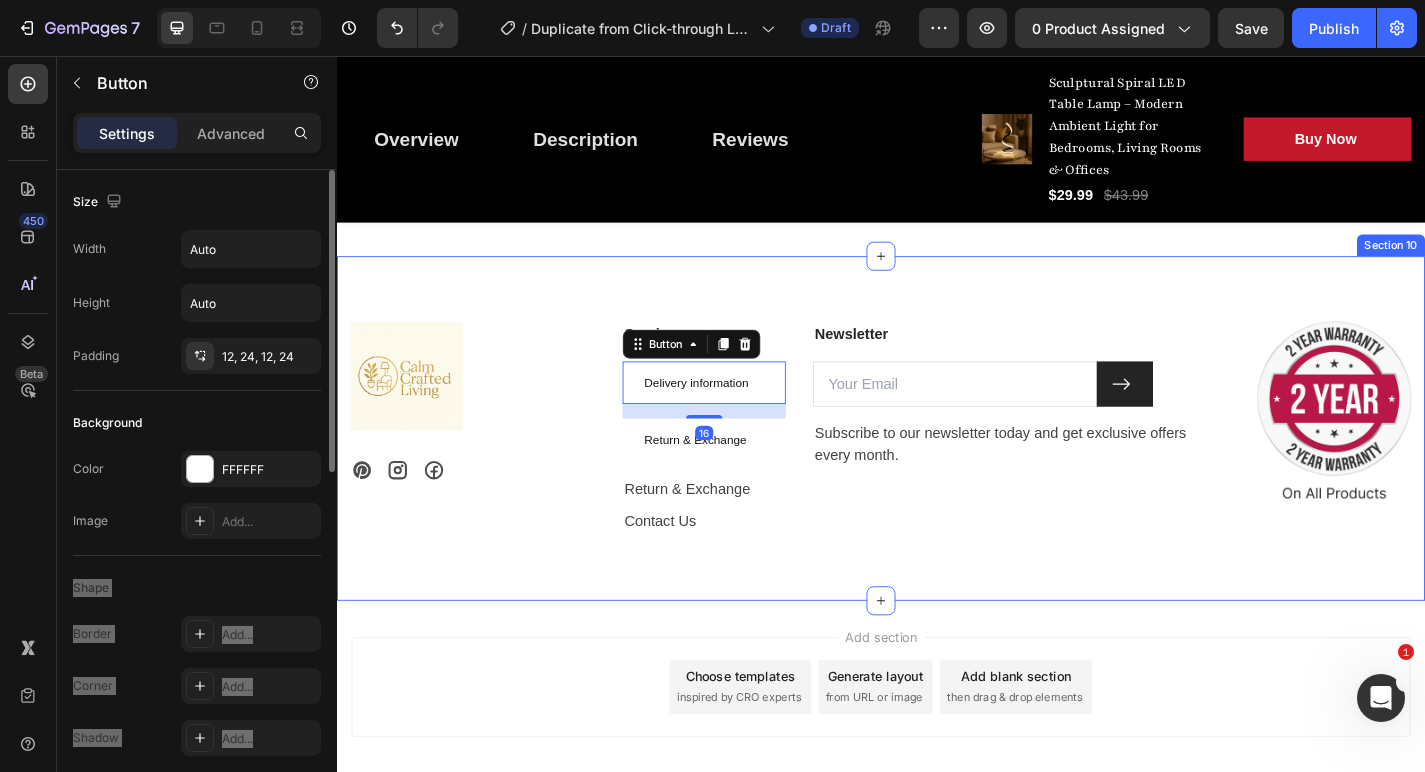 click at bounding box center (414, 409) 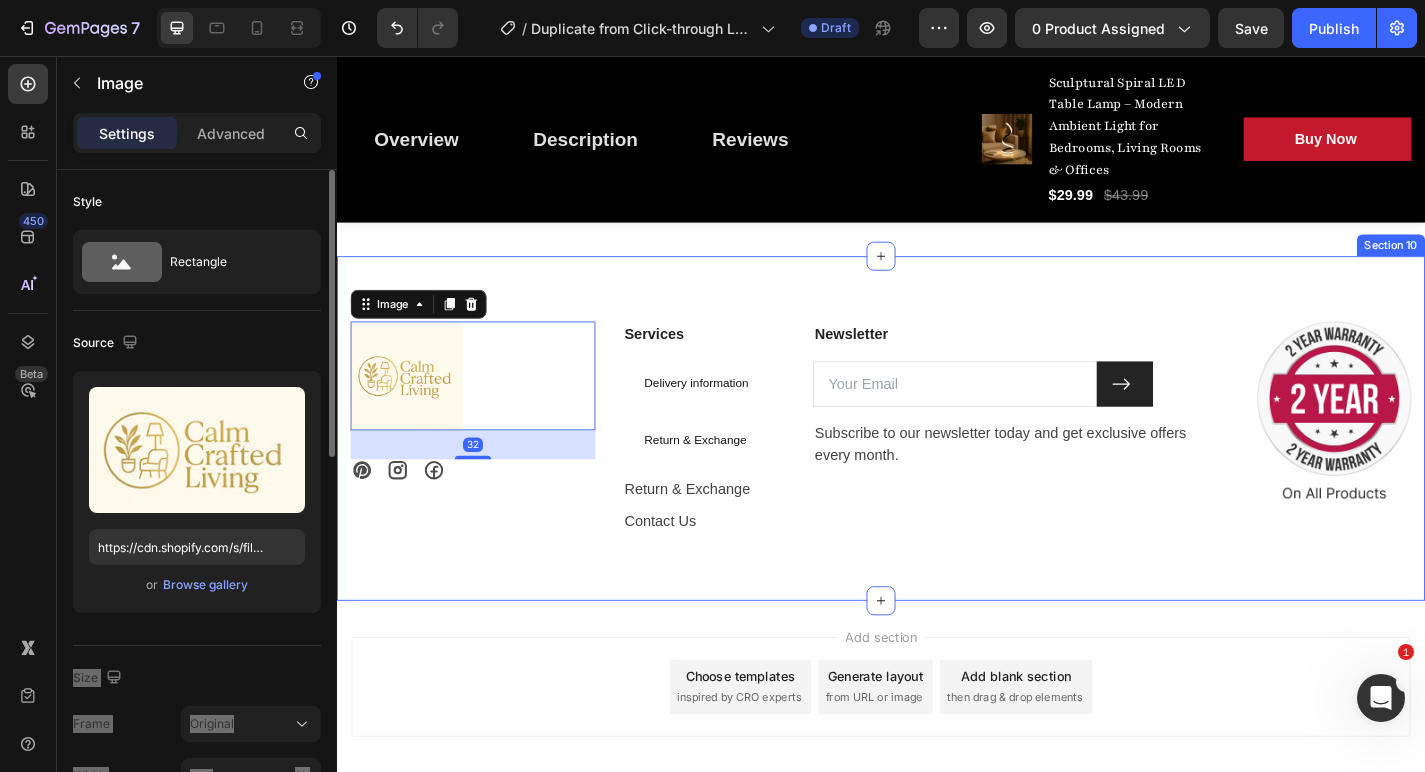 click on "Image   32
Icon
Icon
Icon Row Services Text block Delivery information Button Return & Exchange Button Return & Exchange  Text block Contact Us Text block Newsletter Text block Email Field
Submit Button Row Subscribe to our newsletter today and get exclusive offers every month. Text block Newsletter Image Row Section 10" at bounding box center [937, 467] 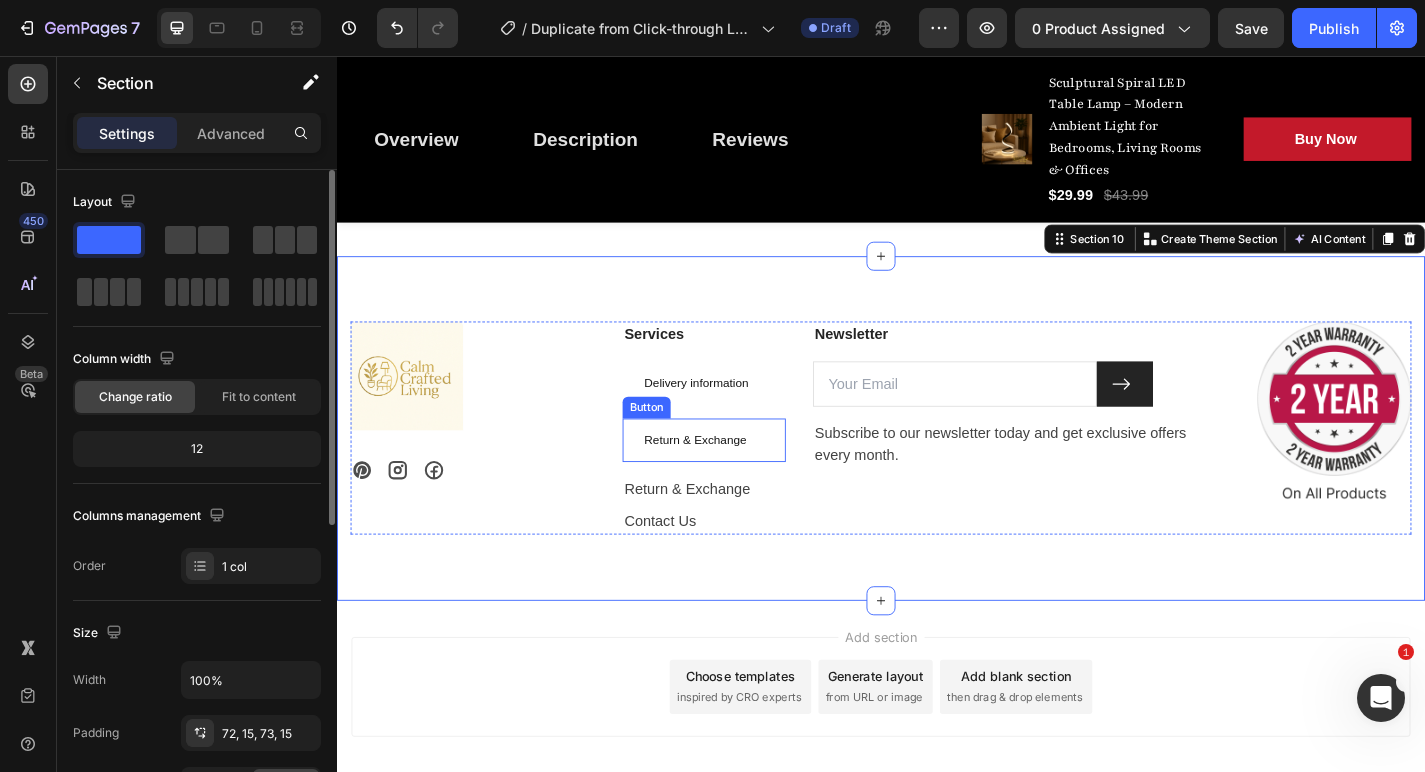 click on "Button" at bounding box center (678, 444) 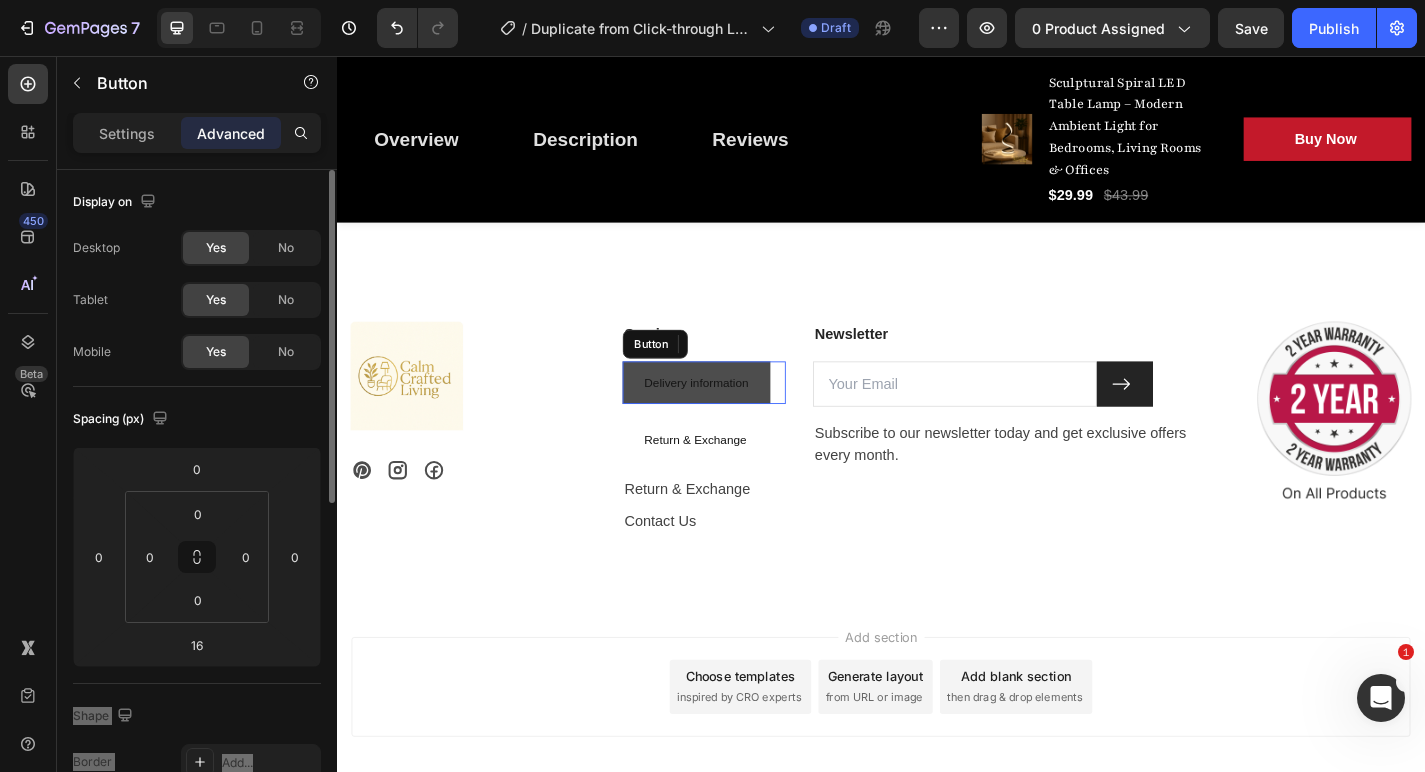 click on "Delivery information" at bounding box center (733, 416) 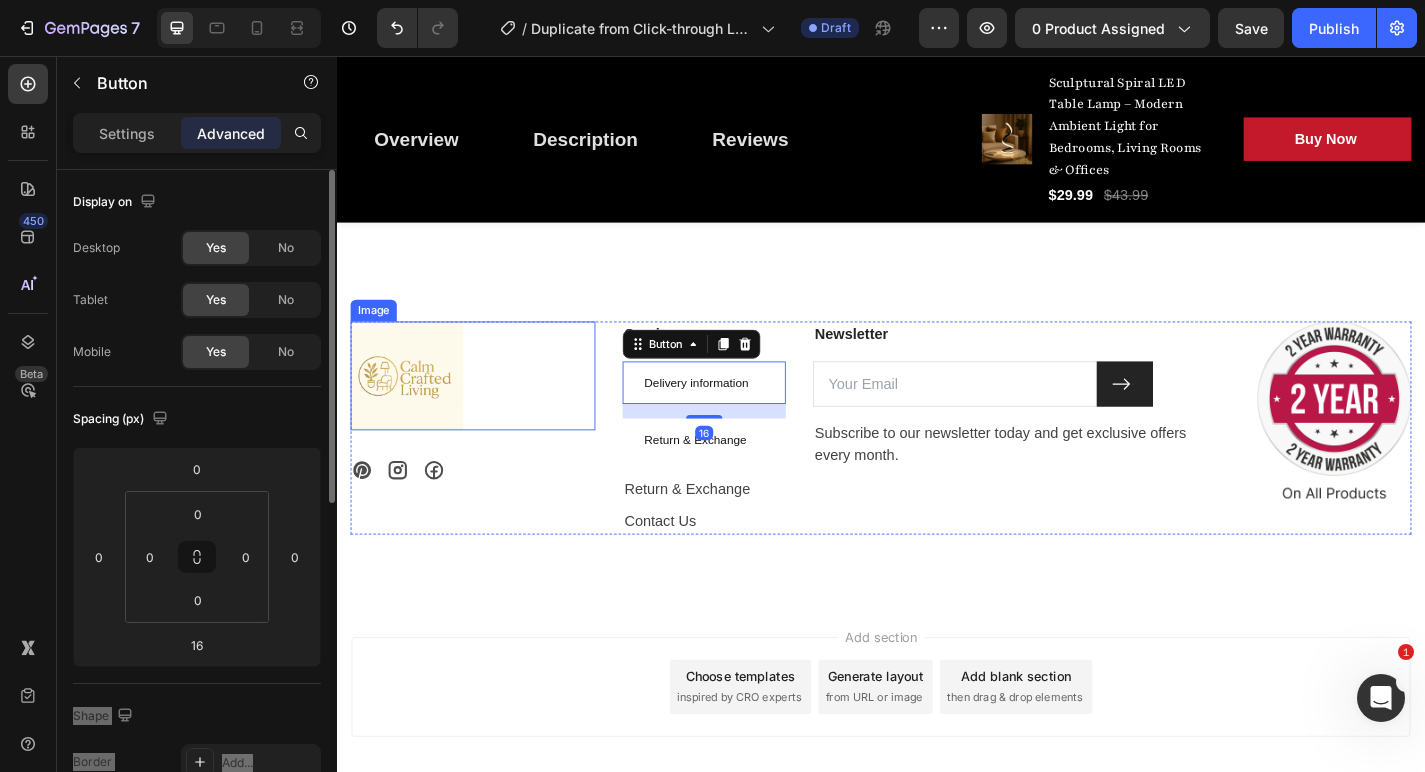 click at bounding box center [487, 409] 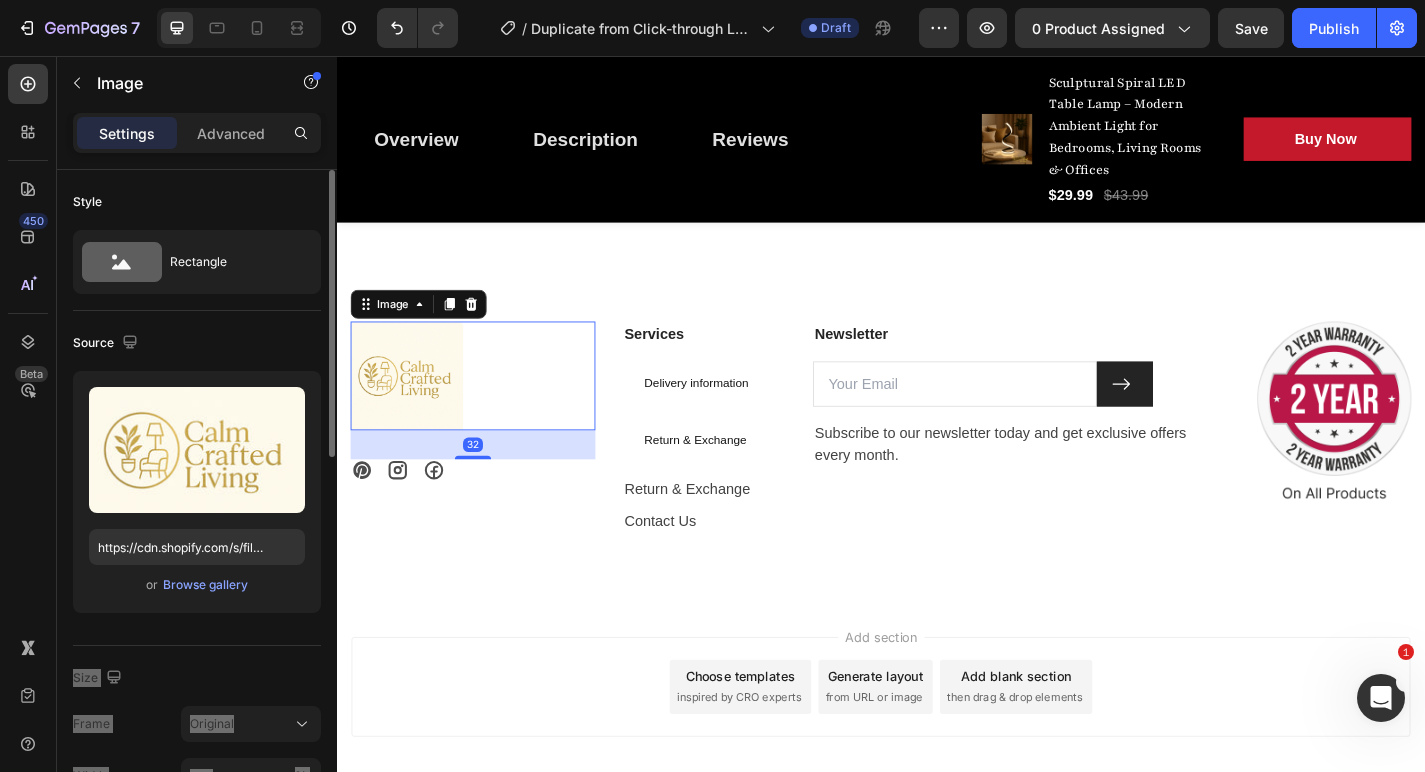 click at bounding box center (487, 409) 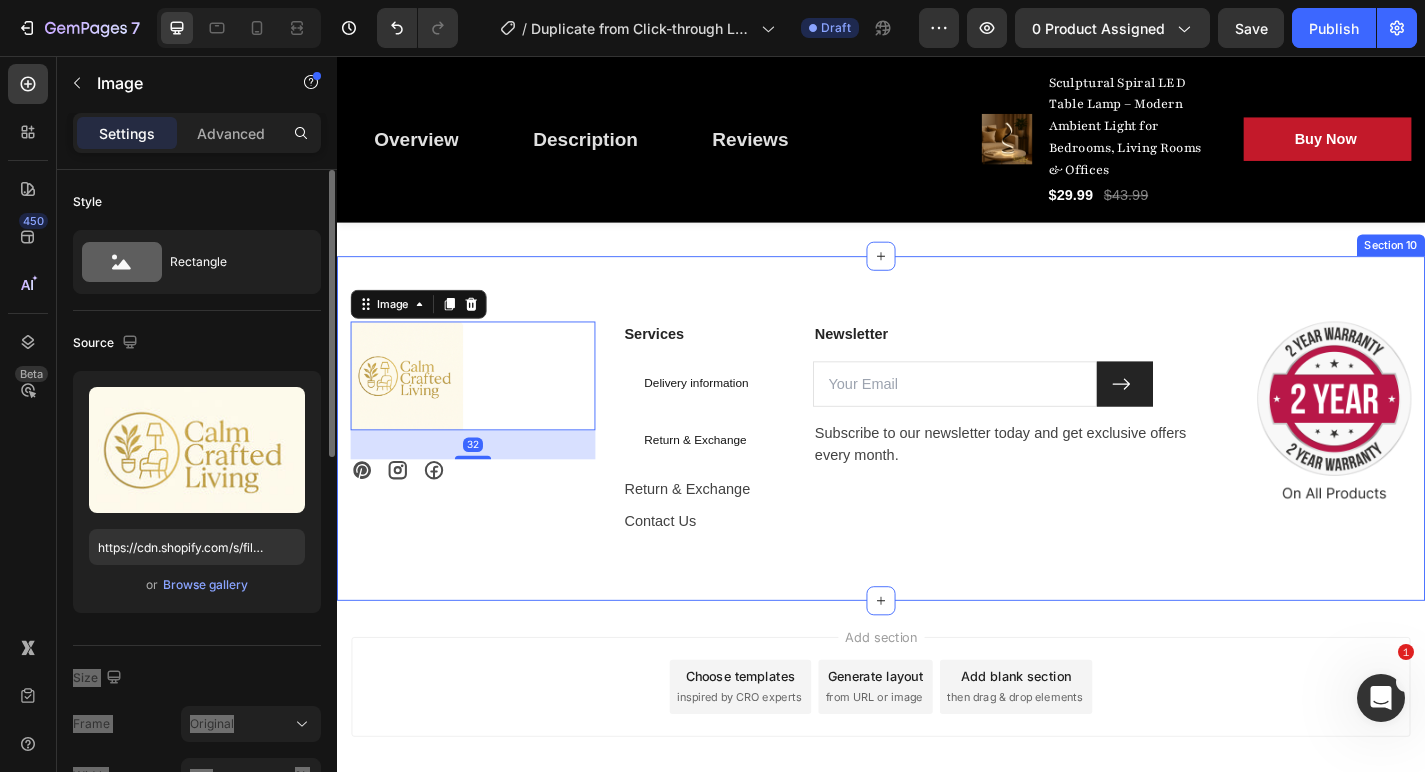 click on "Image   32
Icon
Icon
Icon Row Services Text block Delivery information Button Return & Exchange Button Return & Exchange  Text block Contact Us Text block Newsletter Text block Email Field
Submit Button Row Subscribe to our newsletter today and get exclusive offers every month. Text block Newsletter Image Row Section 10" at bounding box center (937, 467) 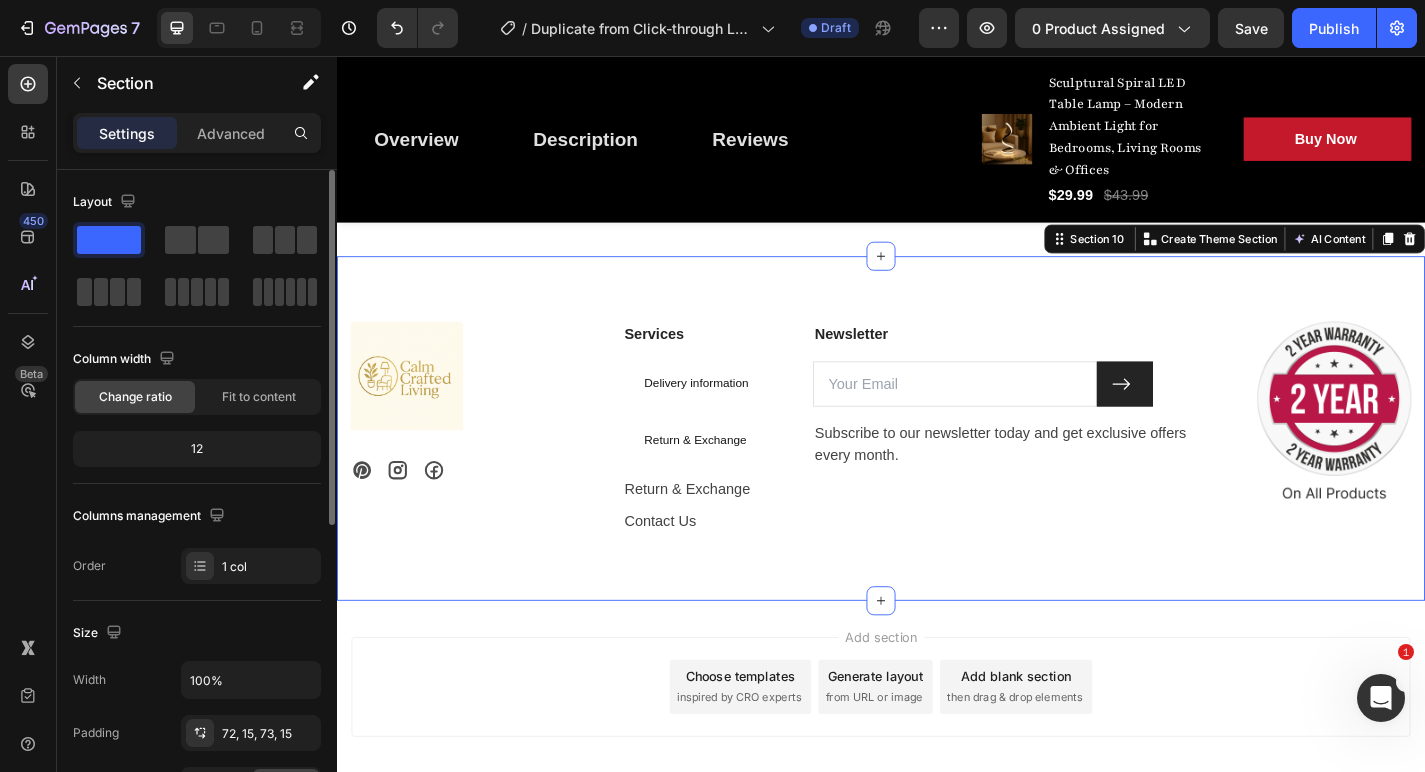 click on "Add section Choose templates inspired by CRO experts Generate layout from URL or image Add blank section then drag & drop elements" at bounding box center (937, 752) 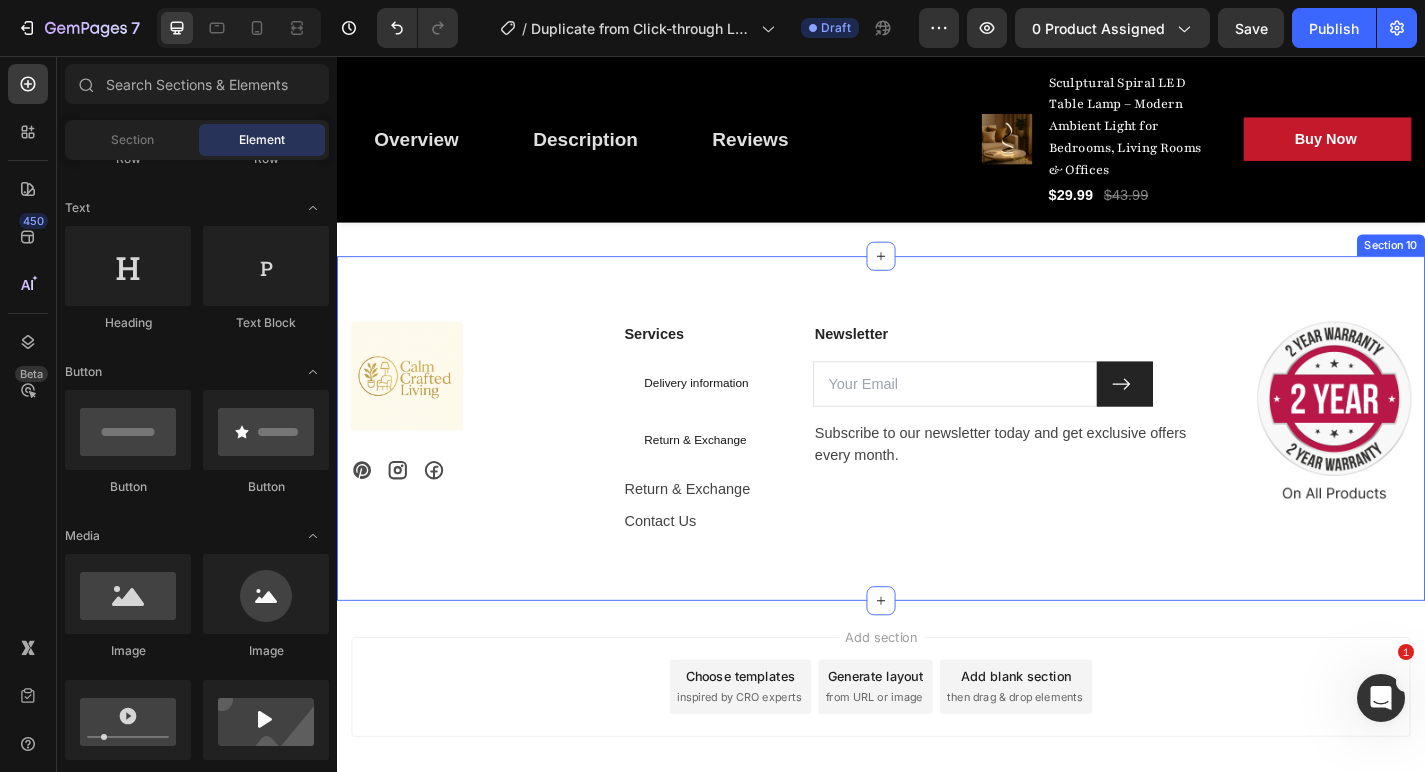 click on "Image
Icon
Icon
Icon Row Services Text block Delivery information Button Return & Exchange Button Return & Exchange  Text block Contact Us Text block Newsletter Text block Email Field
Submit Button Row Subscribe to our newsletter today and get exclusive offers every month. Text block Newsletter Image Row Section 10" at bounding box center [937, 467] 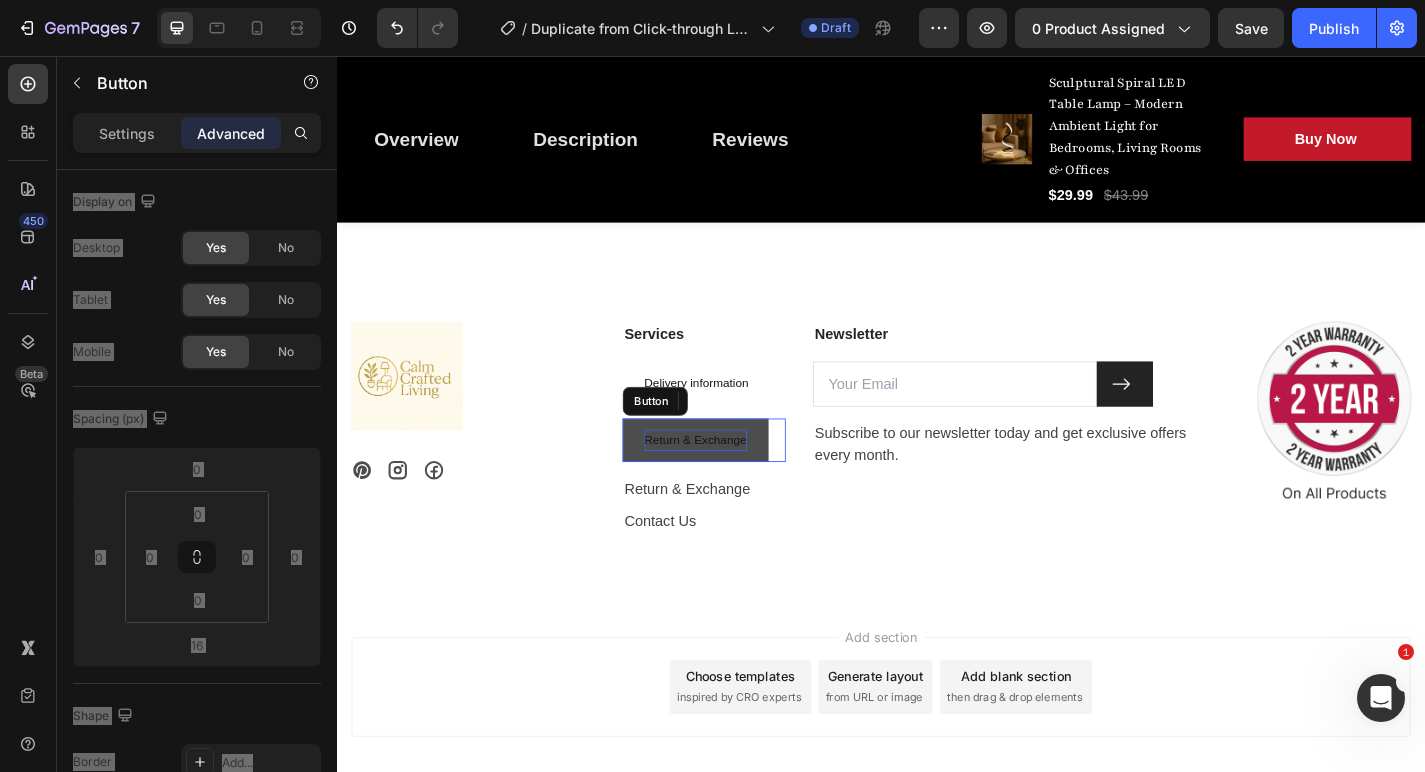 click on "Return & Exchange" at bounding box center [732, 479] 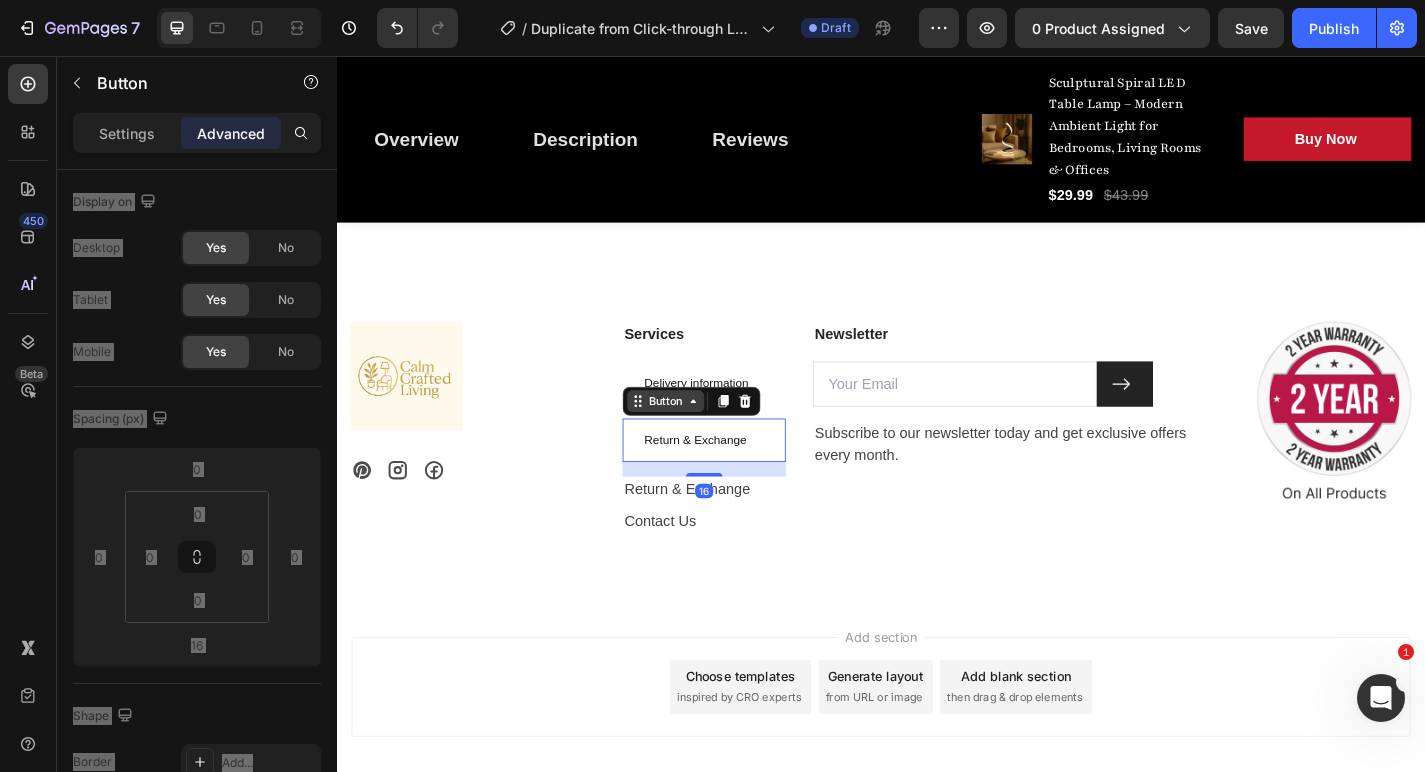 click on "Button" at bounding box center [699, 437] 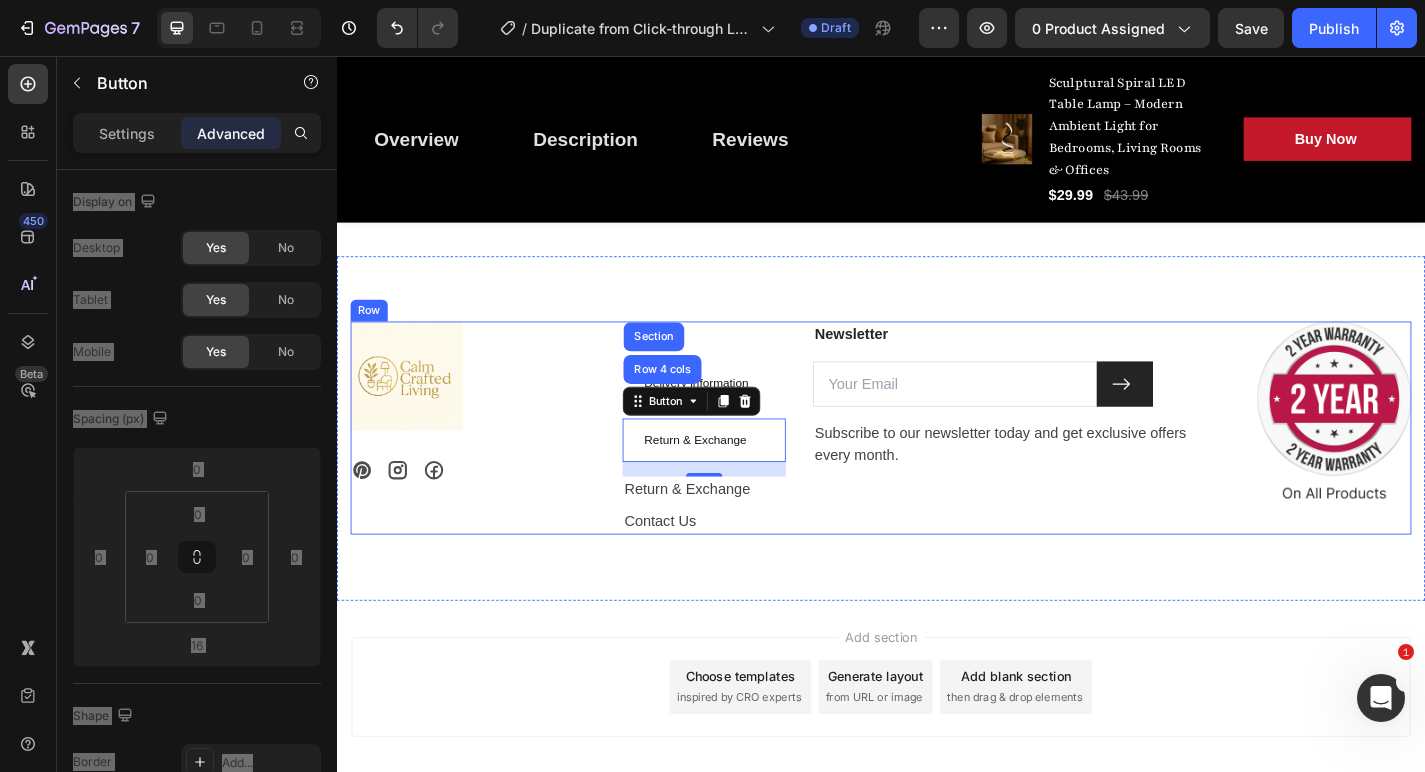click on "Image
Icon
Icon
Icon Row Services Text block Delivery information Button Return & Exchange Button Row 4 cols Section   16 Return & Exchange  Text block Contact Us Text block Newsletter Text block Email Field
Submit Button Row Subscribe to our newsletter today and get exclusive offers every month. Text block Newsletter Image Row" at bounding box center [937, 466] 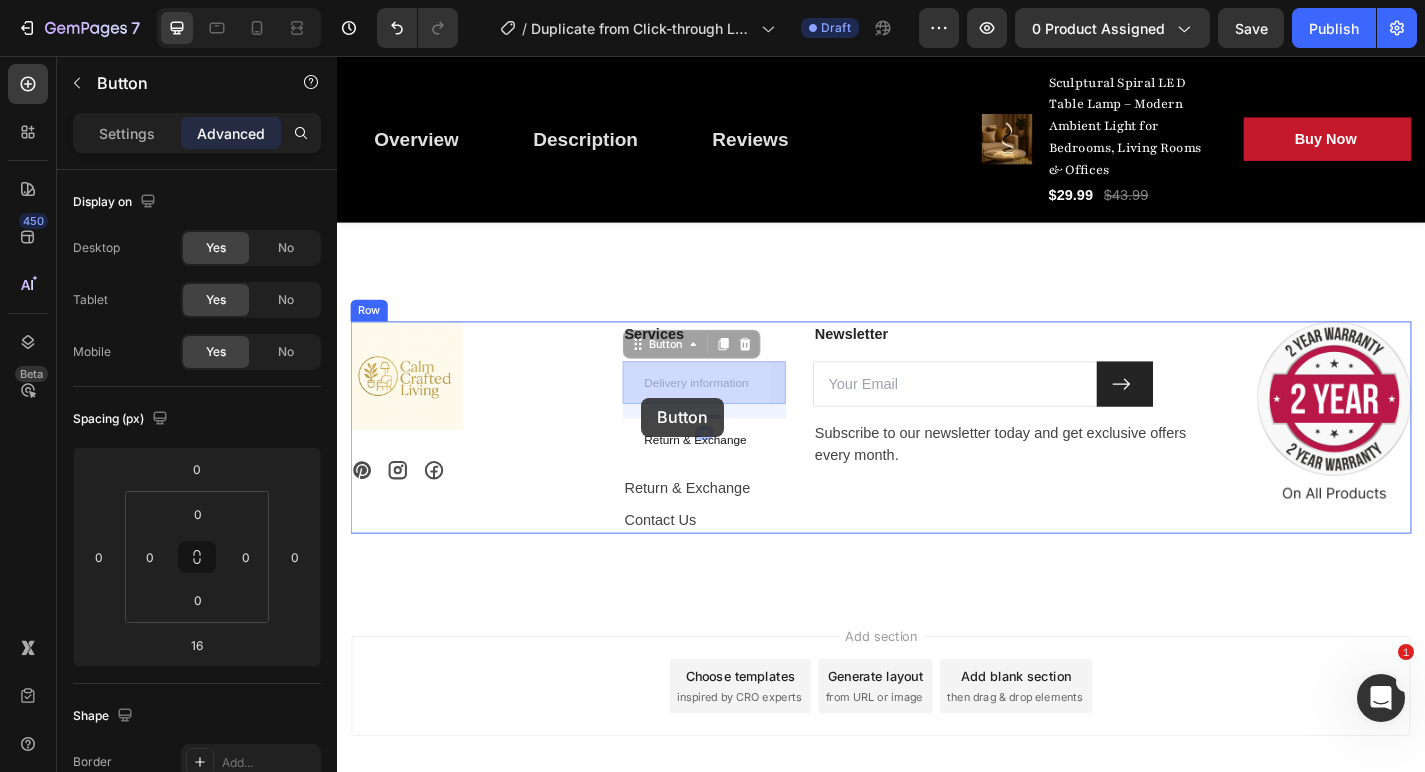 drag, startPoint x: 666, startPoint y: 416, endPoint x: 673, endPoint y: 429, distance: 14.764823 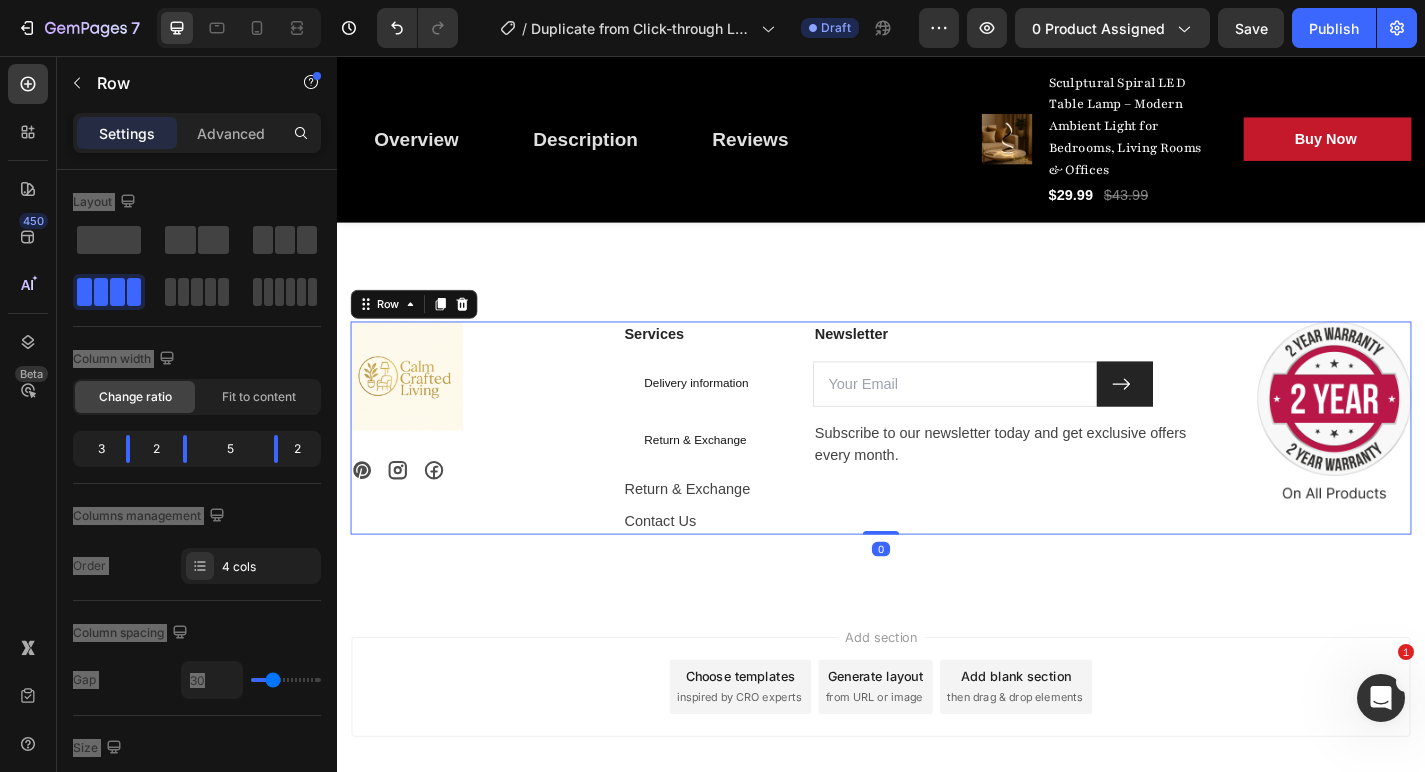 click on "Return & Exchange Button" at bounding box center (742, 487) 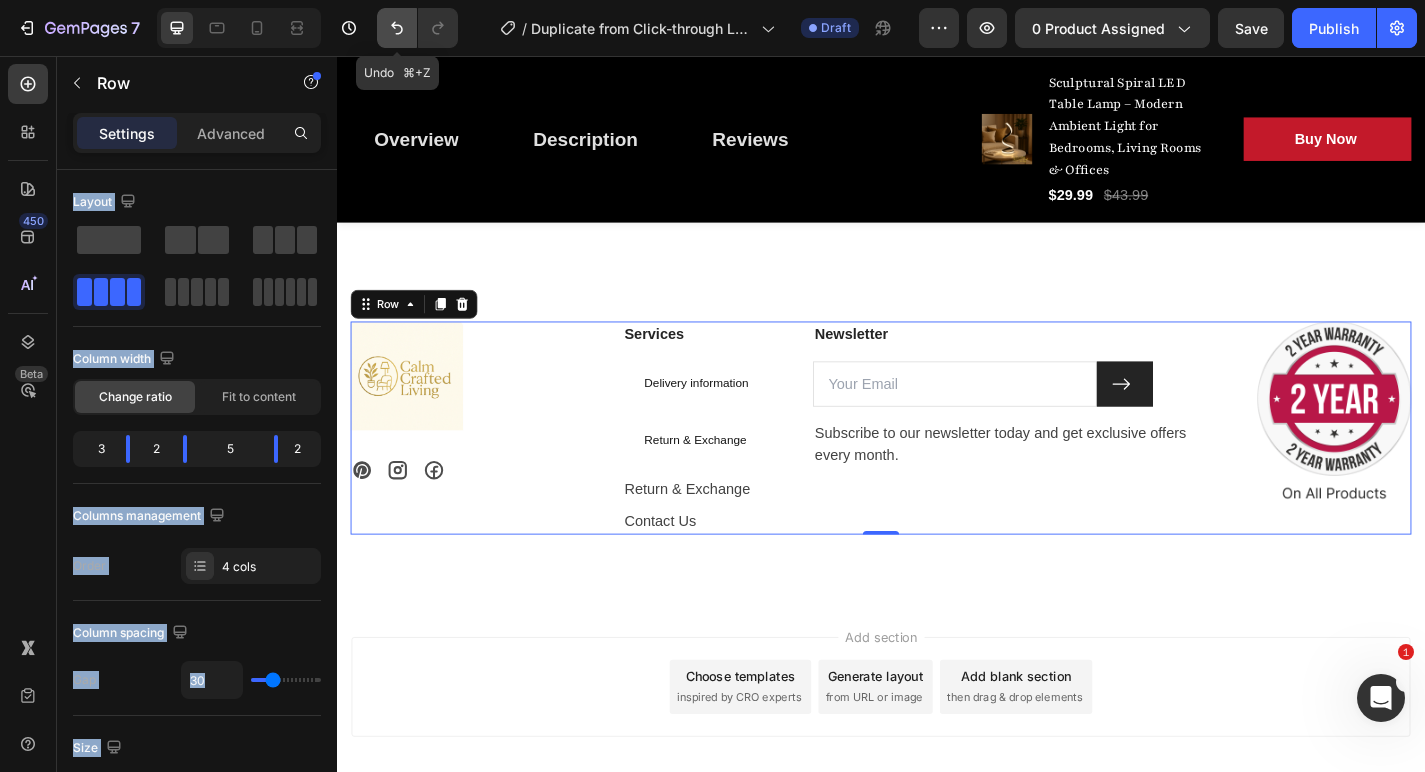 click 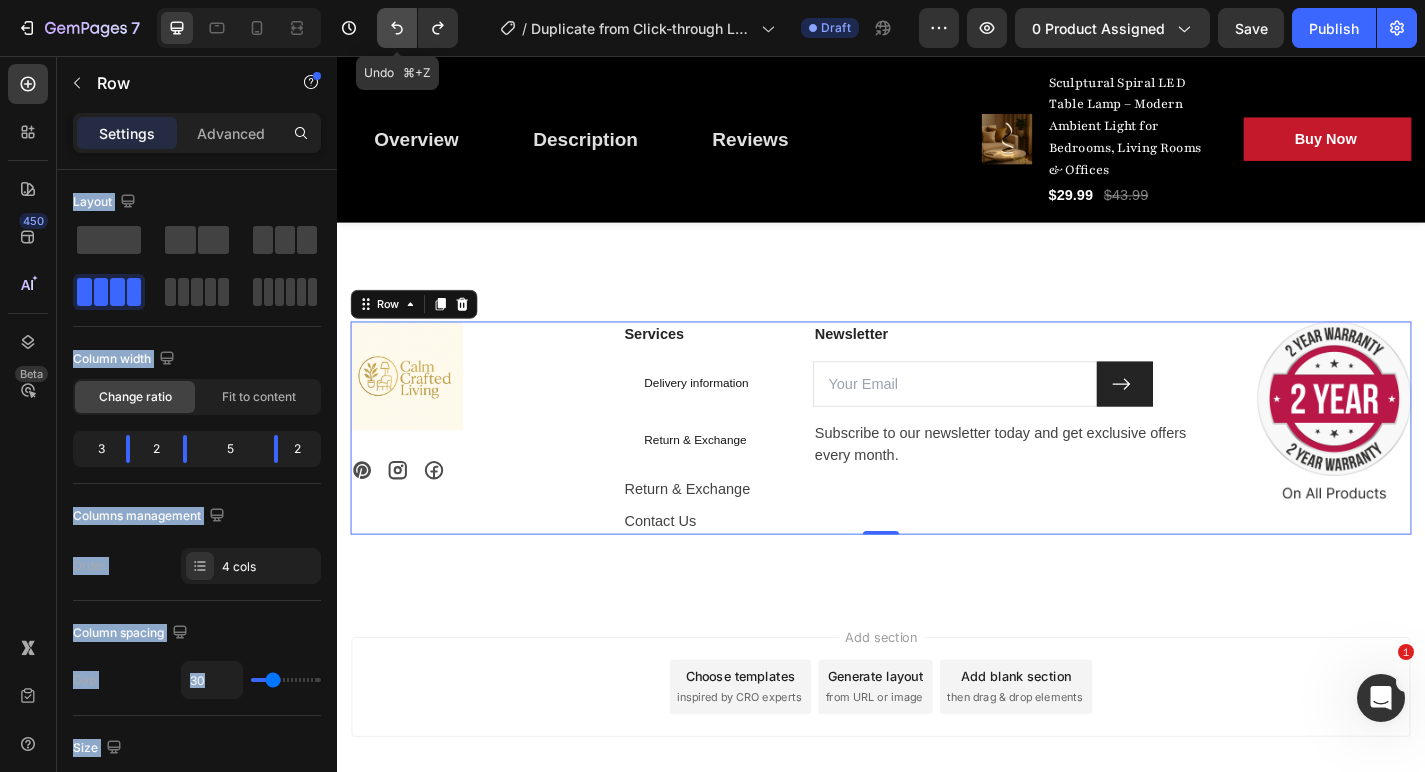 click 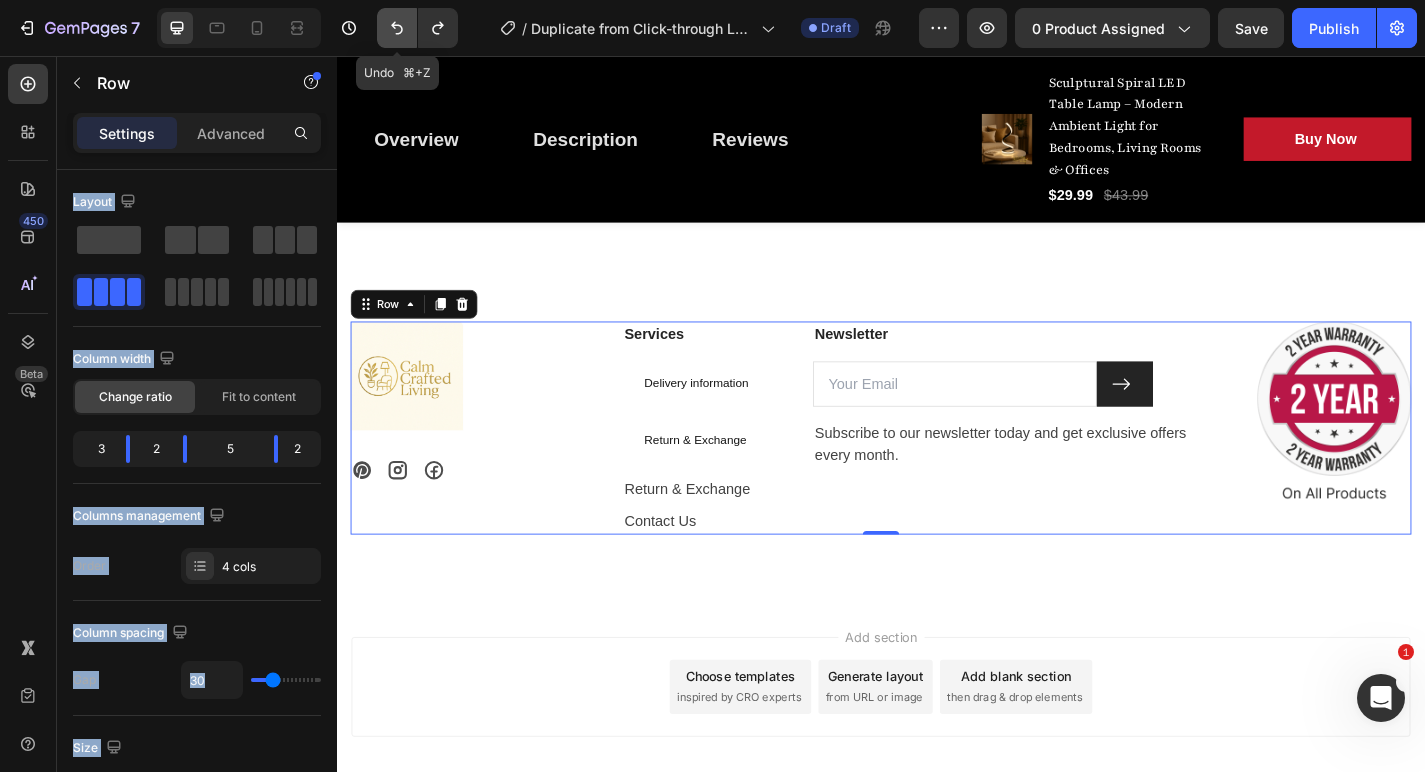 click 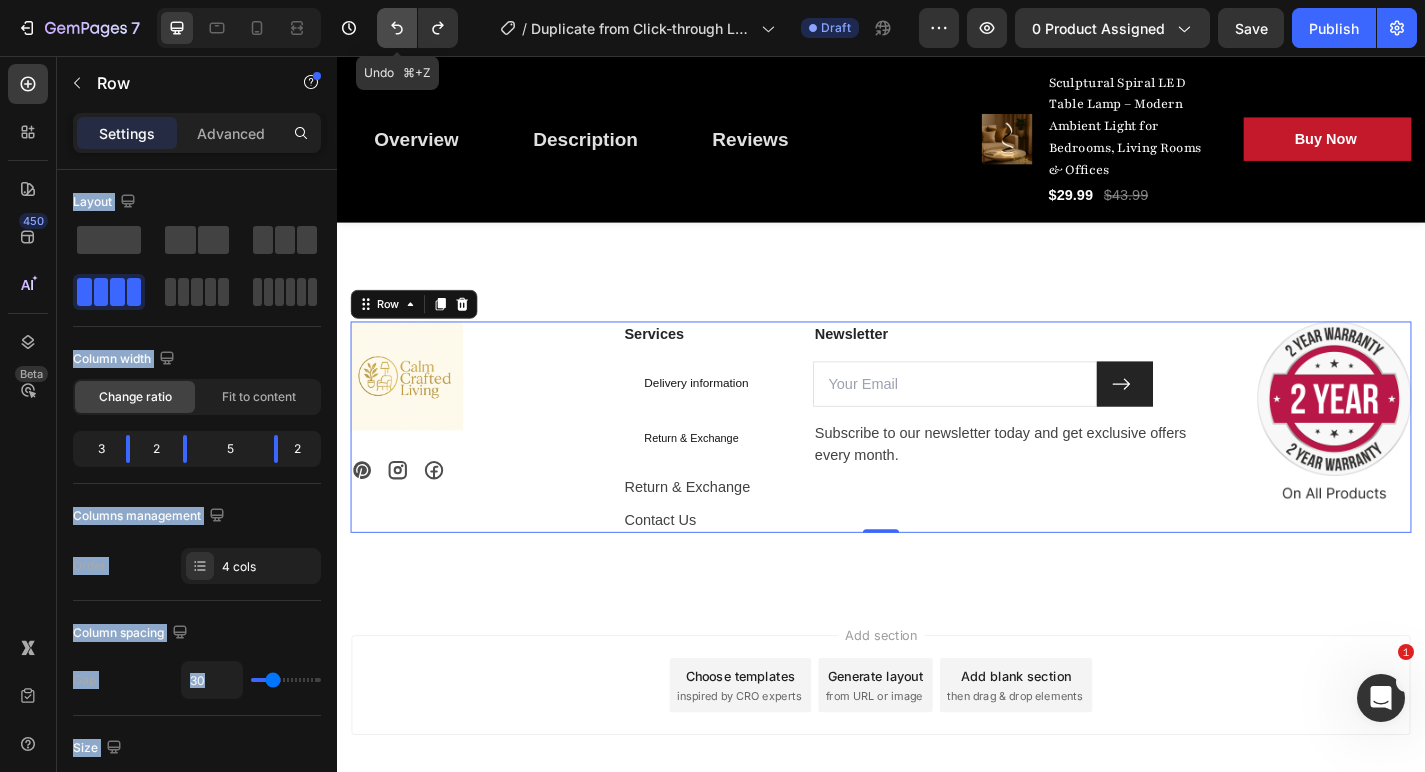 click 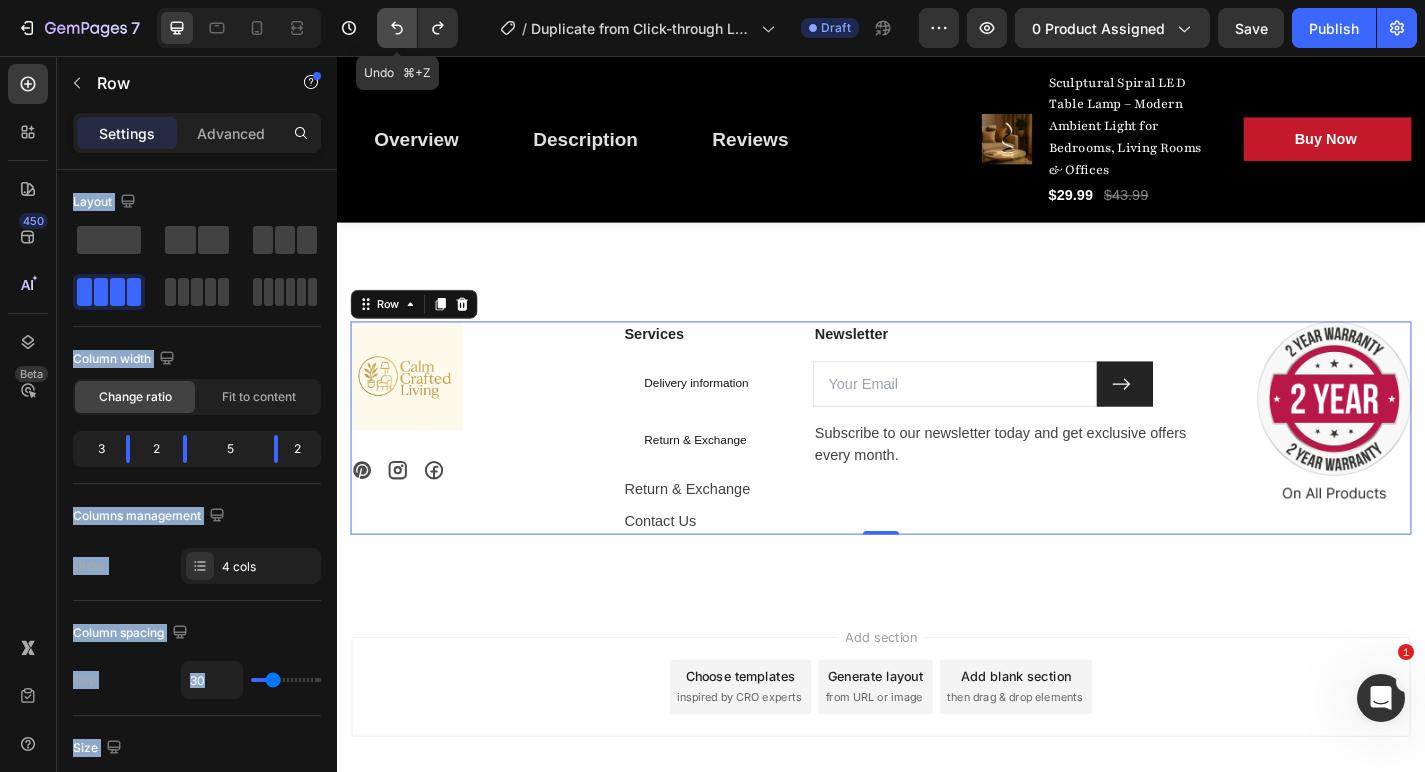 click 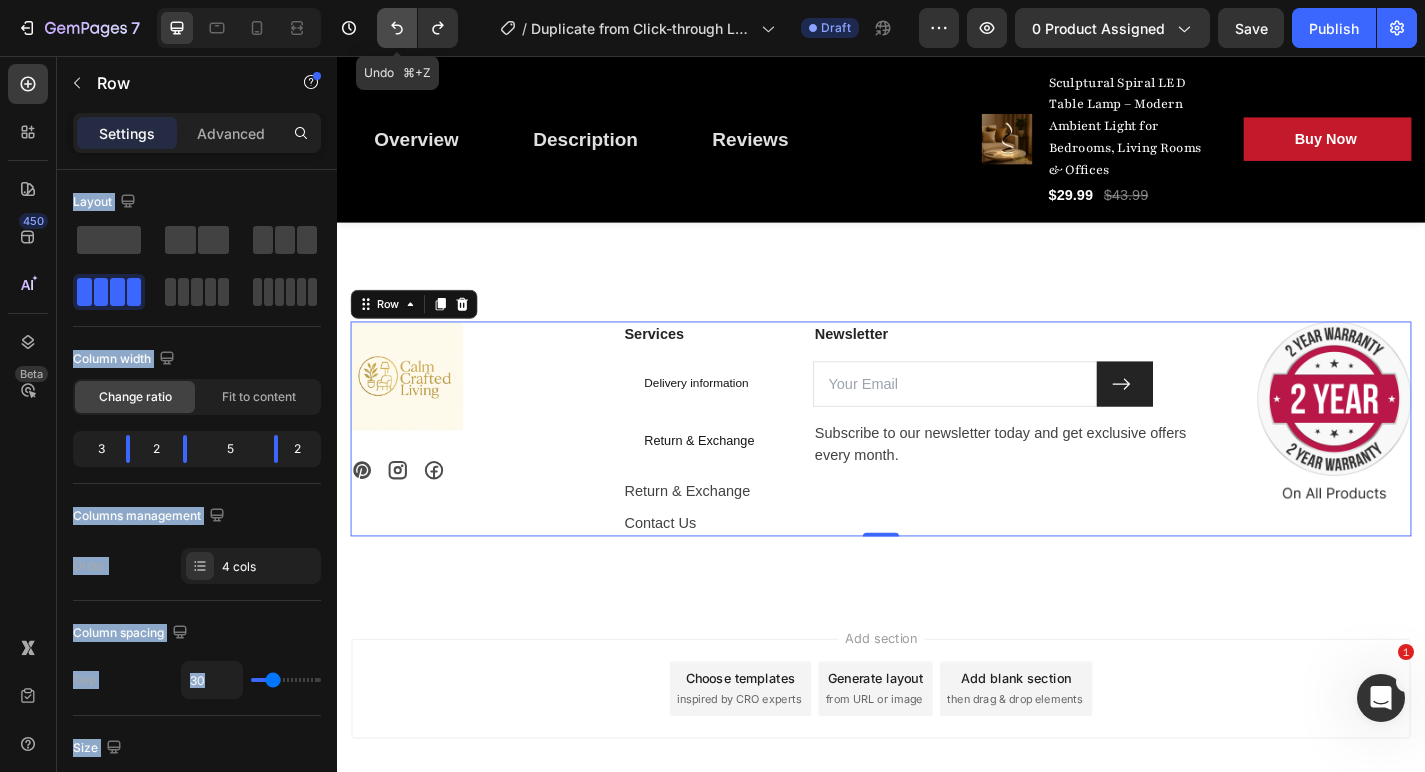 click 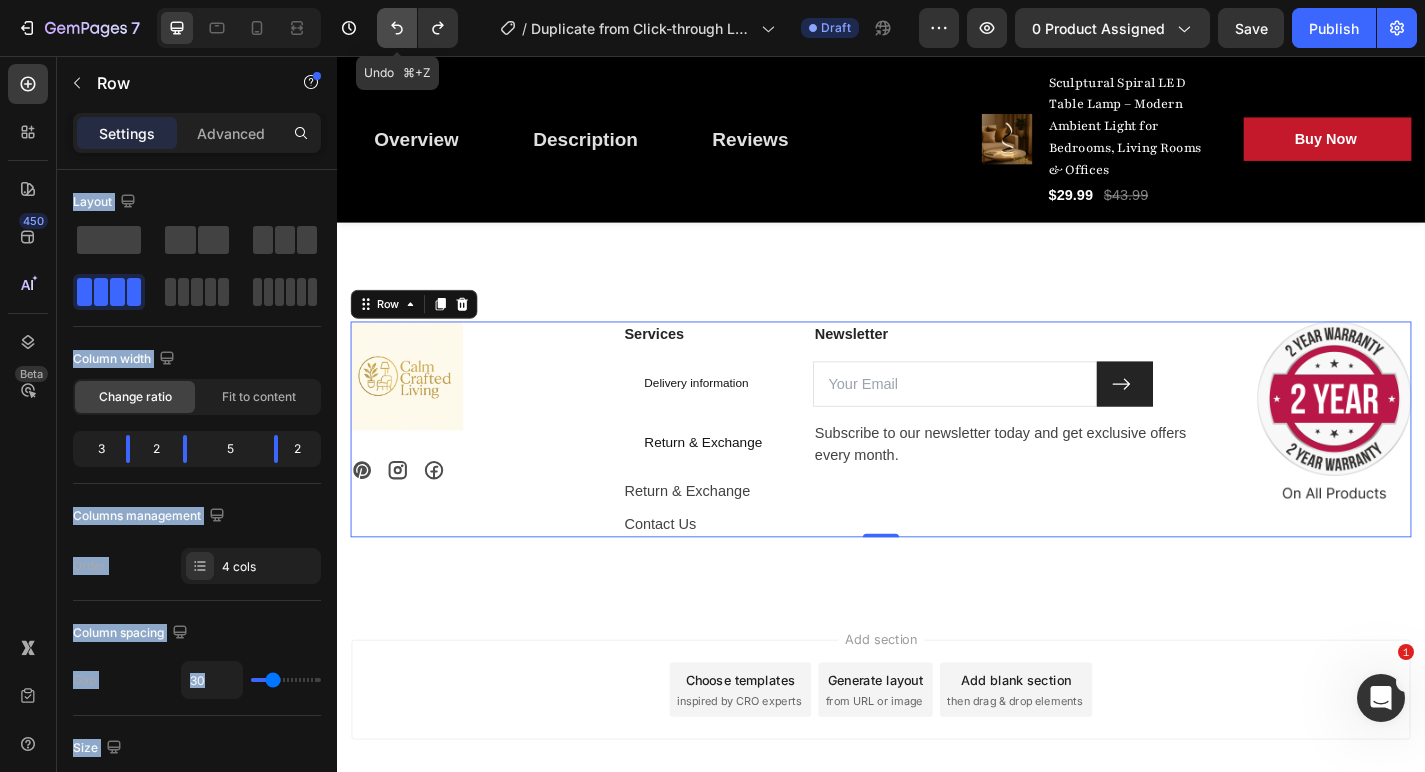 click 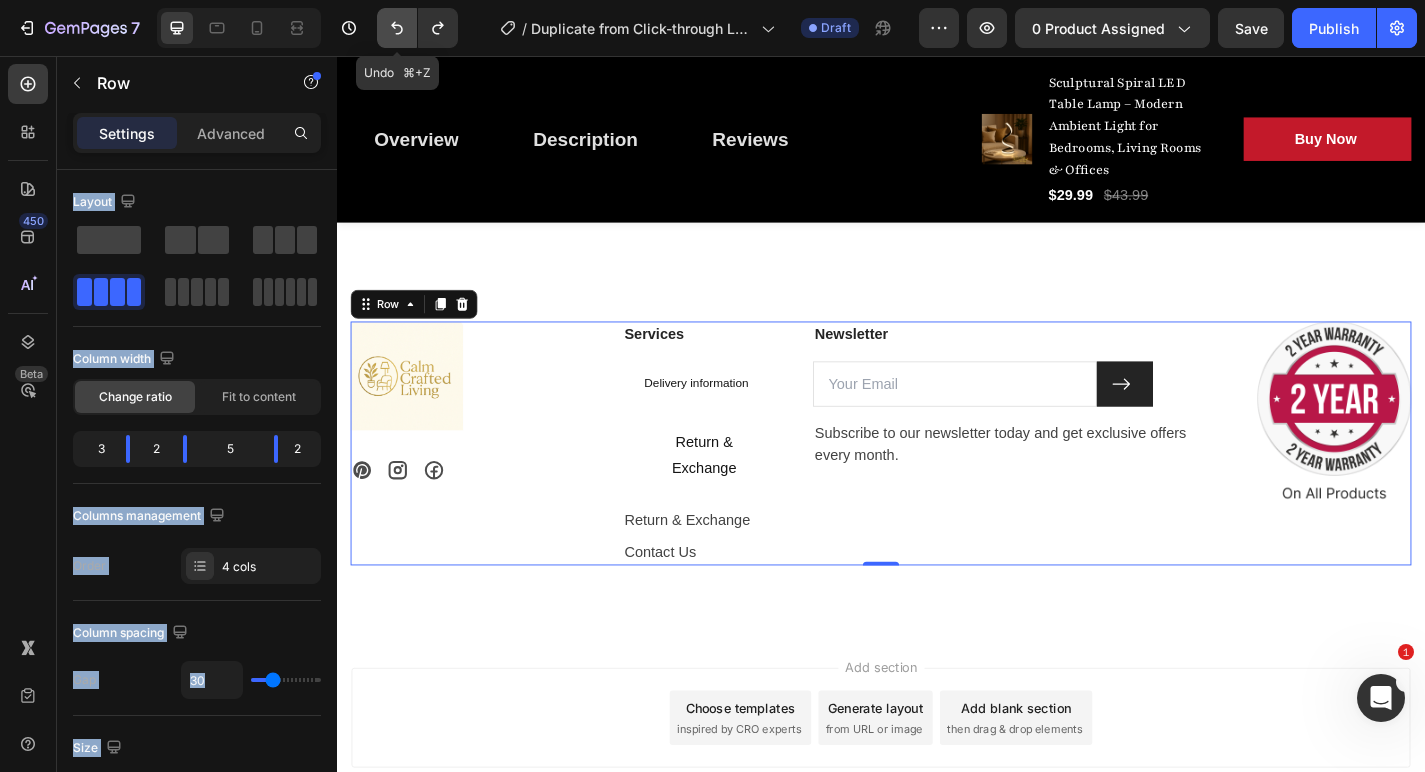 click 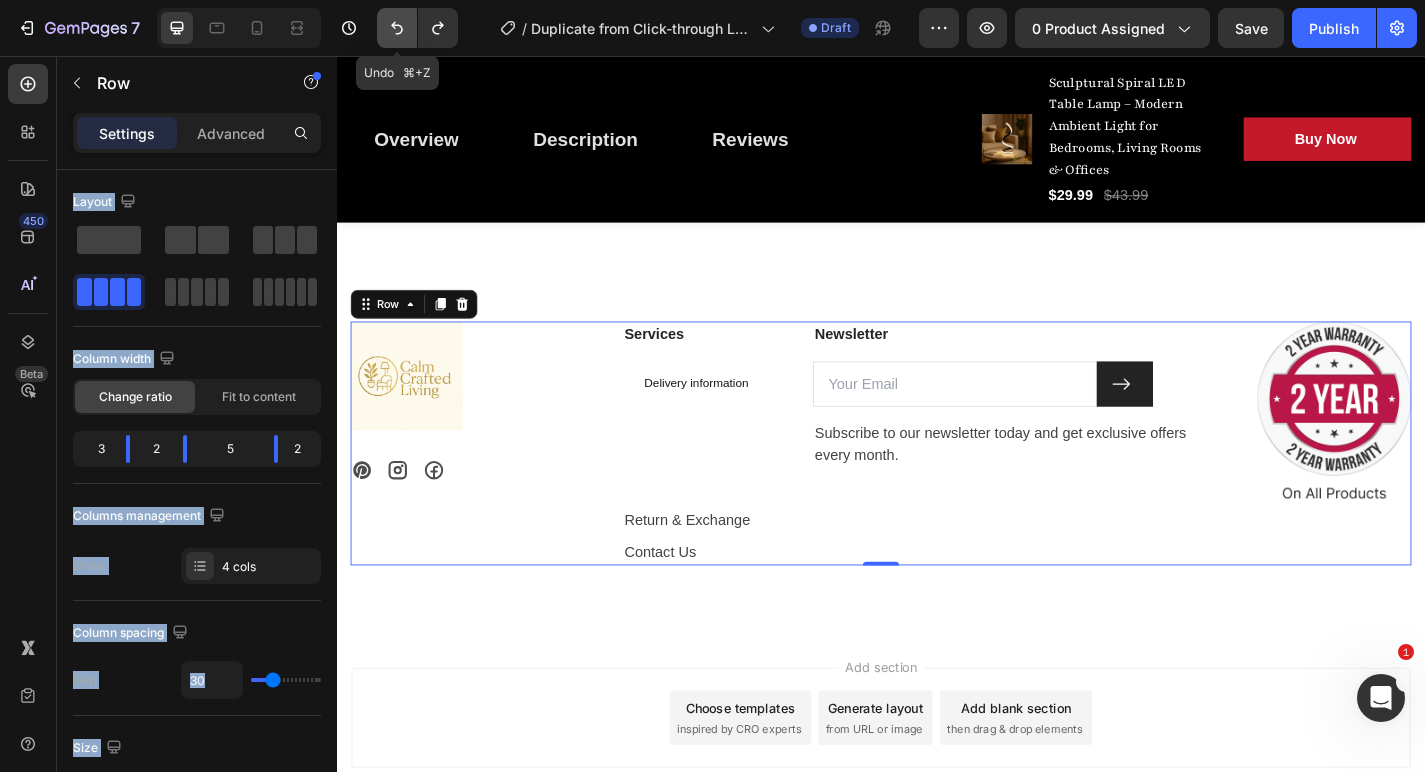 click 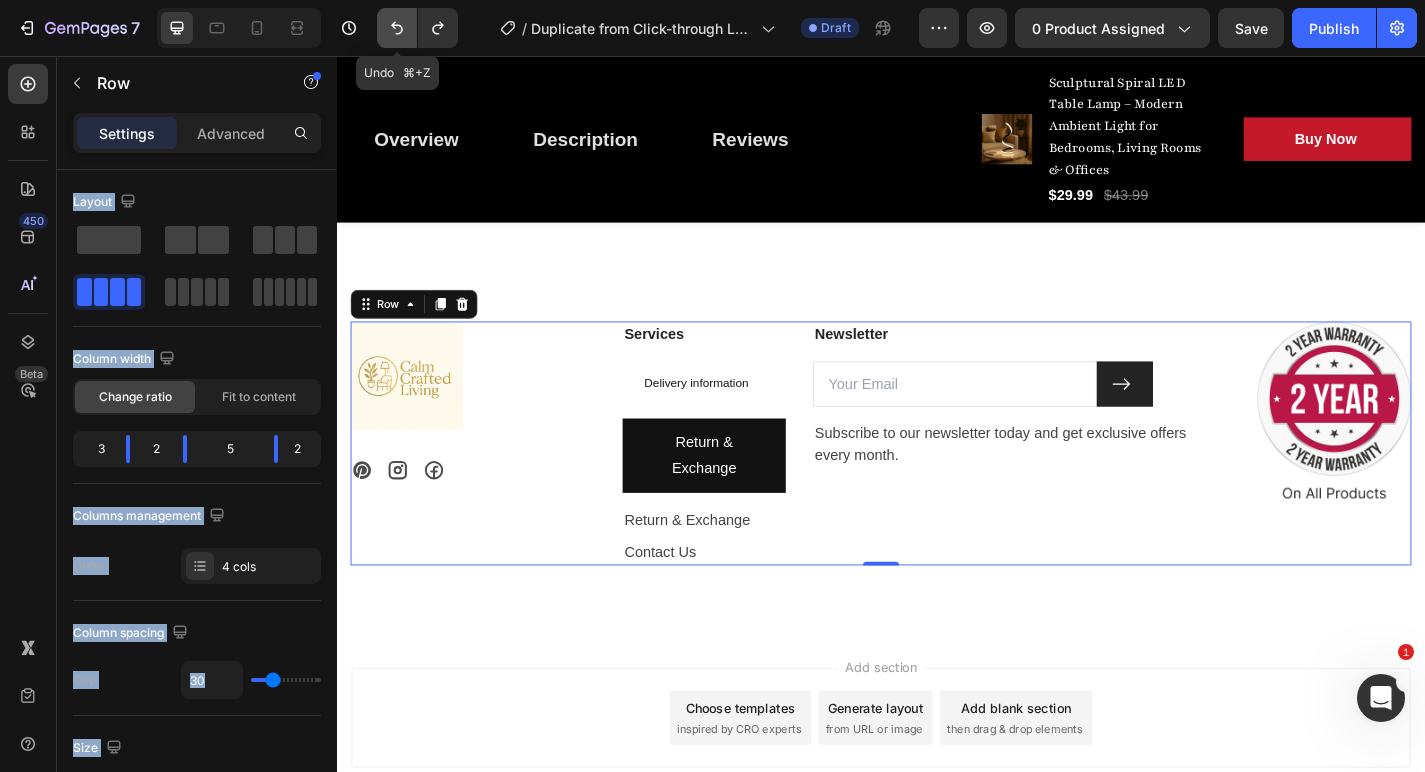 click 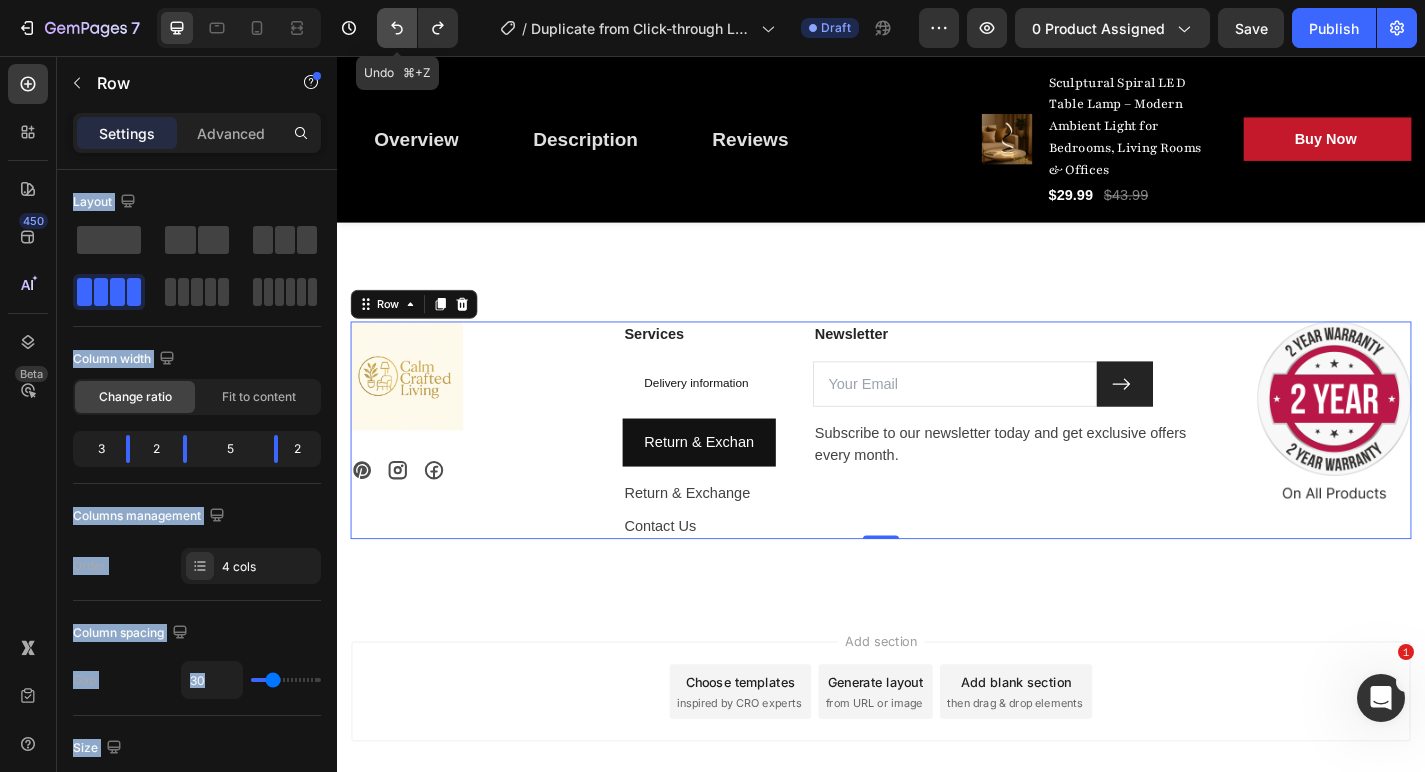 click 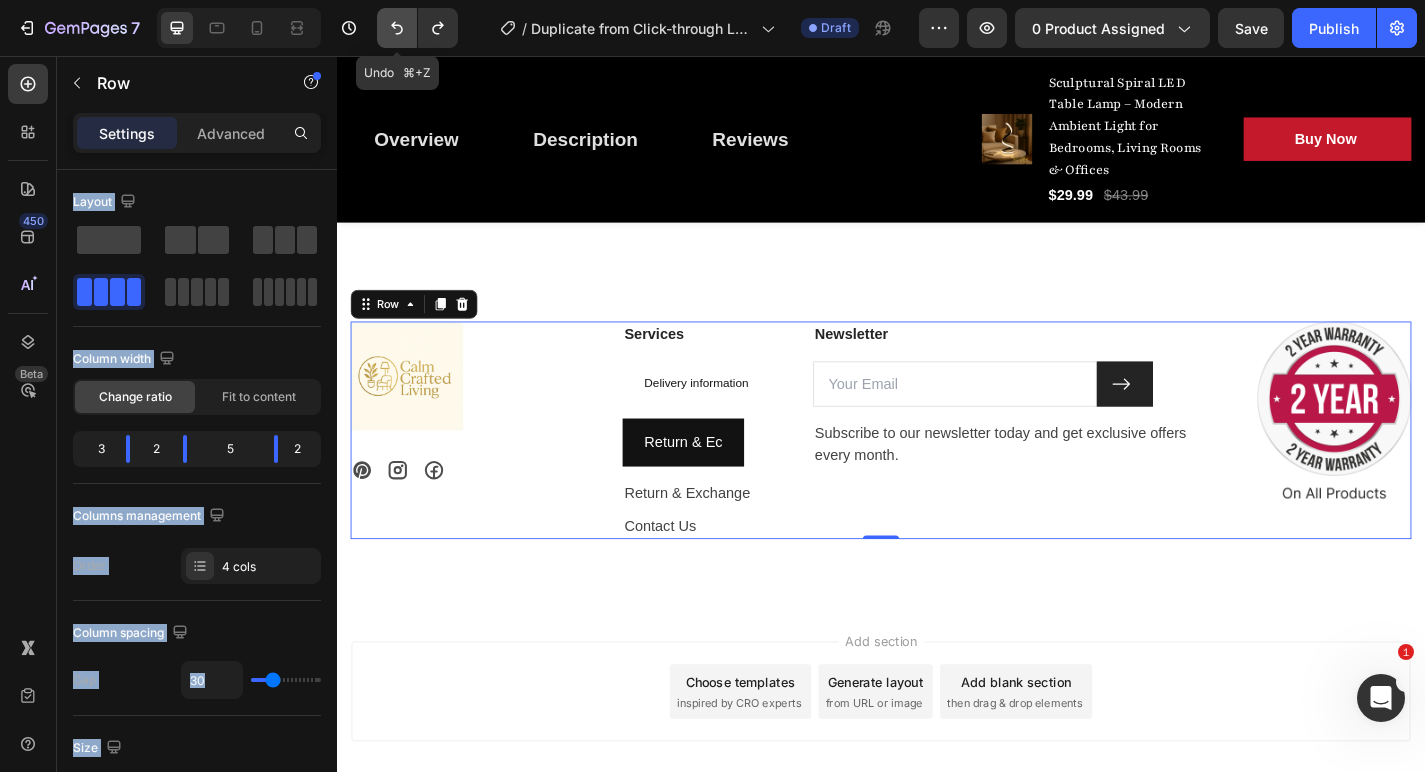 click 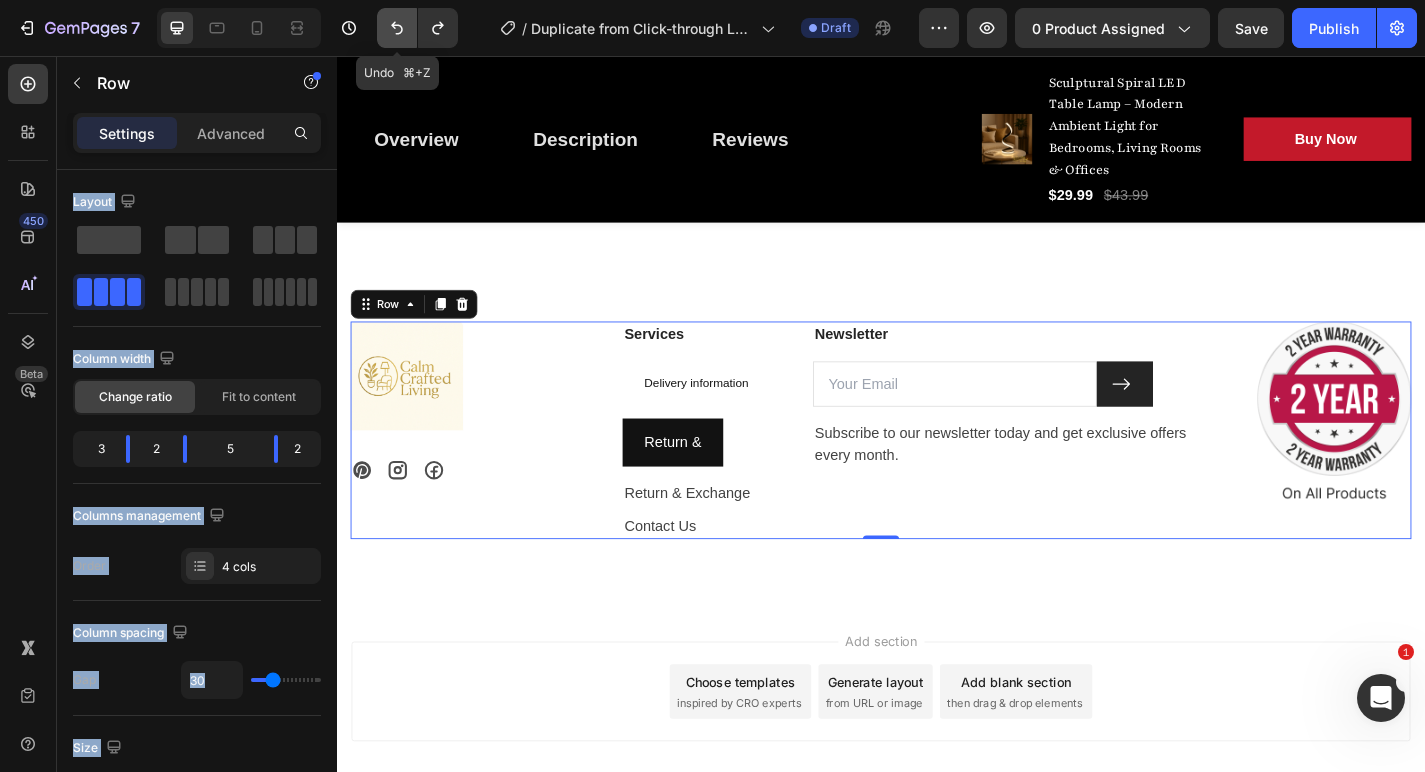 click 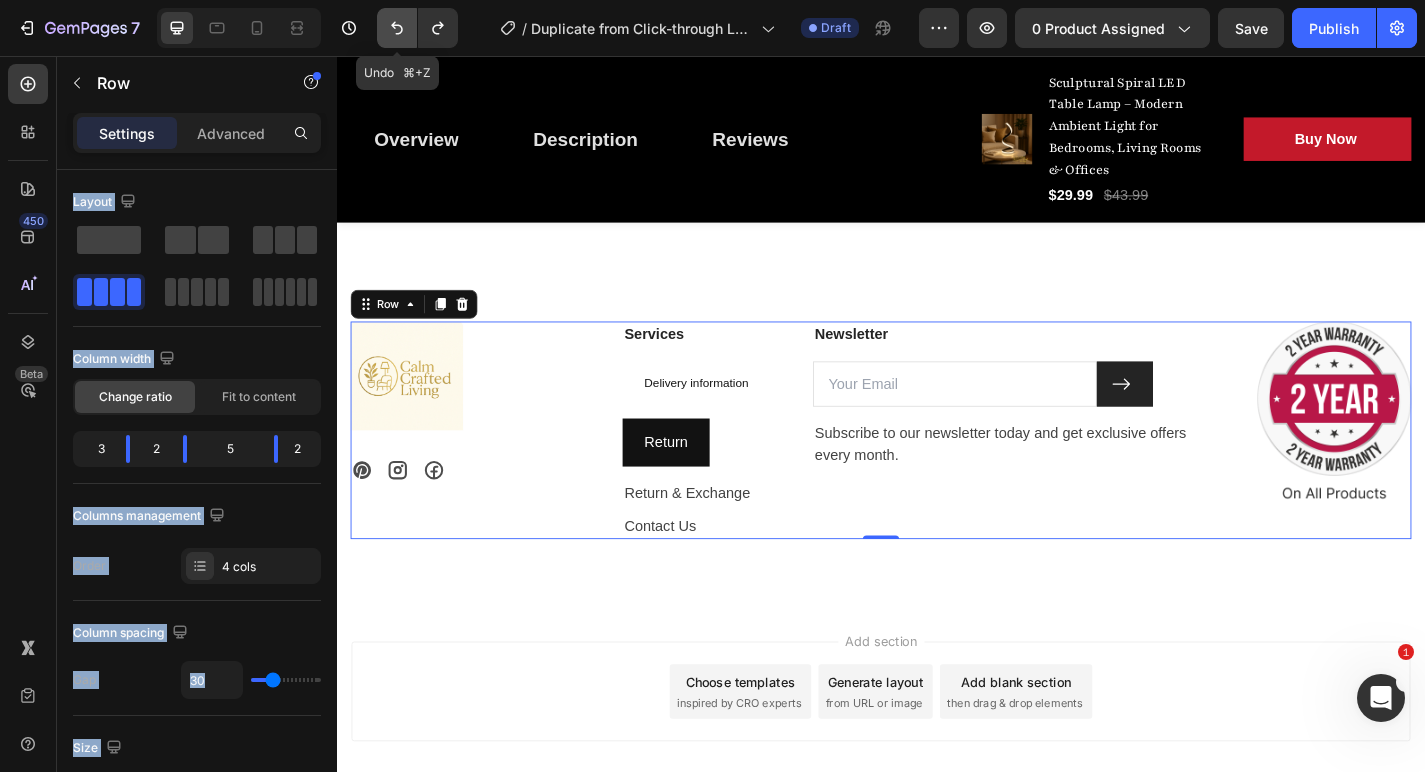 click 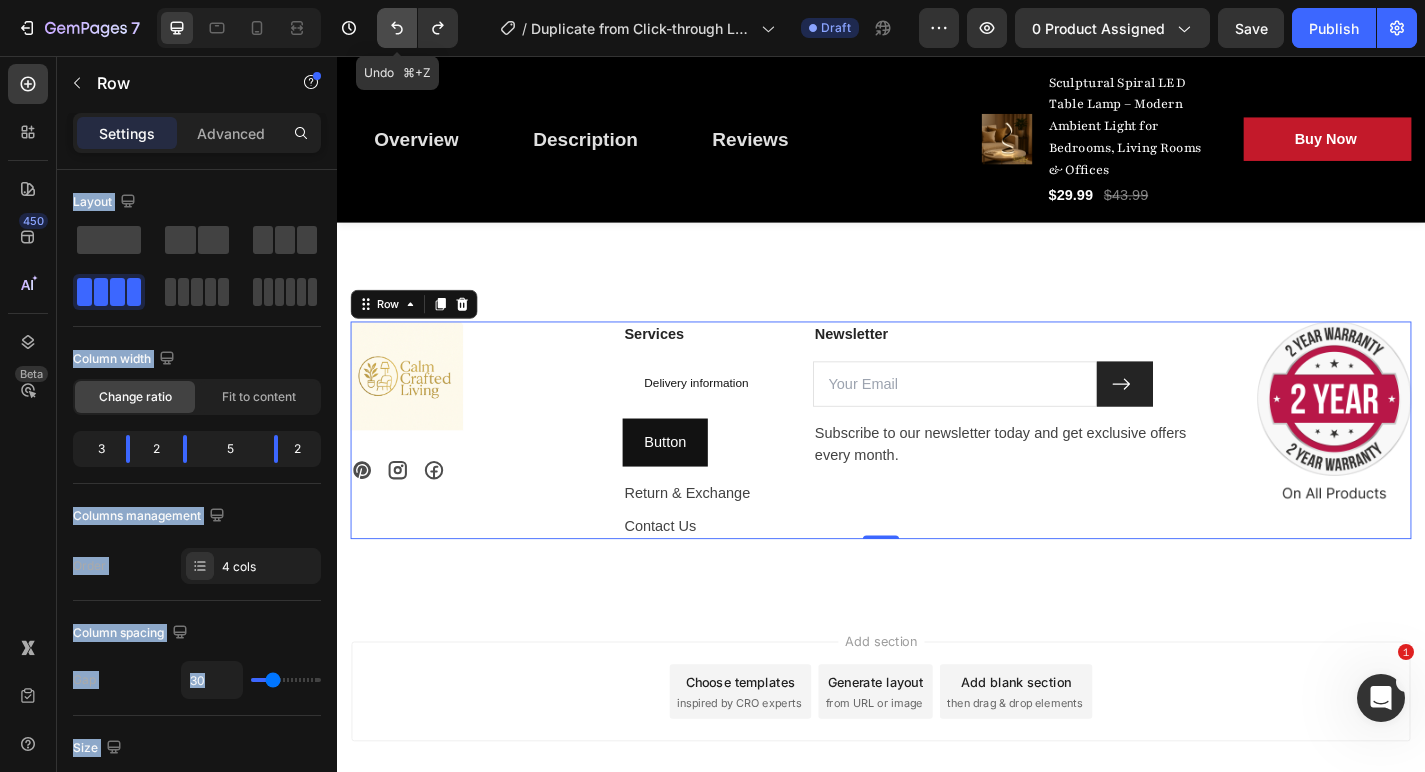click 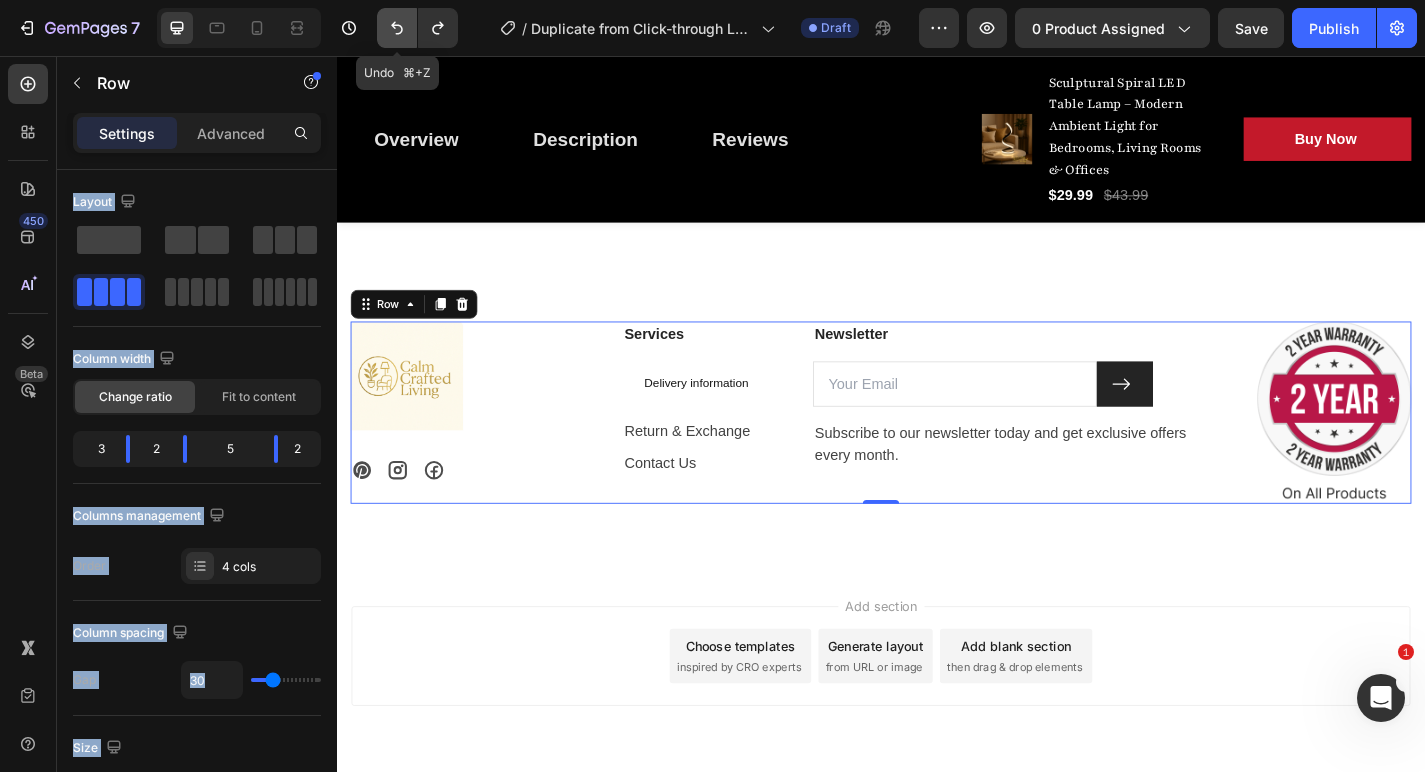 click 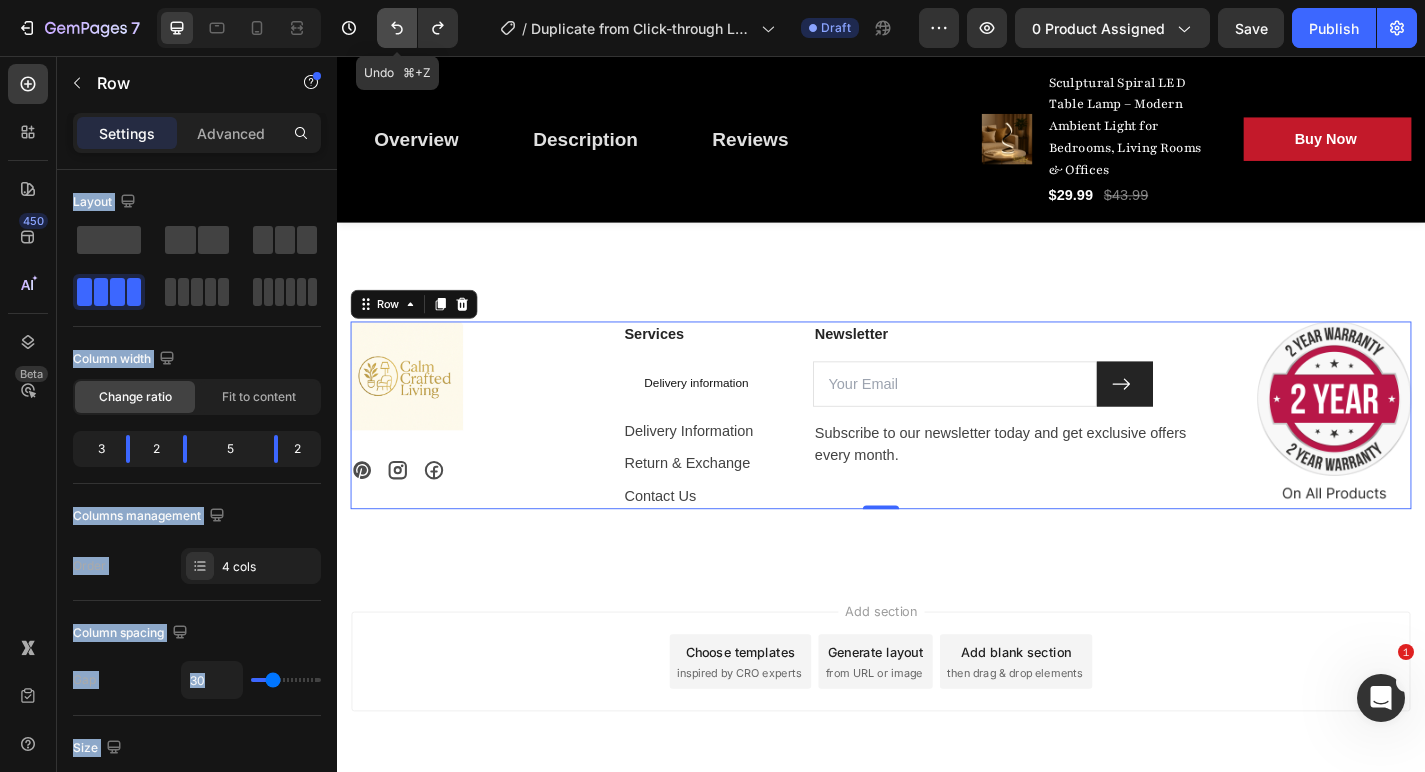 click 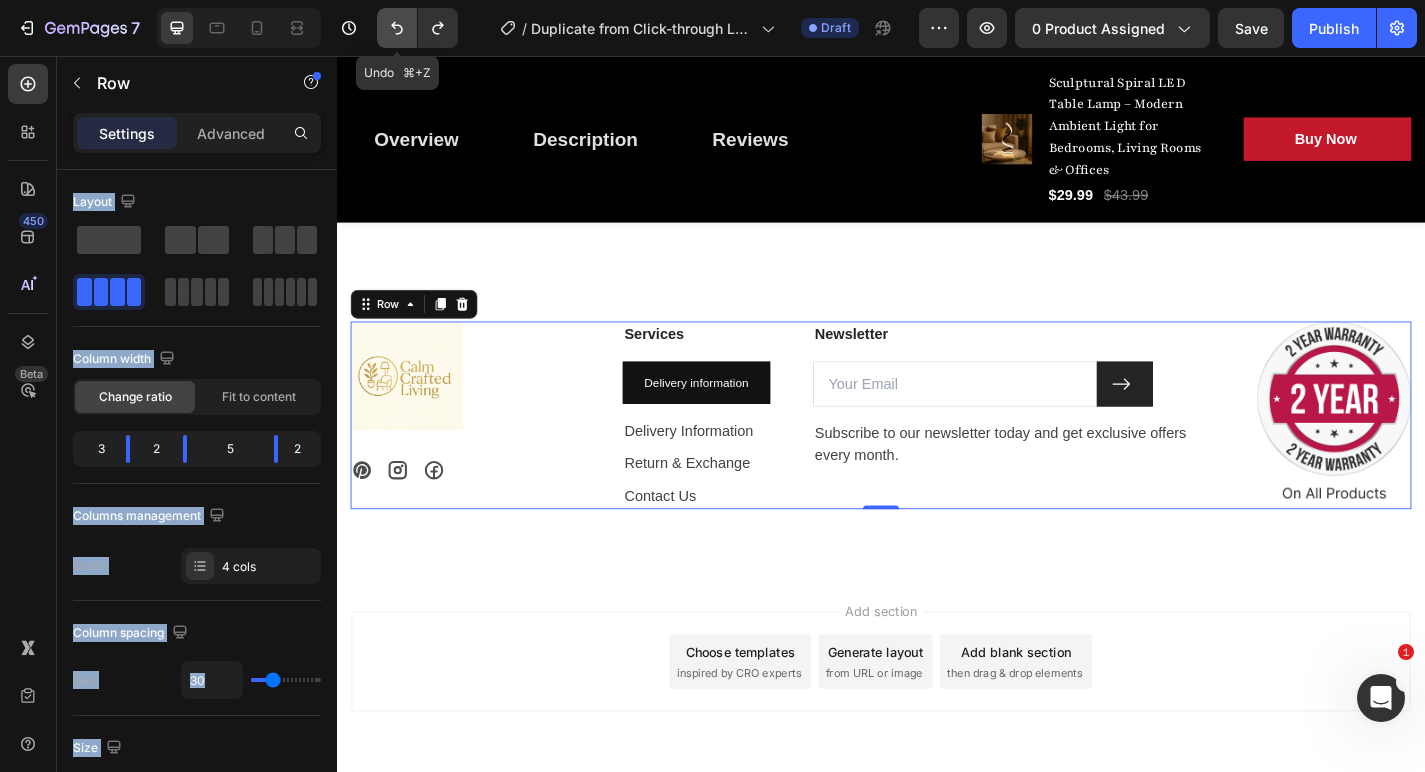 click 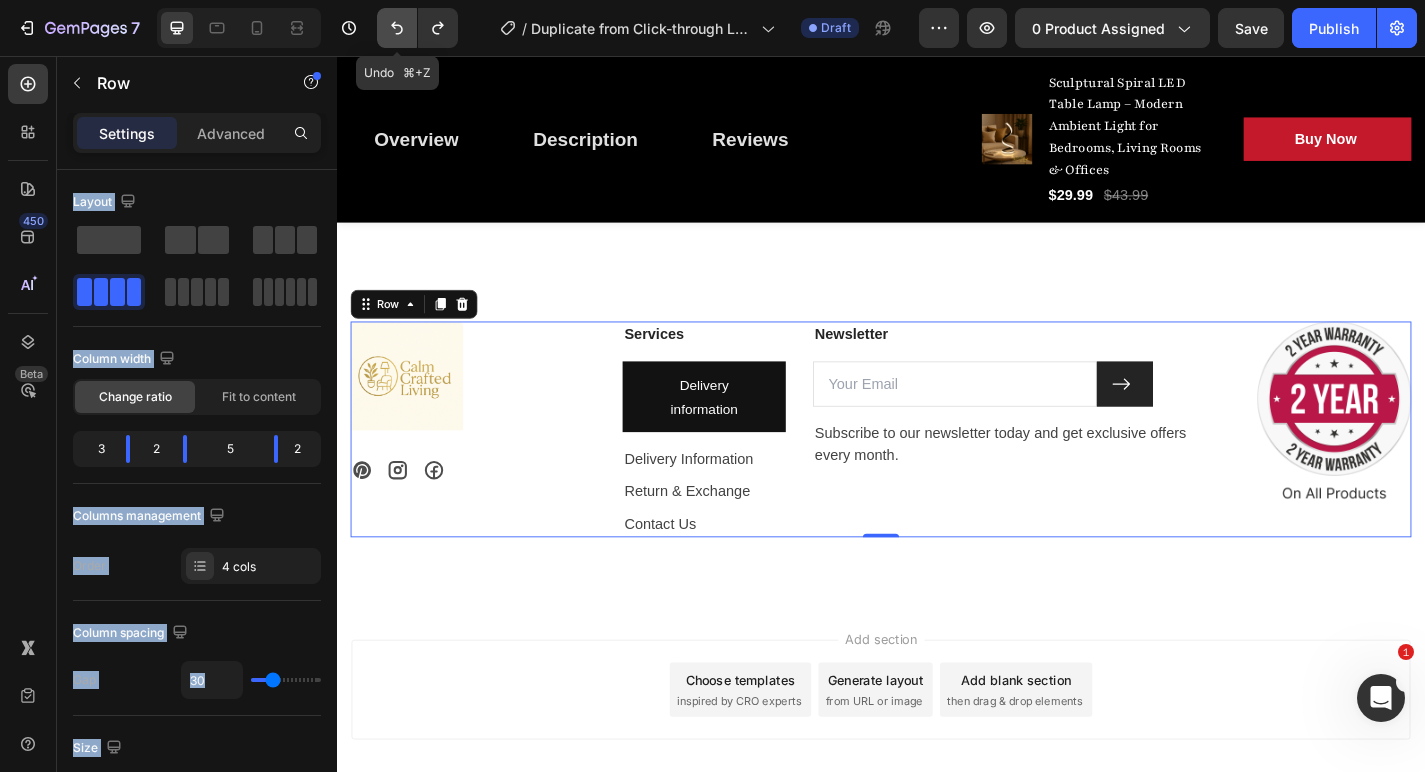 click 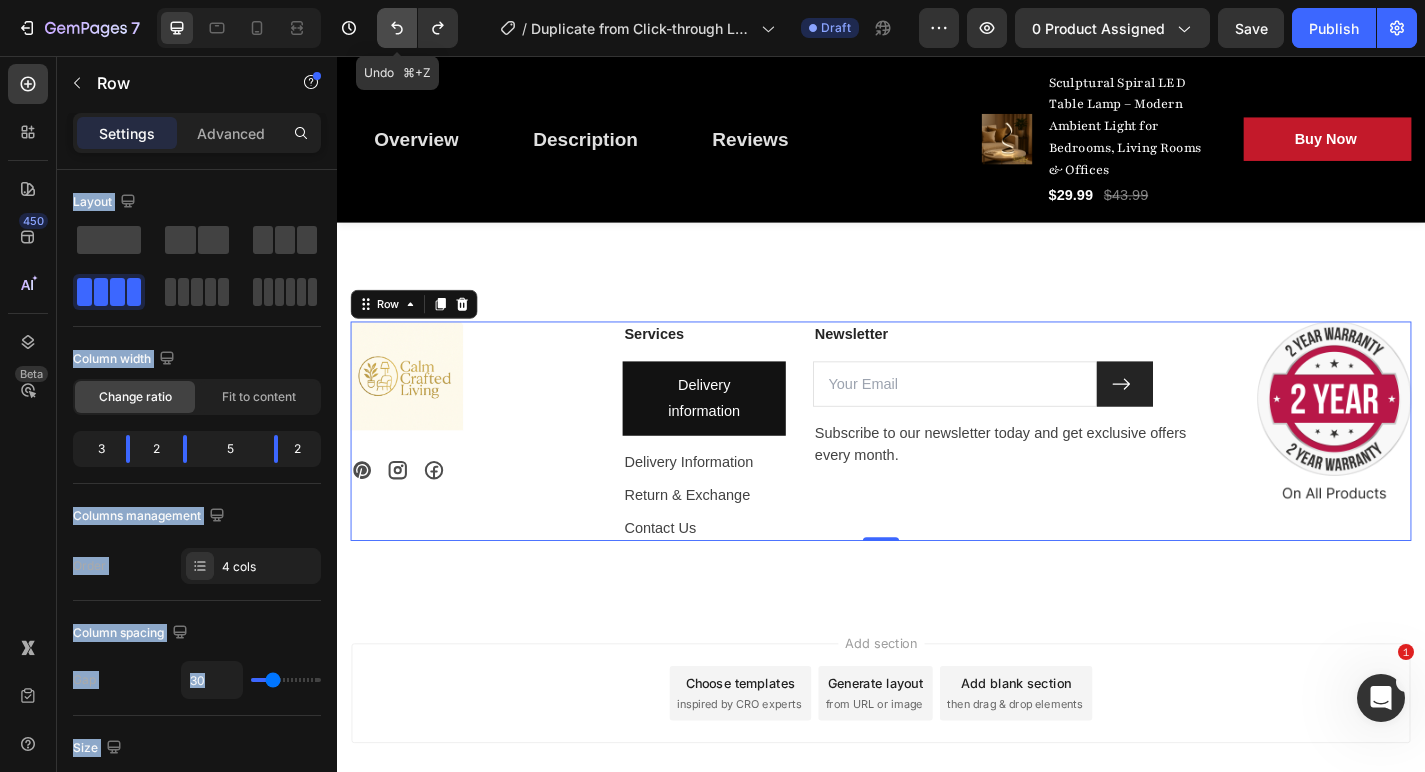 click 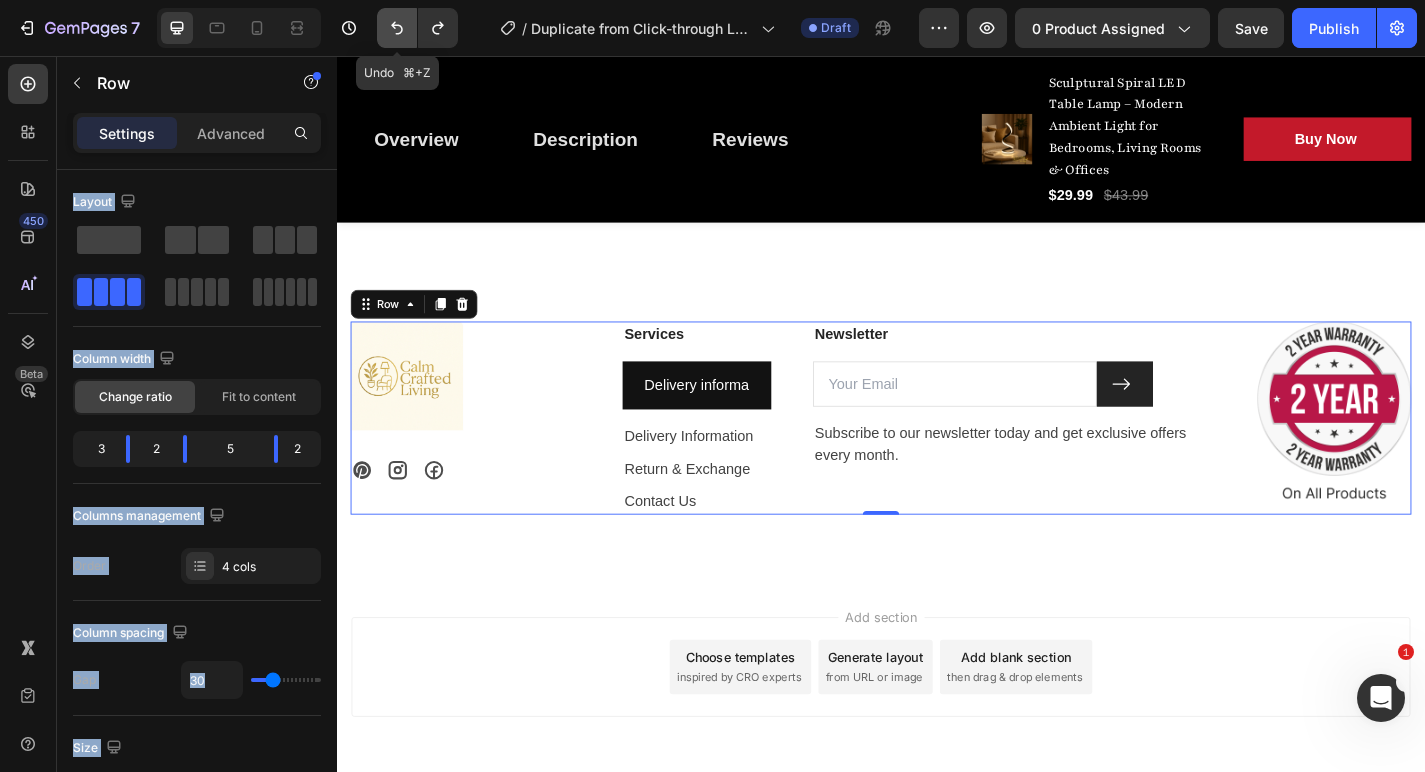 click 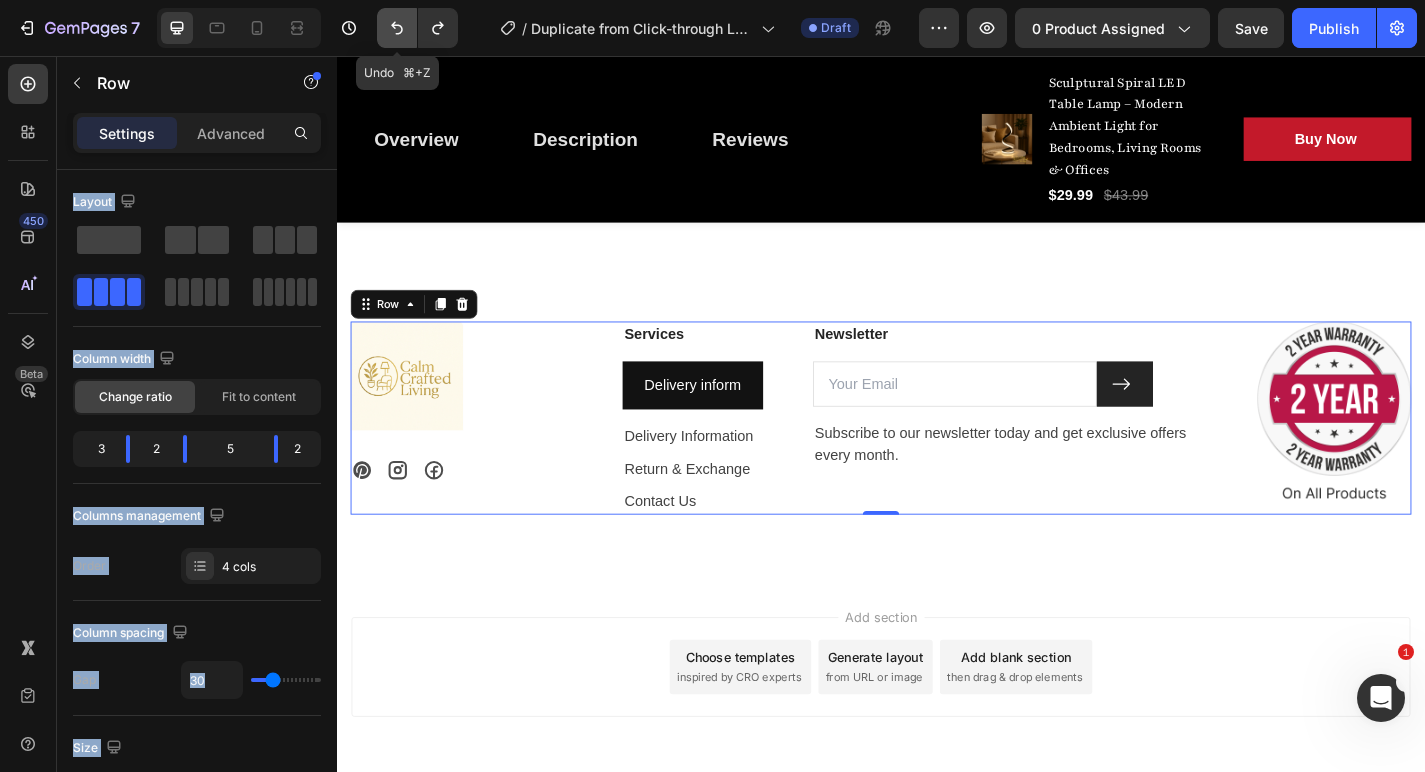 click 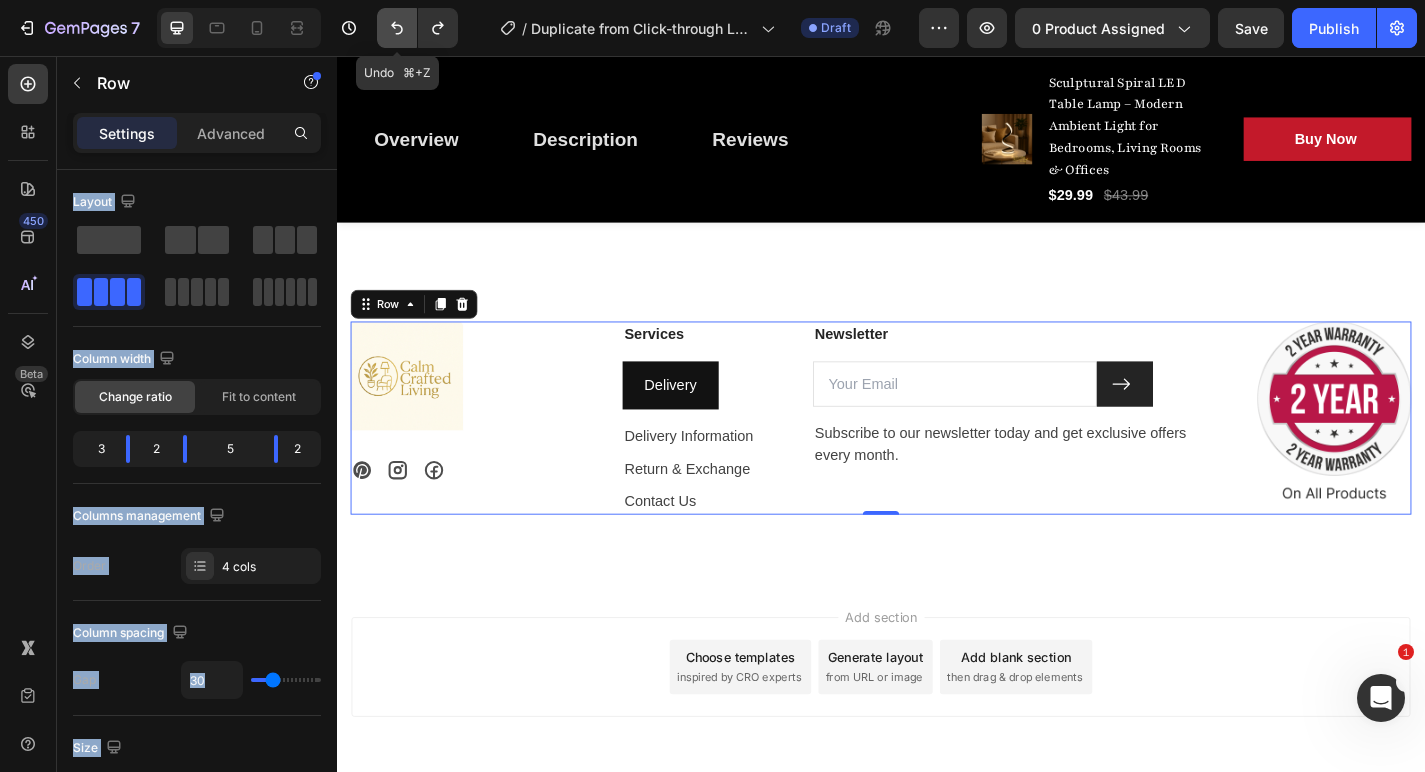 click 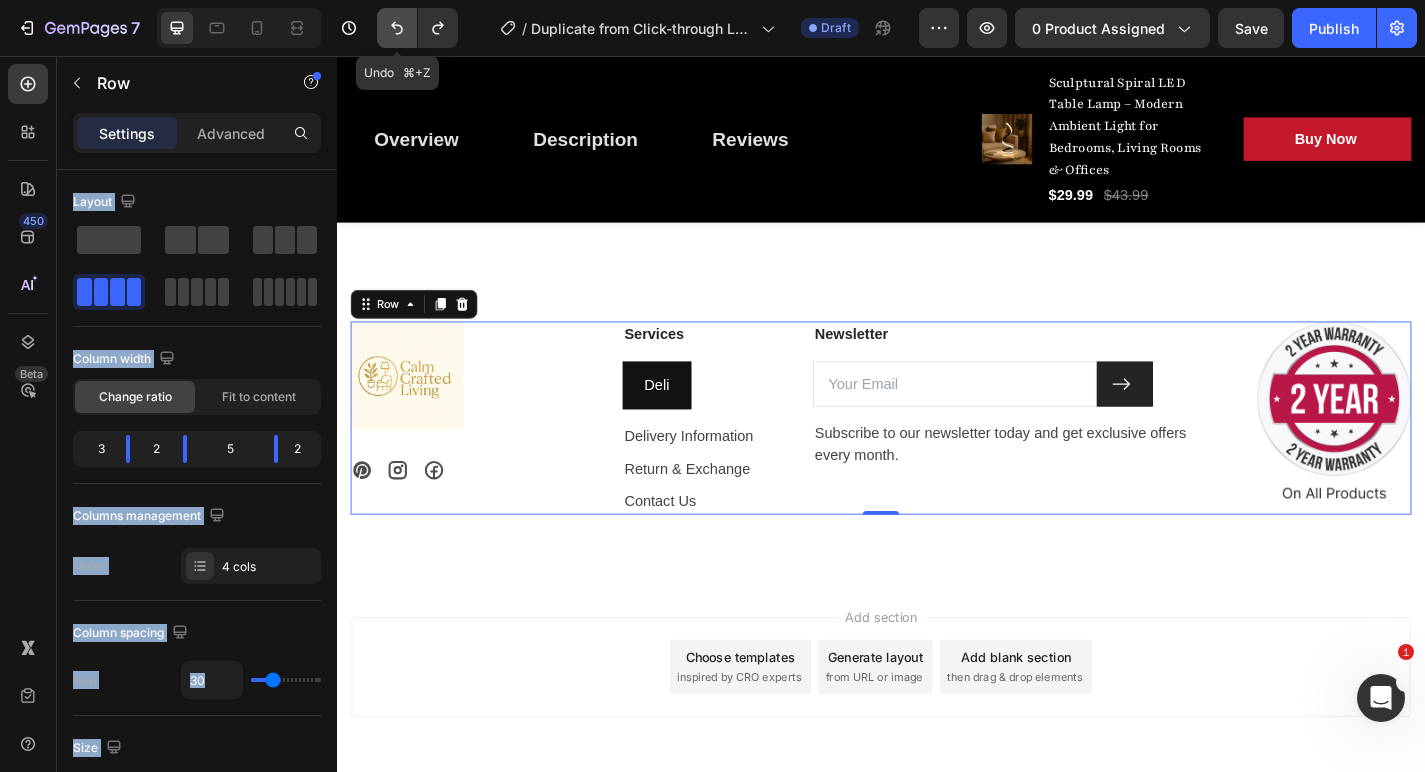 click 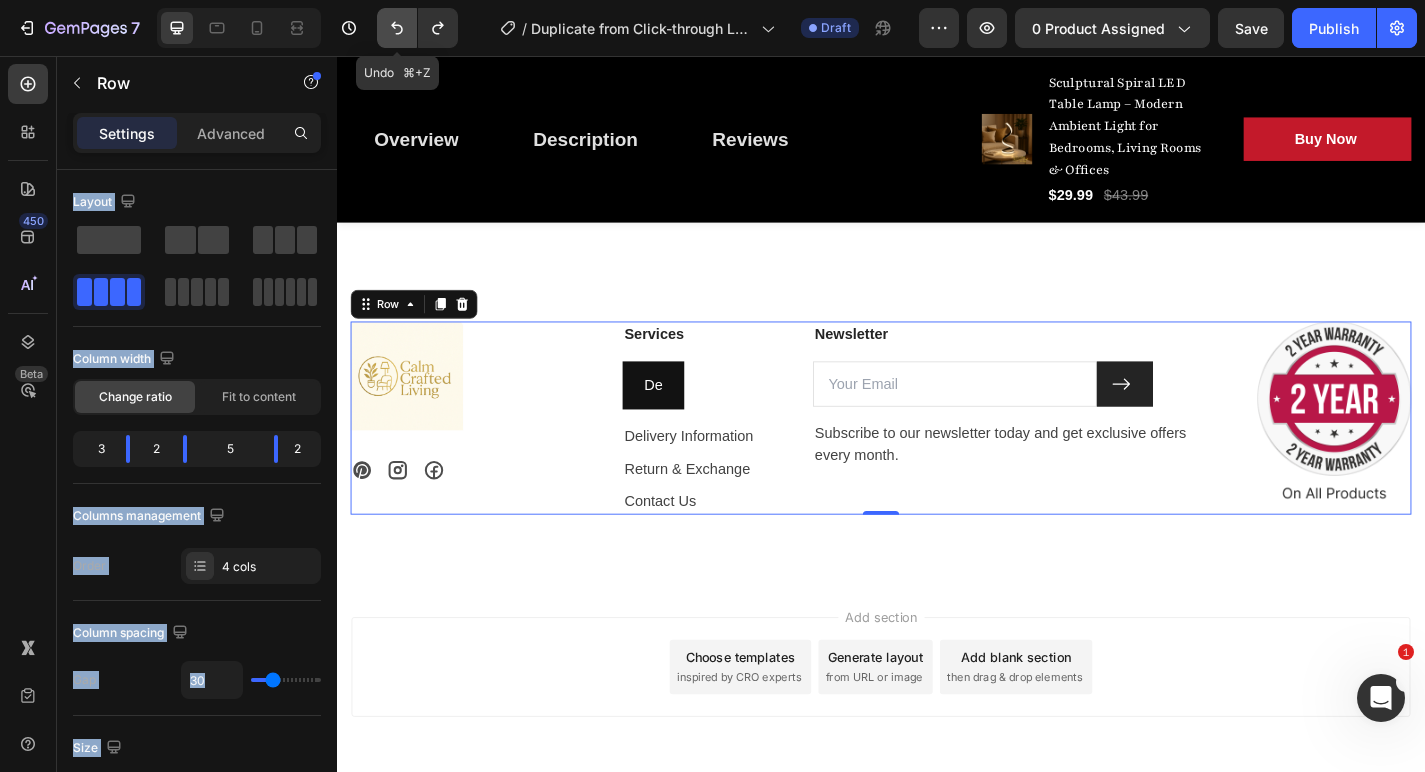 click 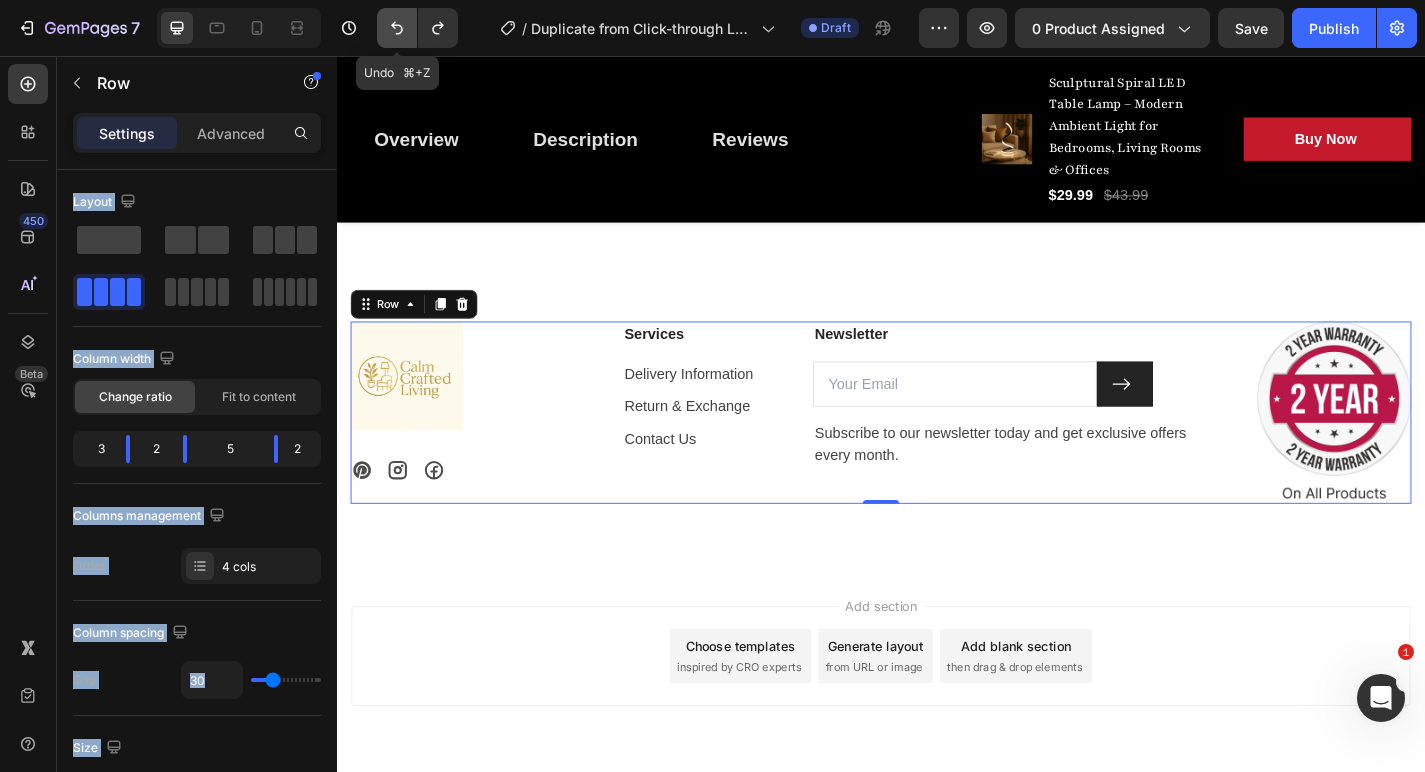 click 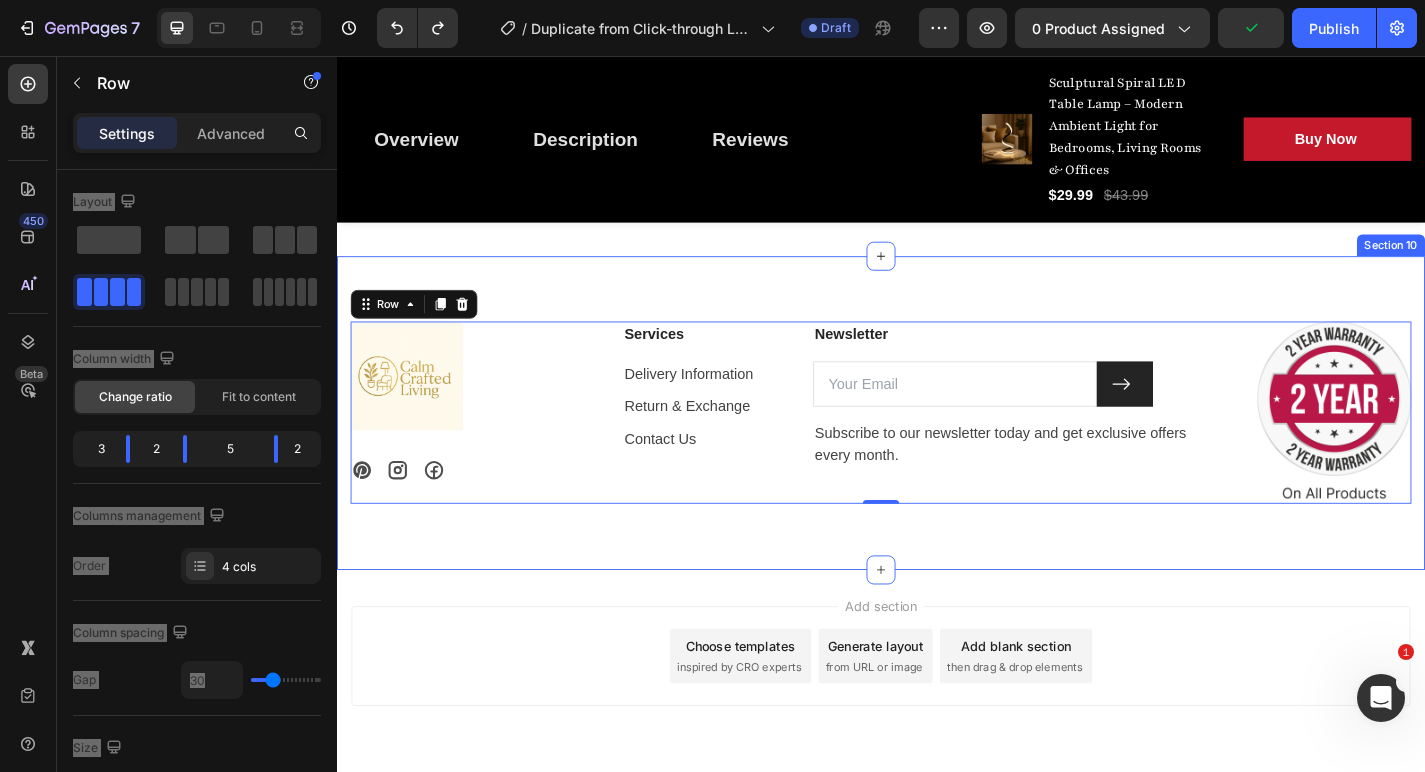 click on "Image
Icon
Icon
Icon Row Services Text block Delivery Information Text block Return & Exchange  Text block Contact Us Text block Newsletter Text block Email Field
Submit Button Row Subscribe to our newsletter today and get exclusive offers every month. Text block Newsletter Image Row   0 Section 10" at bounding box center [937, 450] 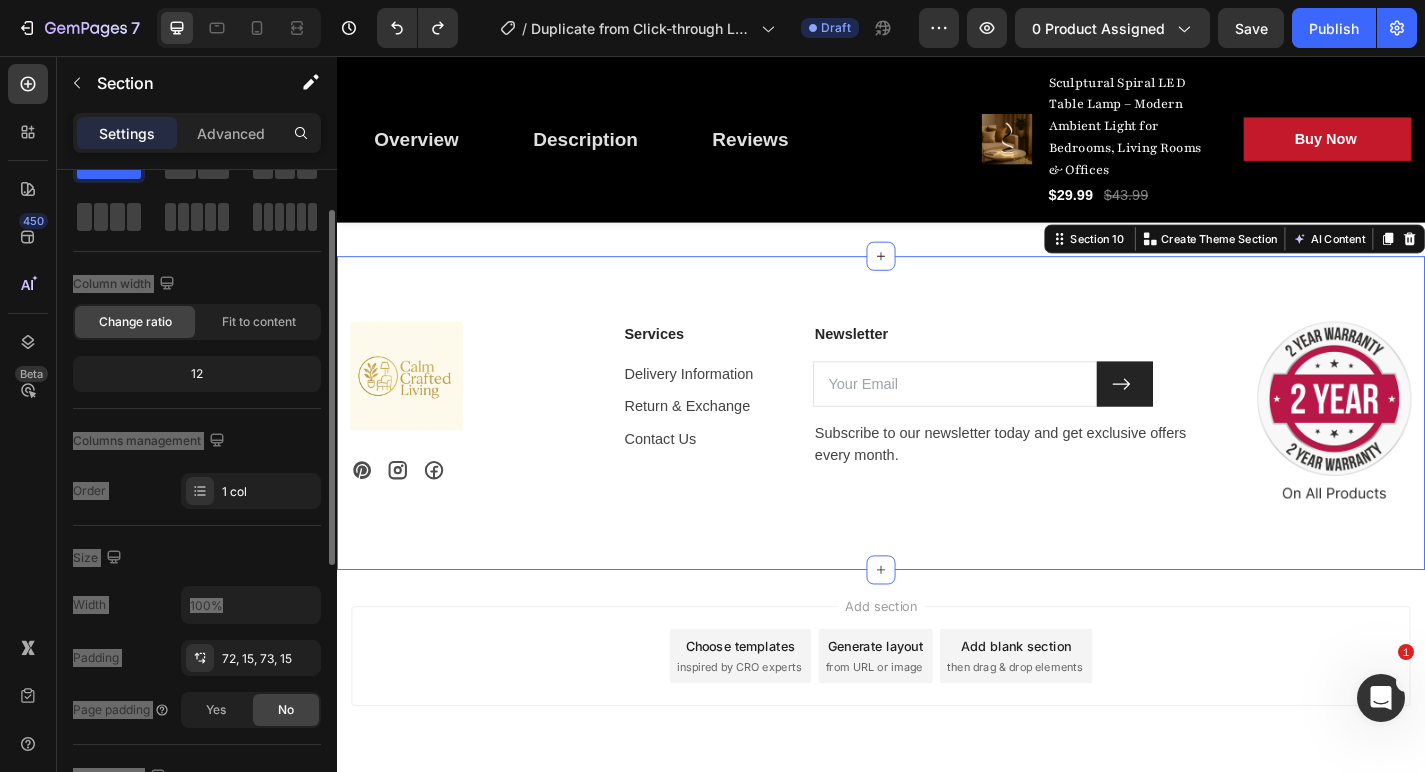 scroll, scrollTop: 0, scrollLeft: 0, axis: both 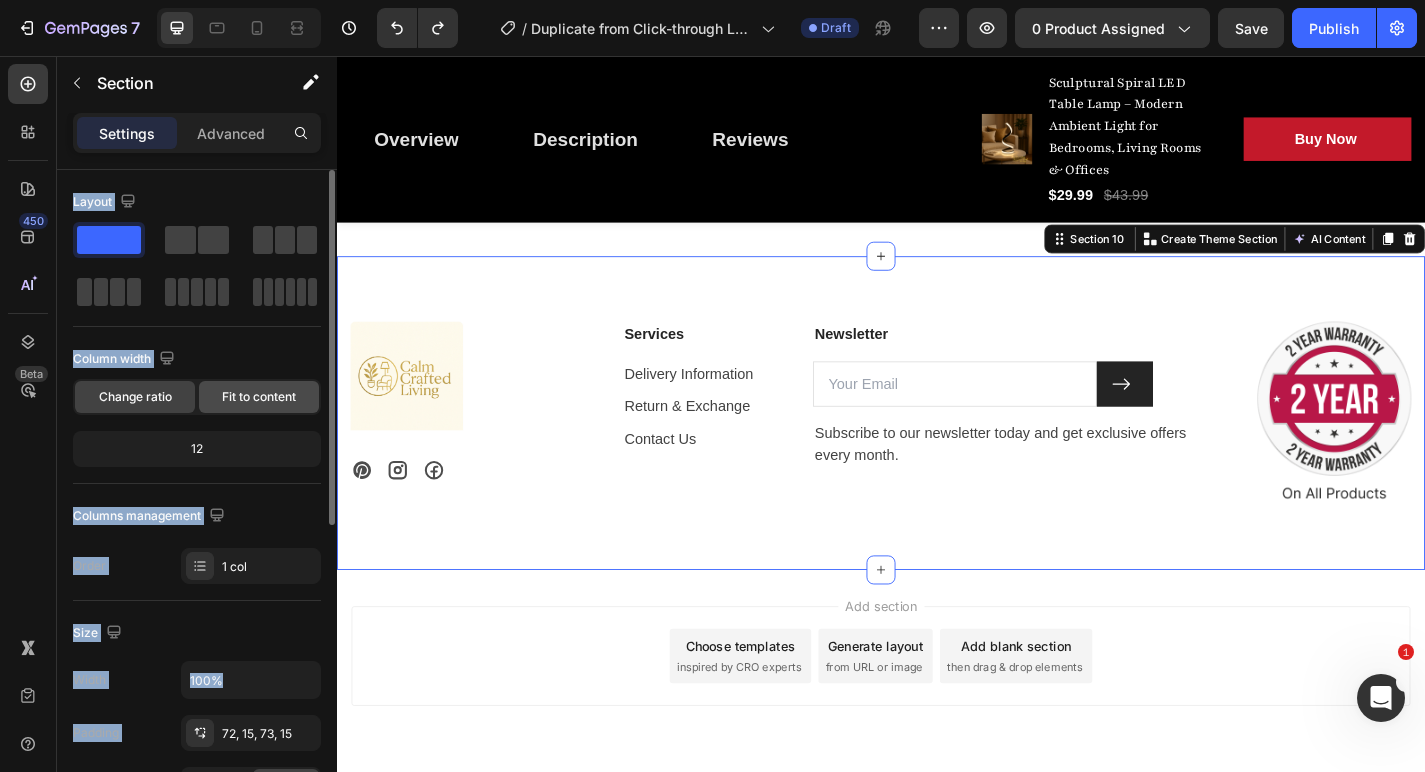 click on "Fit to content" 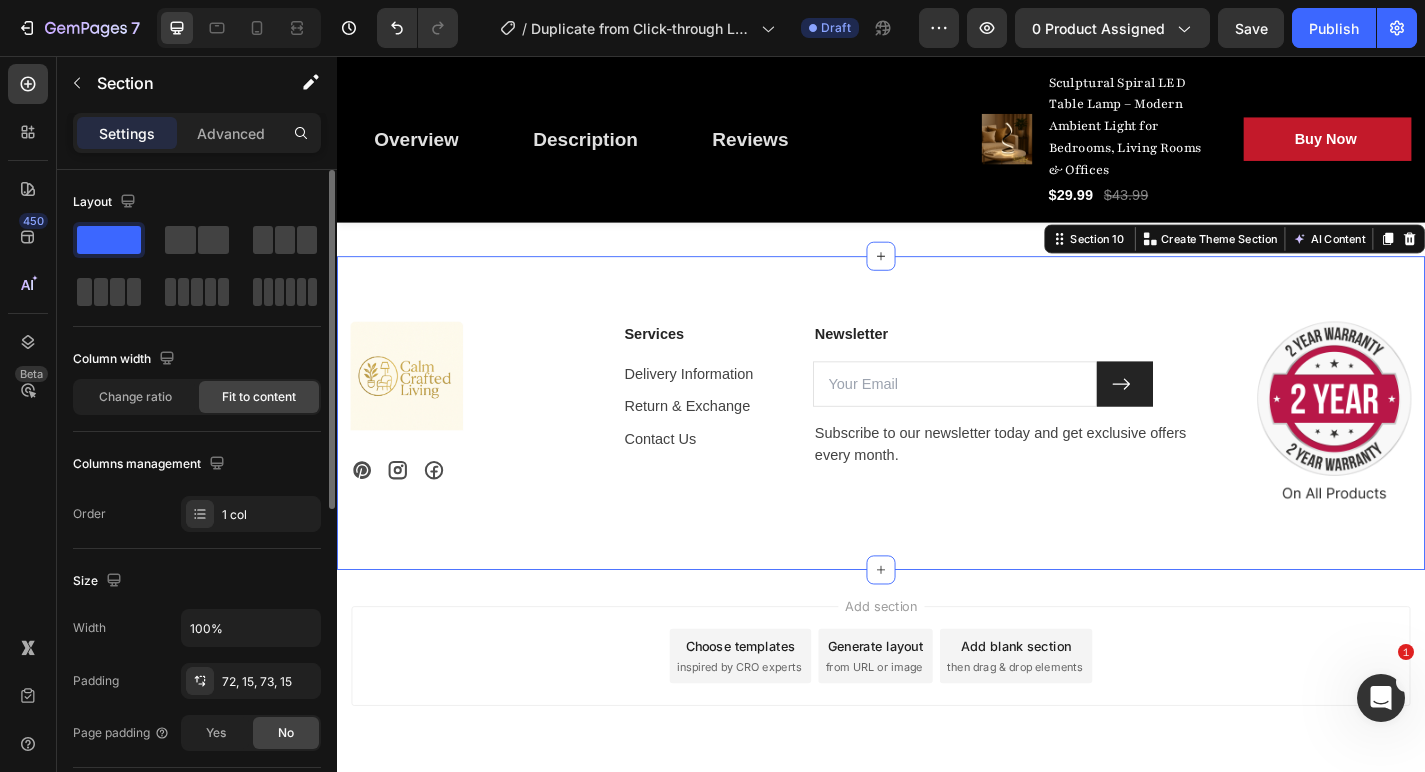 click on "Layout Column width Change ratio Fit to content Columns management Order 1 col" at bounding box center [197, 359] 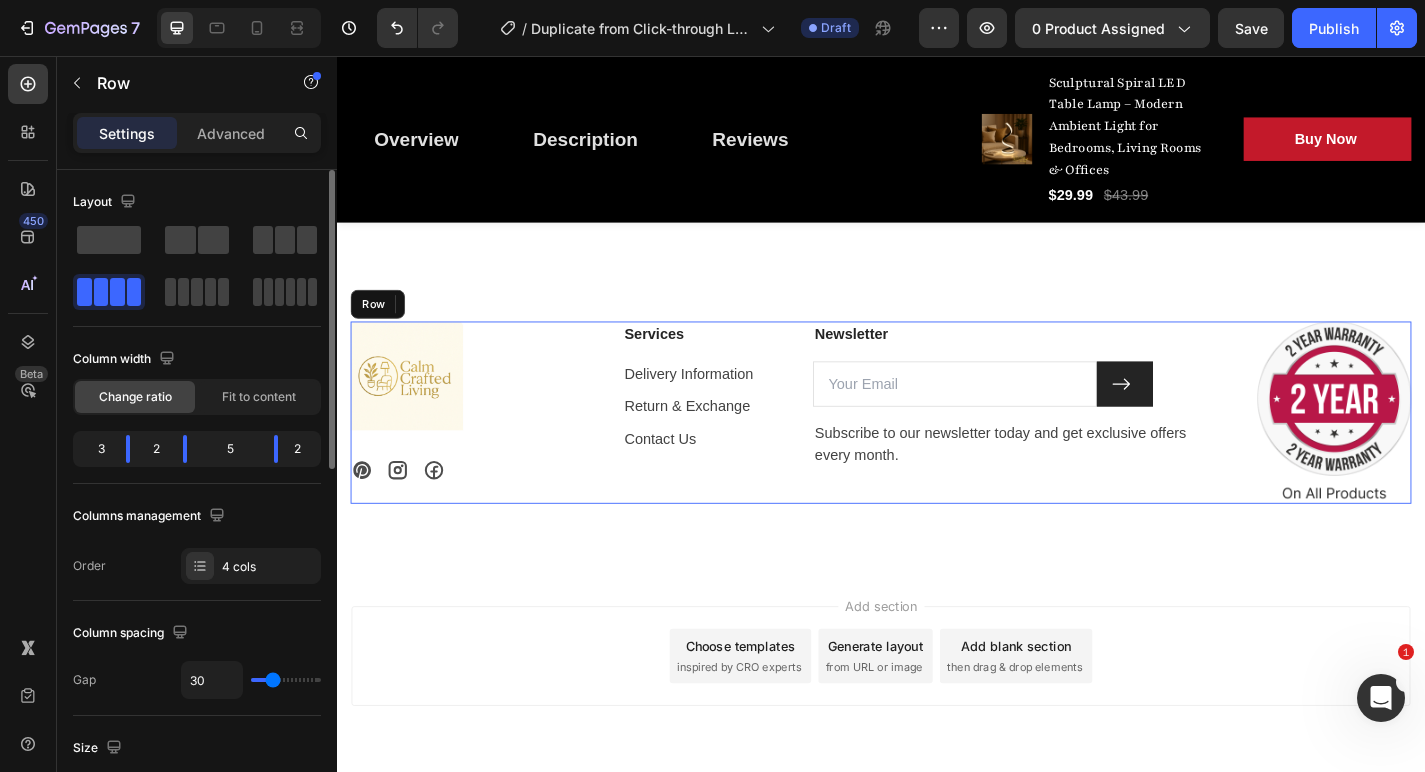 click on "Image
Icon
Icon
Icon Row" at bounding box center [487, 449] 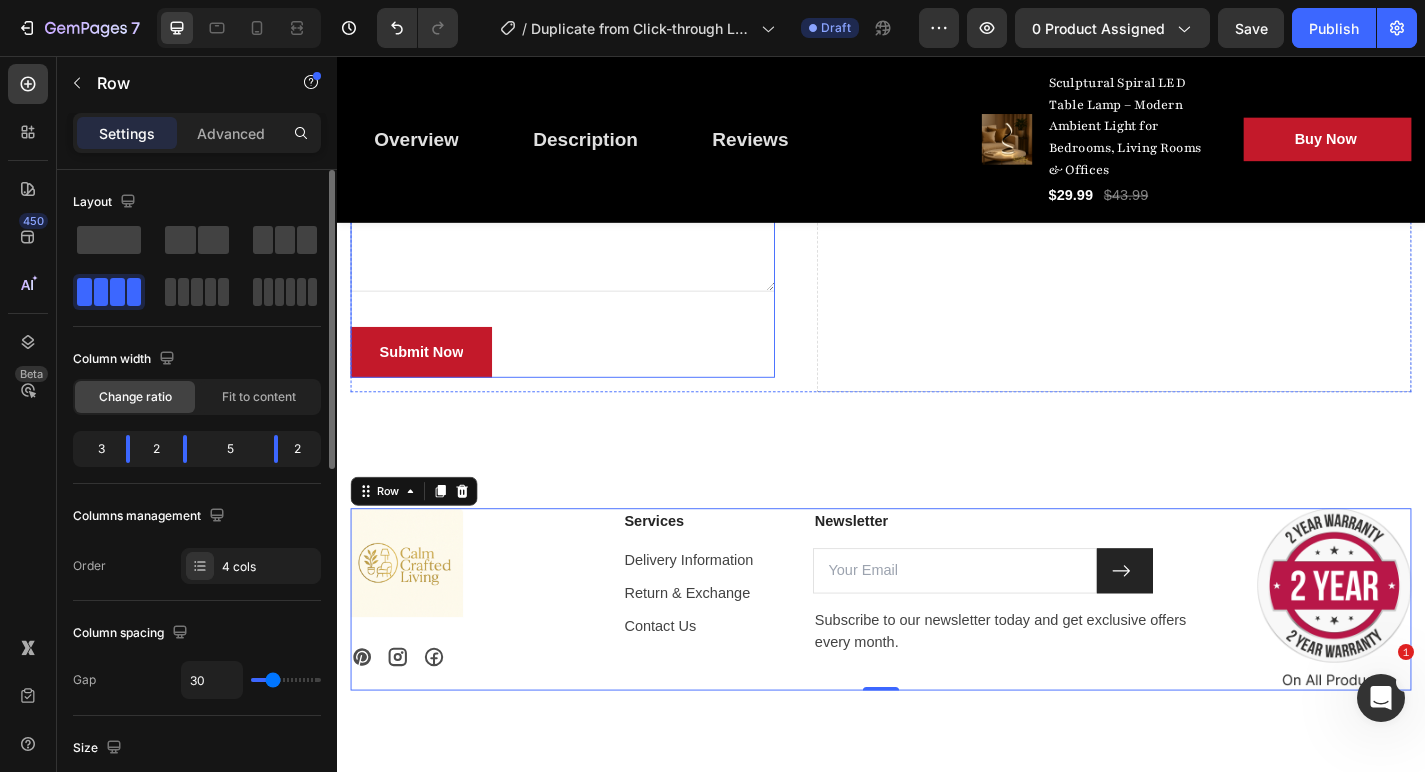 scroll, scrollTop: 6460, scrollLeft: 0, axis: vertical 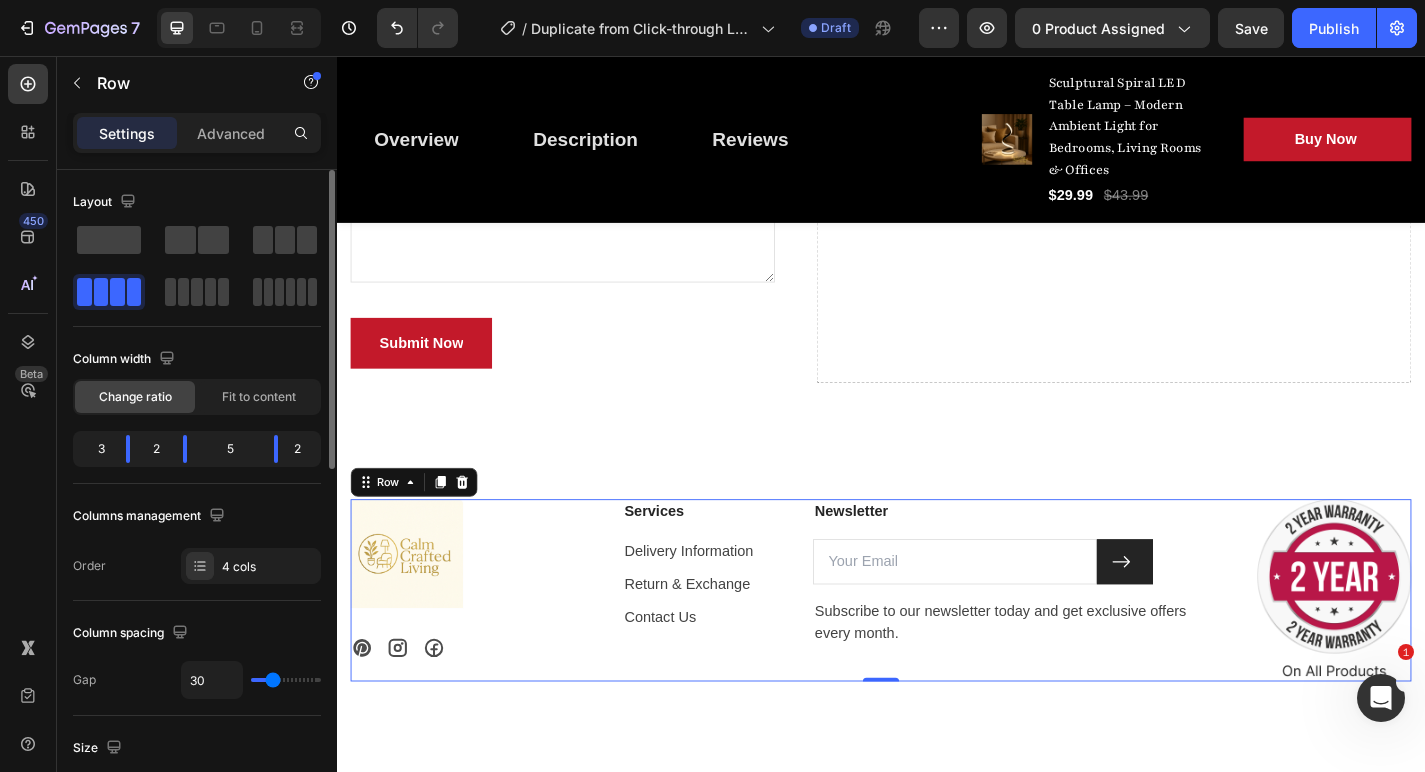 click on "Services Text block Delivery Information Text block Return & Exchange  Text block Contact Us Text block" at bounding box center (742, 645) 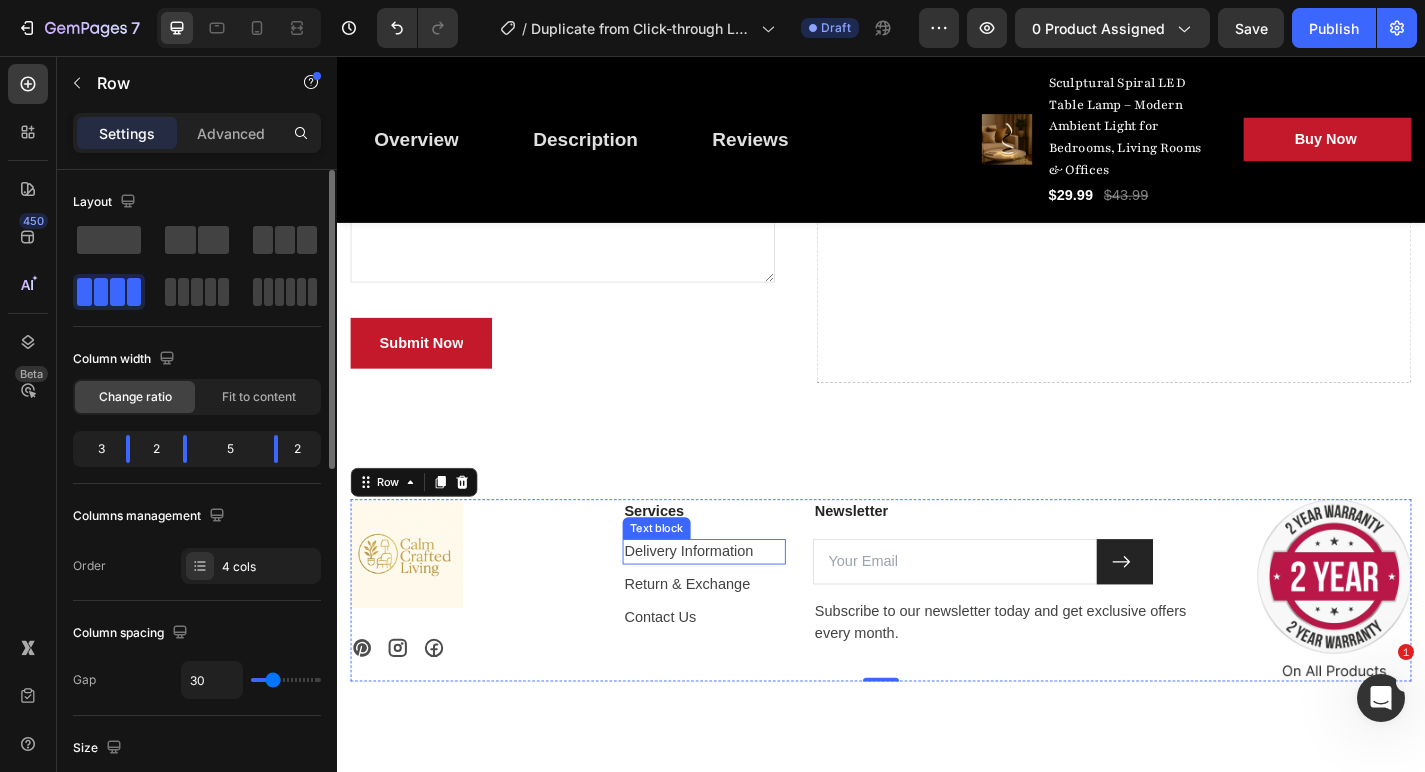 click on "Delivery Information" at bounding box center (742, 603) 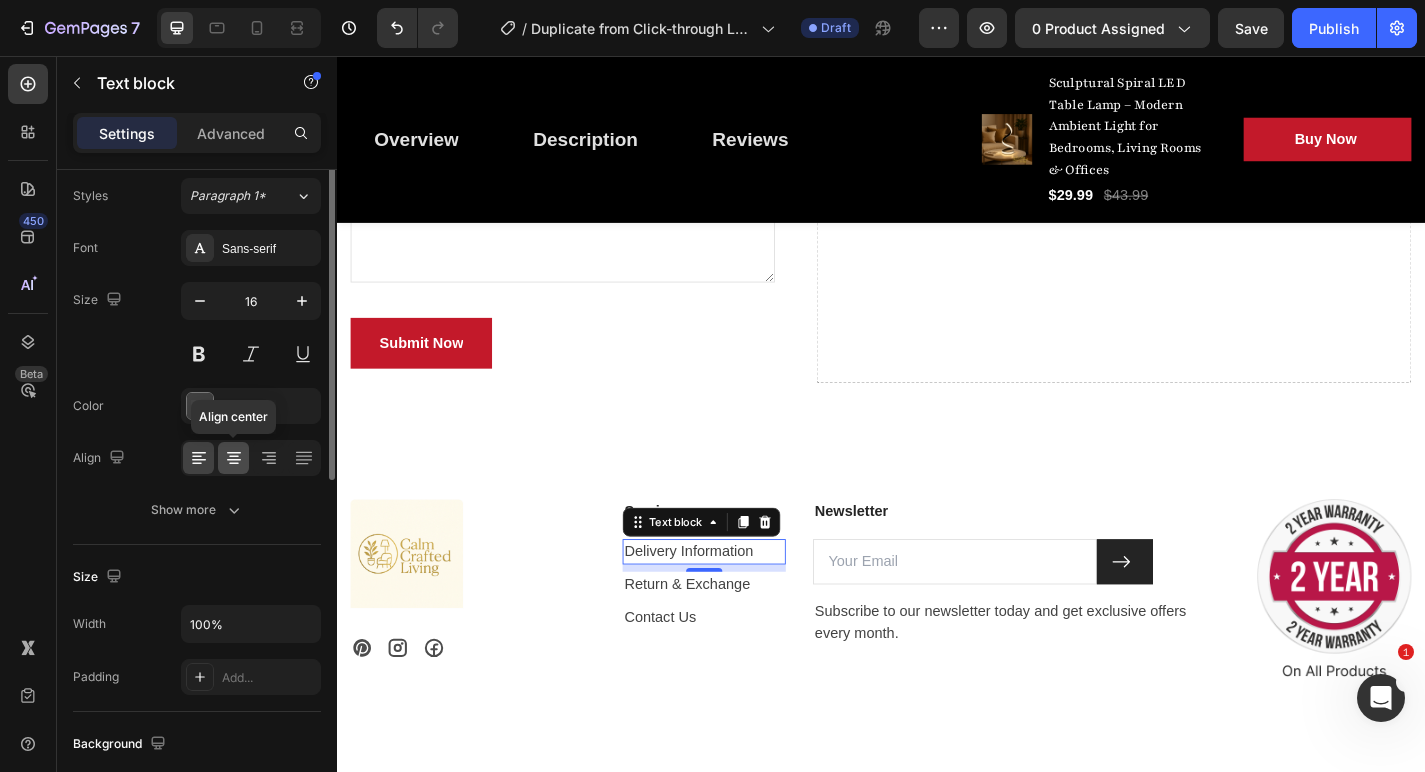 scroll, scrollTop: 0, scrollLeft: 0, axis: both 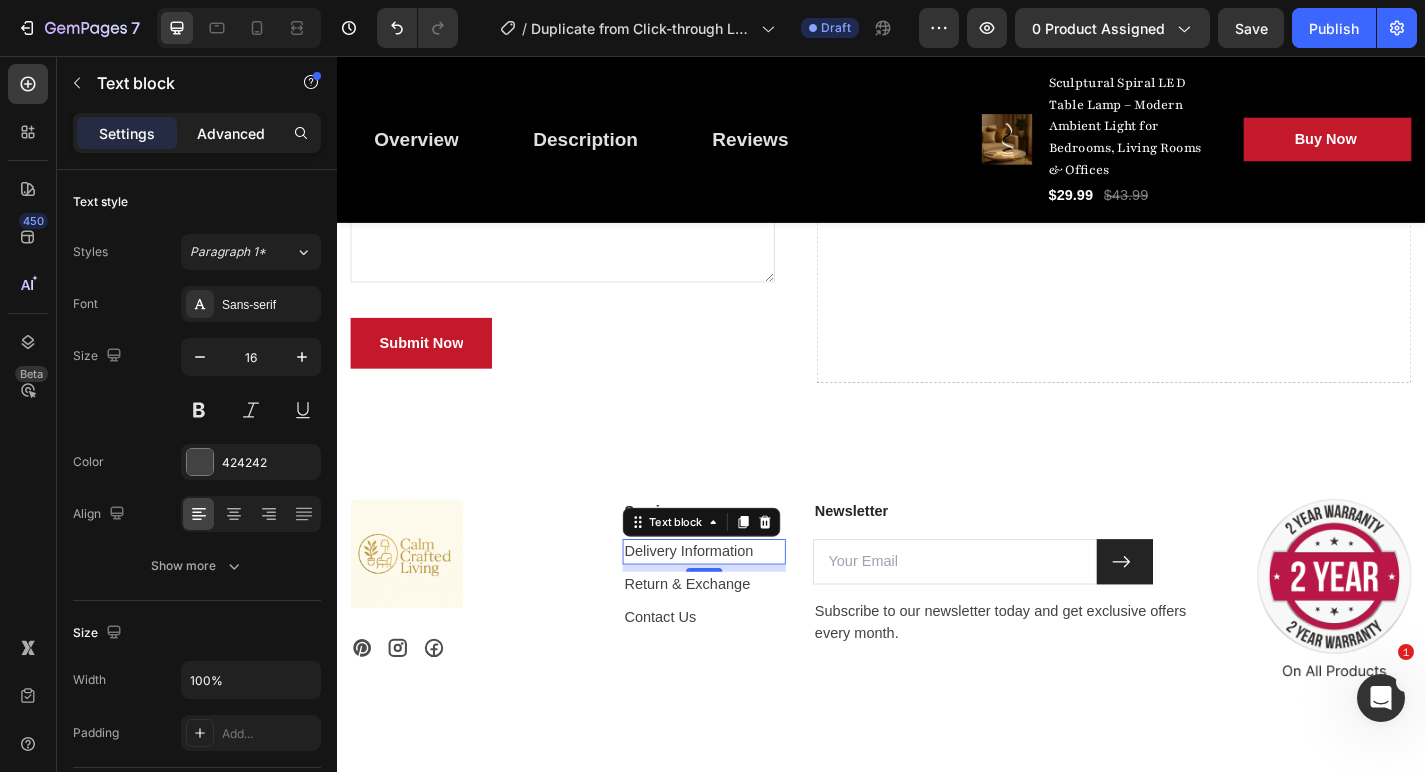 click on "Advanced" at bounding box center [231, 133] 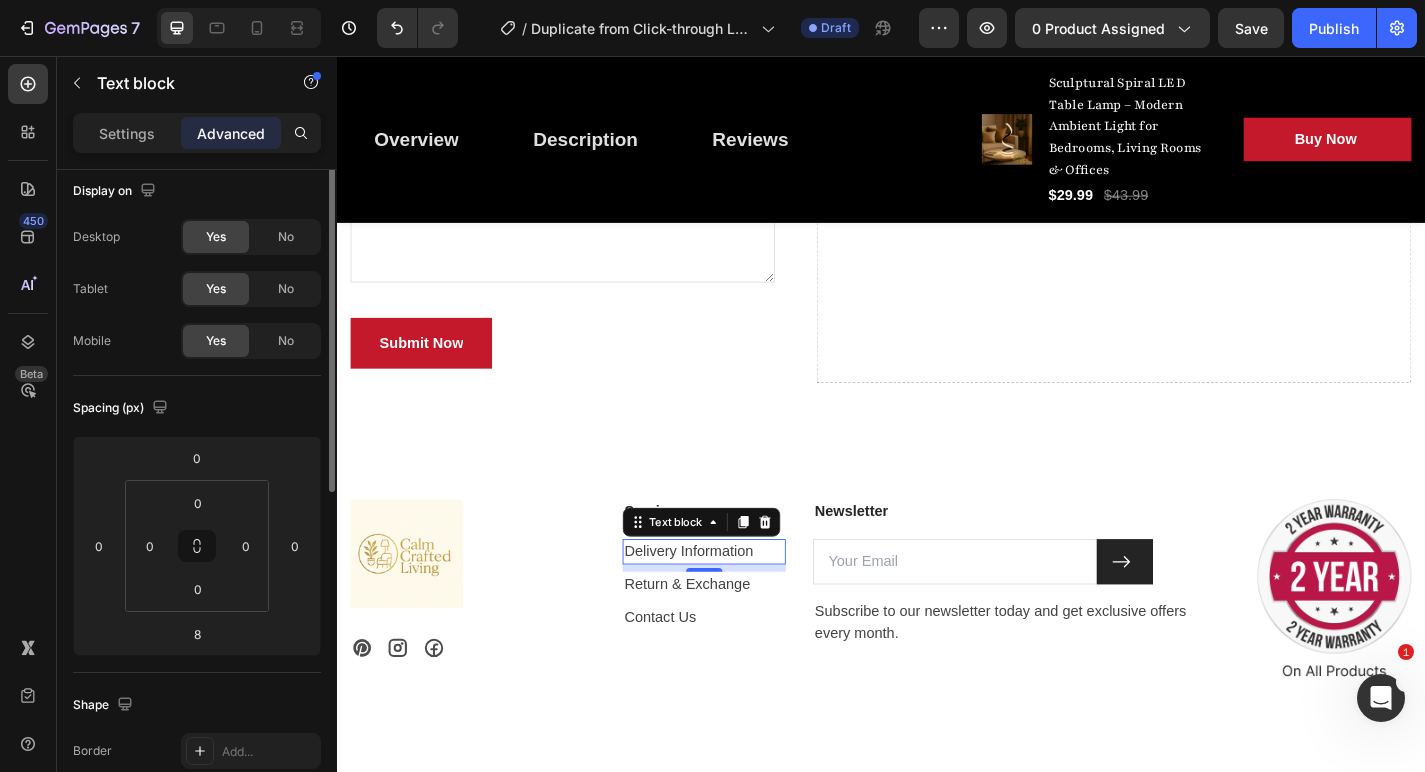 scroll, scrollTop: 0, scrollLeft: 0, axis: both 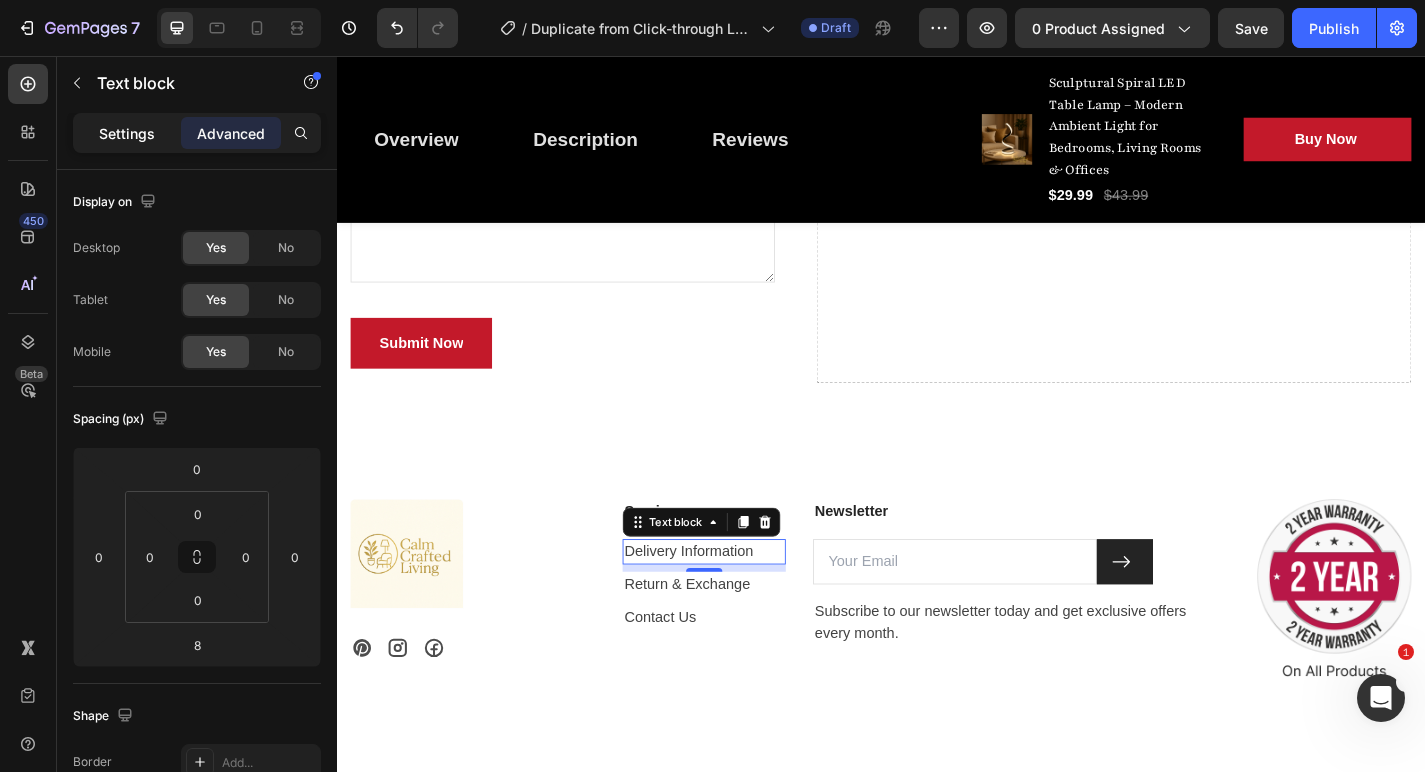 click on "Settings" 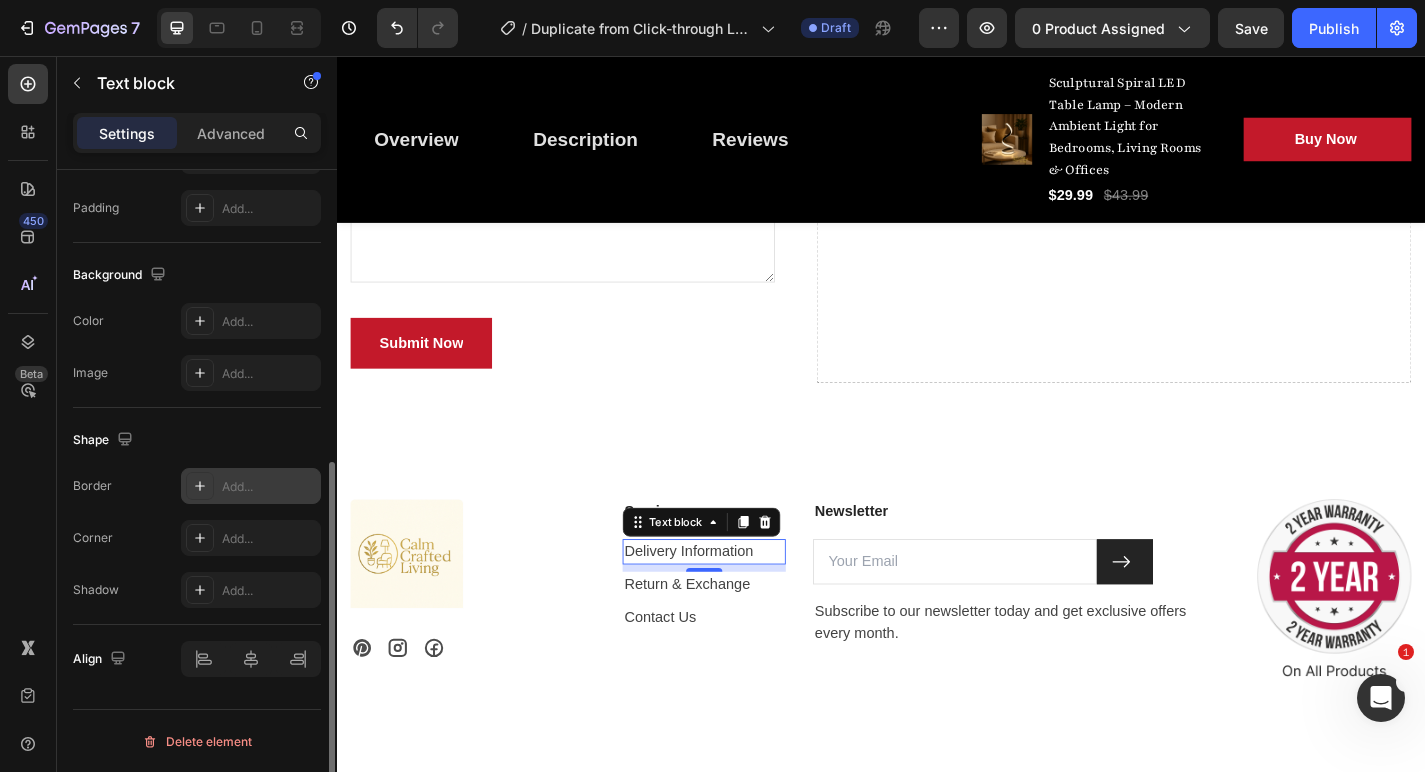 scroll, scrollTop: 526, scrollLeft: 0, axis: vertical 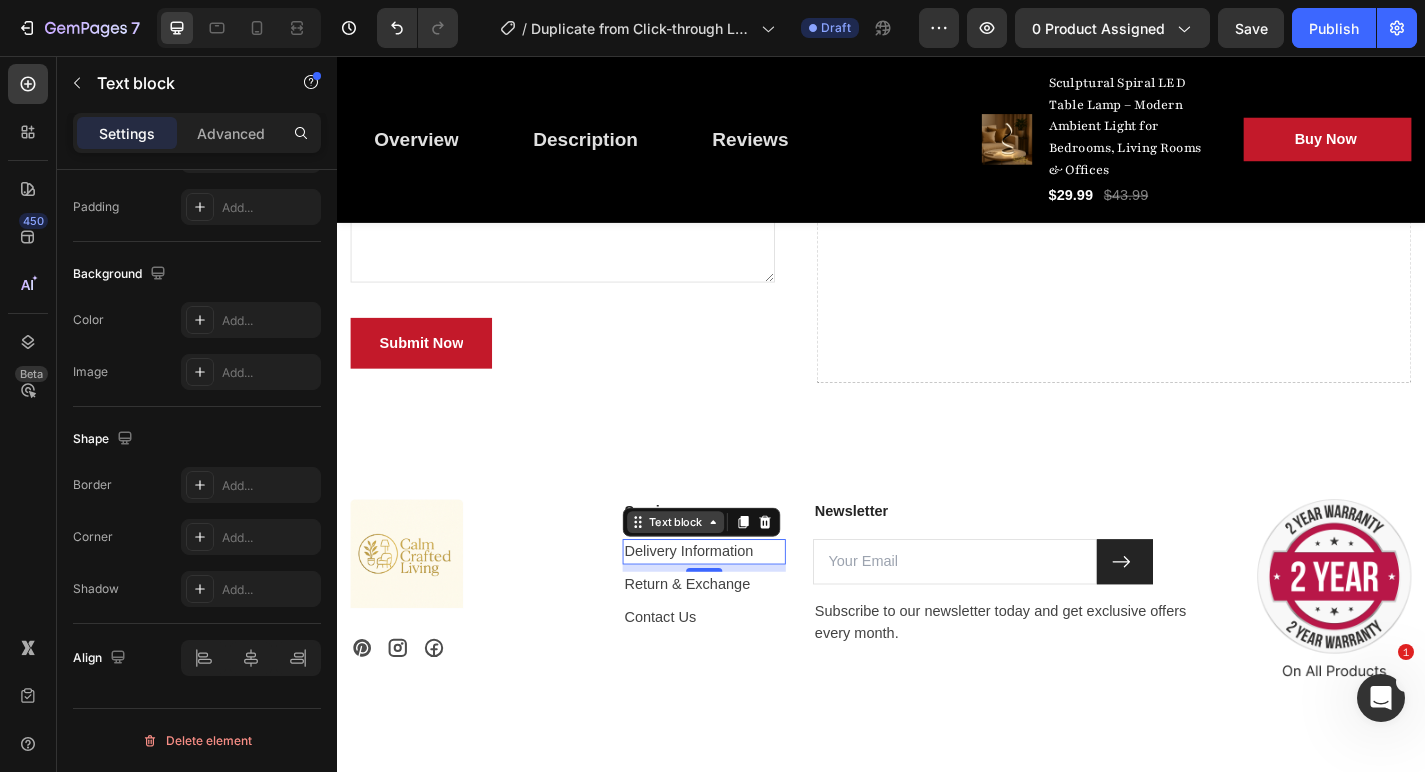 click 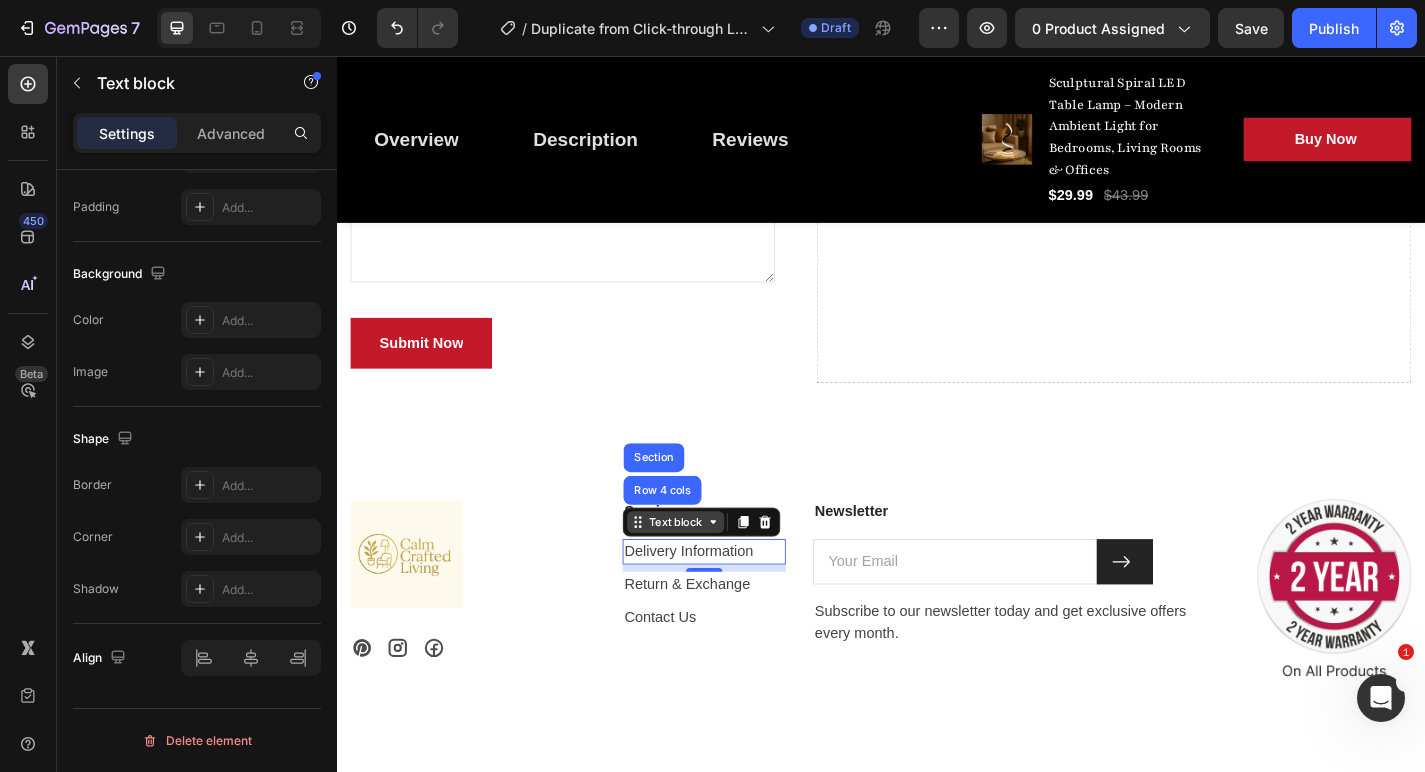 click on "Text block" at bounding box center [710, 570] 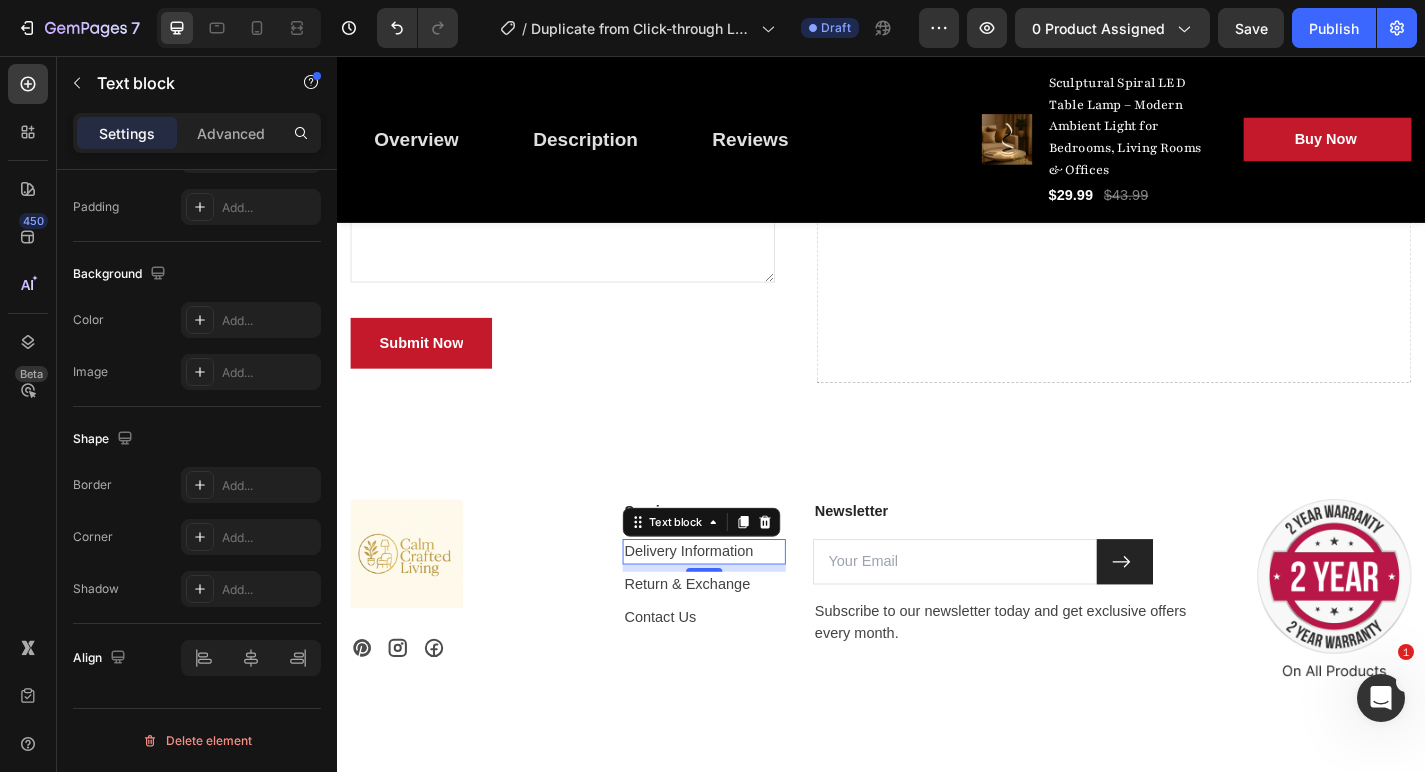 click on "Delivery Information" at bounding box center (742, 603) 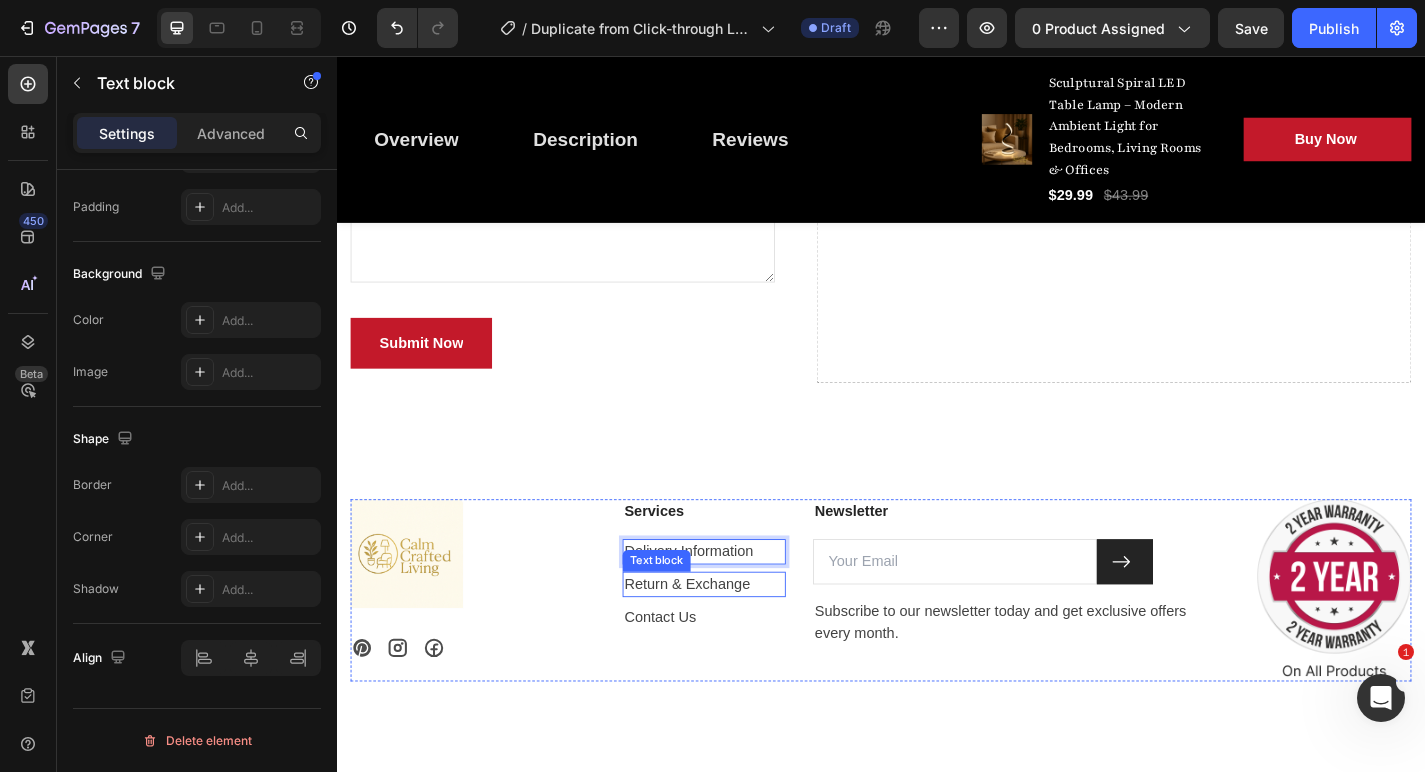 click on "Return & Exchange" at bounding box center [742, 639] 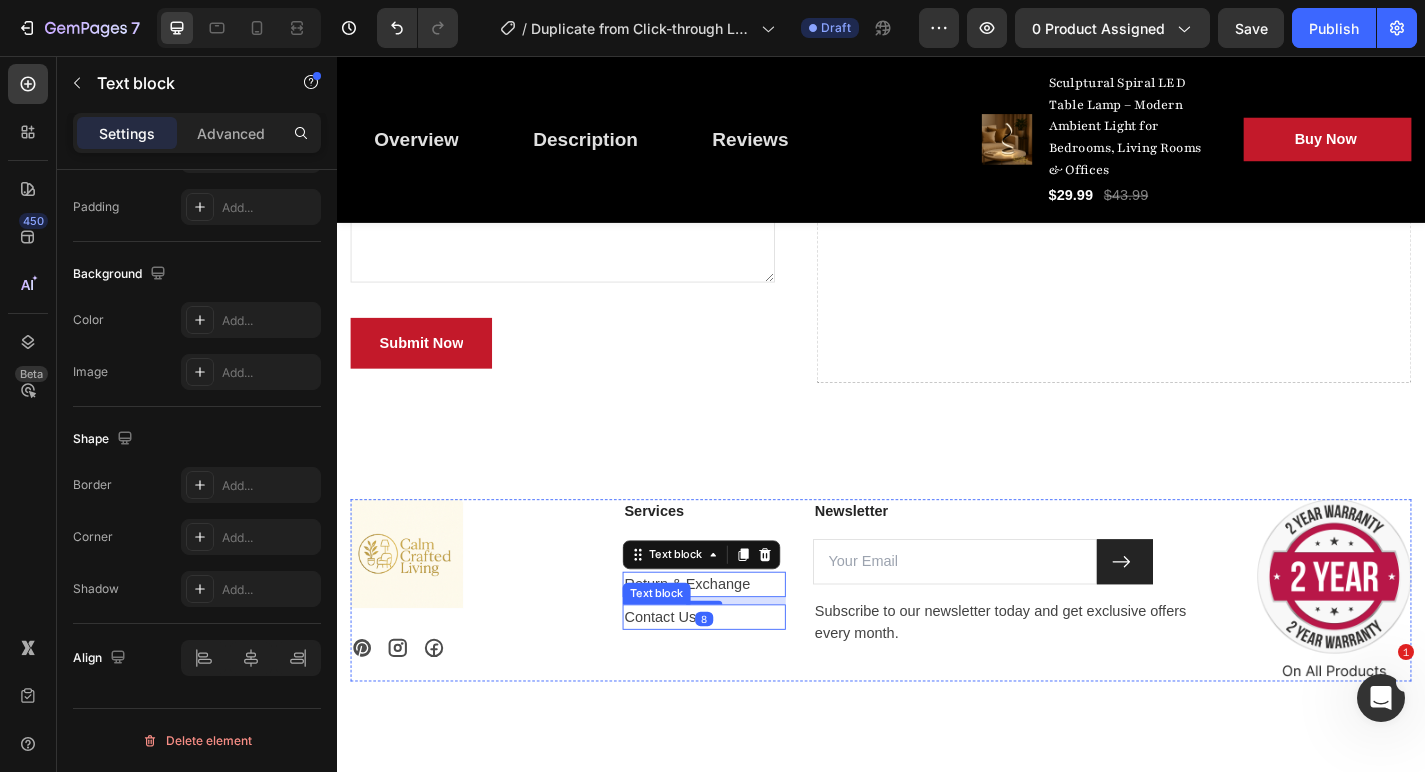 click on "Contact Us" at bounding box center [742, 675] 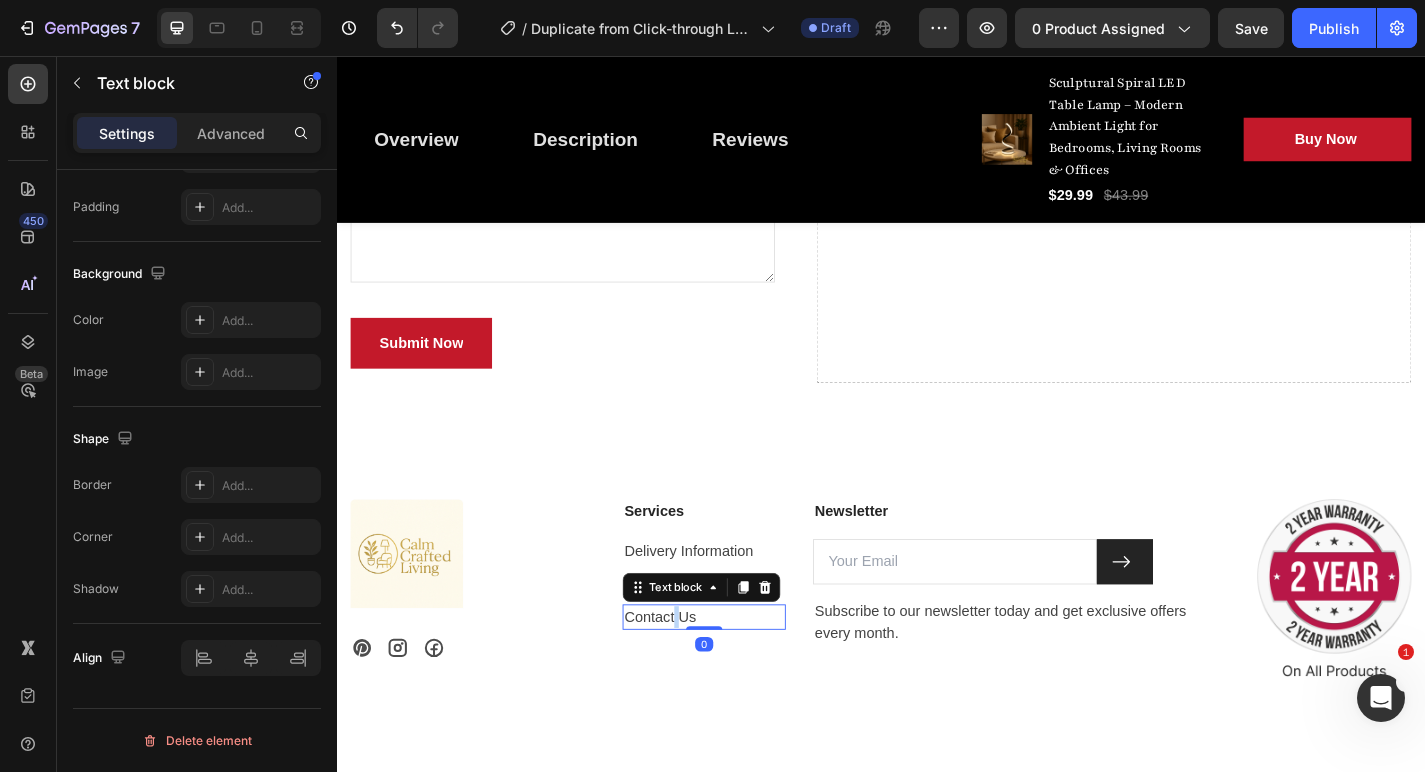 click on "Contact Us" at bounding box center (742, 675) 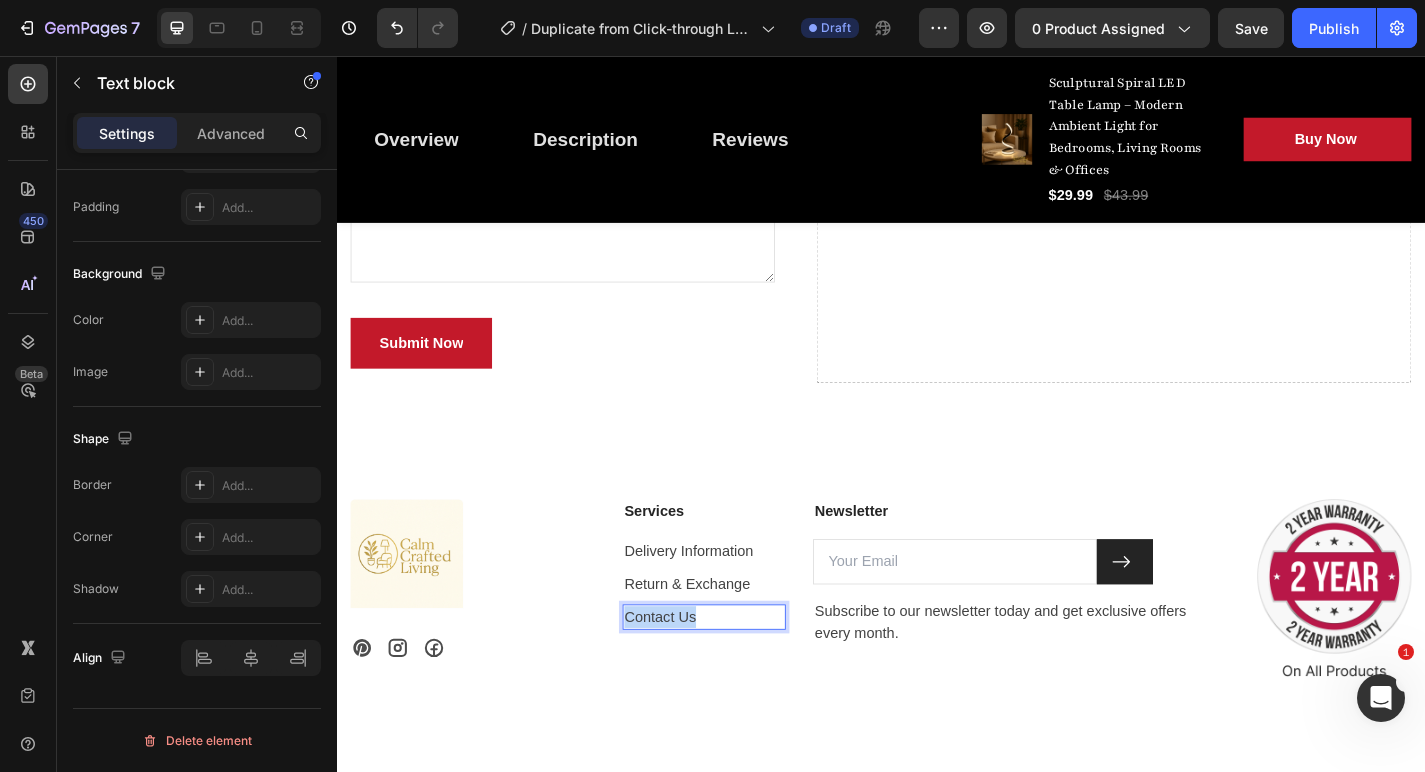 click on "Contact Us" at bounding box center (742, 675) 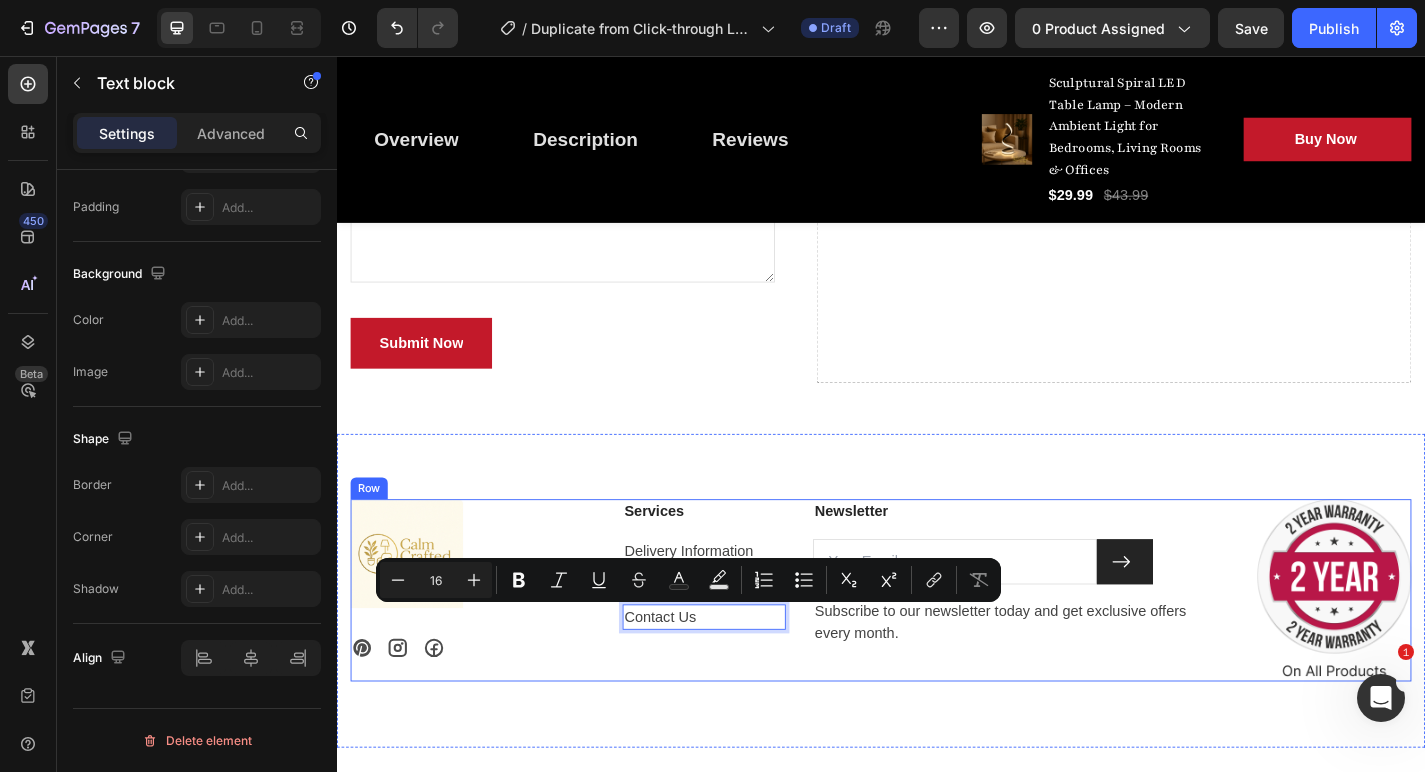 click on "Services Text block Delivery Information Text block Return & Exchange  Text block Contact Us Text block   0" at bounding box center (742, 645) 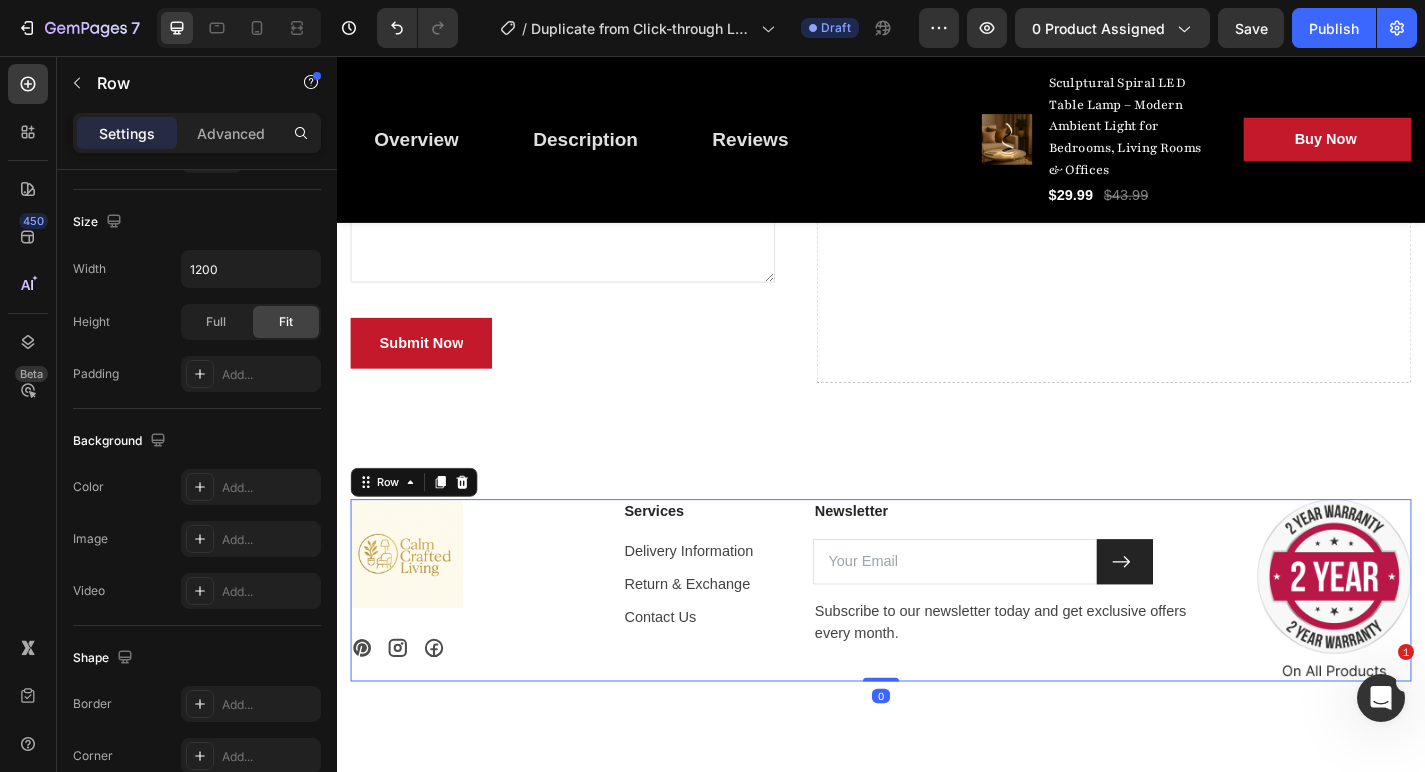 scroll, scrollTop: 0, scrollLeft: 0, axis: both 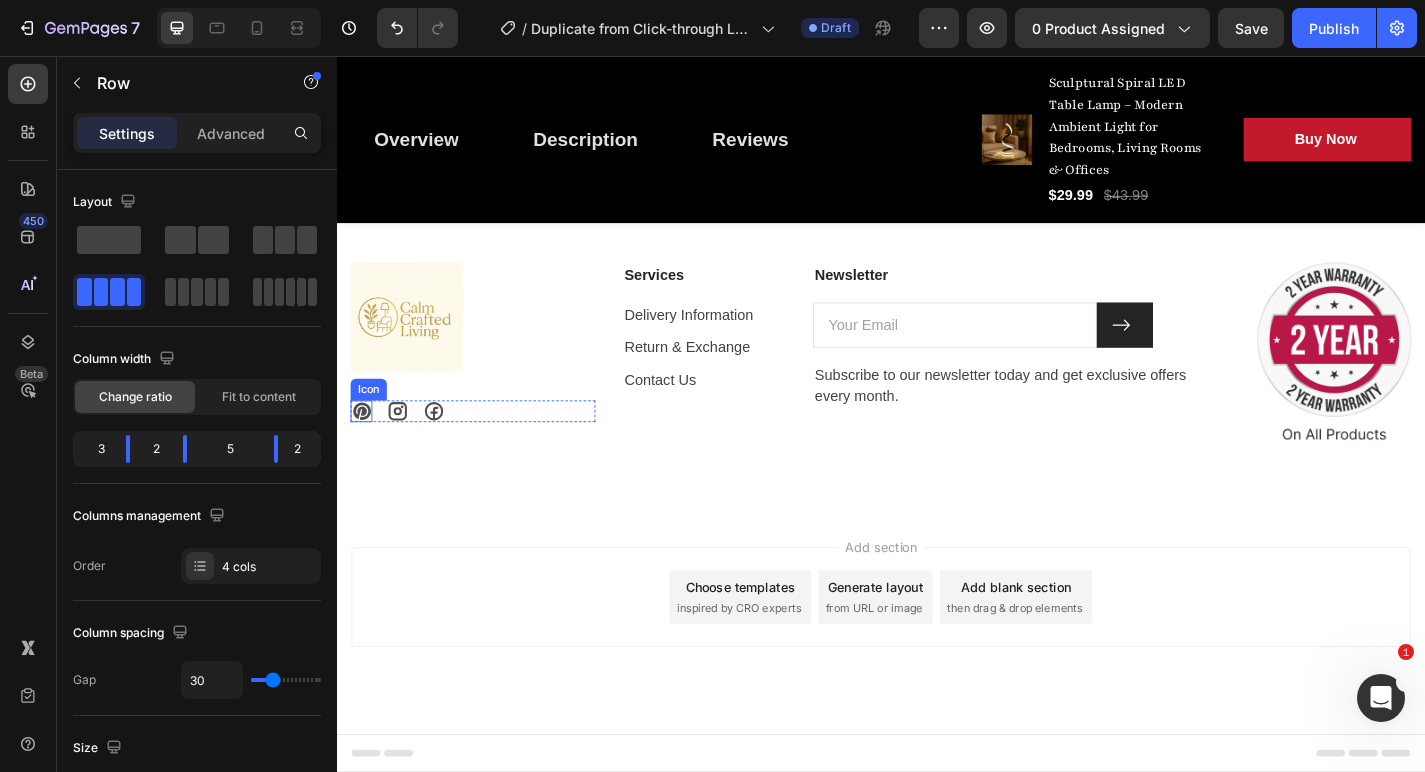 click 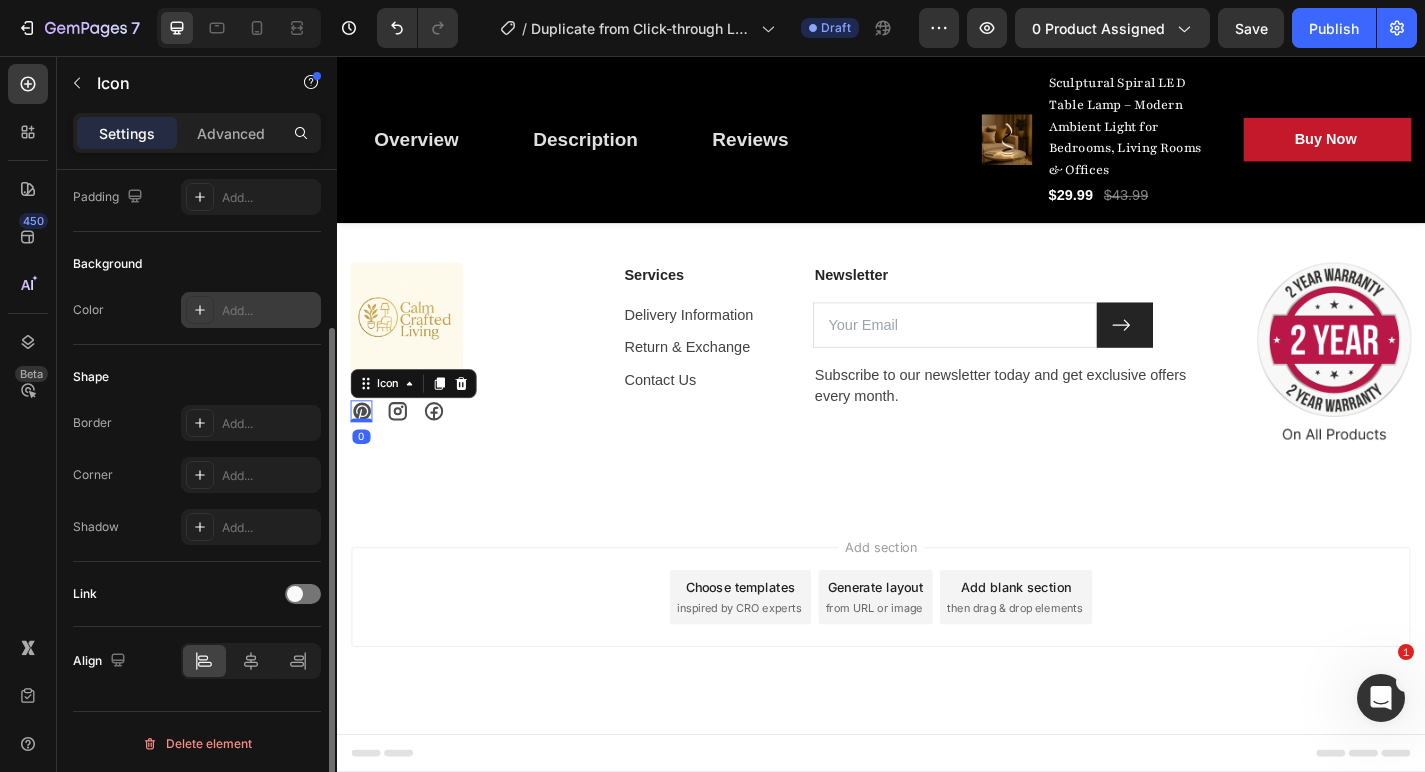 scroll, scrollTop: 212, scrollLeft: 0, axis: vertical 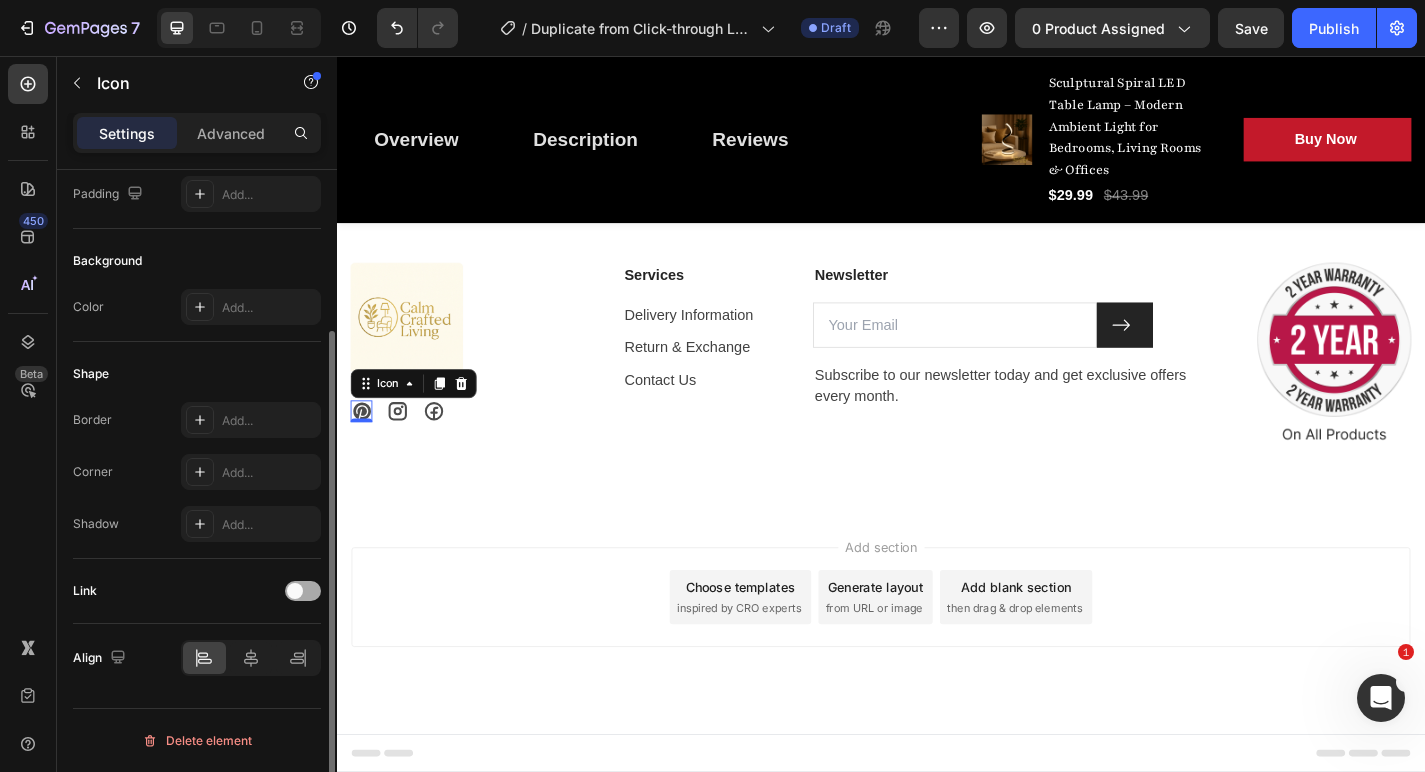 click at bounding box center (303, 591) 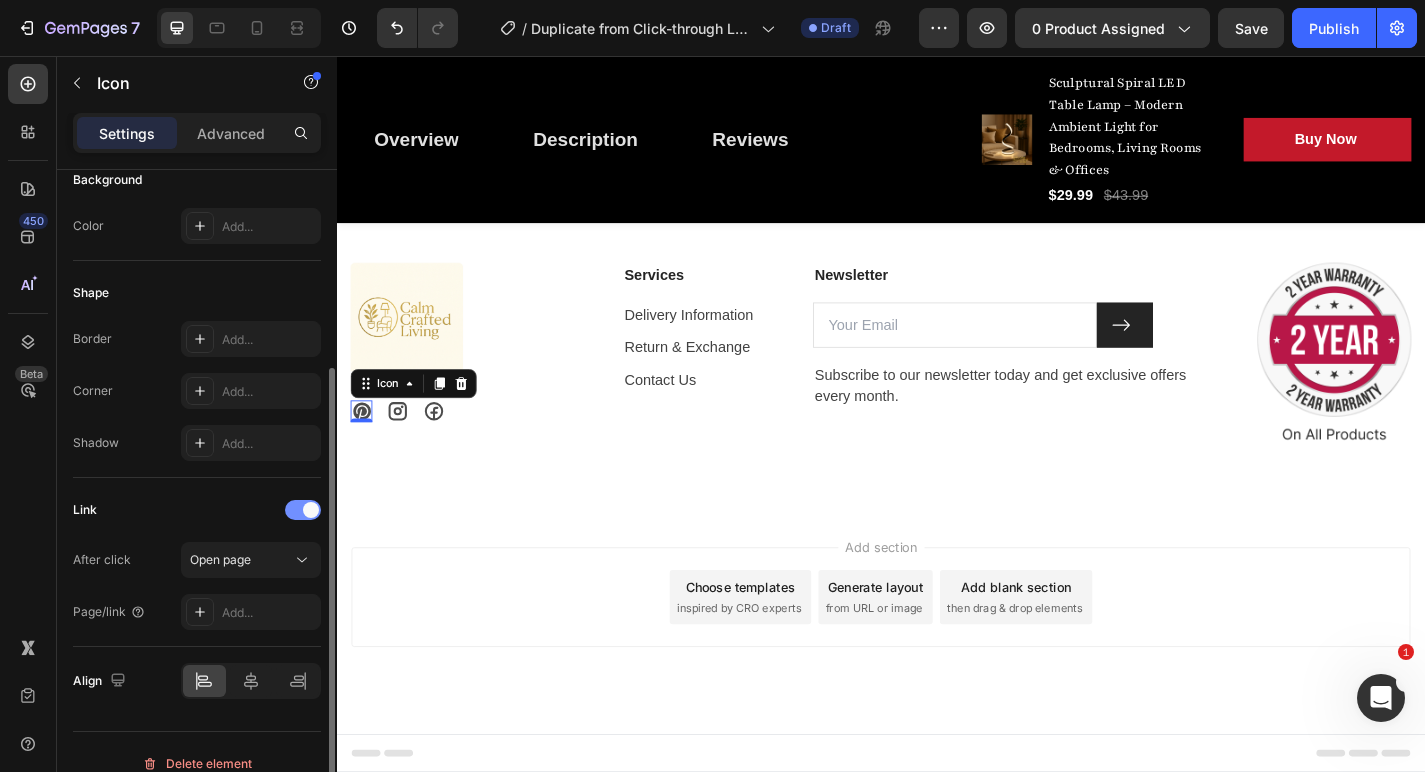 scroll, scrollTop: 295, scrollLeft: 0, axis: vertical 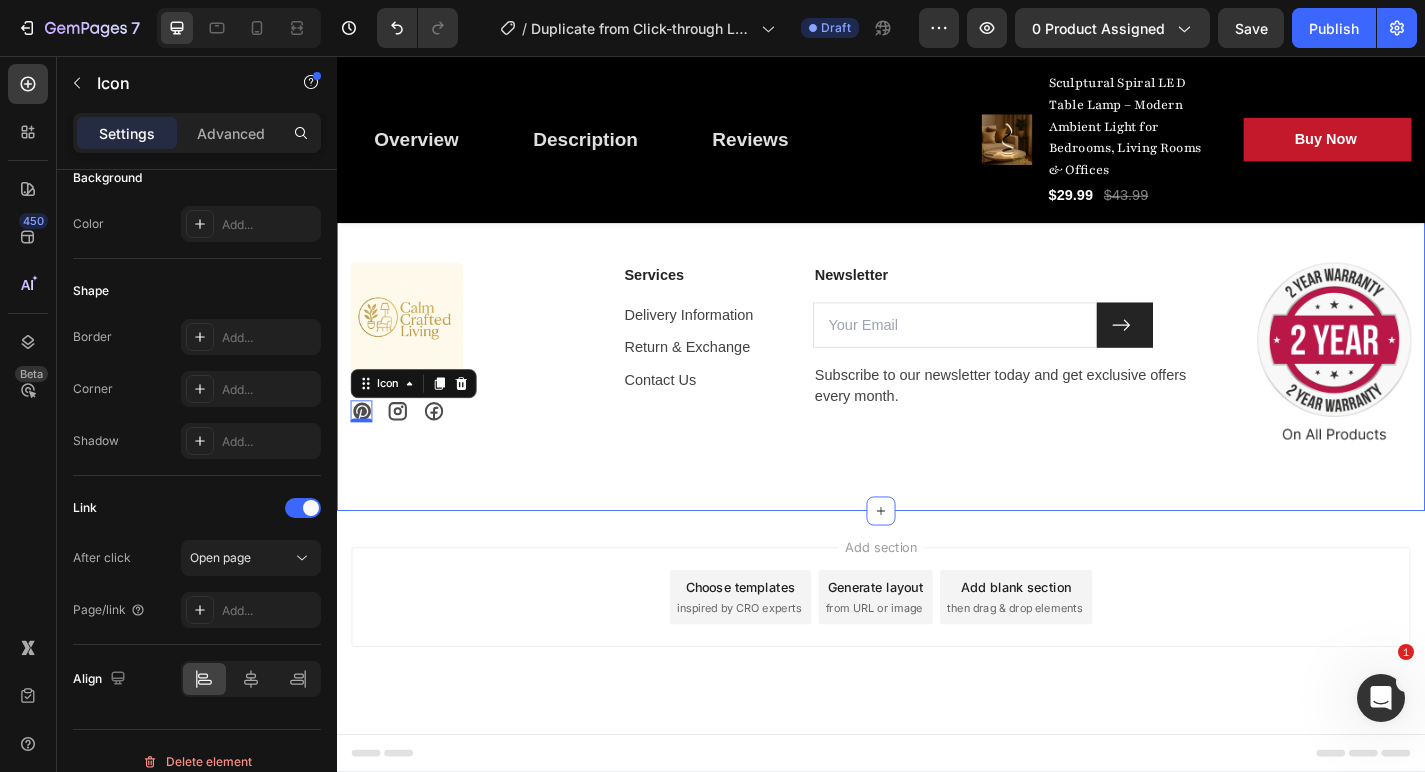 click on "Image
Icon   0
Icon
Icon Row Services Text block Delivery Information Text block Return & Exchange  Text block Contact Us Text block Newsletter Text block Email Field
Submit Button Row Subscribe to our newsletter today and get exclusive offers every month. Text block Newsletter Image Row Section 10" at bounding box center [937, 385] 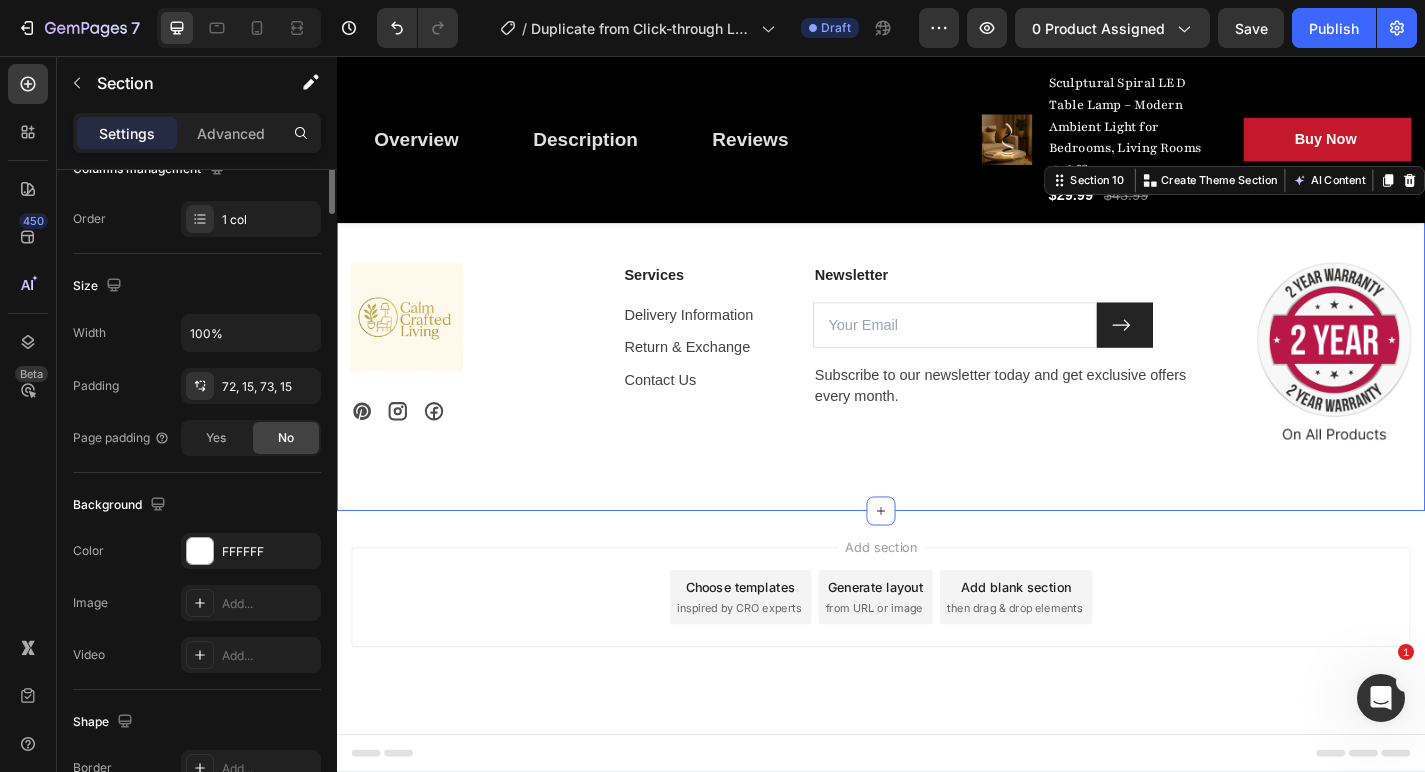 scroll, scrollTop: 0, scrollLeft: 0, axis: both 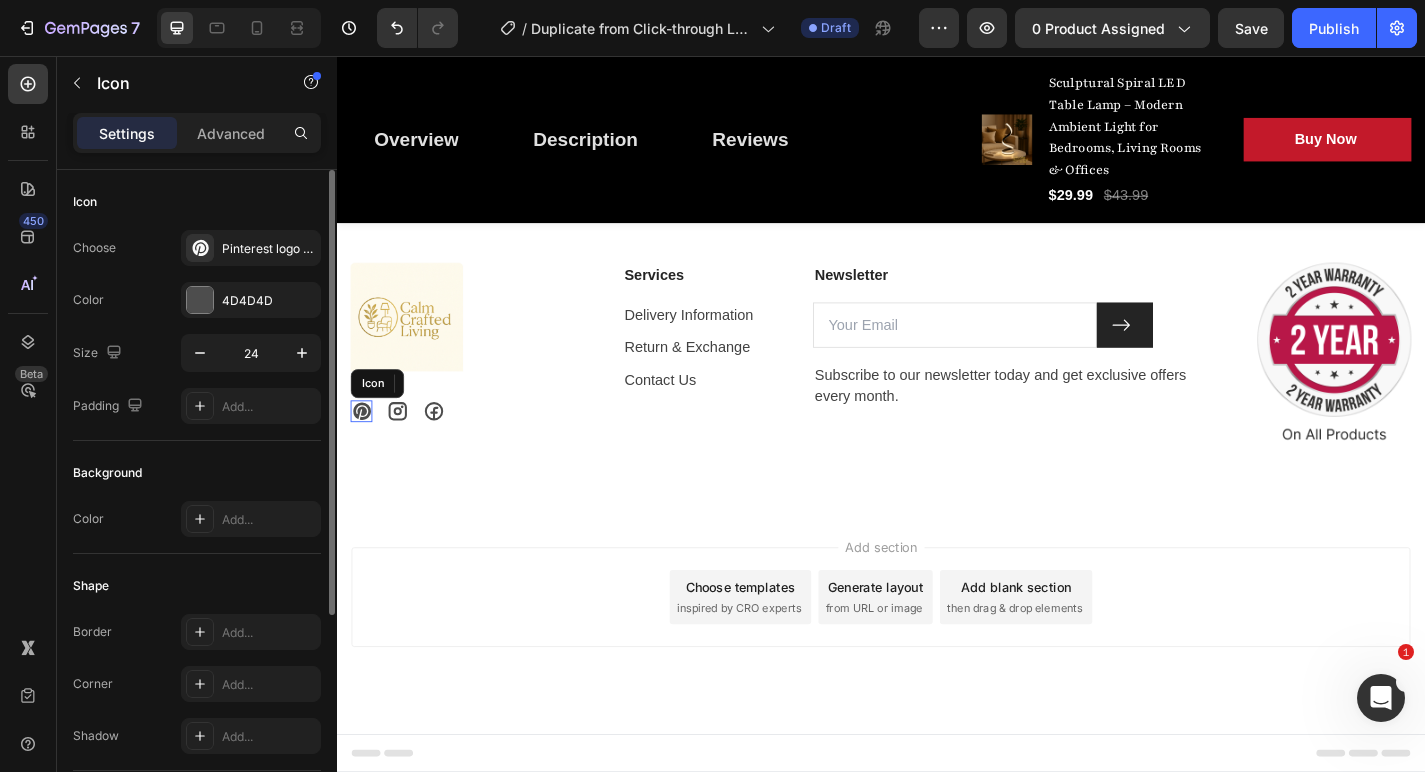 click 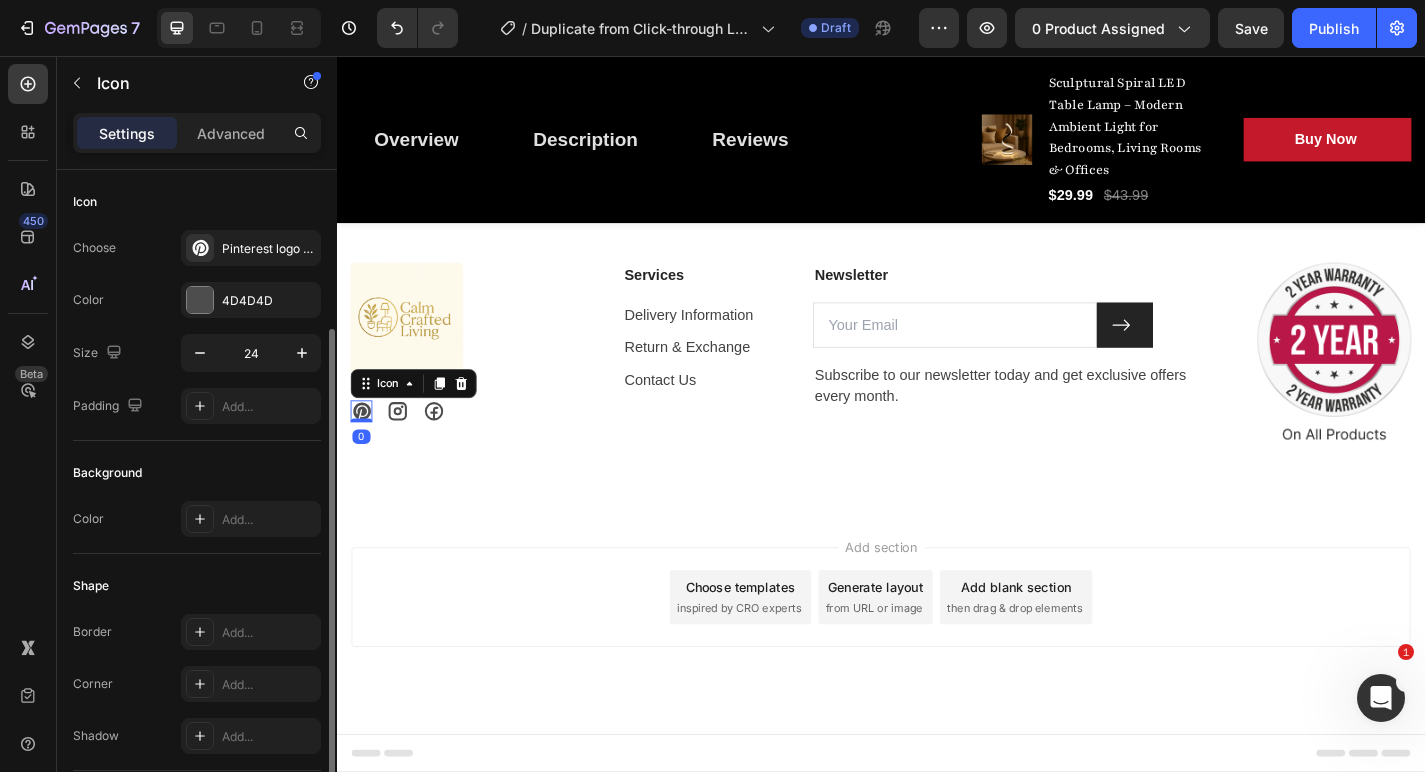 scroll, scrollTop: 316, scrollLeft: 0, axis: vertical 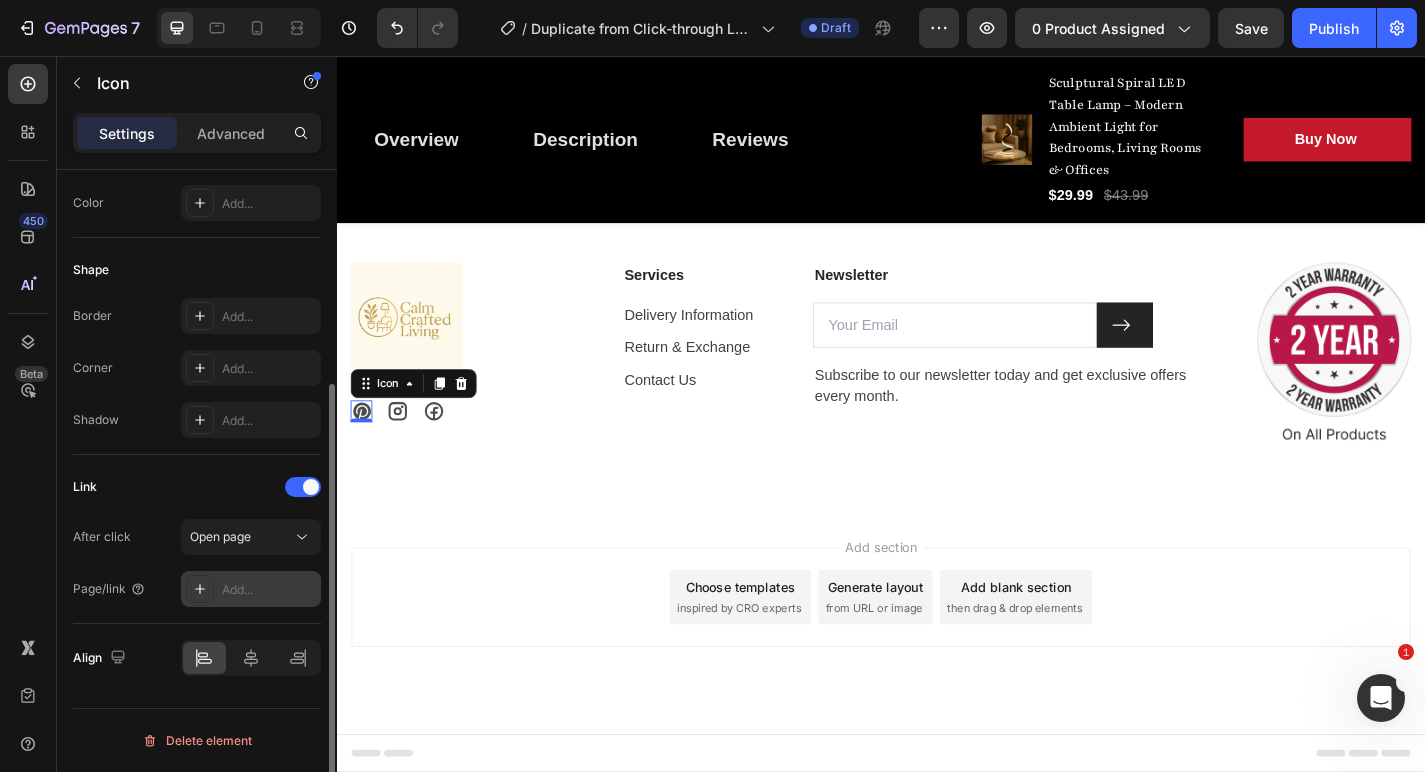 click on "Add..." at bounding box center [269, 590] 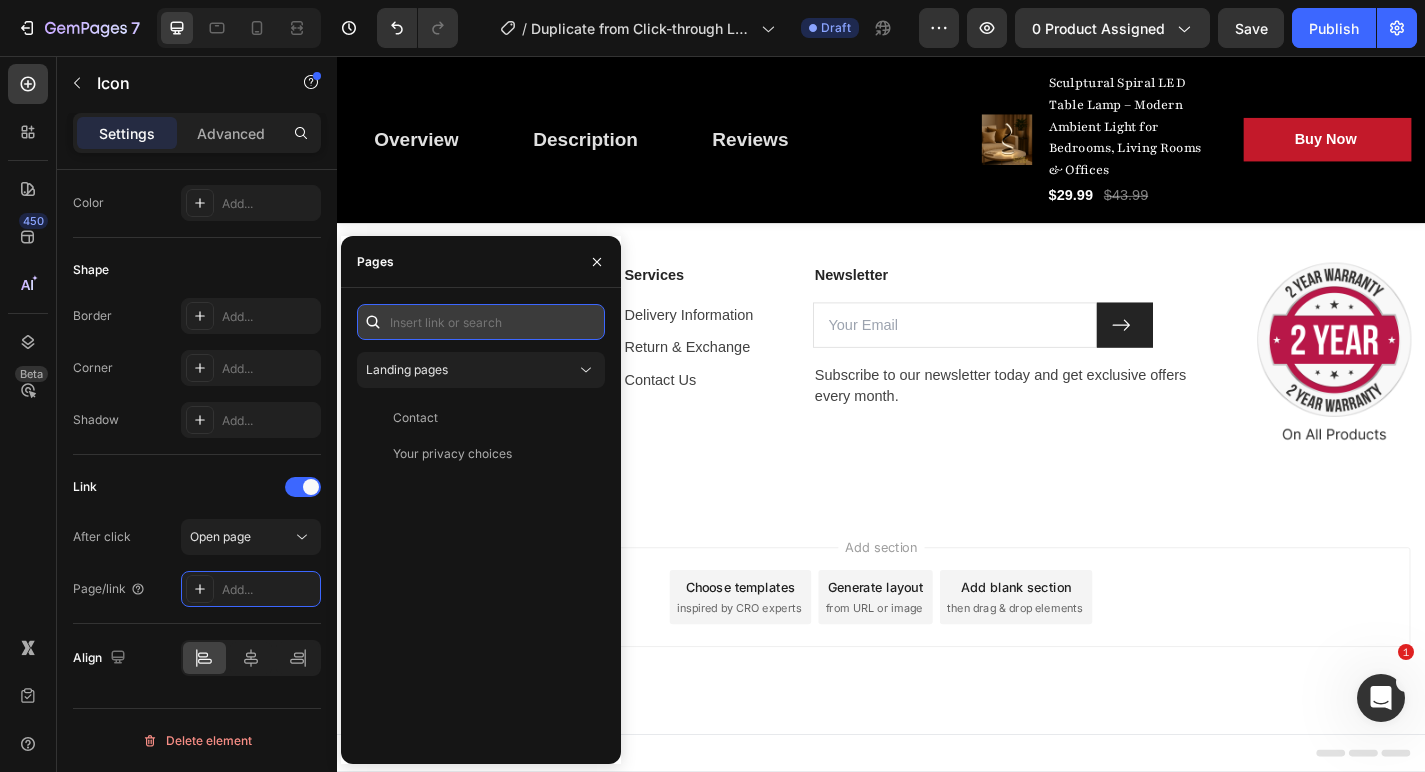 click at bounding box center [481, 322] 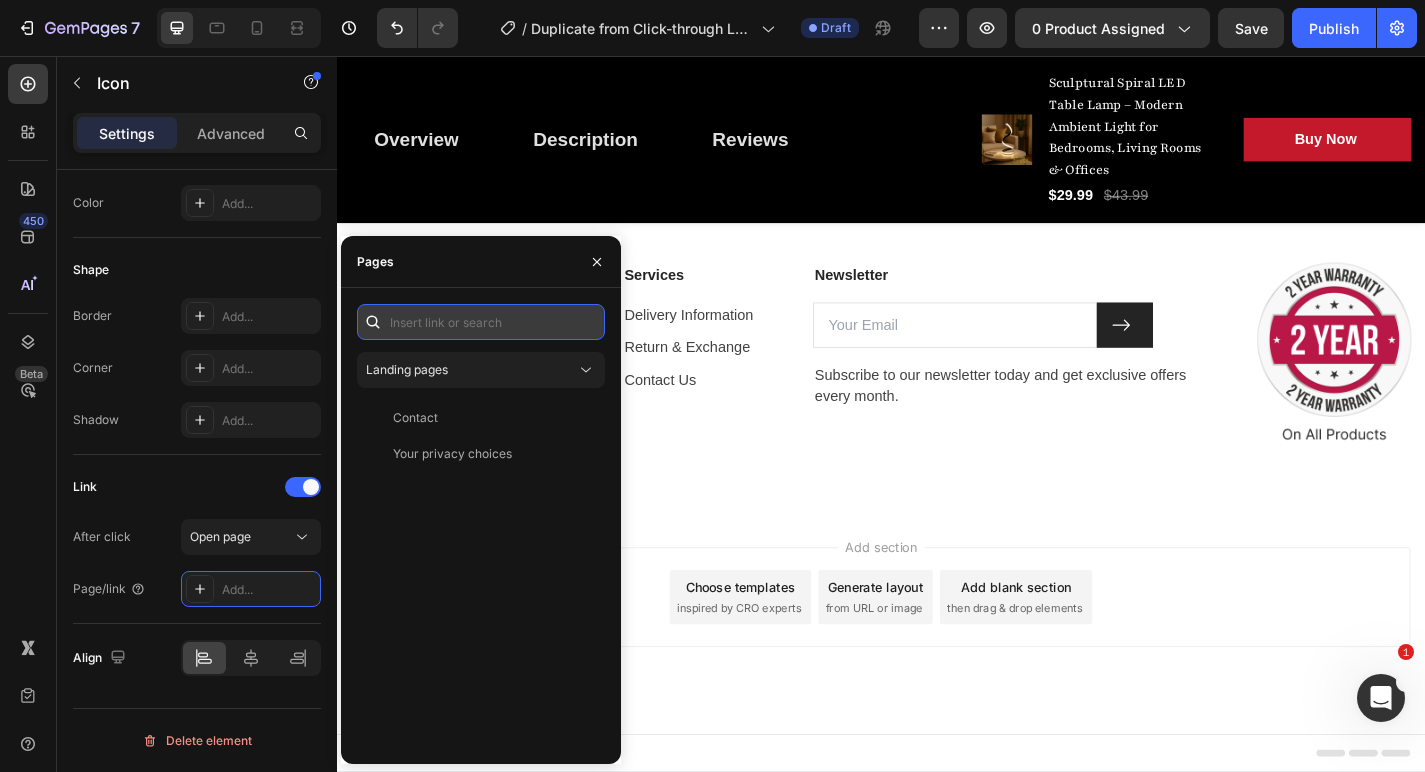 paste on "https://pin.it/1bAtdnT8E" 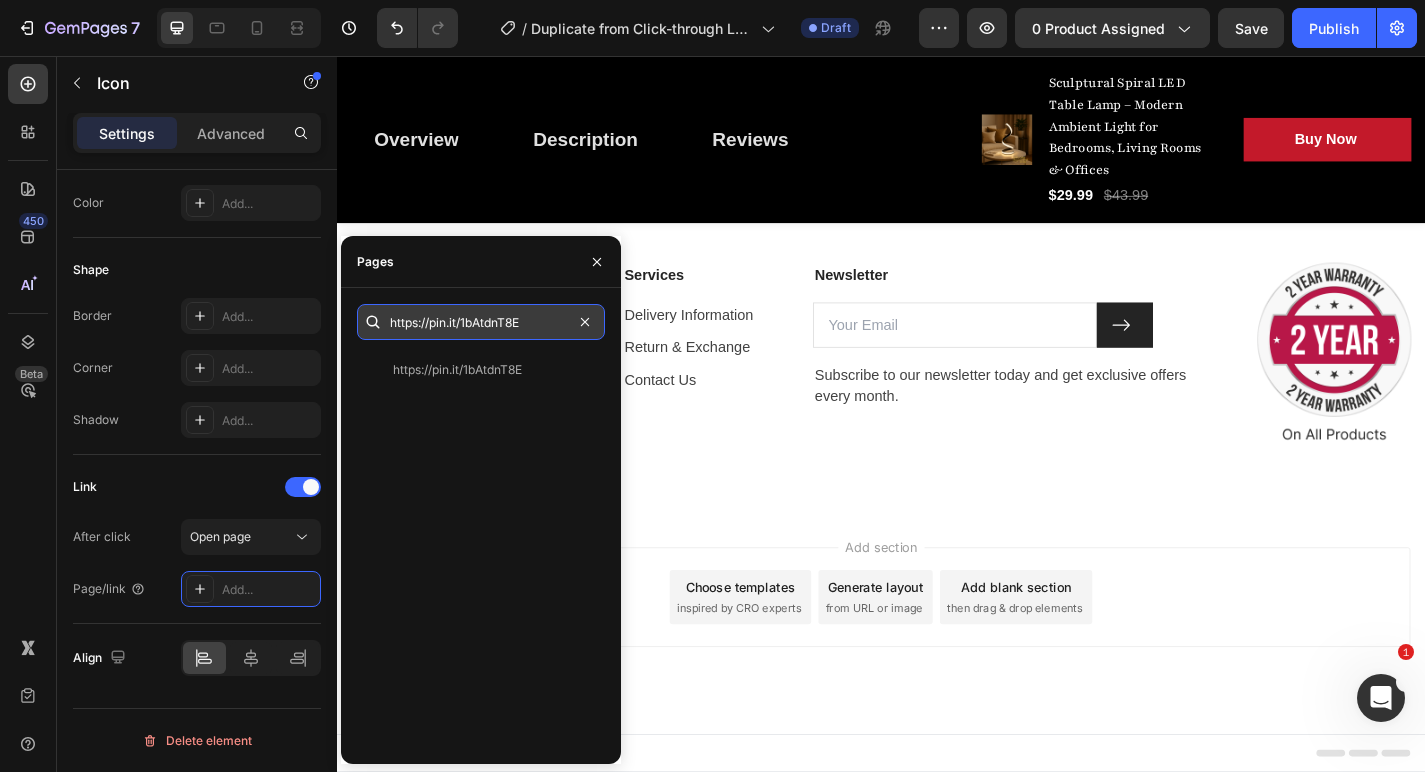 type 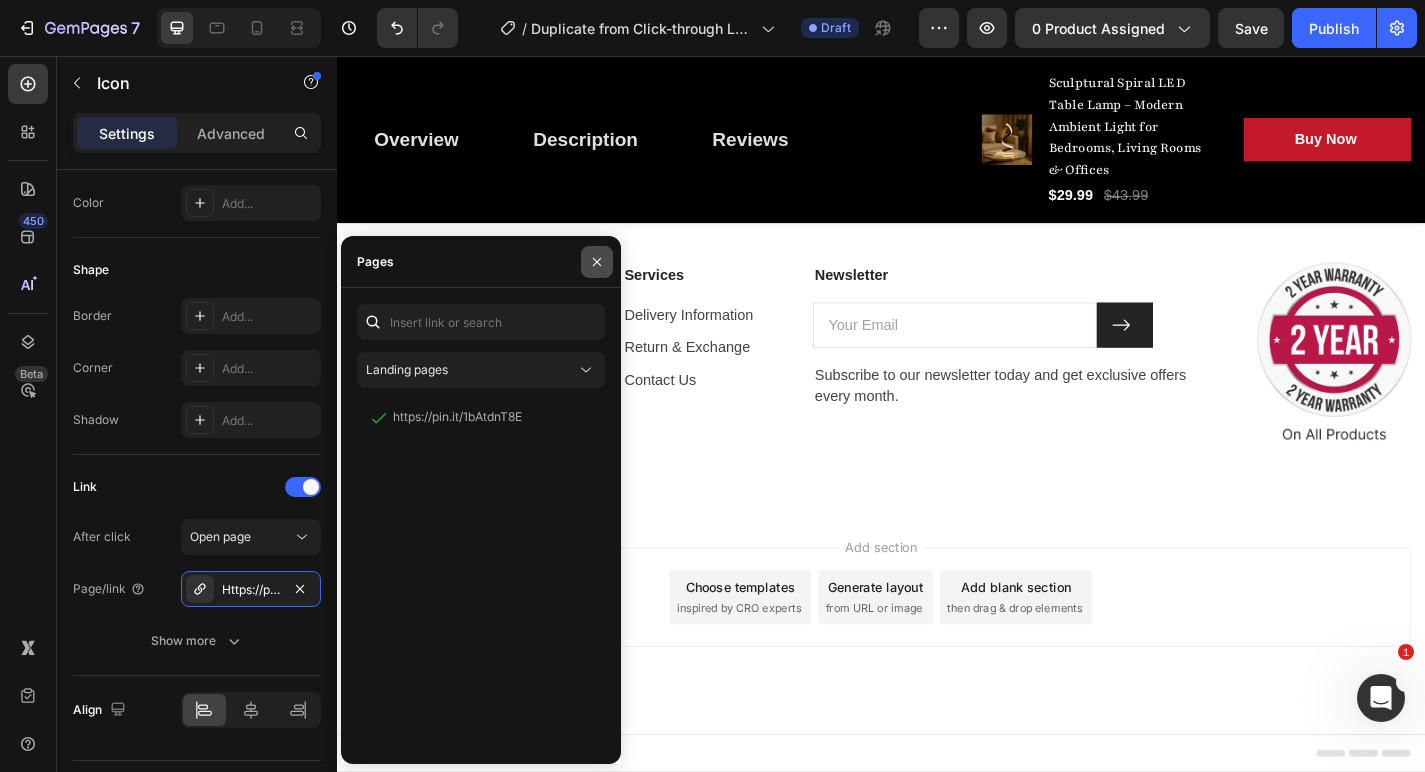 click 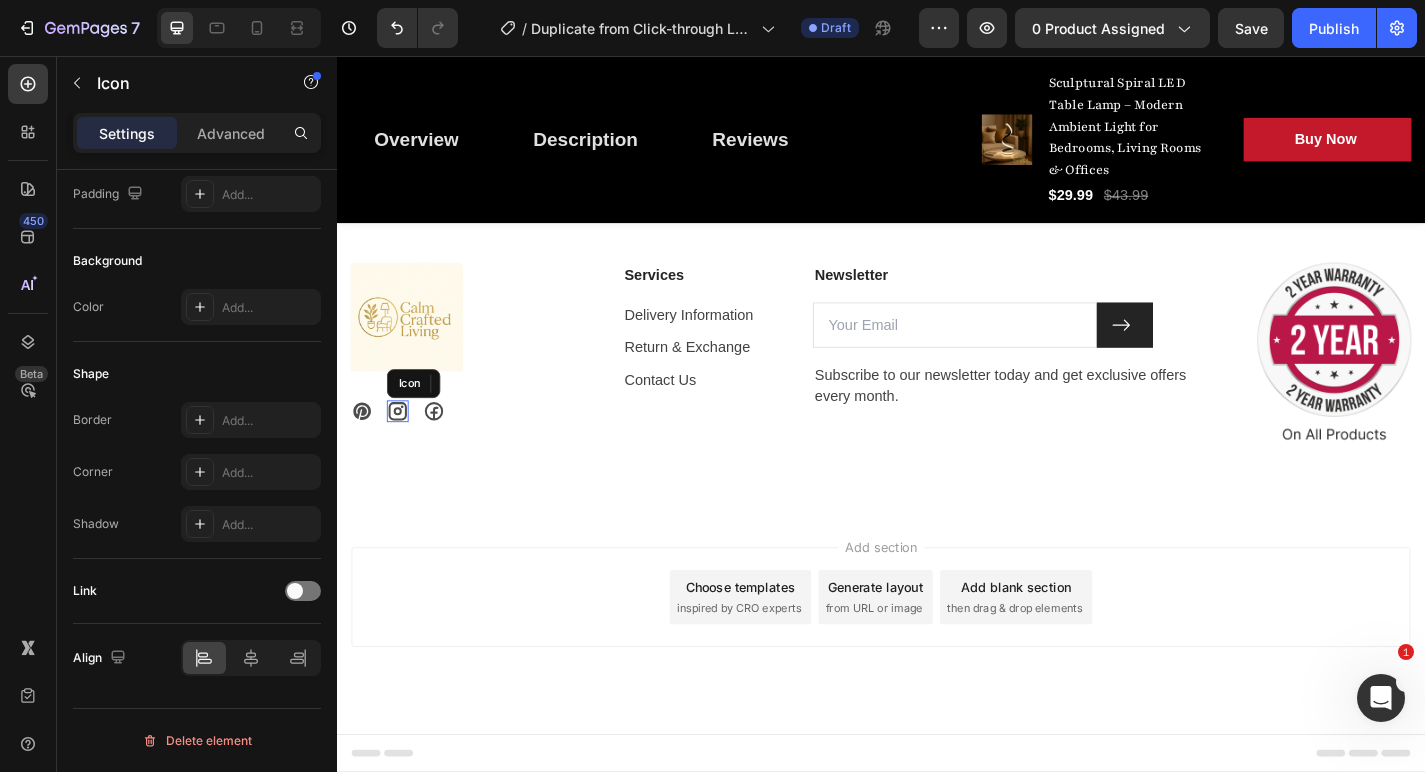 click 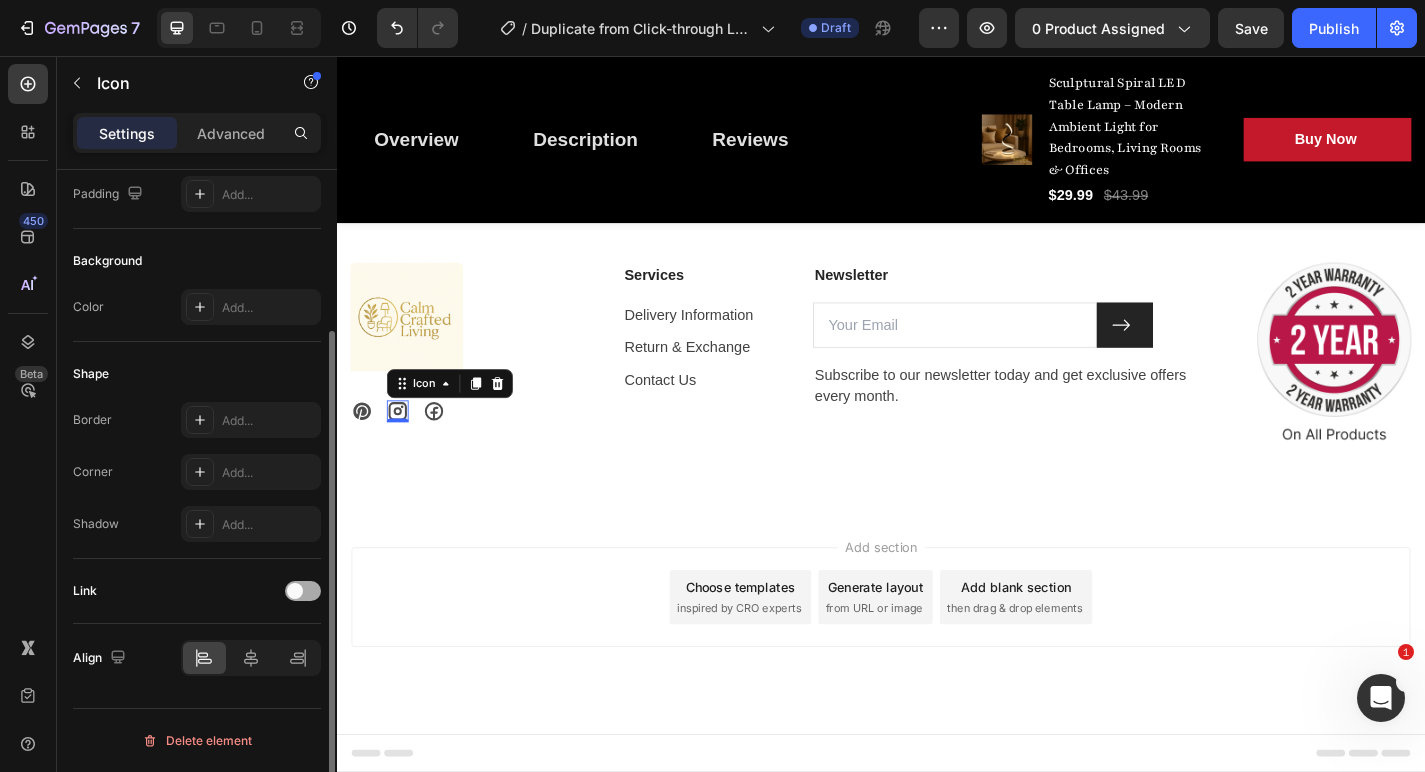 click at bounding box center (303, 591) 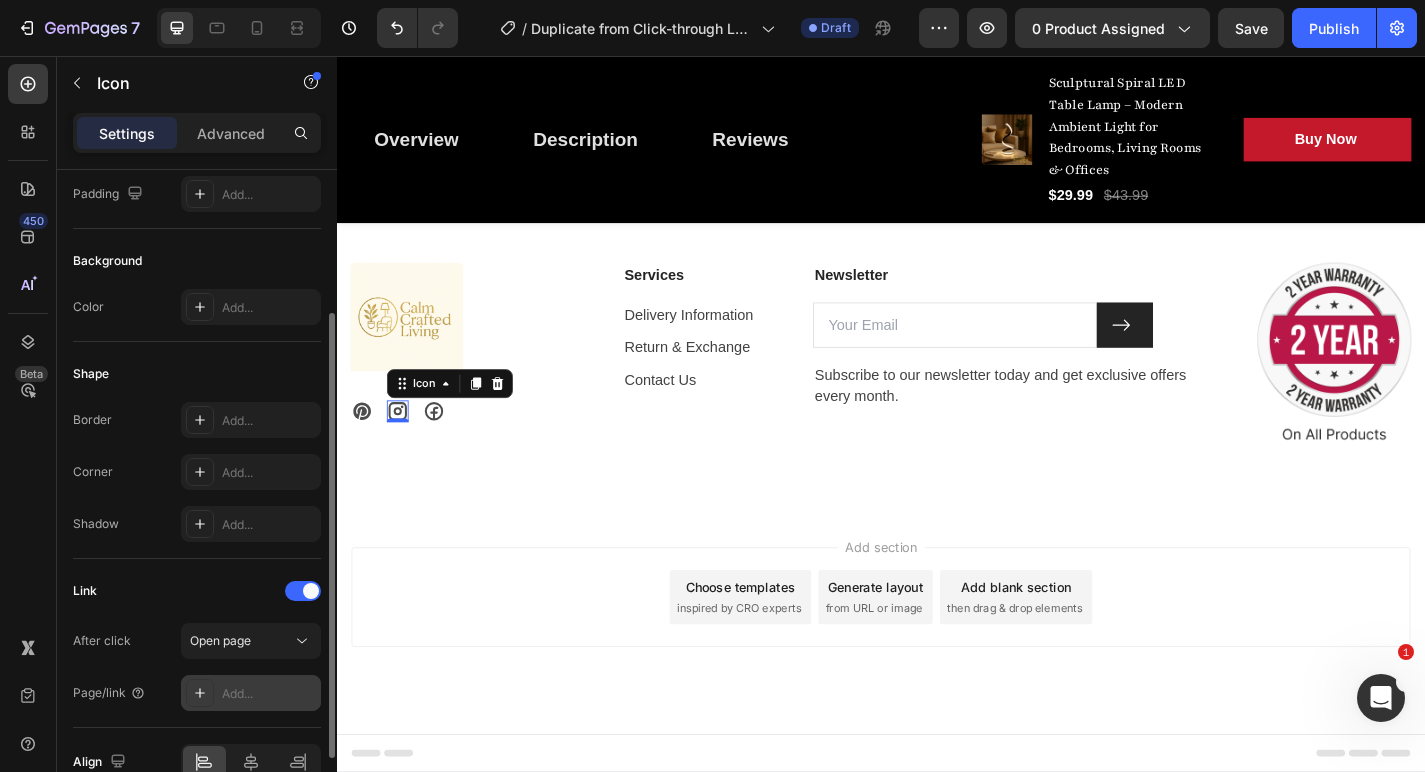 click on "Add..." at bounding box center (251, 693) 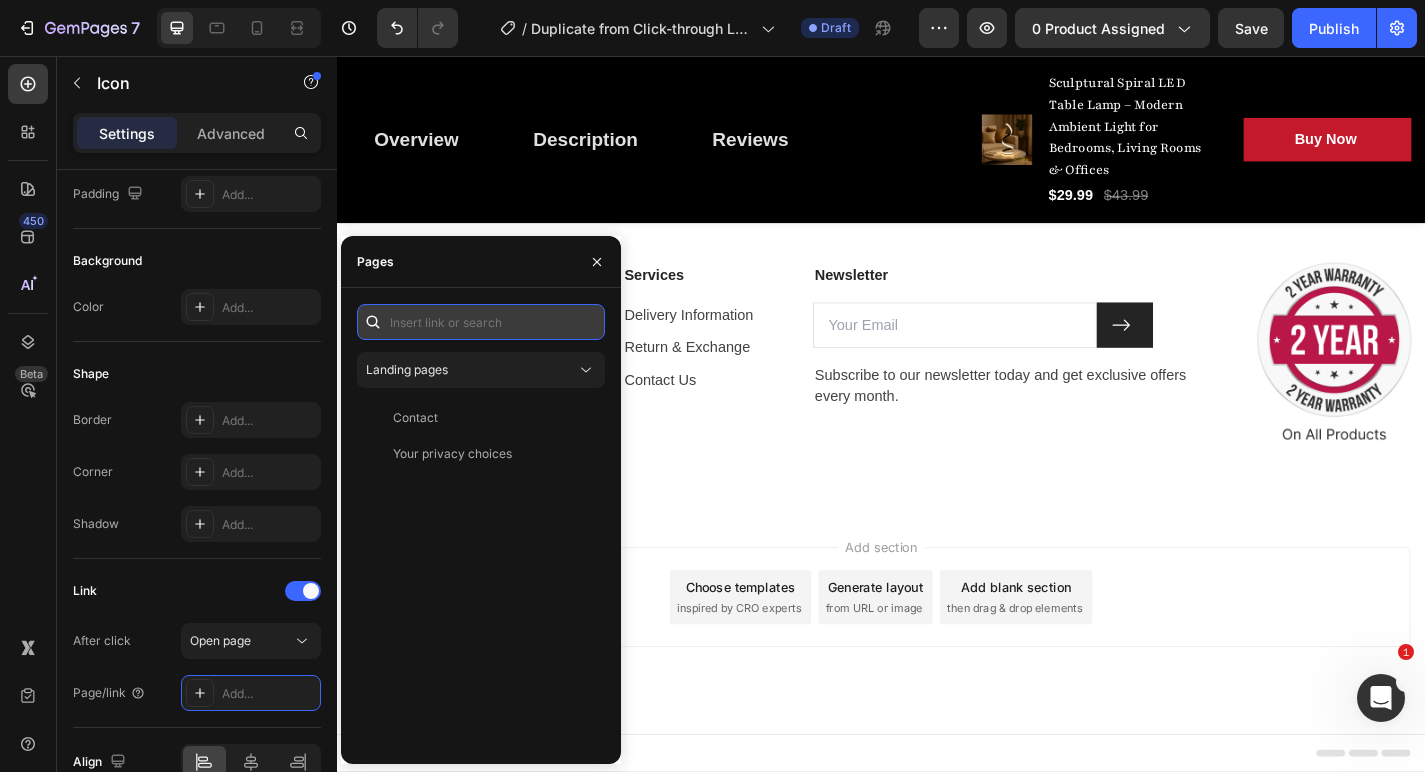 click at bounding box center (481, 322) 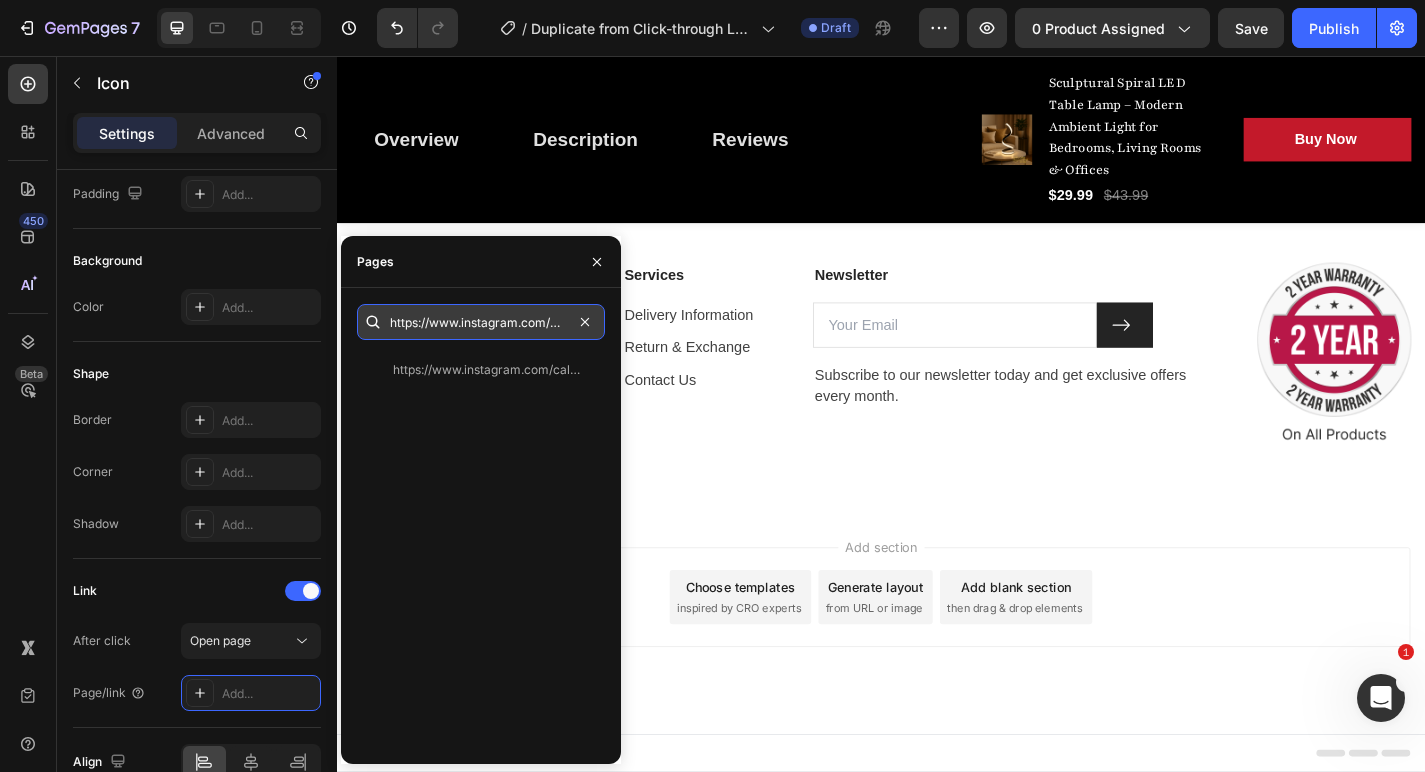 type 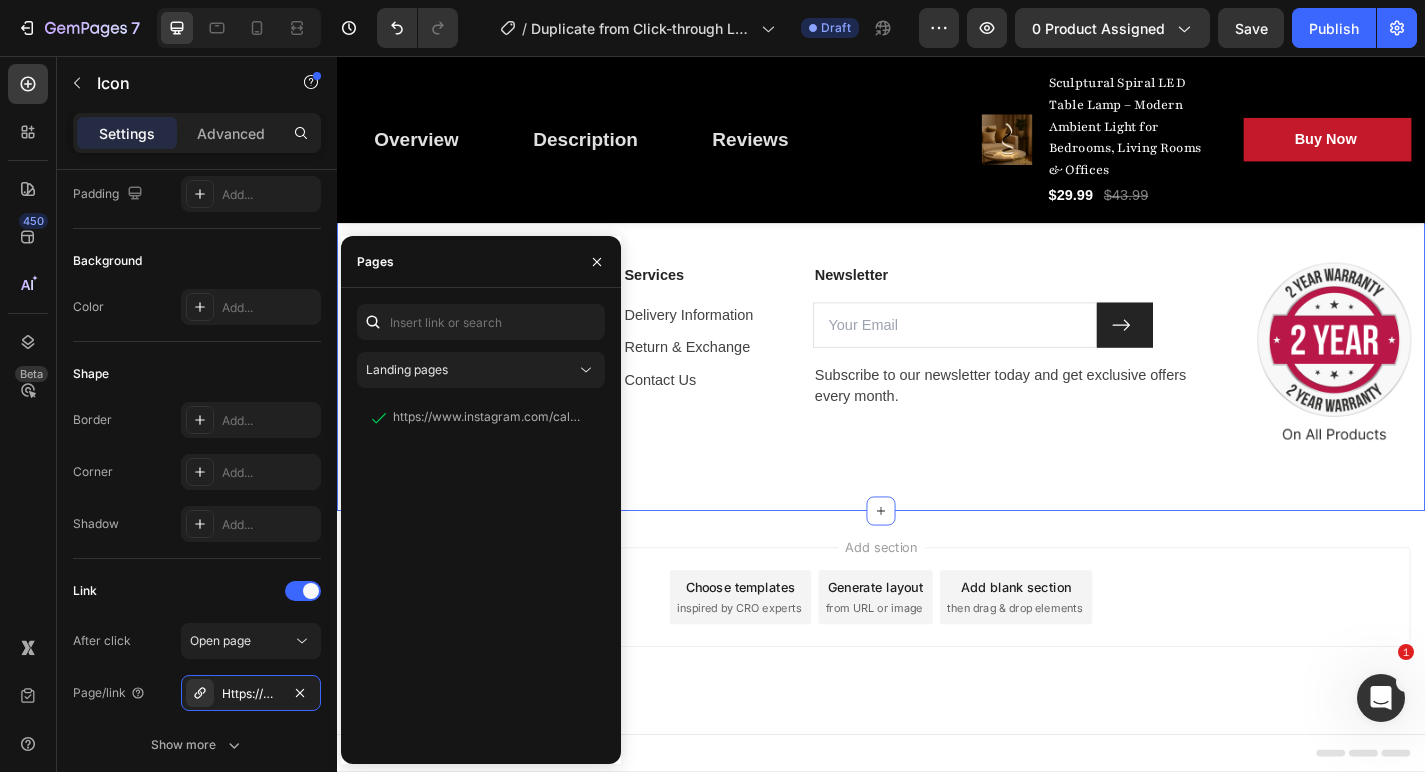 click on "Image
Icon
Icon   0
Icon Row Services Text block Delivery Information Text block Return & Exchange  Text block Contact Us Text block Newsletter Text block Email Field
Submit Button Row Subscribe to our newsletter today and get exclusive offers every month. Text block Newsletter Image Row Section 10" at bounding box center [937, 385] 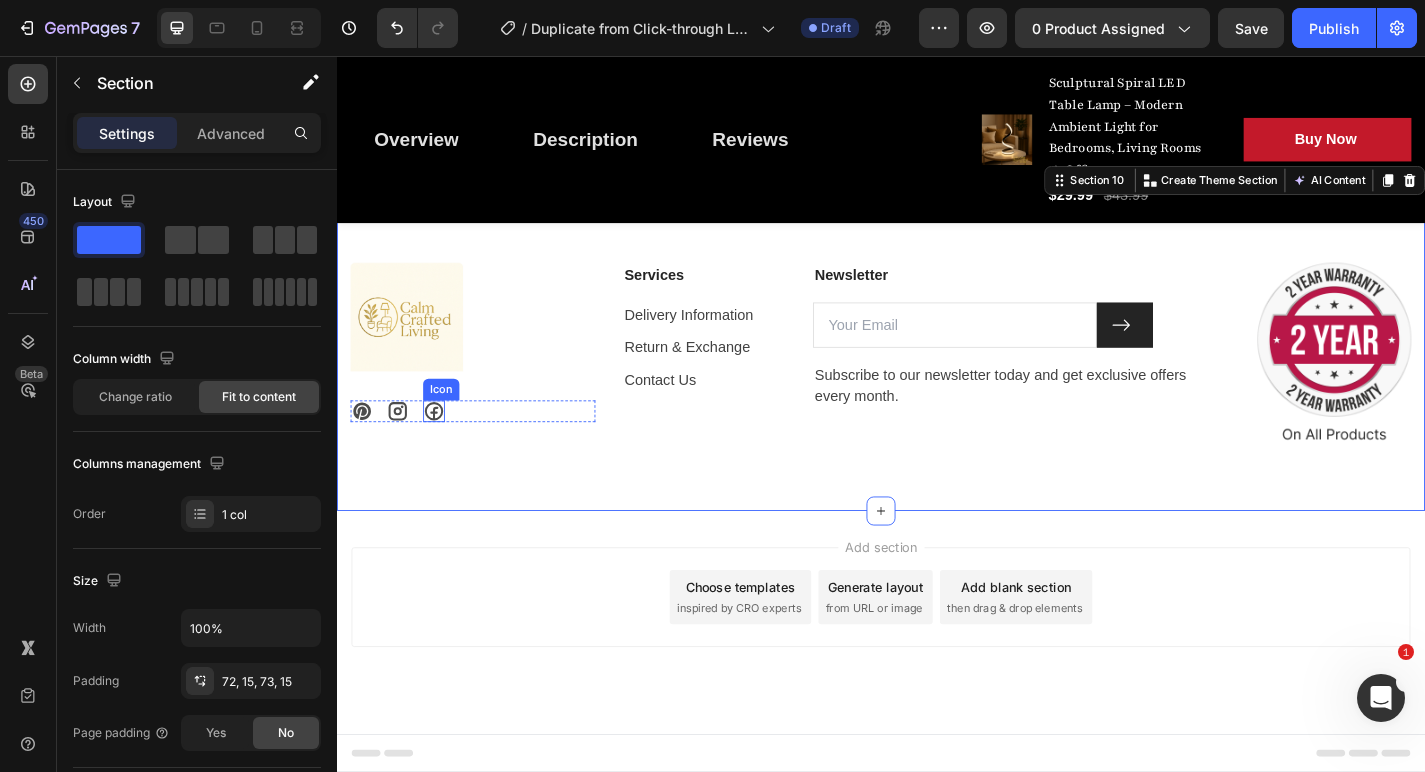 click 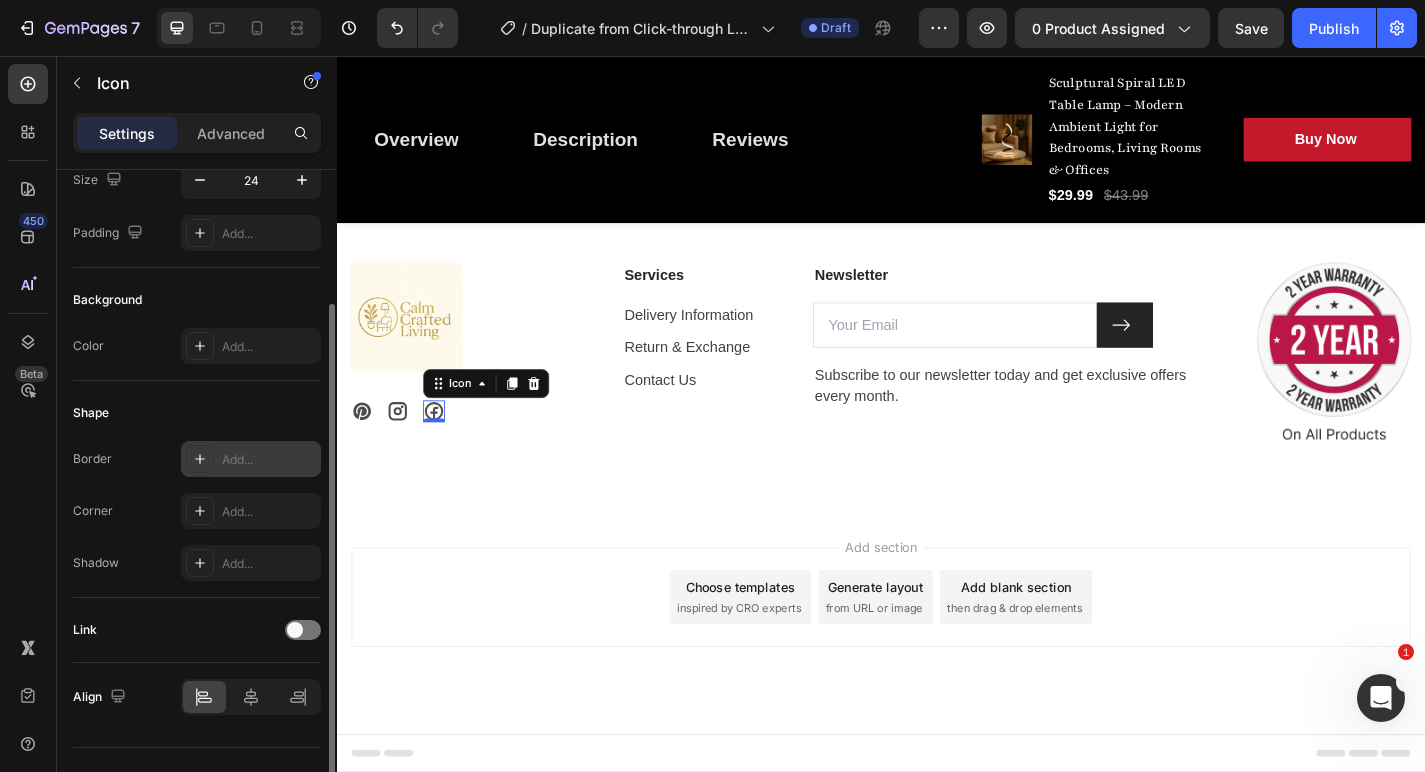 scroll, scrollTop: 176, scrollLeft: 0, axis: vertical 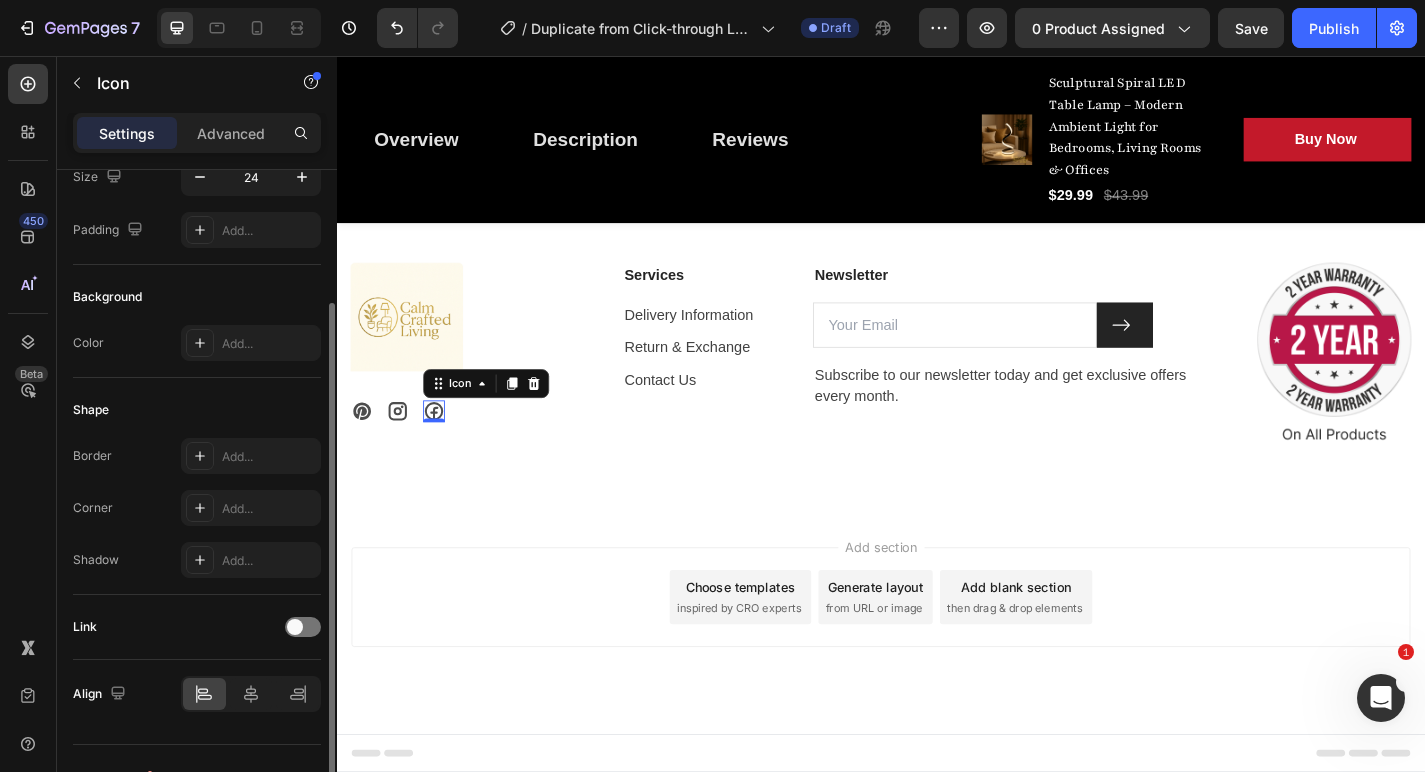 click on "Link" at bounding box center [197, 627] 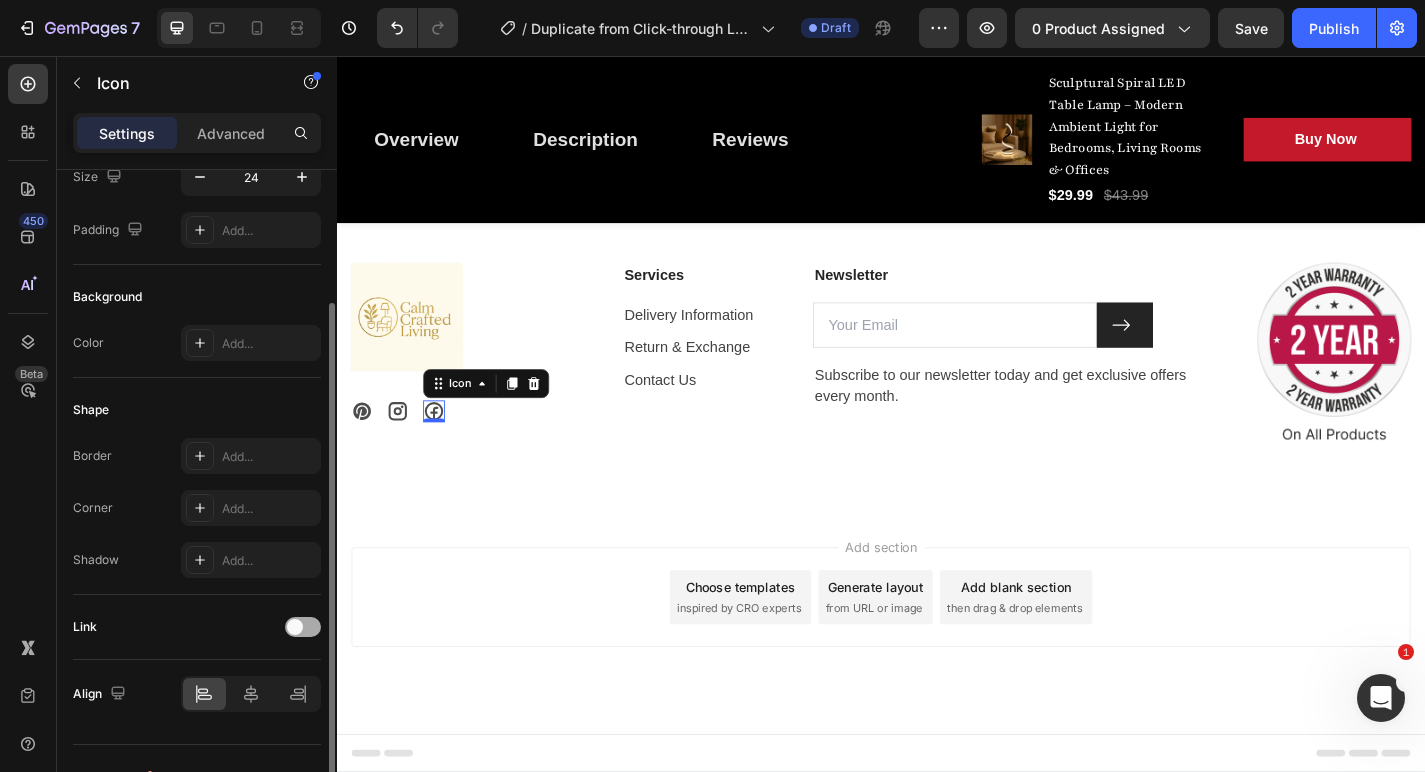 click at bounding box center [295, 627] 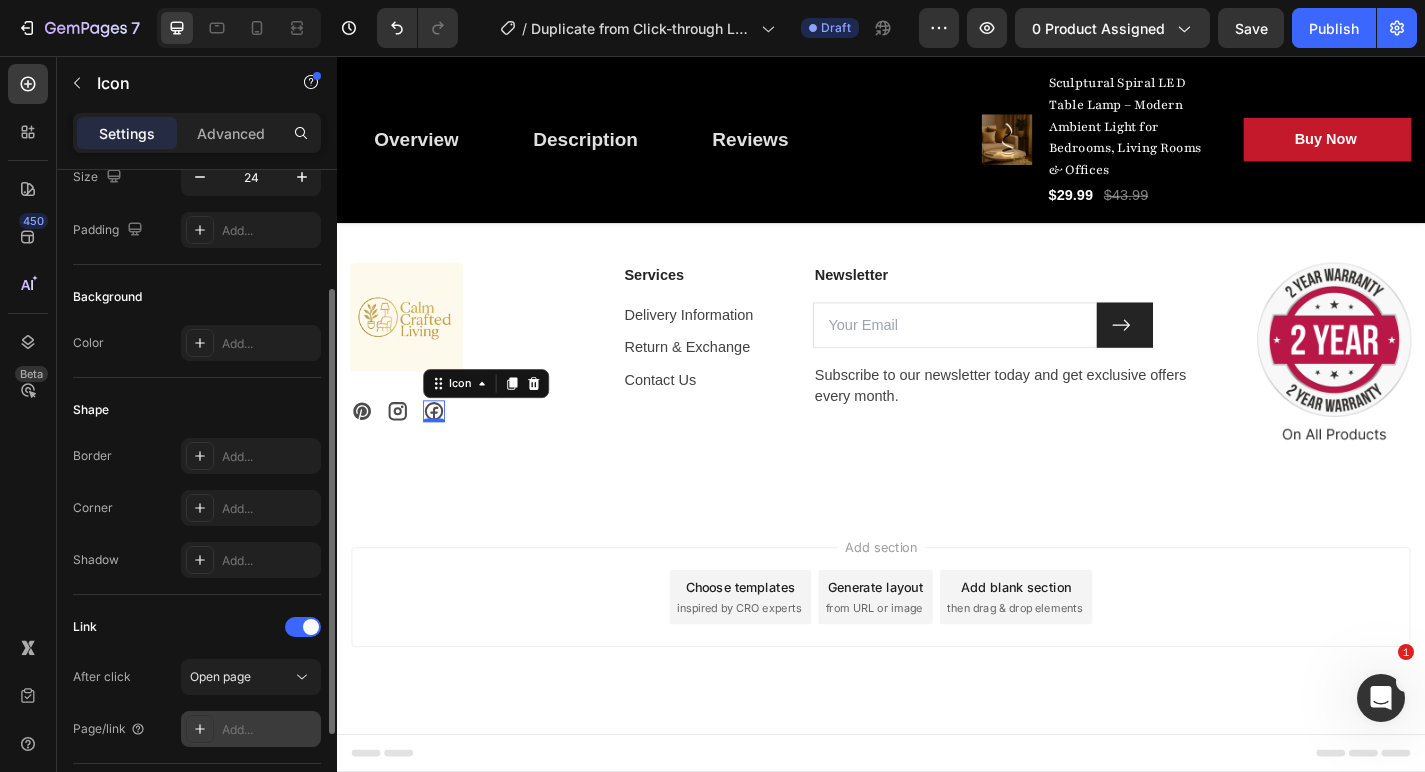 click on "Add..." at bounding box center [269, 730] 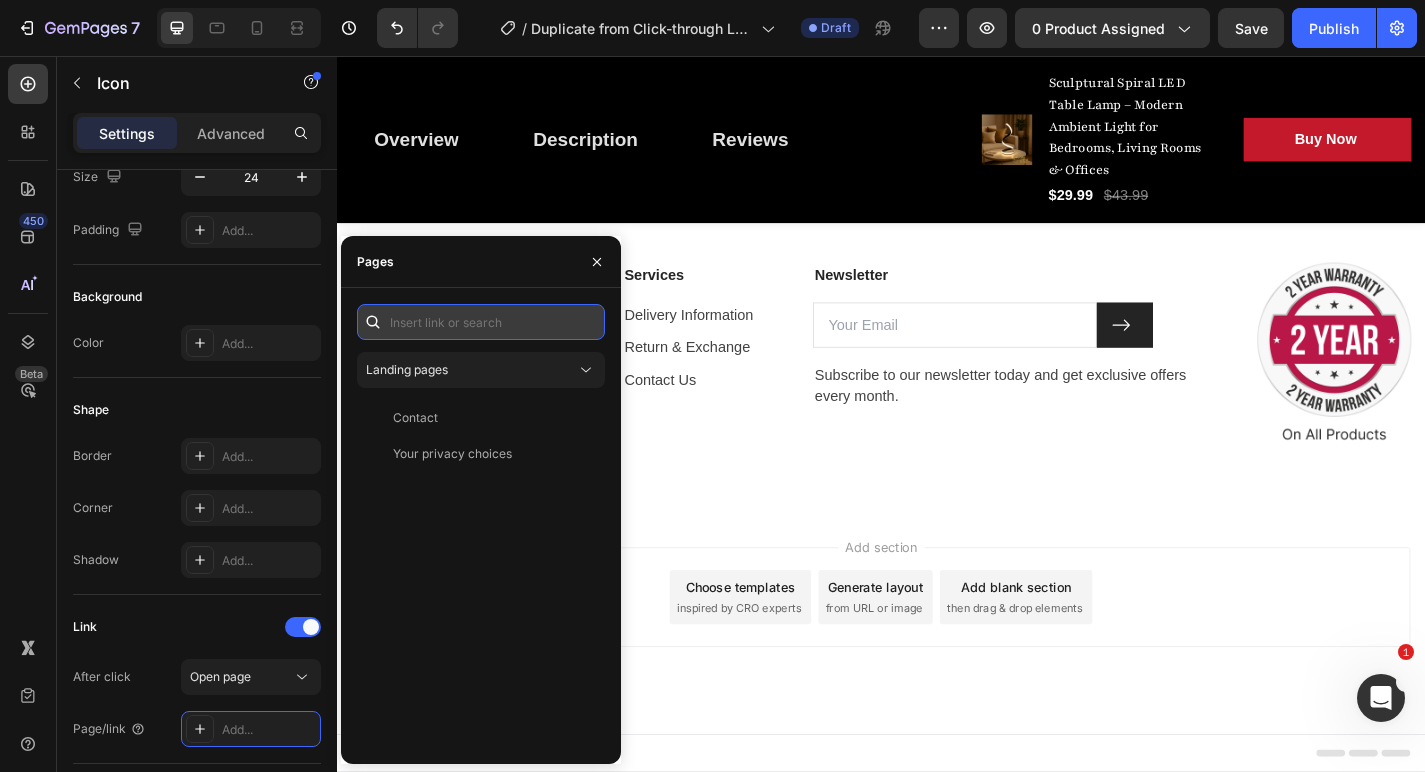 click at bounding box center (481, 322) 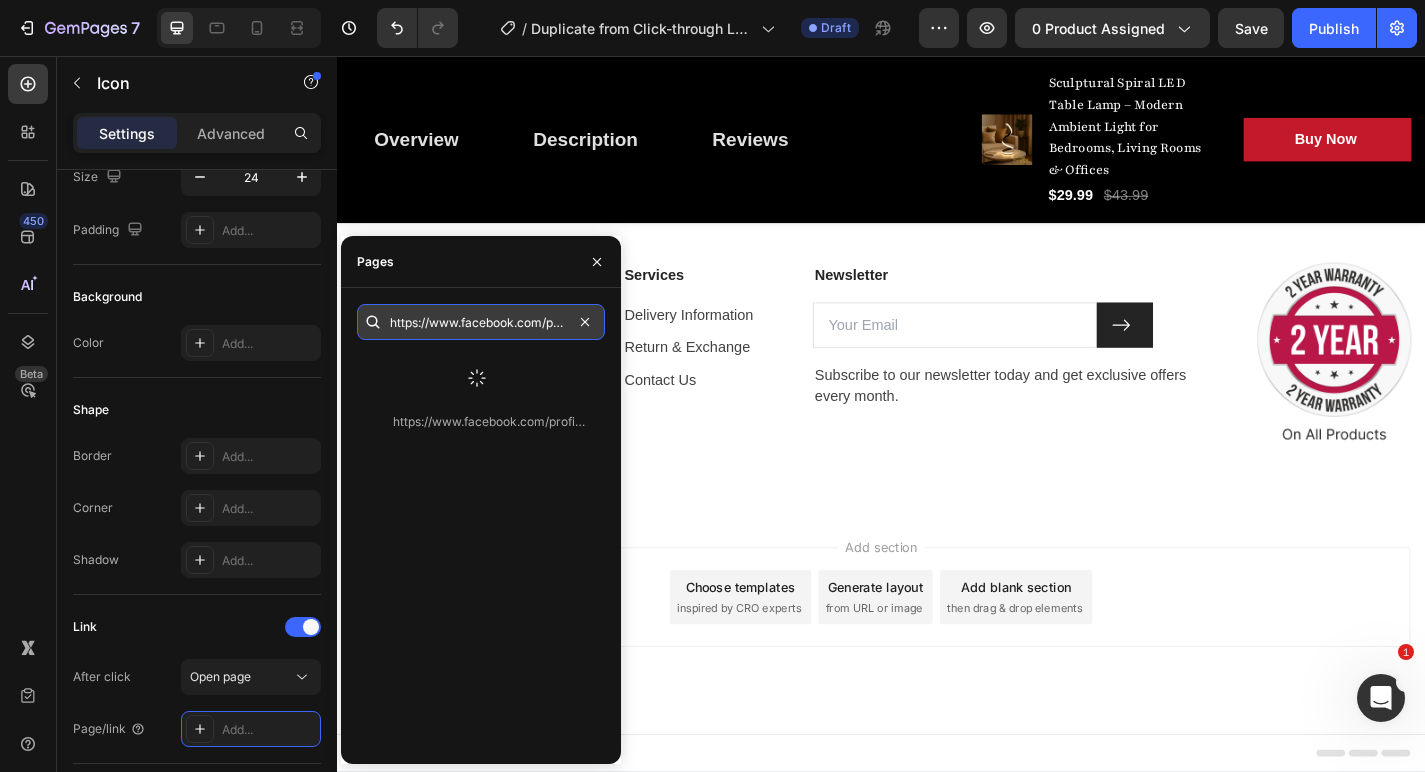 type on "https://www.facebook.com/profile.php?id=61578138163353" 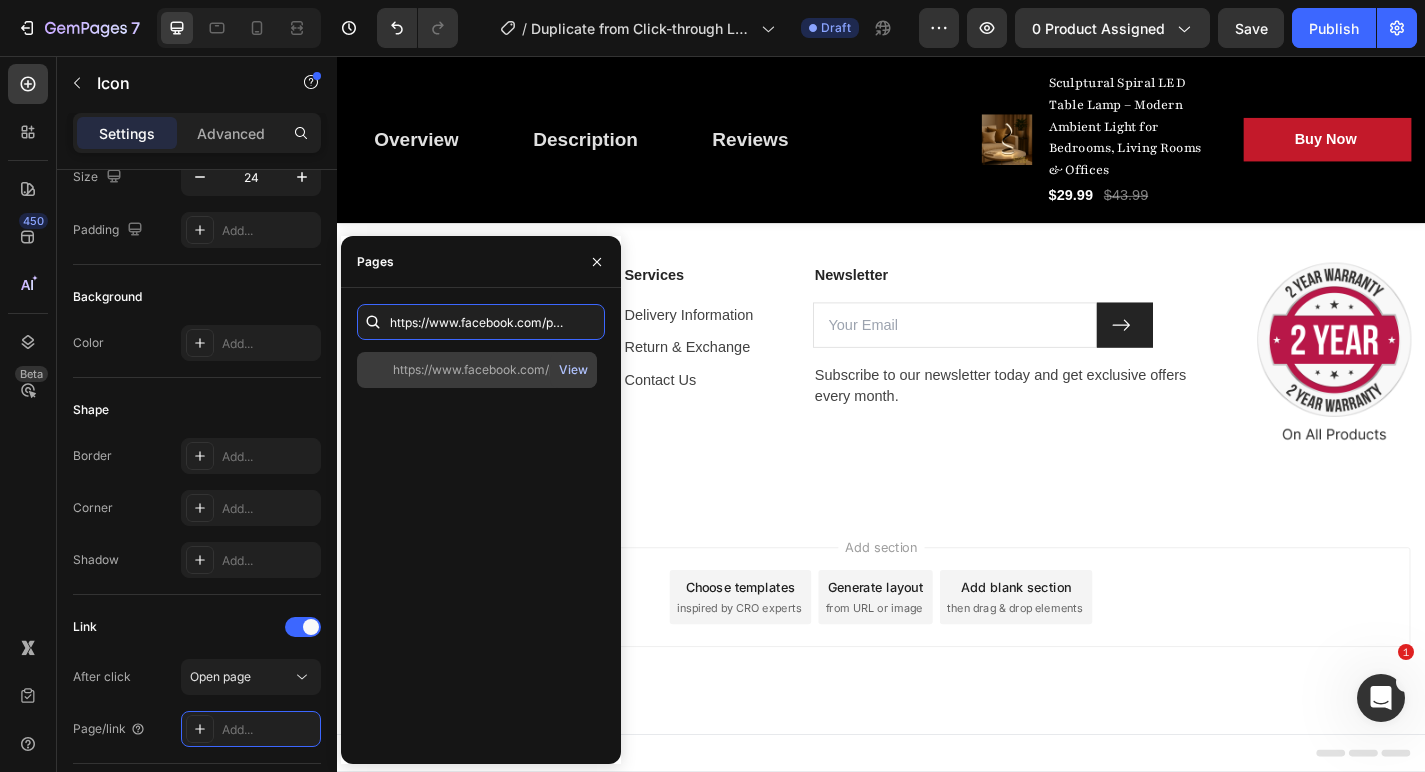 type 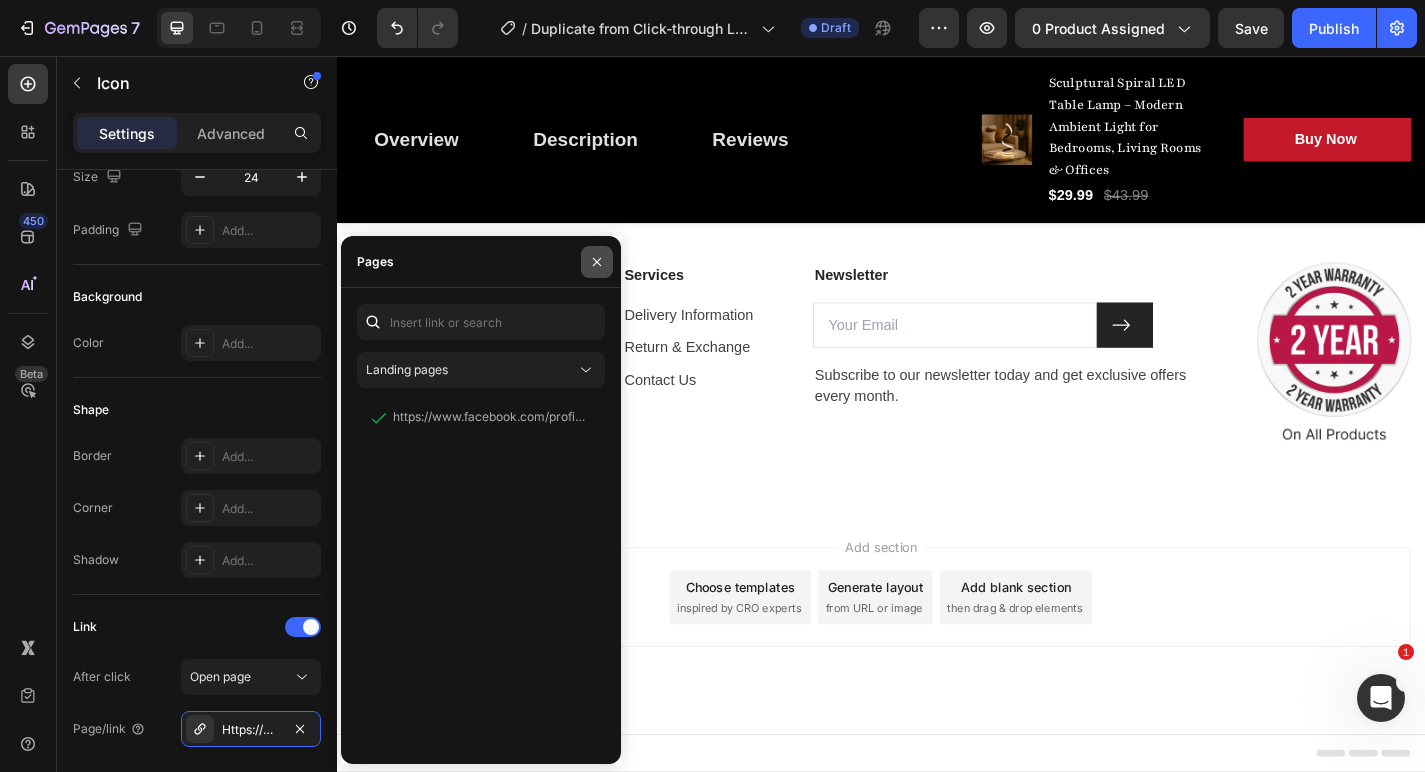 click 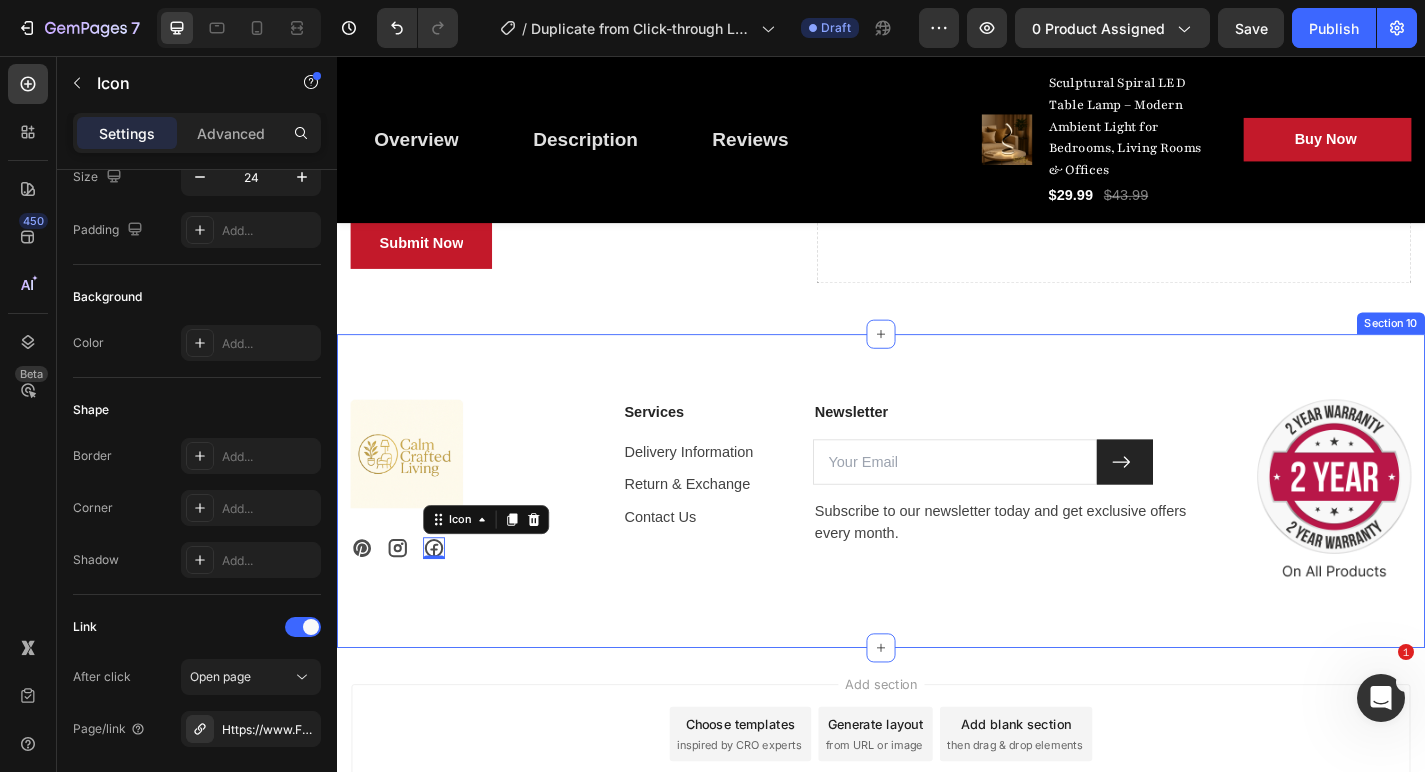 scroll, scrollTop: 5547, scrollLeft: 0, axis: vertical 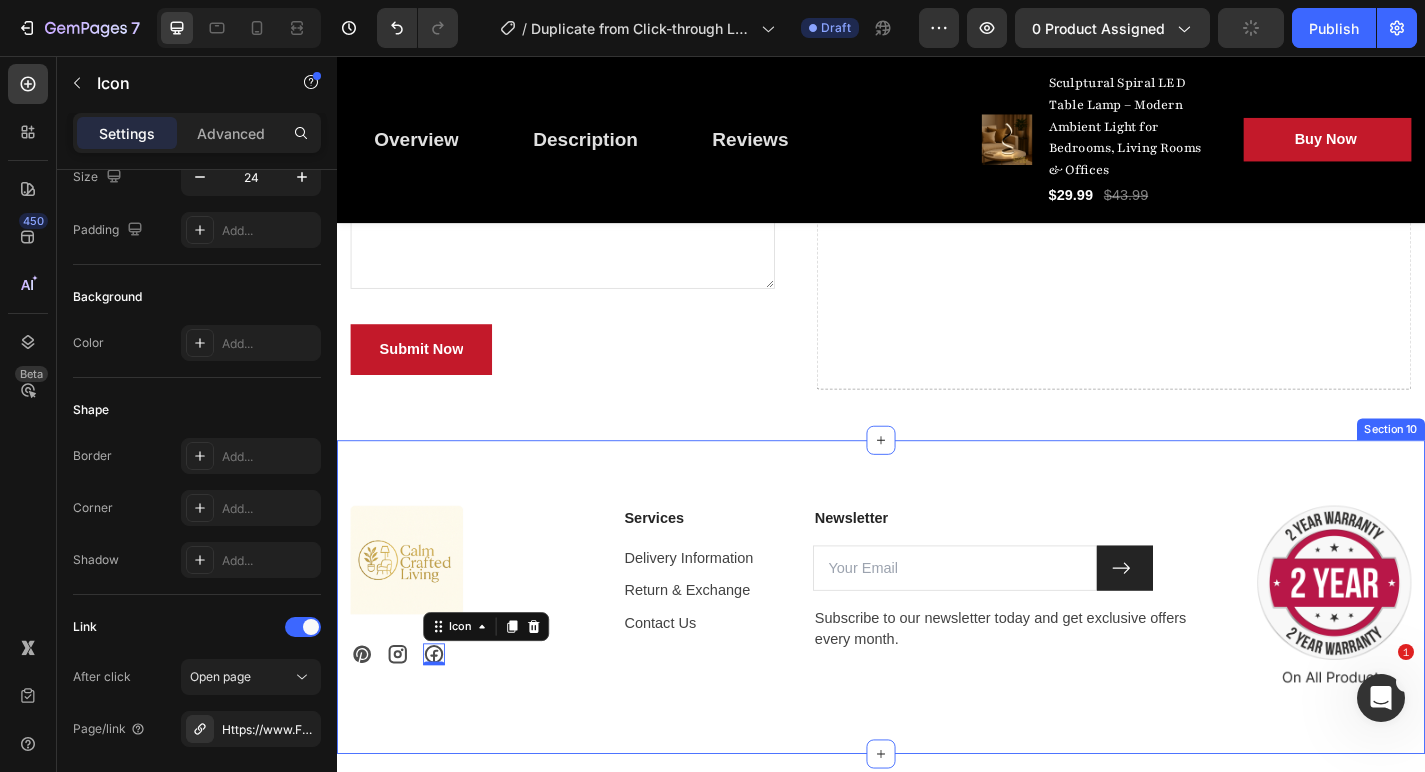 click on "Image
Icon
Icon
Icon   0 Row Services Text block Delivery Information Text block Return & Exchange  Text block Contact Us Text block Newsletter Text block Email Field
Submit Button Row Subscribe to our newsletter today and get exclusive offers every month. Text block Newsletter Image Row Section 10" at bounding box center [937, 653] 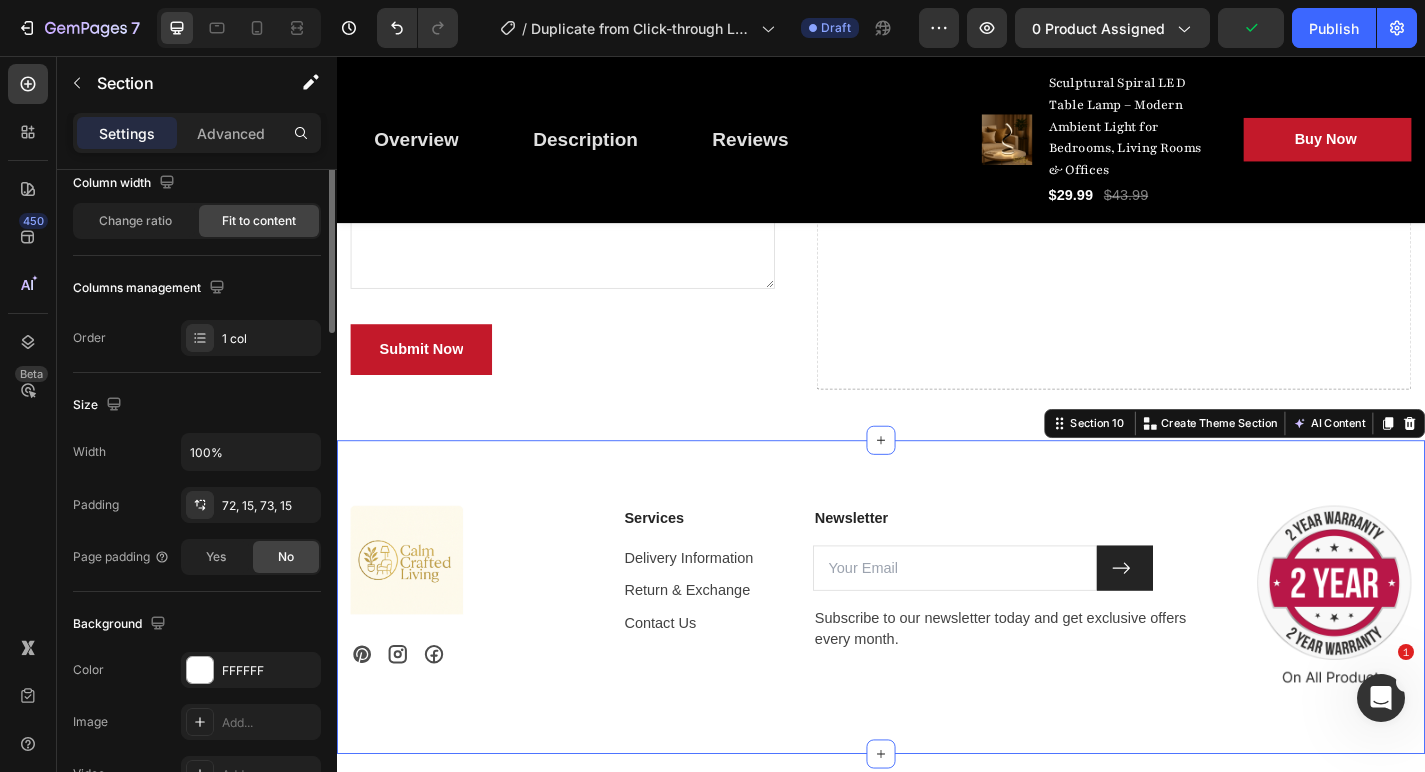 scroll, scrollTop: 0, scrollLeft: 0, axis: both 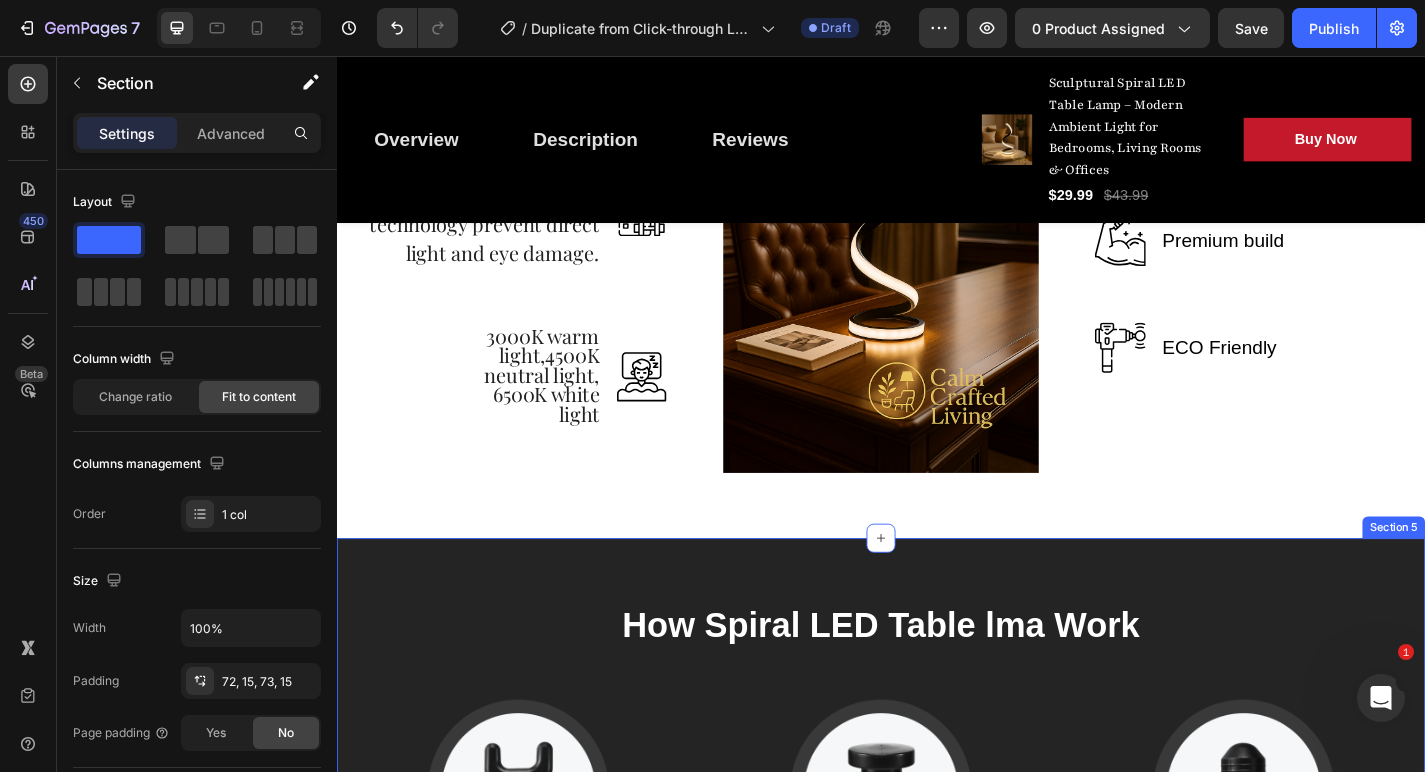 click on "How Spiral LED Table lma Work Heading Image U-Shape Head Text block Suitable for the muscles around the shoulders, neck, spinal, and Achilles massage helps relieve muscle stiffness and soreness. Text block Image Flat Head Text block Used for relaxing and shaping each muscle part, helps soothe sore muscles that cause discomfort in the body. Text block Image Taper Head Text block Used for deep tissue such as joint palm and plantar, helps reduce stiffness, improves flexibility & boosts blood flow. Text block Row Section 5" at bounding box center (937, 892) 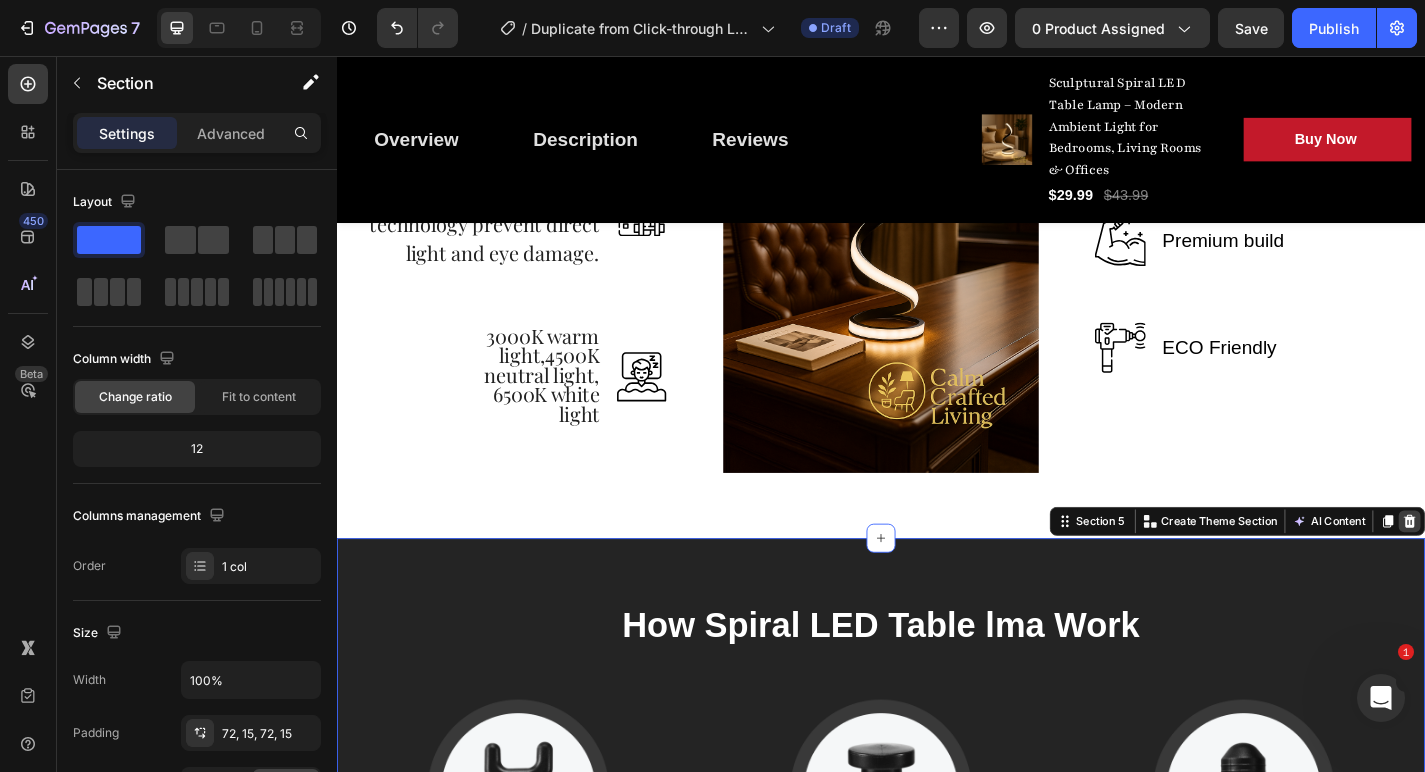 click 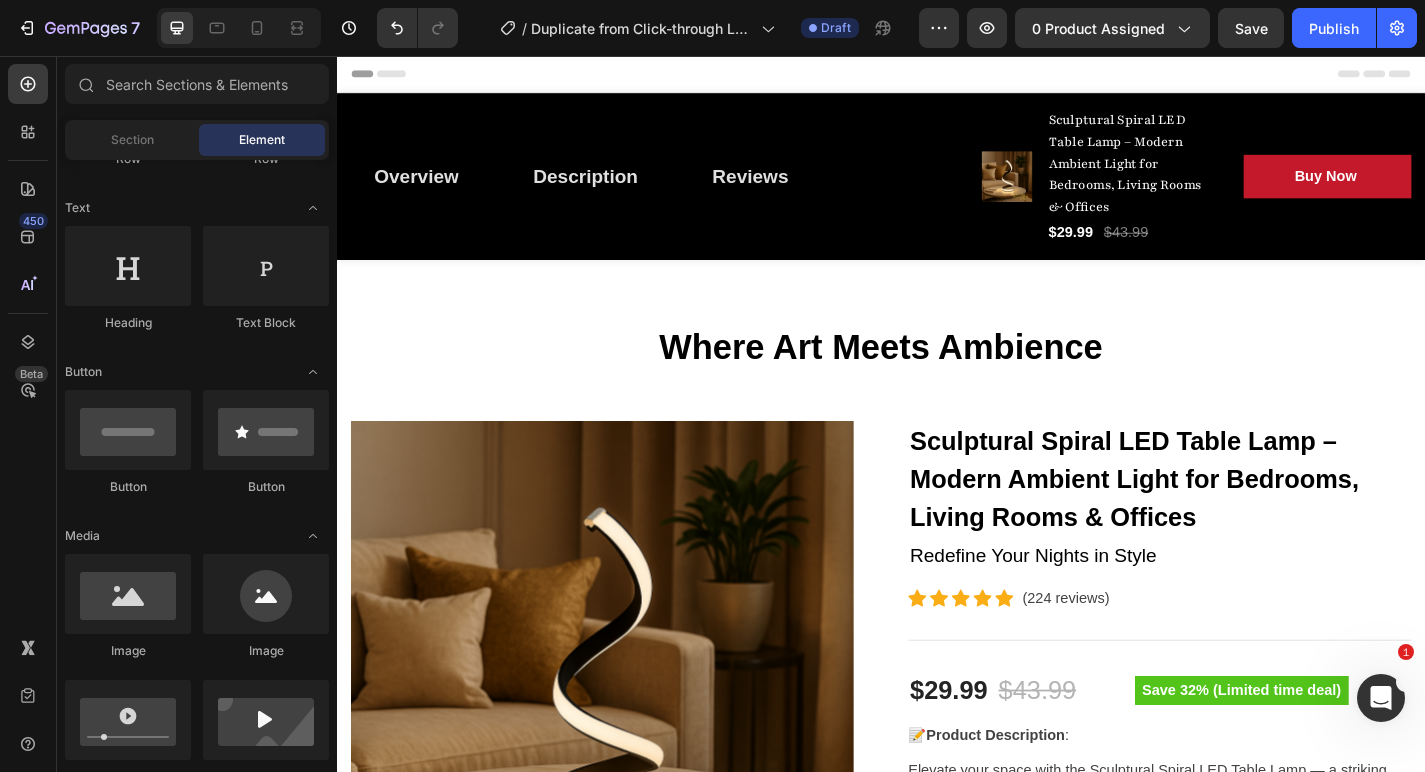 scroll, scrollTop: 0, scrollLeft: 0, axis: both 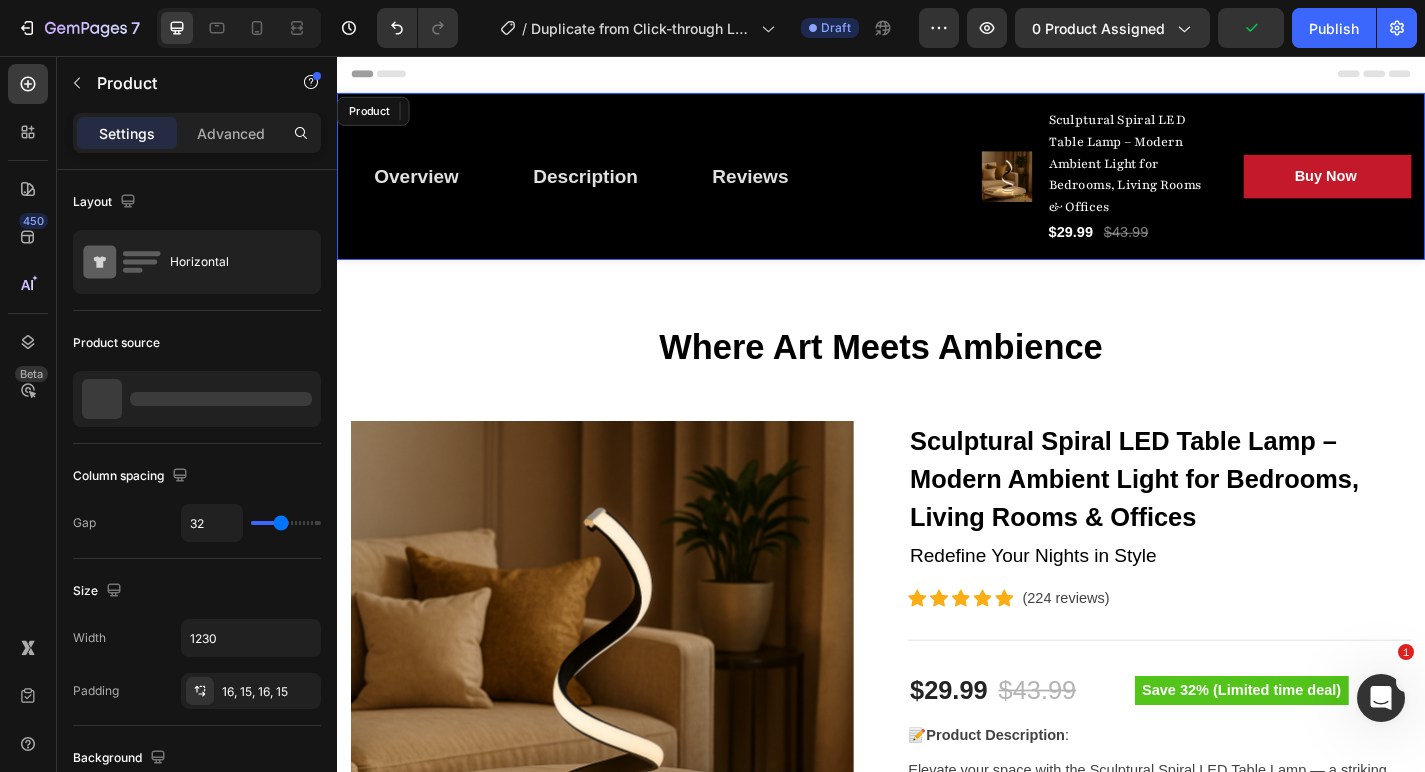 click on "Overview Button Description Button Reviews Button Row" at bounding box center (684, 189) 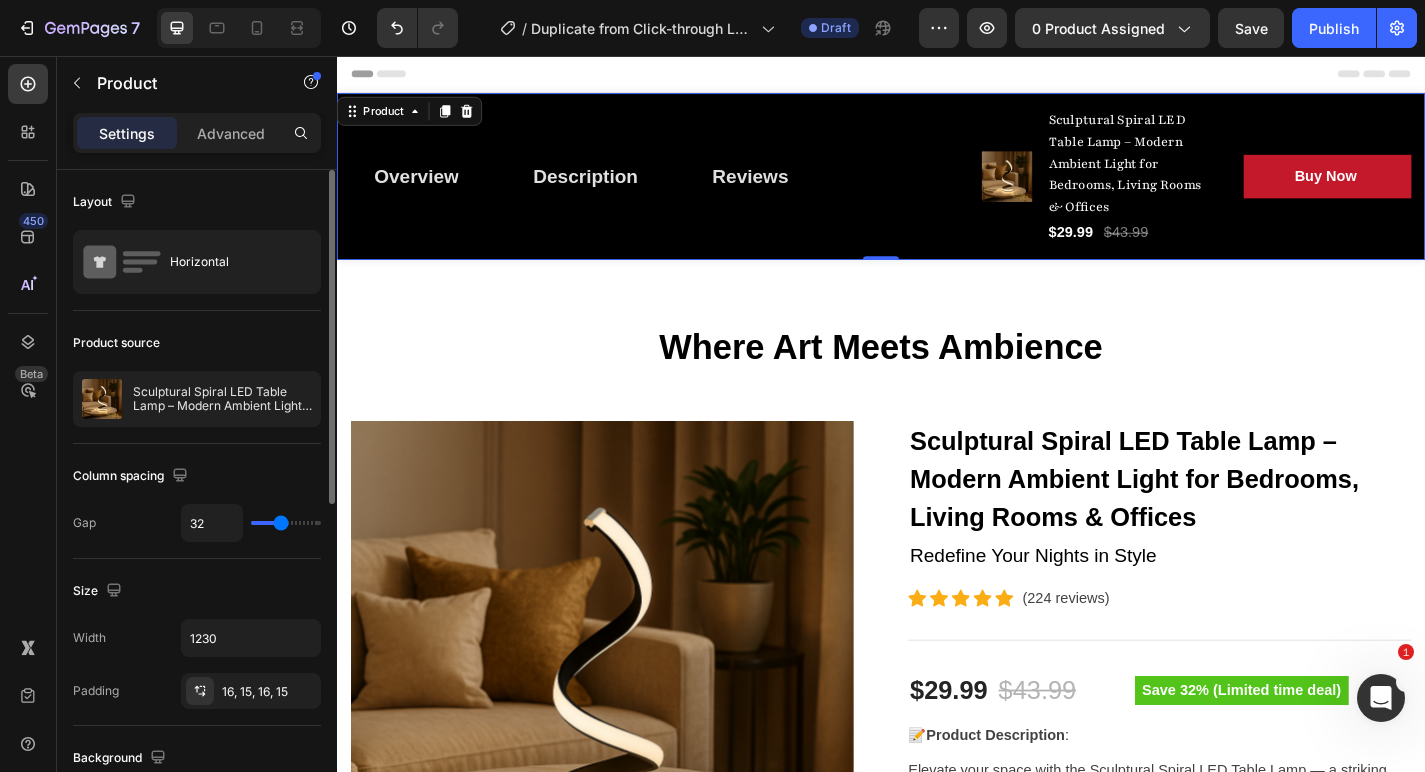 scroll, scrollTop: 0, scrollLeft: 0, axis: both 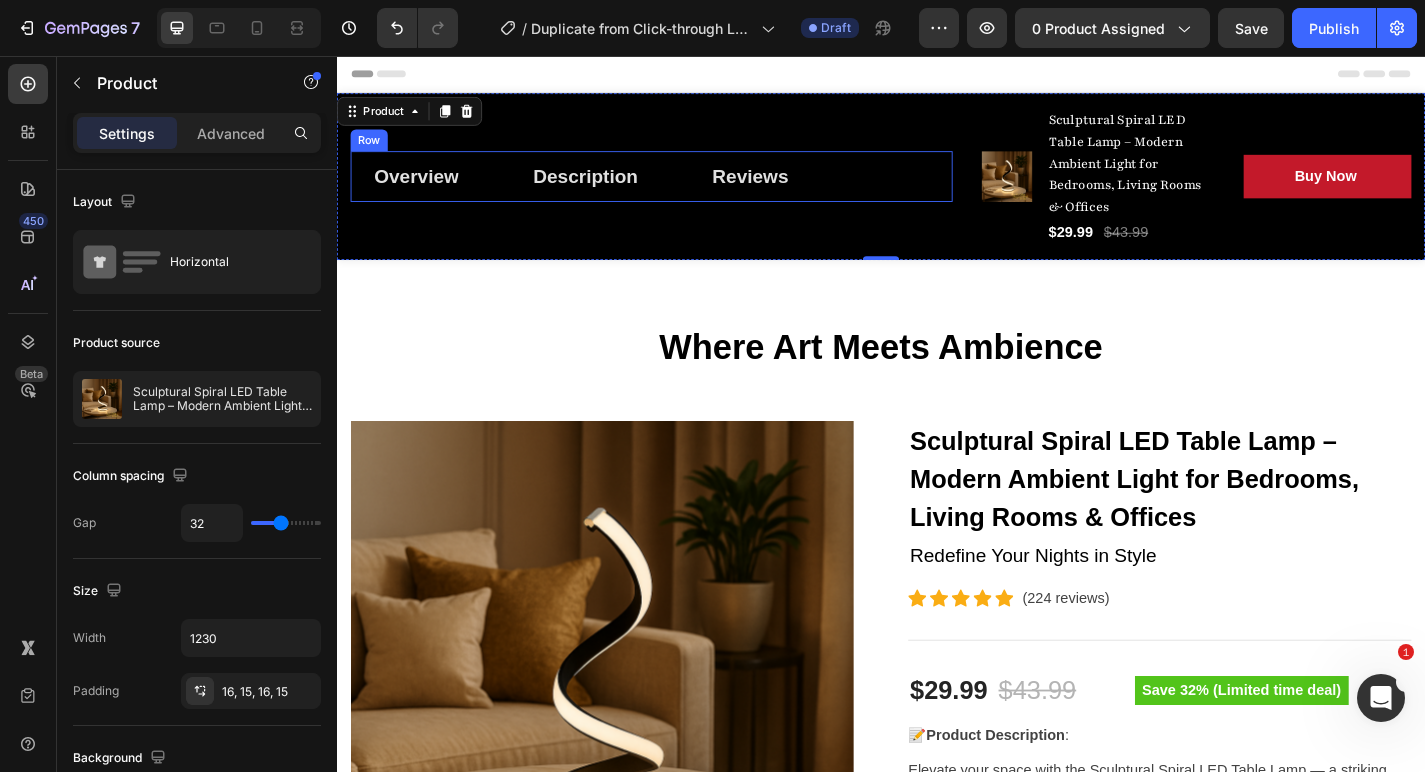 click on "Overview Button Description Button Reviews Button Row" at bounding box center (684, 189) 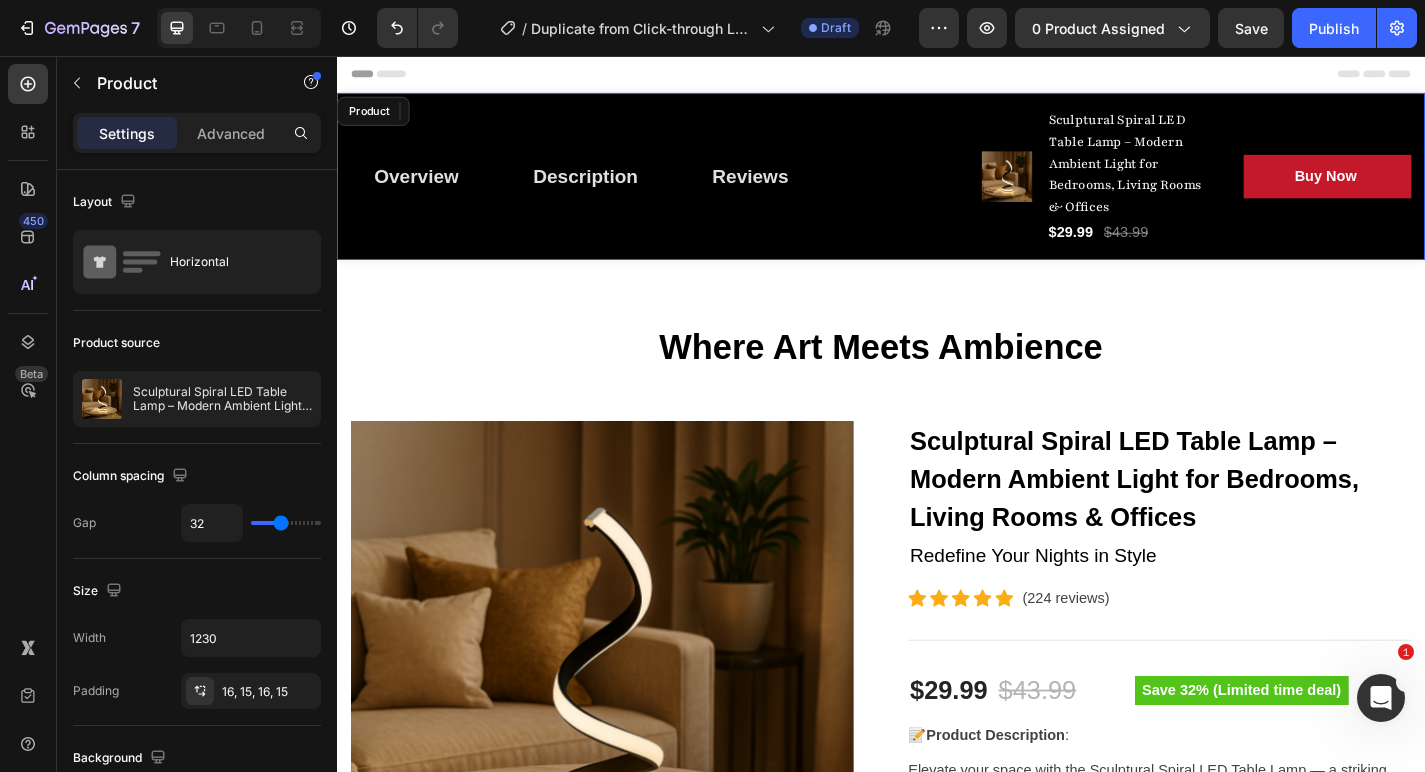 click on "Overview Button Description Button Reviews Button Row   0" at bounding box center (684, 189) 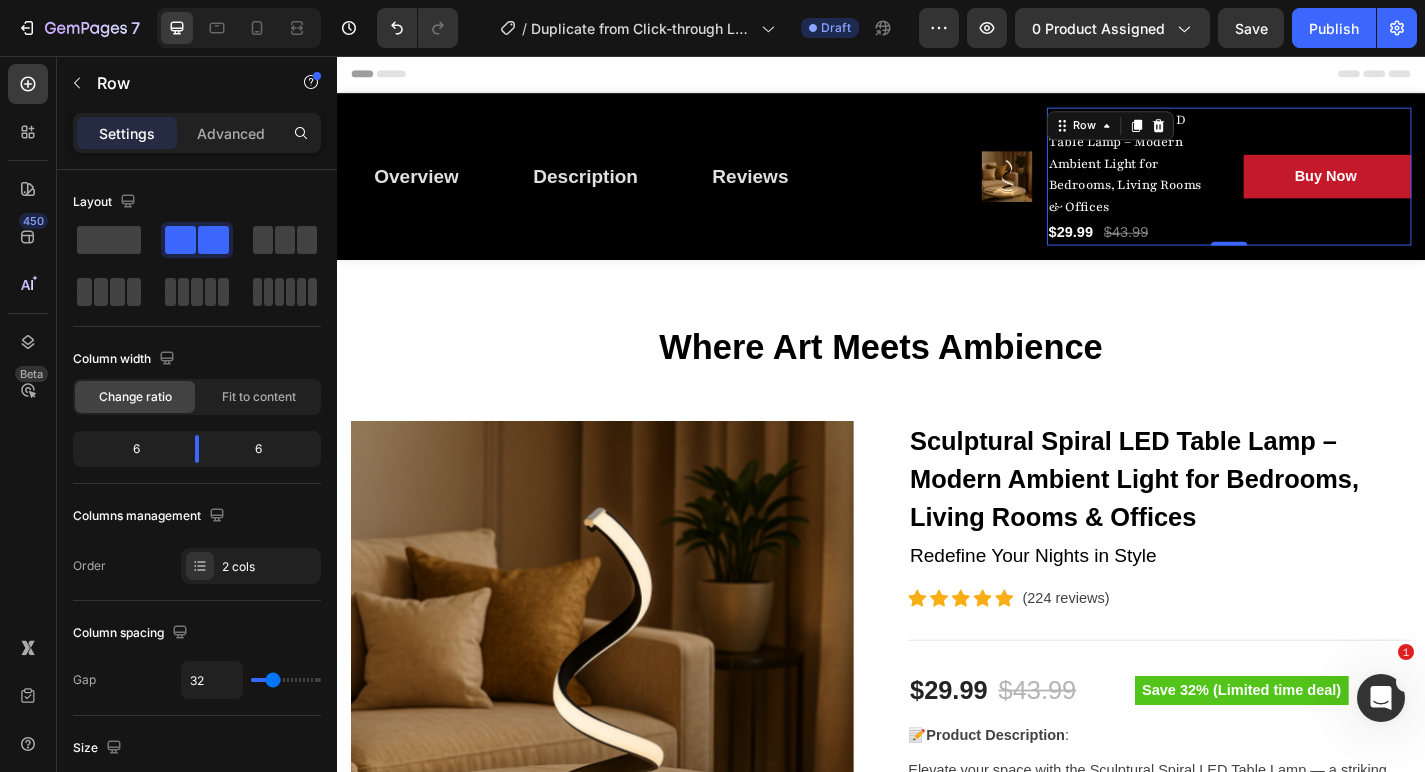 click on "Buy Now (P) Cart Button" at bounding box center [1429, 189] 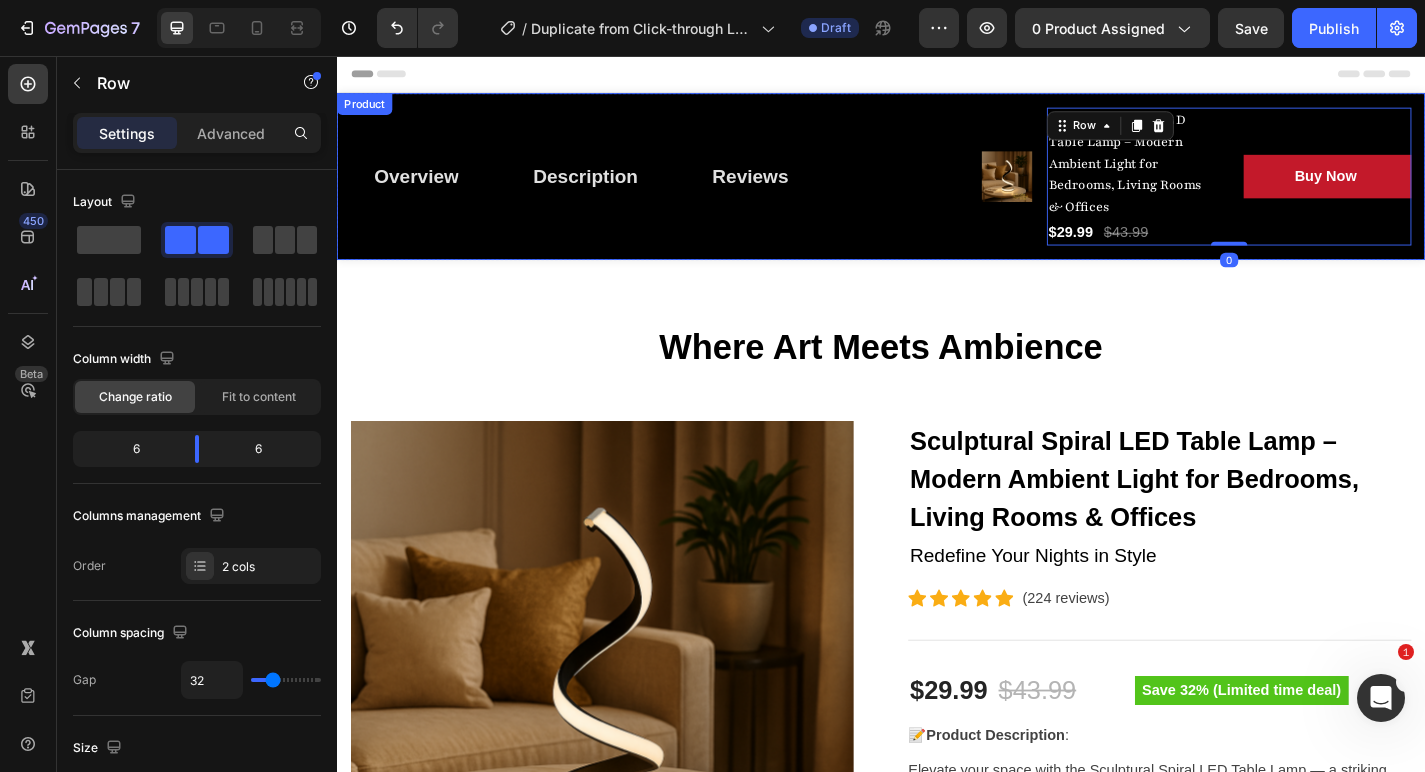 click on "Overview Button Description Button Reviews Button Row Product Images Sculptural Spiral LED Table Lamp – Modern Ambient Light for Bedrooms, Living Rooms & Offices (P) Title $29.99 (P) Price (P) Price $43.99 (P) Price (P) Price Row Buy Now (P) Cart Button Row   0 Row Product" at bounding box center (937, 189) 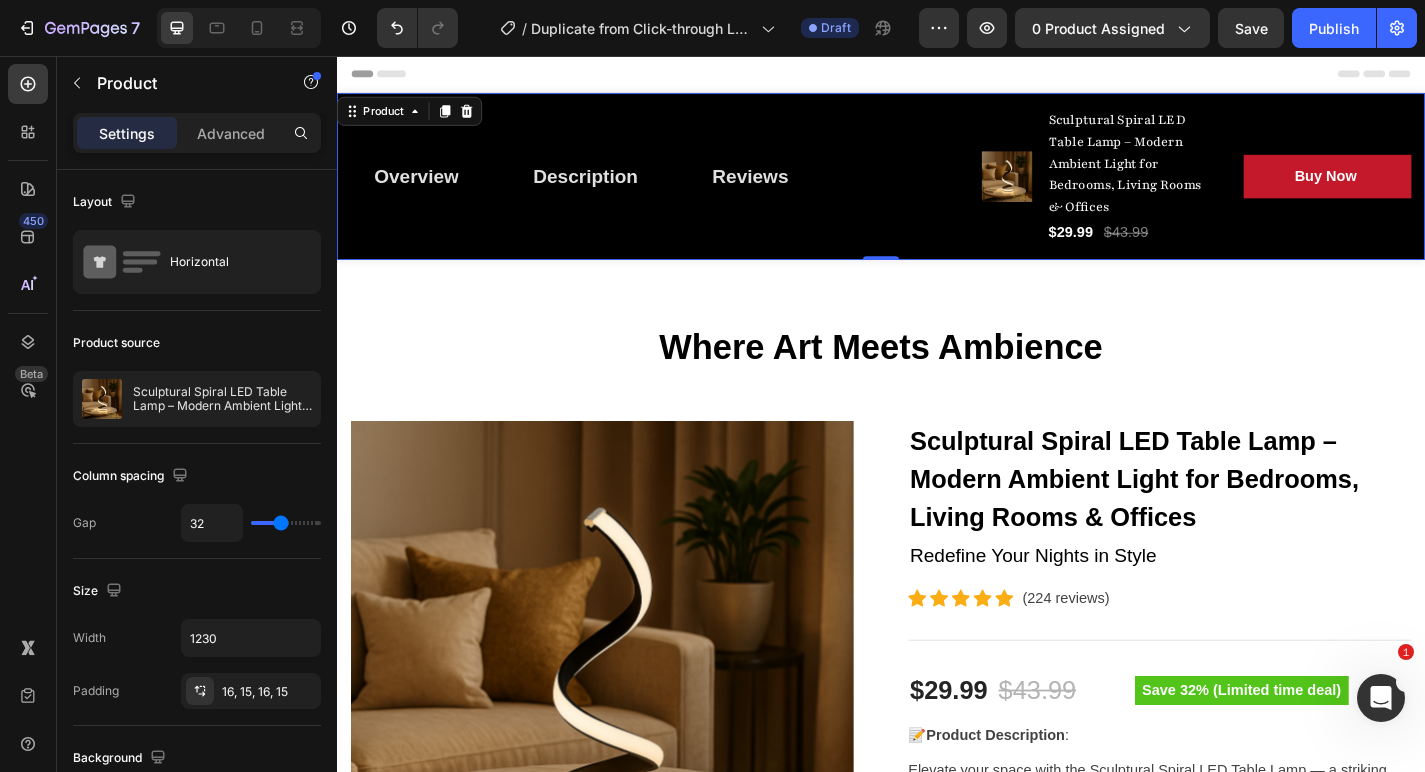 click on "Overview Button Description Button Reviews Button Row Product Images Sculptural Spiral LED Table Lamp – Modern Ambient Light for Bedrooms, Living Rooms & Offices (P) Title $29.99 (P) Price (P) Price $43.99 (P) Price (P) Price Row Buy Now (P) Cart Button Row Row Product   0" at bounding box center (937, 189) 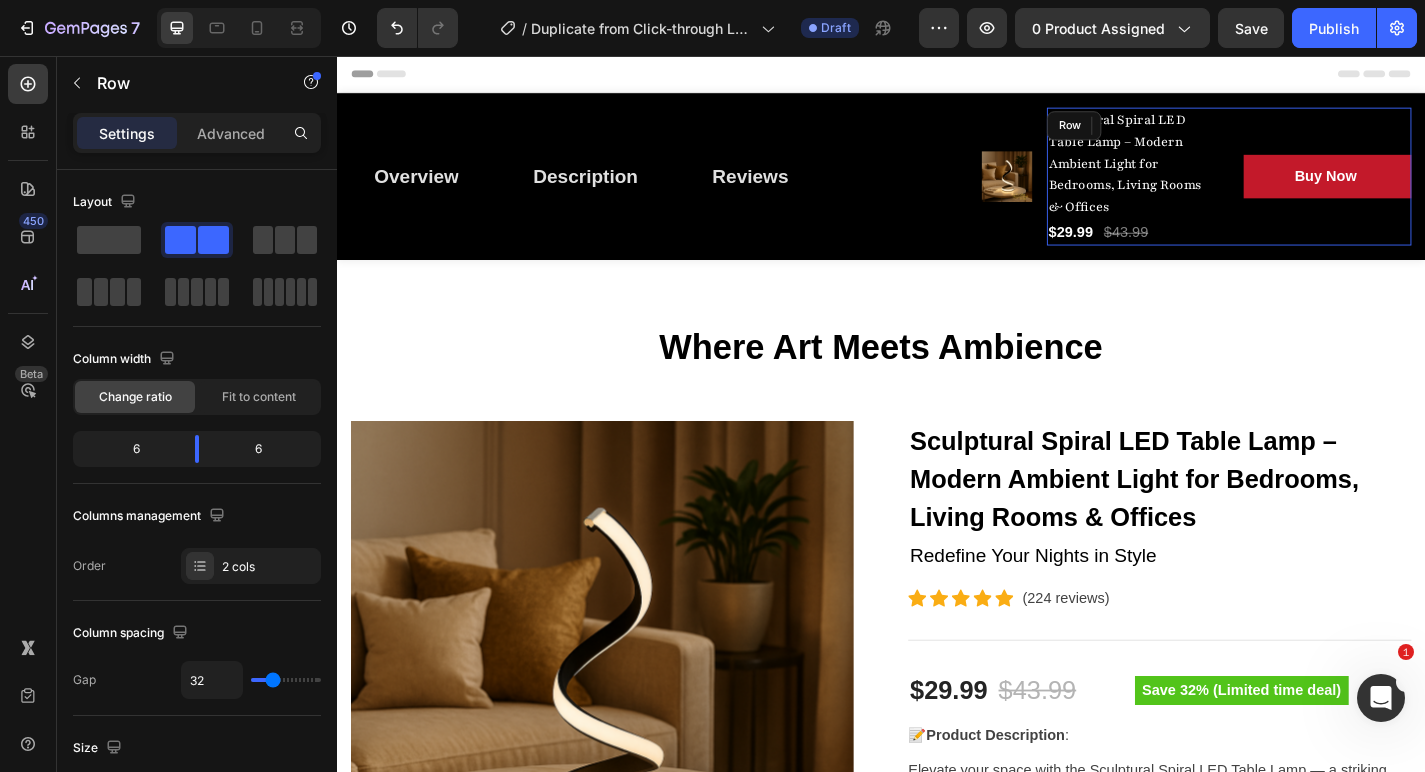 click on "Buy Now (P) Cart Button" at bounding box center (1429, 189) 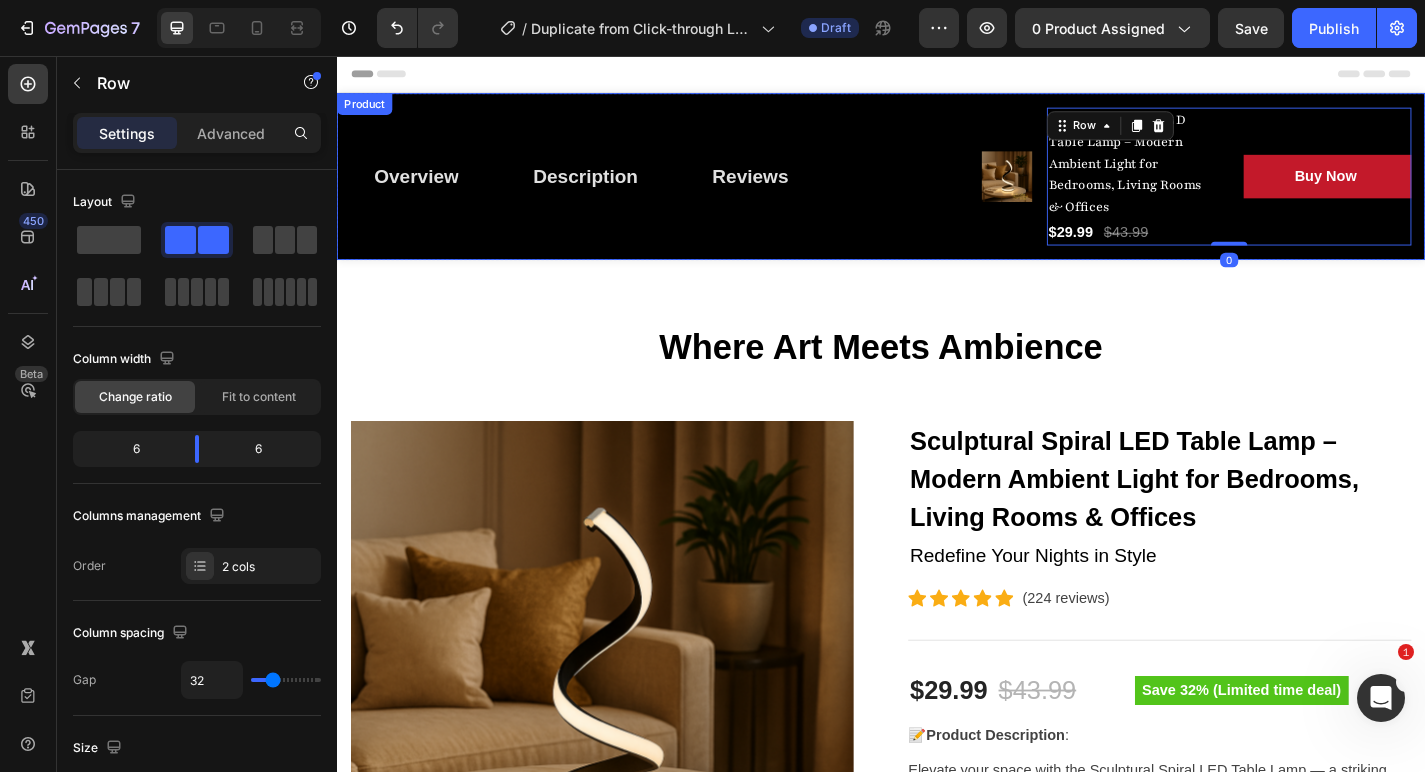 click on "Overview Button Description Button Reviews Button Row Product Images Sculptural Spiral LED Table Lamp – Modern Ambient Light for Bedrooms, Living Rooms & Offices (P) Title $29.99 (P) Price (P) Price $43.99 (P) Price (P) Price Row Buy Now (P) Cart Button Row   0 Row Product" at bounding box center [937, 189] 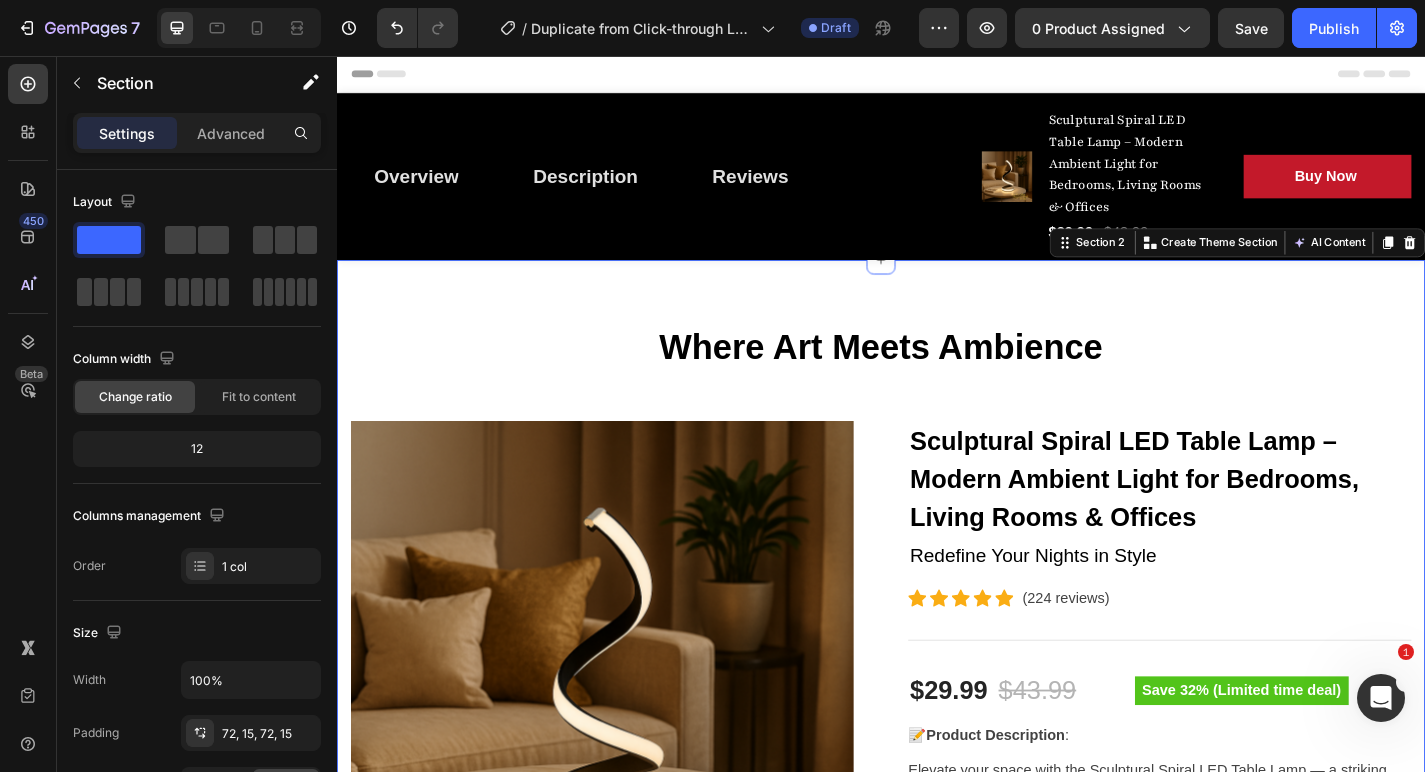 click on "Where Art Meets Ambience Heading Row Product Images Sculptural Spiral LED Table Lamp – Modern Ambient Light for Bedrooms, Living Rooms & Offices (P) Title Redefine Your Nights in Style Text block                Icon                Icon                Icon                Icon                Icon Icon List Hoz (224 reviews) Text block Row                Title Line $29.99 (P) Price (P) Price $43.99 (P) Price (P) Price Row Save 32% (Limited time deal) Product Badge Row   📝  Product Description :
Elevate your space with the Sculptural Spiral LED Table Lamp — a striking fusion of art and illumination. Designed for modern homes, this dimmable lamp adds a calming glow to any bedroom, living room, or office. The sculptural silhouette not only lights up your space but also enhances your interior décor with a touch of minimalist luxury. Whether you’re winding down for the night or setting the mood, this lamp is the perfect blend of form and function.
✨ Key Features:
SPECIFICATIONS" at bounding box center (937, 1142) 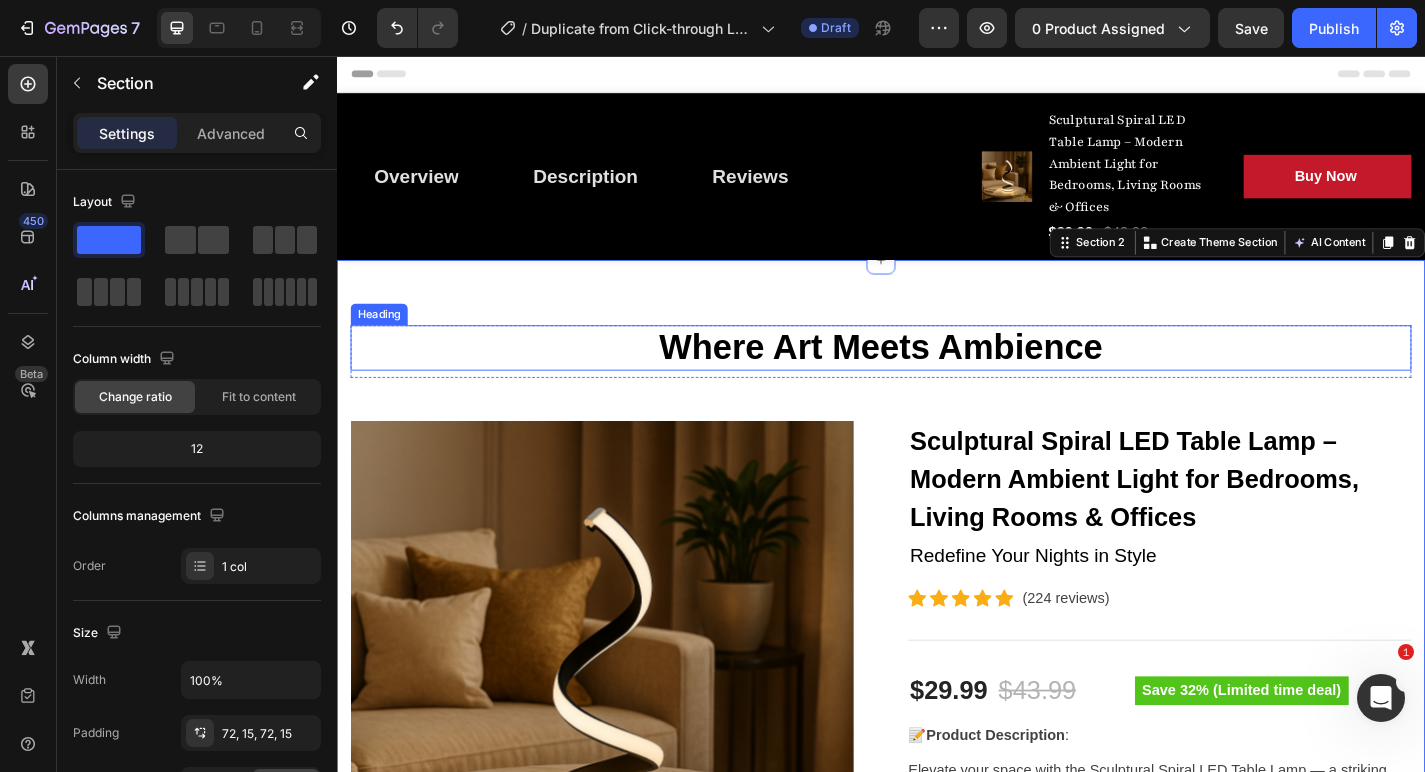 click on "Where Art Meets Ambience" at bounding box center [937, 378] 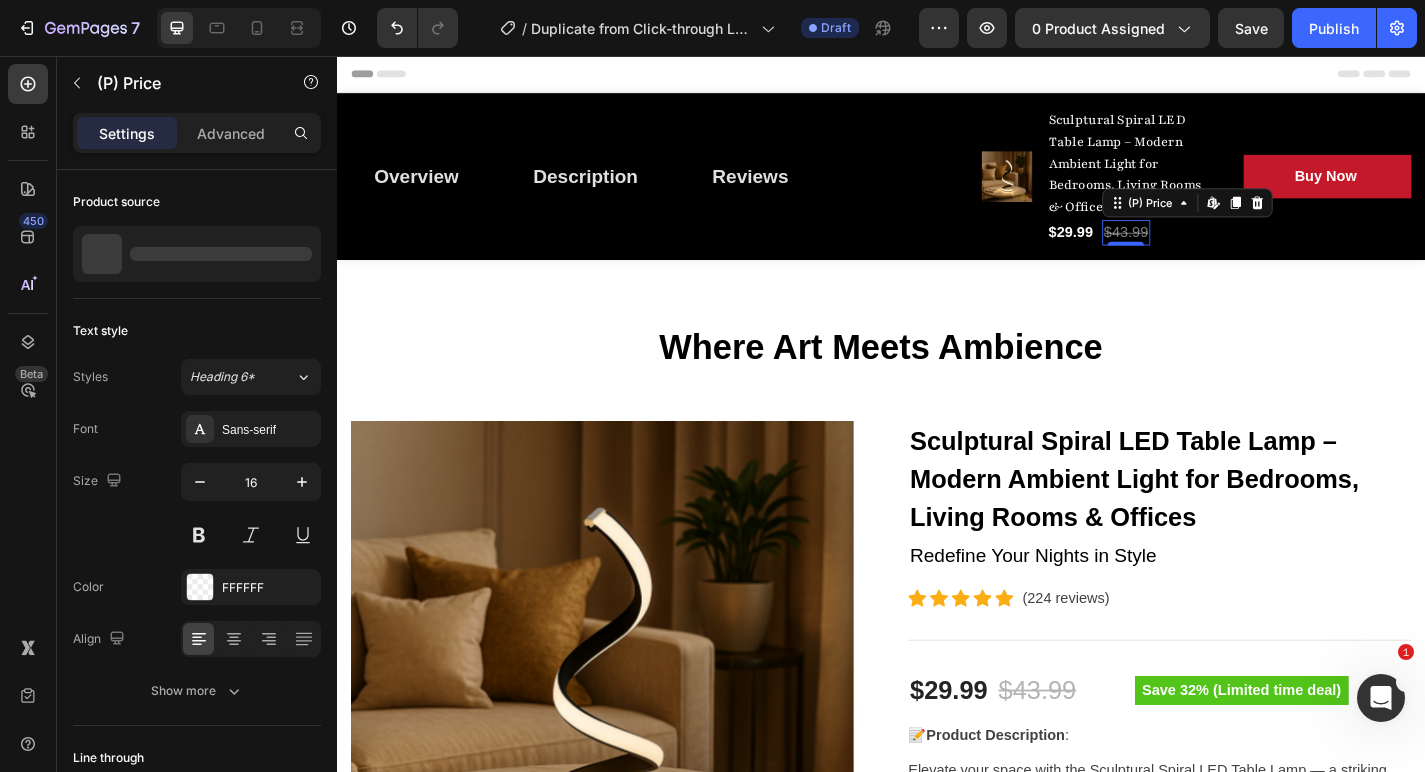 click on "$43.99" at bounding box center [1207, 251] 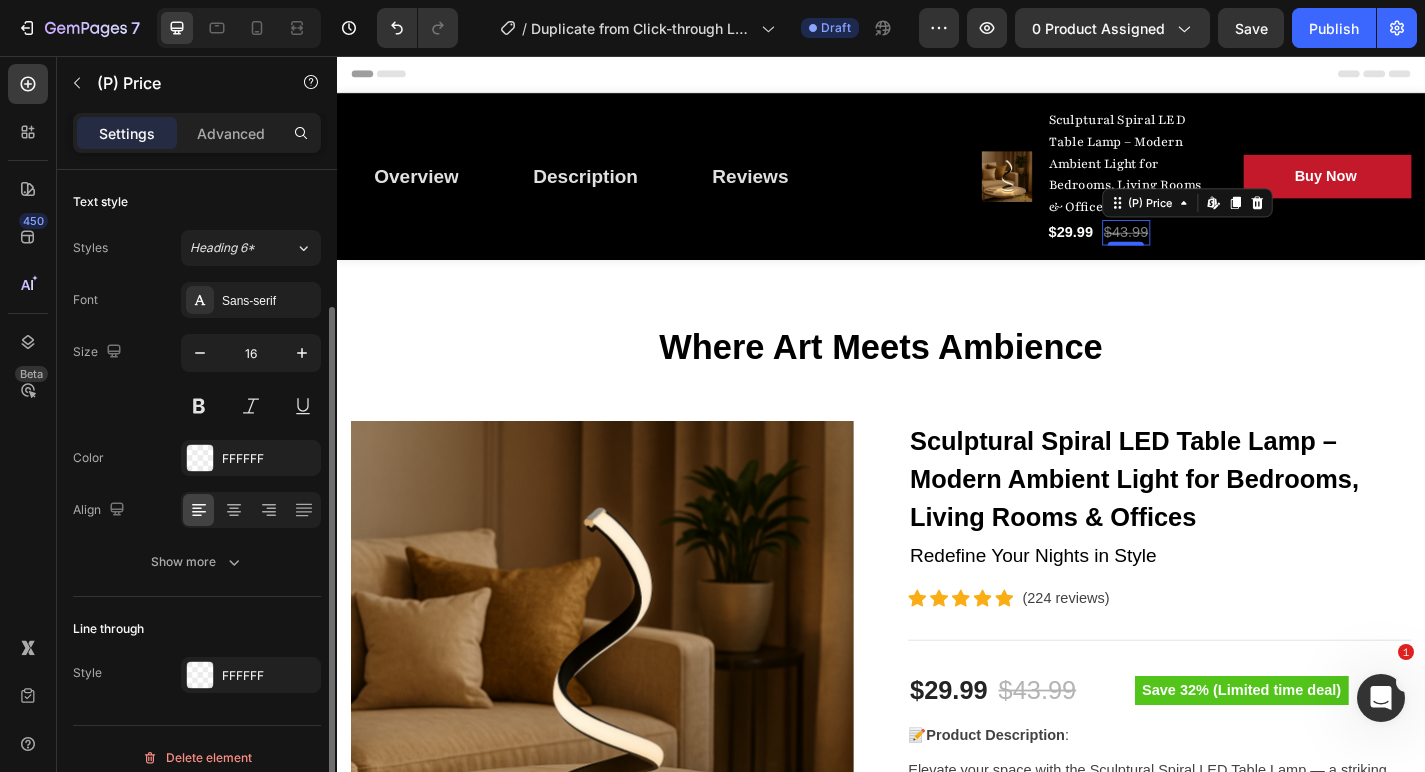 scroll, scrollTop: 146, scrollLeft: 0, axis: vertical 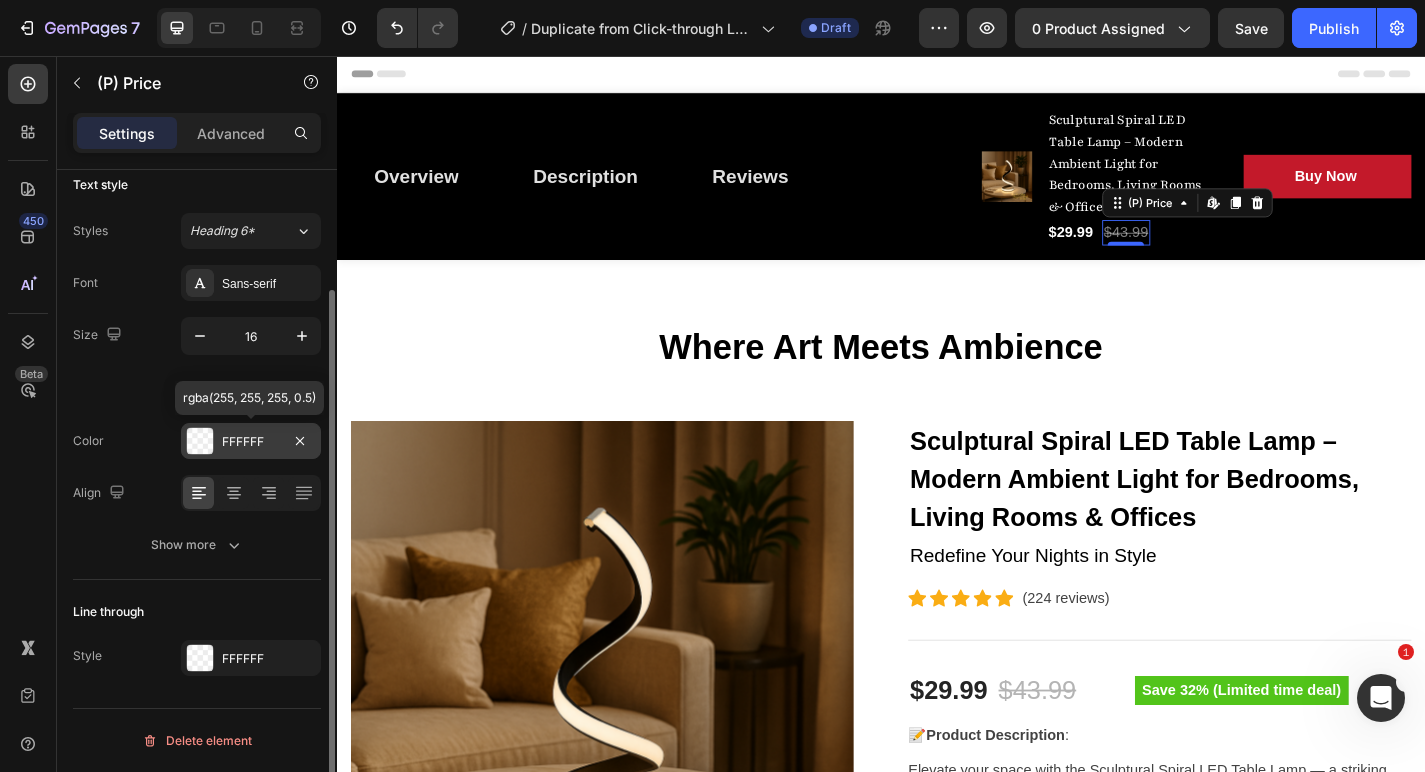 click on "FFFFFF" at bounding box center (251, 442) 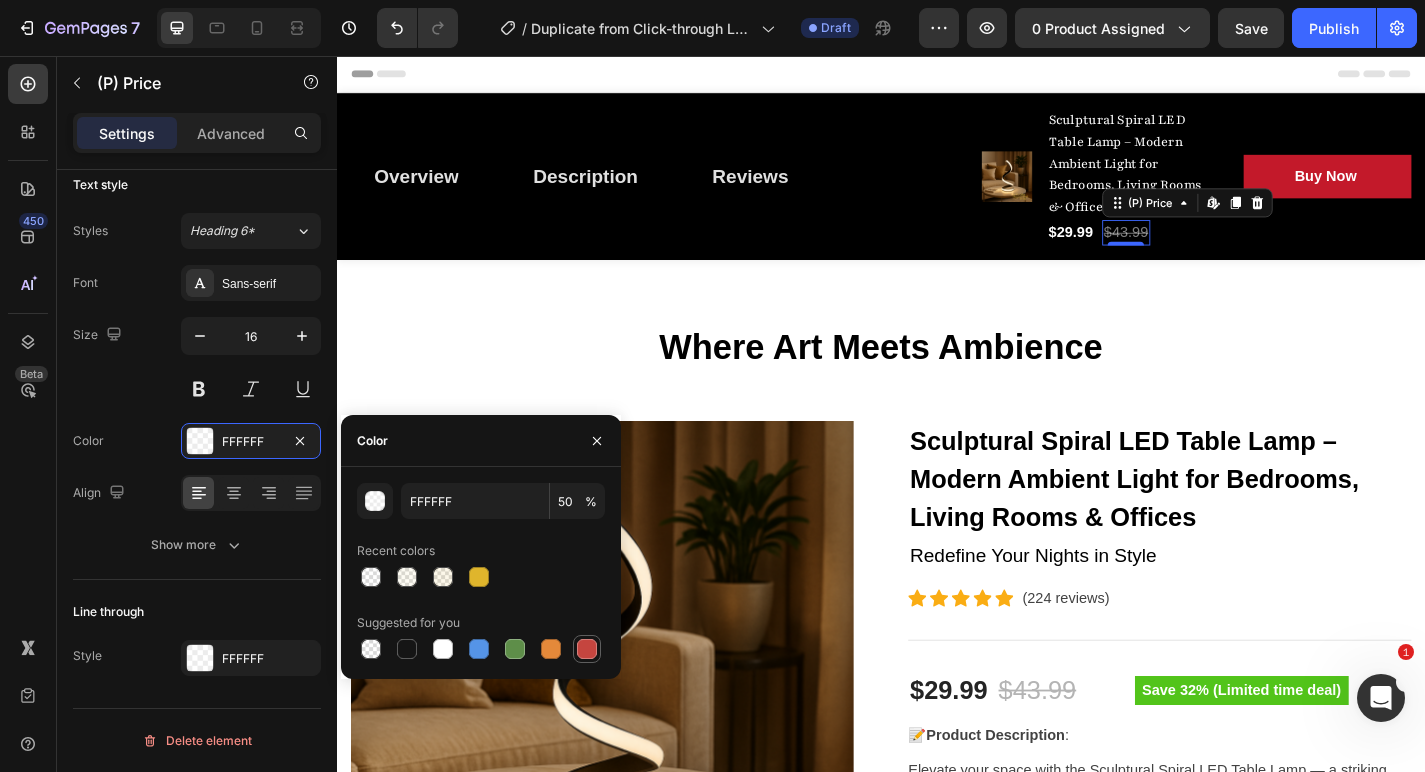 click at bounding box center [587, 649] 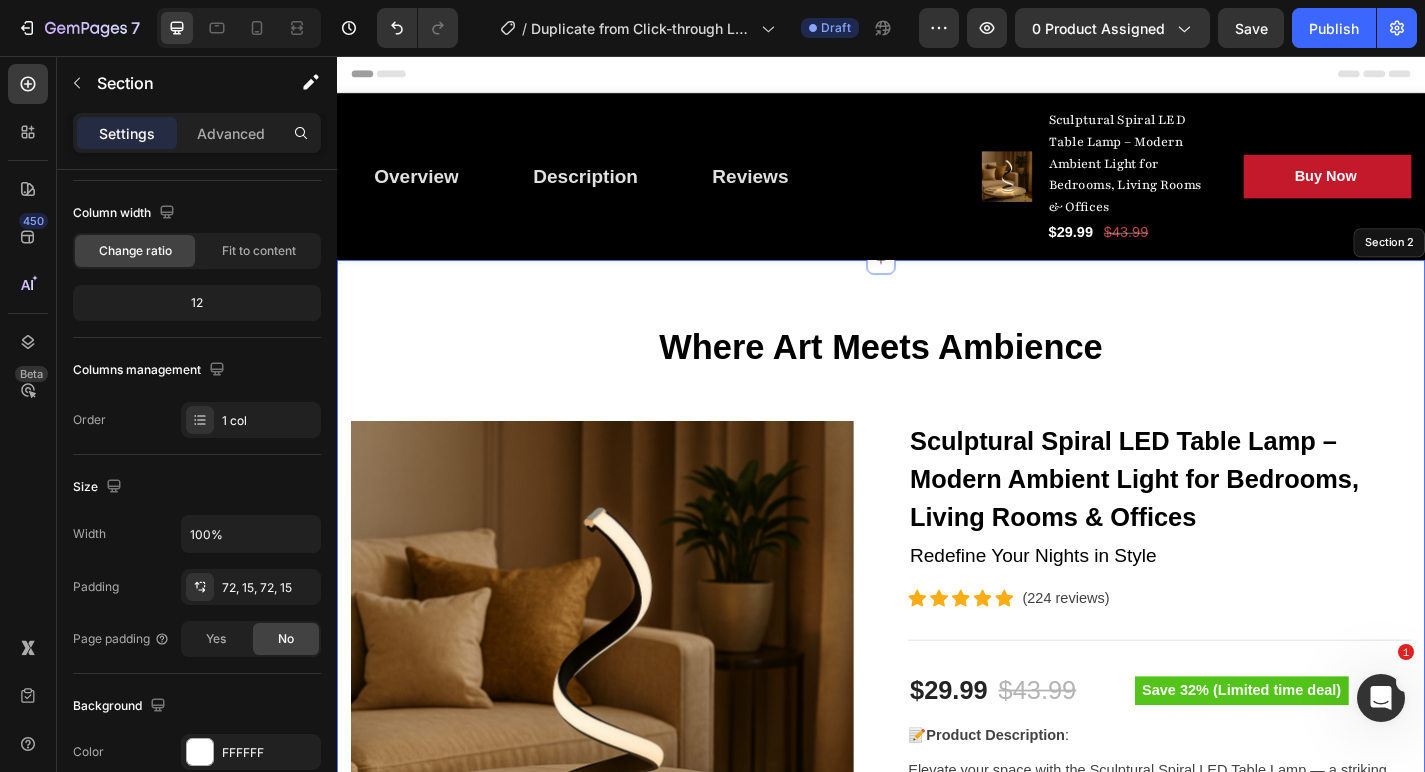 click on "Where Art Meets Ambience Heading Row Product Images Sculptural Spiral LED Table Lamp – Modern Ambient Light for Bedrooms, Living Rooms & Offices (P) Title Redefine Your Nights in Style Text block                Icon                Icon                Icon                Icon                Icon Icon List Hoz (224 reviews) Text block Row                Title Line $29.99 (P) Price (P) Price $43.99 (P) Price (P) Price Row Save 32% (Limited time deal) Product Badge Row   📝  Product Description :
Elevate your space with the Sculptural Spiral LED Table Lamp — a striking fusion of art and illumination. Designed for modern homes, this dimmable lamp adds a calming glow to any bedroom, living room, or office. The sculptural silhouette not only lights up your space but also enhances your interior décor with a touch of minimalist luxury. Whether you’re winding down for the night or setting the mood, this lamp is the perfect blend of form and function.
✨ Key Features:
SPECIFICATIONS" at bounding box center (937, 1142) 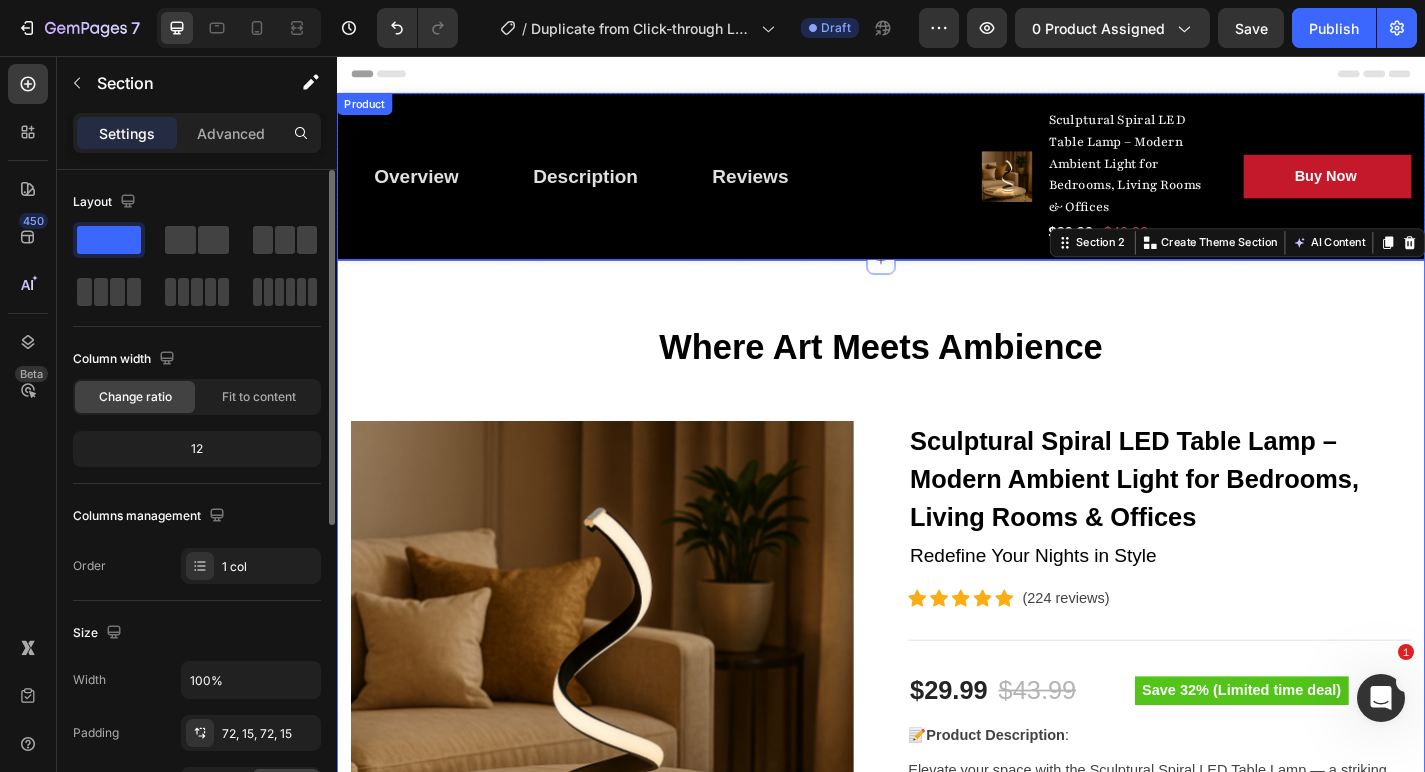 click on "Overview Button Description Button Reviews Button Row" at bounding box center [684, 189] 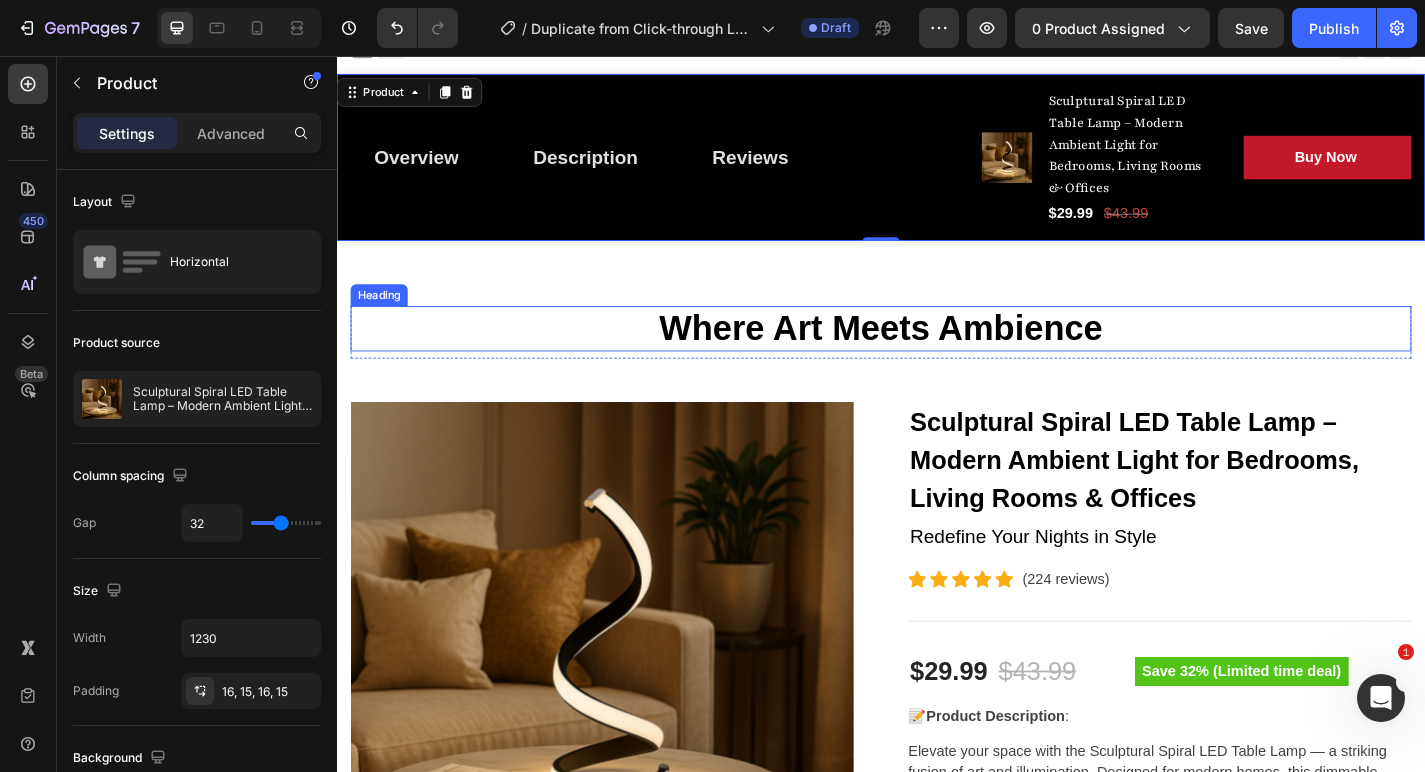 scroll, scrollTop: 29, scrollLeft: 0, axis: vertical 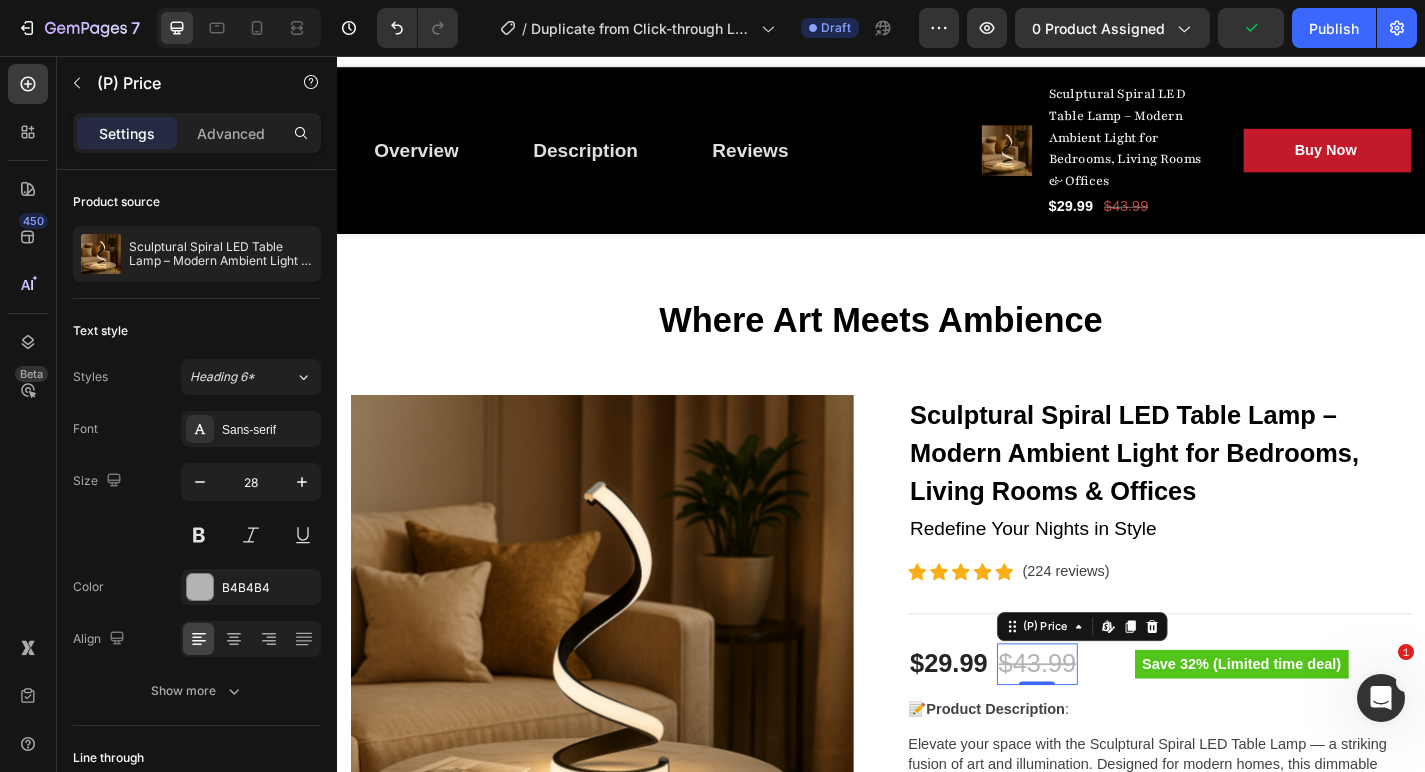 click on "$43.99" at bounding box center (1110, 727) 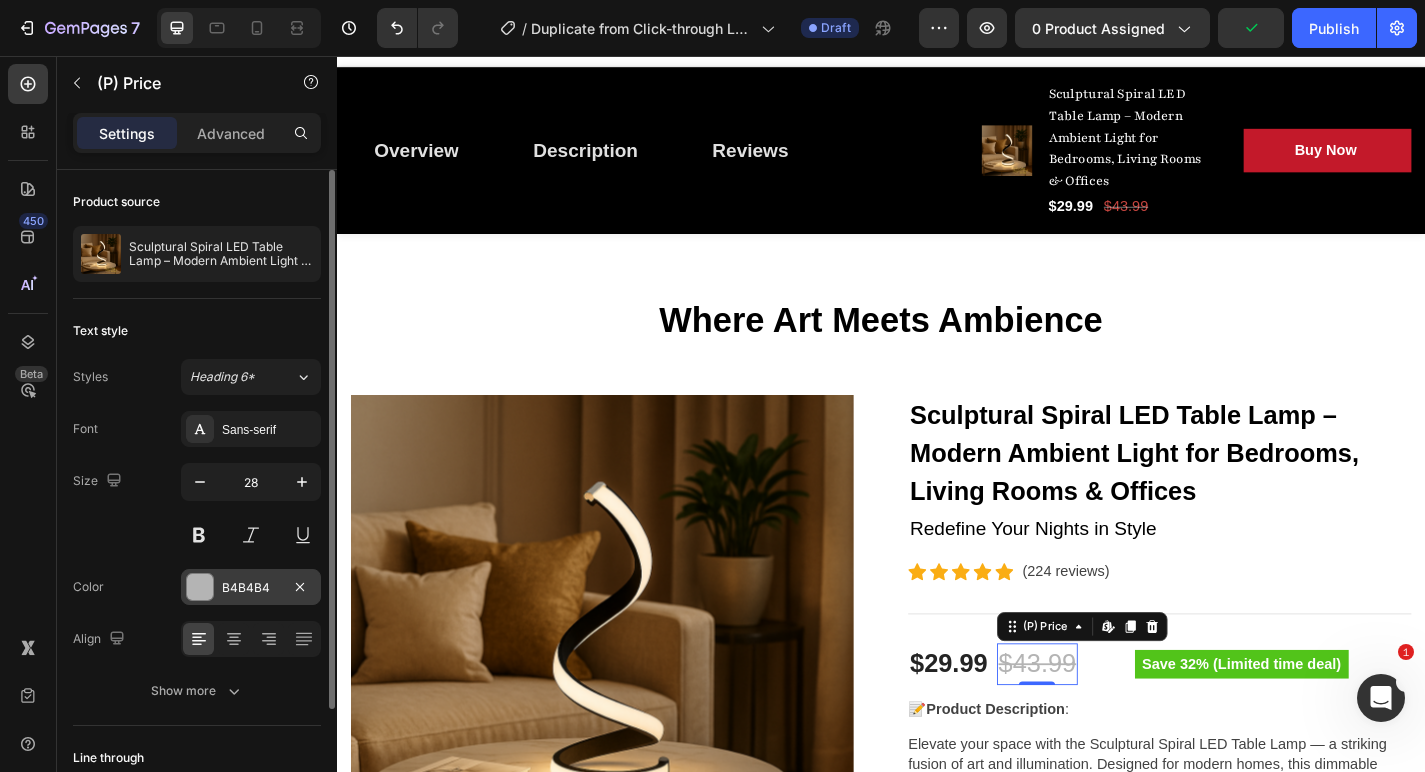 click on "B4B4B4" at bounding box center (251, 588) 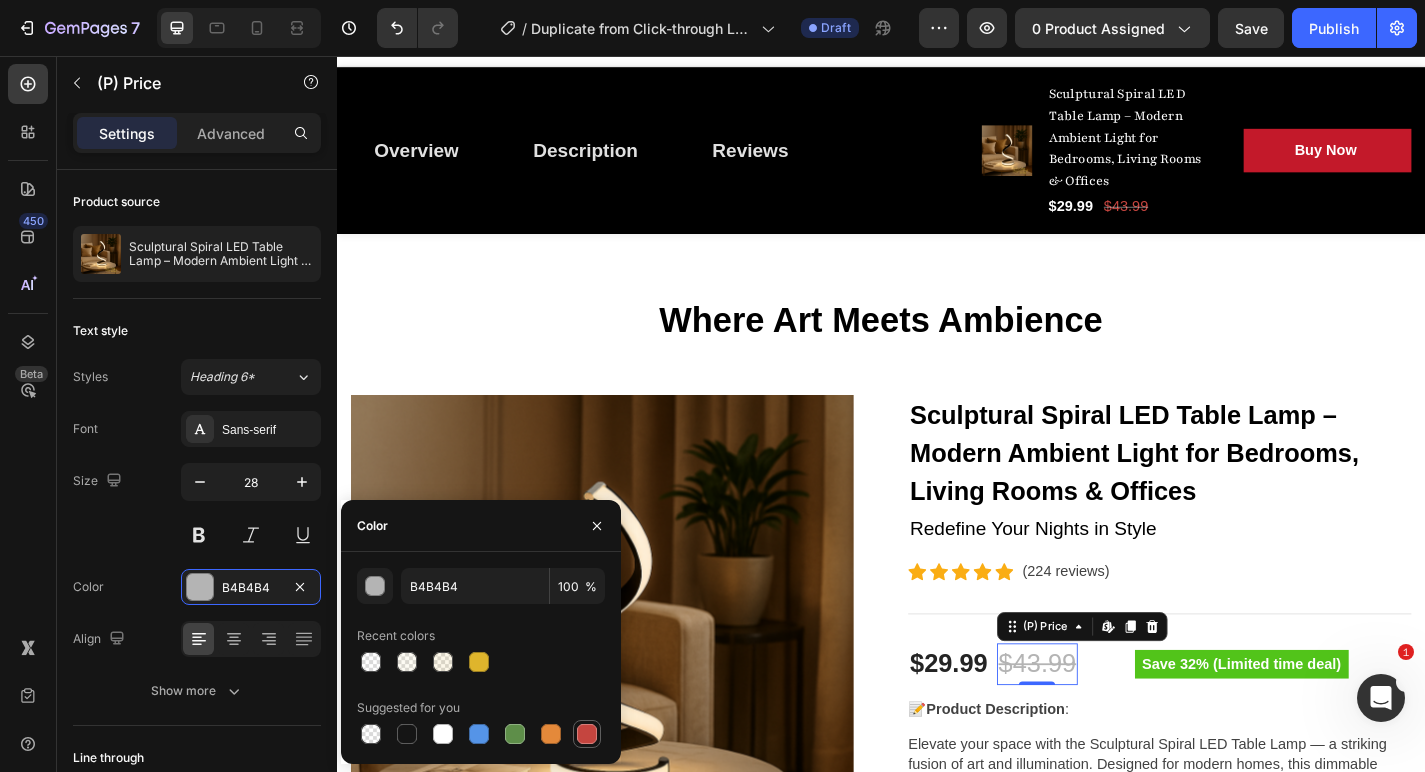 click at bounding box center (587, 734) 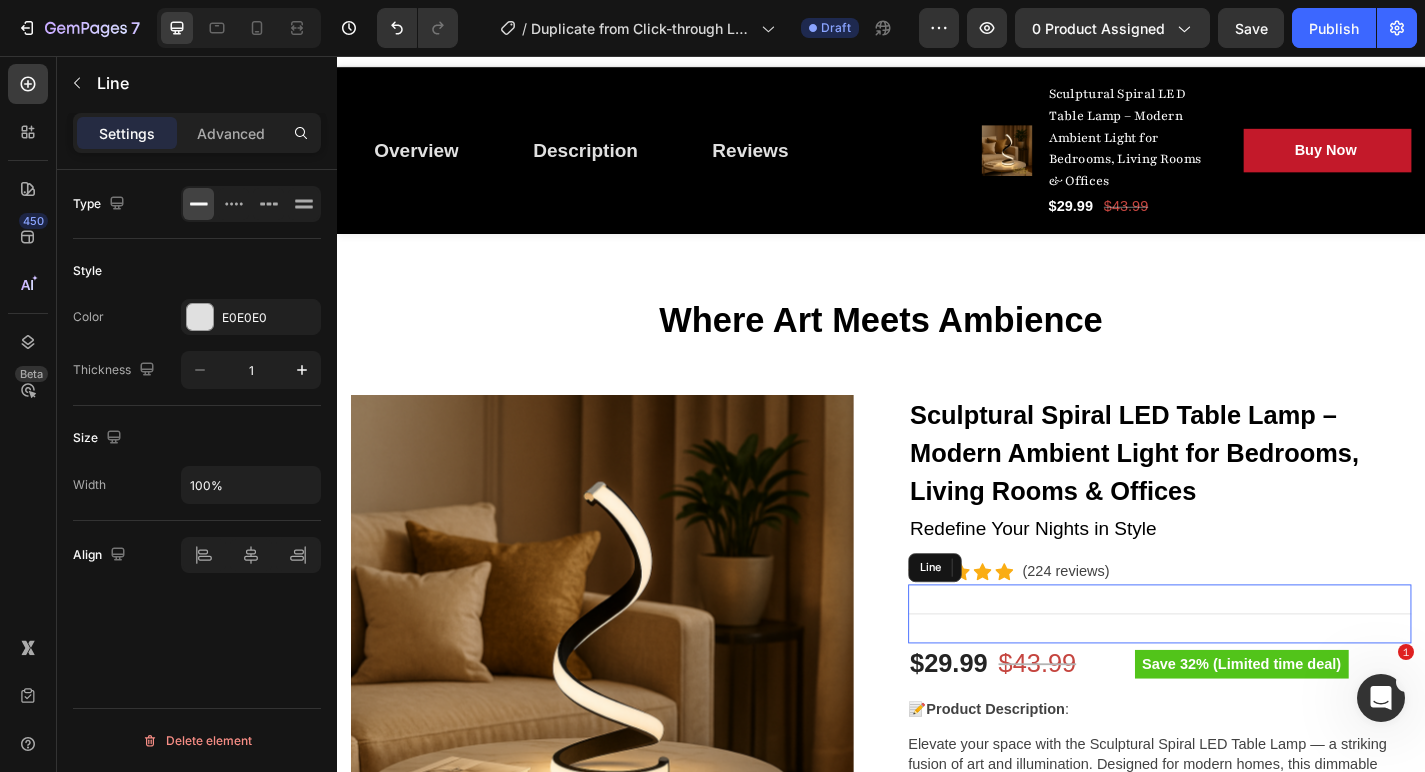 click on "Title Line" at bounding box center (1244, 671) 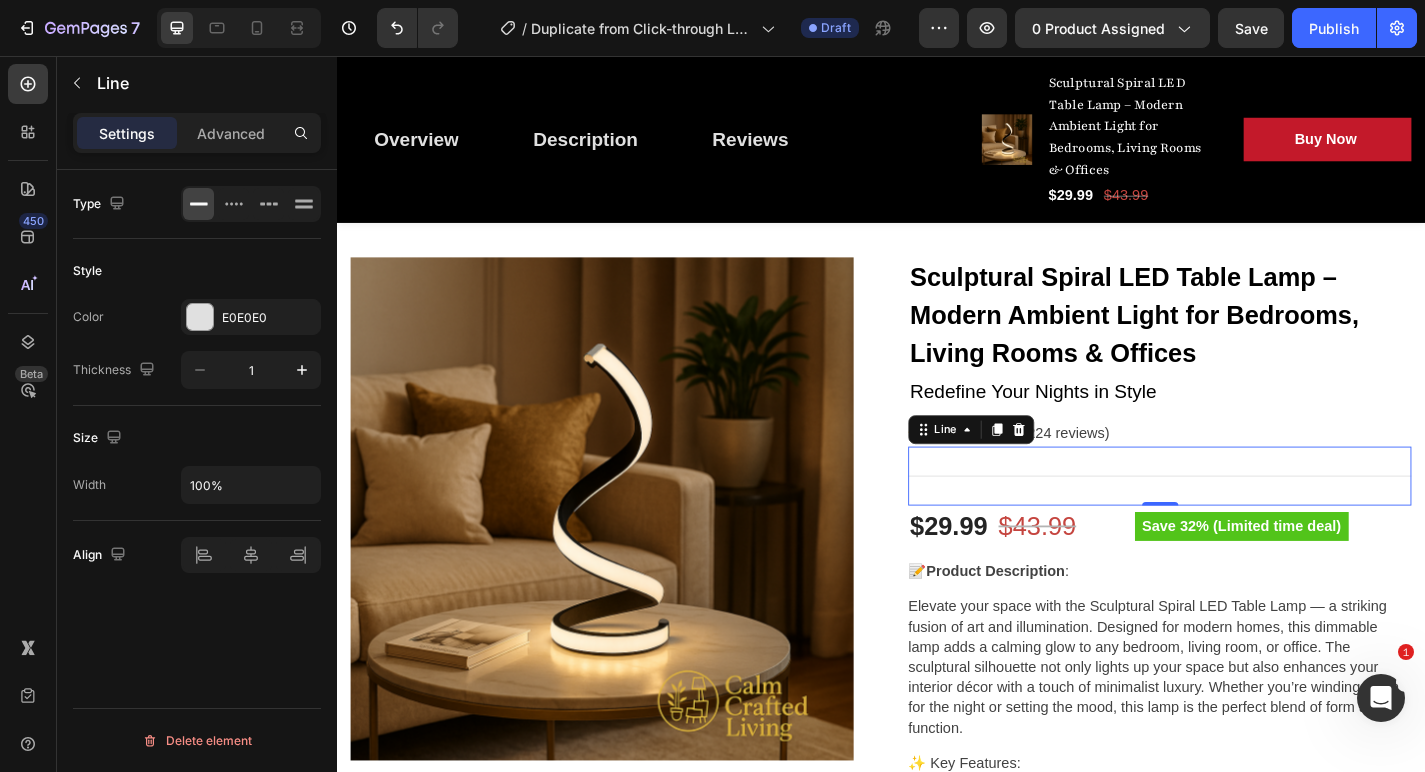 scroll, scrollTop: 192, scrollLeft: 0, axis: vertical 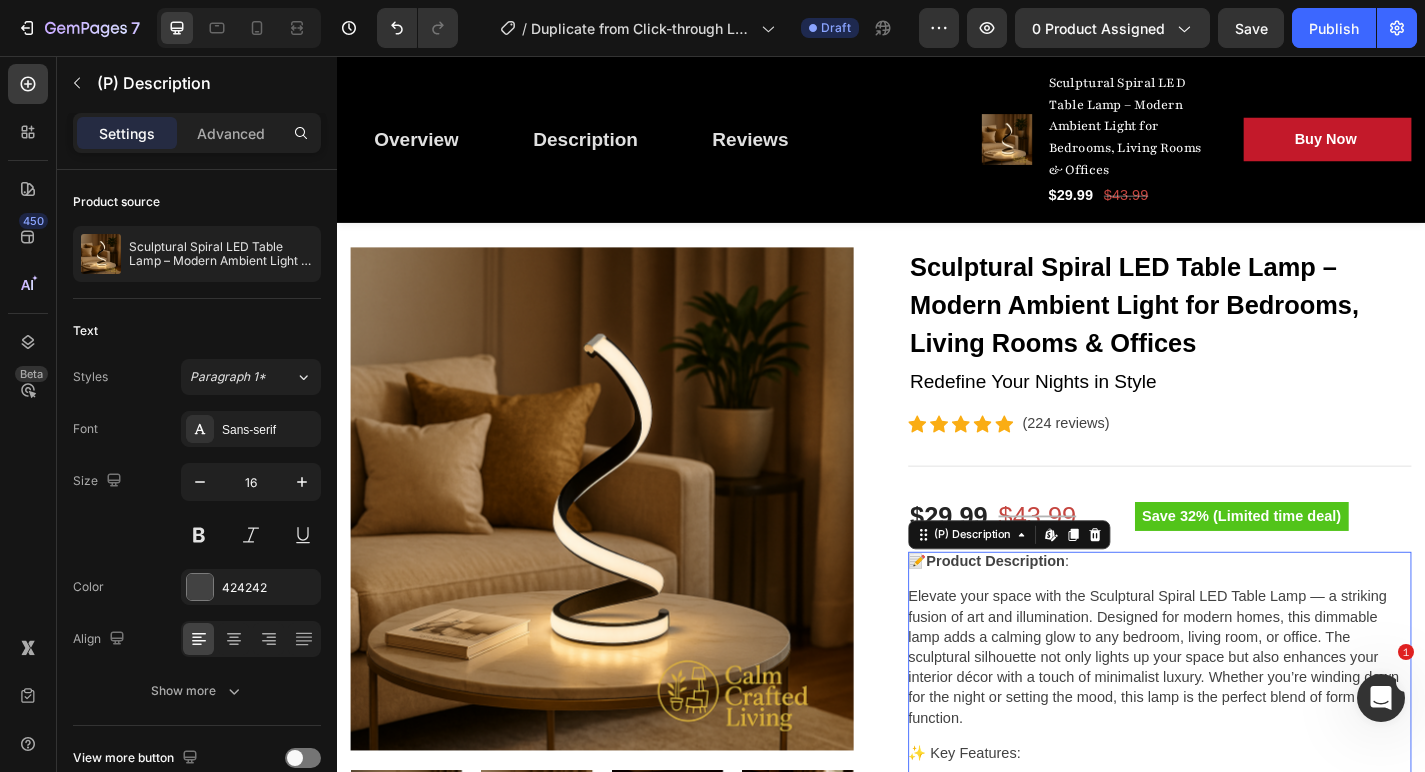 click on "Elevate your space with the Sculptural Spiral LED Table Lamp — a striking fusion of art and illumination. Designed for modern homes, this dimmable lamp adds a calming glow to any bedroom, living room, or office. The sculptural silhouette not only lights up your space but also enhances your interior décor with a touch of minimalist luxury. Whether you’re winding down for the night or setting the mood, this lamp is the perfect blend of form and function." at bounding box center (1244, 719) 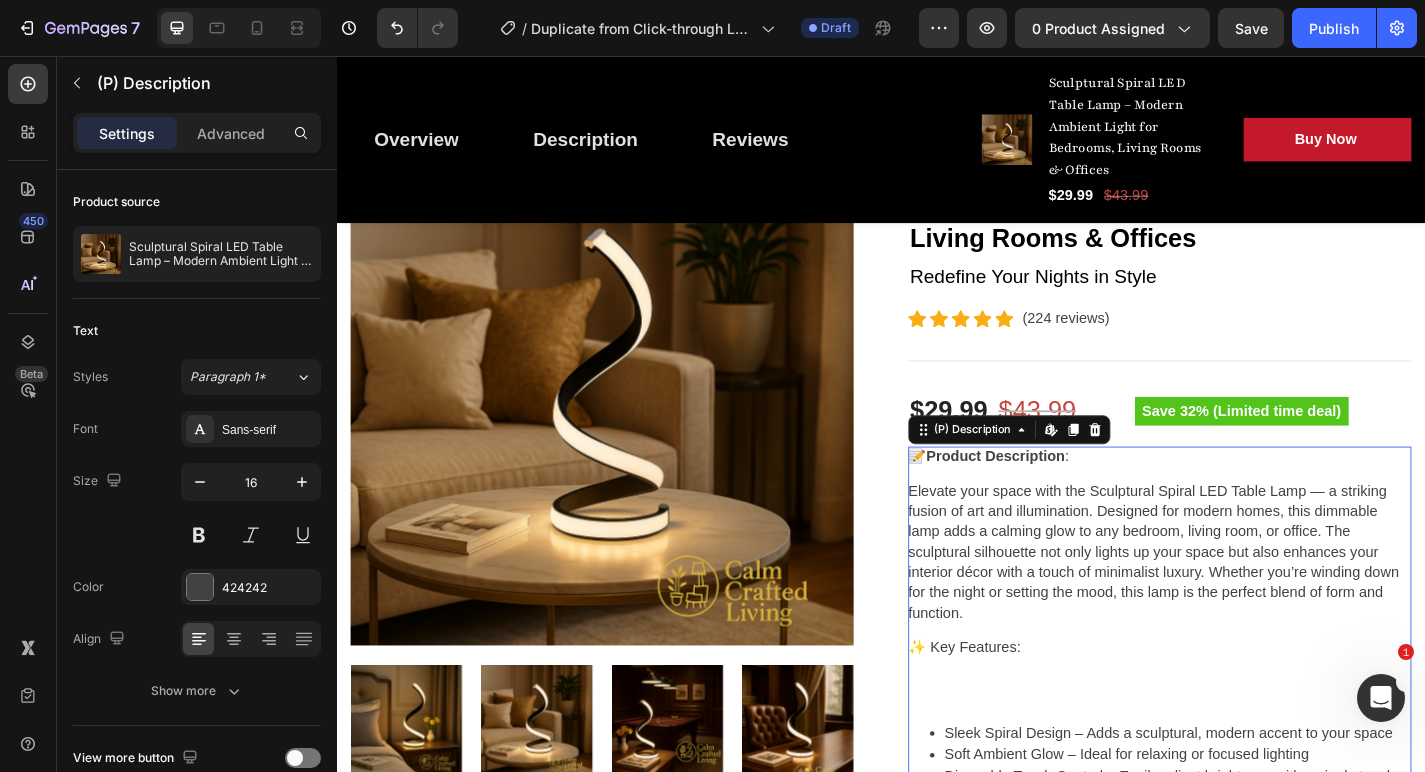 scroll, scrollTop: 309, scrollLeft: 0, axis: vertical 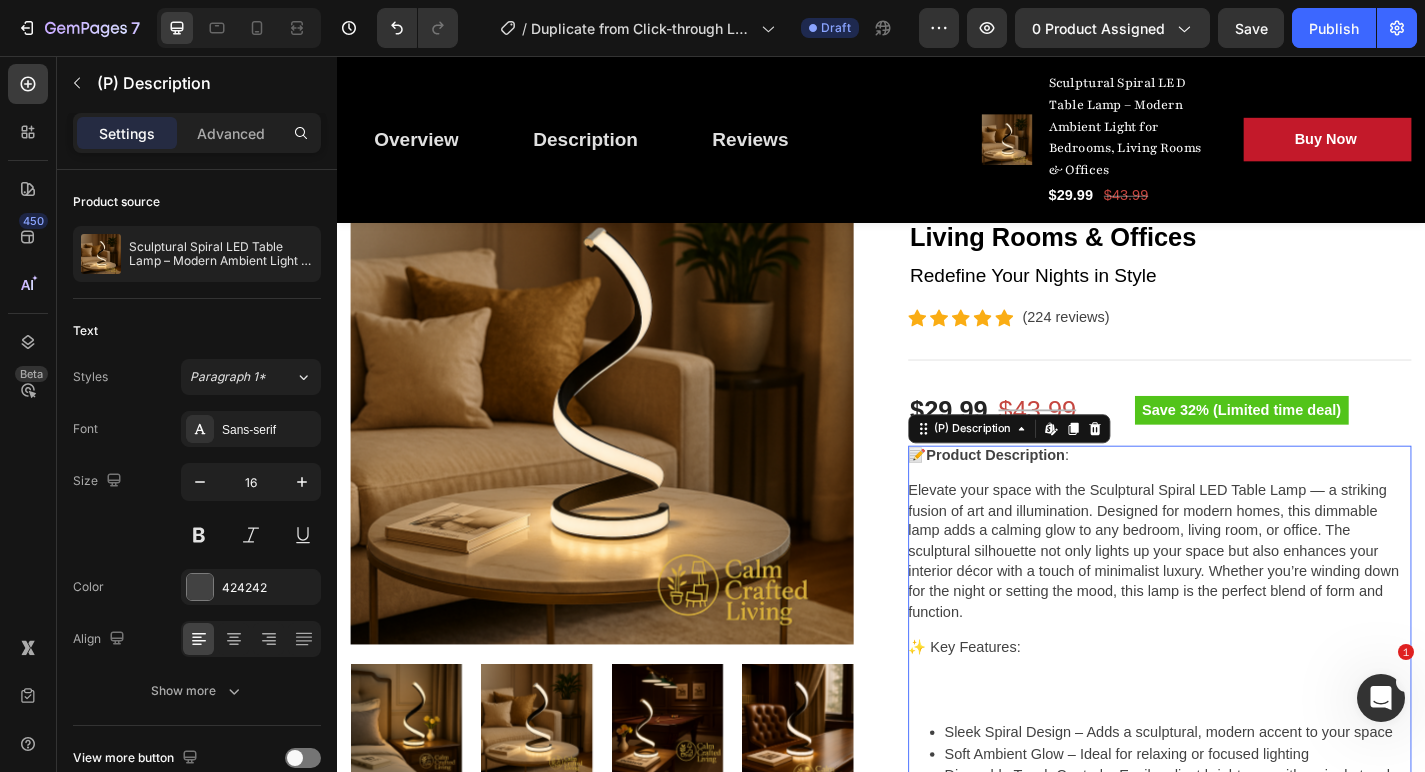 click on "📝  Product Description :
Elevate your space with the Sculptural Spiral LED Table Lamp — a striking fusion of art and illumination. Designed for modern homes, this dimmable lamp adds a calming glow to any bedroom, living room, or office. The sculptural silhouette not only lights up your space but also enhances your interior décor with a touch of minimalist luxury. Whether you’re winding down for the night or setting the mood, this lamp is the perfect blend of form and function.
✨ Key Features:
Sleek Spiral Design – Adds a sculptural, modern accent to your space
Soft Ambient Glow – Ideal for relaxing or focused lighting
Dimmable Touch Control – Easily adjust brightness with a single touch
Energy-Efficient LED – Long-lasting and eco-friendly lighting
Versatile Placement – Perfect for nightstands, desks, or side tables
Premium Build – Crafted for durability and timeless elegance
SPECIFICATIONS
Certification :  ce,ROHS,CE,RoHs |  Choice :  yes |  :  None |  :  :" at bounding box center (1244, 820) 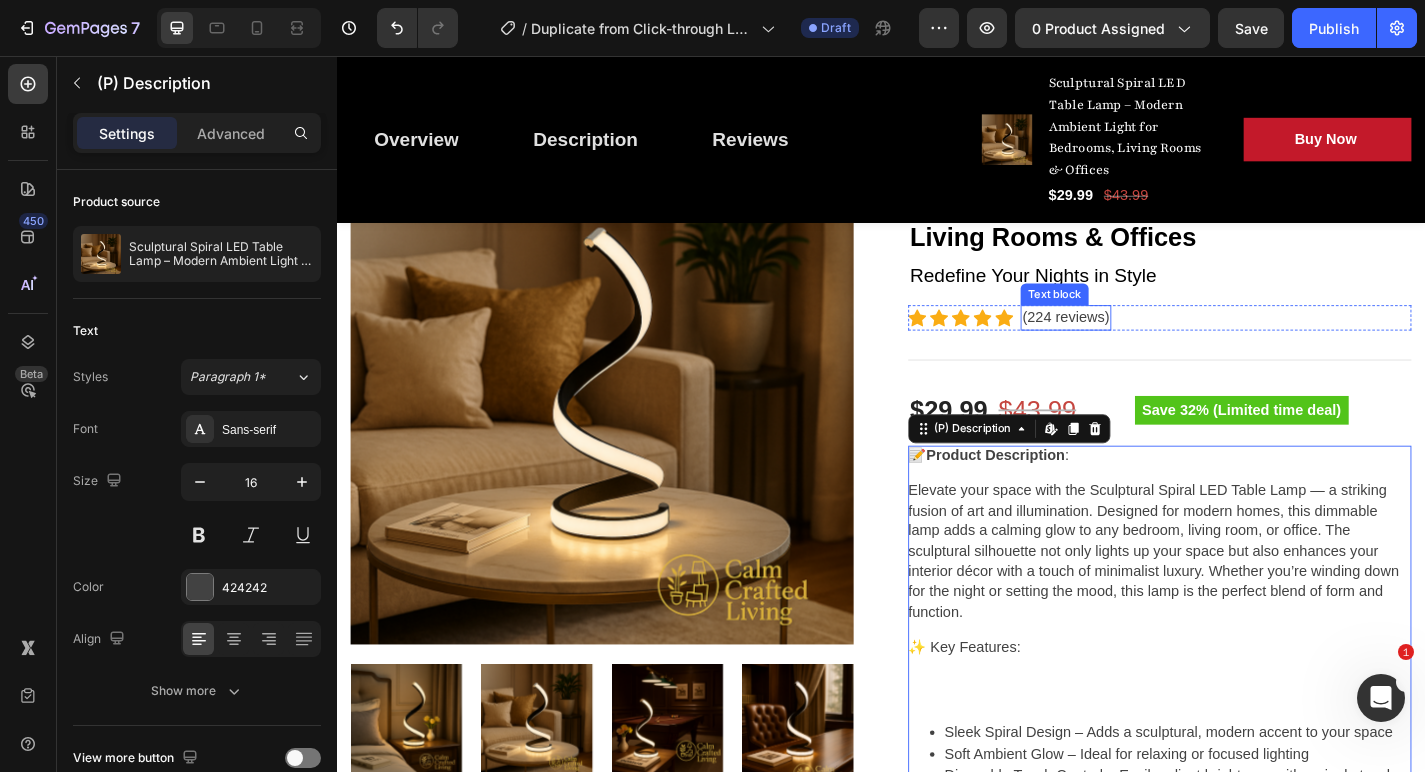 click on "(224 reviews)" at bounding box center (1141, 345) 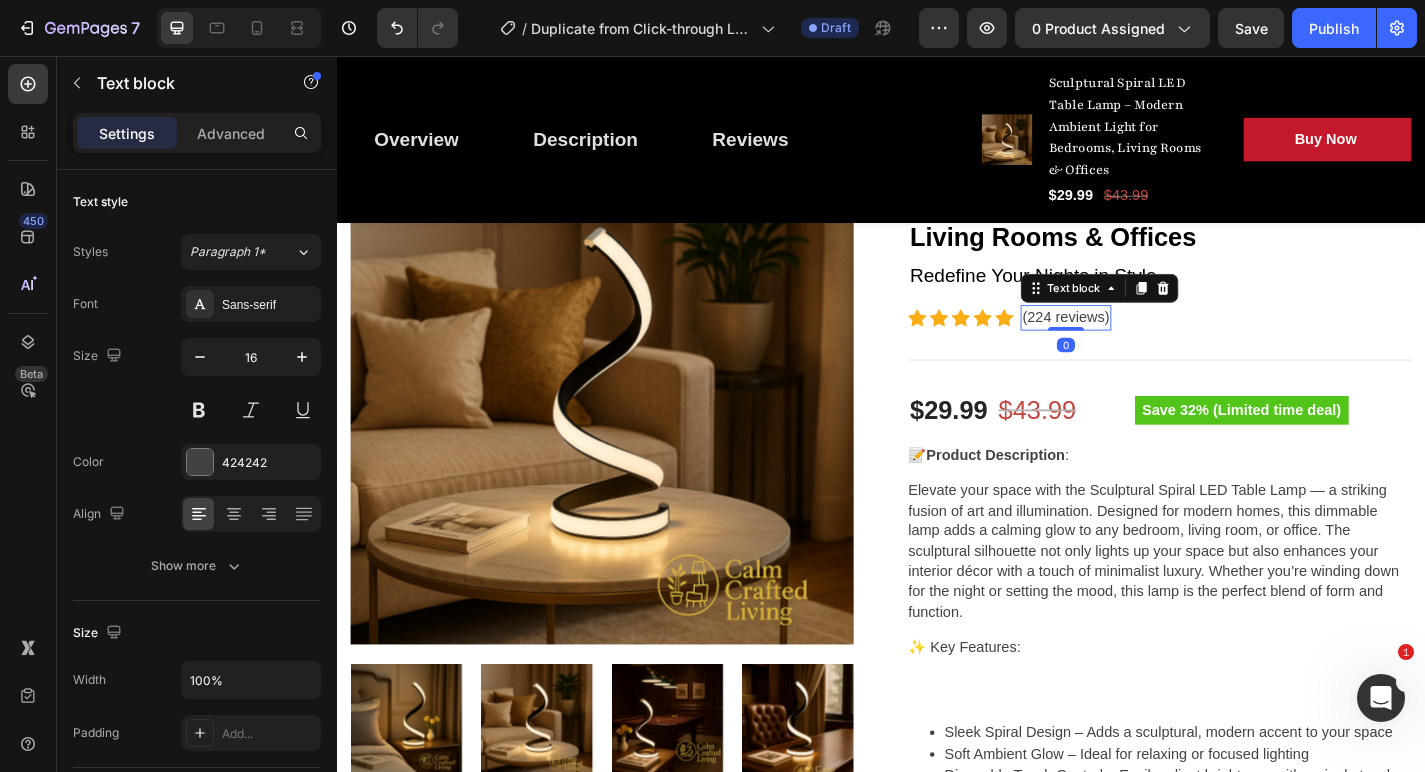 click on "(224 reviews)" at bounding box center [1141, 345] 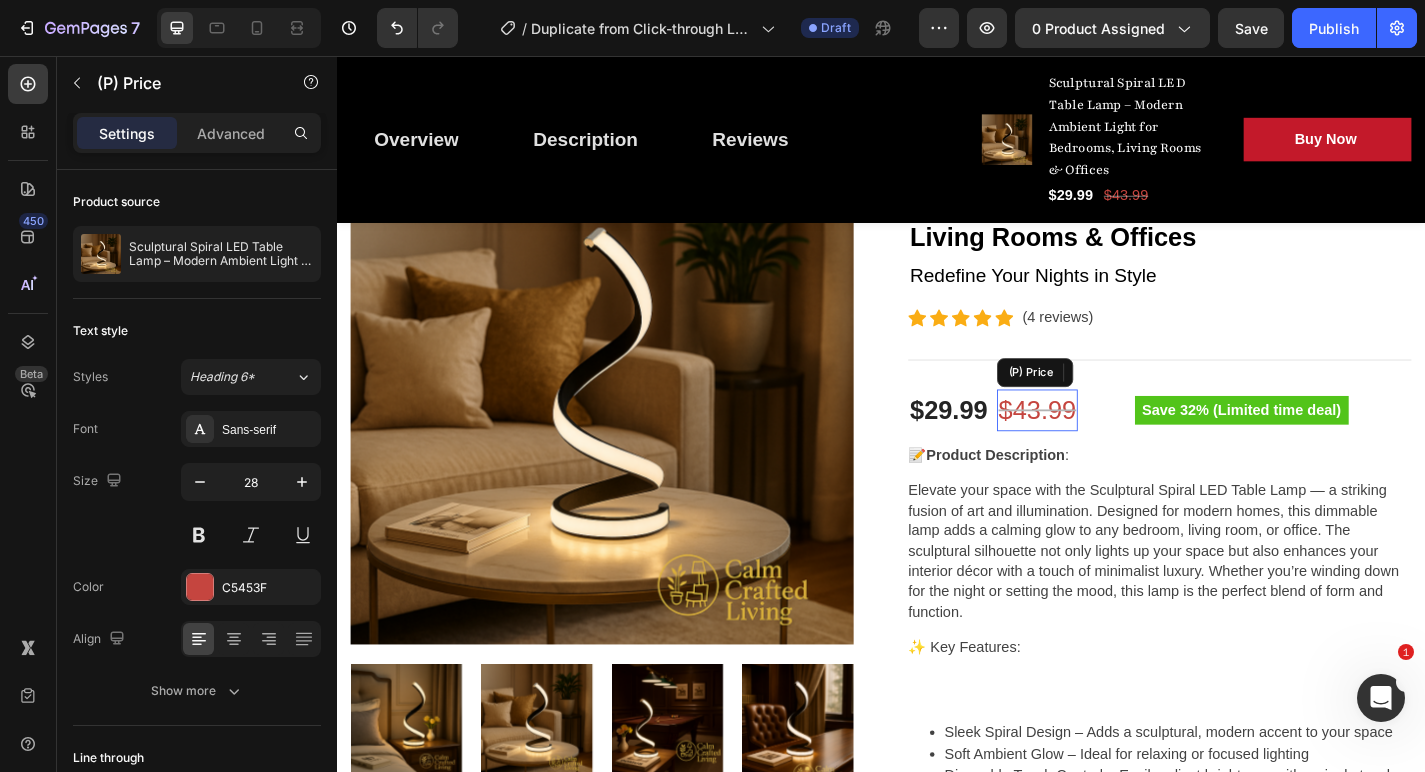 click on "$43.99" at bounding box center (1110, 447) 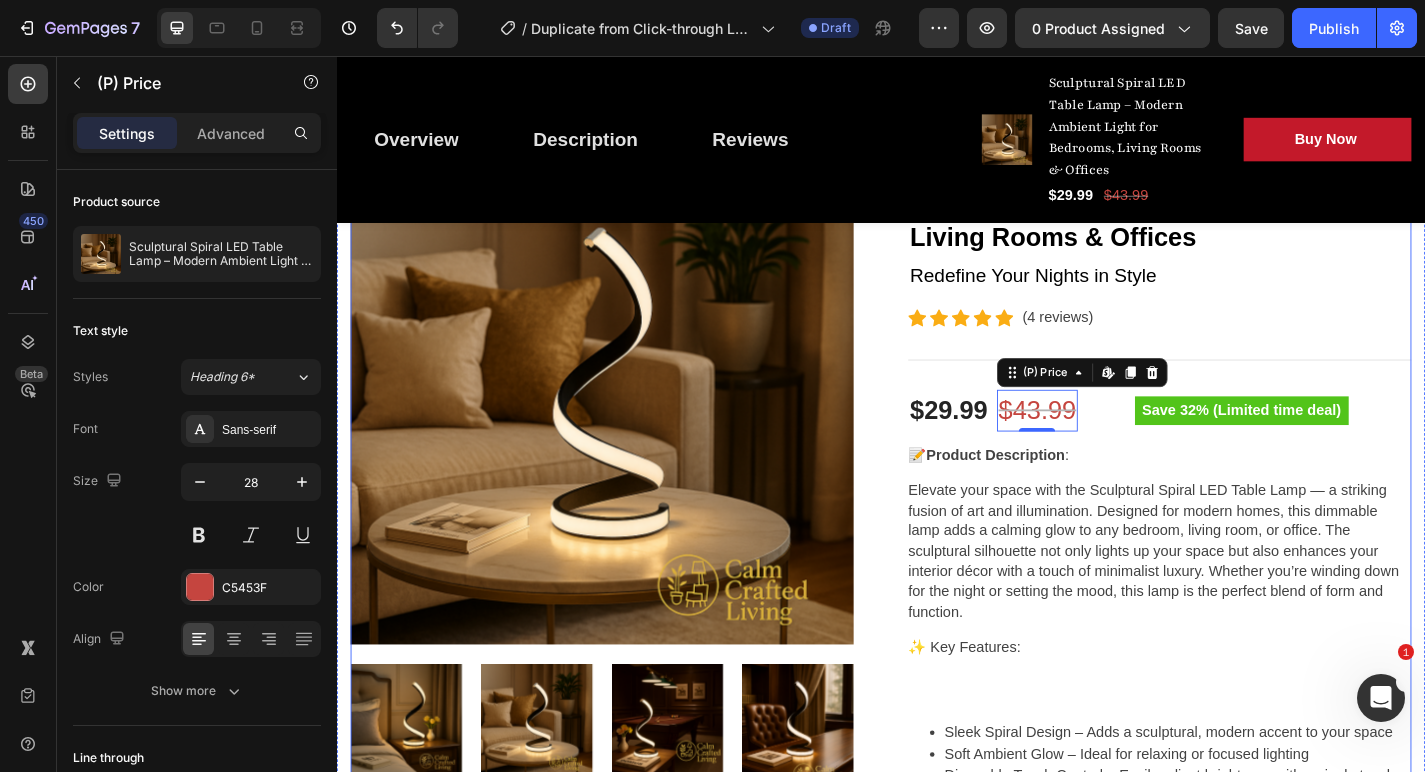 click on "Product Description" at bounding box center (1063, 496) 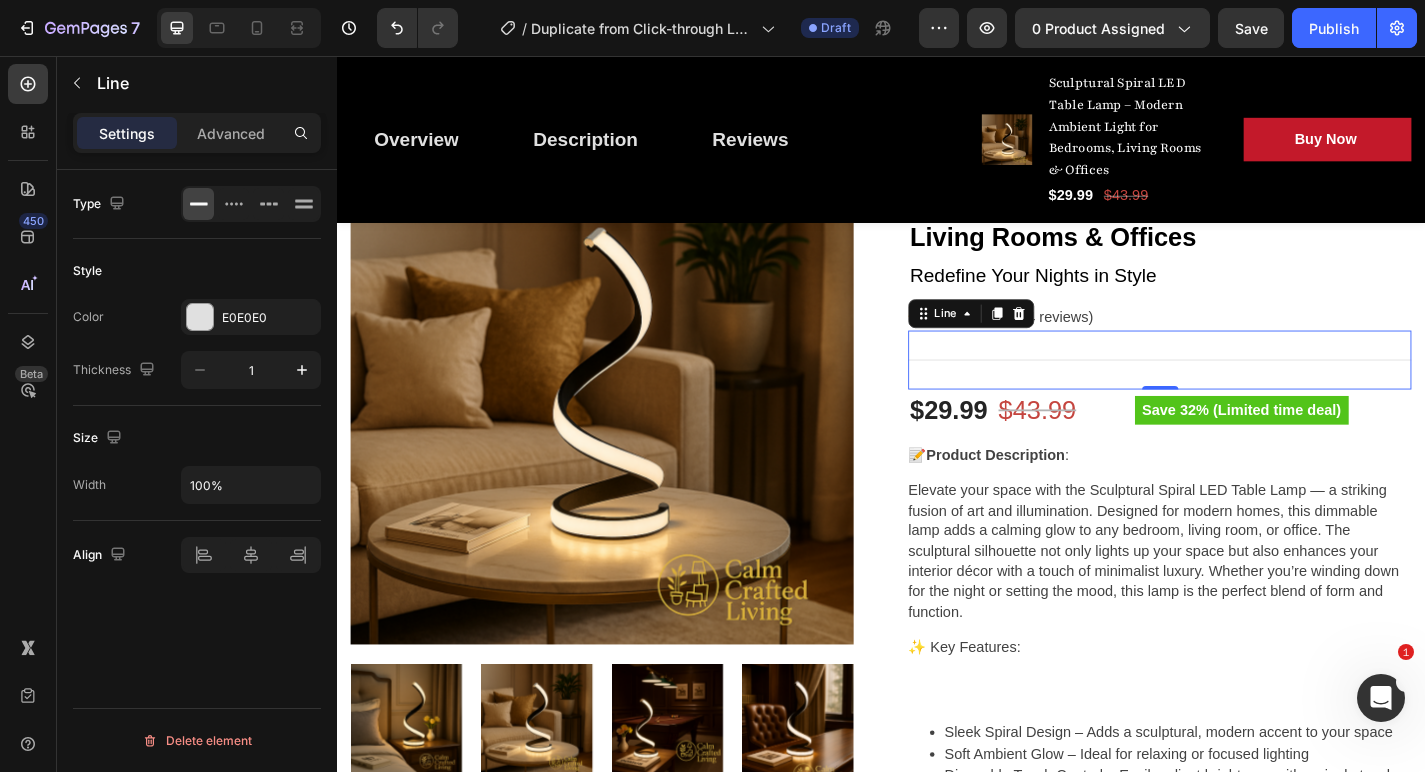 click on "Title Line   0" at bounding box center (1244, 391) 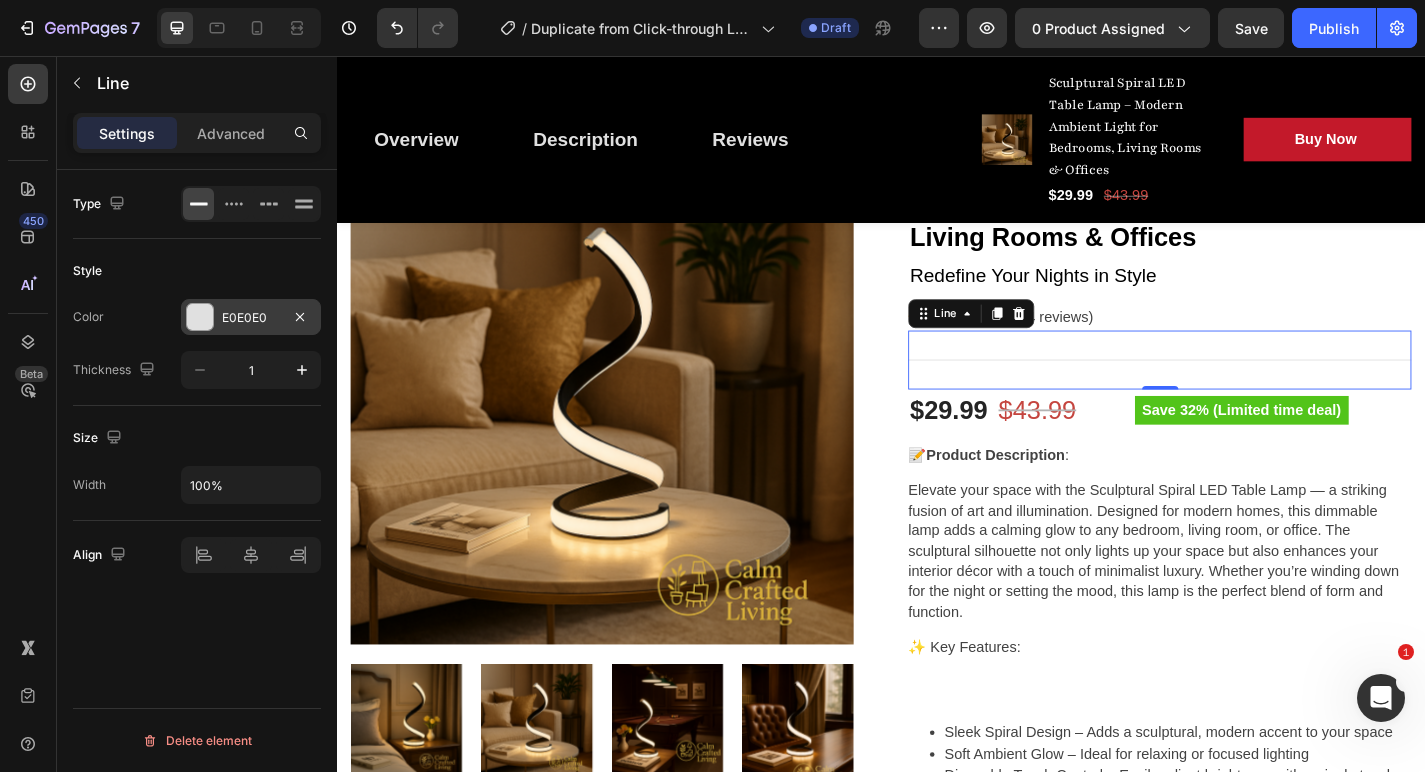 click on "E0E0E0" at bounding box center (251, 317) 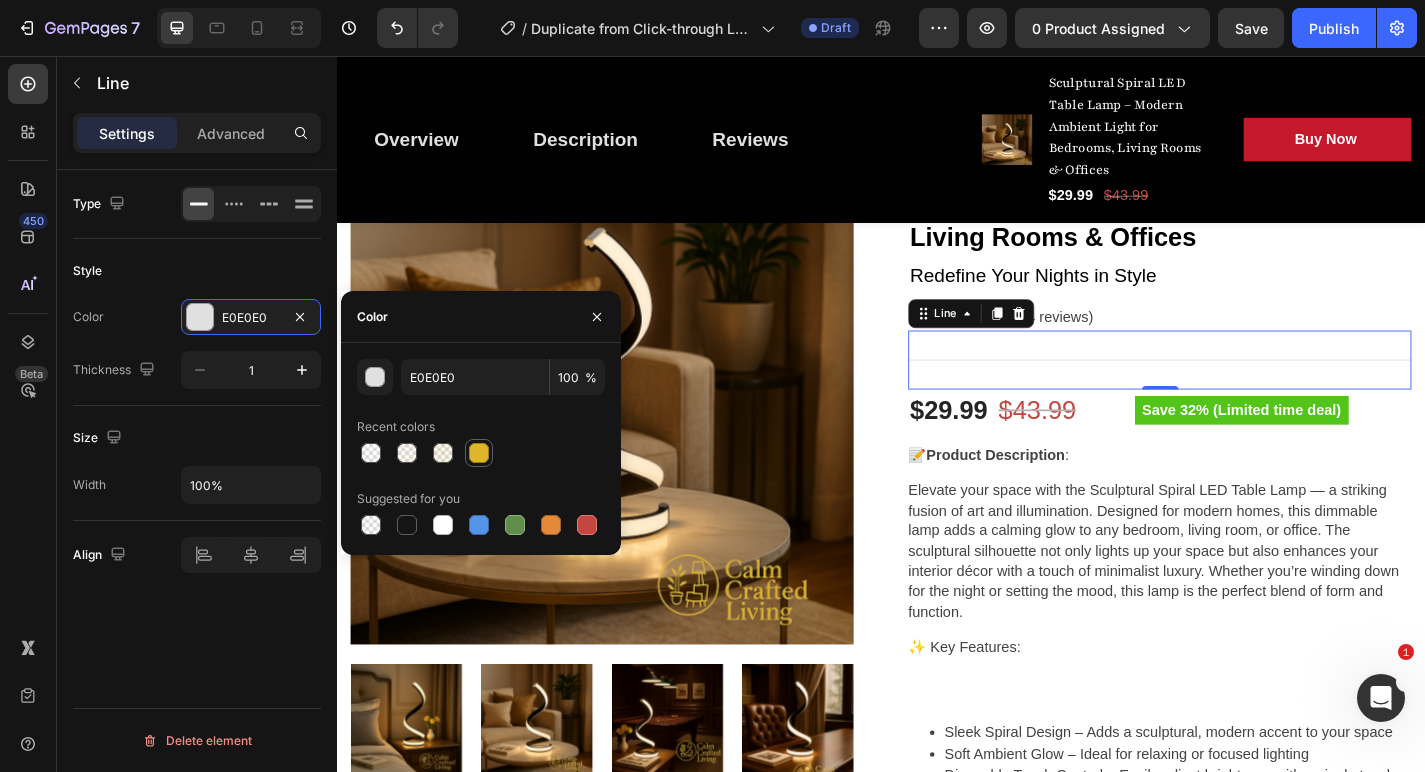 click at bounding box center [479, 453] 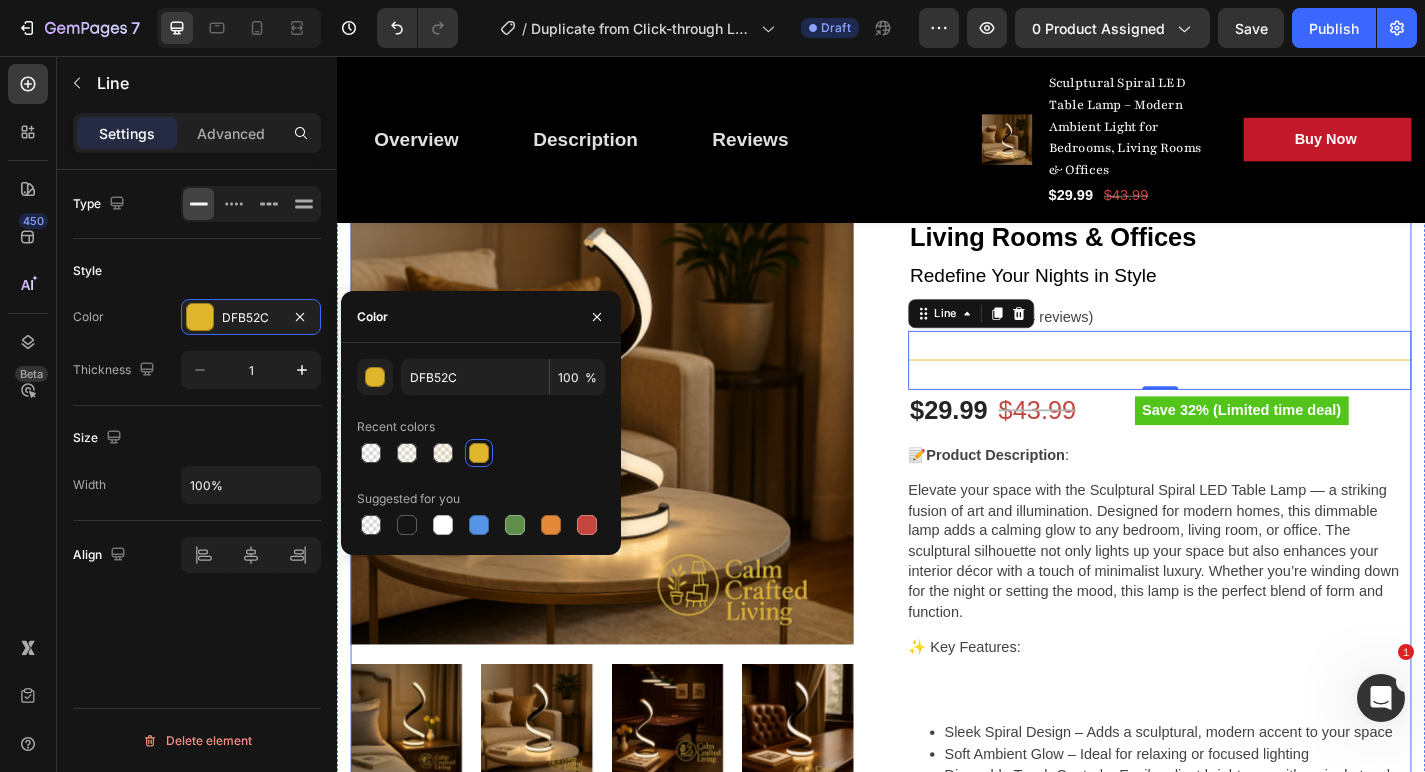 click on "Product Images Sculptural Spiral LED Table Lamp – Modern Ambient Light for Bedrooms, Living Rooms & Offices (P) Title Redefine Your Nights in Style Text block                Icon                Icon                Icon                Icon                Icon Icon List Hoz (4 reviews) Text block Row                Title Line   0 $29.99 (P) Price (P) Price $43.99 (P) Price (P) Price Row Save 32% (Limited time deal) Product Badge Row   📝  Product Description :
Elevate your space with the Sculptural Spiral LED Table Lamp — a striking fusion of art and illumination. Designed for modern homes, this dimmable lamp adds a calming glow to any bedroom, living room, or office. The sculptural silhouette not only lights up your space but also enhances your interior décor with a touch of minimalist luxury. Whether you’re winding down for the night or setting the mood, this lamp is the perfect blend of form and function.
✨ Key Features:
Soft Ambient Glow – Ideal for relaxing or focused lighting" at bounding box center [937, 886] 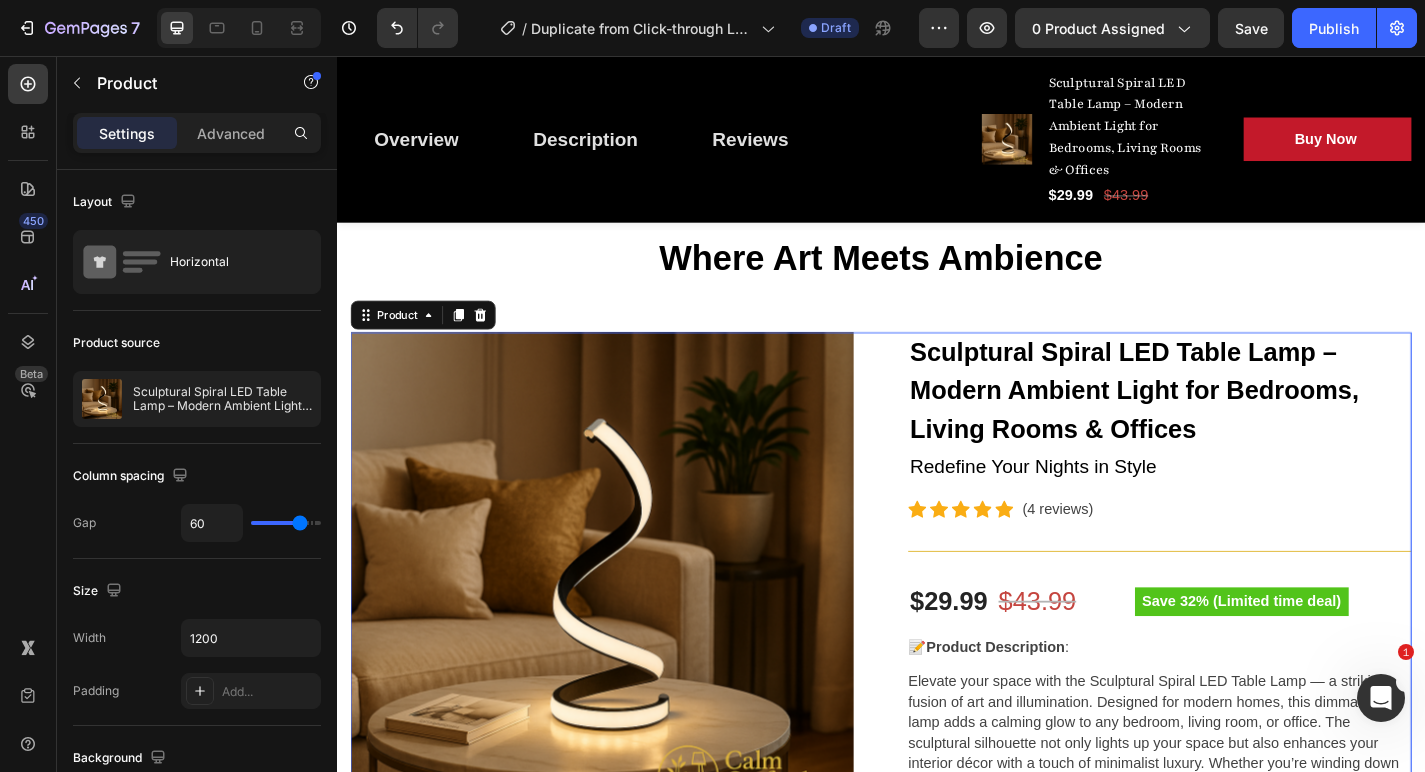 scroll, scrollTop: 41, scrollLeft: 0, axis: vertical 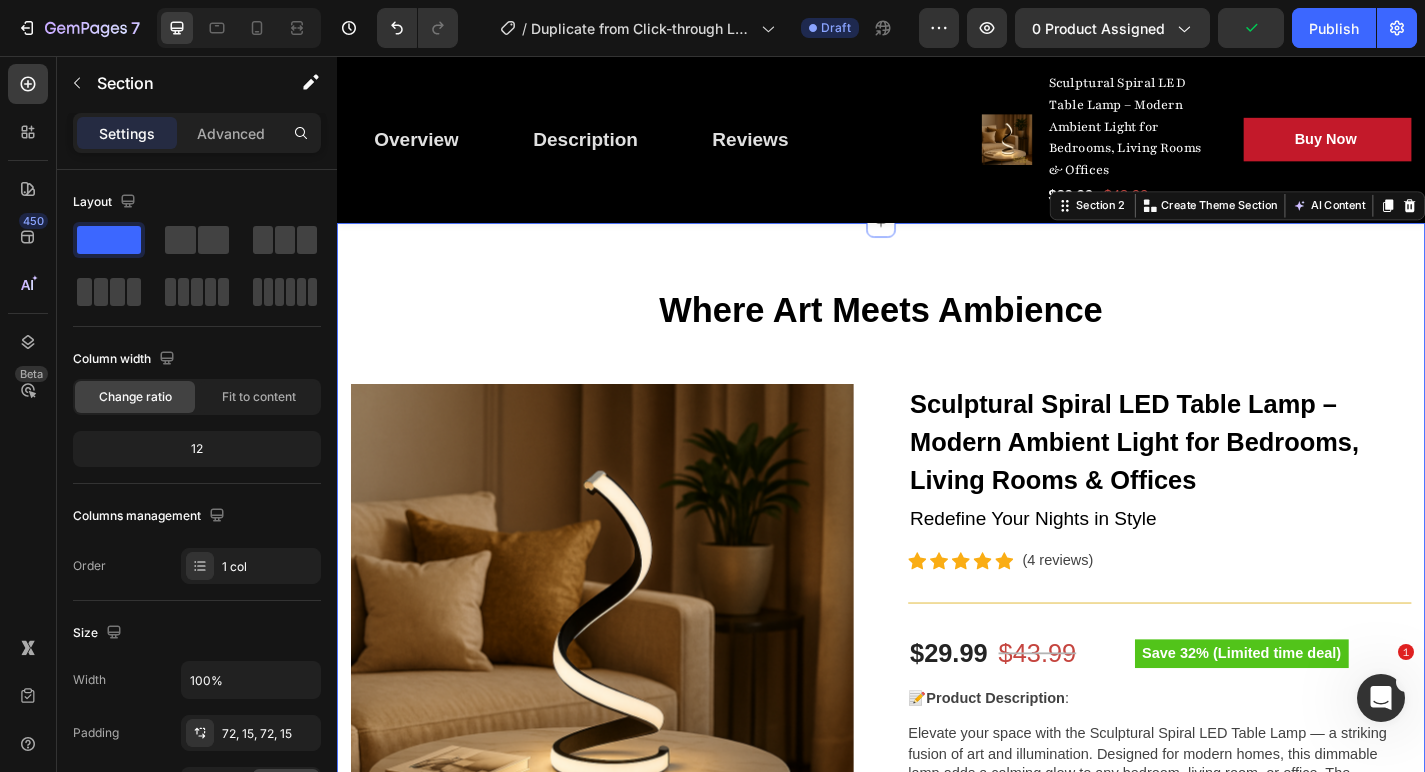 click on "Where Art Meets Ambience Heading Row Product Images Sculptural Spiral LED Table Lamp – Modern Ambient Light for Bedrooms, Living Rooms & Offices (P) Title Redefine Your Nights in Style Text block                Icon                Icon                Icon                Icon                Icon Icon List Hoz (4 reviews) Text block Row                Title Line $29.99 (P) Price (P) Price $43.99 (P) Price (P) Price Row Save 32% (Limited time deal) Product Badge Row   📝  Product Description :
Elevate your space with the Sculptural Spiral LED Table Lamp — a striking fusion of art and illumination. Designed for modern homes, this dimmable lamp adds a calming glow to any bedroom, living room, or office. The sculptural silhouette not only lights up your space but also enhances your interior décor with a touch of minimalist luxury. Whether you’re winding down for the night or setting the mood, this lamp is the perfect blend of form and function.
✨ Key Features:
SPECIFICATIONS" at bounding box center [937, 1101] 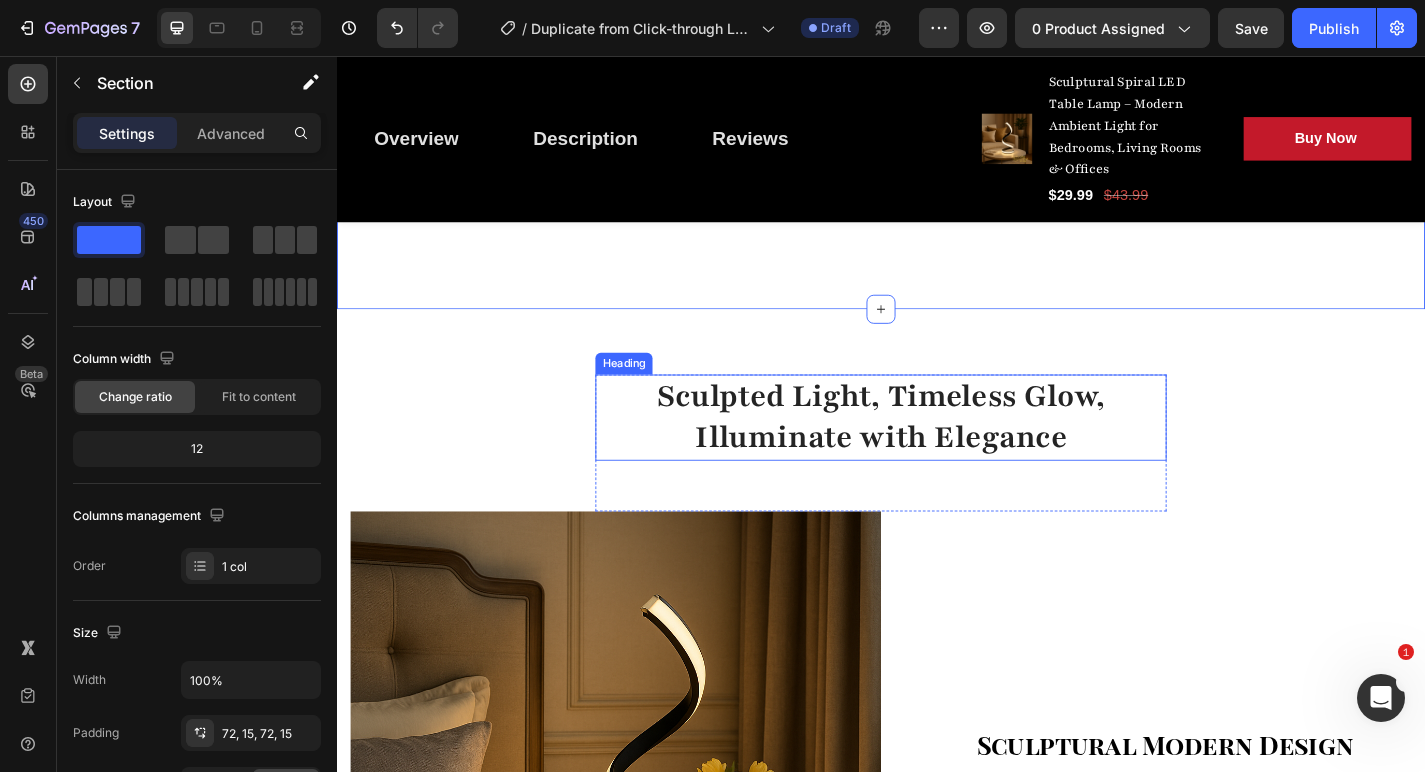 scroll, scrollTop: 1542, scrollLeft: 0, axis: vertical 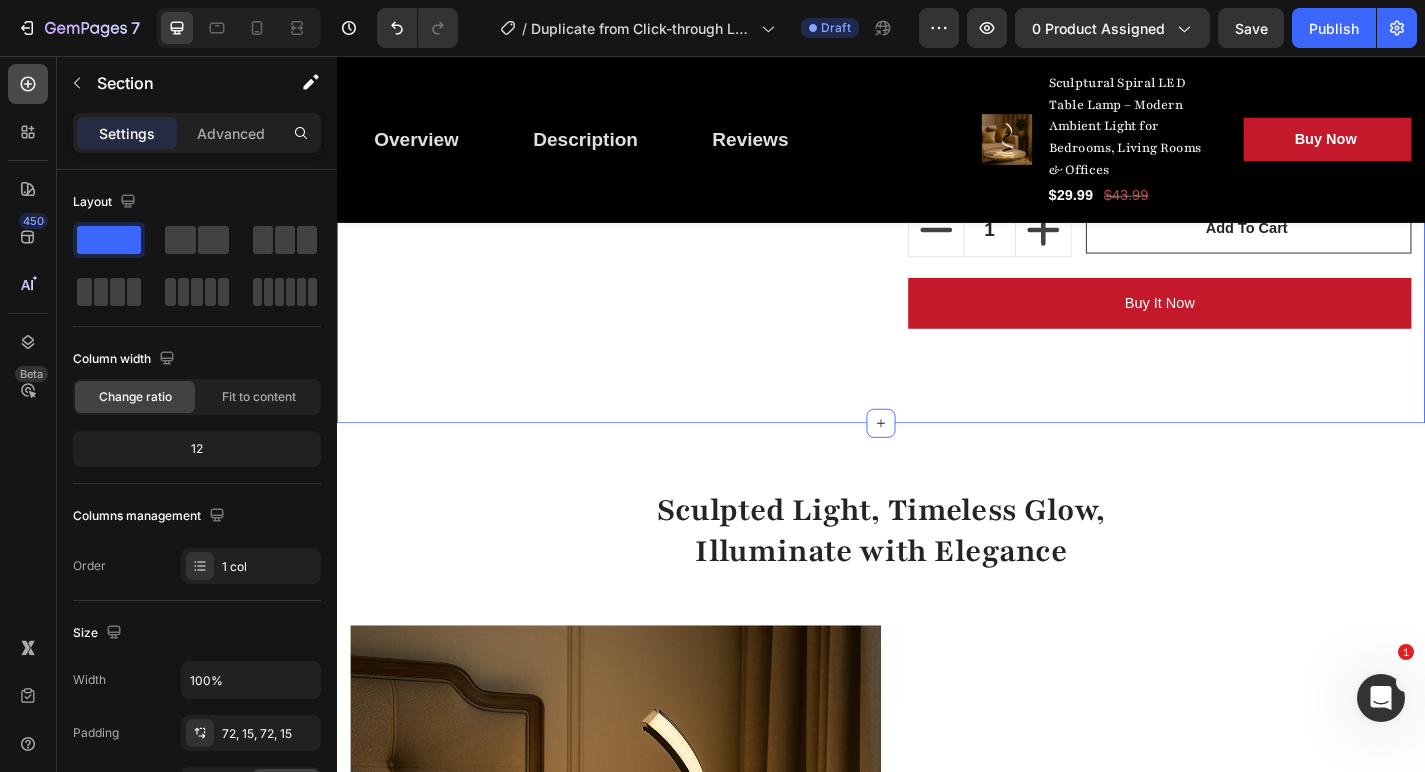 click 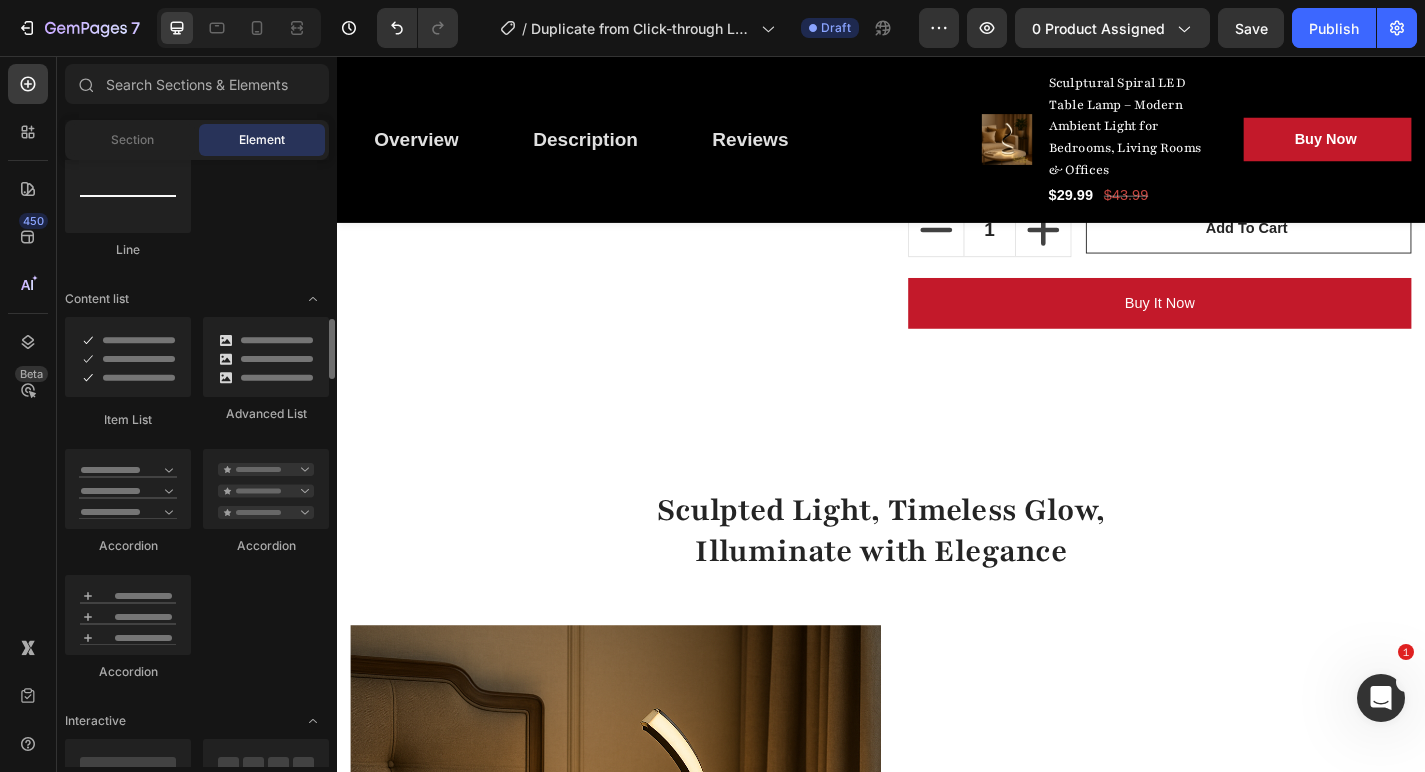 scroll, scrollTop: 1370, scrollLeft: 0, axis: vertical 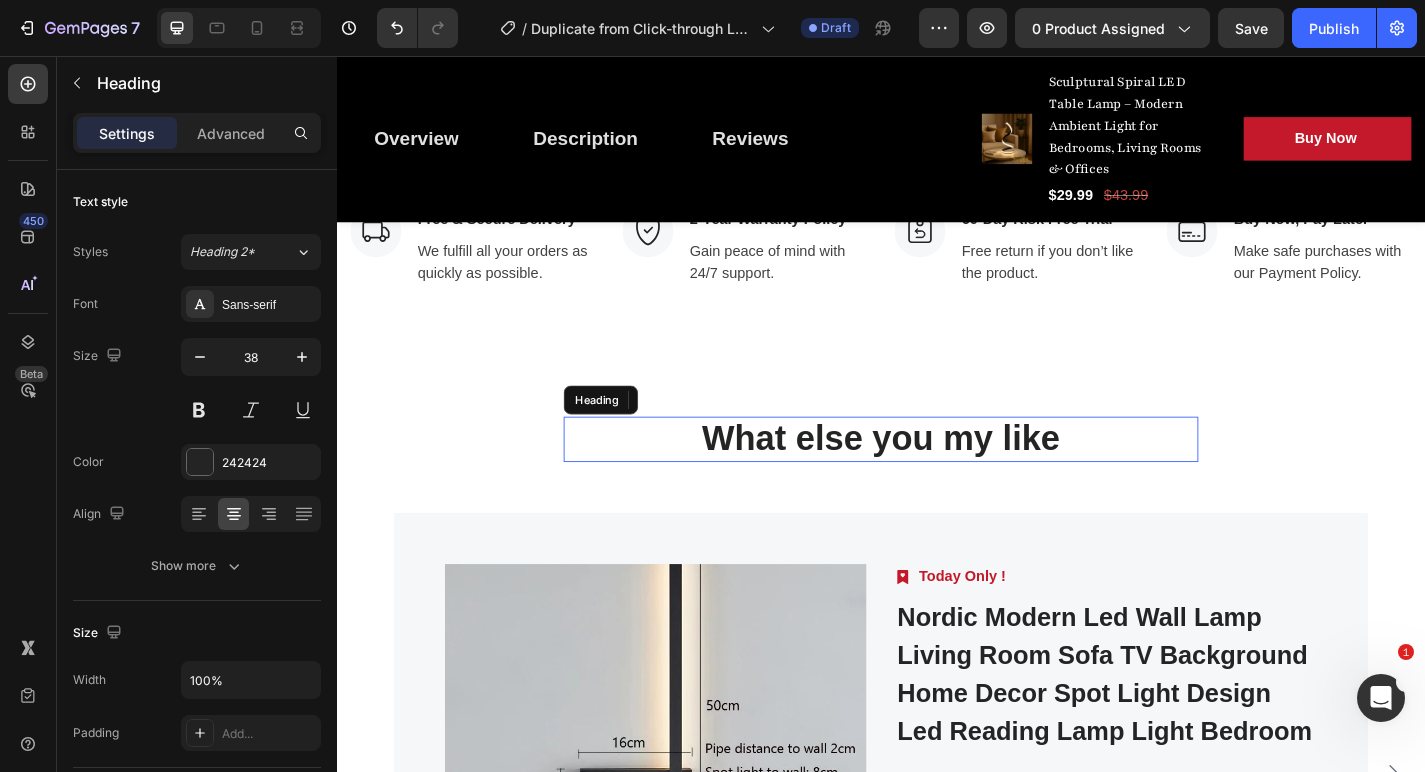 click on "What else you my like" at bounding box center (937, 479) 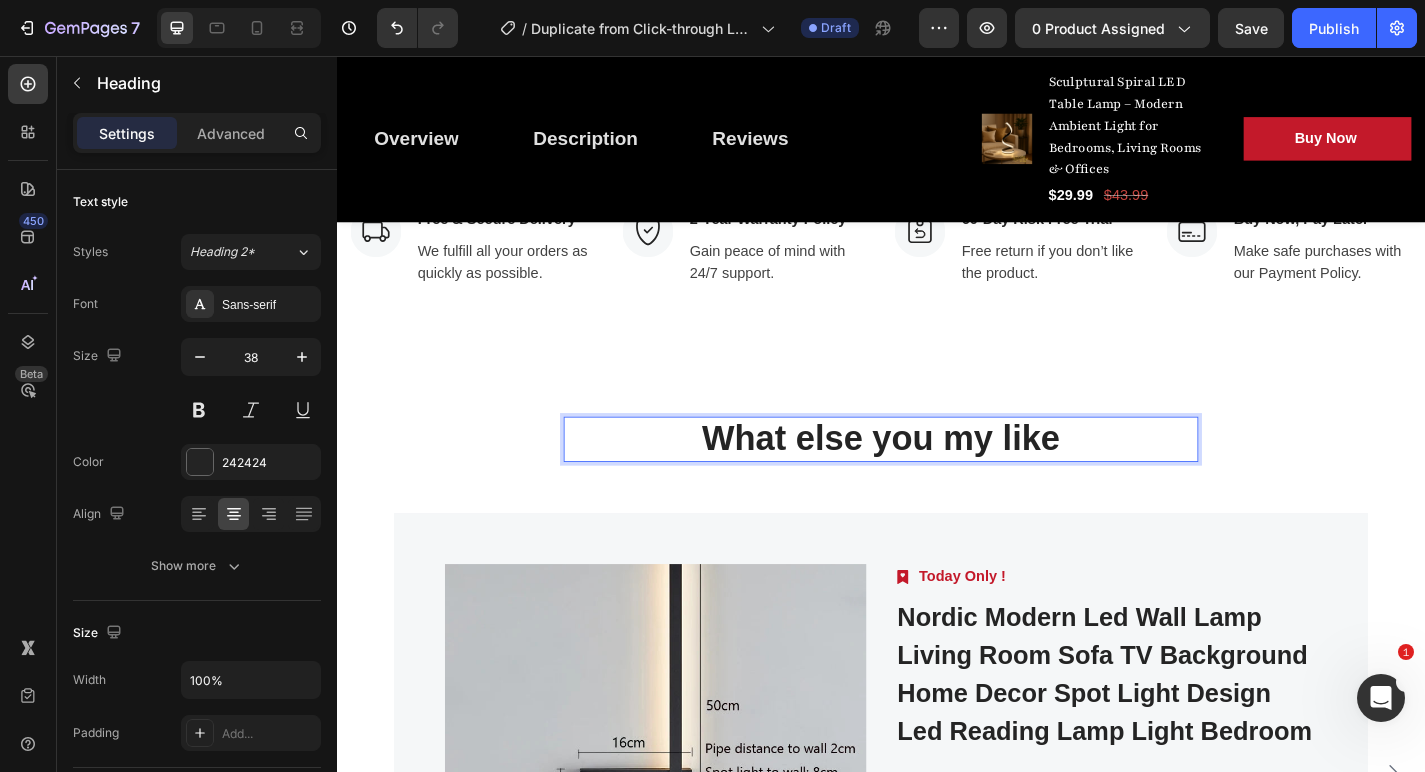 click on "What else you my like" at bounding box center [937, 479] 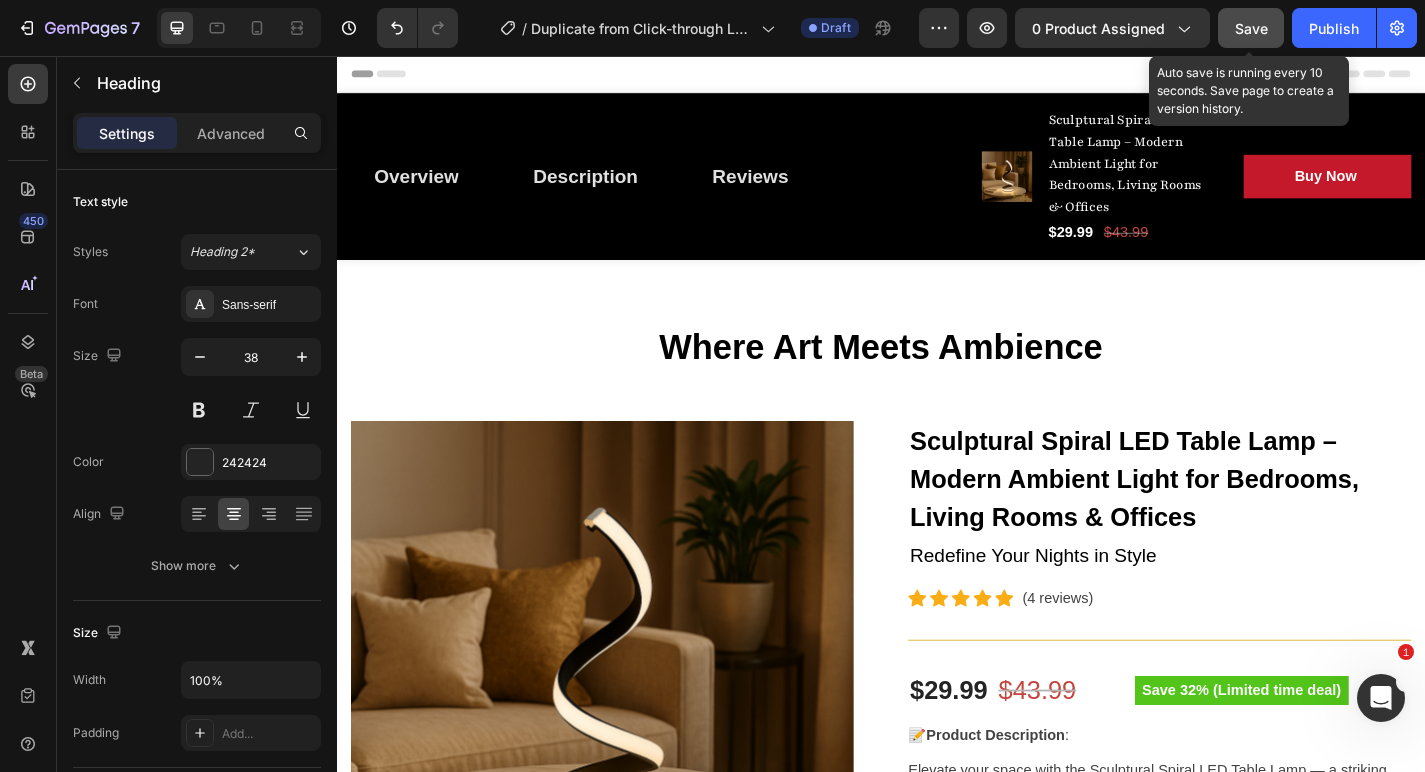 scroll, scrollTop: 0, scrollLeft: 0, axis: both 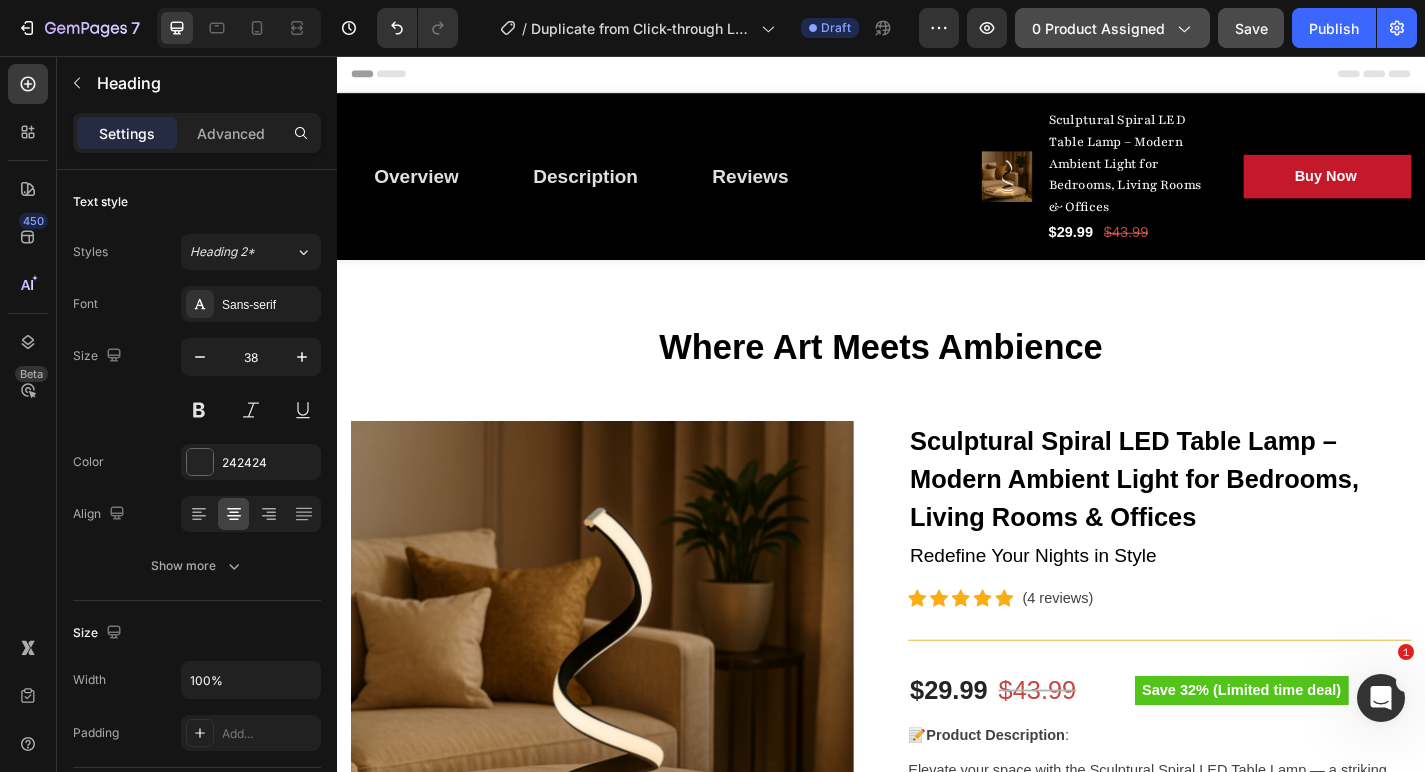 click on "0 product assigned" 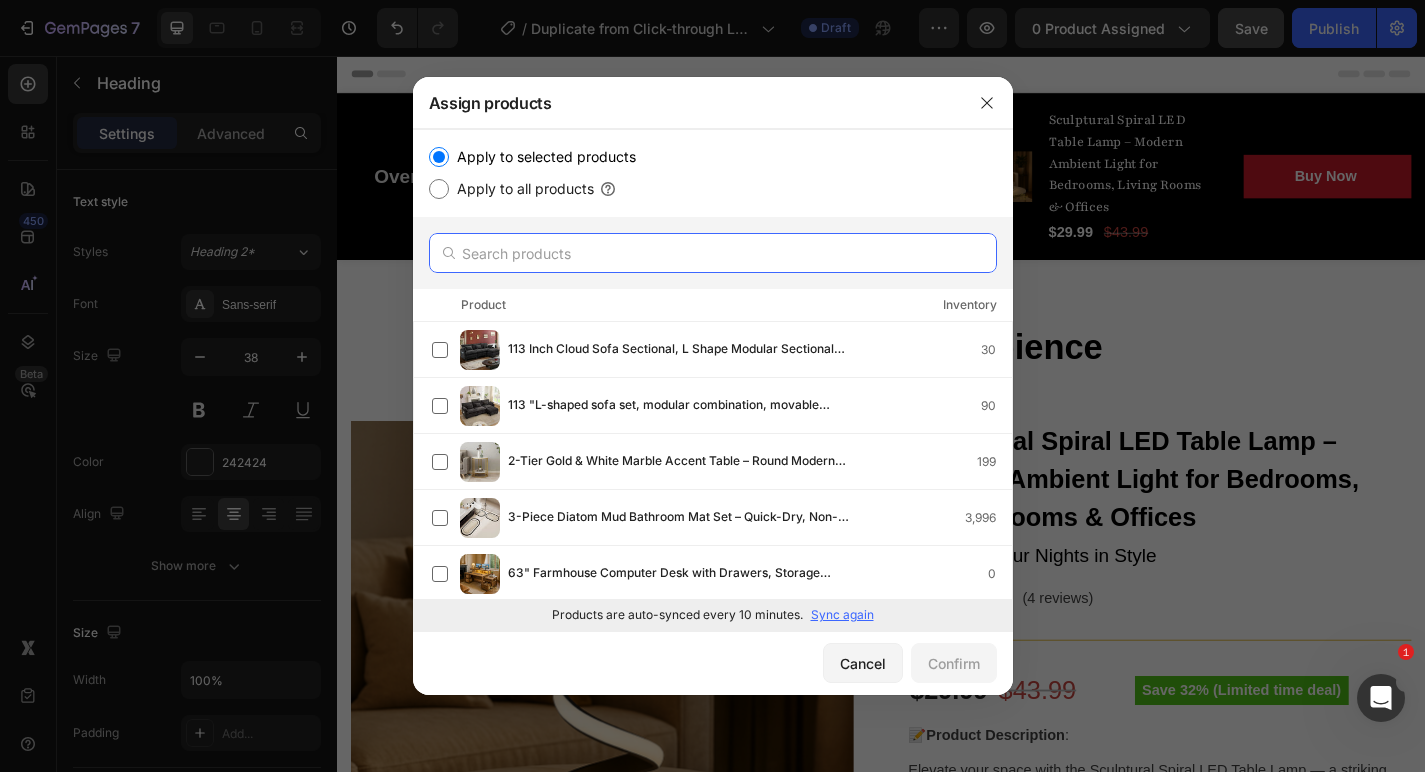 click at bounding box center (713, 253) 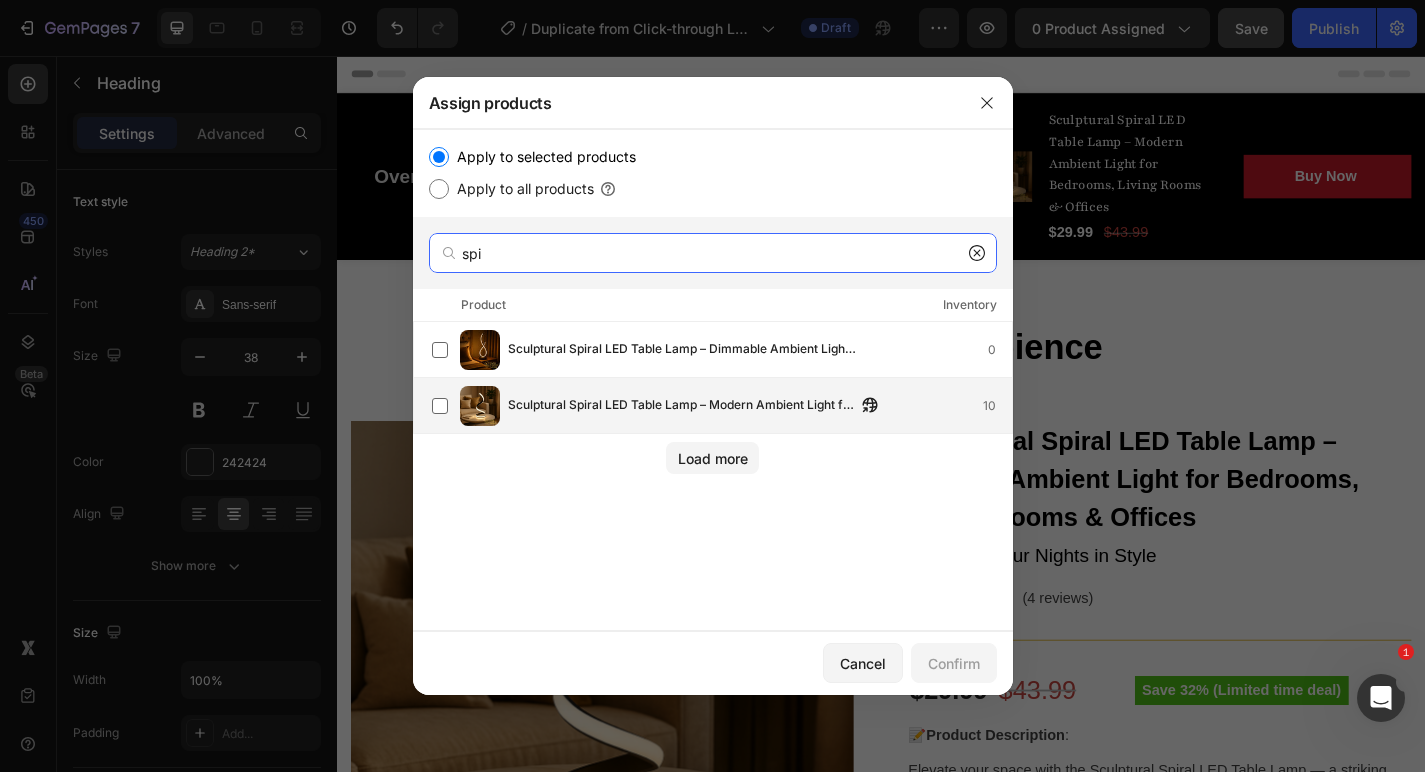 type on "spi" 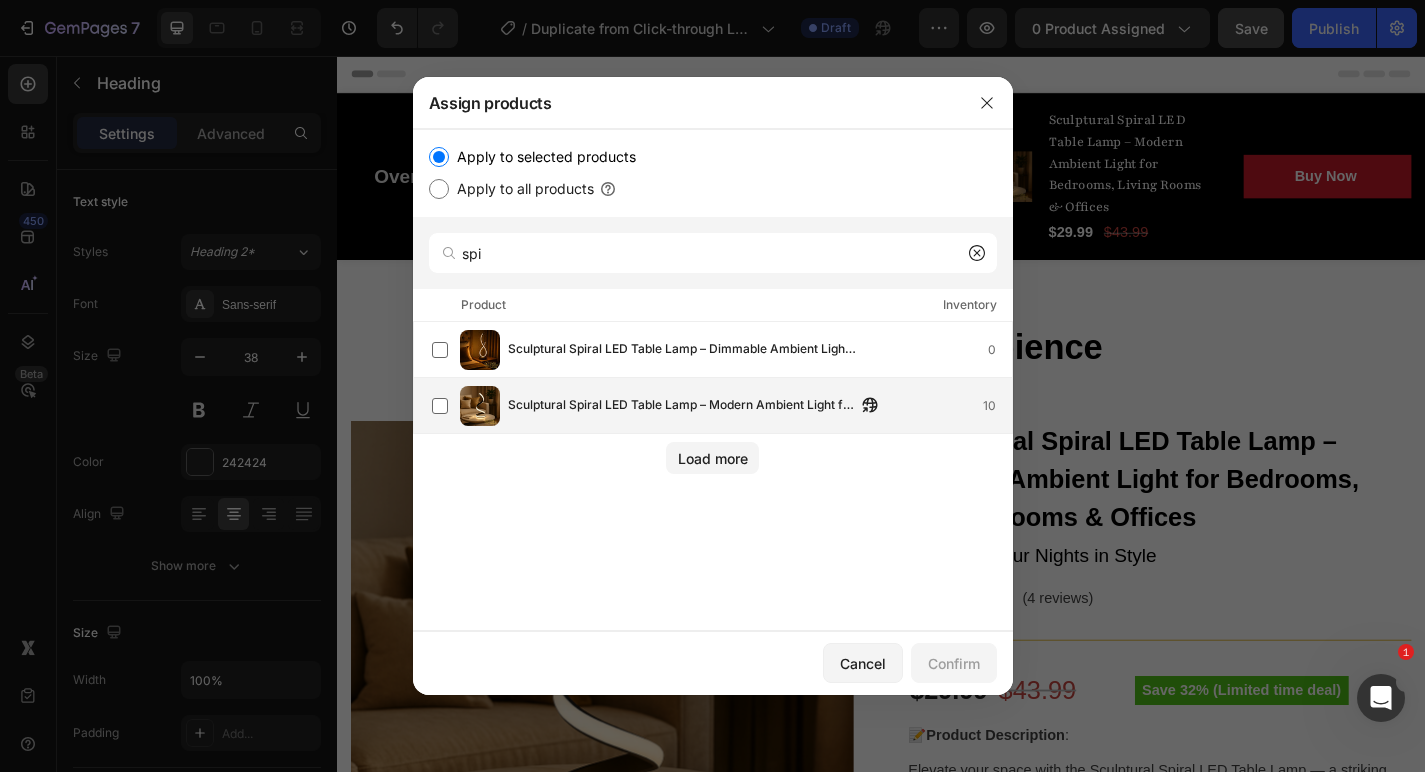 click on "Sculptural Spiral LED Table Lamp – Modern Ambient Light for Bedrooms, Living Rooms & Offices" at bounding box center [682, 406] 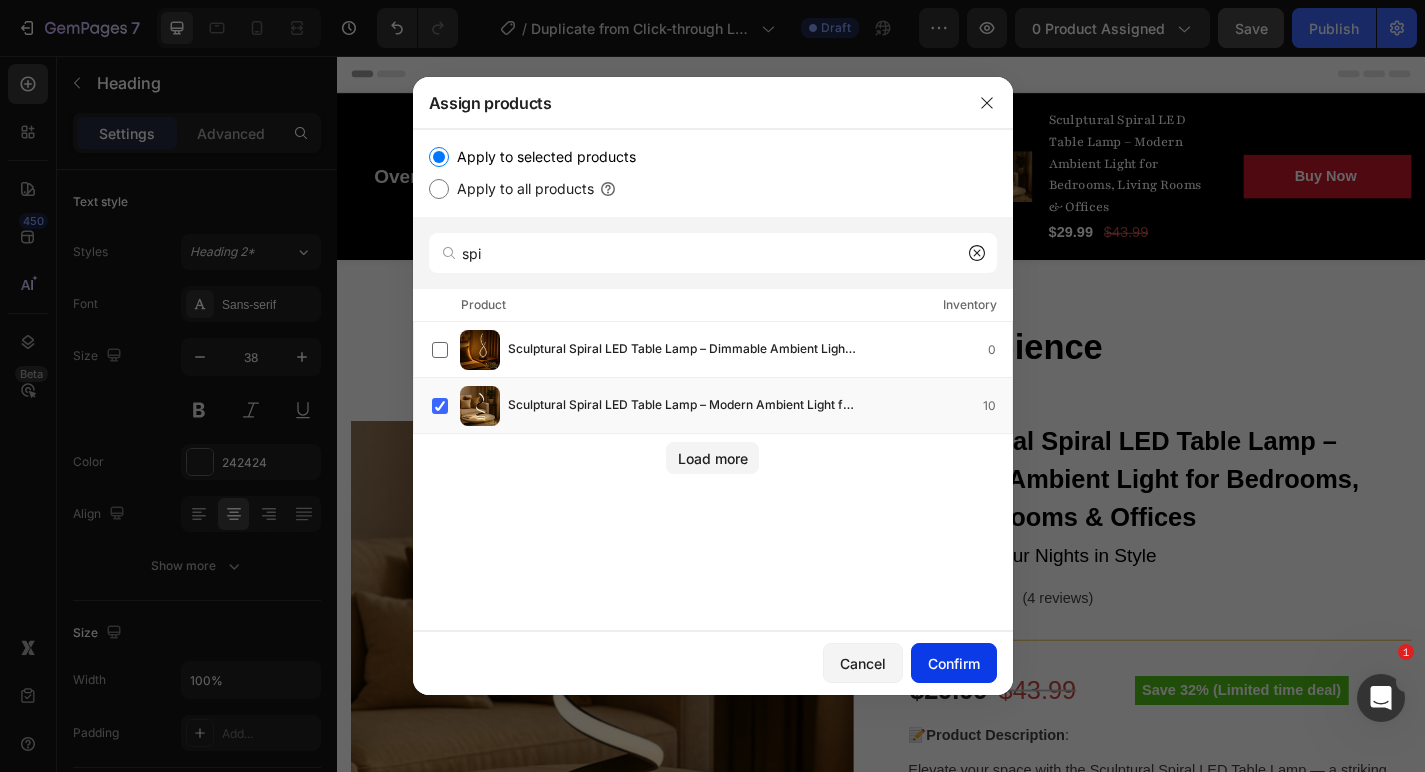 click on "Confirm" 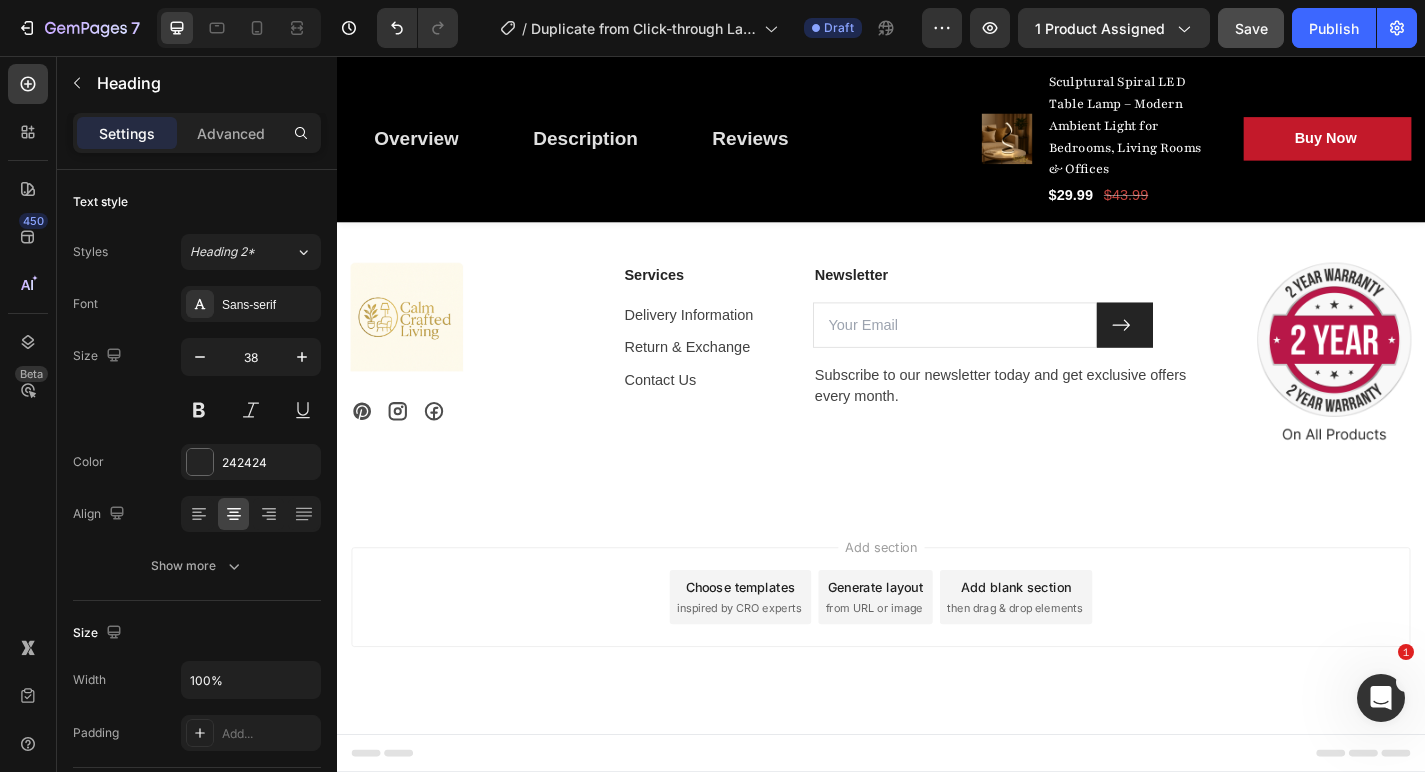 scroll, scrollTop: 5869, scrollLeft: 0, axis: vertical 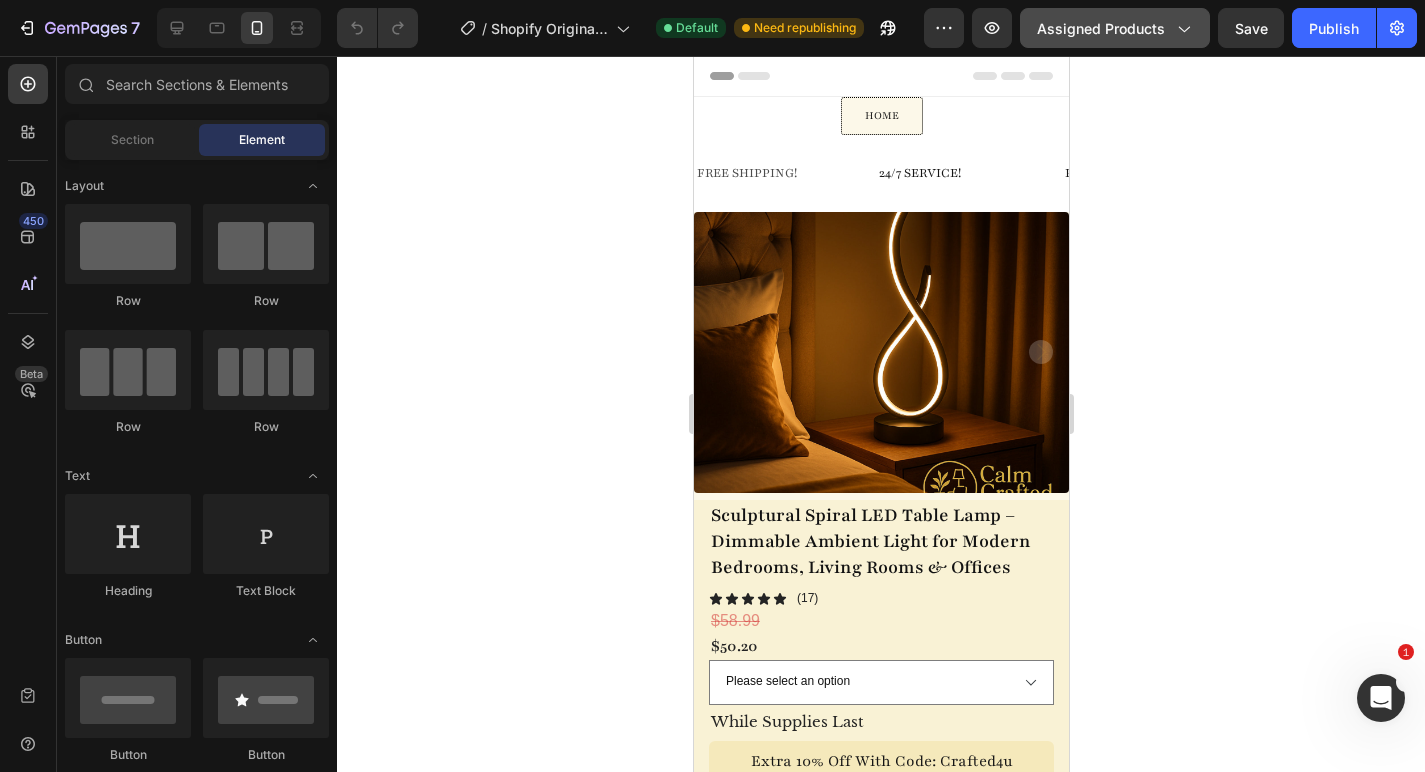 click on "Assigned Products" 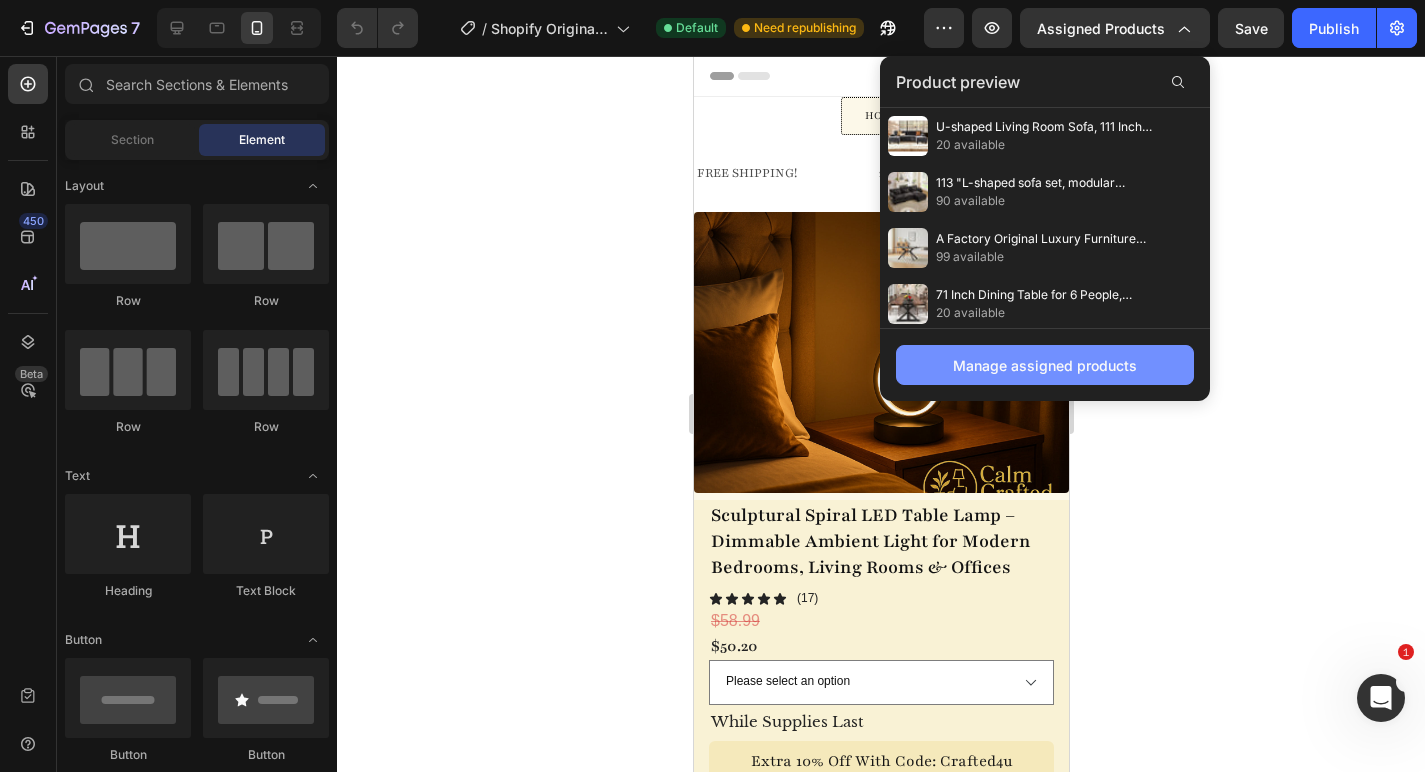 click on "Manage assigned products" at bounding box center [1045, 365] 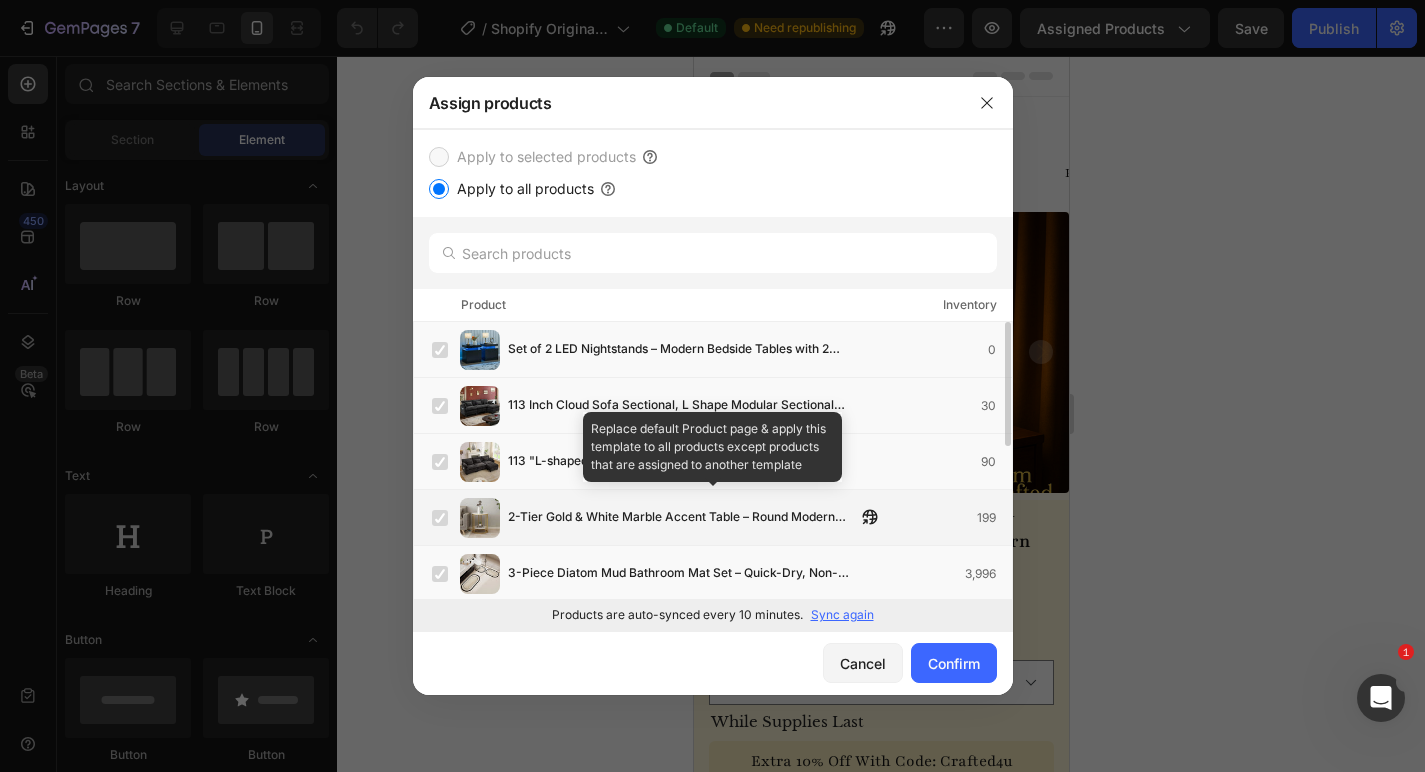 click at bounding box center [440, 518] 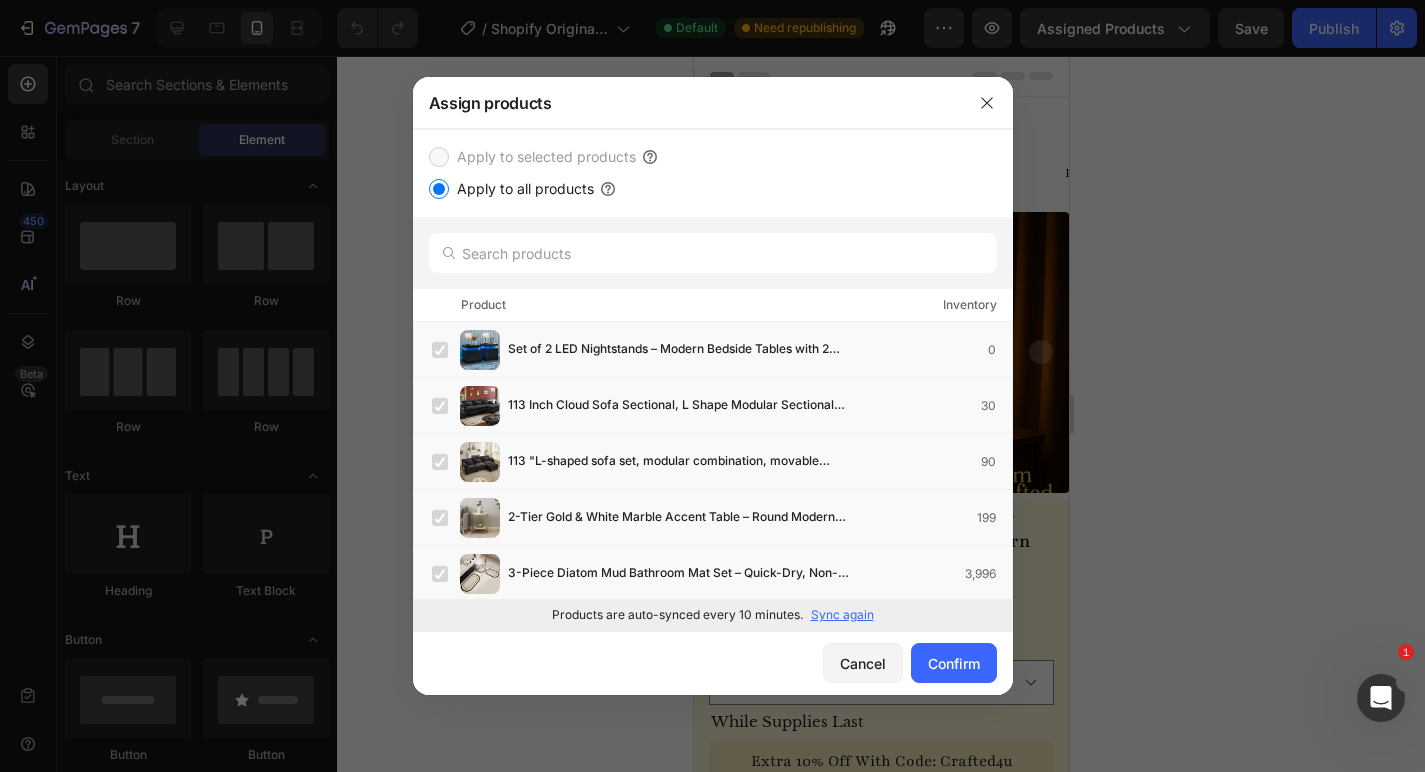 click on "Apply to all products" at bounding box center [439, 189] 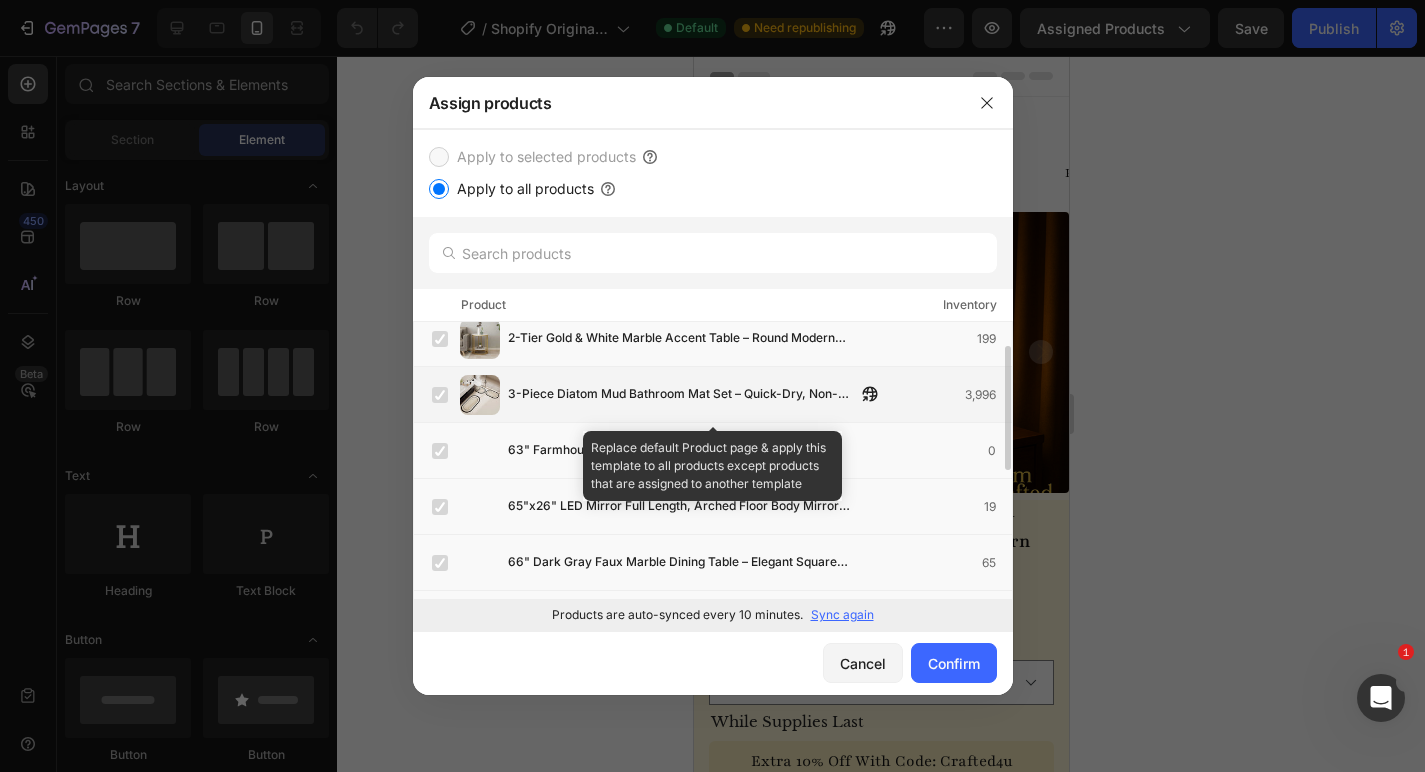 scroll, scrollTop: 0, scrollLeft: 0, axis: both 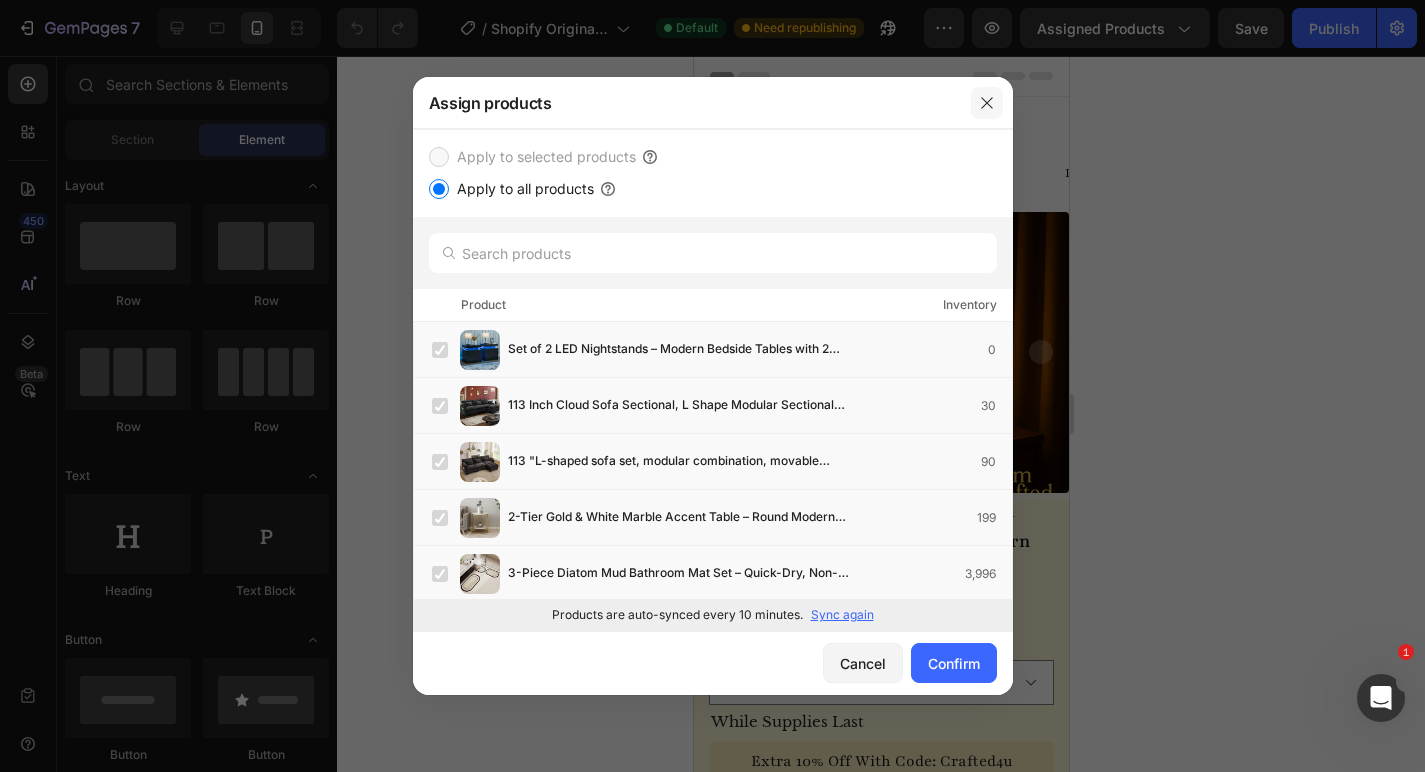 click at bounding box center (987, 103) 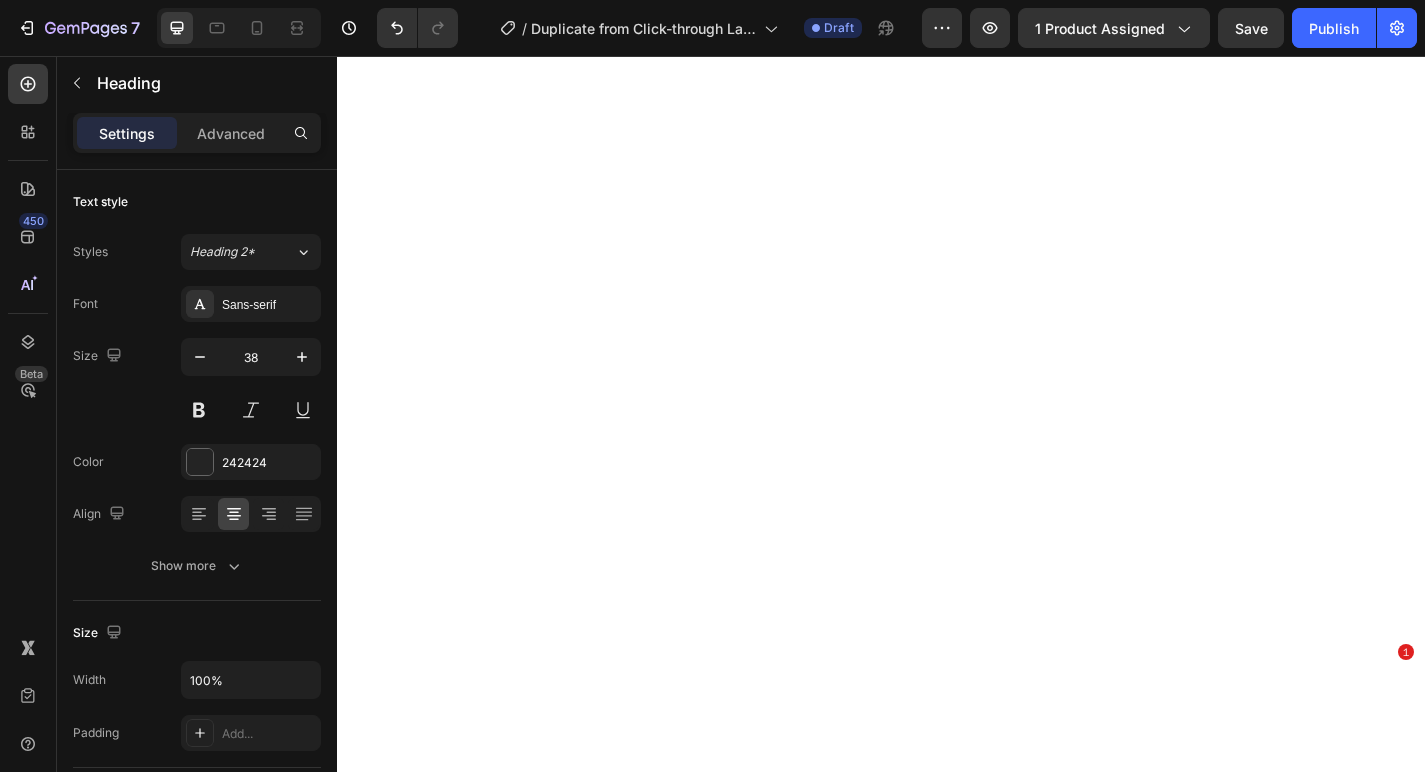 scroll, scrollTop: 0, scrollLeft: 0, axis: both 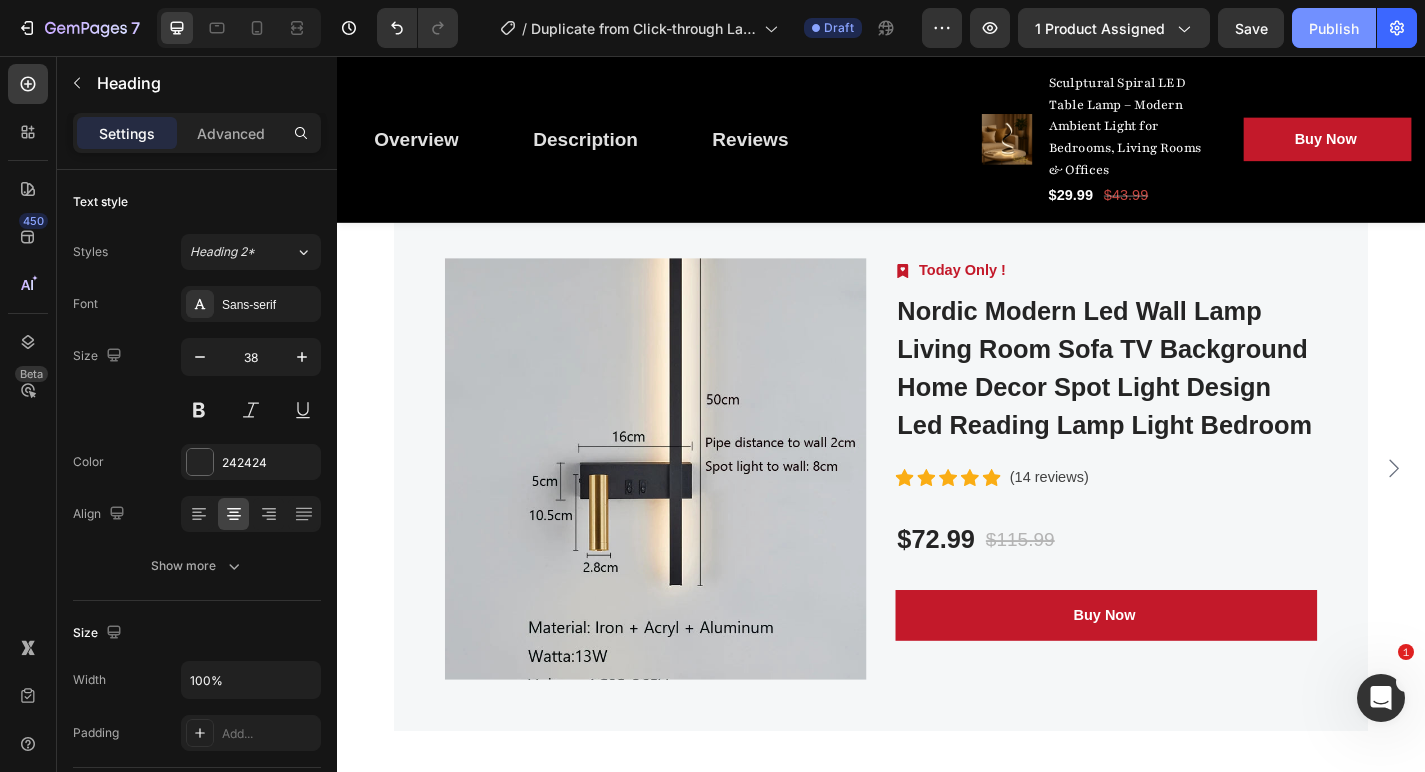 click on "Publish" at bounding box center [1334, 28] 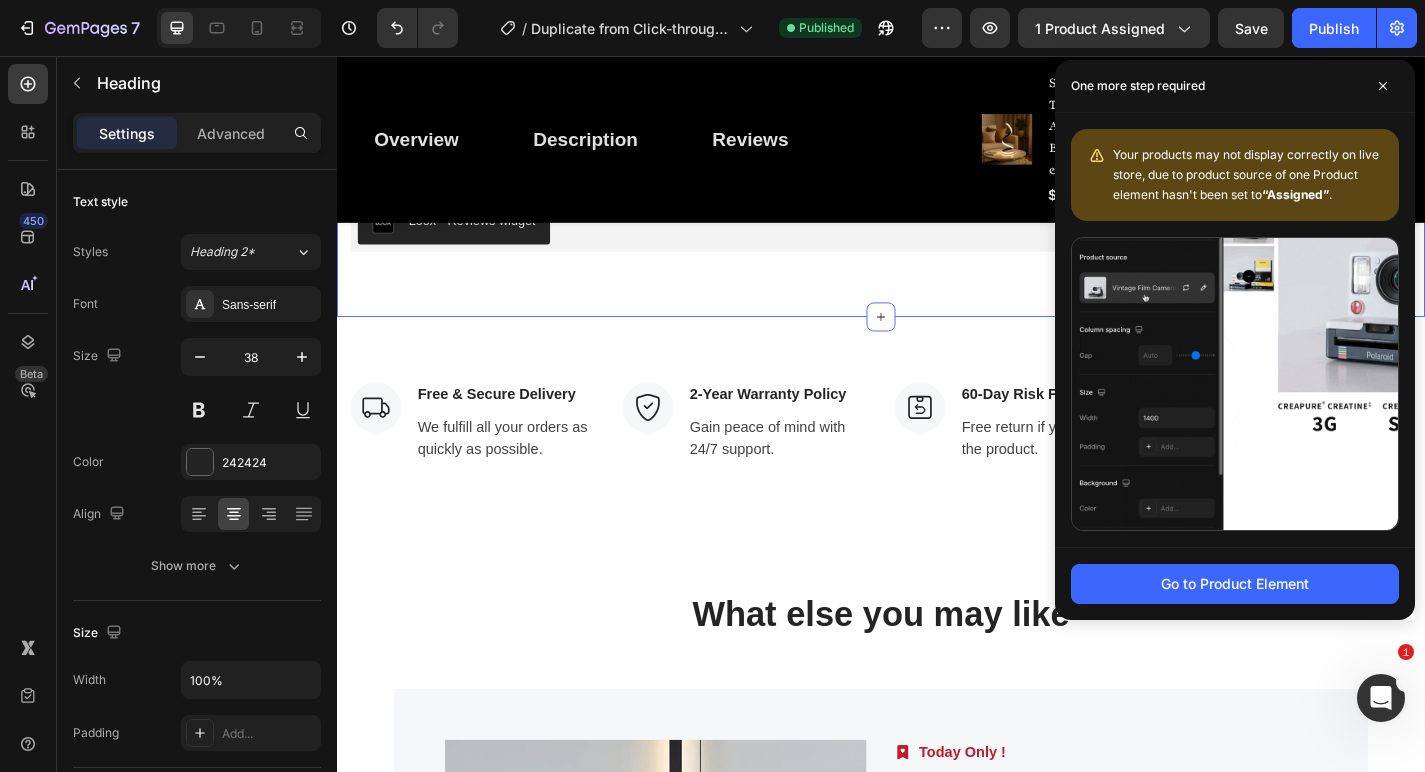 scroll, scrollTop: 3411, scrollLeft: 0, axis: vertical 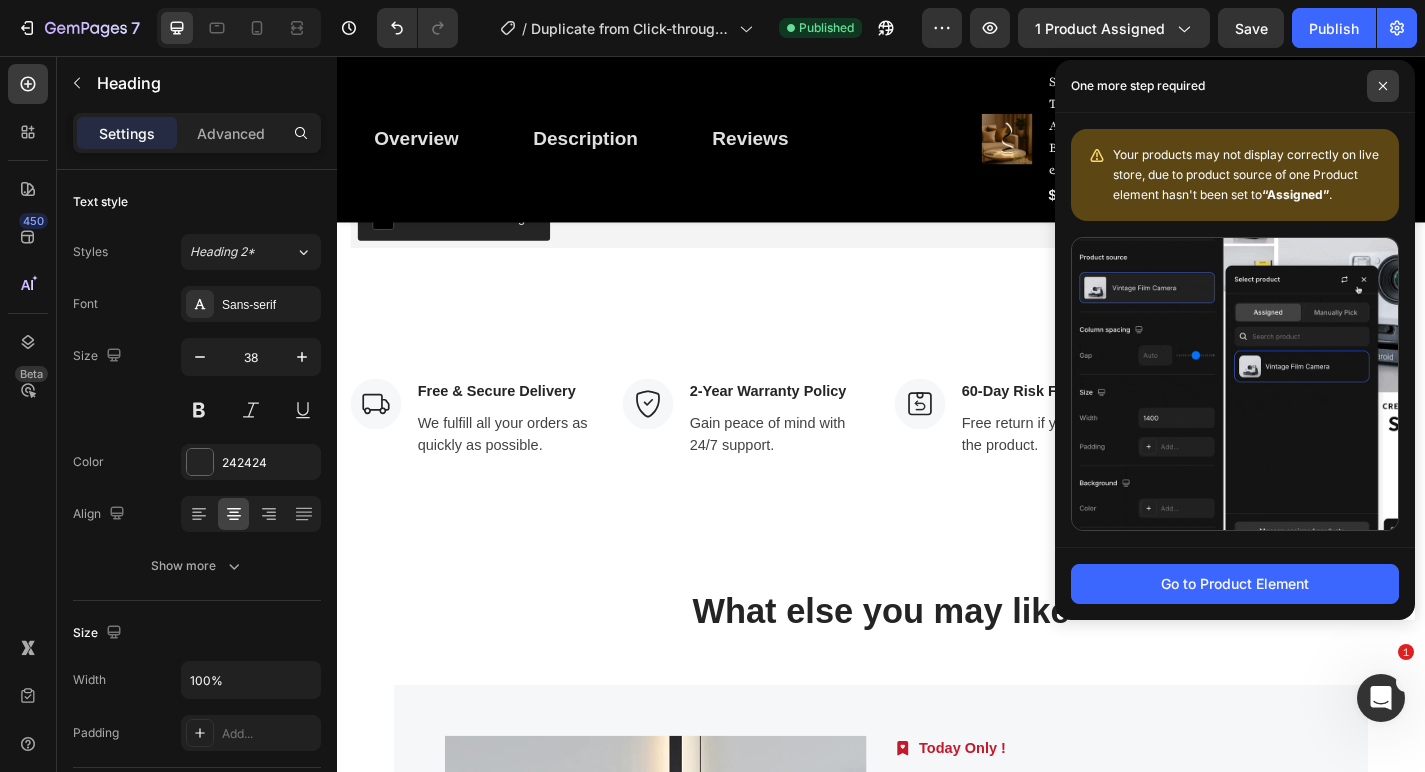 click at bounding box center [1383, 86] 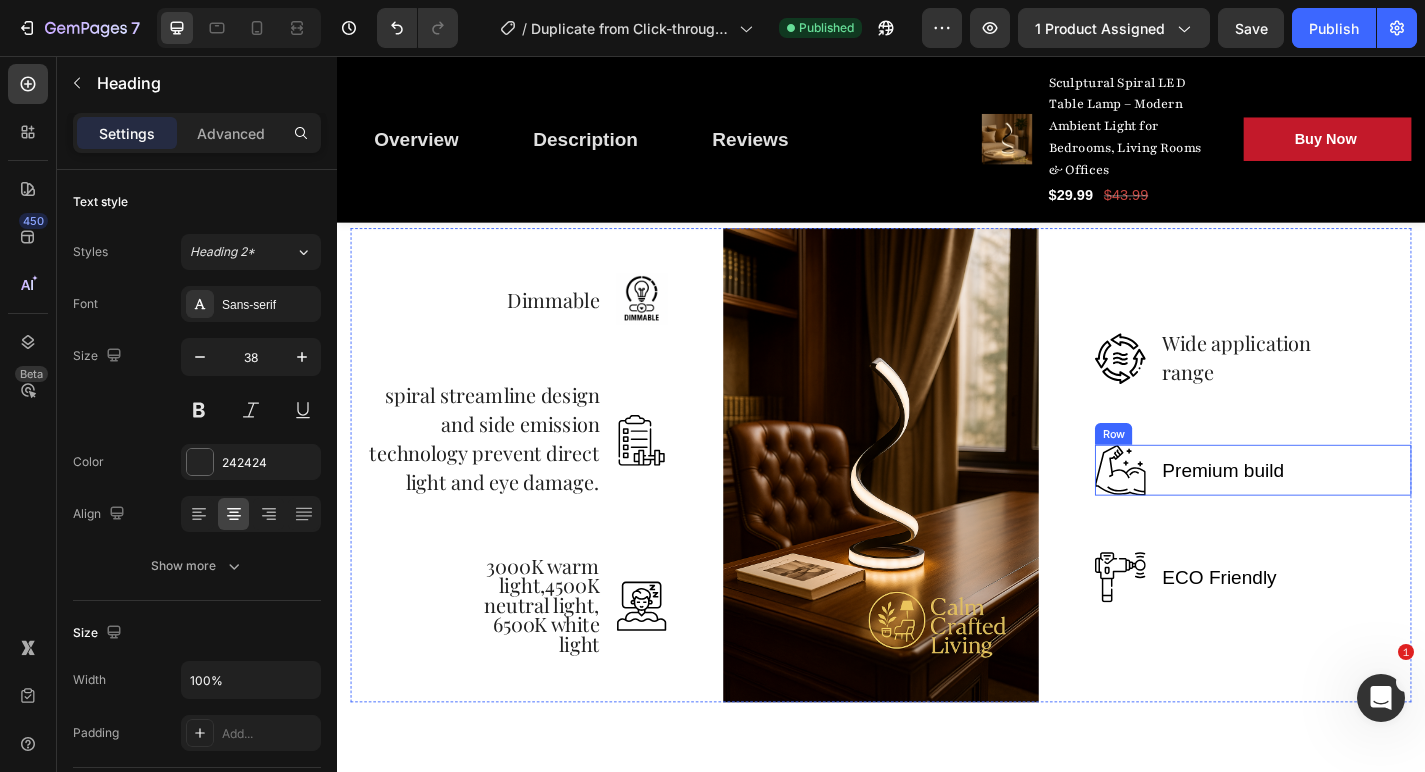 scroll, scrollTop: 2548, scrollLeft: 0, axis: vertical 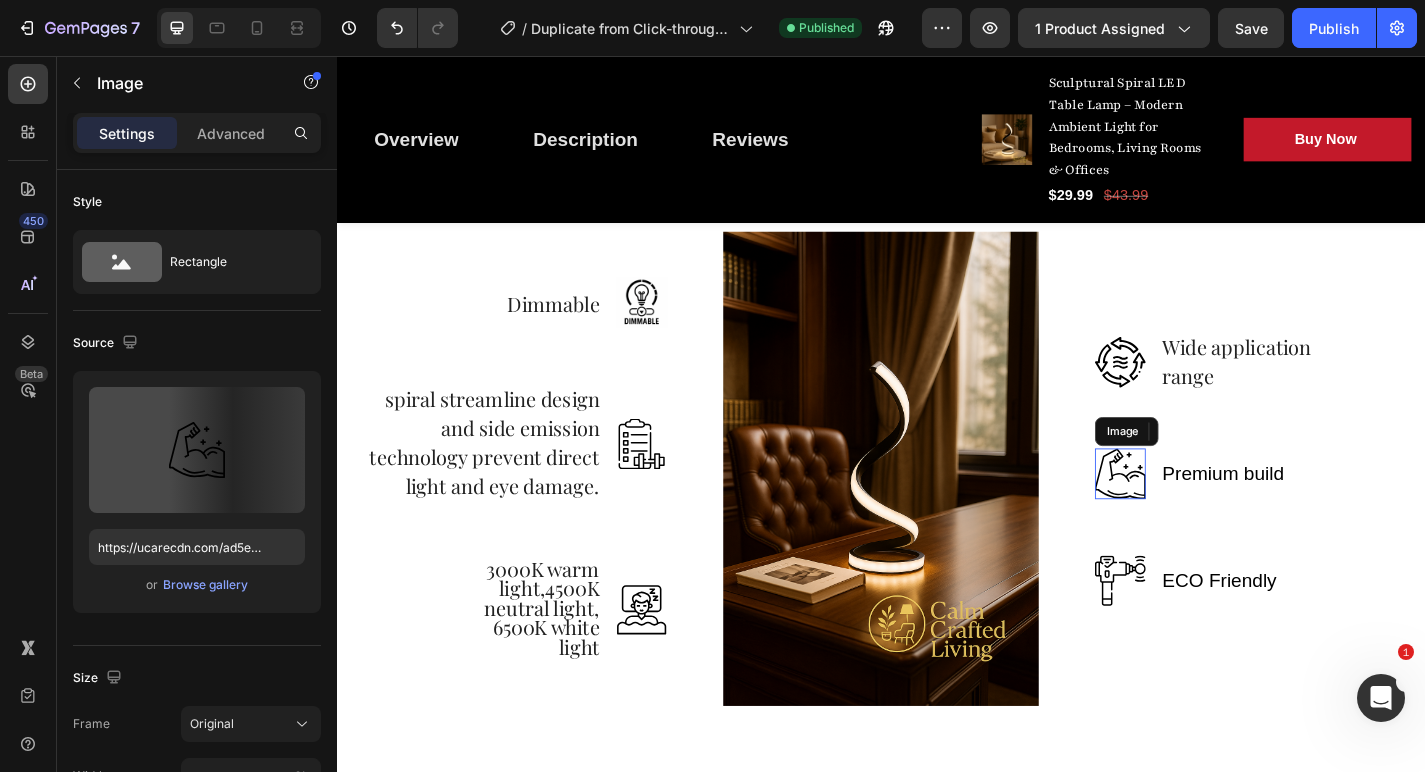 click at bounding box center [1201, 517] 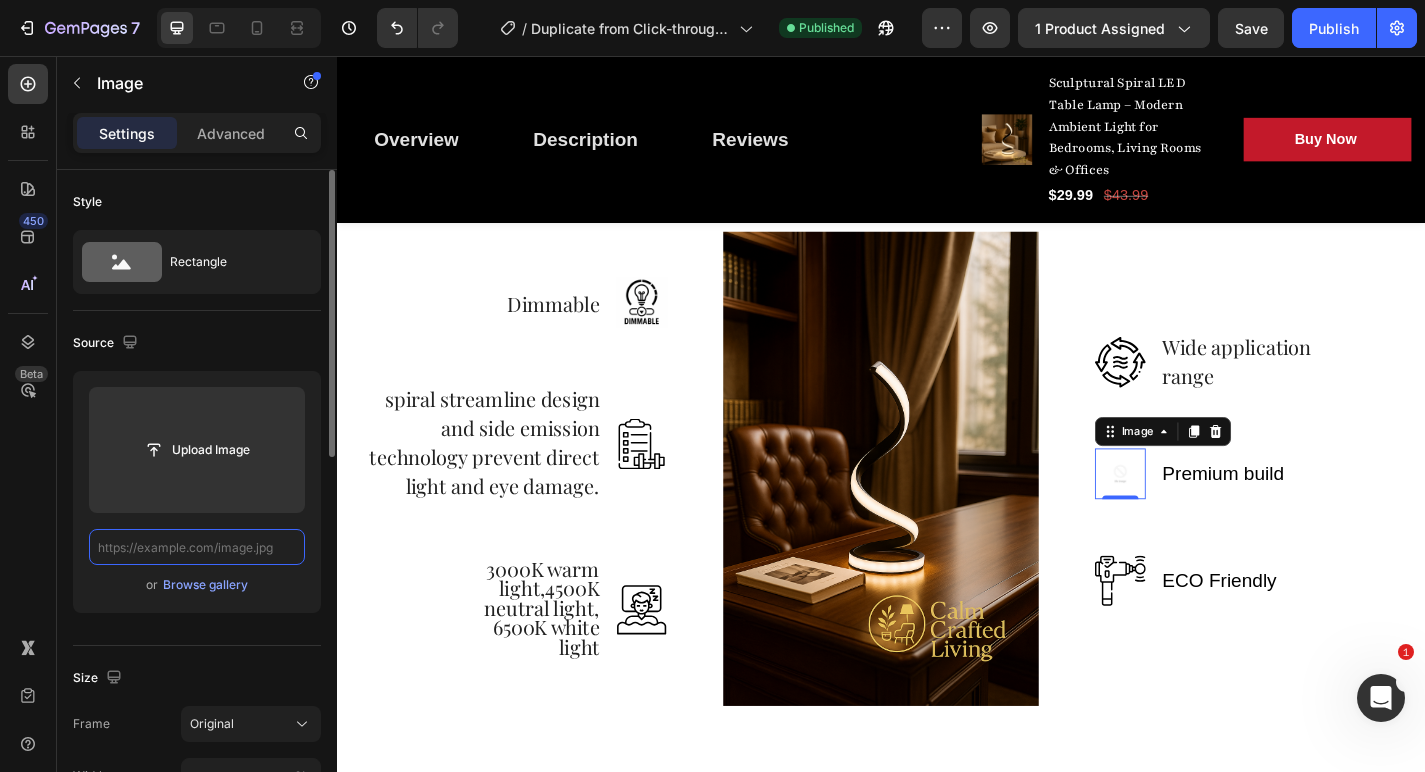 paste on "https://cdn.shopify.com/s/files/1/0765/9077/6534/files/7E04107A-CA1C-4E0B-B566-1F28AFC43F2C.png?v=1754111444" 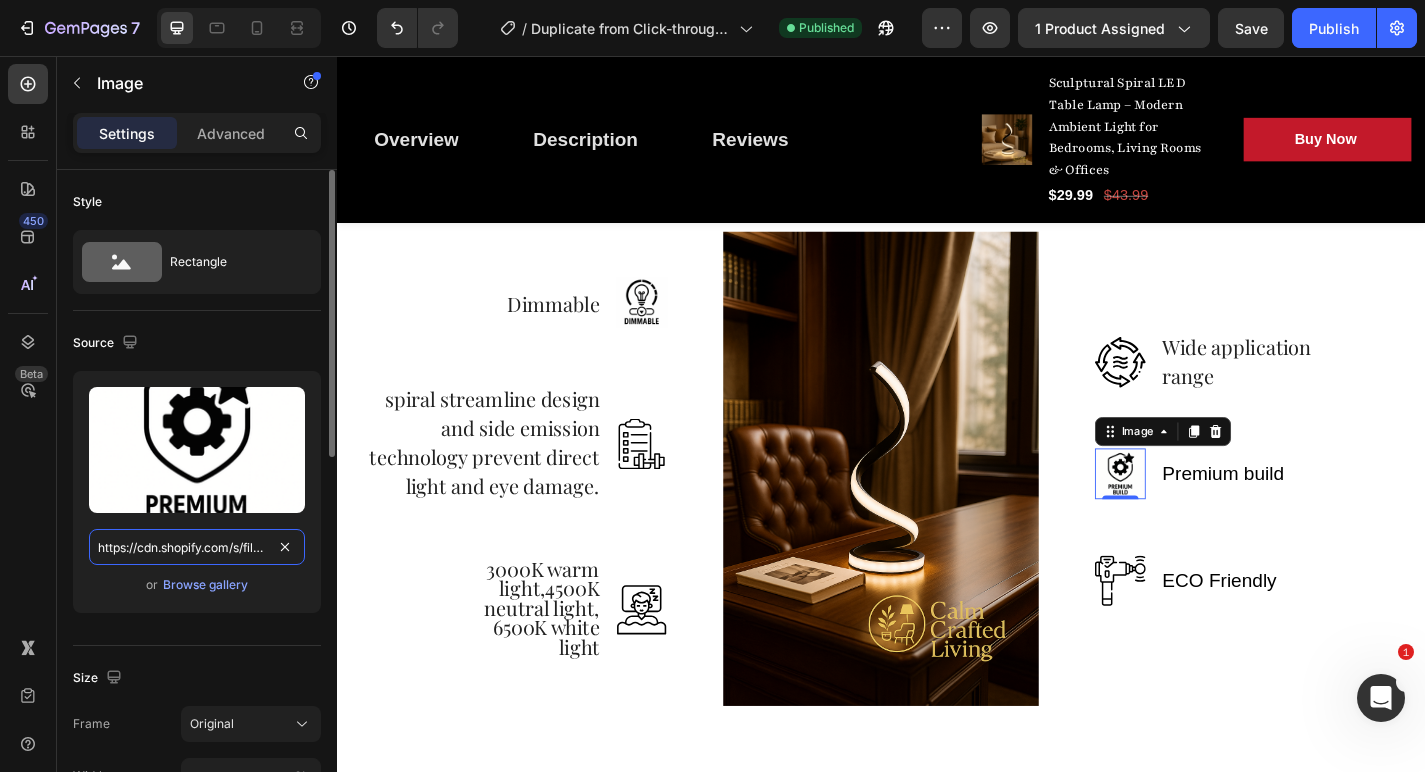 type on "https://cdn.shopify.com/s/files/1/0765/9077/6534/files/7E04107A-CA1C-4E0B-B566-1F28AFC43F2C.png?v=1754111444" 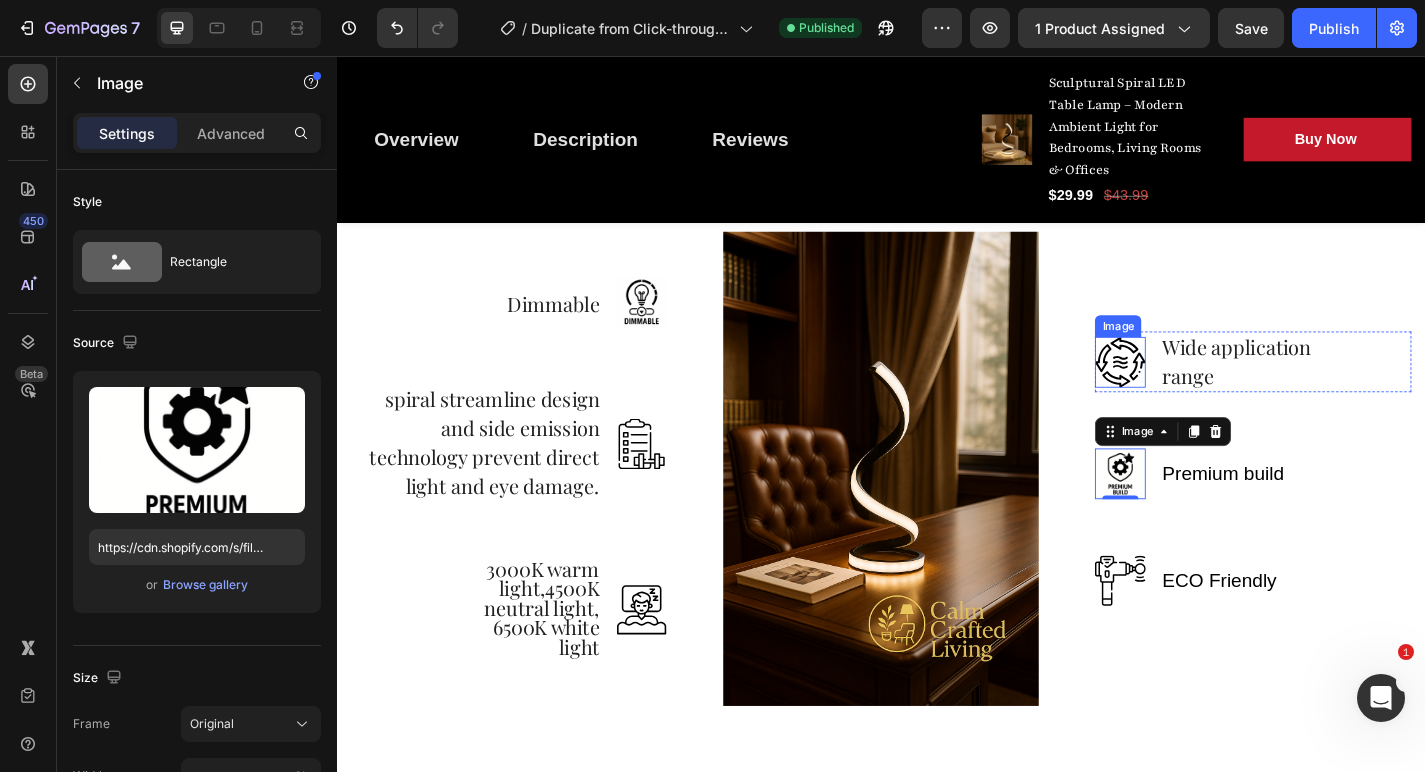 click at bounding box center [1201, 394] 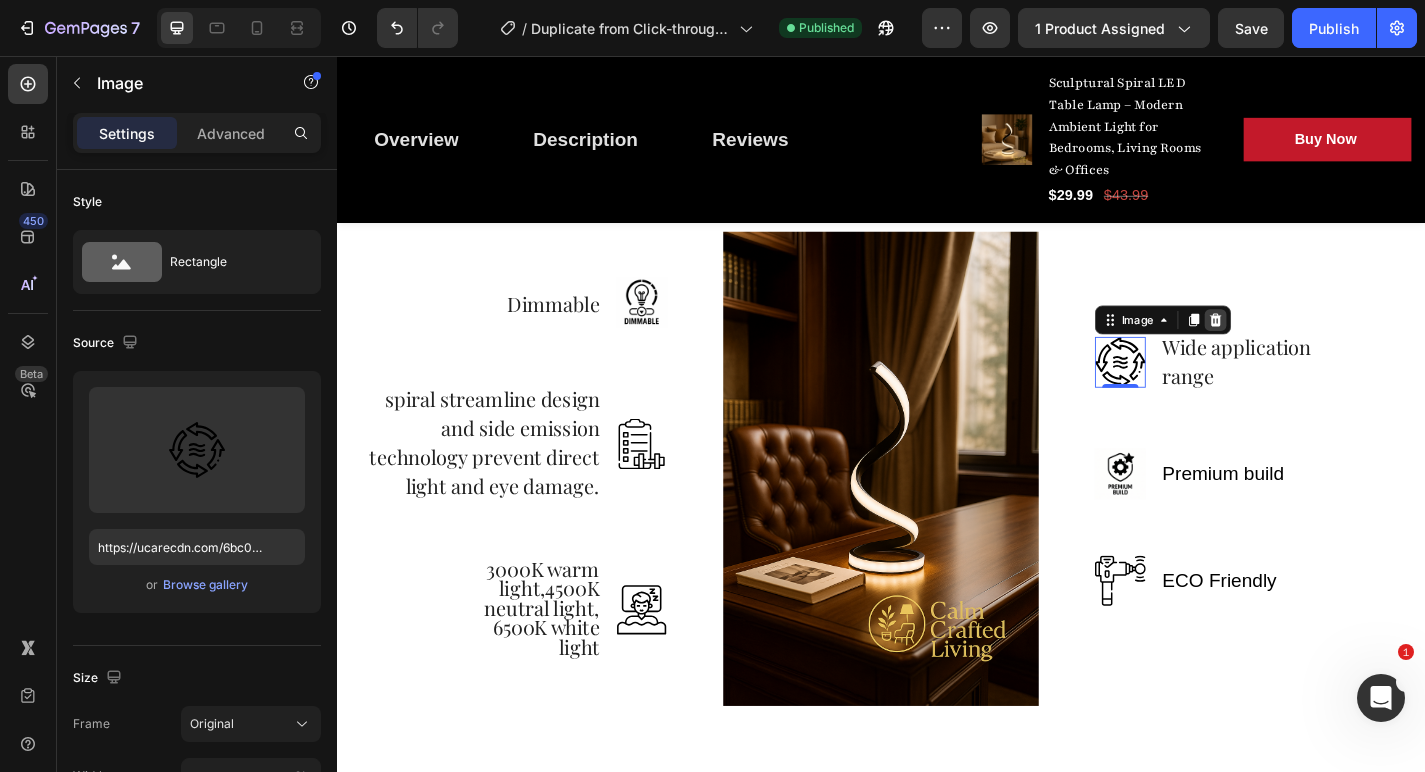 click 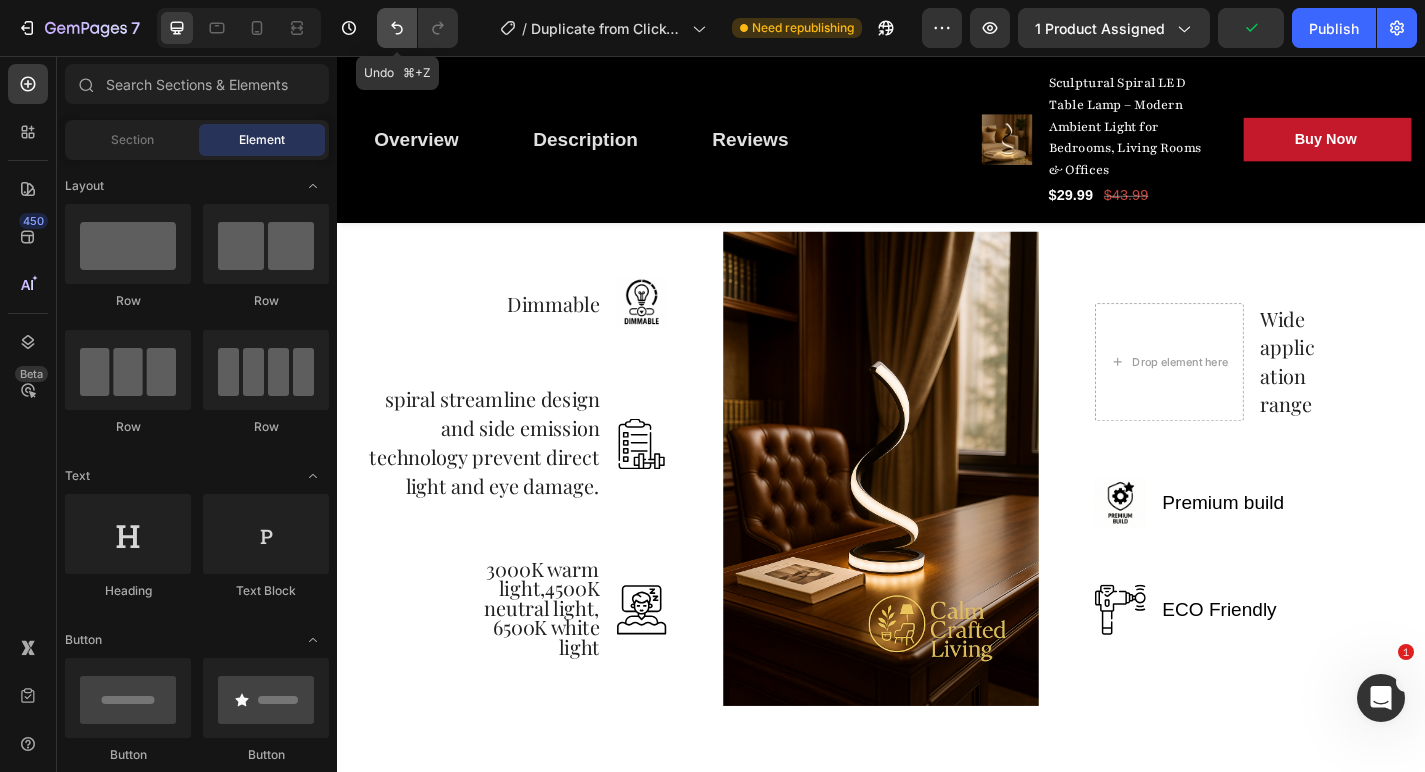 click 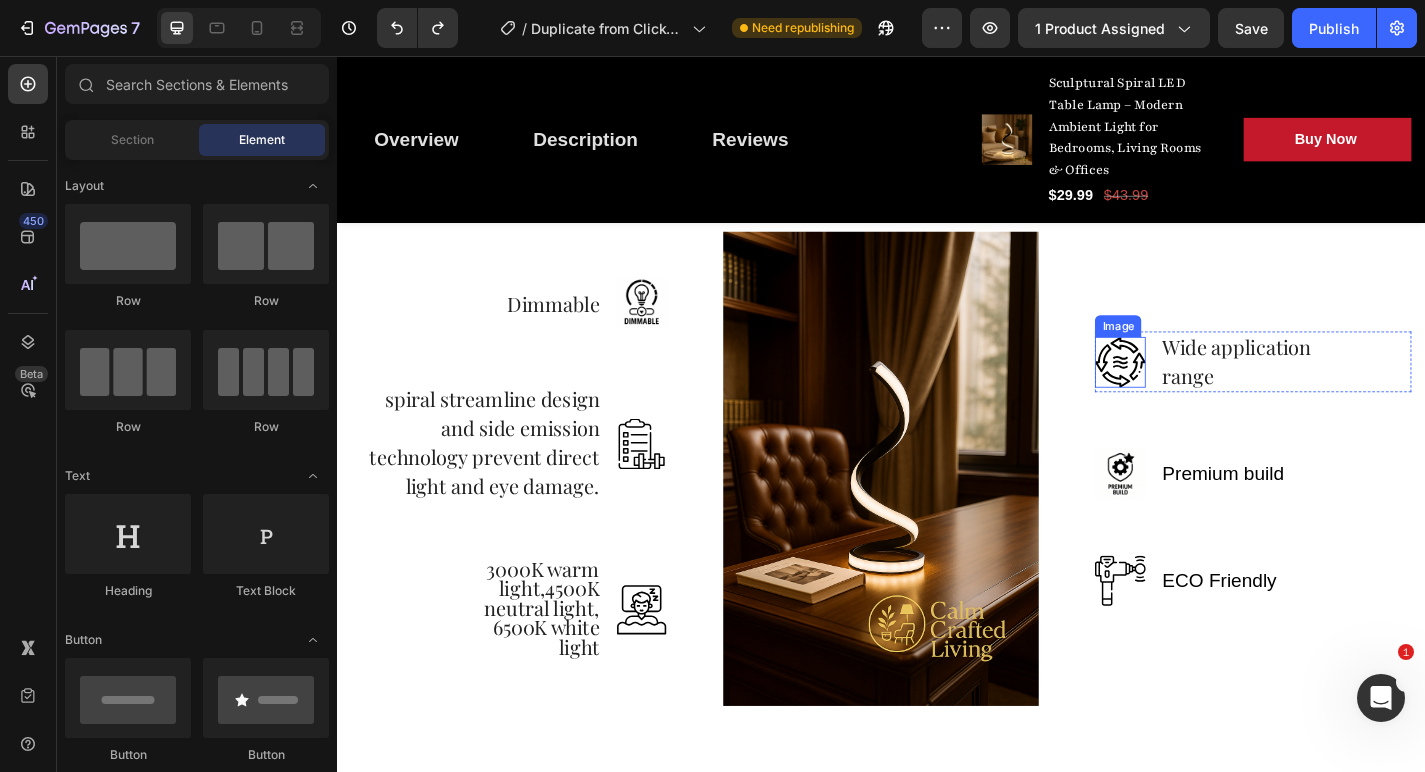 click at bounding box center (1201, 394) 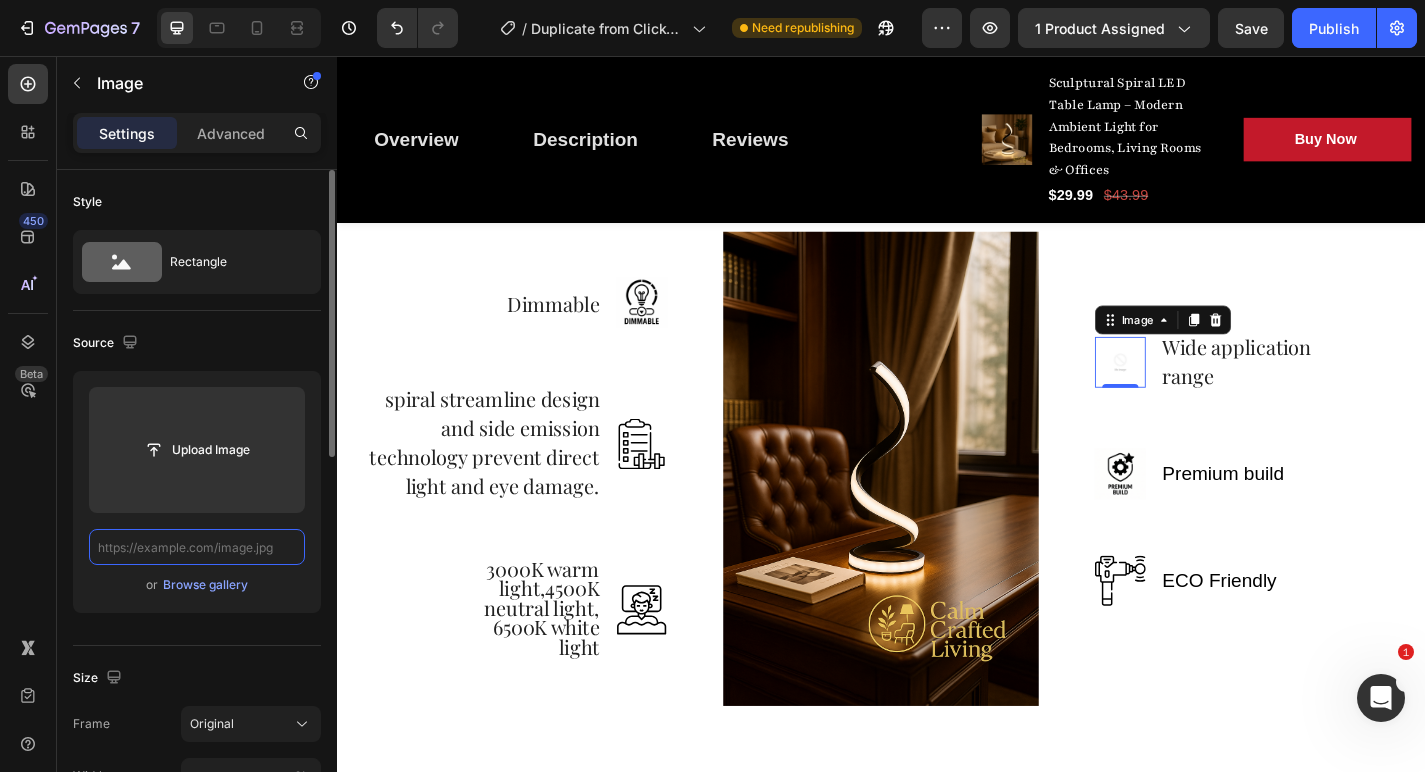 paste on "https://cdn.shopify.com/s/files/1/0765/9077/6534/files/76825691-9B28-4E92-9C09-E6DDA037F79F.png?v=1754111452" 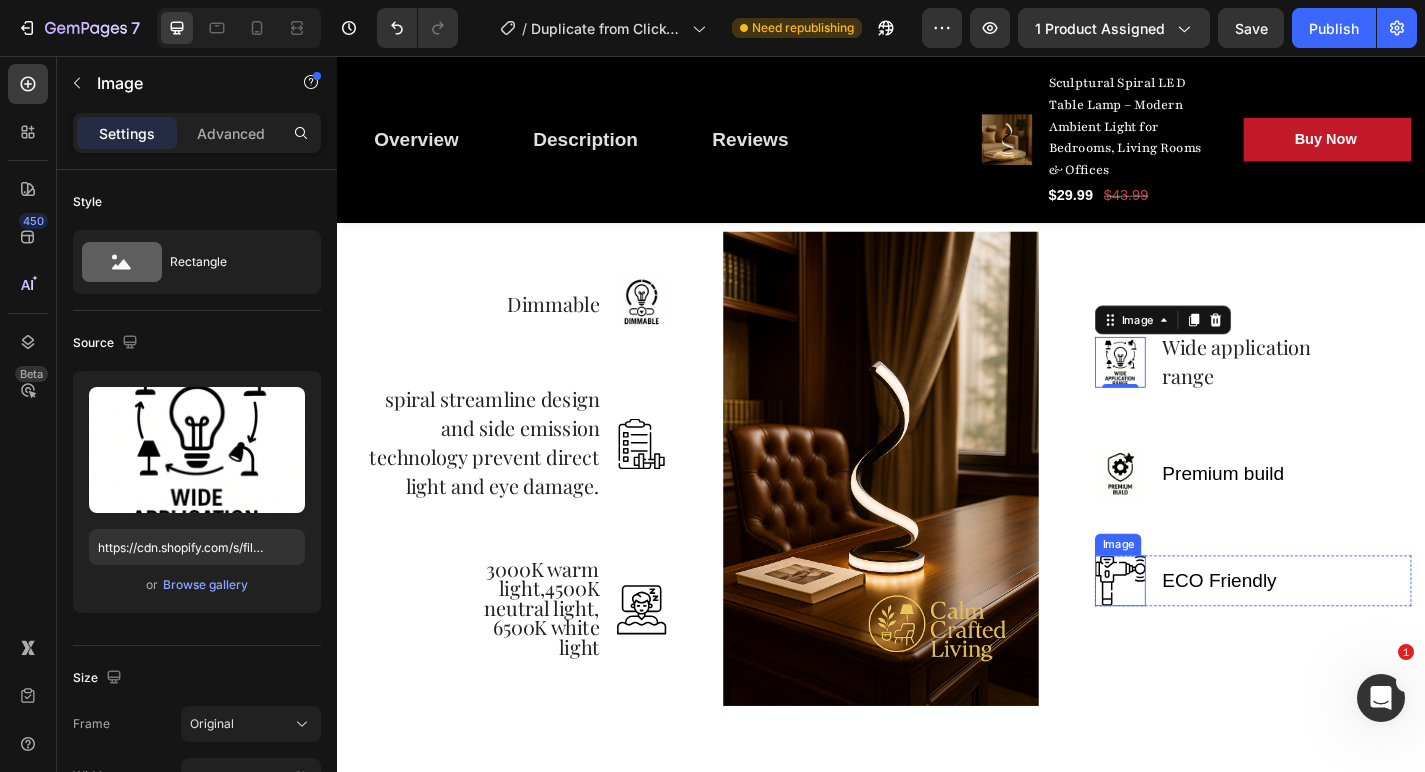 click at bounding box center [1201, 635] 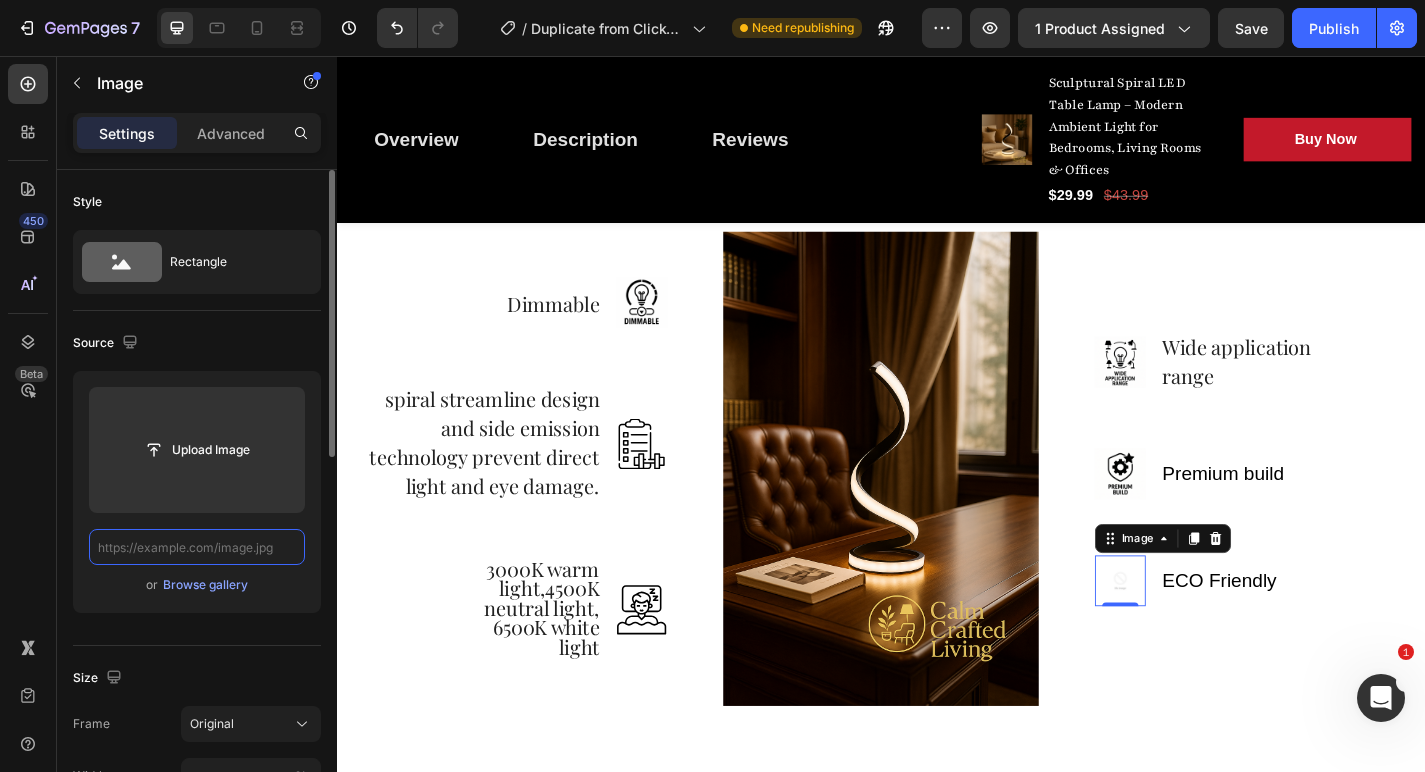 paste on "https://cdn.shopify.com/s/files/1/0765/9077/6534/files/B7EC043B-13D6-44F4-AC7B-4ED28316C455_8eba3993-ce77-4956-a4a1-3e78b1ad3c0c.png?v=1754111437" 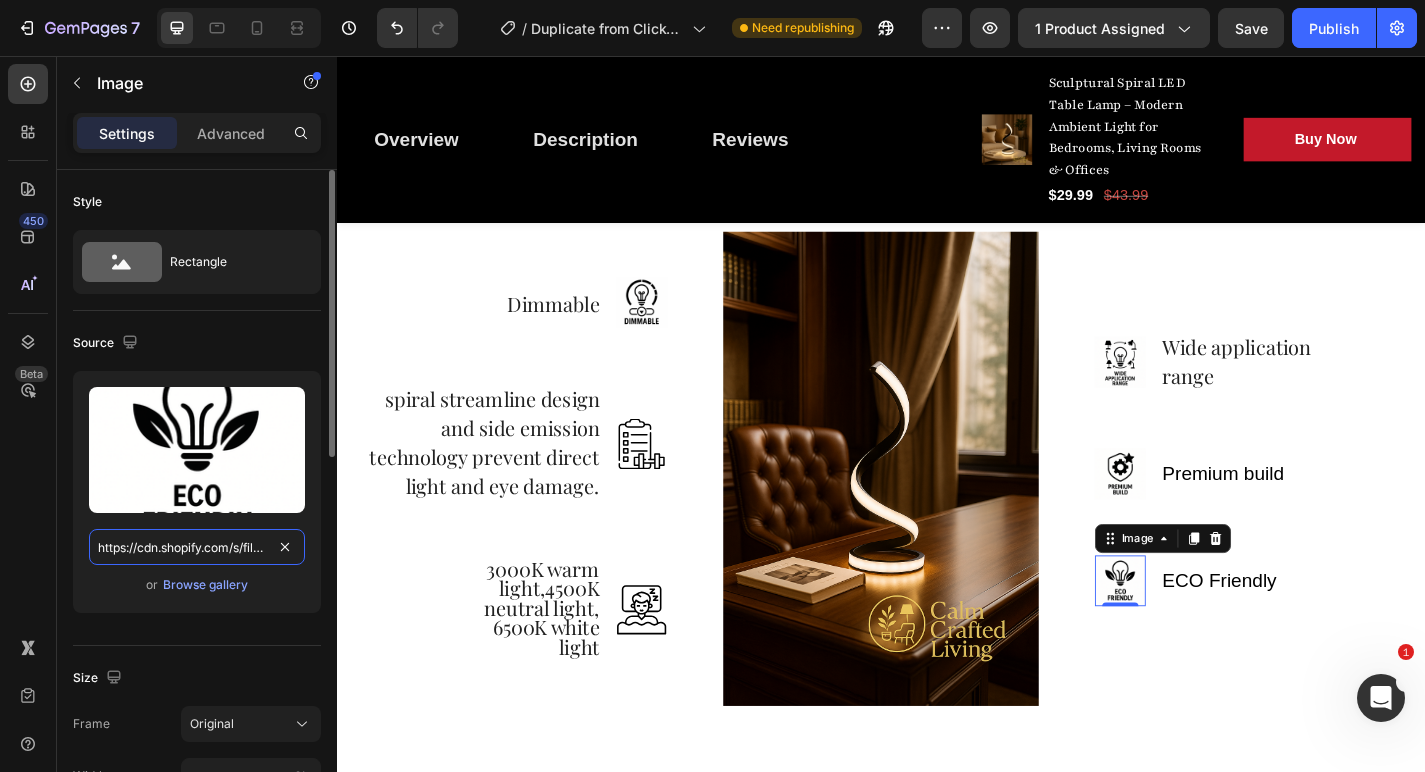 type on "https://cdn.shopify.com/s/files/1/0765/9077/6534/files/B7EC043B-13D6-44F4-AC7B-4ED28316C455_8eba3993-ce77-4956-a4a1-3e78b1ad3c0c.png?v=1754111437" 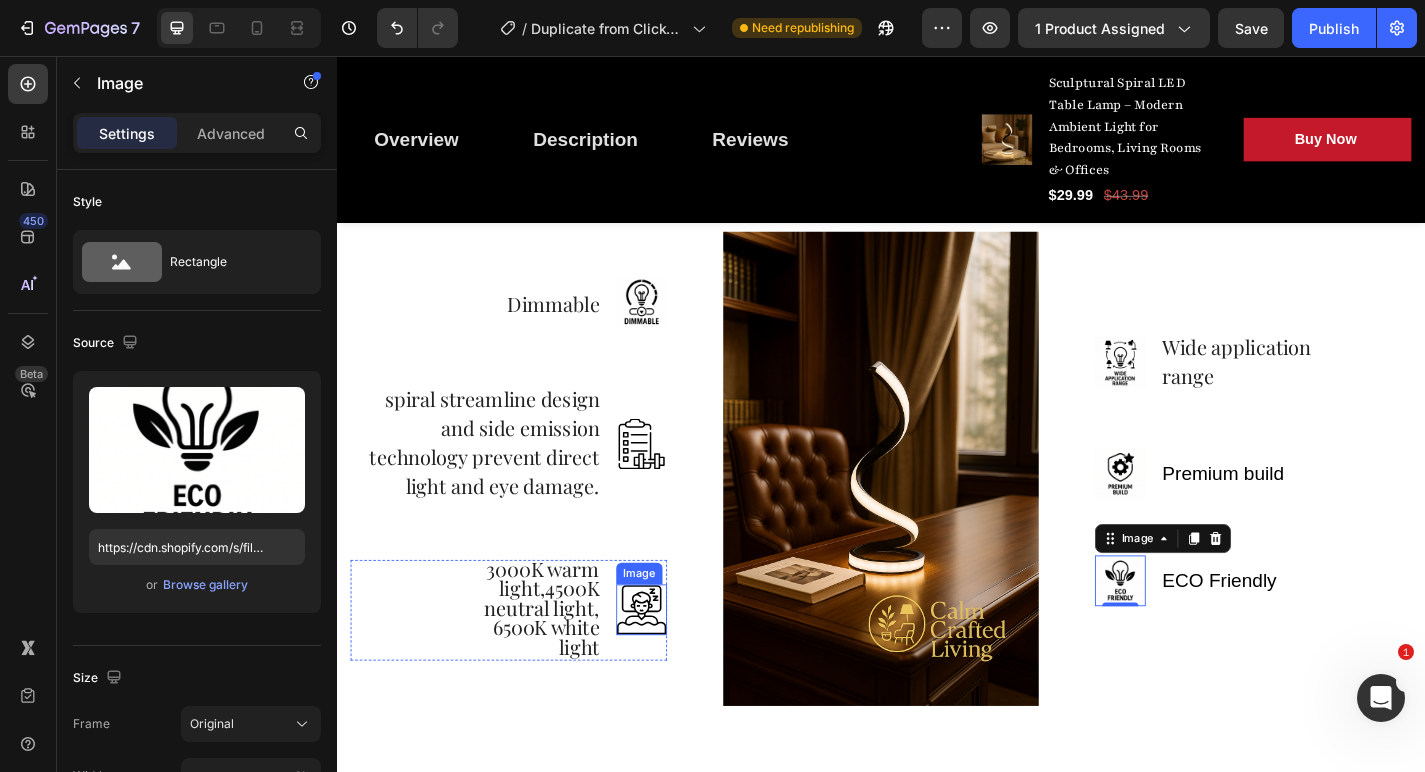 click at bounding box center [673, 667] 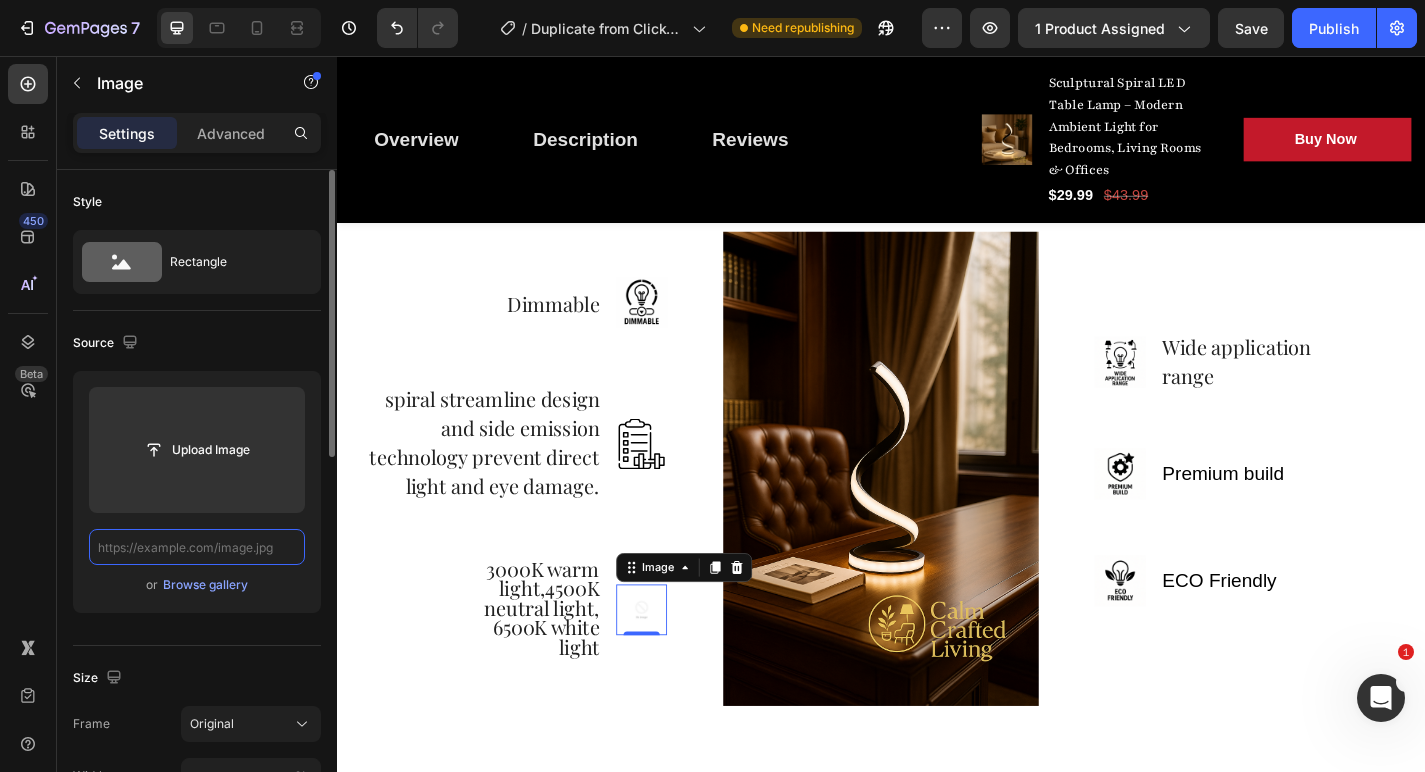 paste on "https://cdn.shopify.com/s/files/1/0765/9077/6534/files/3CD2C042-AEB9-41B9-A679-EE37944FDCD1.png?v=1754111460" 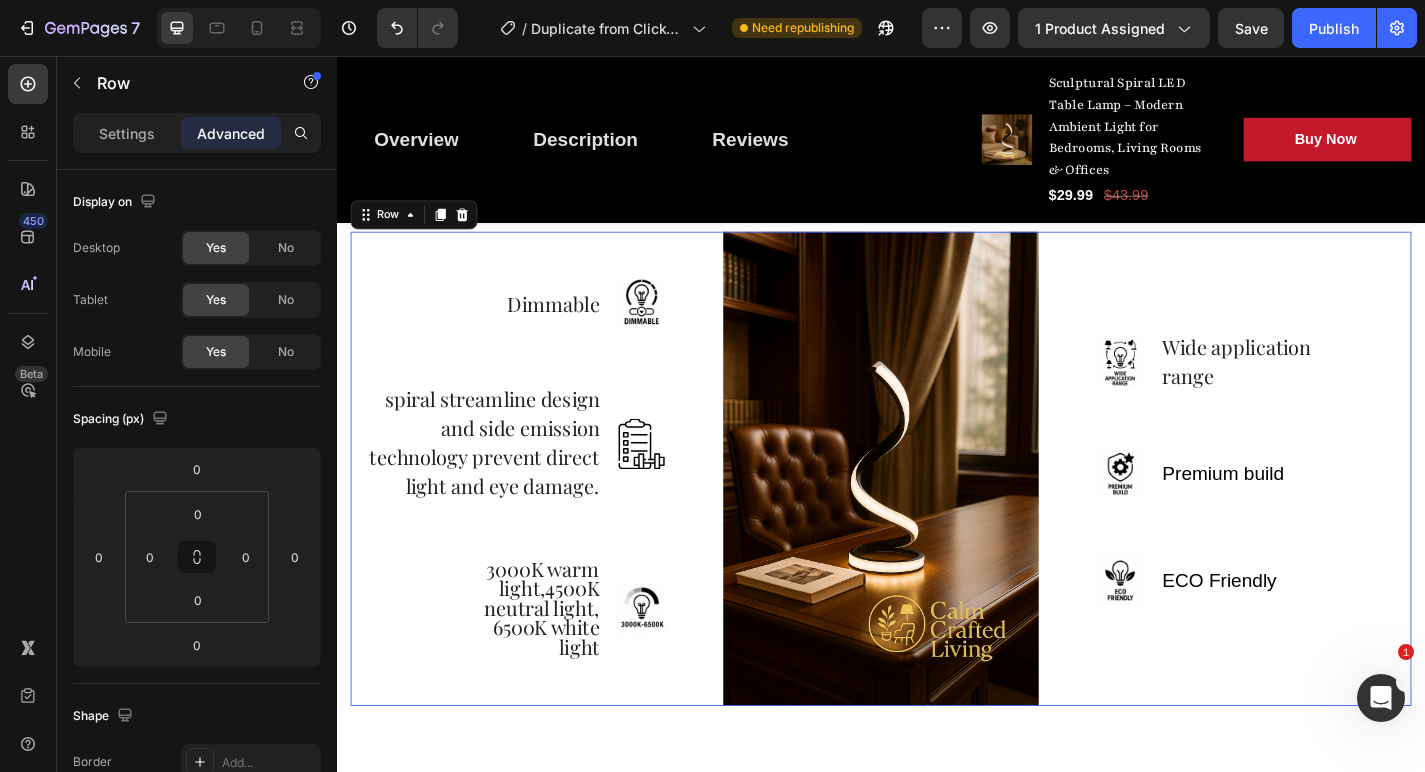 click on "Dimmable  Text block Image Row spiral streamline design and side emission technology prevent direct light and eye damage. Text Block Image Row 3000K warm light,4500K neutral light, 6500K white light Text block Image Row Image Image Wide application range Text block Row Image Premium build Text block Row Image ECO Friendly Text block Row Row   0" at bounding box center (937, 511) 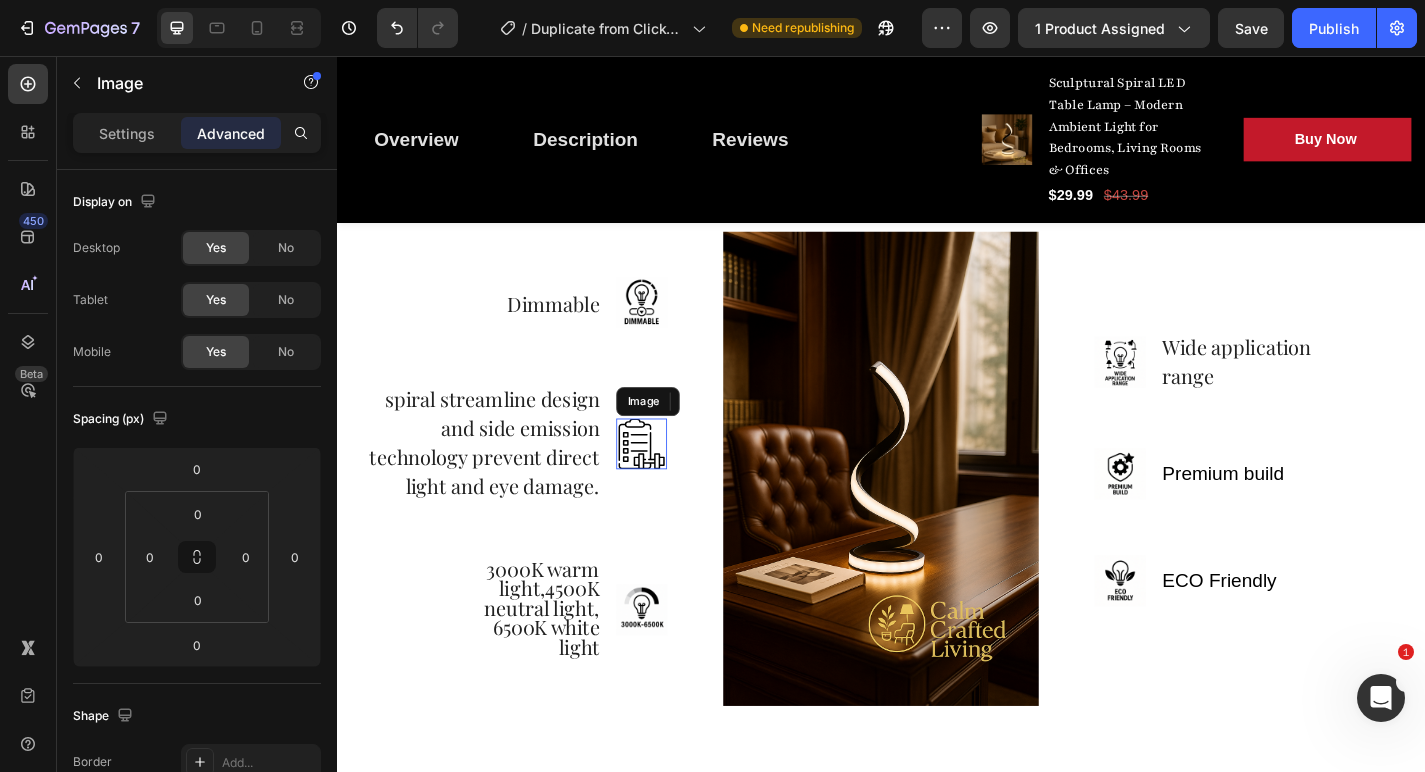 click at bounding box center [673, 484] 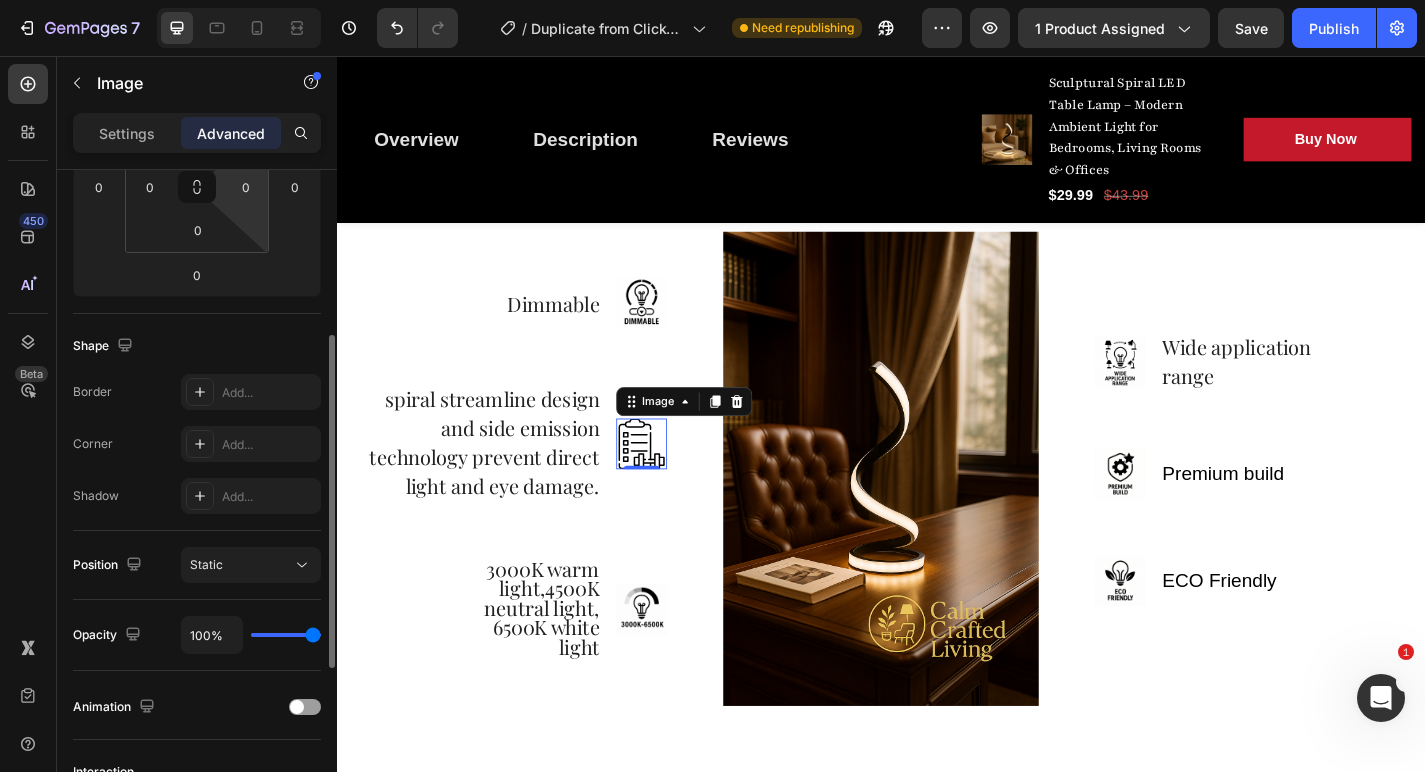 scroll, scrollTop: 456, scrollLeft: 0, axis: vertical 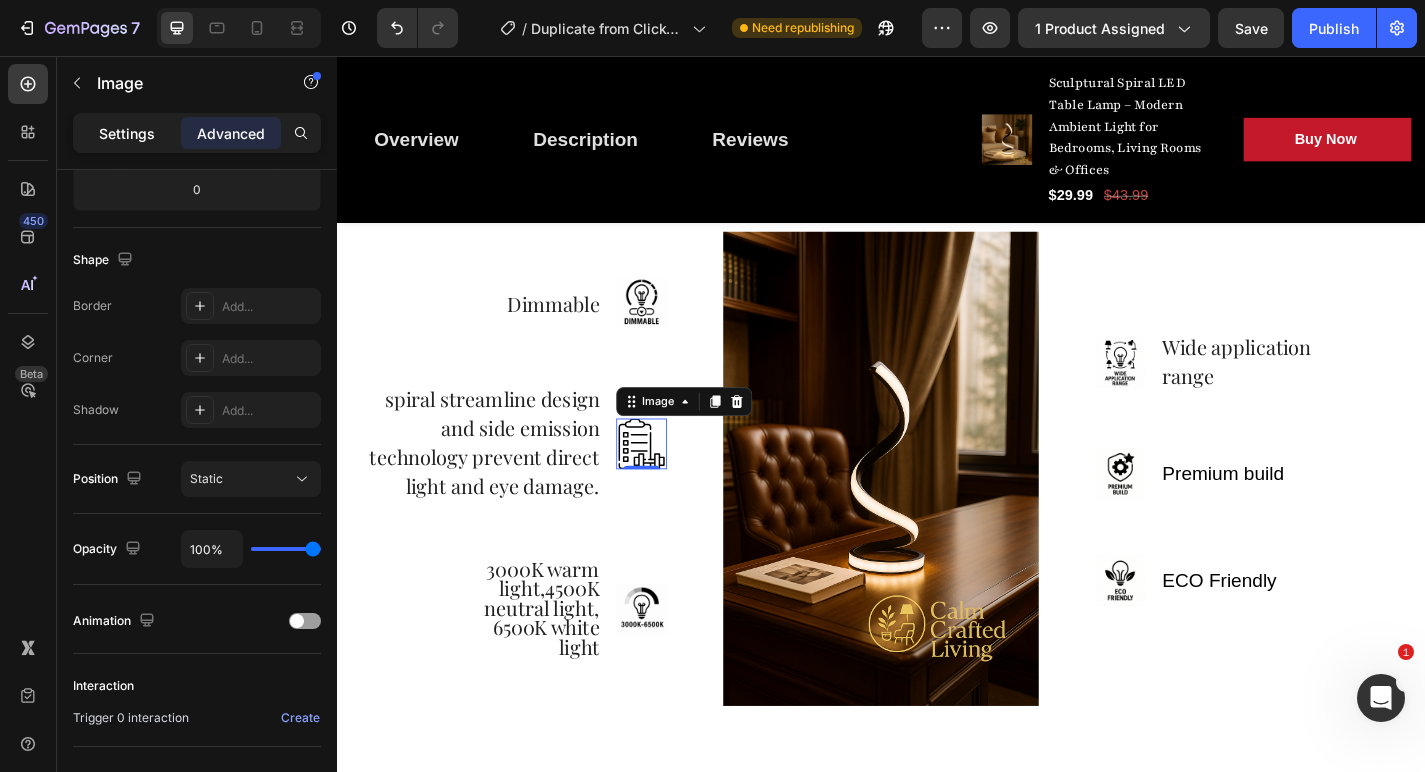 click on "Settings" at bounding box center (127, 133) 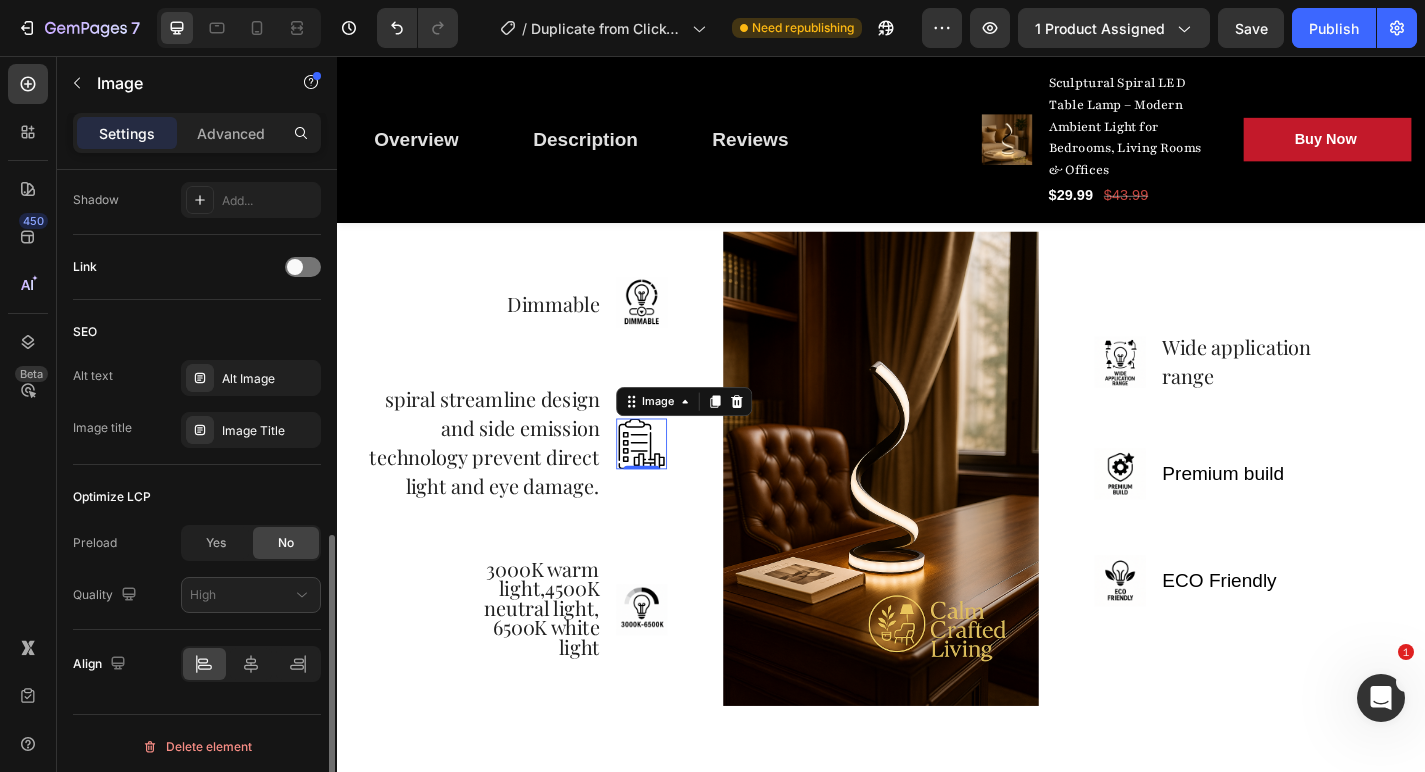 scroll, scrollTop: 835, scrollLeft: 0, axis: vertical 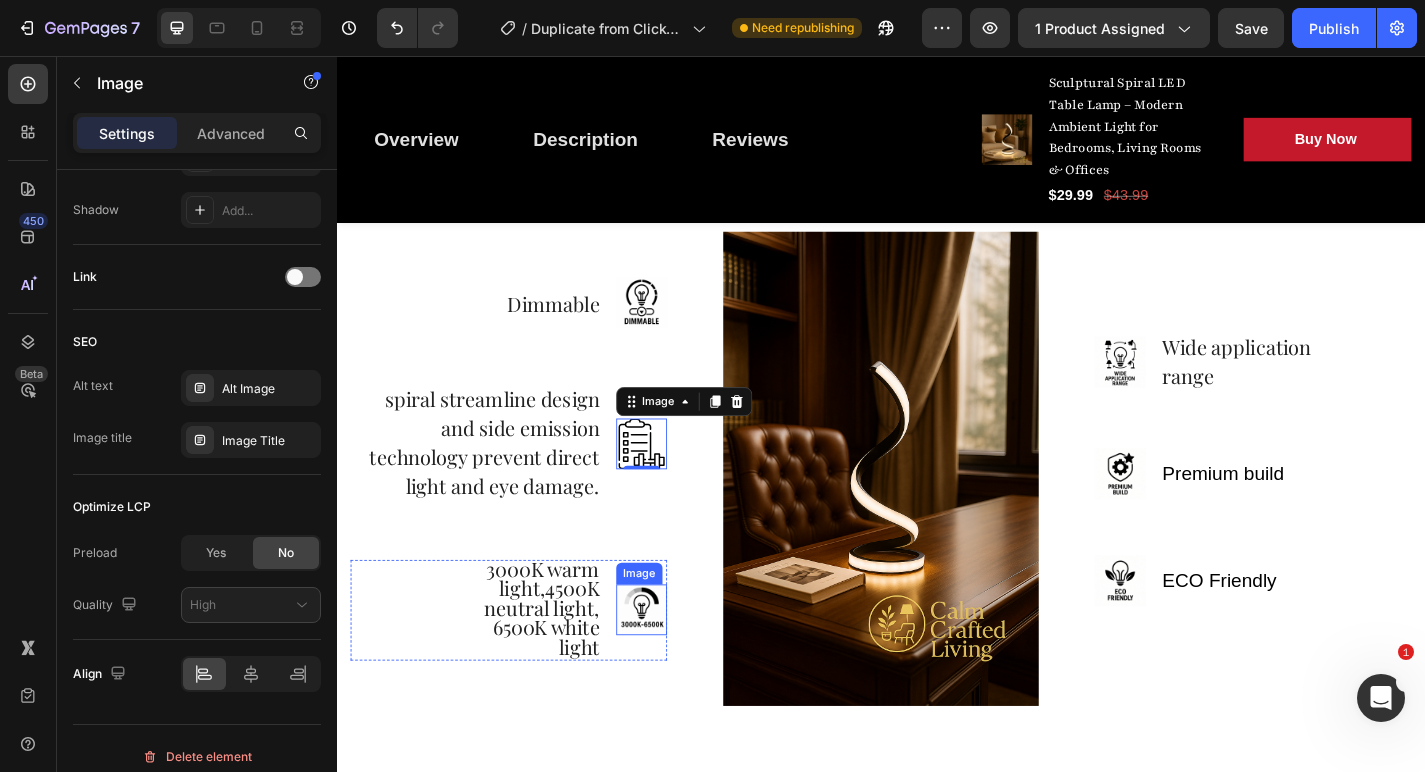 click at bounding box center [673, 667] 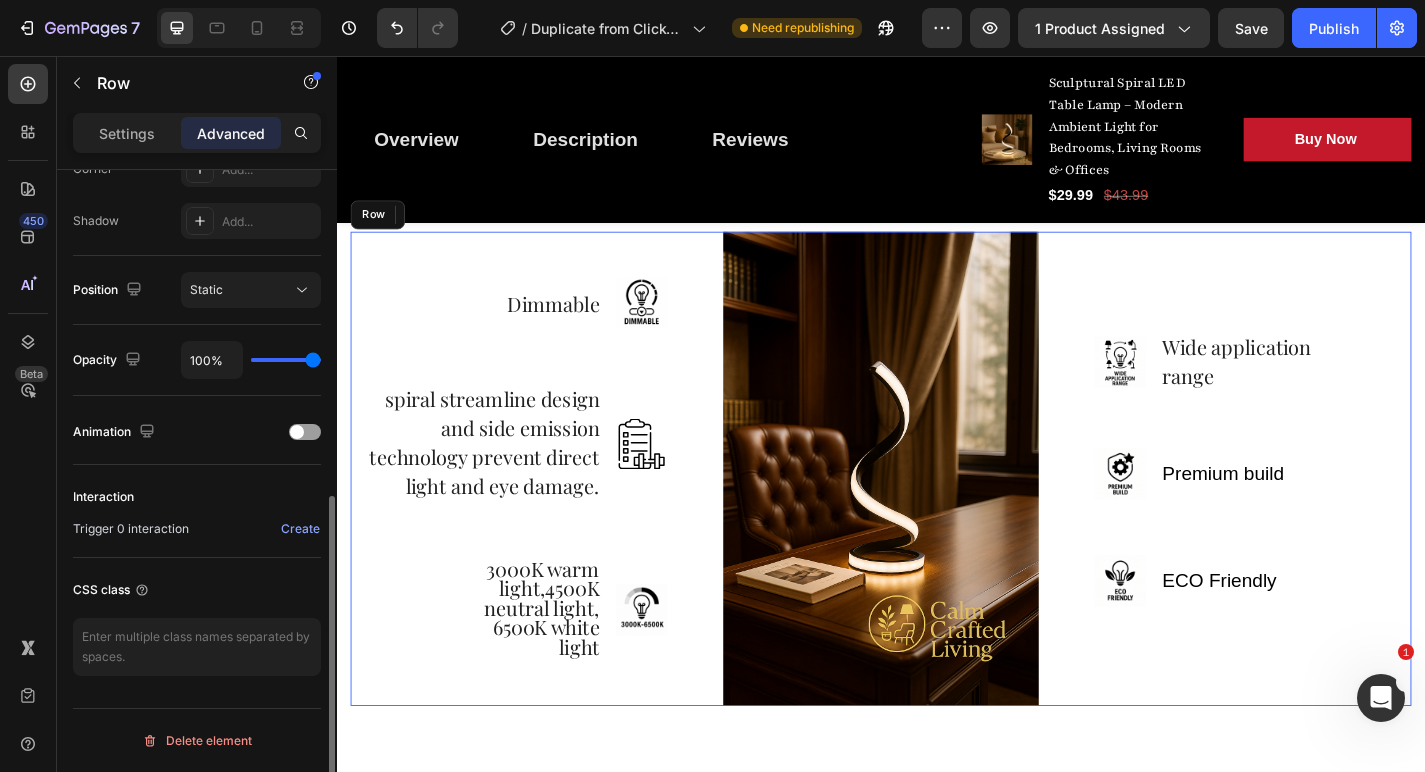 click on "Dimmable  Text block Image Row spiral streamline design and side emission technology prevent direct light and eye damage. Text Block Image Row 3000K warm light,4500K neutral light, 6500K white light Text block Image   0 Row" at bounding box center [526, 511] 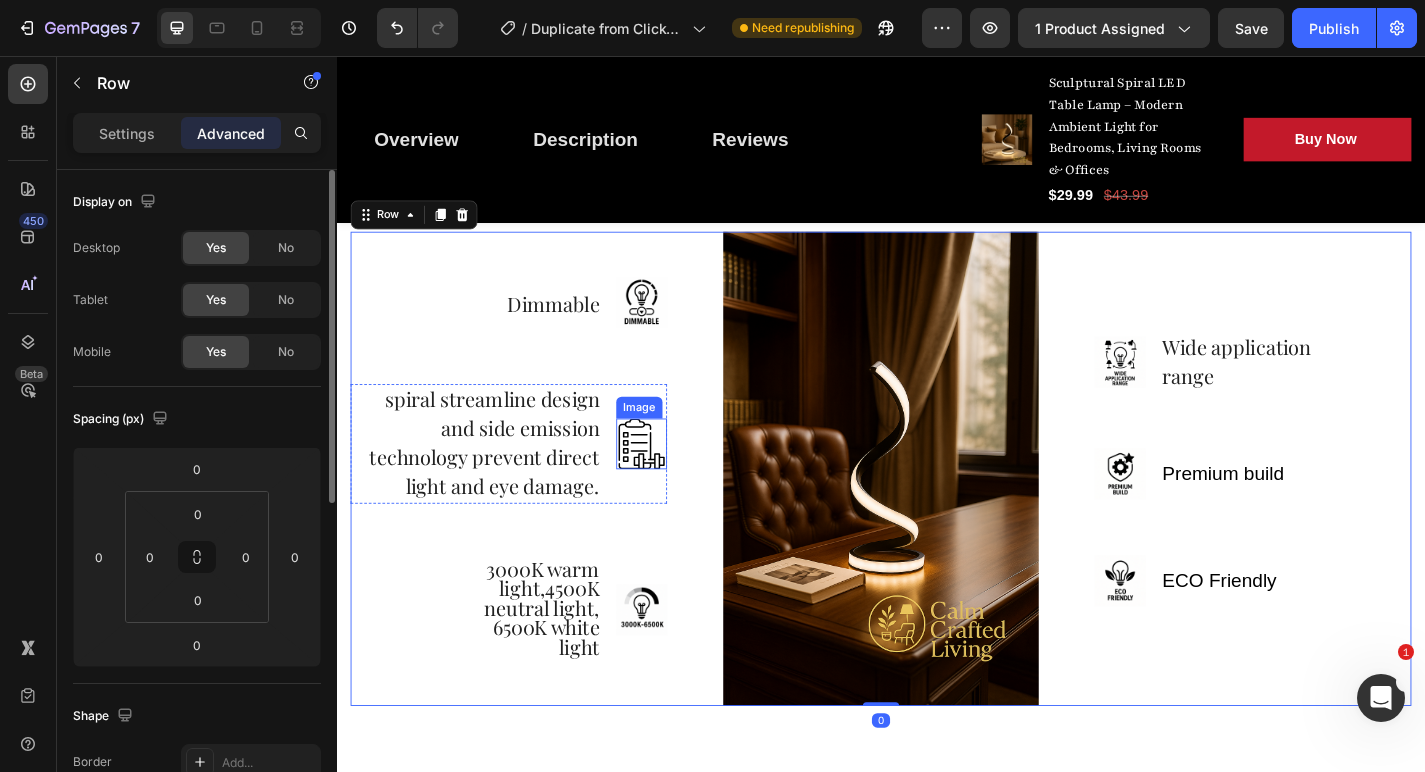 click at bounding box center (673, 484) 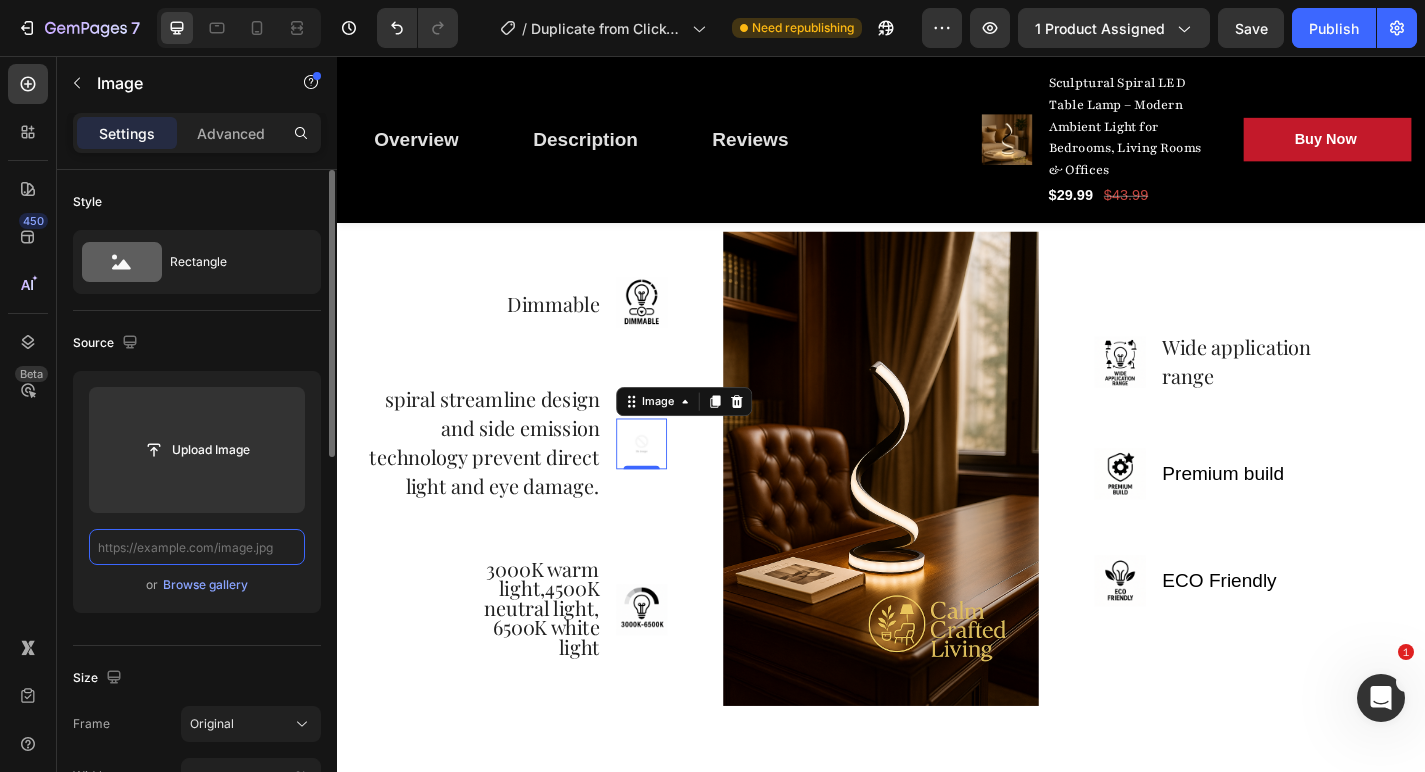 paste on "https://cdn.shopify.com/s/files/1/0765/9077/6534/files/6BA6C34C-1529-4FCB-8E00-D89B340FFBF6.png?v=1754111467" 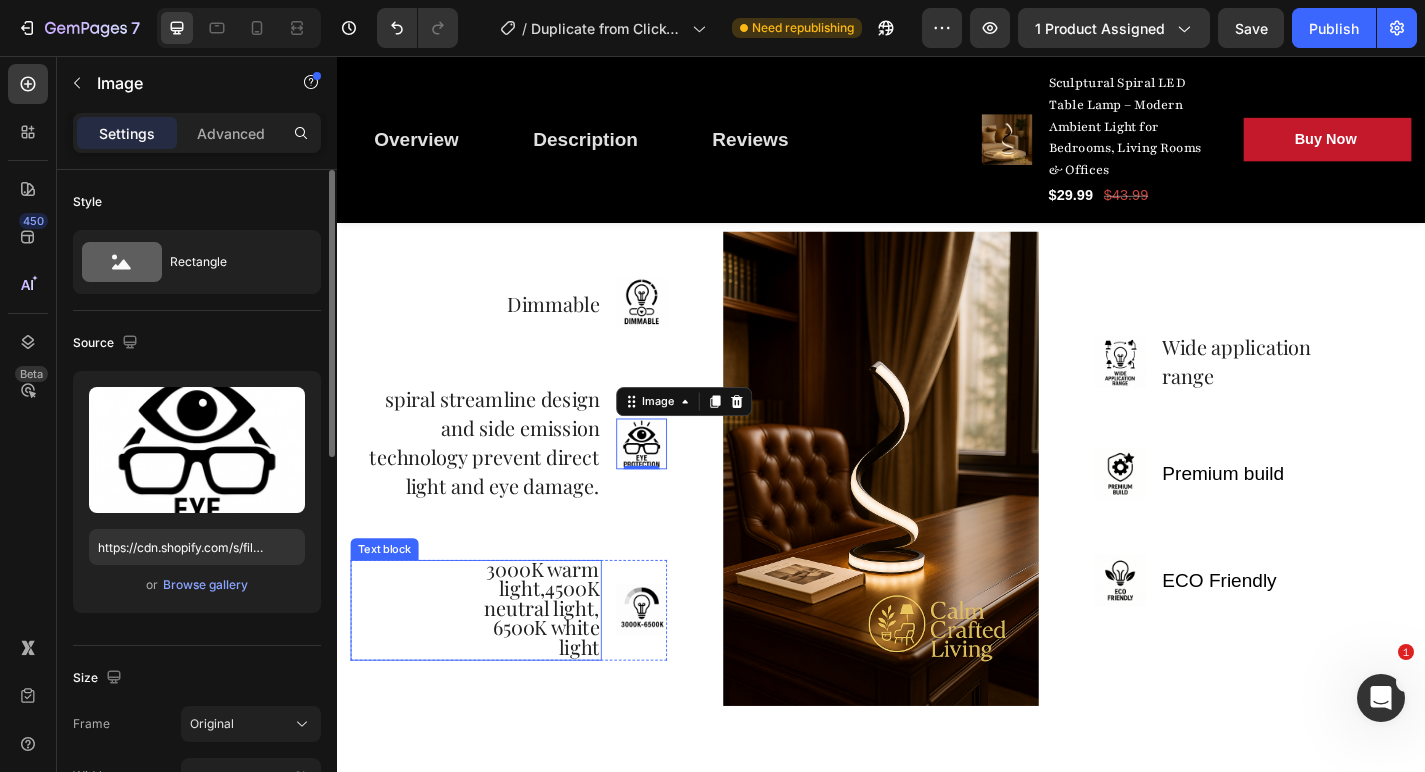 click on "Dimmable  Text block Image Row spiral streamline design and side emission technology prevent direct light and eye damage. Text Block Image   0 Row 3000K warm light,4500K neutral light, 6500K white light Text block Image Row" at bounding box center [526, 511] 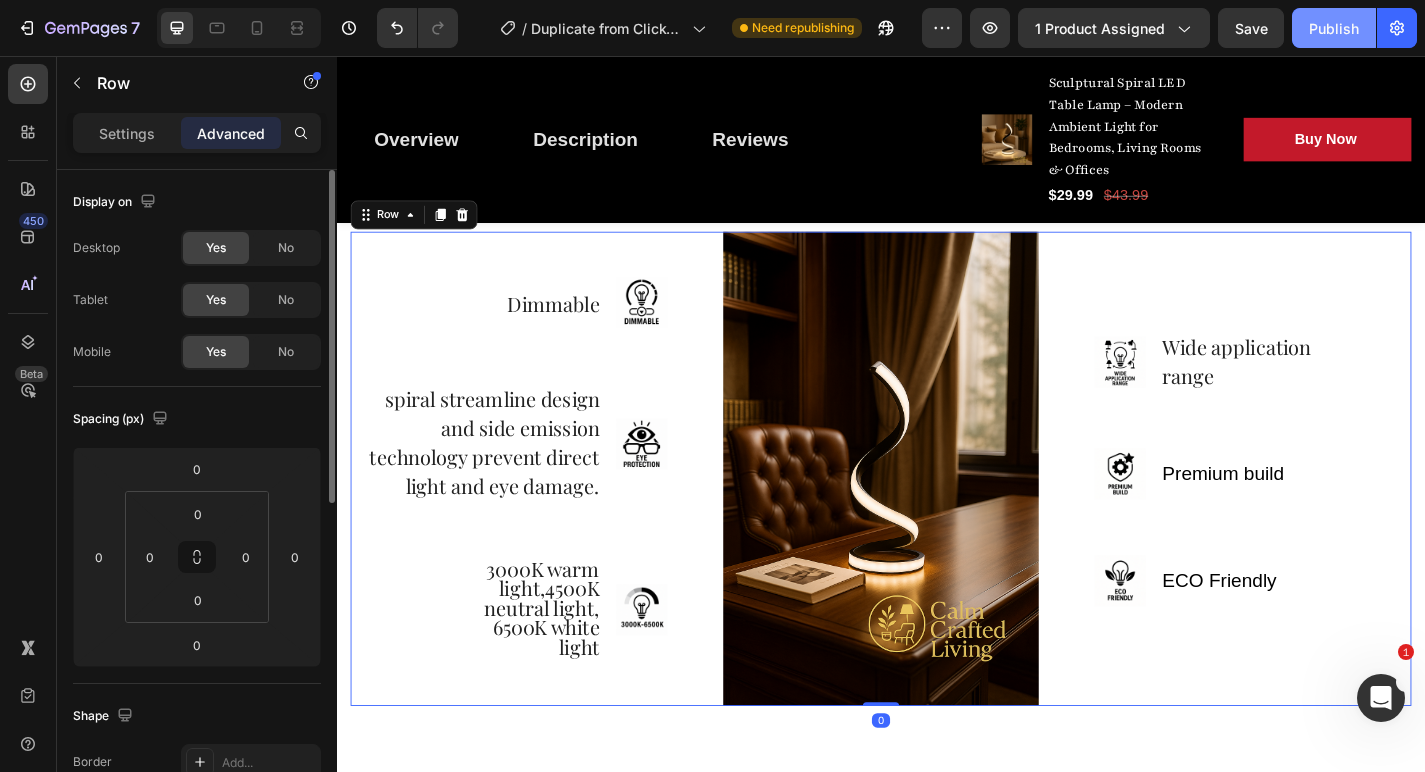 click on "Publish" at bounding box center [1334, 28] 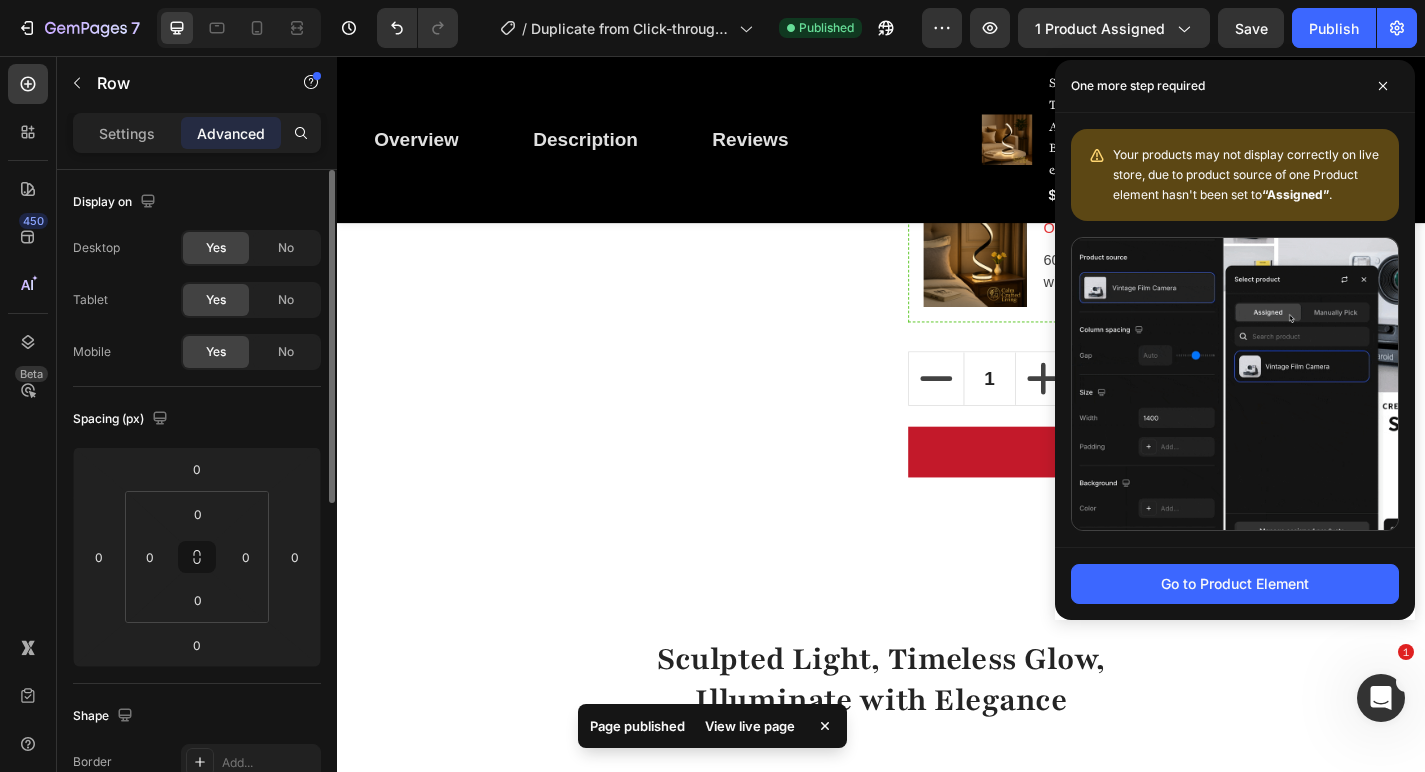 scroll, scrollTop: 1376, scrollLeft: 0, axis: vertical 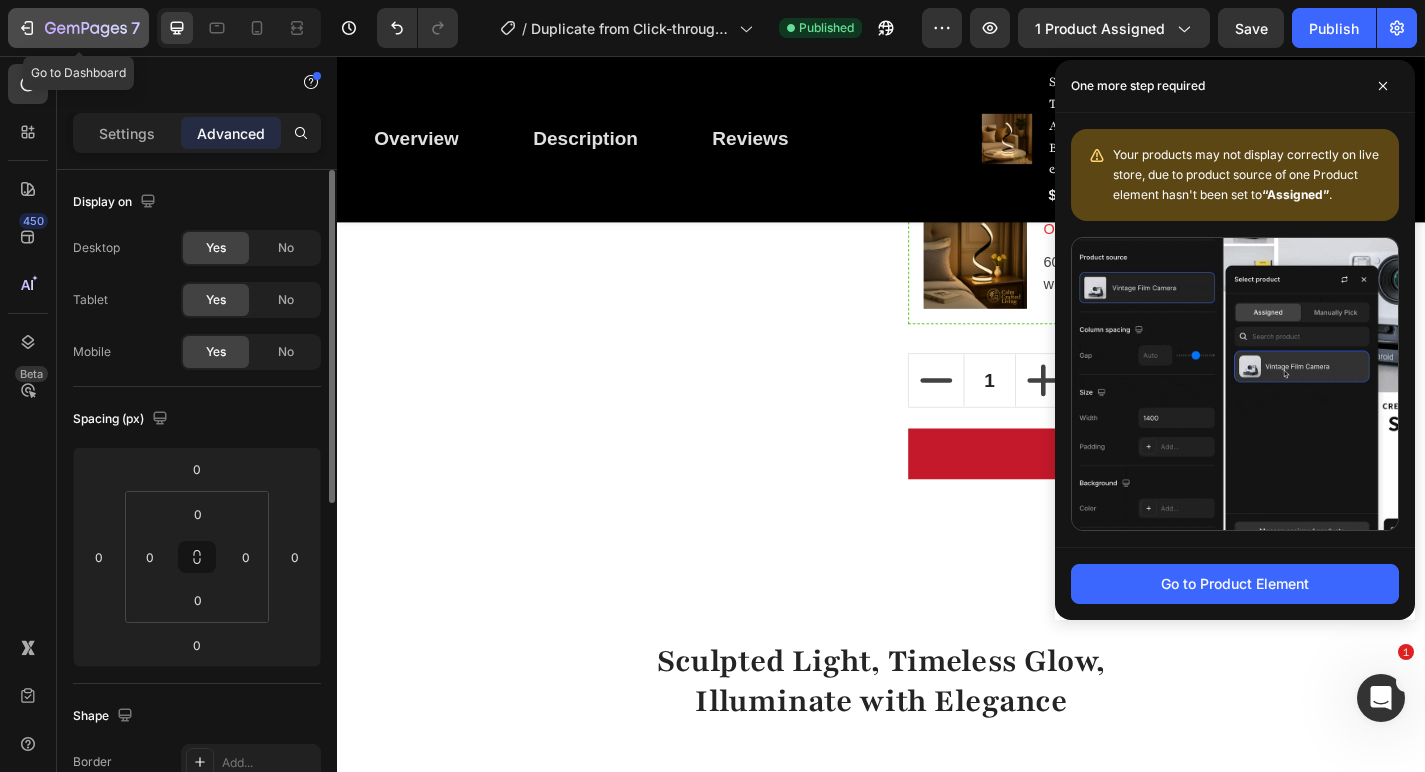 click 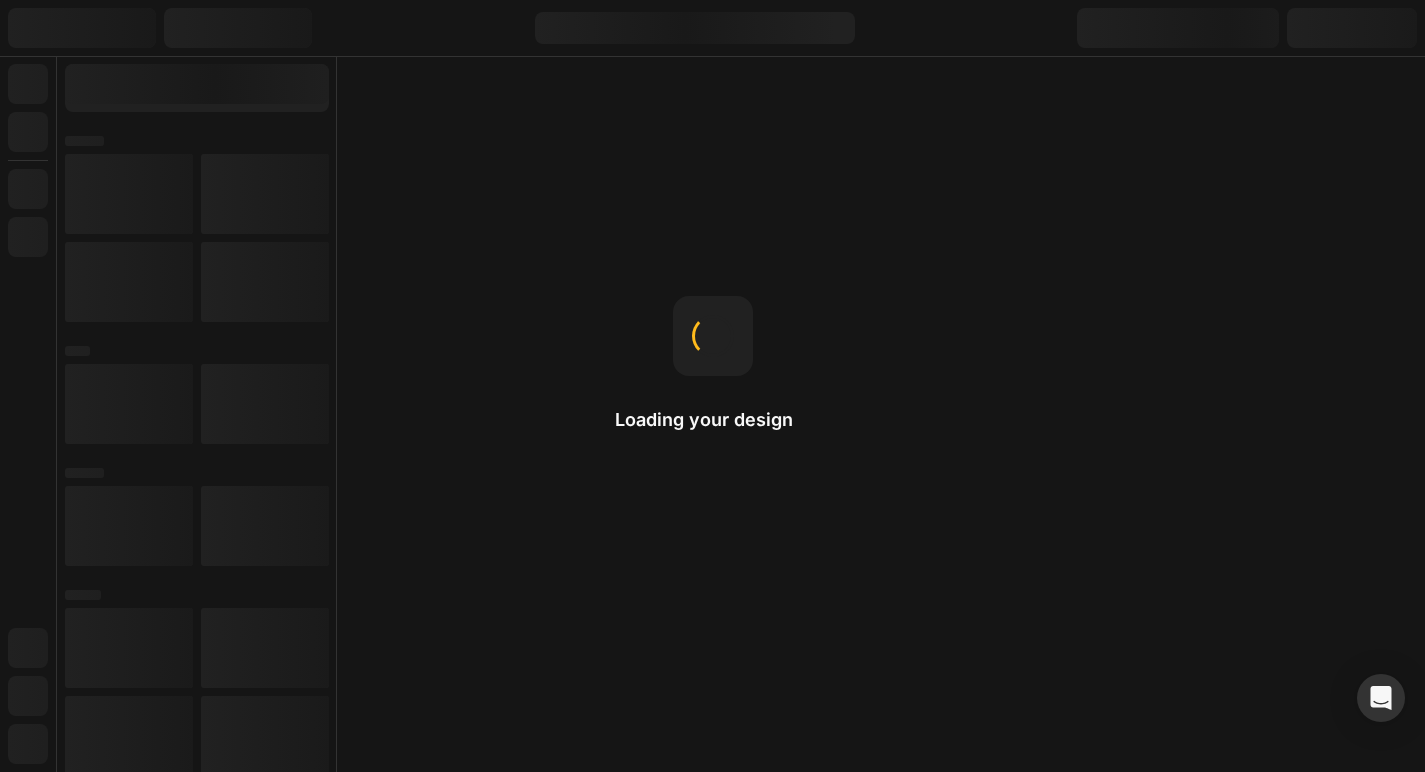 scroll, scrollTop: 0, scrollLeft: 0, axis: both 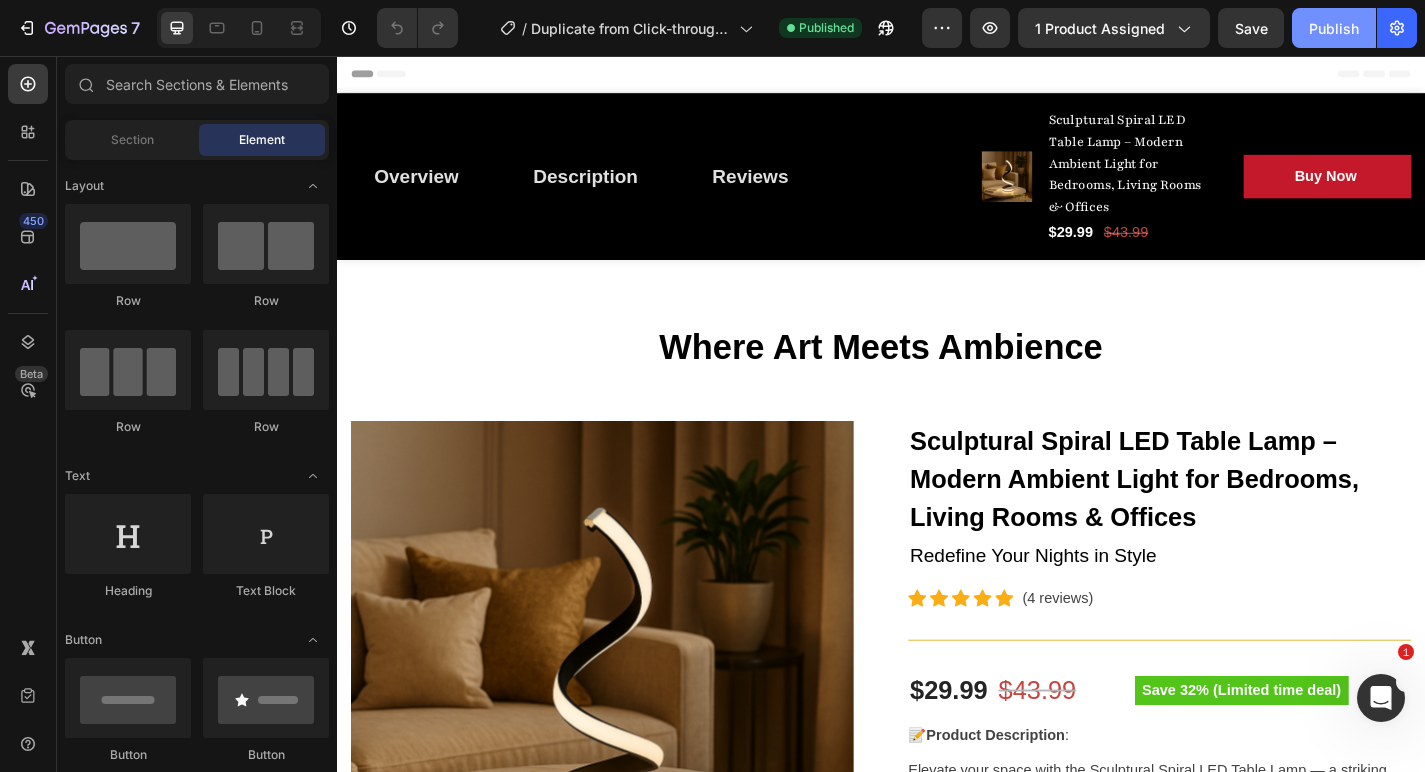 click on "Publish" at bounding box center [1334, 28] 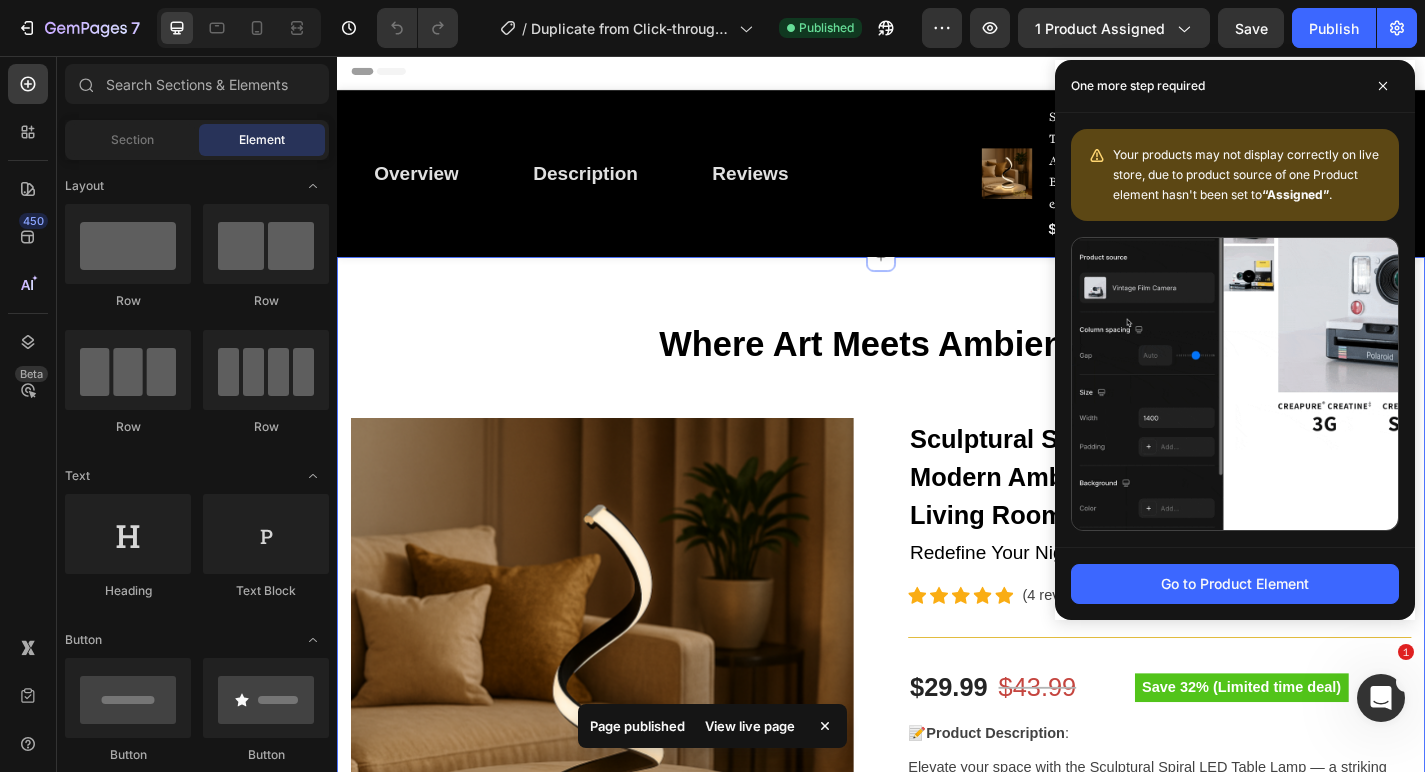scroll, scrollTop: 17, scrollLeft: 0, axis: vertical 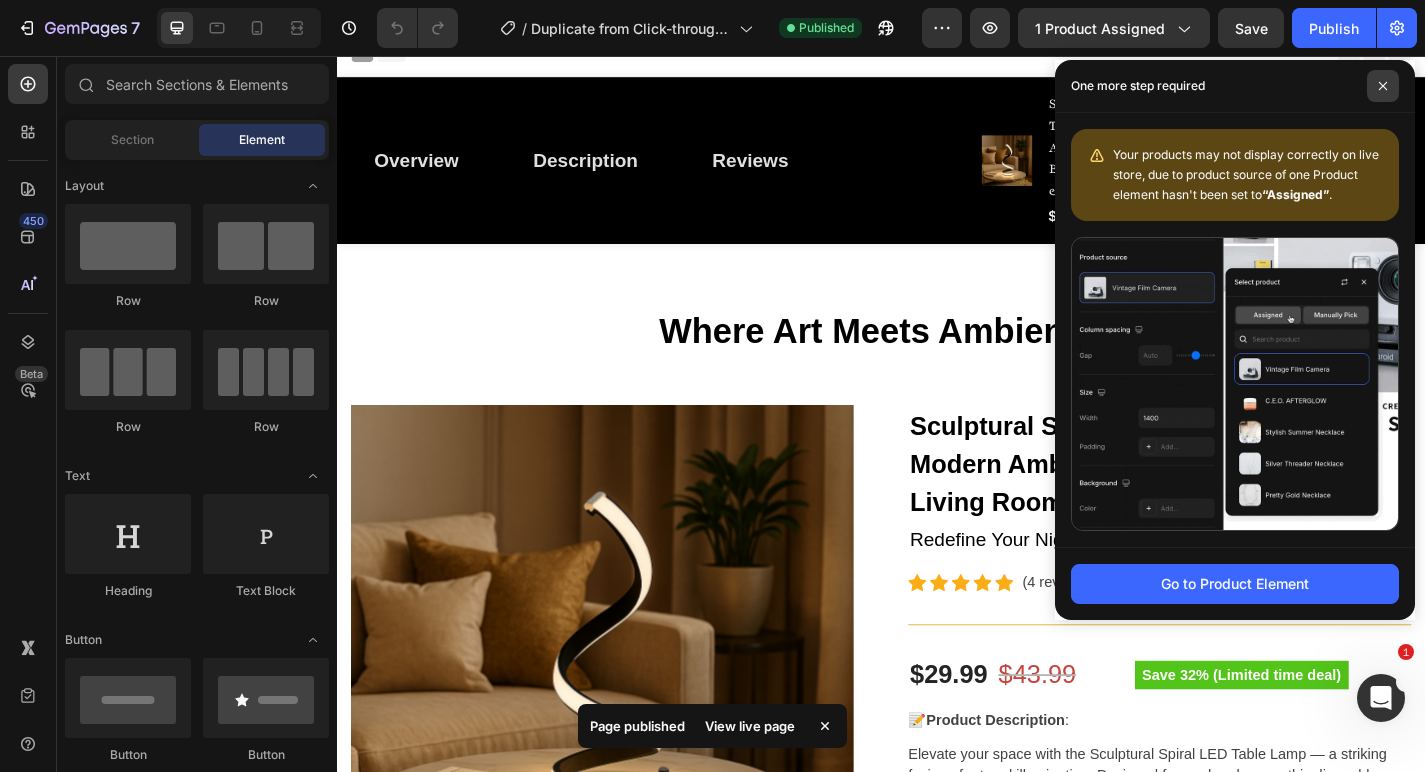 click at bounding box center [1383, 86] 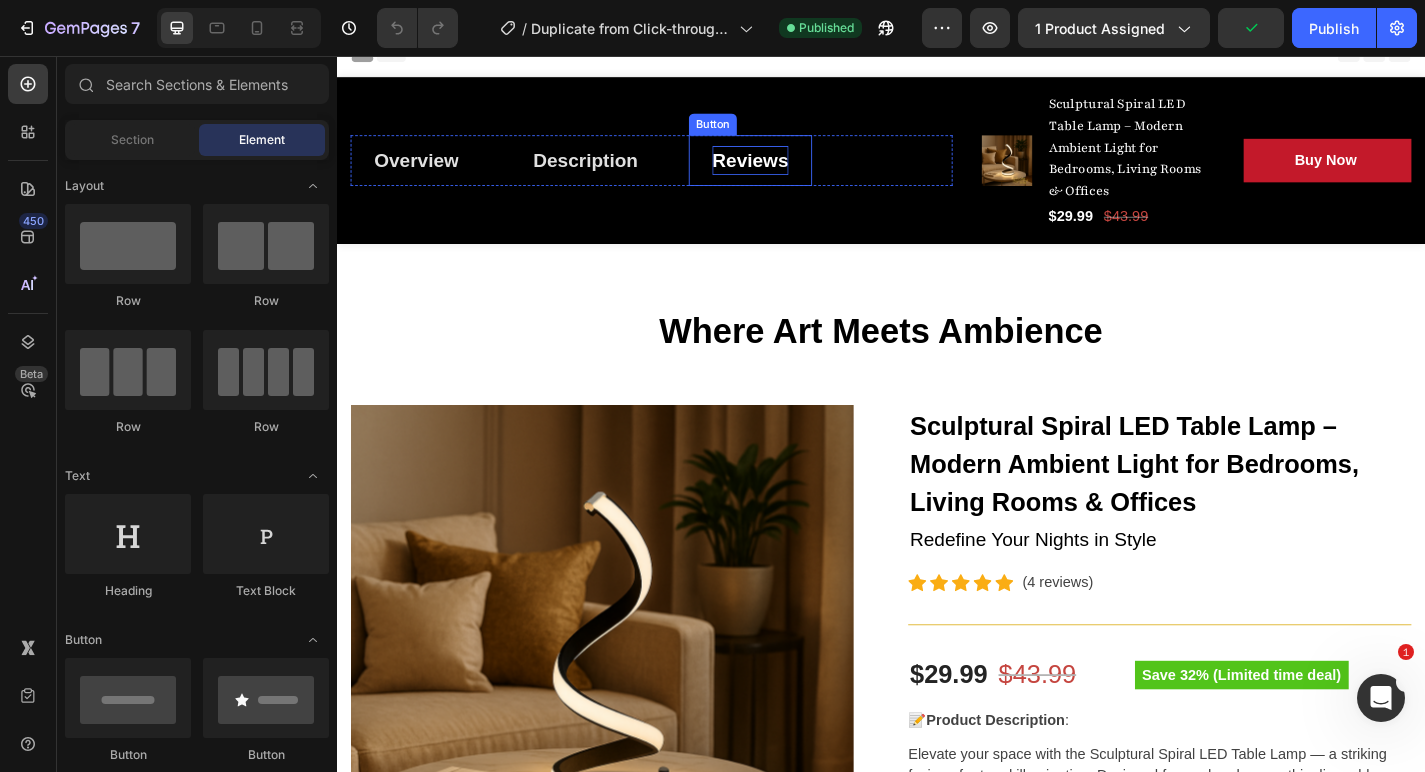 click on "Reviews" at bounding box center (793, 172) 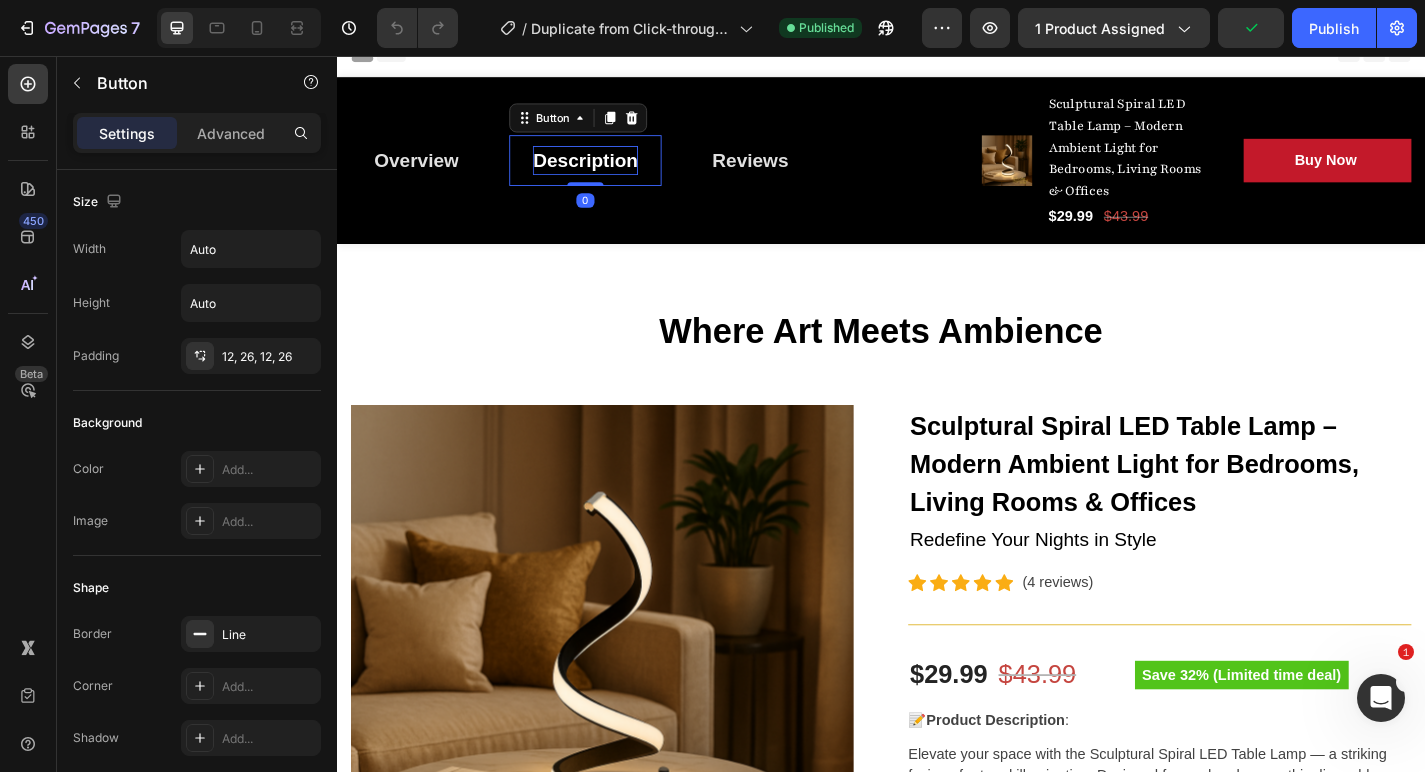 click on "Description" at bounding box center [611, 172] 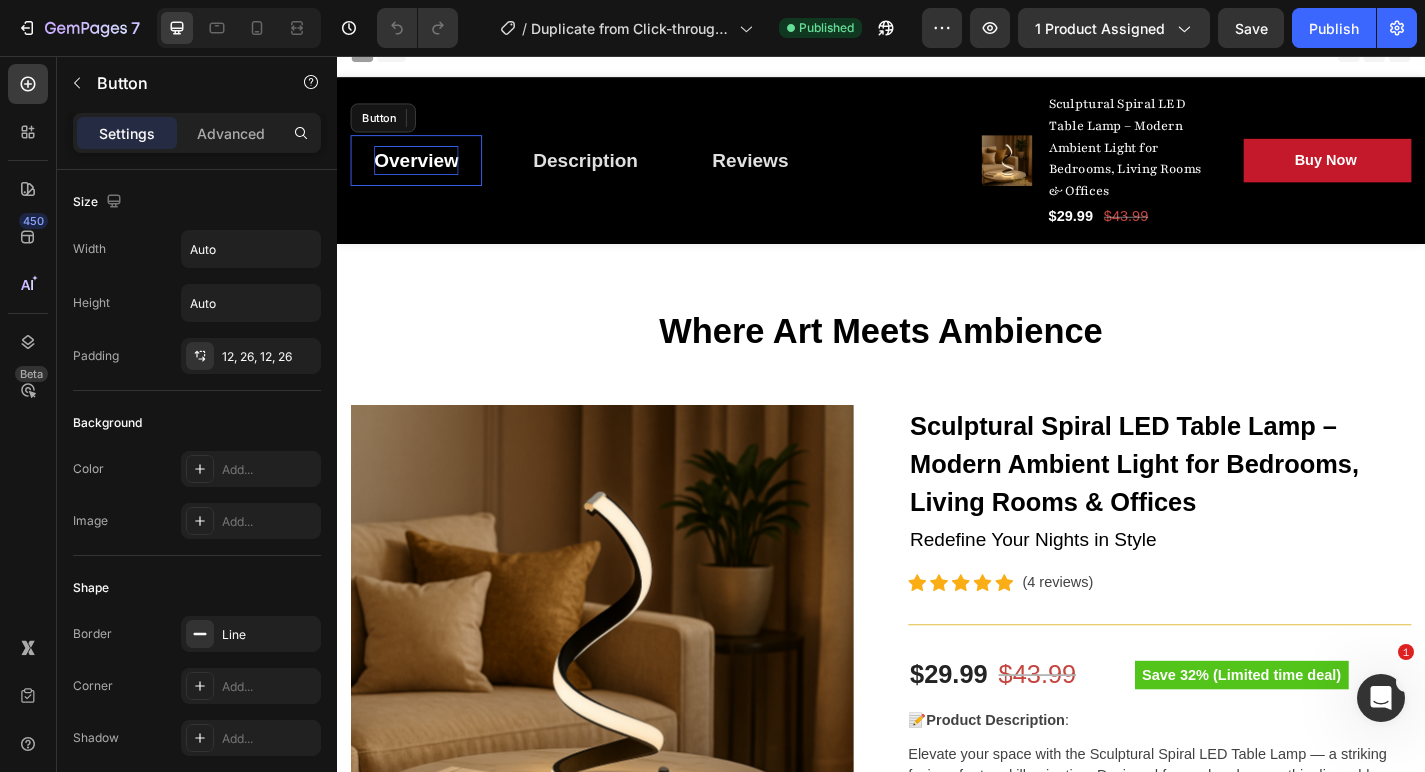 click on "Overview" at bounding box center [424, 172] 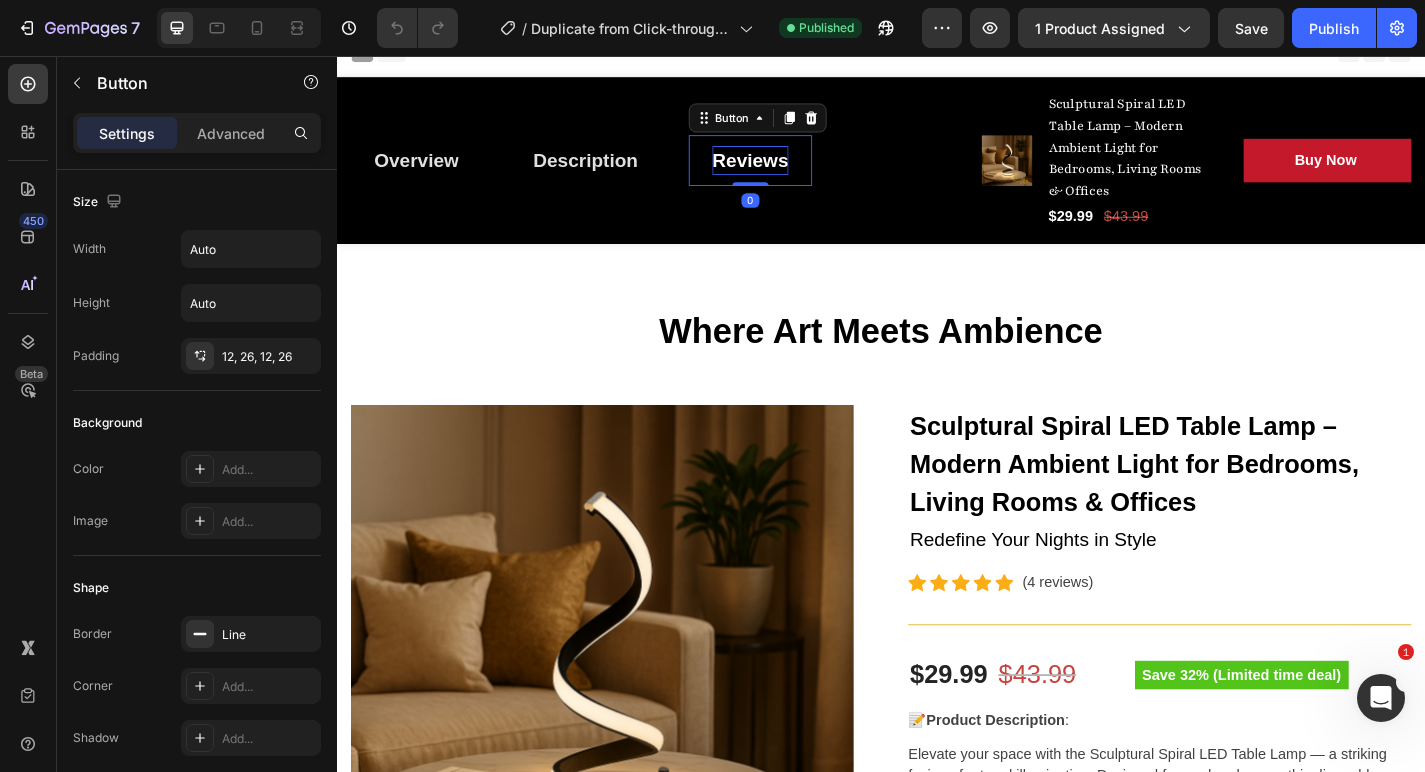 click on "Reviews" at bounding box center (793, 172) 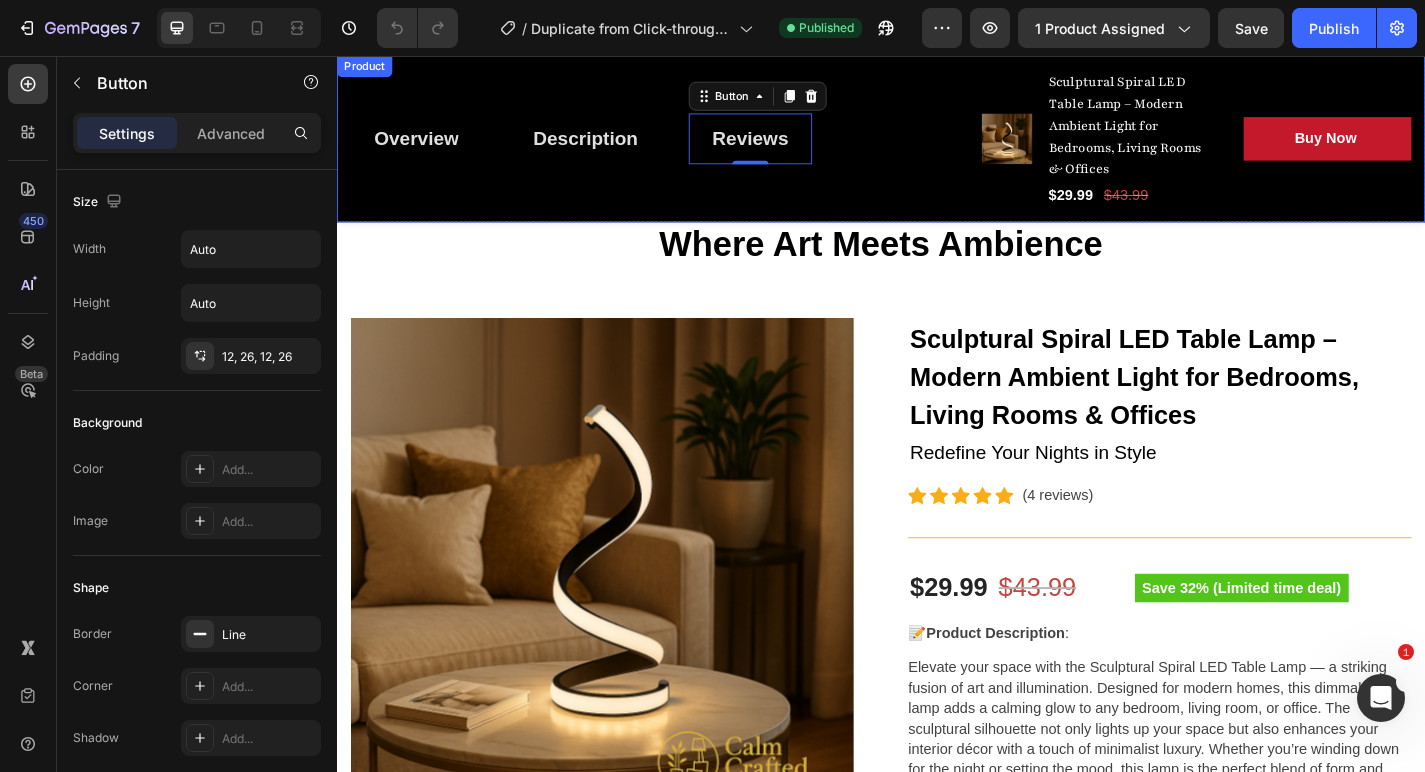 scroll, scrollTop: 115, scrollLeft: 0, axis: vertical 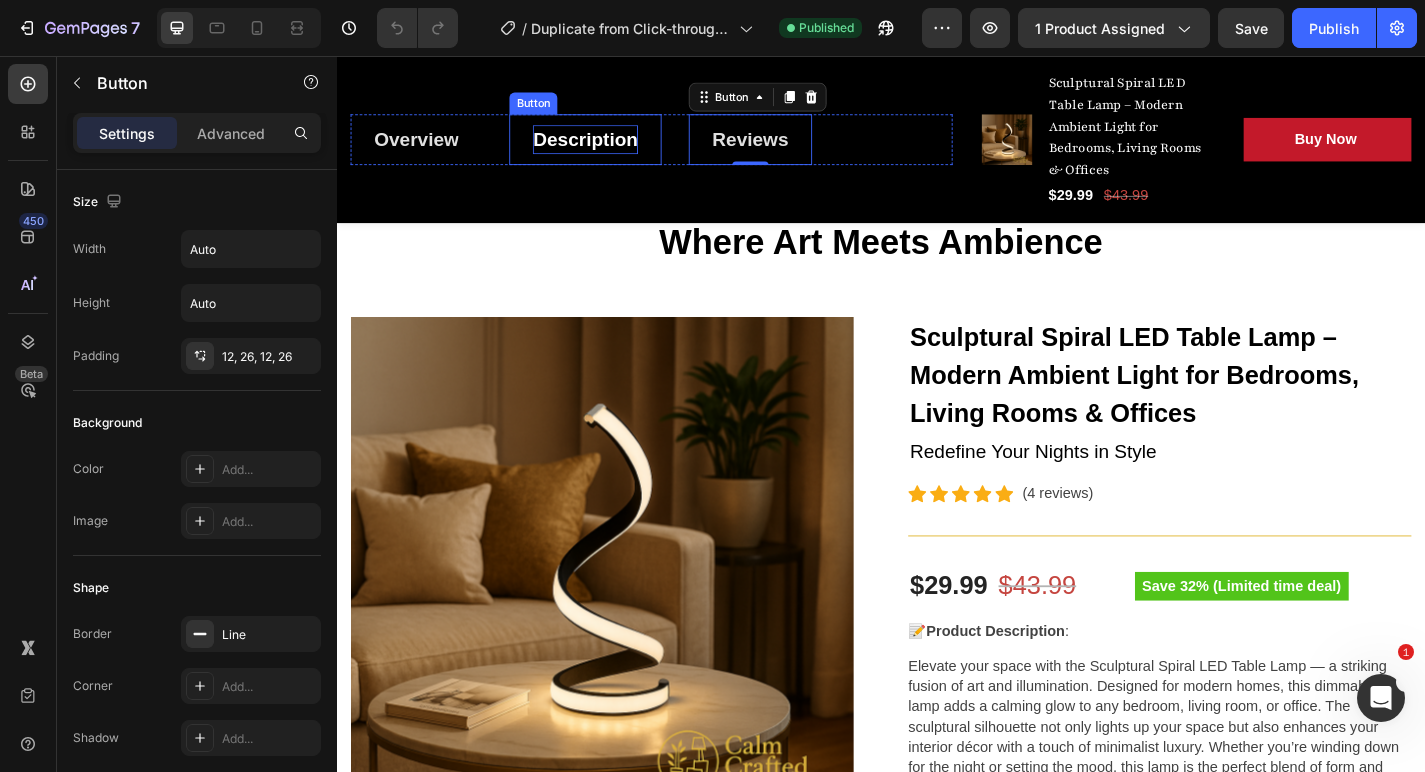 click on "Description" at bounding box center [611, 148] 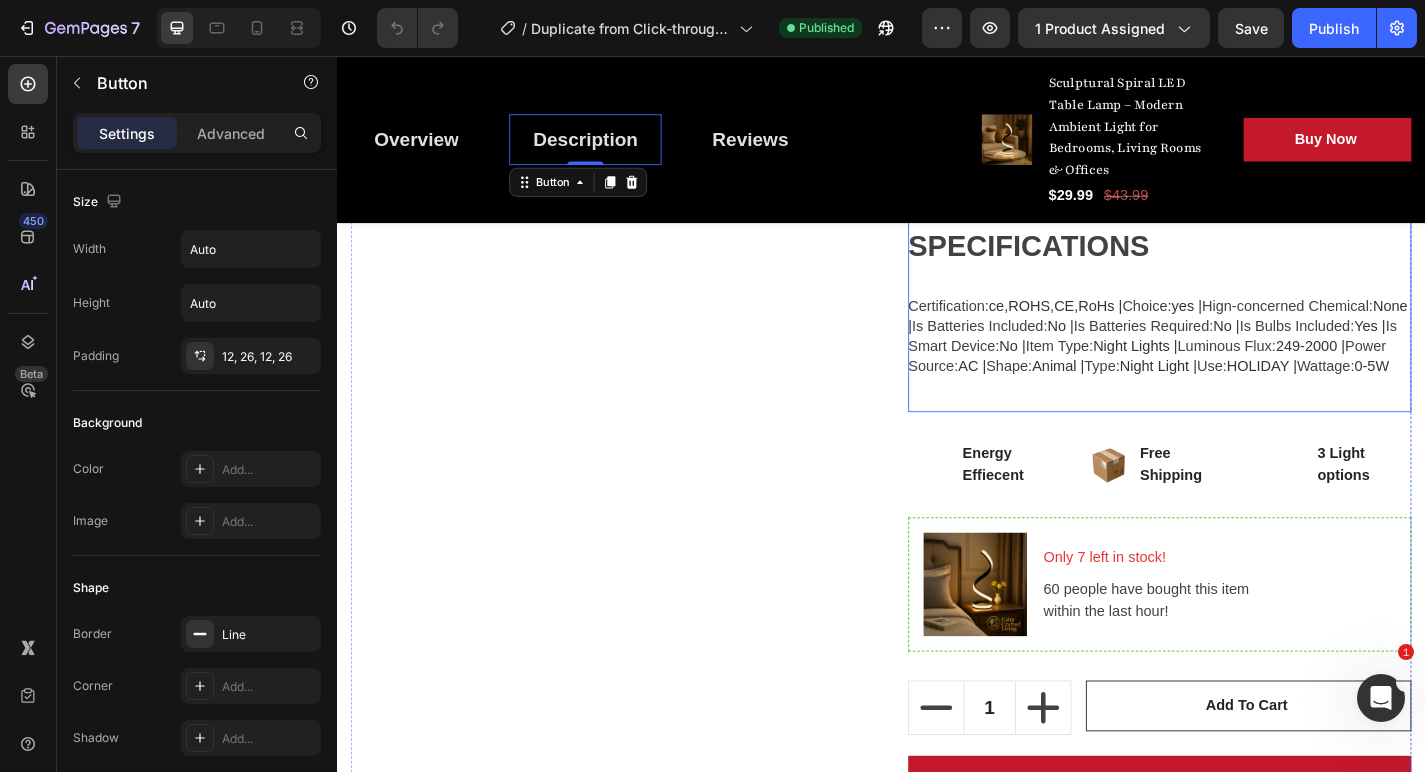 scroll, scrollTop: 1023, scrollLeft: 0, axis: vertical 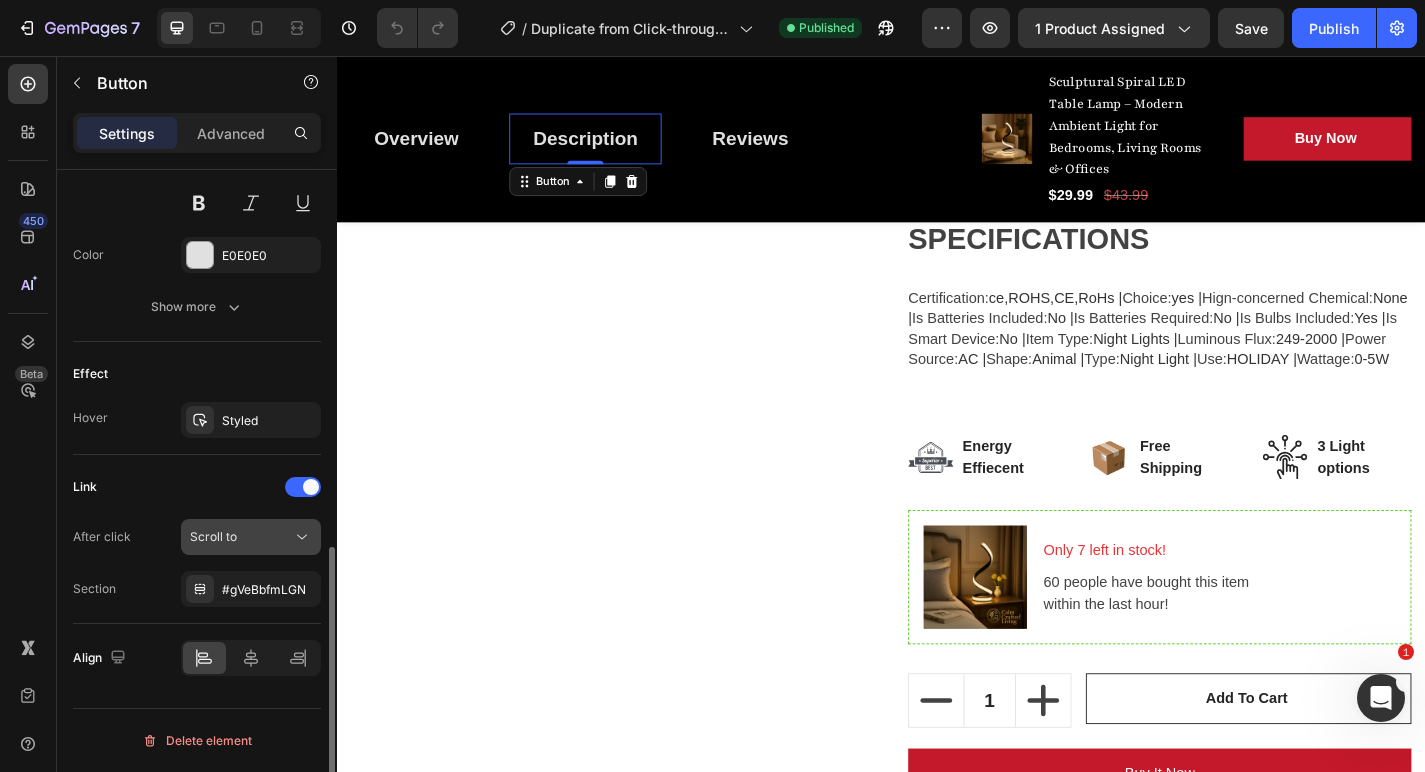 click on "Scroll to" at bounding box center (241, 537) 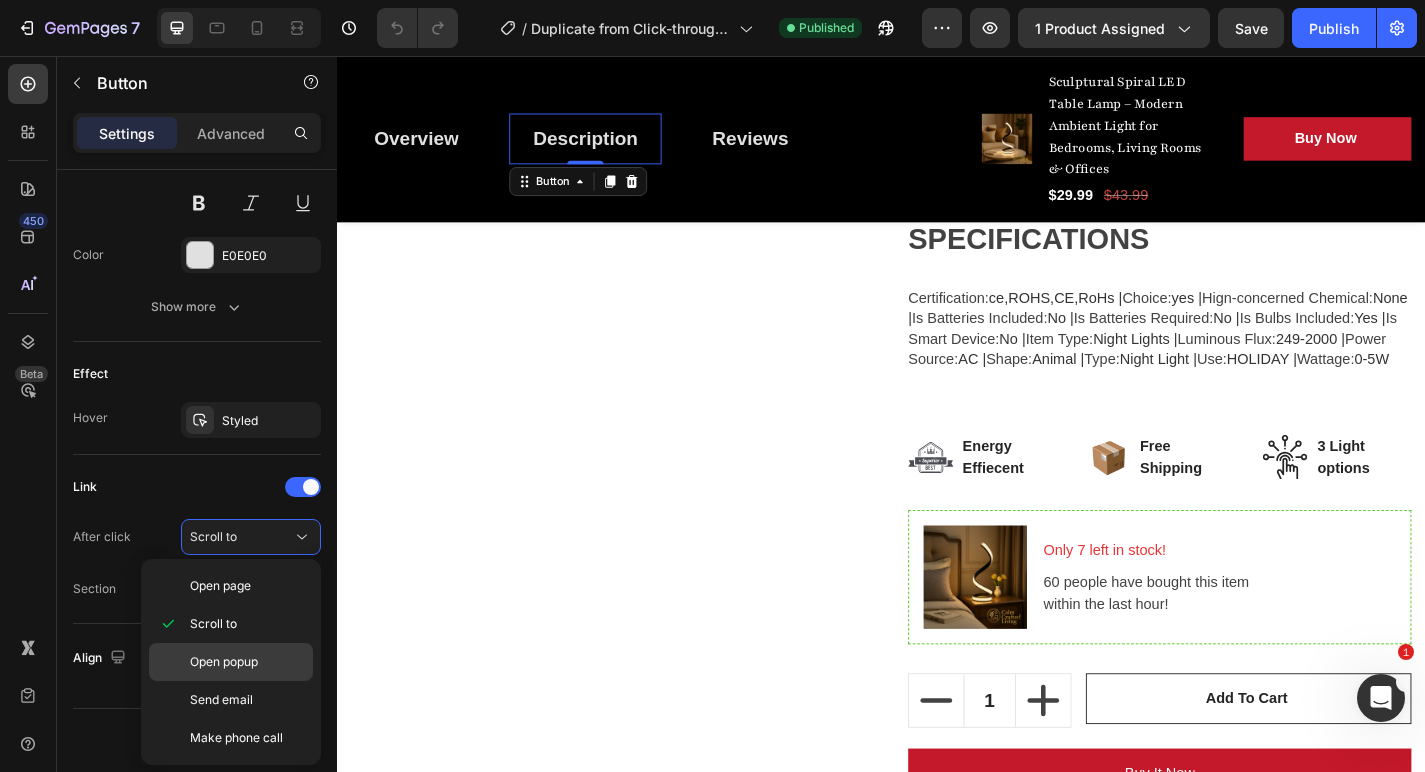 click on "Open popup" 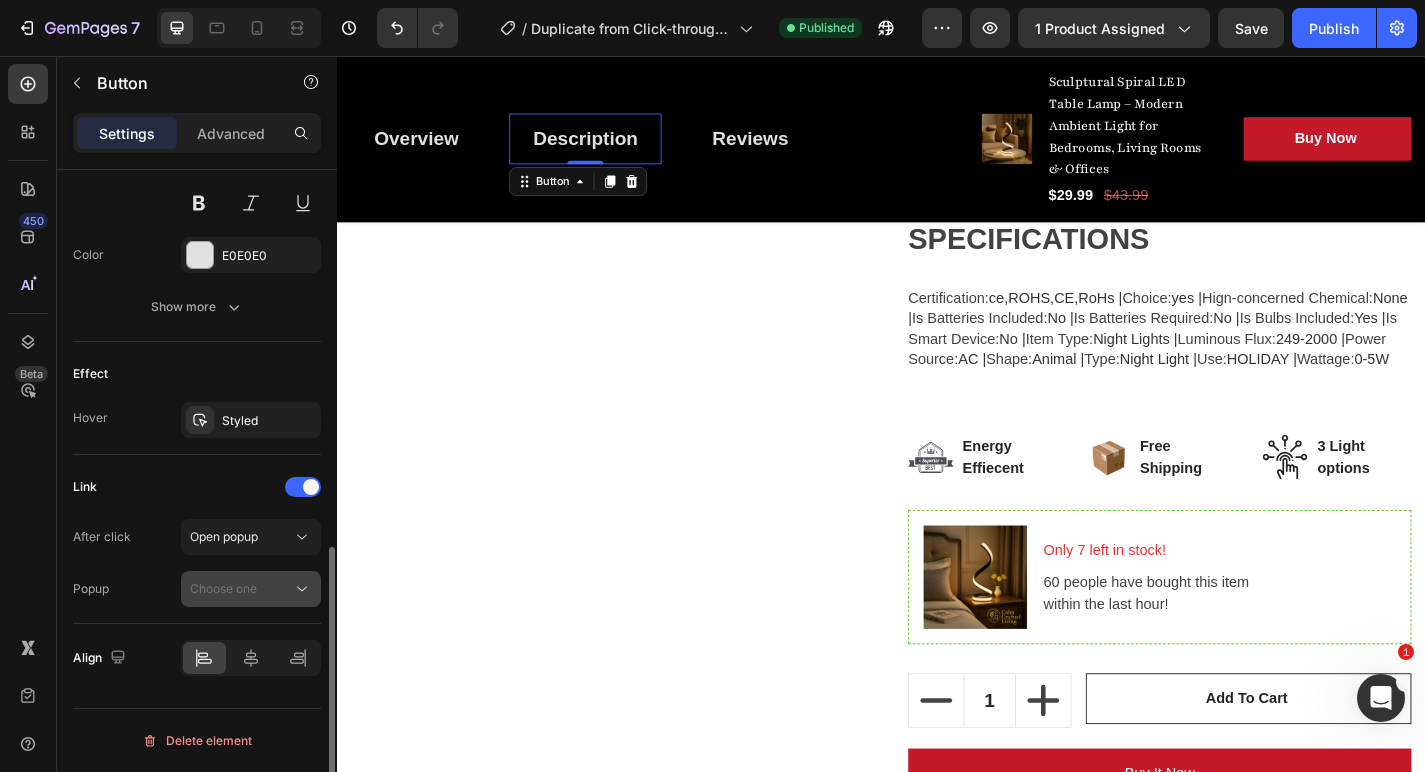 click 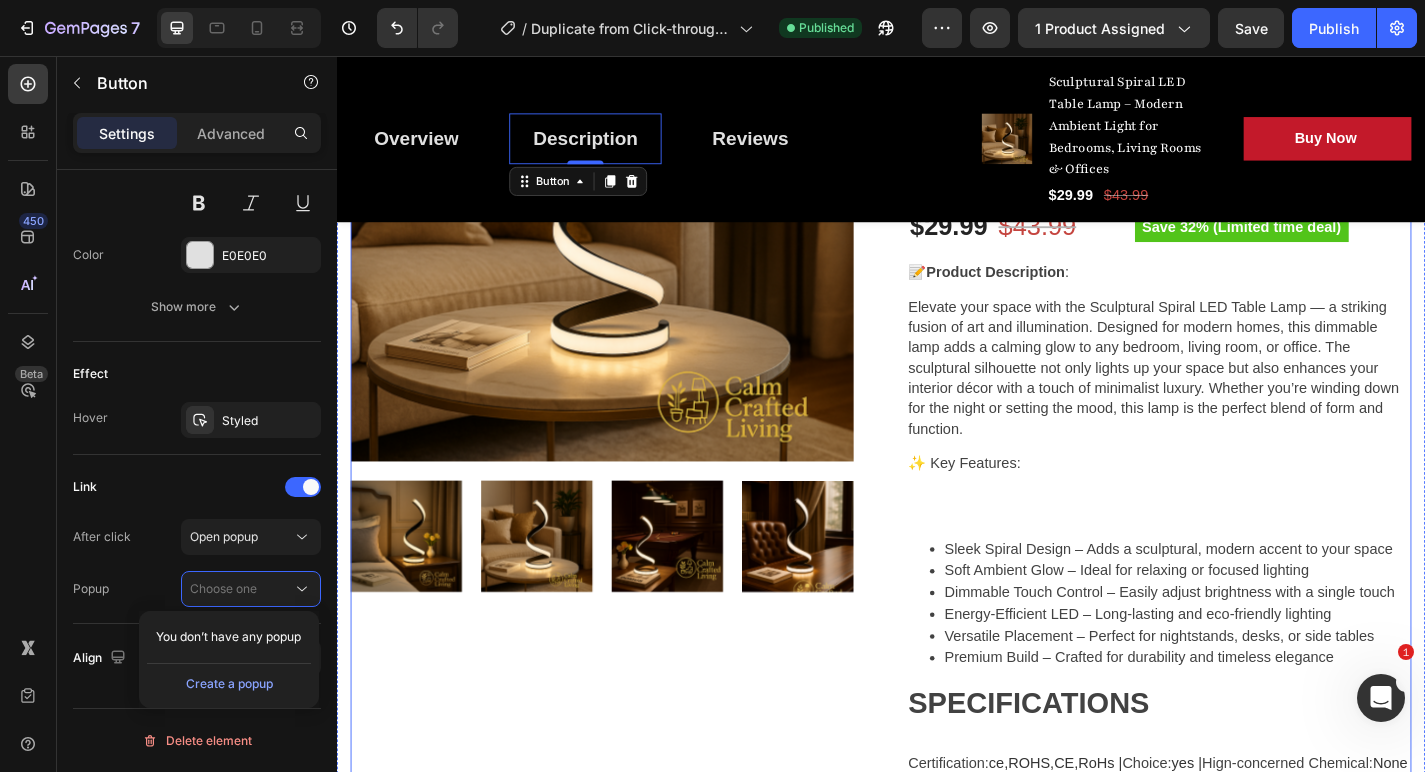 scroll, scrollTop: 252, scrollLeft: 0, axis: vertical 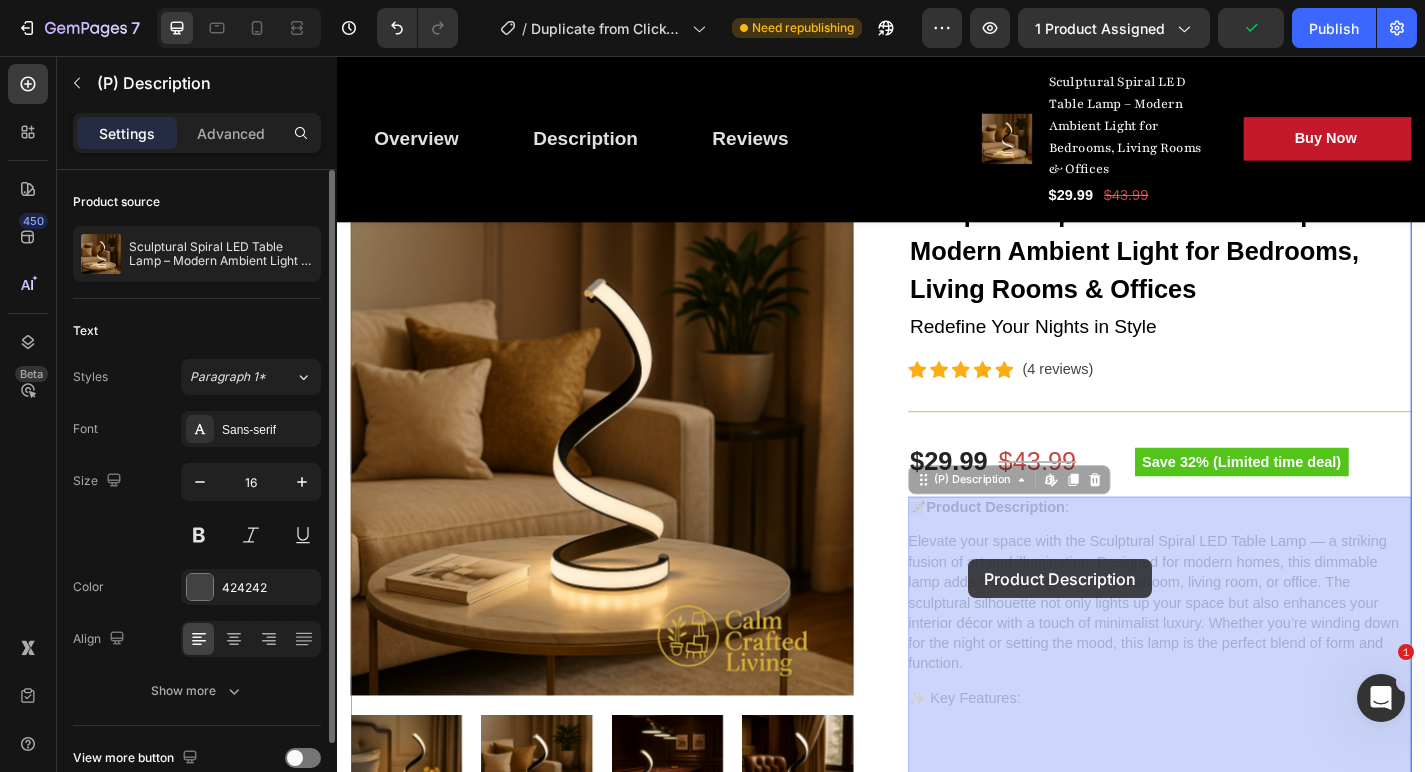 drag, startPoint x: 991, startPoint y: 550, endPoint x: 1018, endPoint y: 583, distance: 42.638012 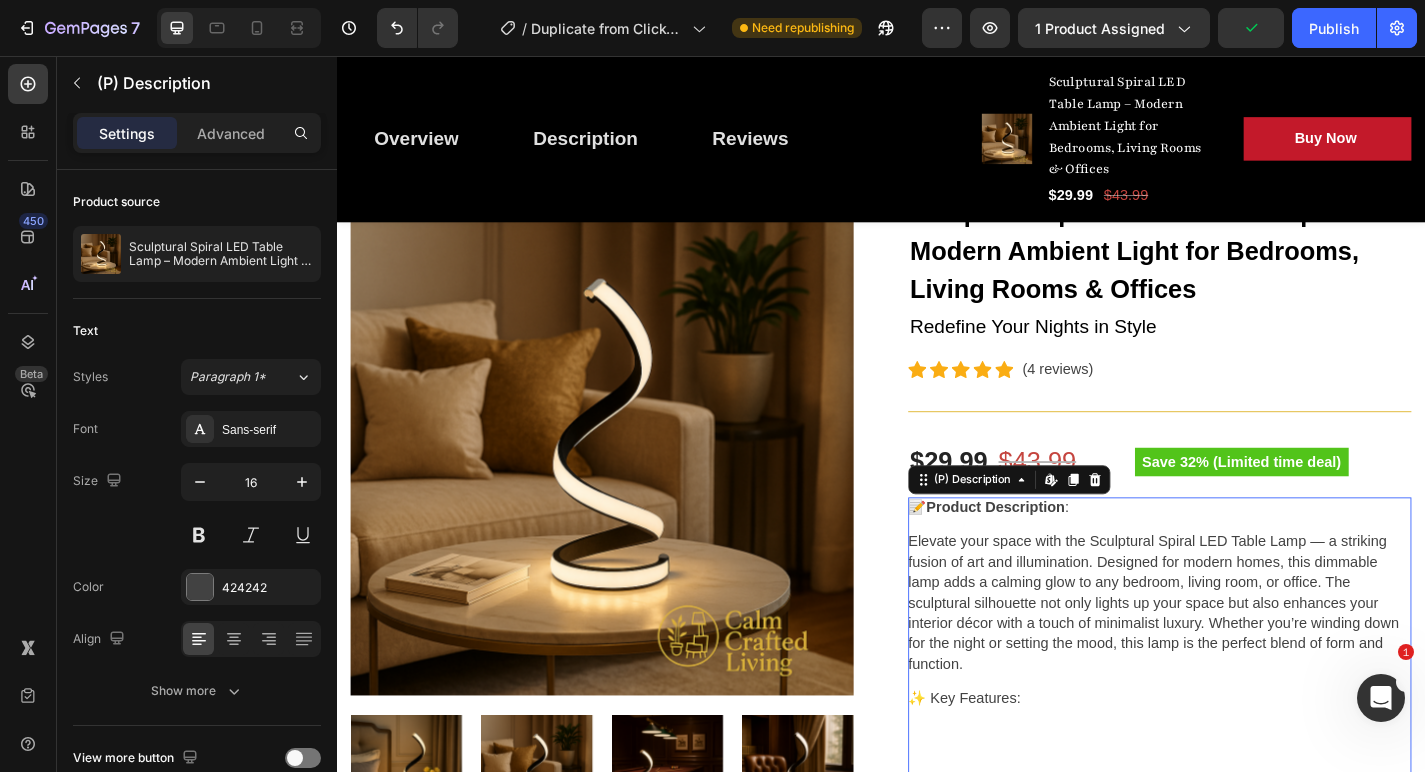 click on "Product Description" at bounding box center (1063, 553) 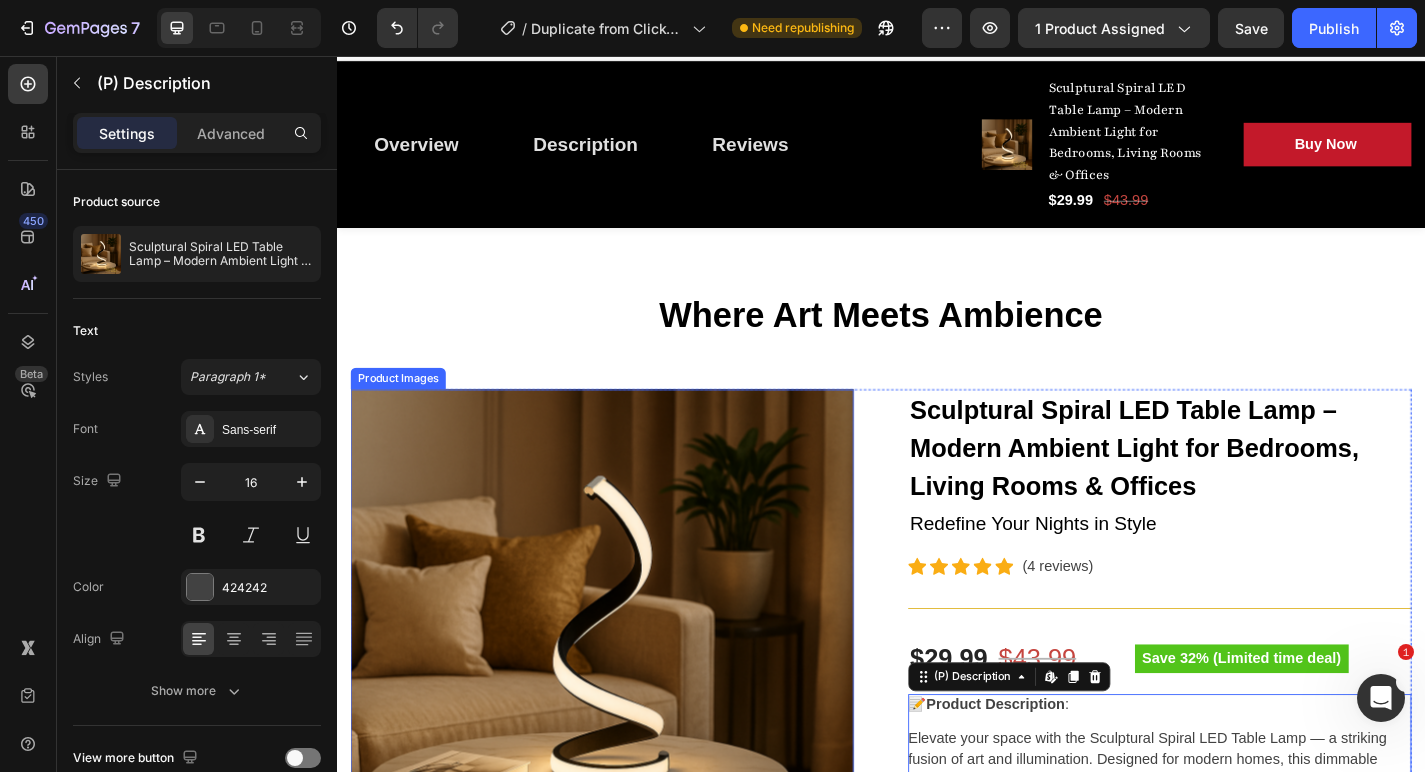 scroll, scrollTop: 0, scrollLeft: 0, axis: both 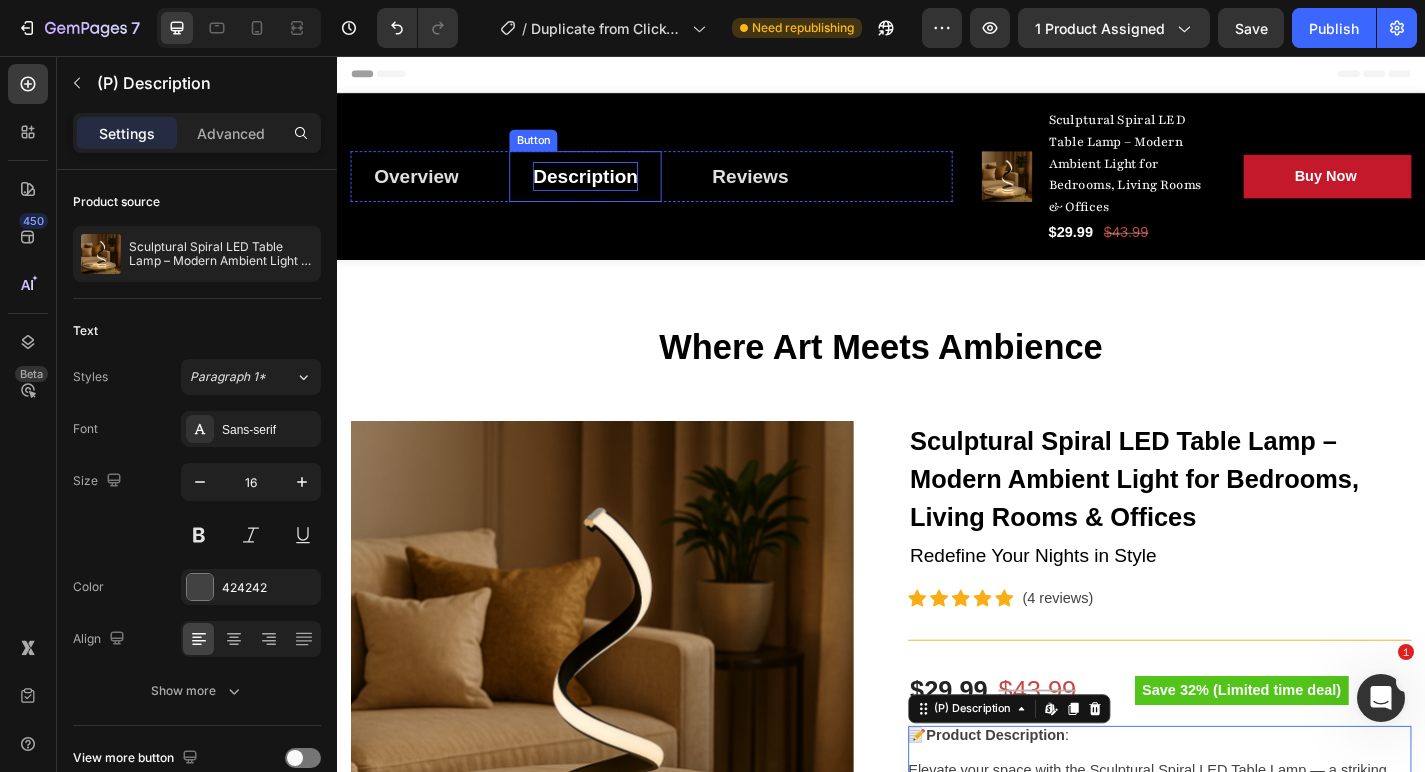 click on "Description" at bounding box center (611, 189) 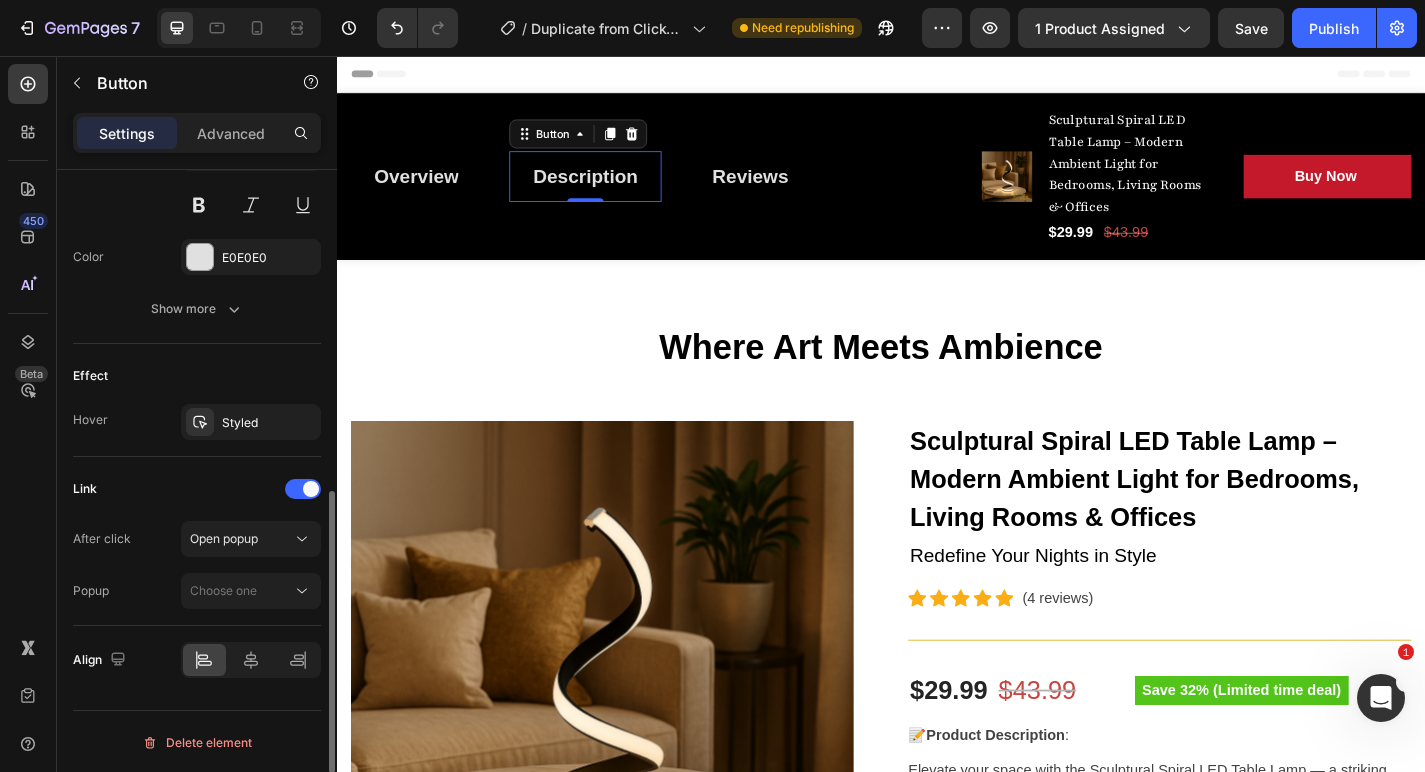 scroll, scrollTop: 879, scrollLeft: 0, axis: vertical 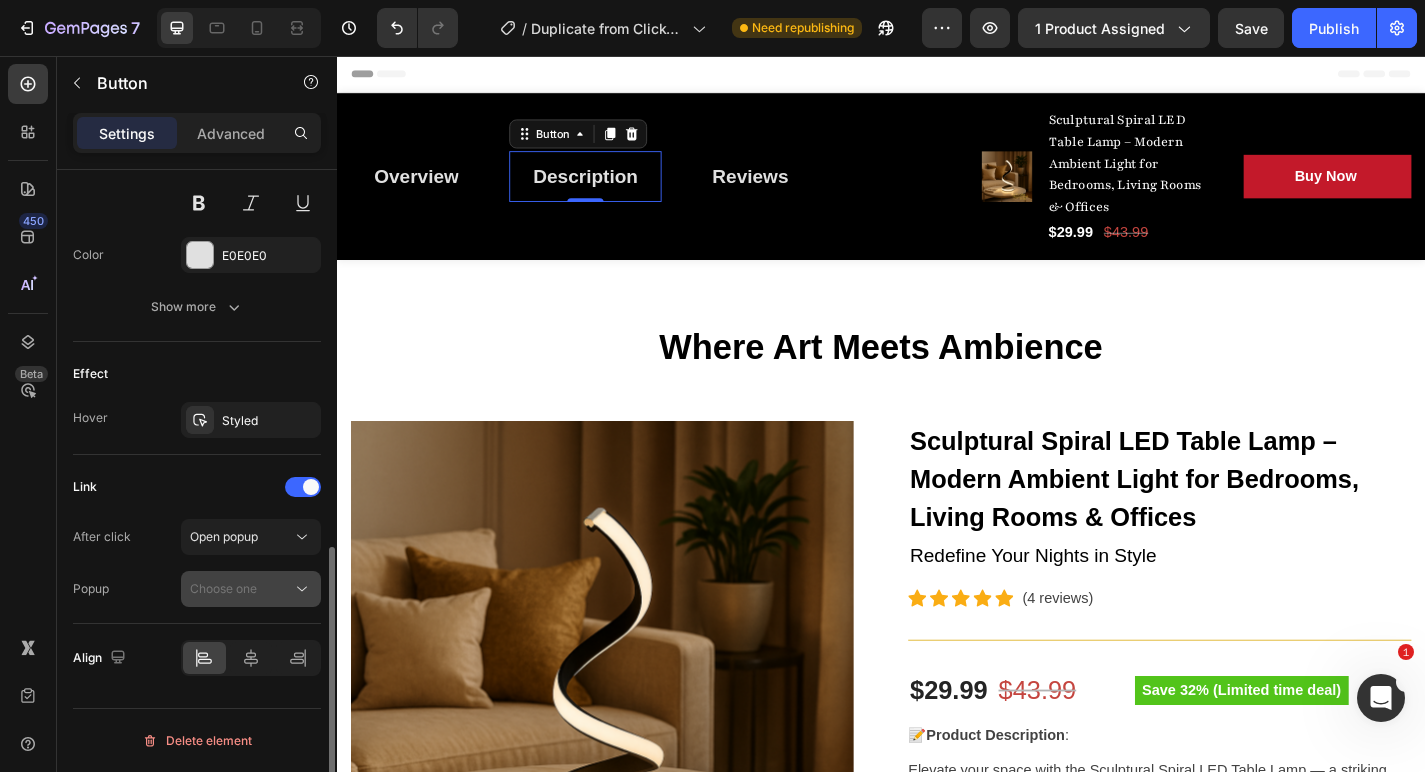 click on "Choose one" at bounding box center [223, 588] 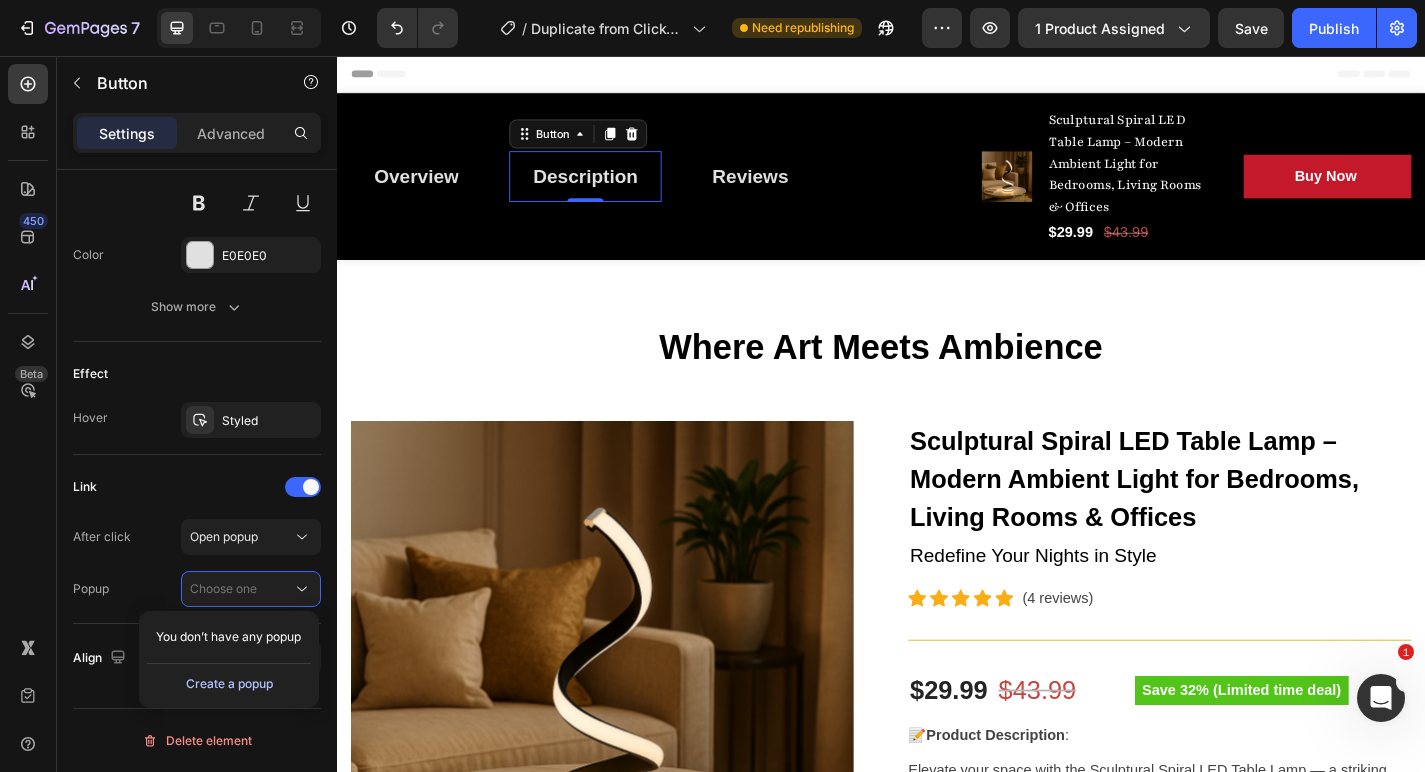 click on "Create a popup" at bounding box center [229, 684] 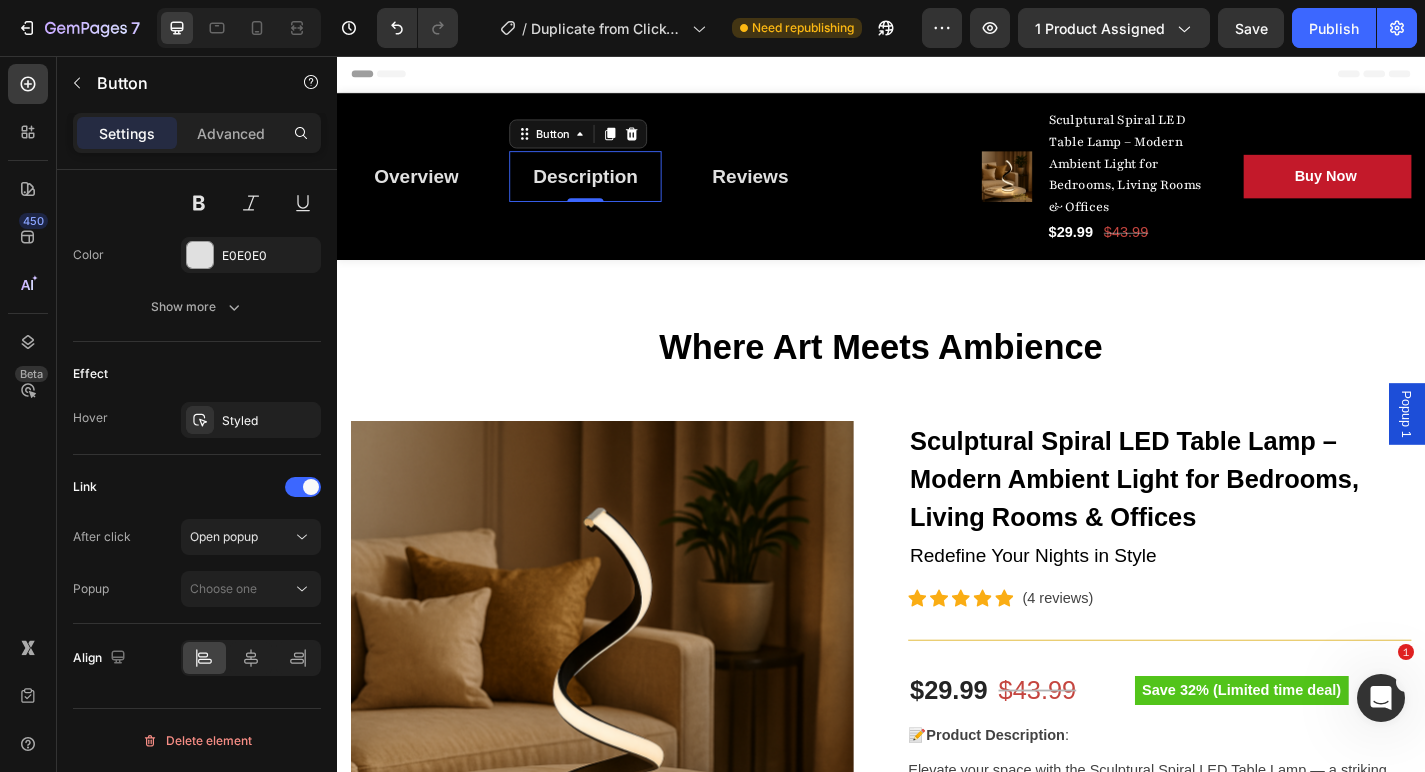 click on "Popup 1" at bounding box center [1517, 451] 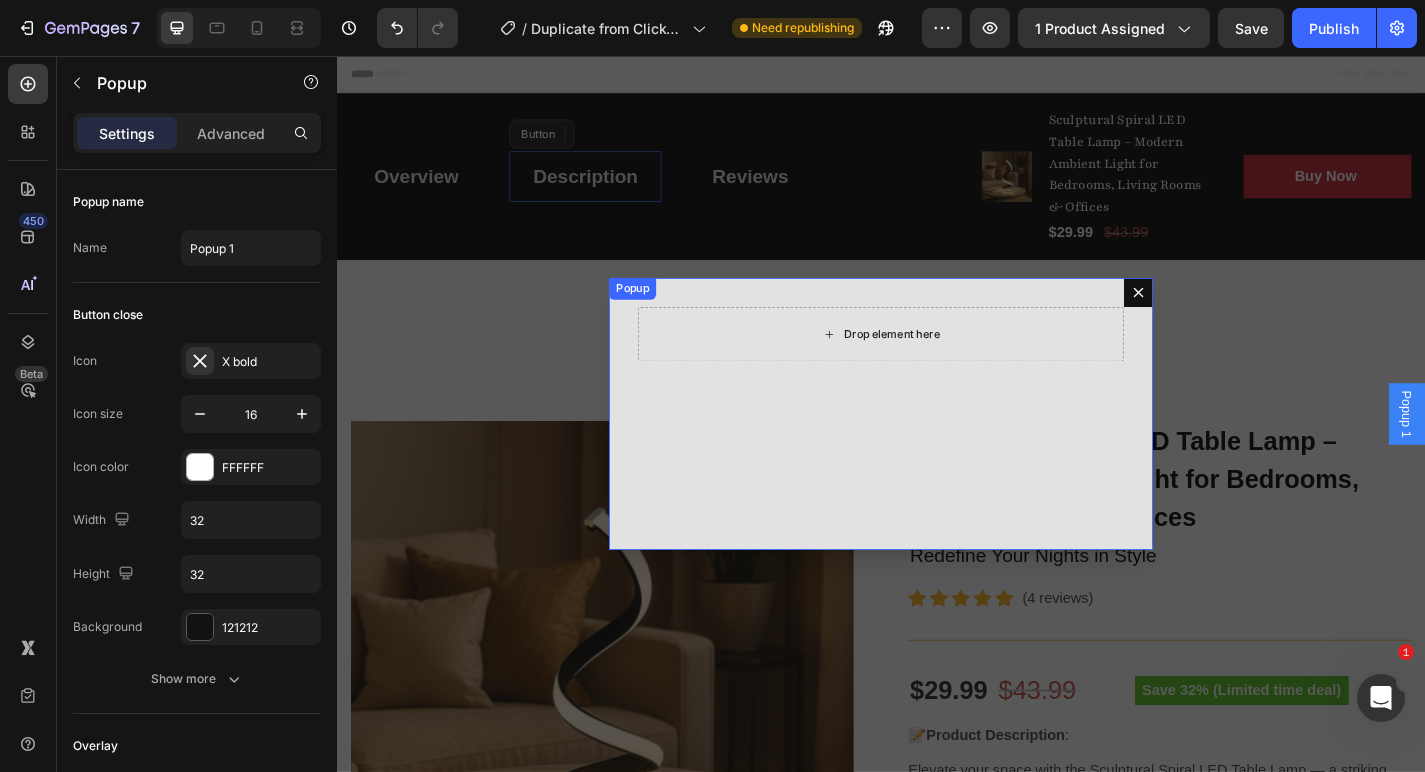 click on "Drop element here" at bounding box center [937, 363] 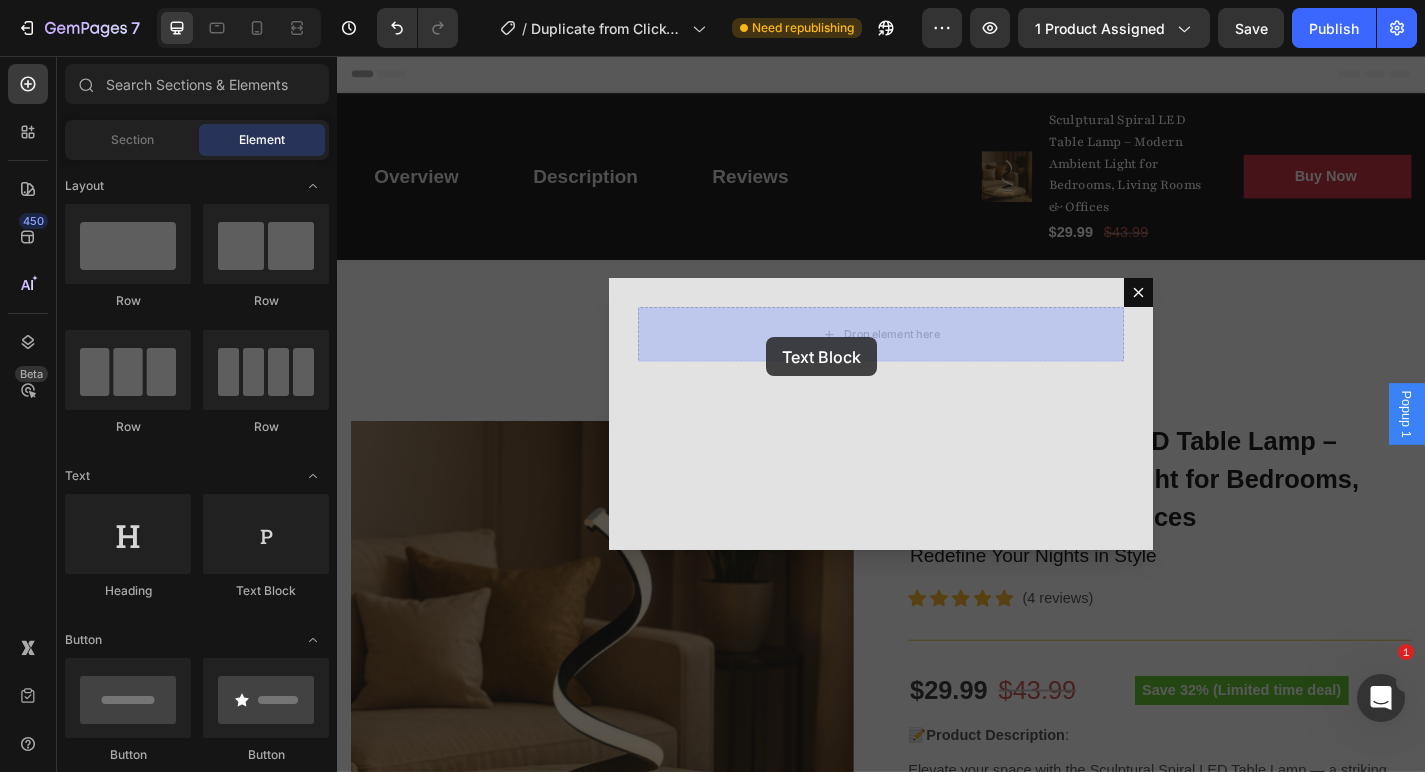 drag, startPoint x: 613, startPoint y: 620, endPoint x: 810, endPoint y: 366, distance: 321.44208 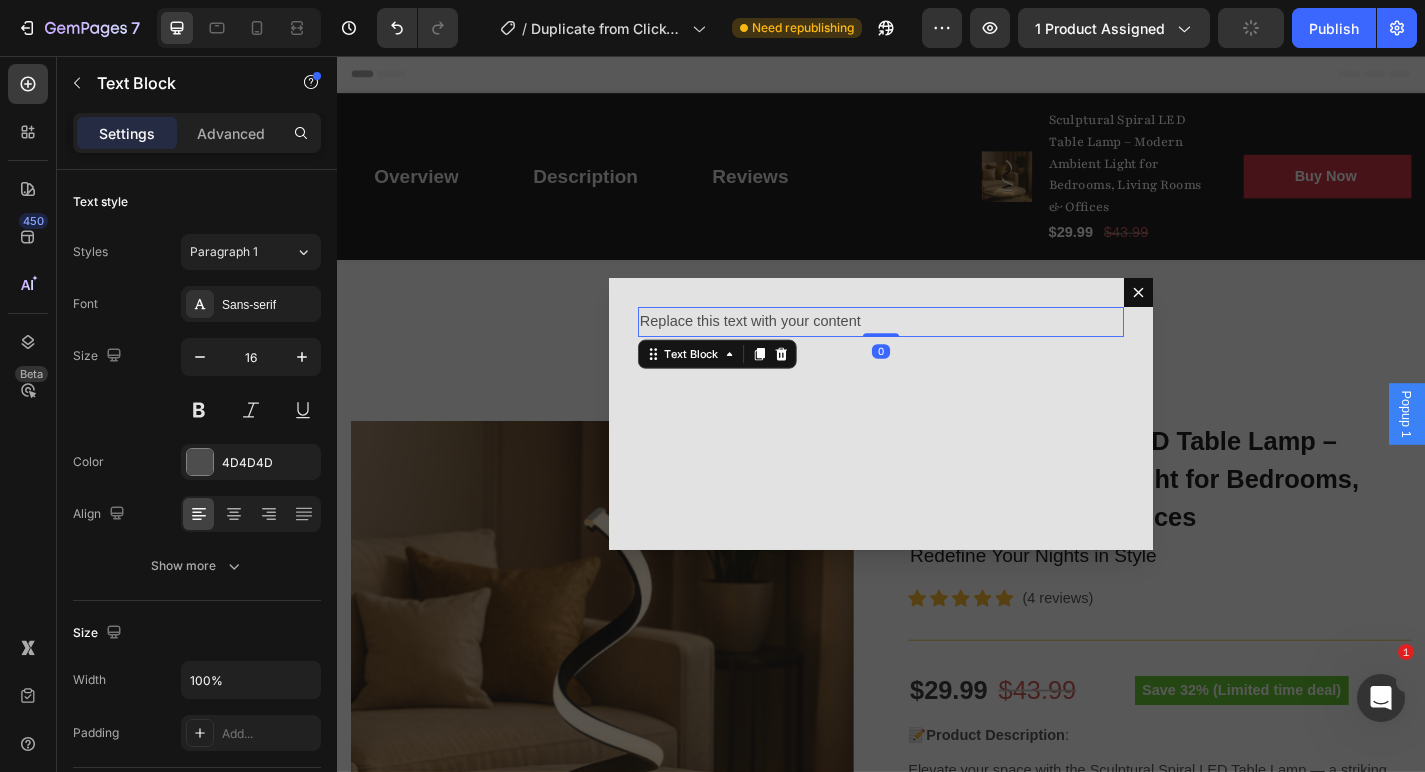 click on "Replace this text with your content" at bounding box center (937, 349) 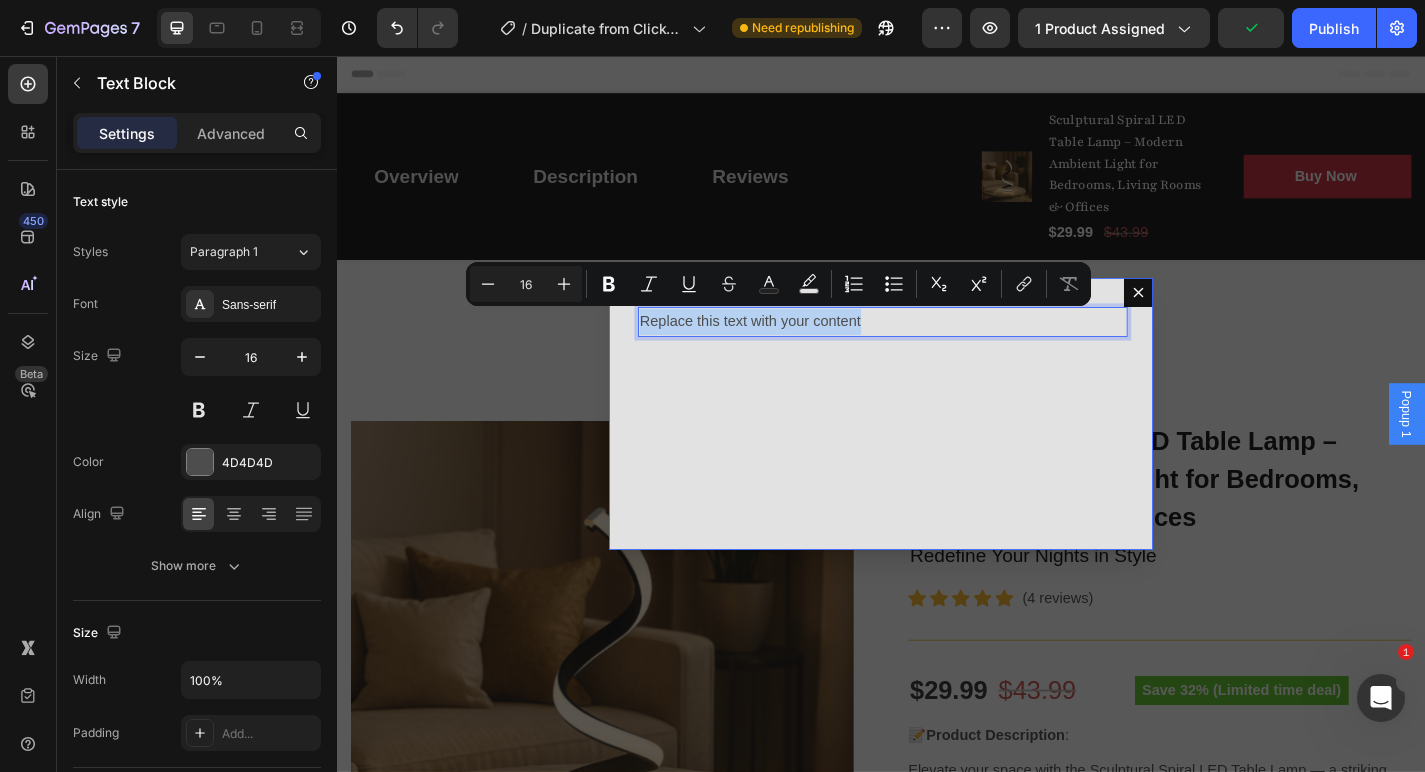drag, startPoint x: 927, startPoint y: 347, endPoint x: 668, endPoint y: 347, distance: 259 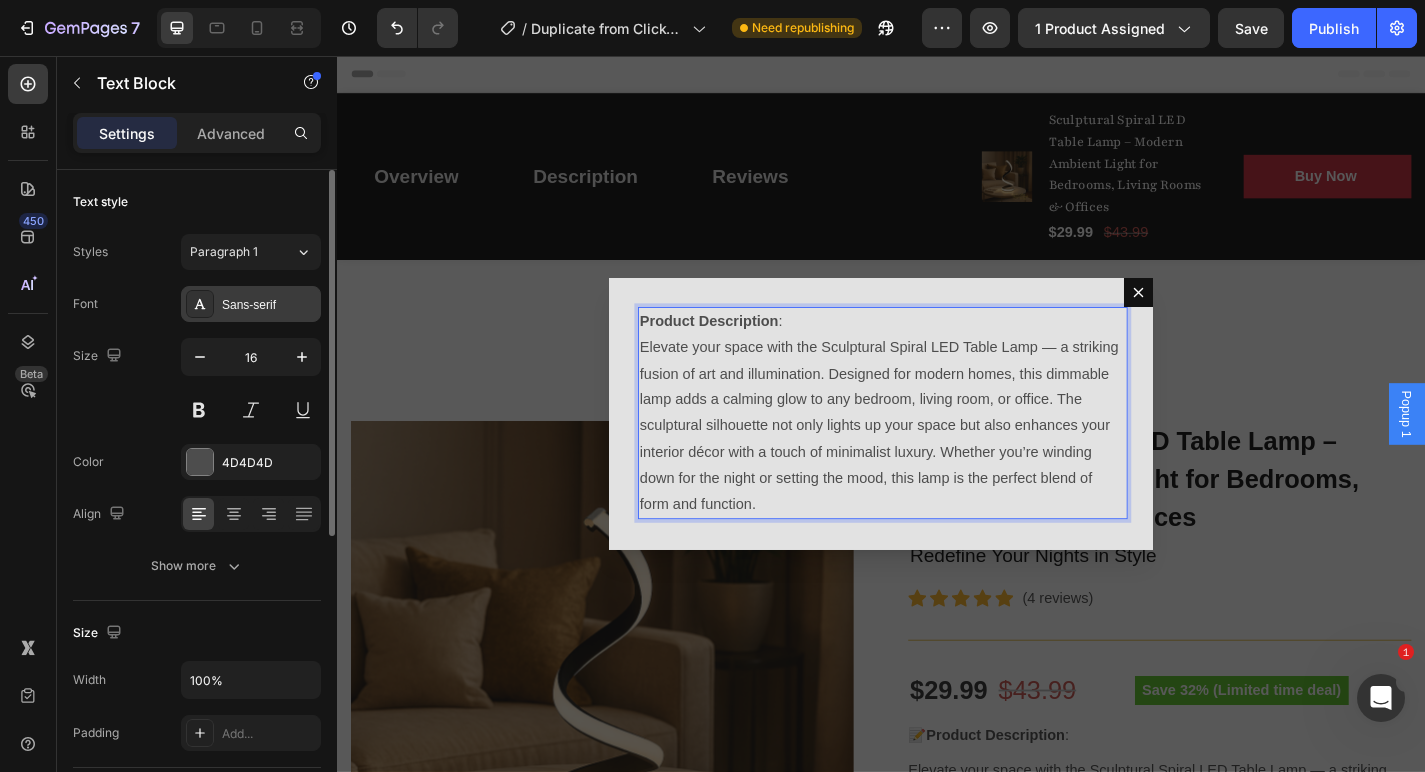 click on "Sans-serif" at bounding box center (251, 304) 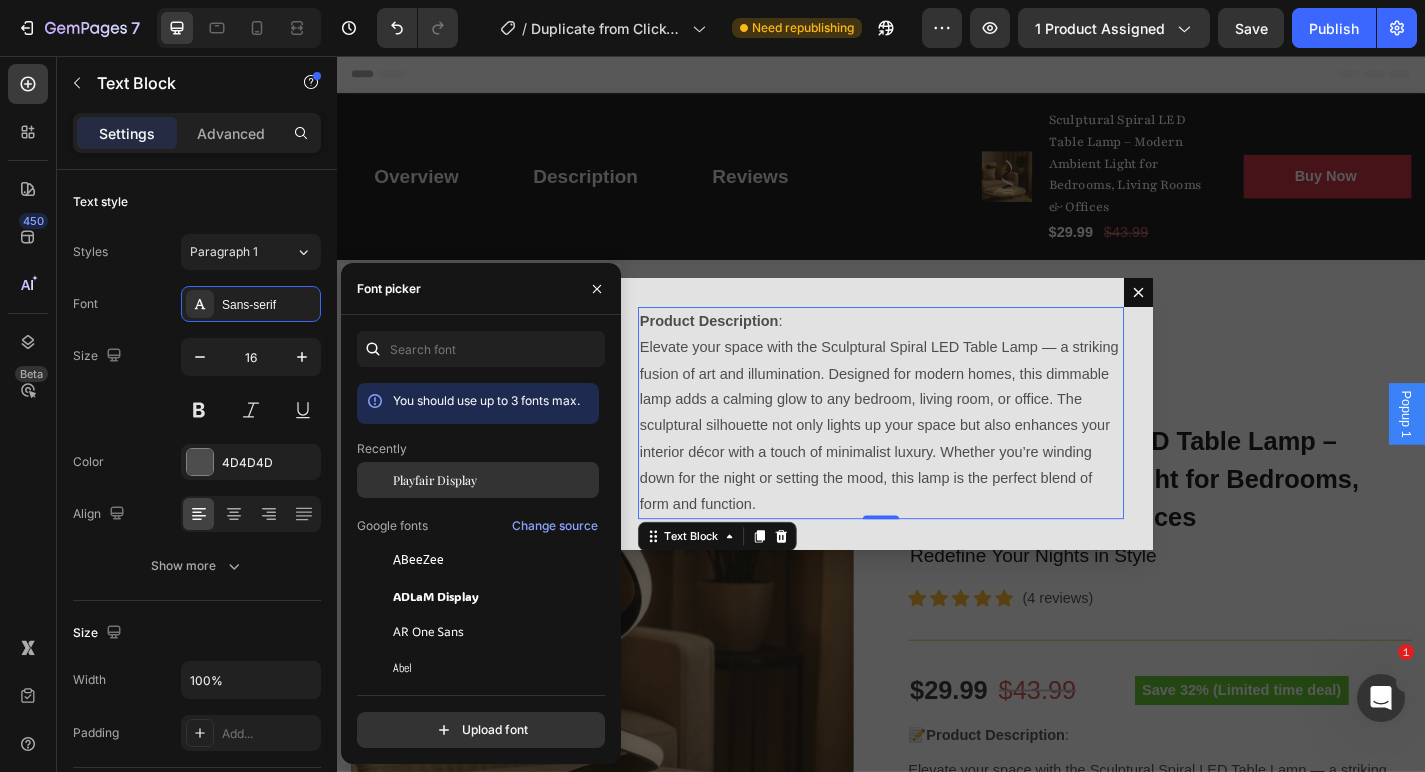 click on "Playfair Display" at bounding box center [435, 480] 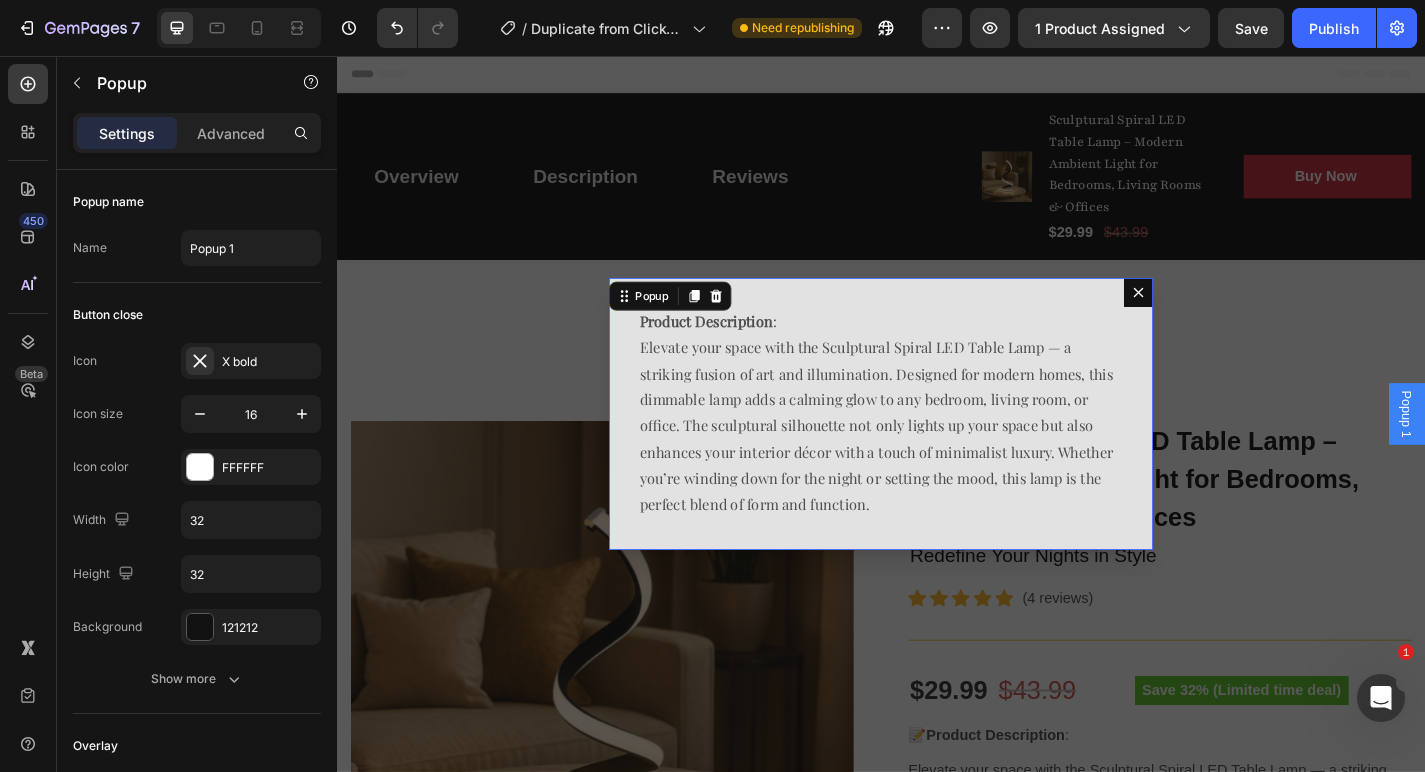 click at bounding box center (1221, 317) 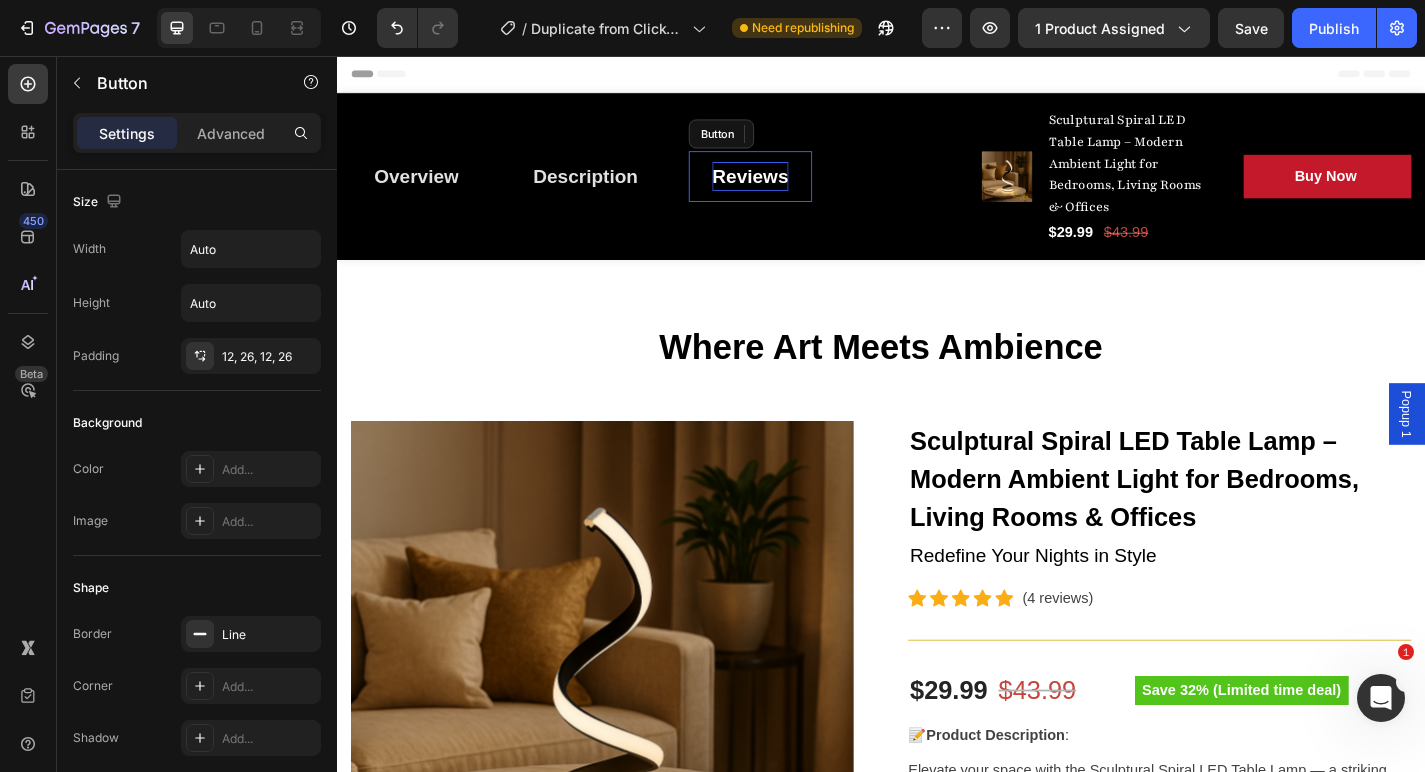click on "Reviews" at bounding box center (793, 189) 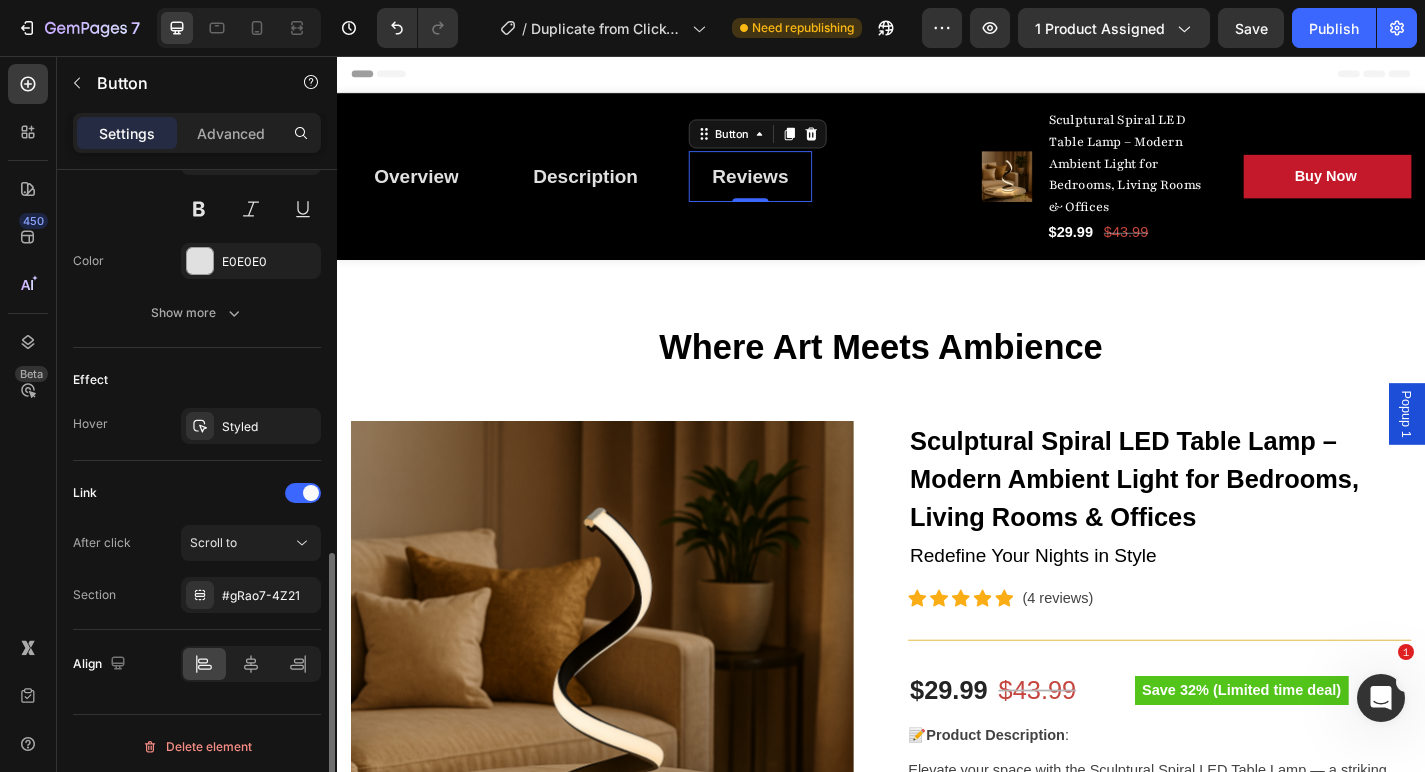 scroll, scrollTop: 879, scrollLeft: 0, axis: vertical 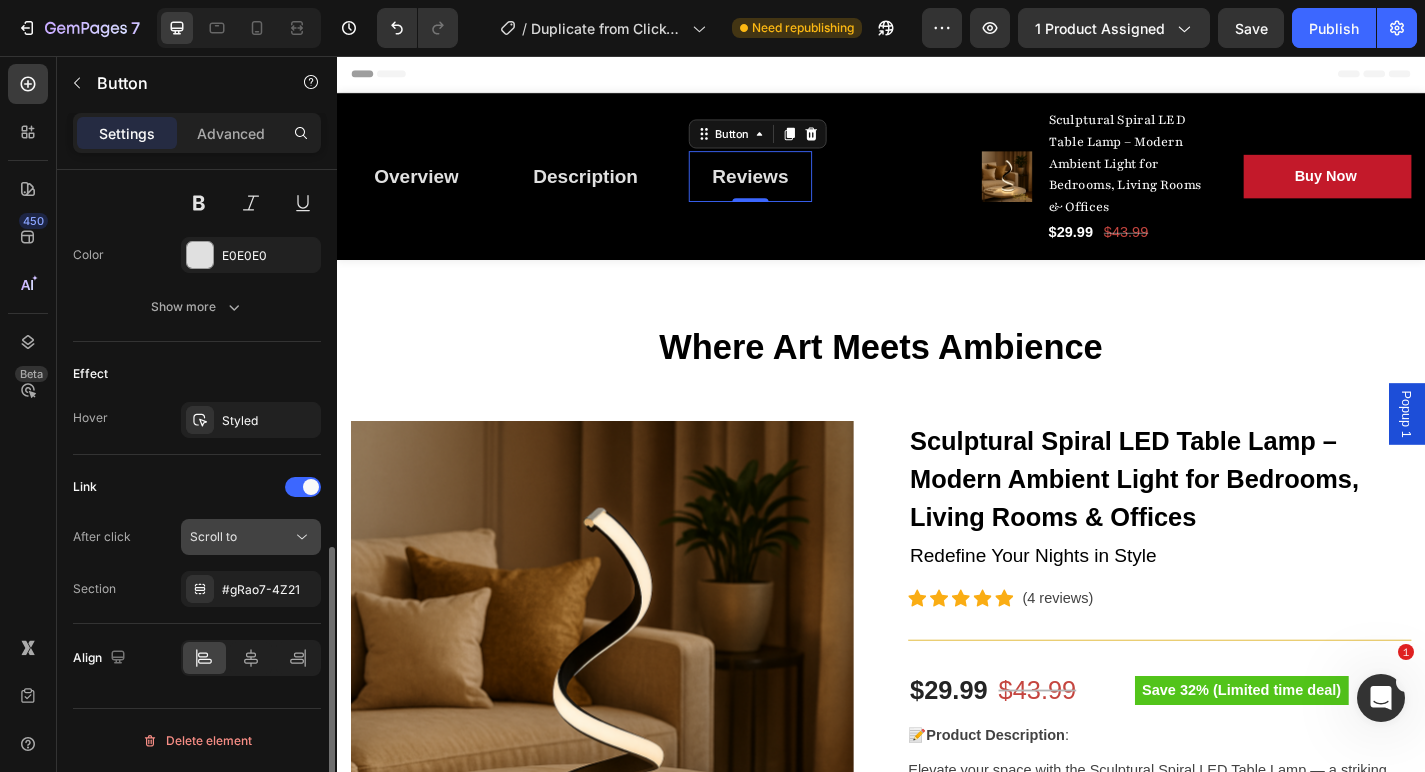 click on "Scroll to" at bounding box center [241, 537] 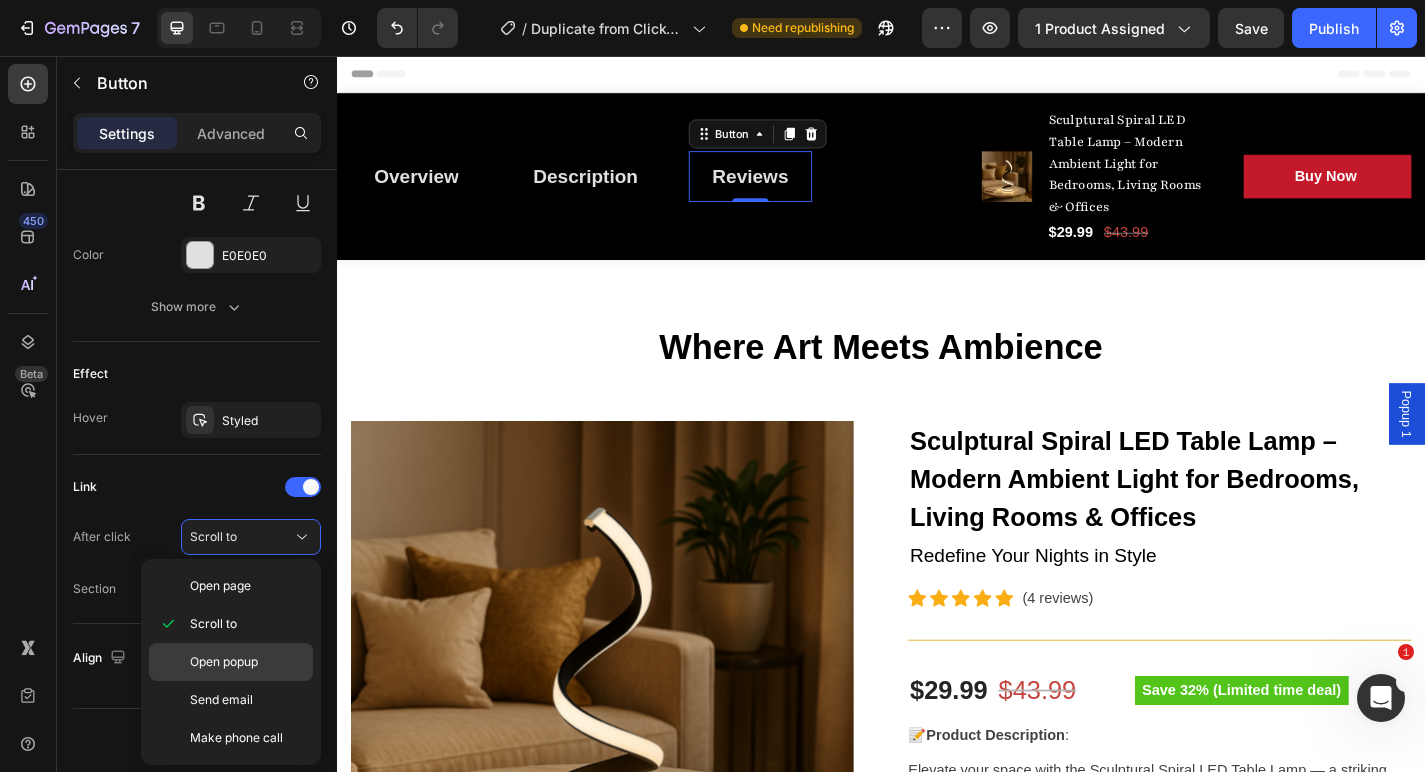 click on "Open popup" at bounding box center (247, 662) 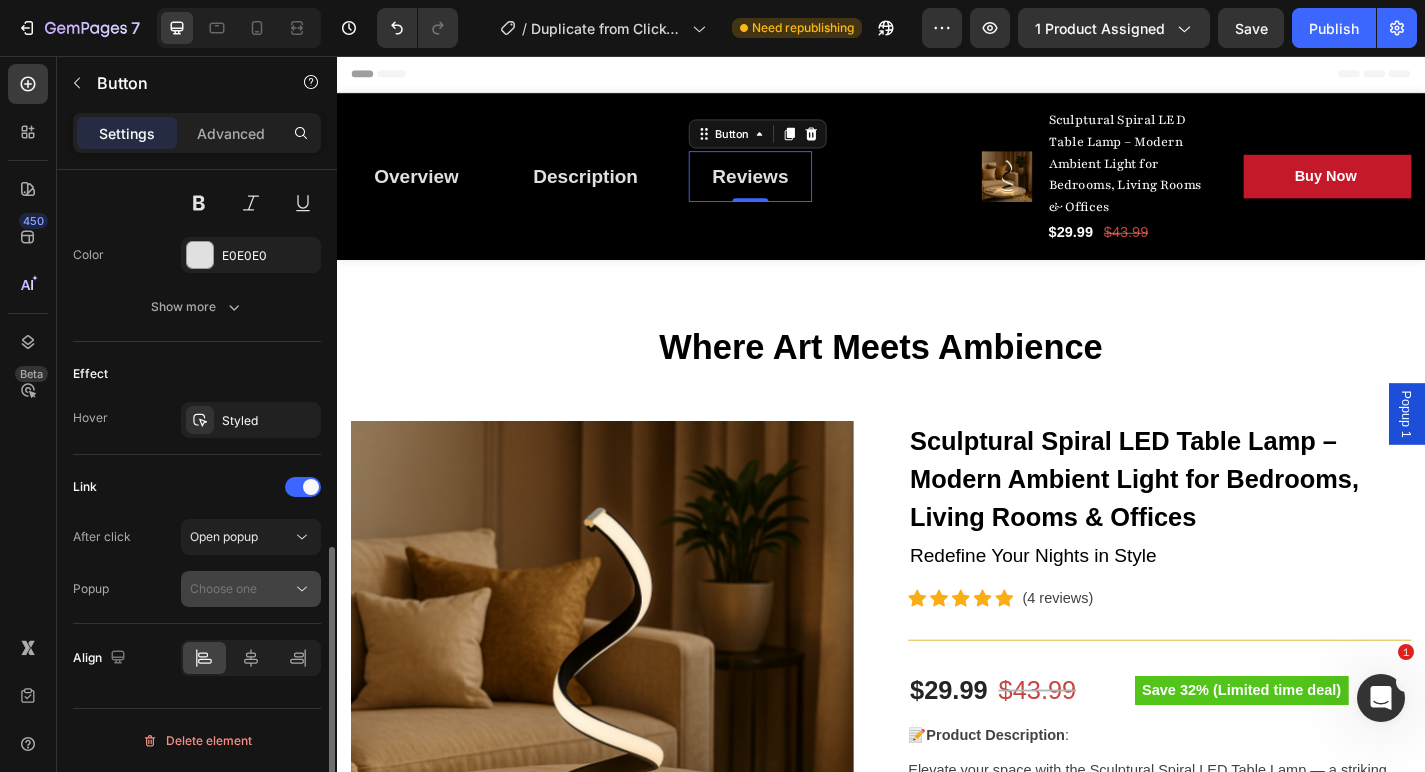 click on "Choose one" at bounding box center [241, 589] 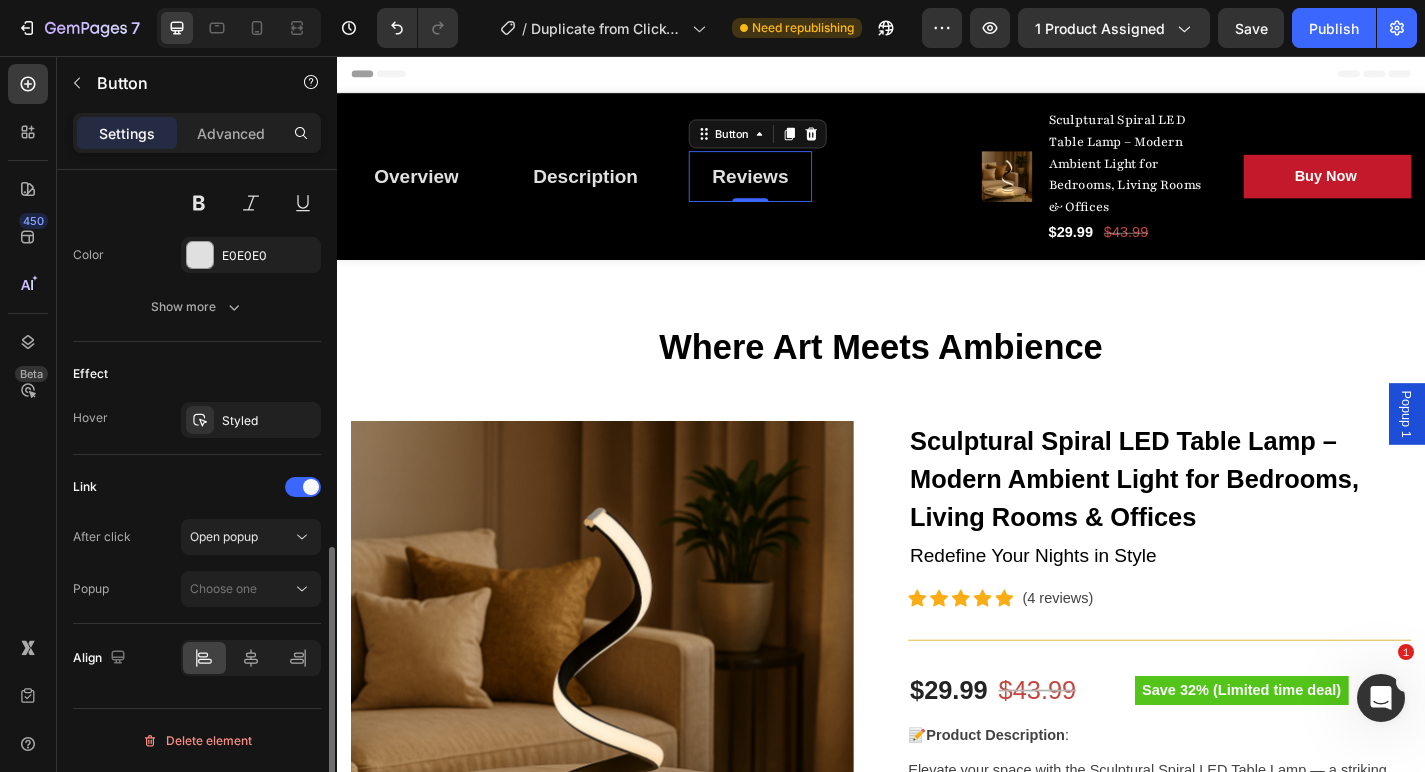 click on "After click Open popup Popup Choose one" at bounding box center (197, 563) 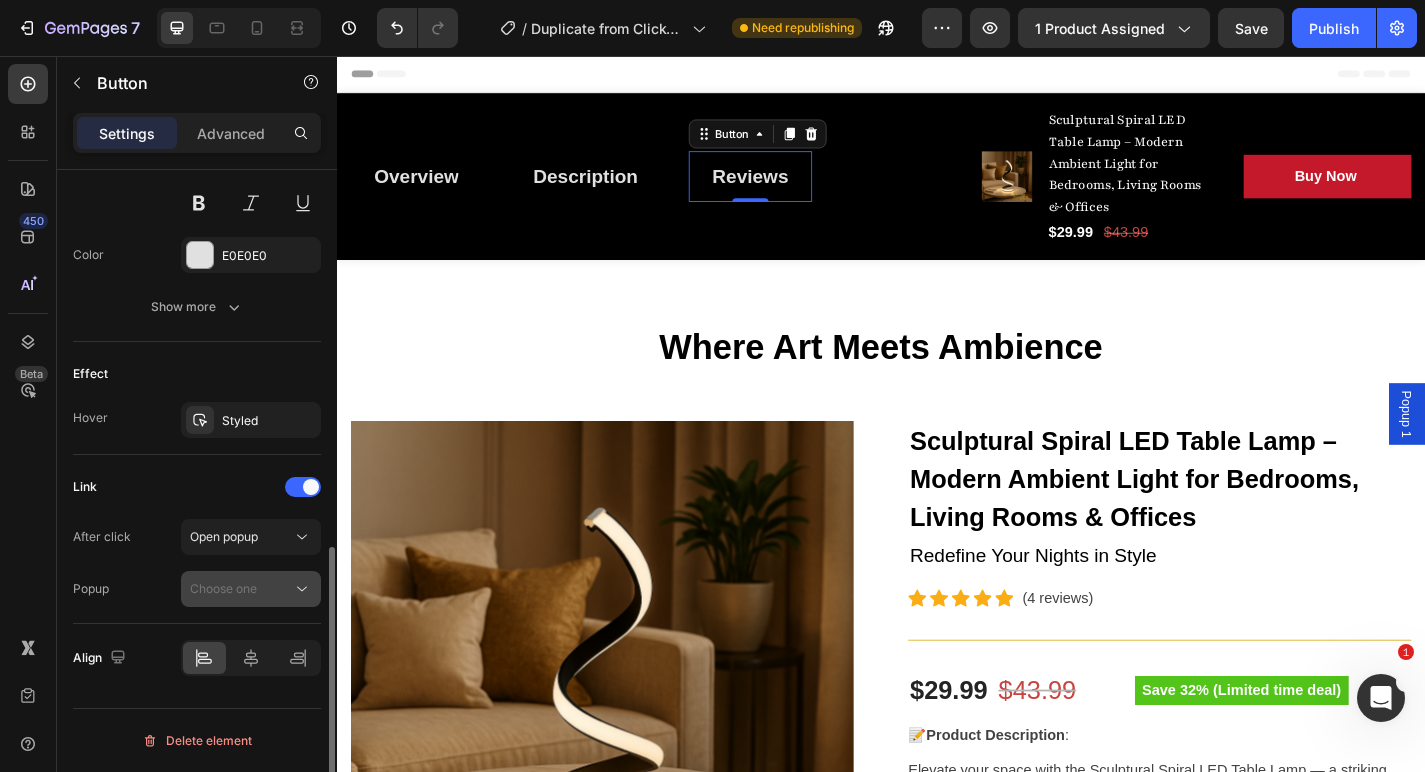 click on "Choose one" 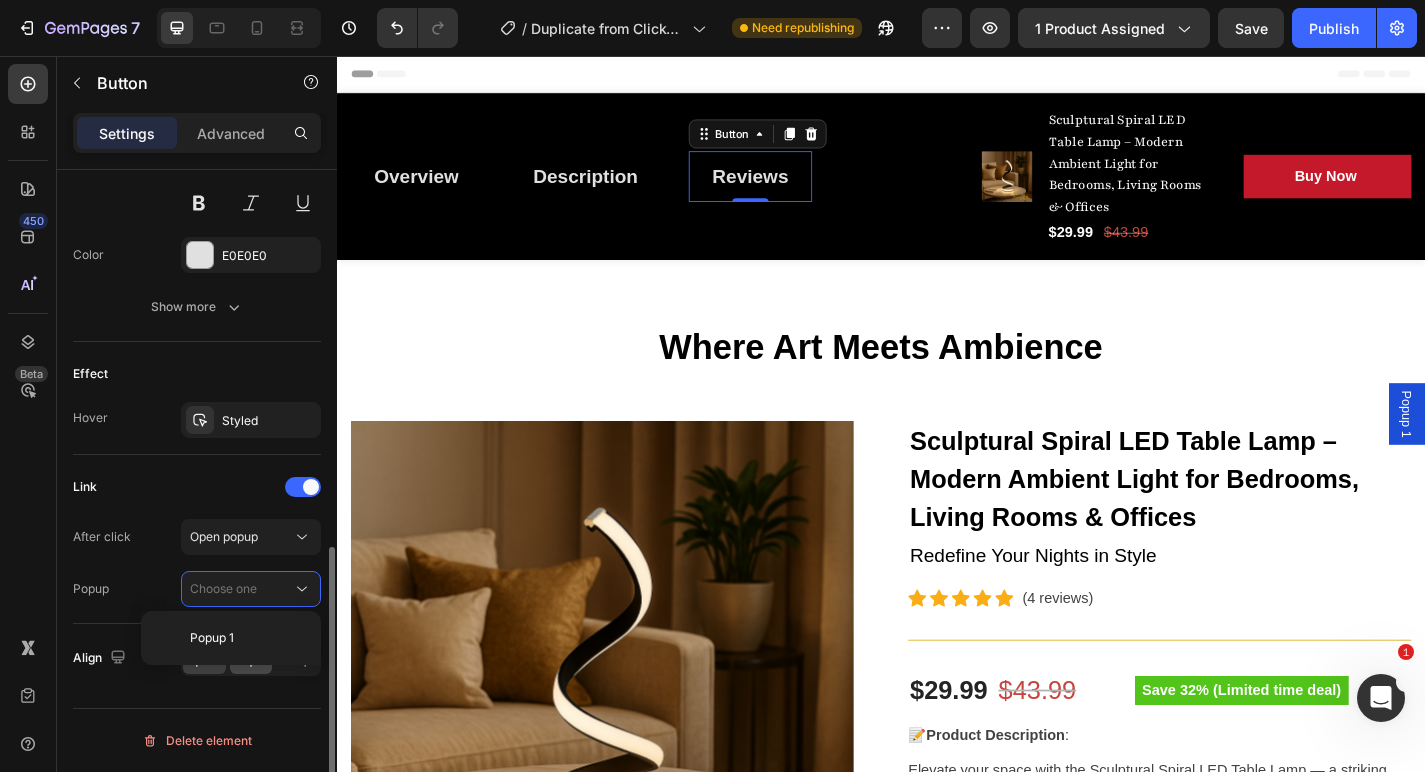 click 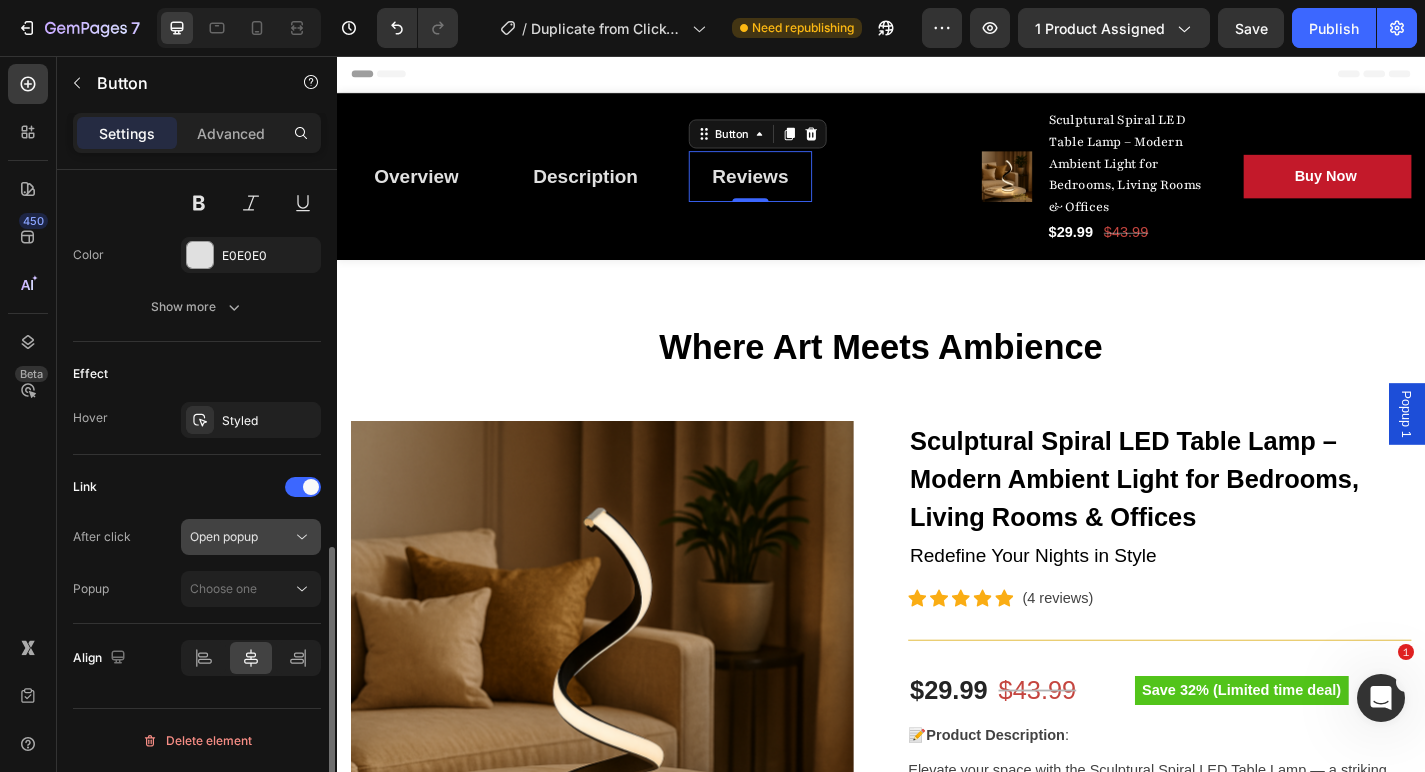 click on "Open popup" at bounding box center [241, 537] 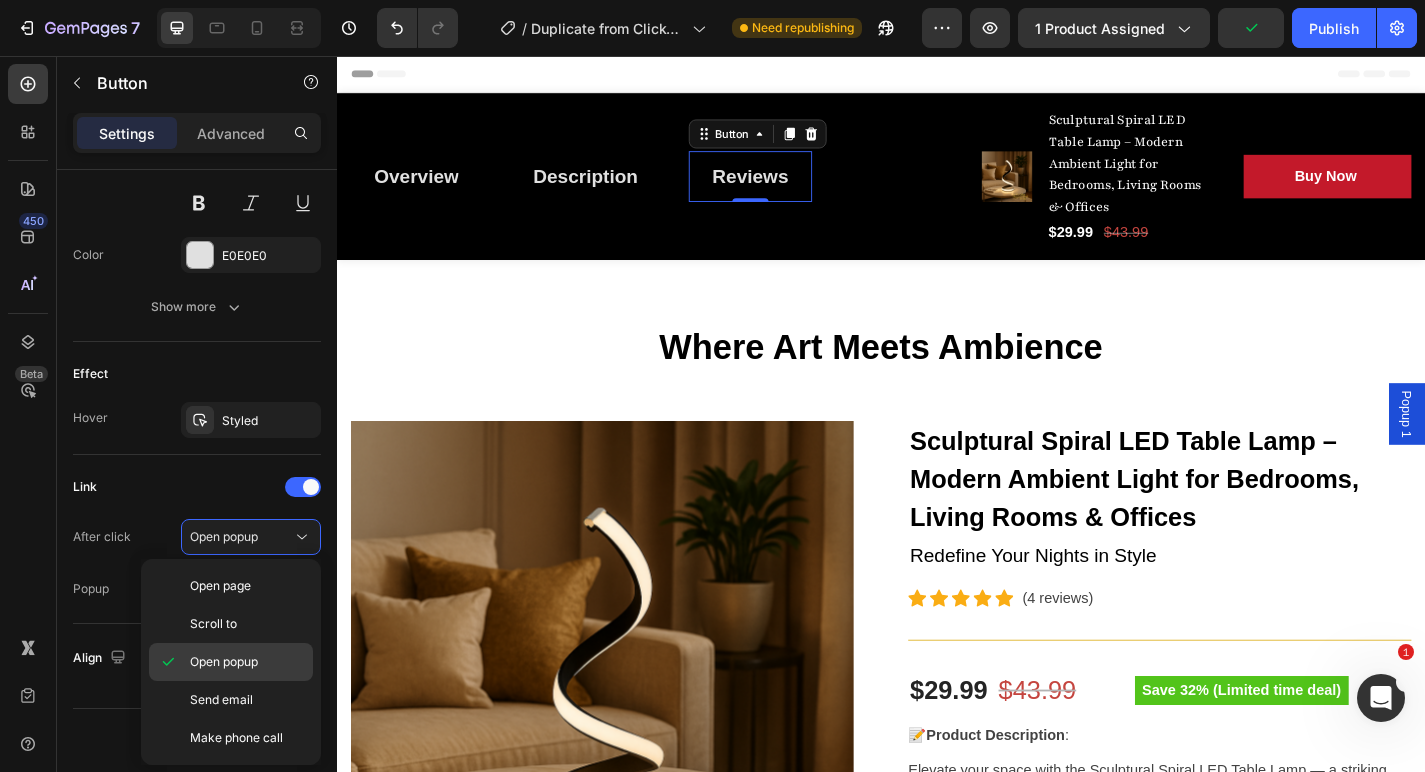 click on "Open popup" 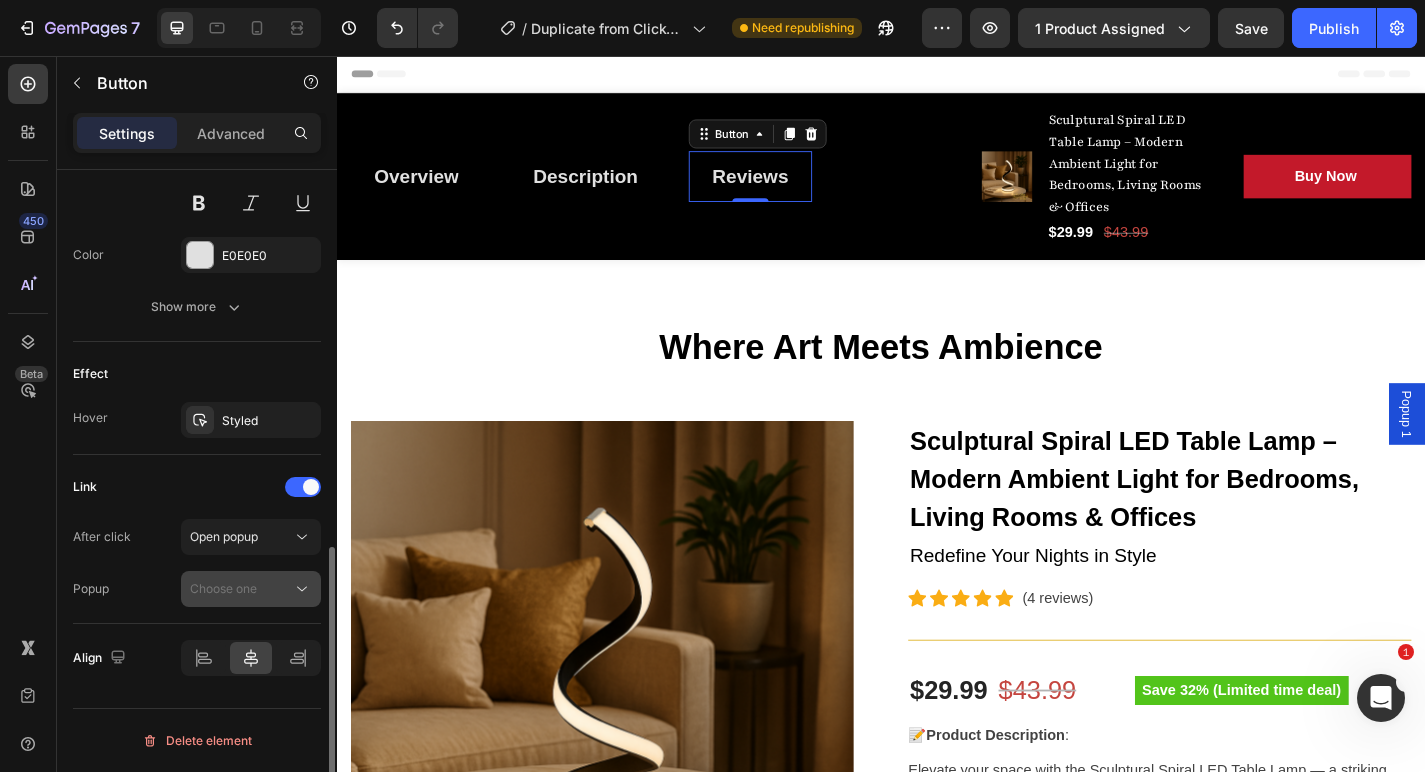 click on "Choose one" 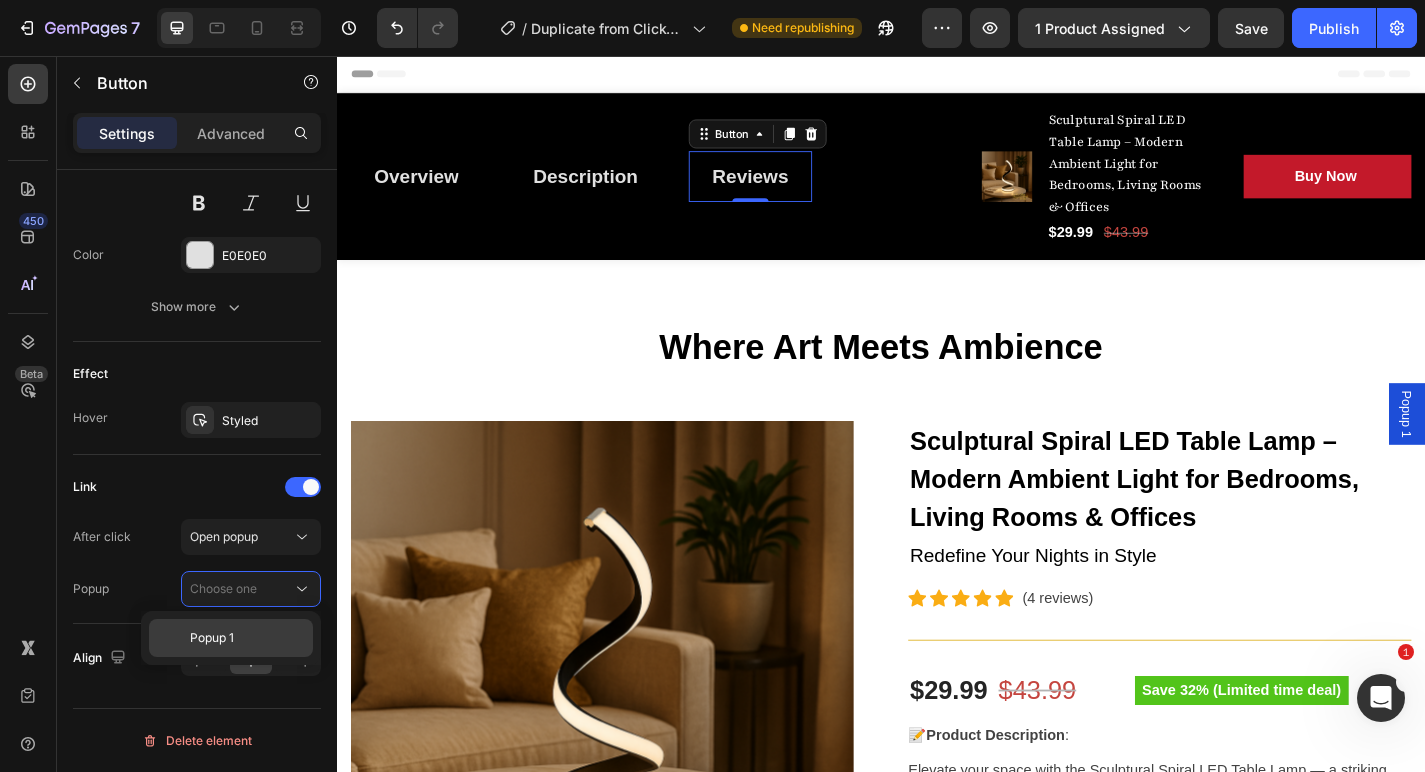 click on "Popup 1" at bounding box center [247, 638] 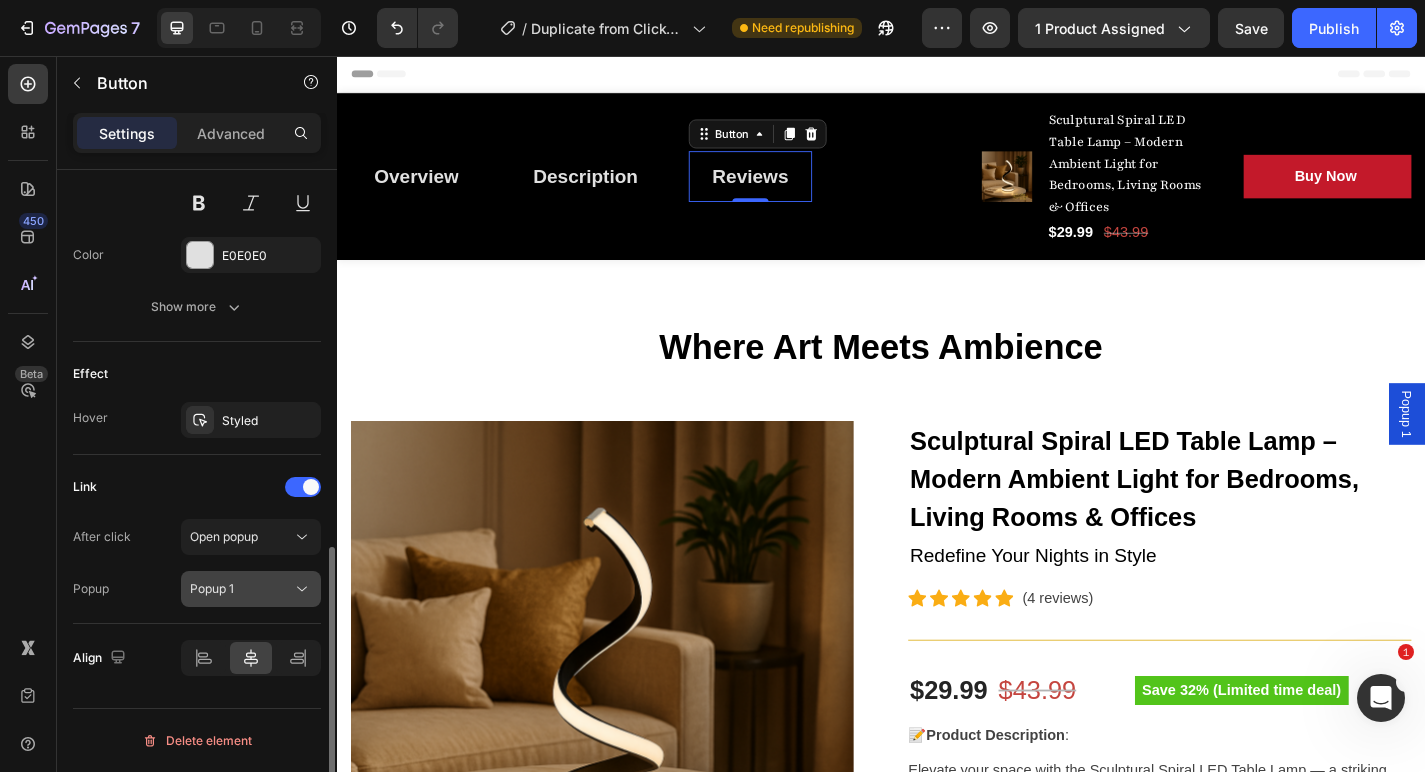 click on "Popup 1" at bounding box center (241, 589) 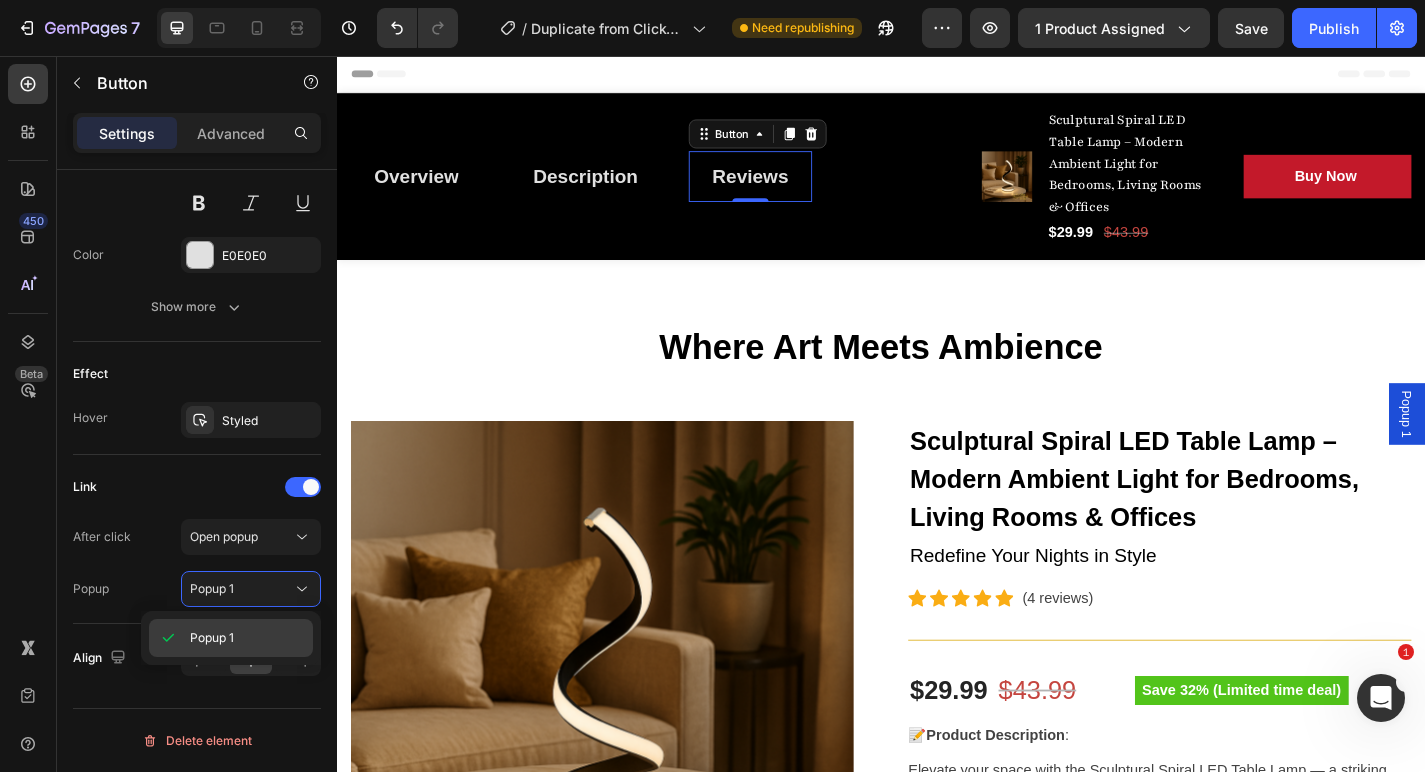 click on "Popup 1" at bounding box center [247, 638] 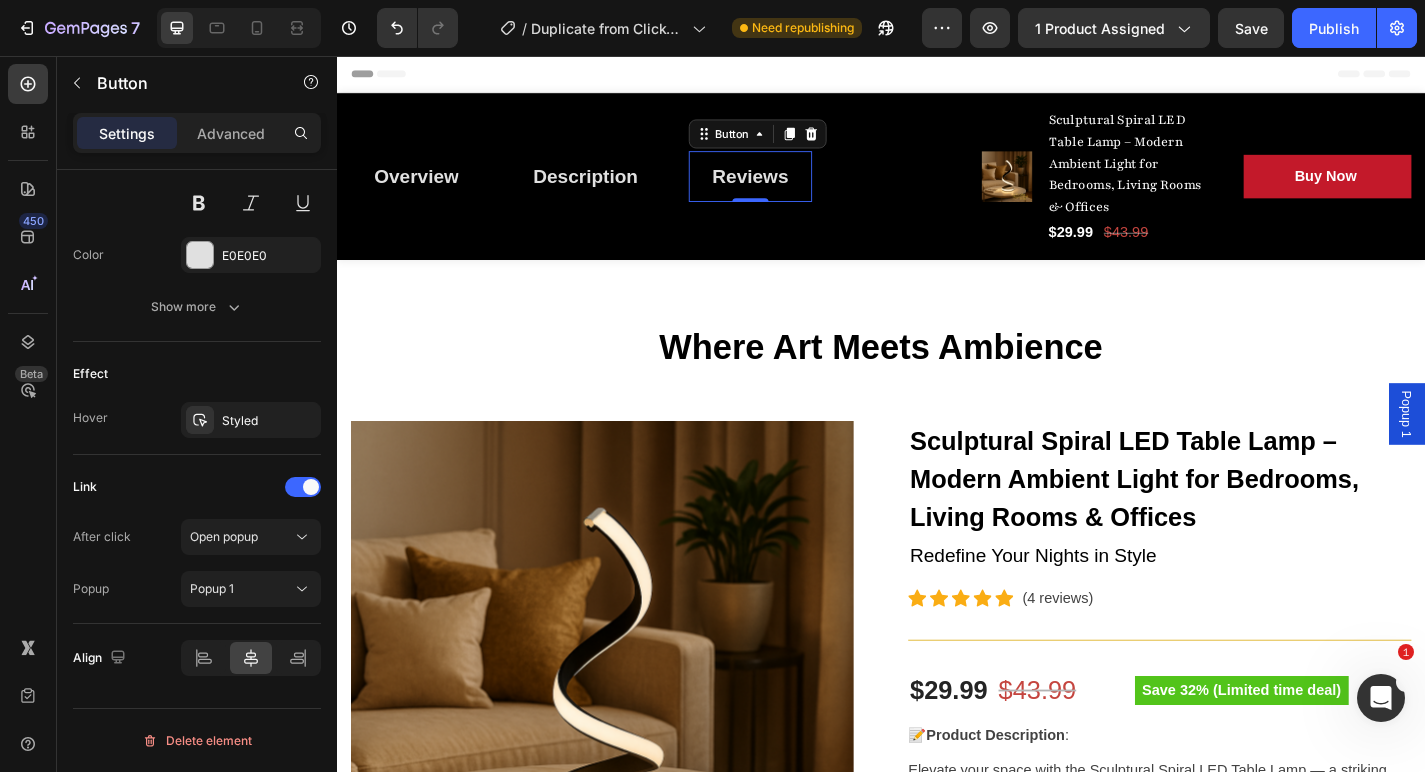 click on "Popup 1" at bounding box center (1517, 451) 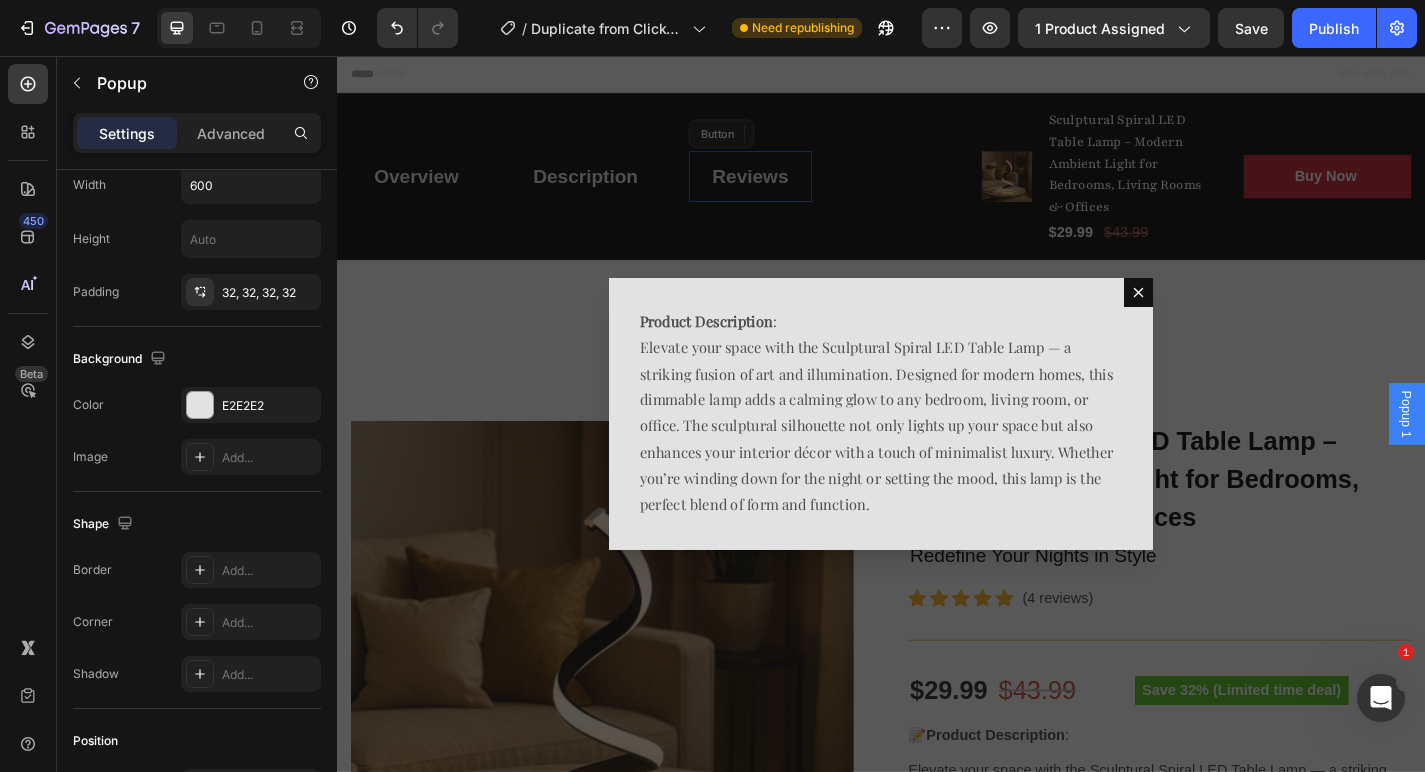 scroll, scrollTop: 0, scrollLeft: 0, axis: both 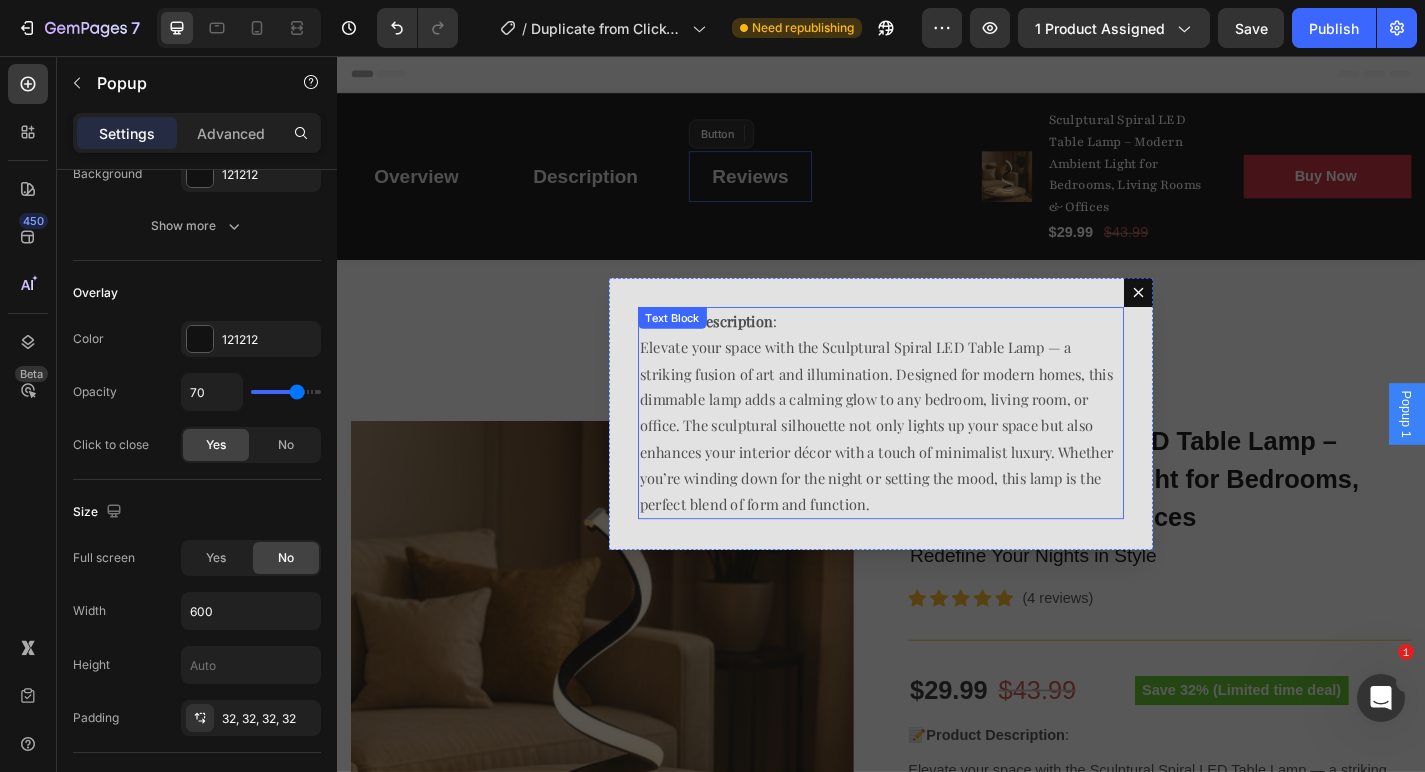 click on "Elevate your space with the Sculptural Spiral LED Table Lamp — a striking fusion of art and illumination. Designed for modern homes, this dimmable lamp adds a calming glow to any bedroom, living room, or office. The sculptural silhouette not only lights up your space but also enhances your interior décor with a touch of minimalist luxury. Whether you’re winding down for the night or setting the mood, this lamp is the perfect blend of form and function." at bounding box center [937, 465] 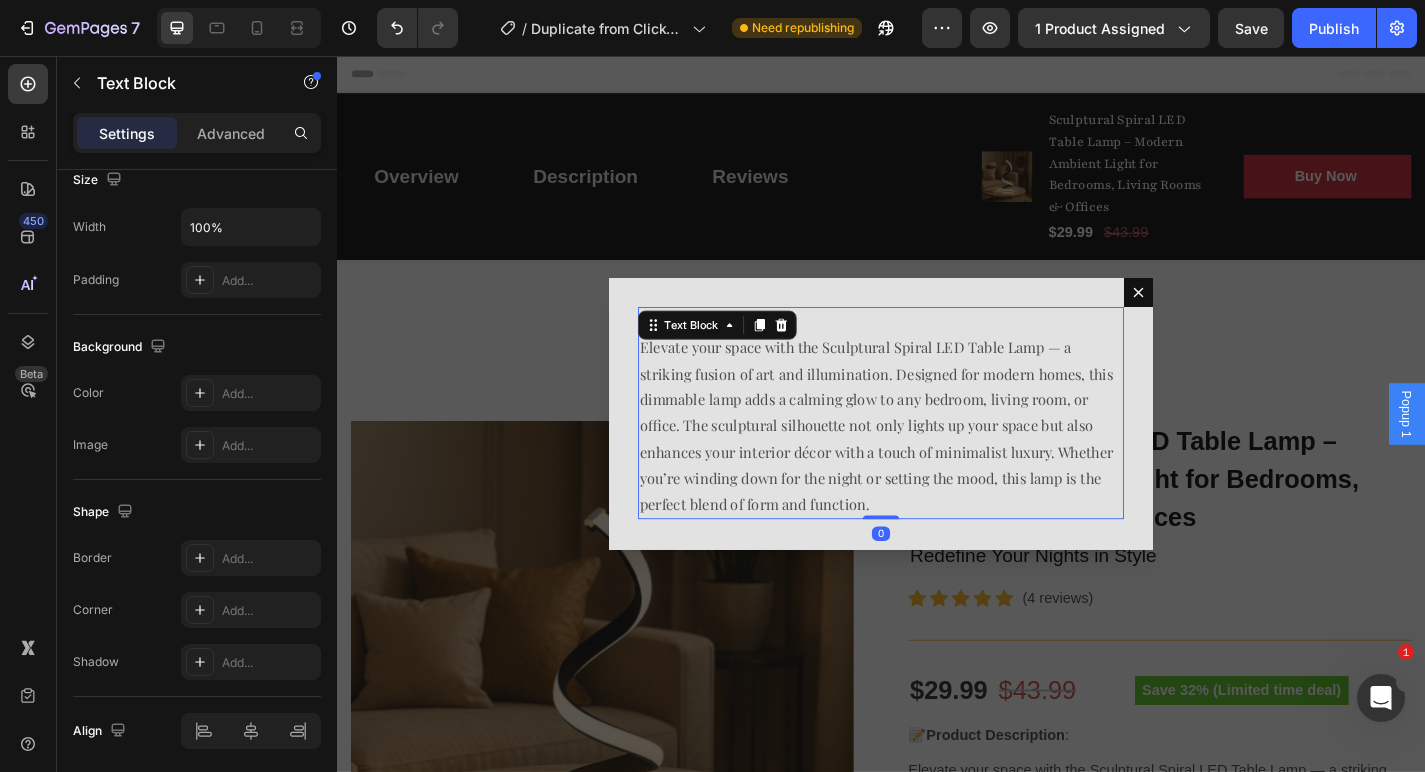 scroll, scrollTop: 0, scrollLeft: 0, axis: both 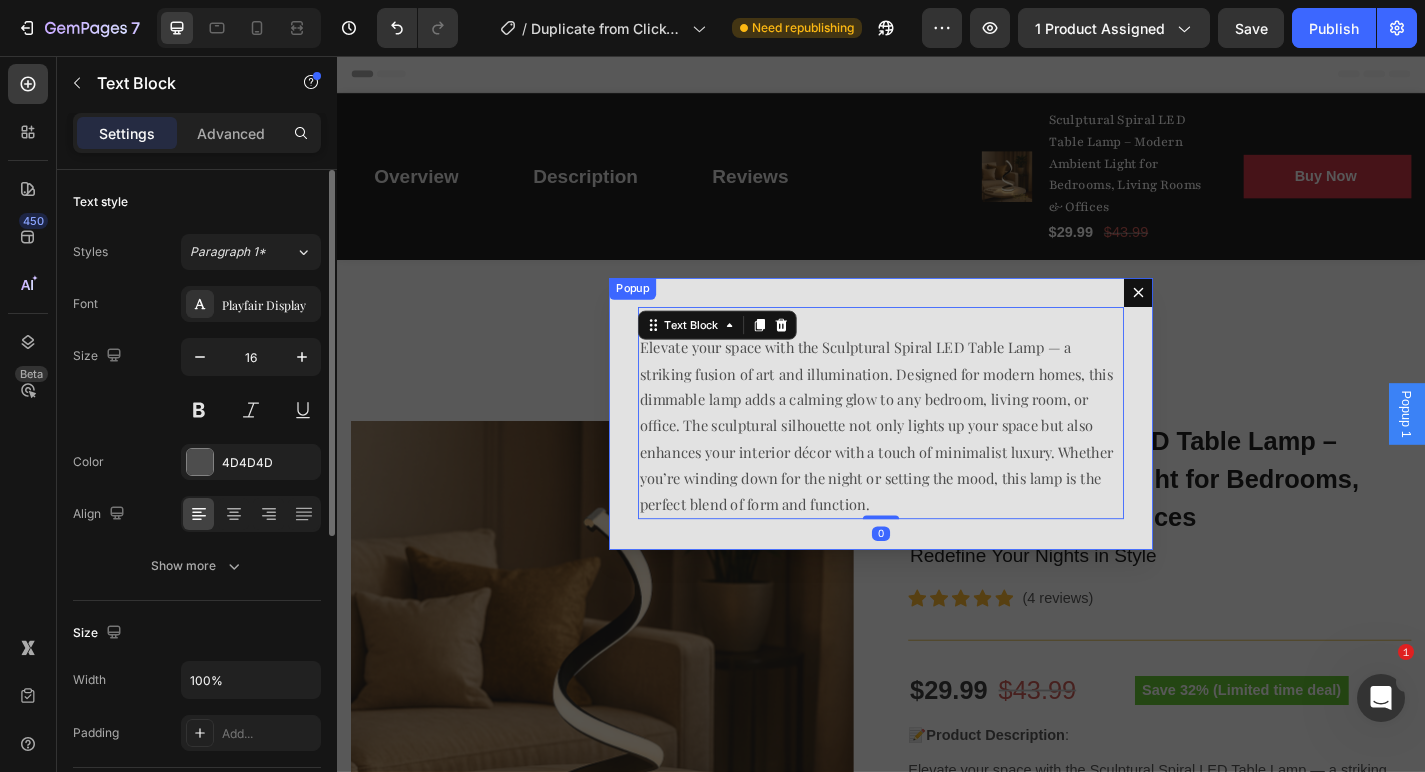 click on "Product Description : Elevate your space with the Sculptural Spiral LED Table Lamp — a striking fusion of art and illumination. Designed for modern homes, this dimmable lamp adds a calming glow to any bedroom, living room, or office. The sculptural silhouette not only lights up your space but also enhances your interior décor with a touch of minimalist luxury. Whether you’re winding down for the night or setting the mood, this lamp is the perfect blend of form and function. Text Block   0" at bounding box center (937, 451) 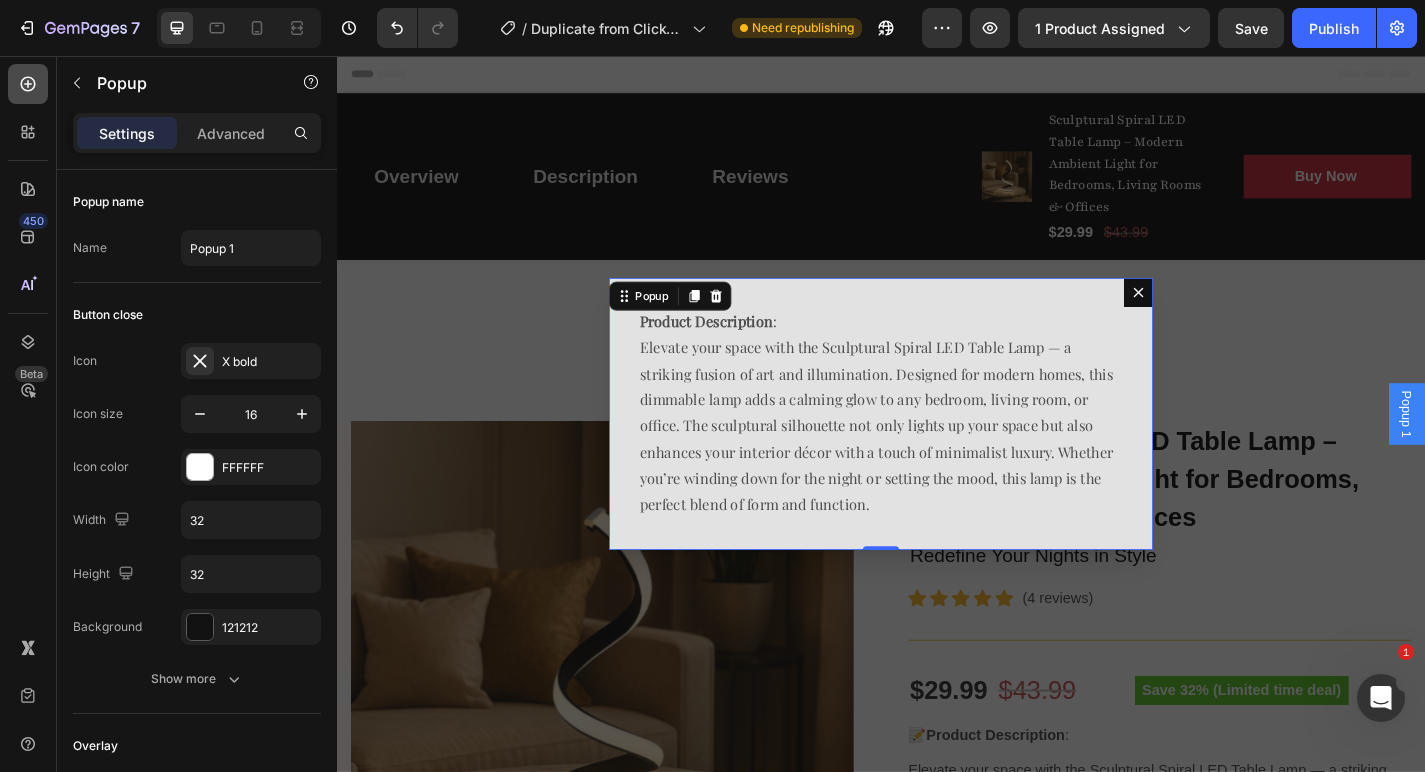 click 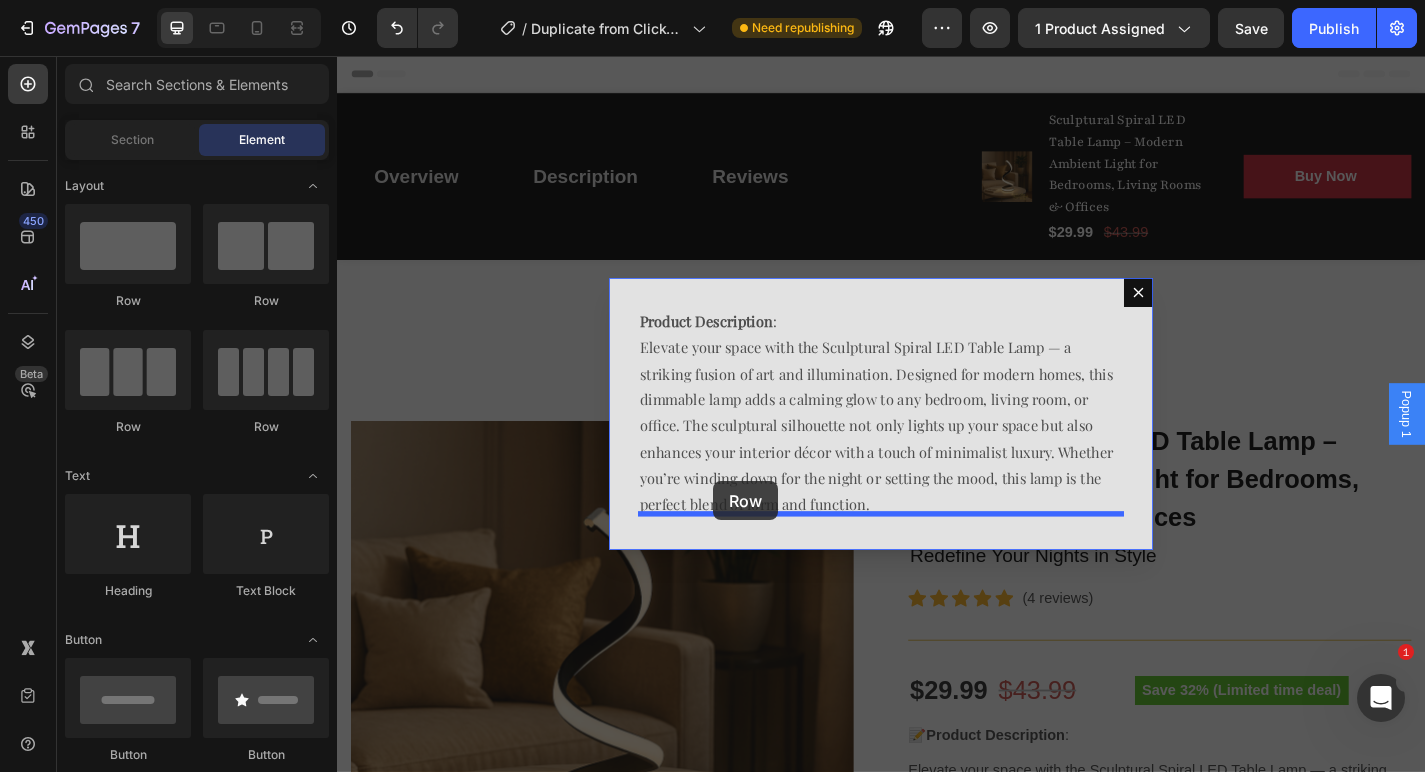 drag, startPoint x: 481, startPoint y: 331, endPoint x: 752, endPoint y: 525, distance: 333.28217 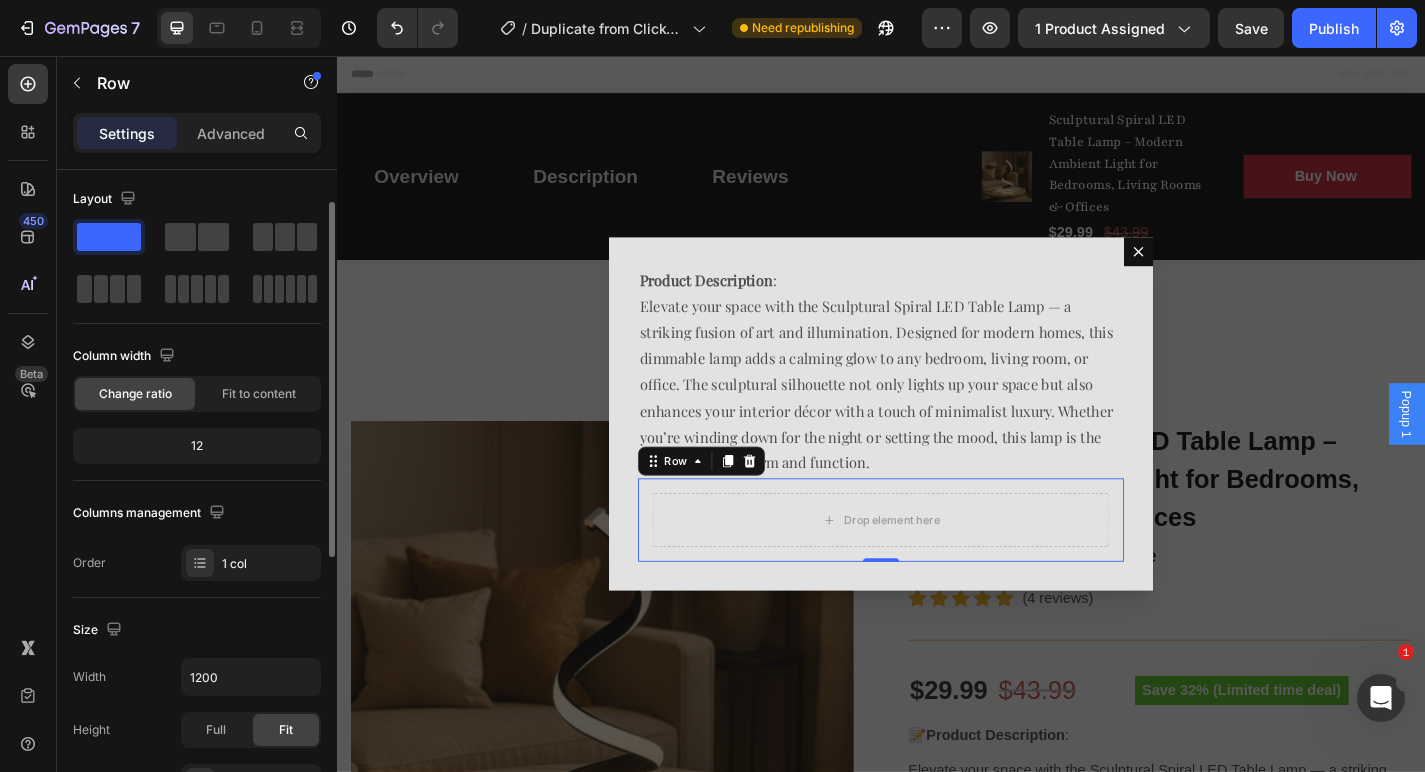 scroll, scrollTop: 0, scrollLeft: 0, axis: both 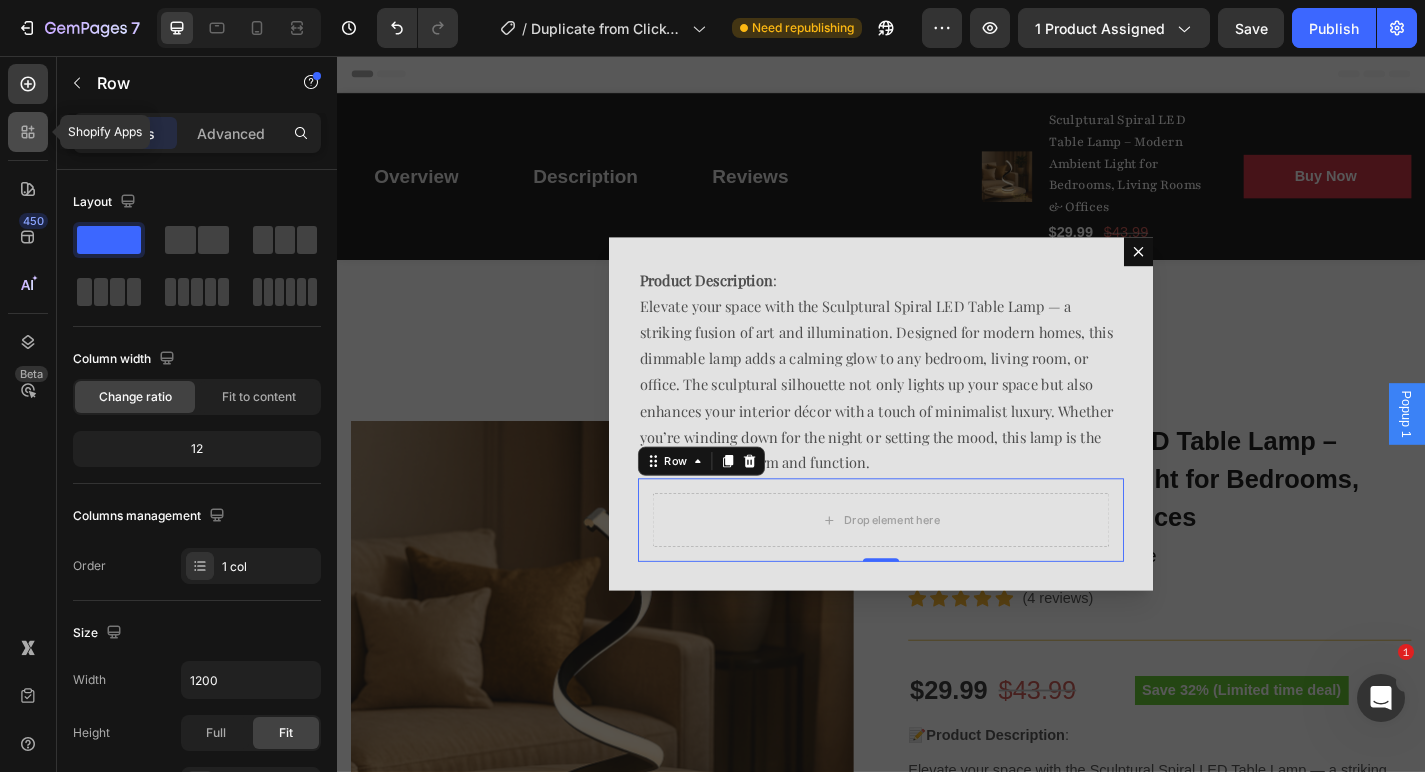 click 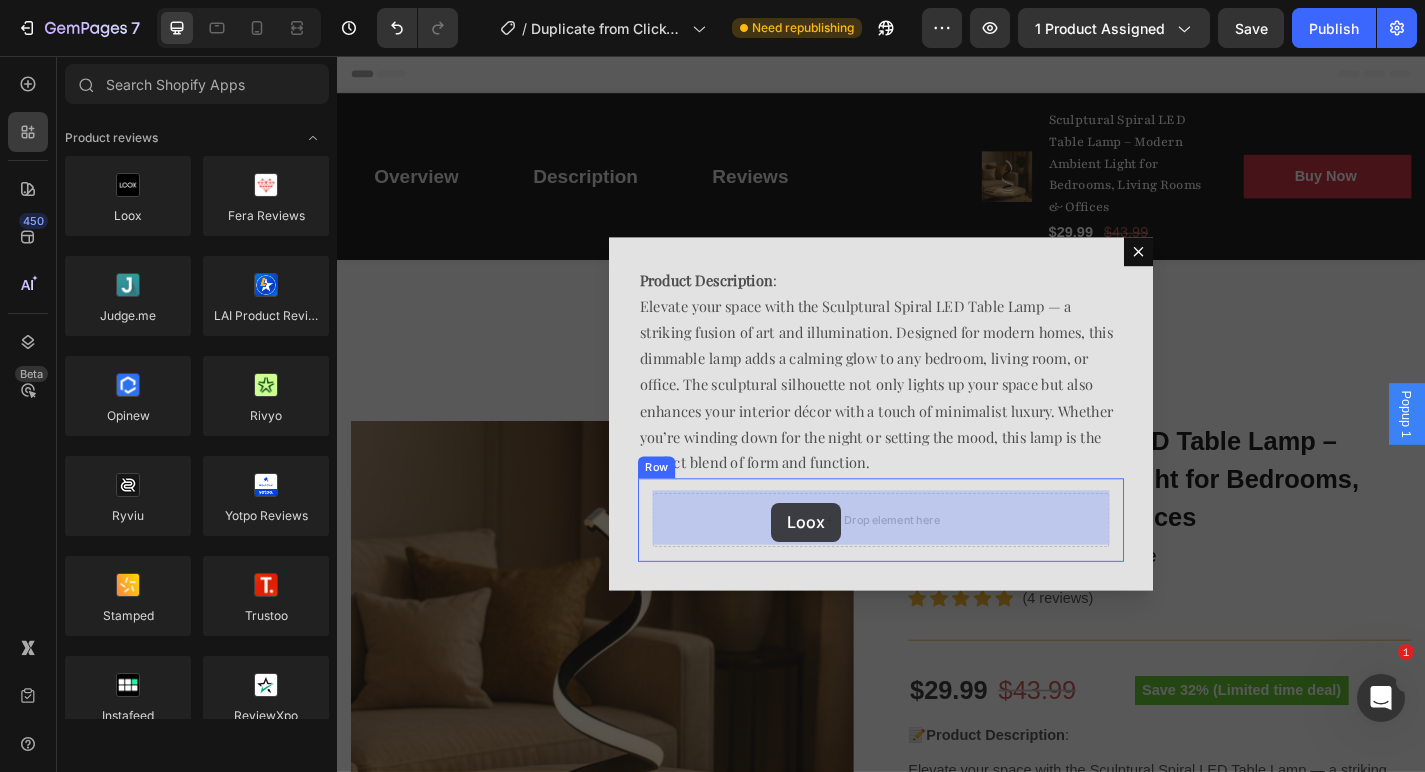 drag, startPoint x: 481, startPoint y: 279, endPoint x: 817, endPoint y: 550, distance: 431.6677 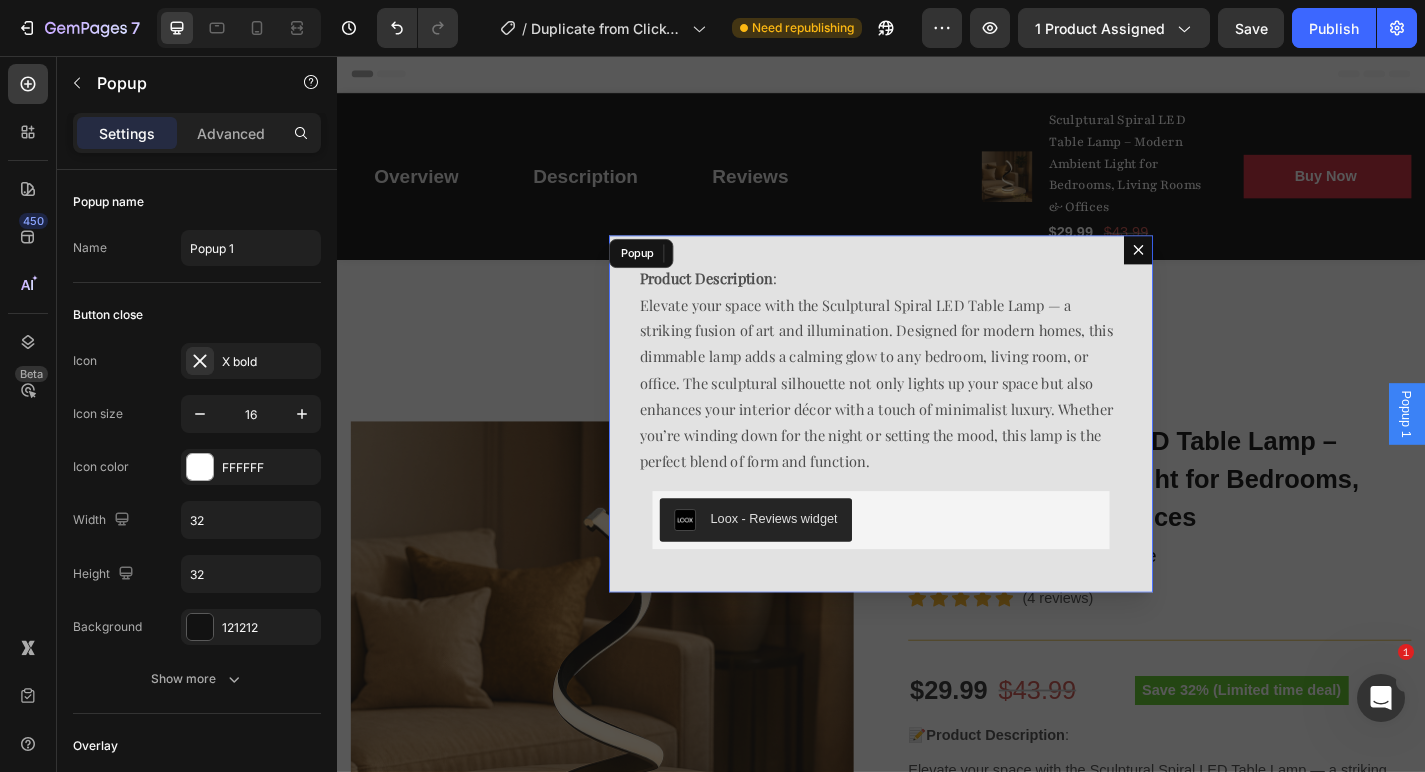 click on "Product Description : Elevate your space with the Sculptural Spiral LED Table Lamp — a striking fusion of art and illumination. Designed for modern homes, this dimmable lamp adds a calming glow to any bedroom, living room, or office. The sculptural silhouette not only lights up your space but also enhances your interior décor with a touch of minimalist luxury. Whether you’re winding down for the night or setting the mood, this lamp is the perfect blend of form and function. Text Block Loox - Reviews widget Loox   0 Row" at bounding box center [937, 451] 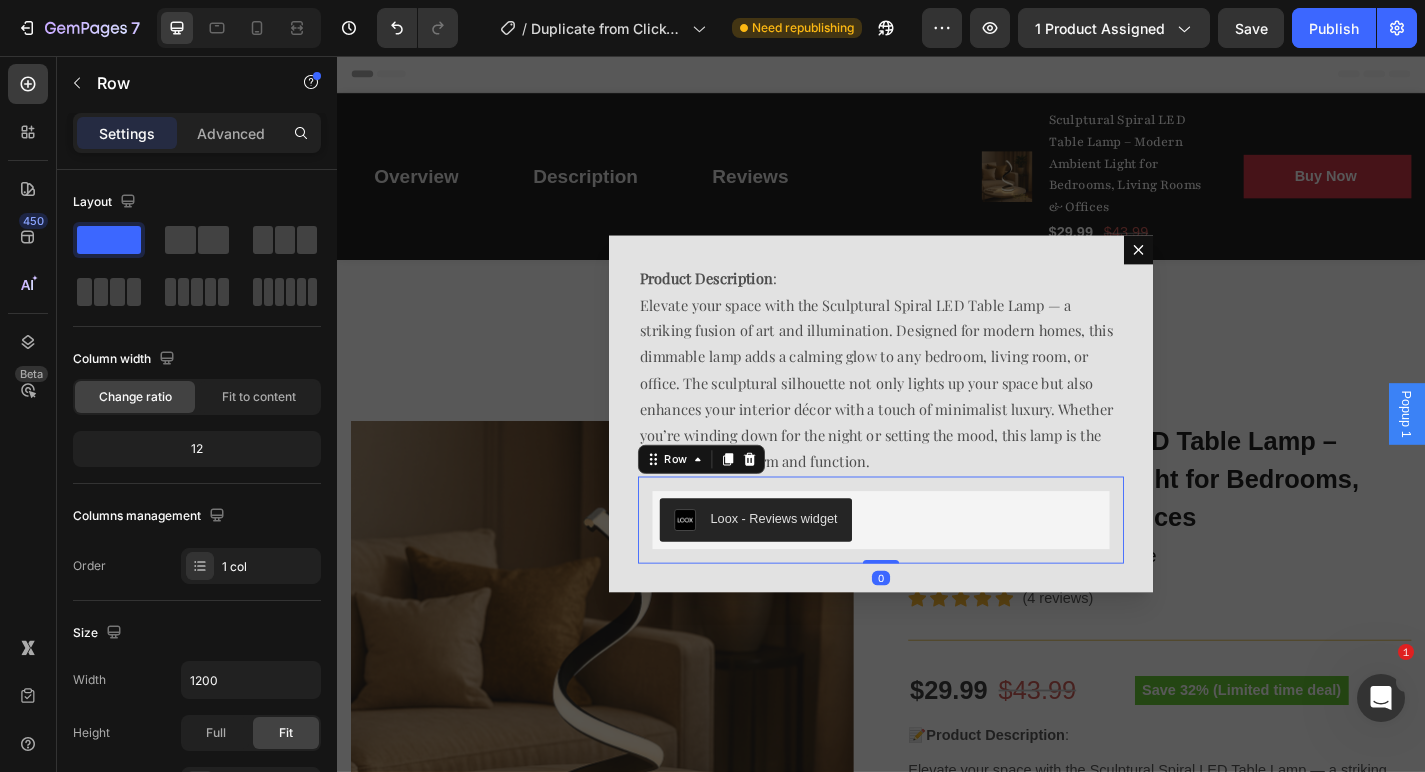 click on "Loox - Reviews widget Loox Row   0" at bounding box center (937, 568) 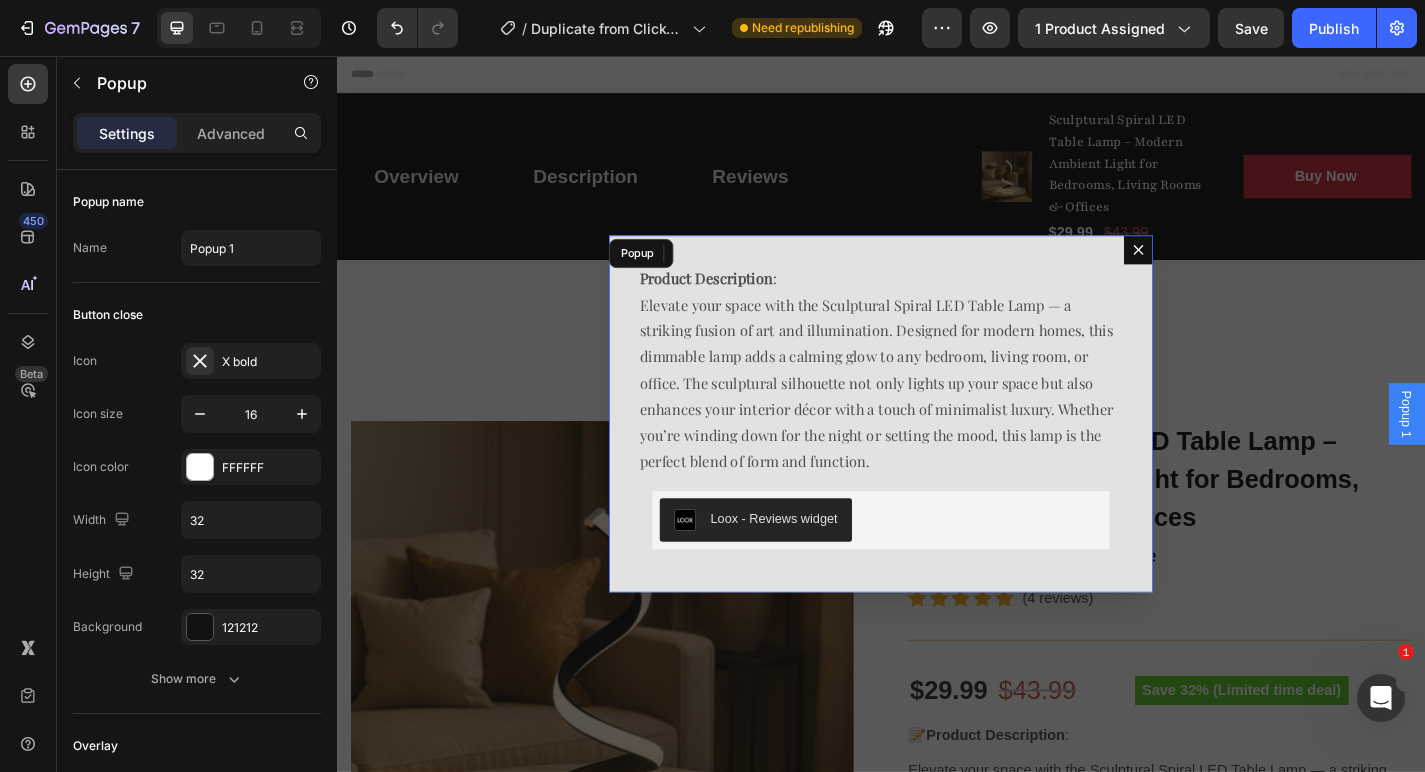 click 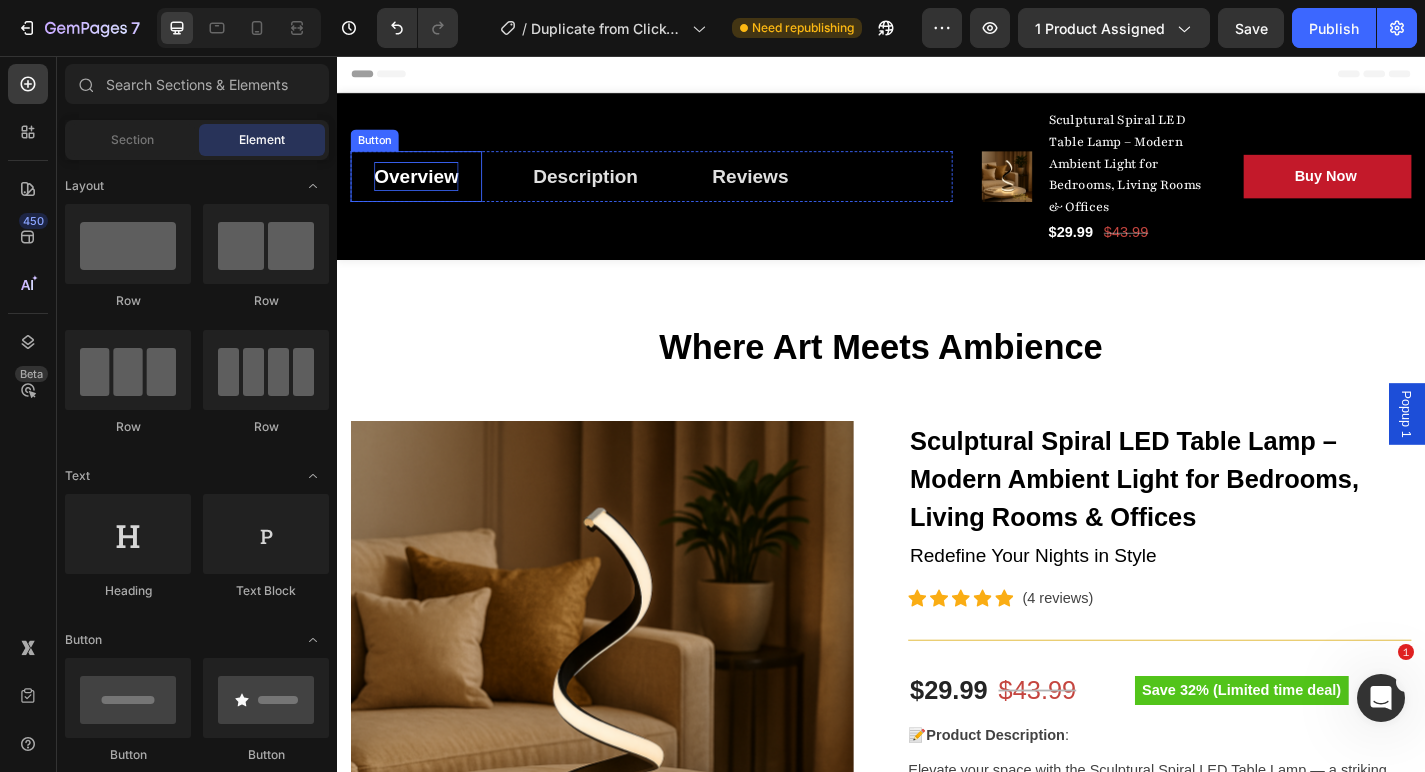 click on "Overview" at bounding box center [424, 189] 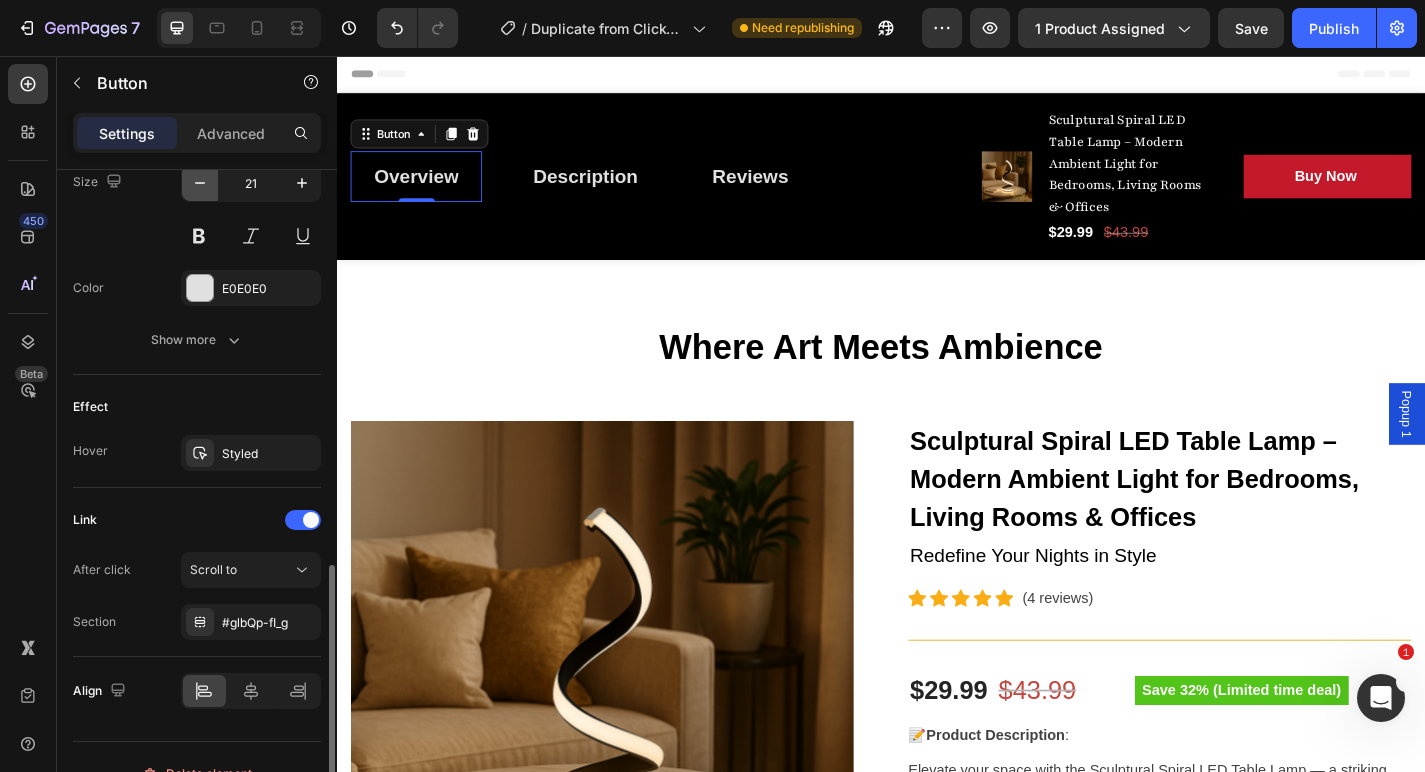 scroll, scrollTop: 879, scrollLeft: 0, axis: vertical 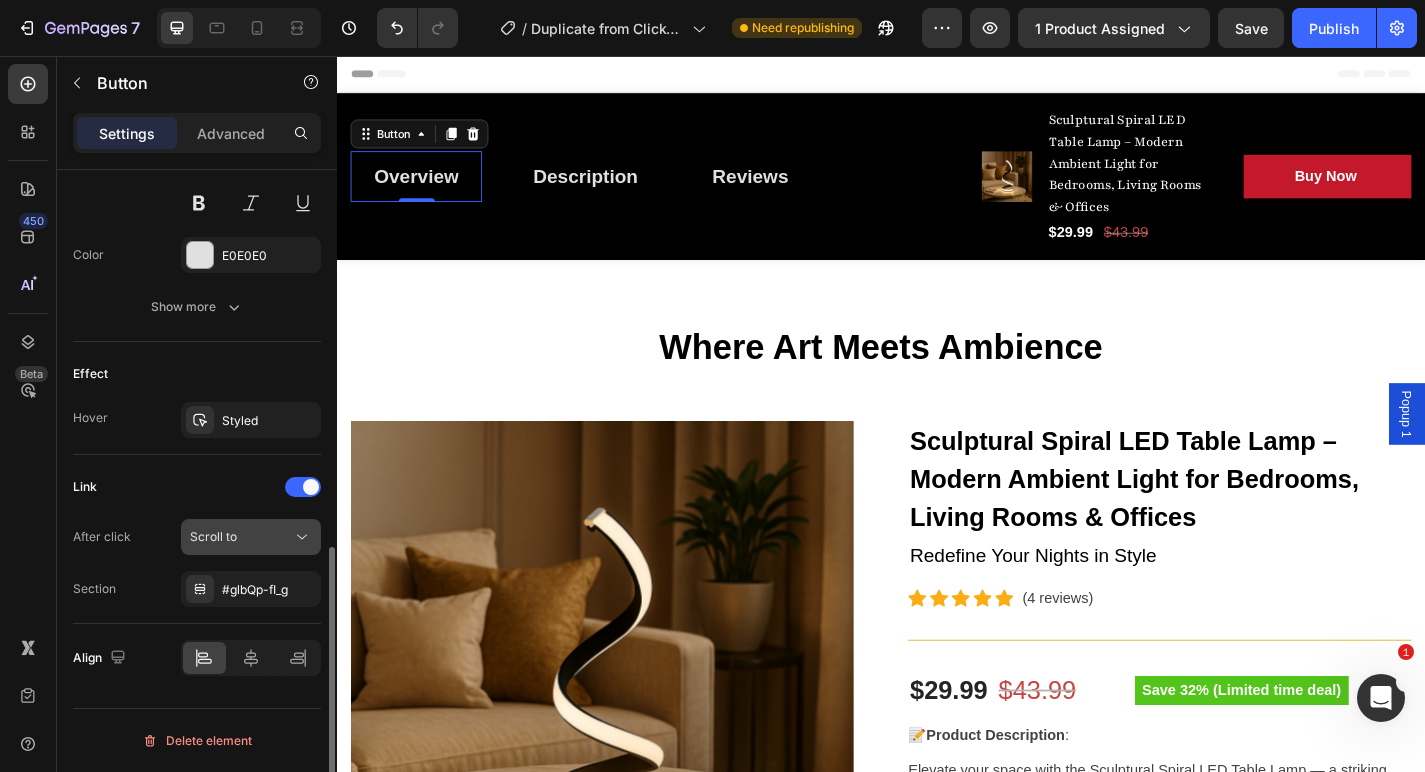 click on "Scroll to" at bounding box center [241, 537] 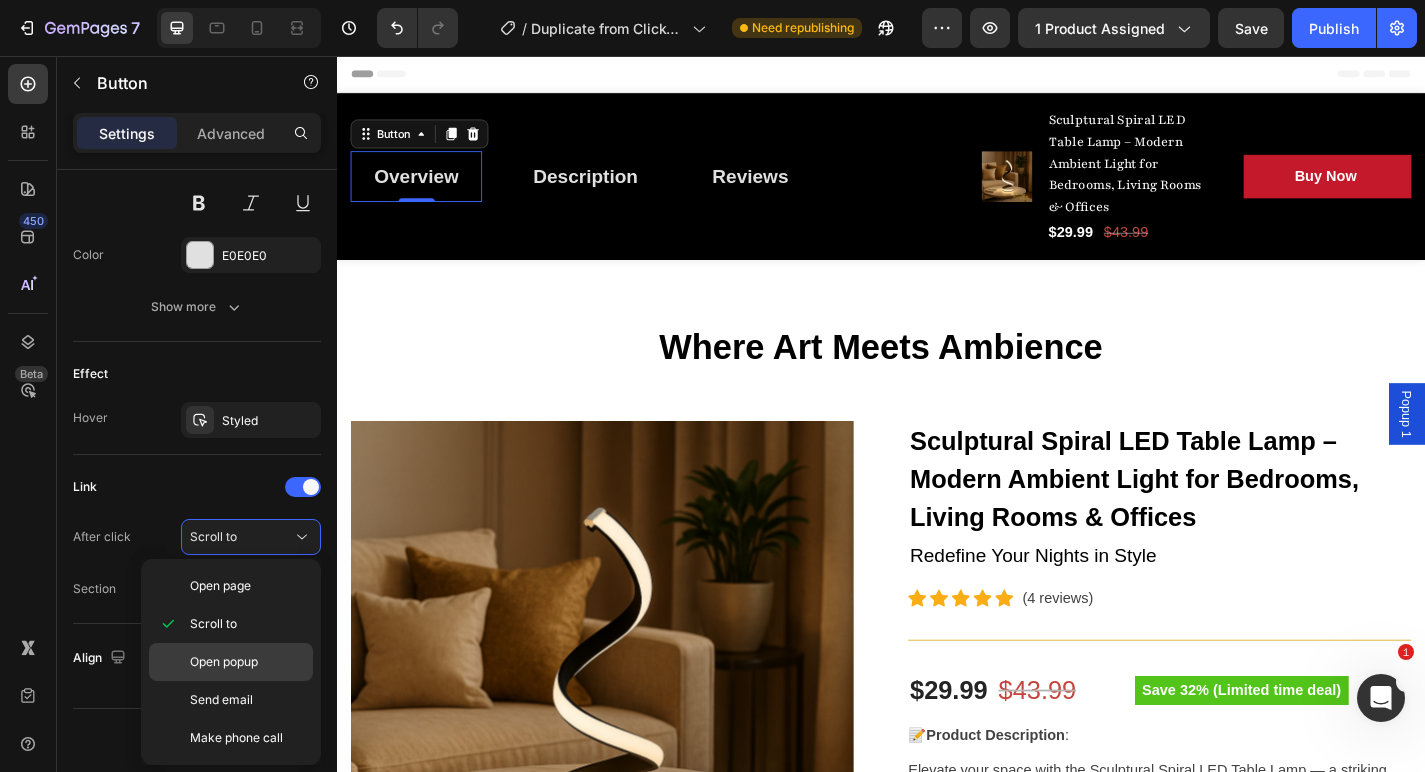 click on "Open popup" at bounding box center (224, 662) 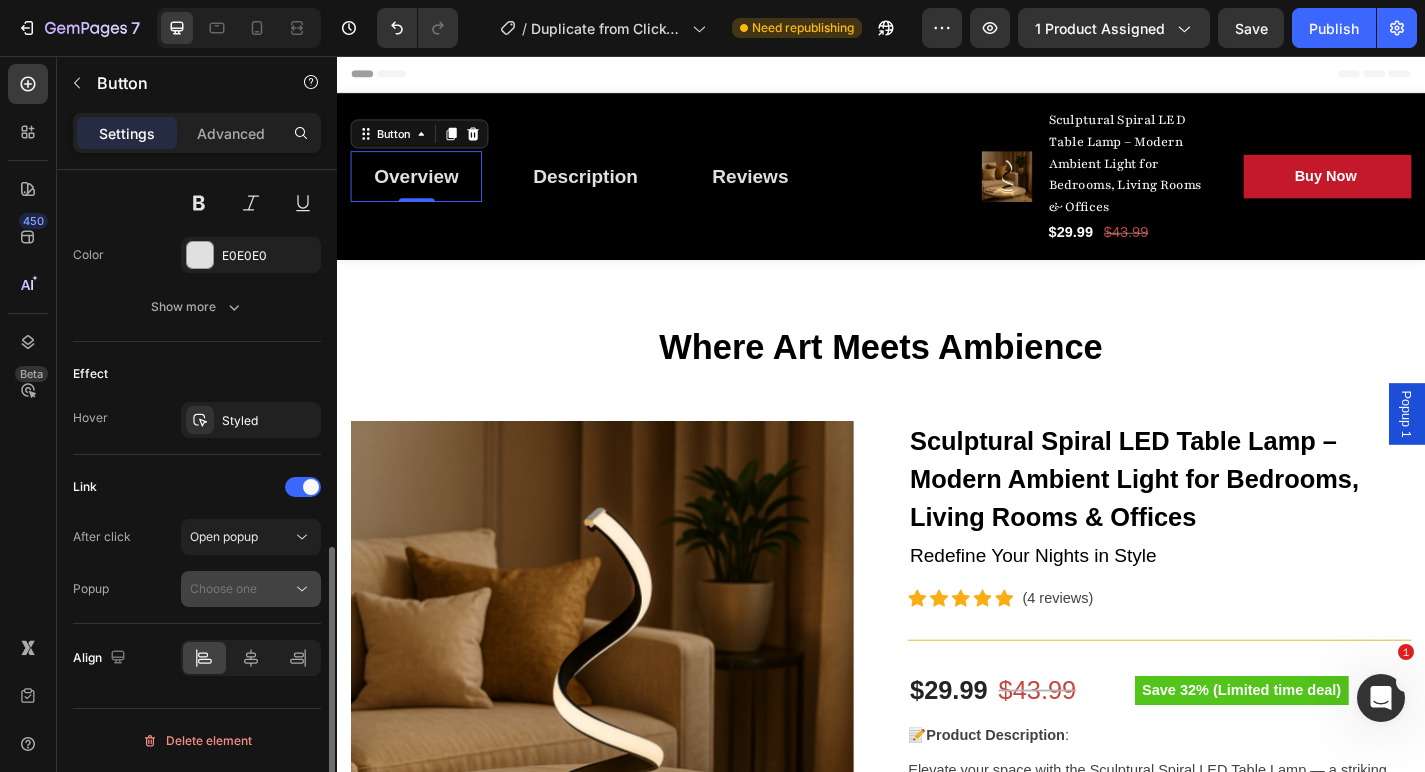 click on "Choose one" at bounding box center [241, 589] 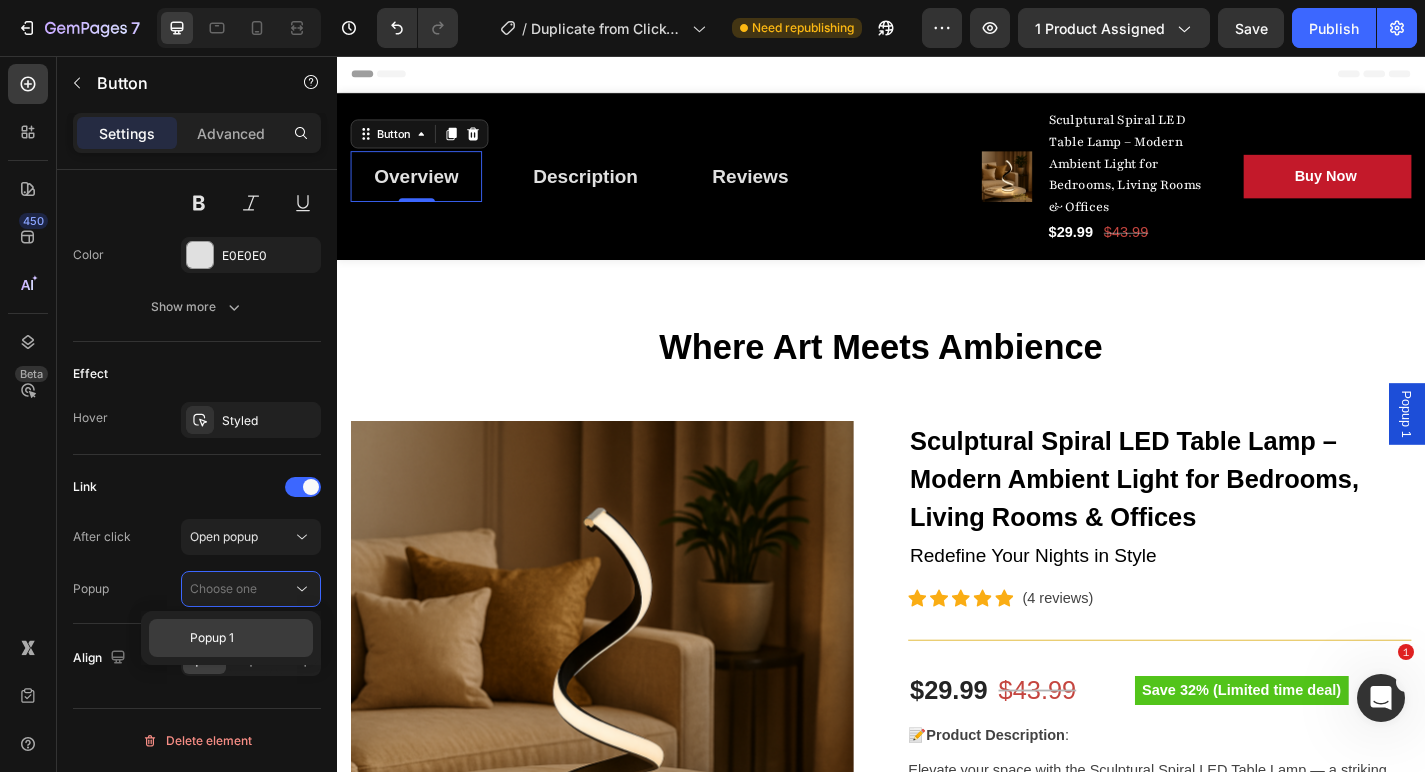 click on "Popup 1" at bounding box center (247, 638) 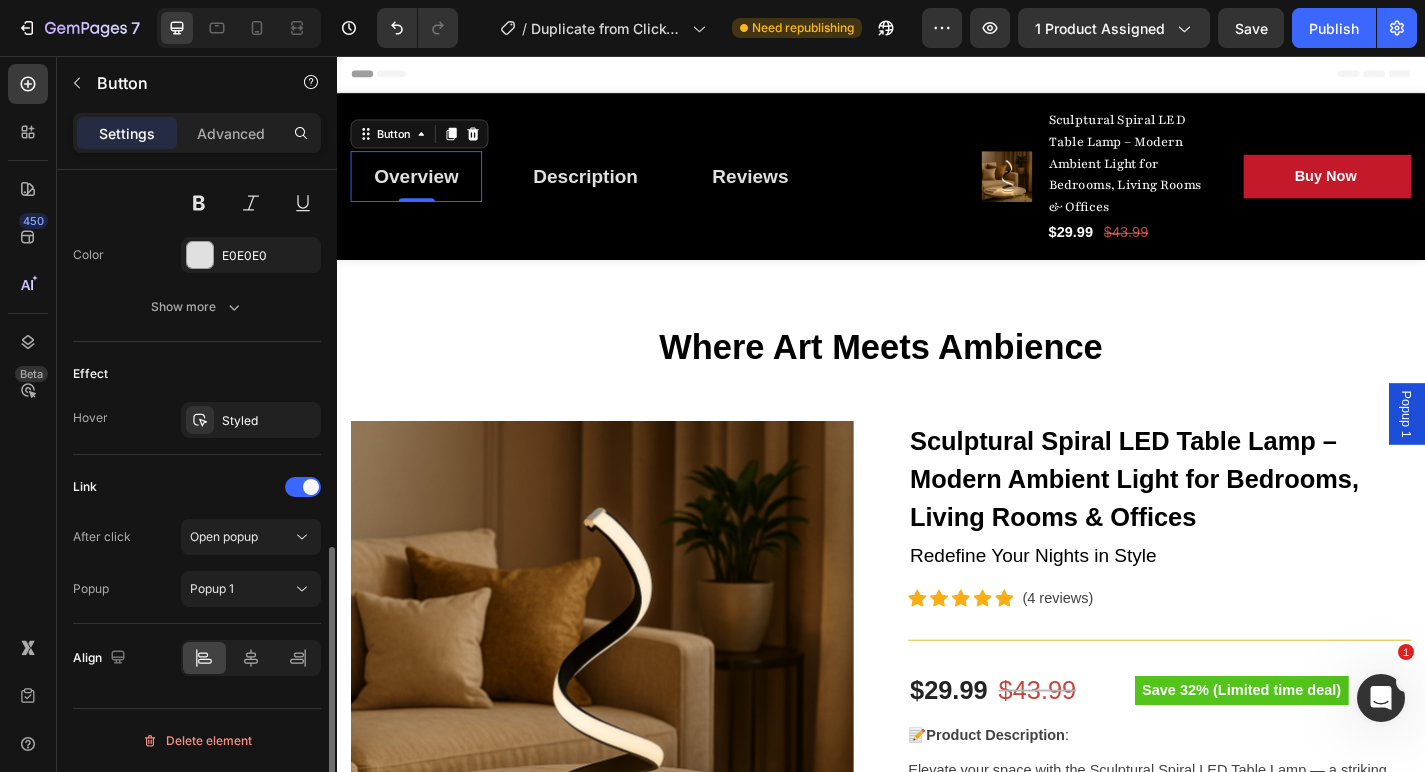 click on "Link After click Open popup Popup Popup 1" 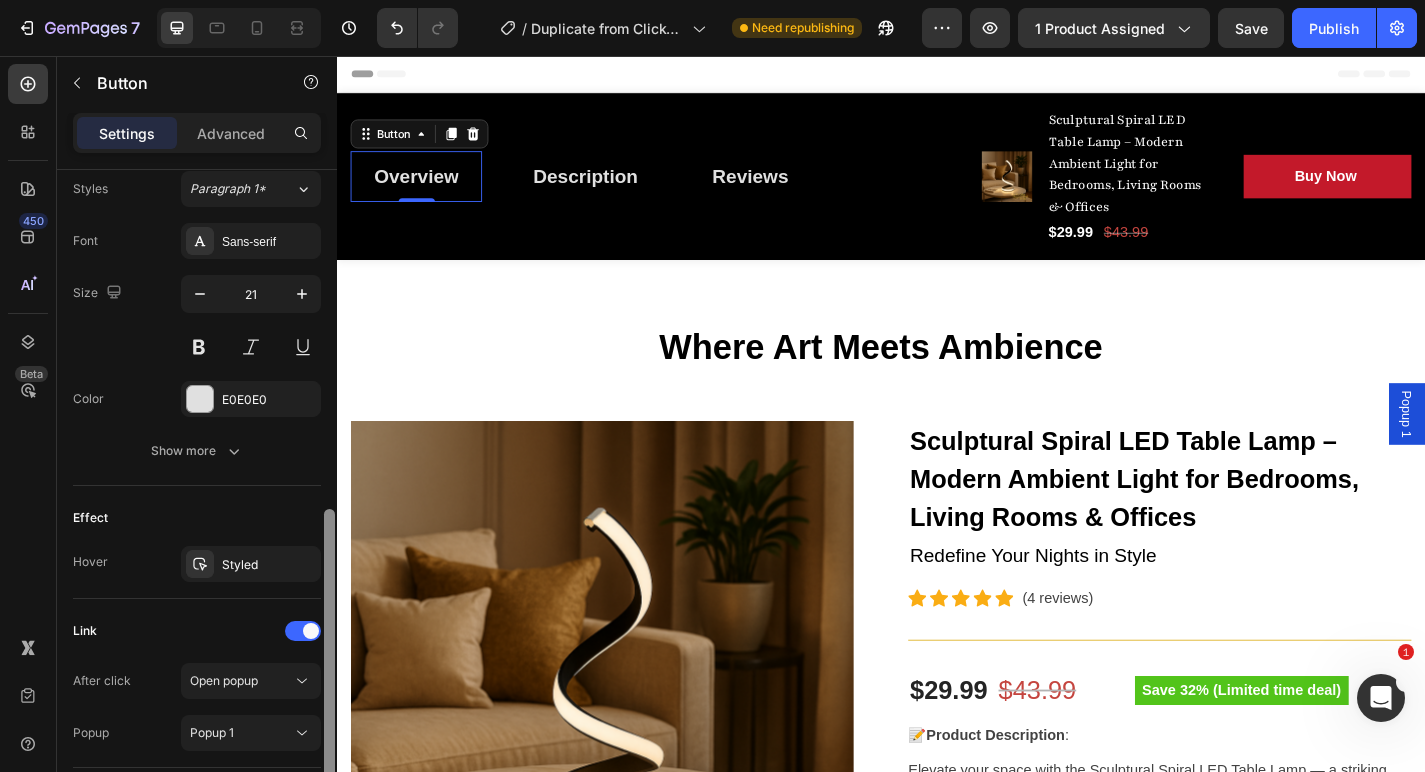 scroll, scrollTop: 706, scrollLeft: 0, axis: vertical 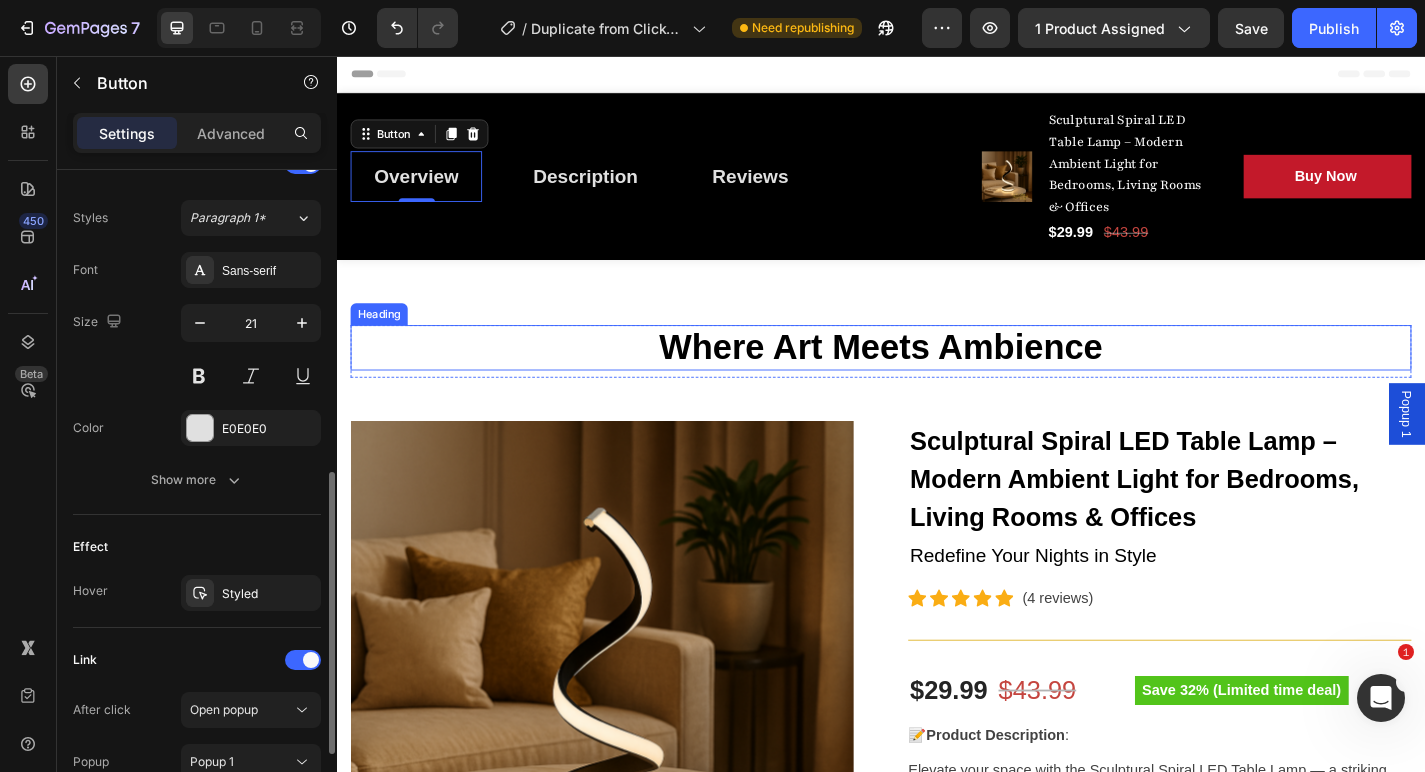 click on "Where Art Meets Ambience" at bounding box center (937, 378) 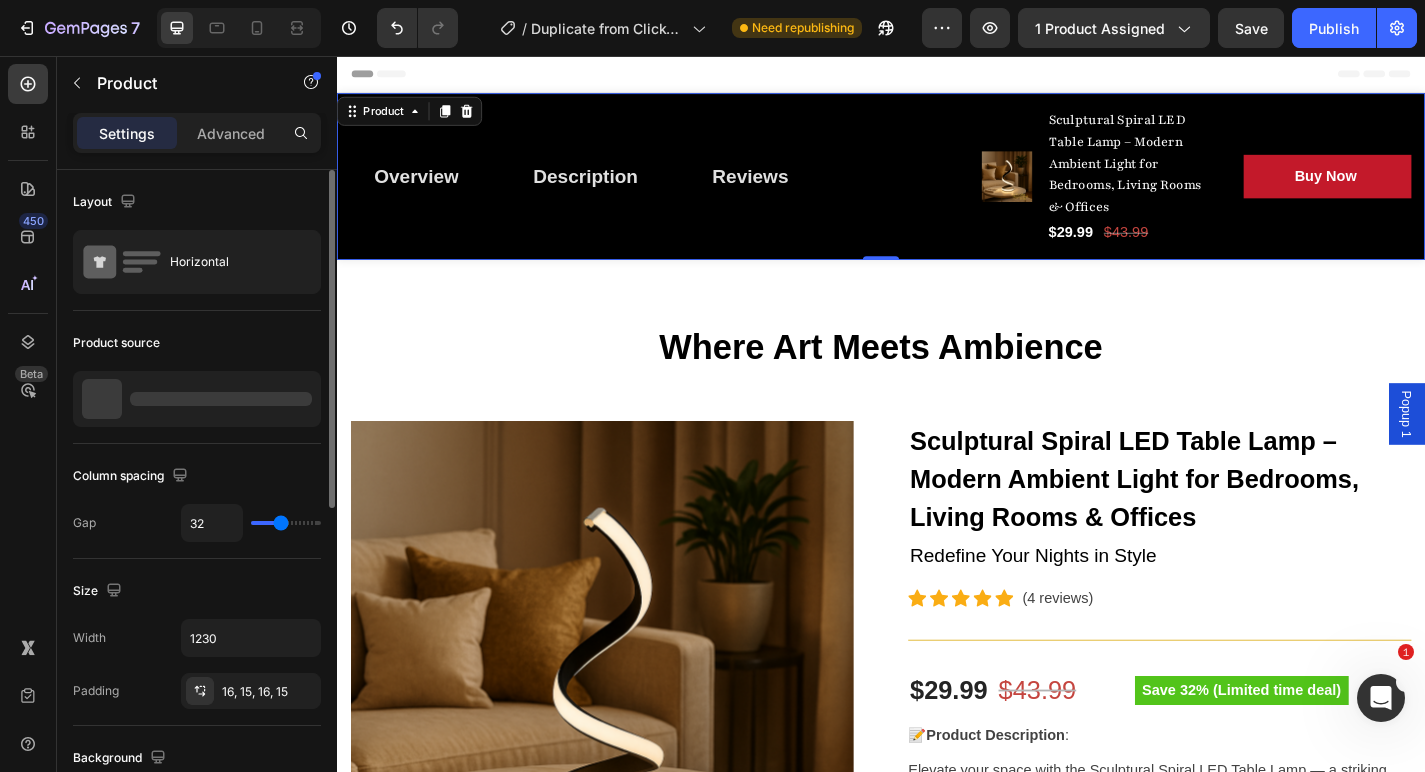 click on "Overview Button Description Button Reviews Button Row" at bounding box center [684, 189] 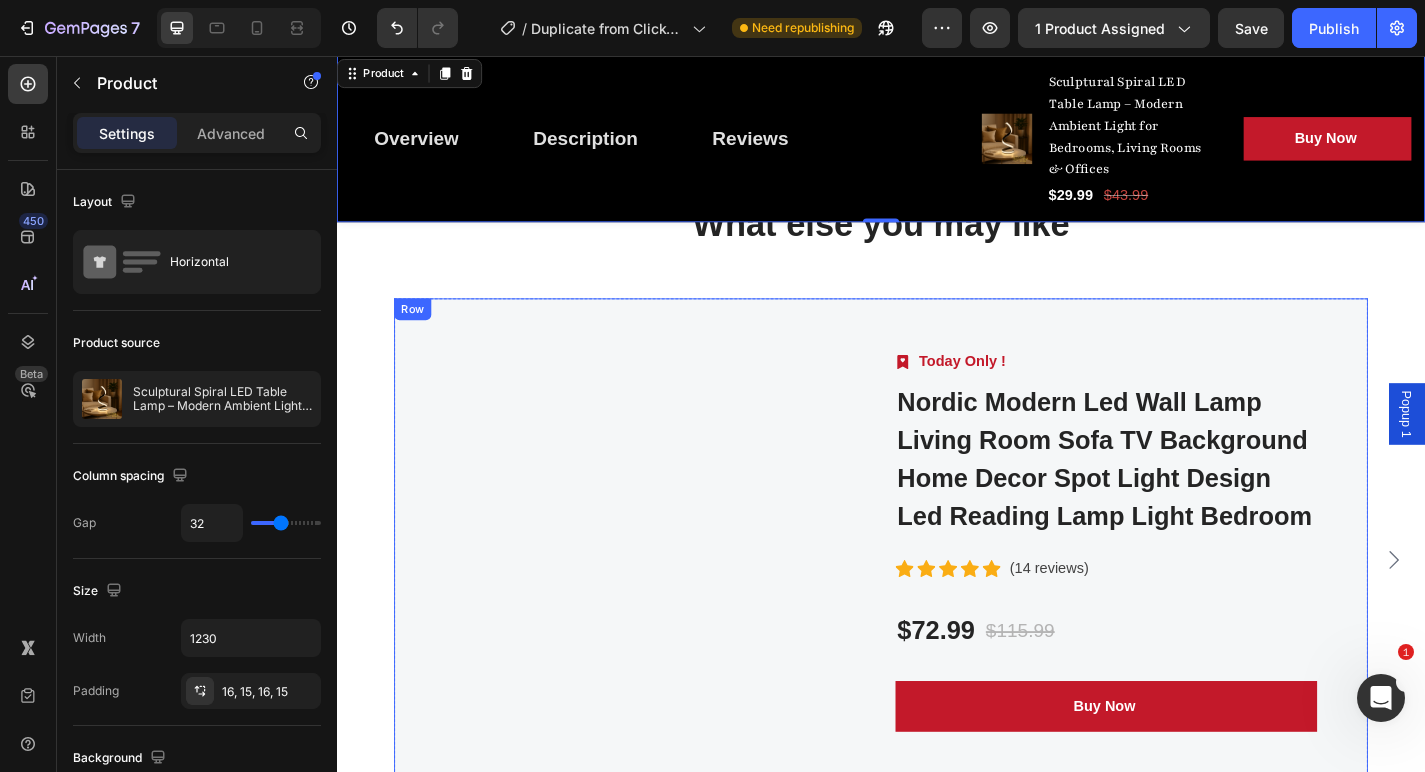 scroll, scrollTop: 4744, scrollLeft: 0, axis: vertical 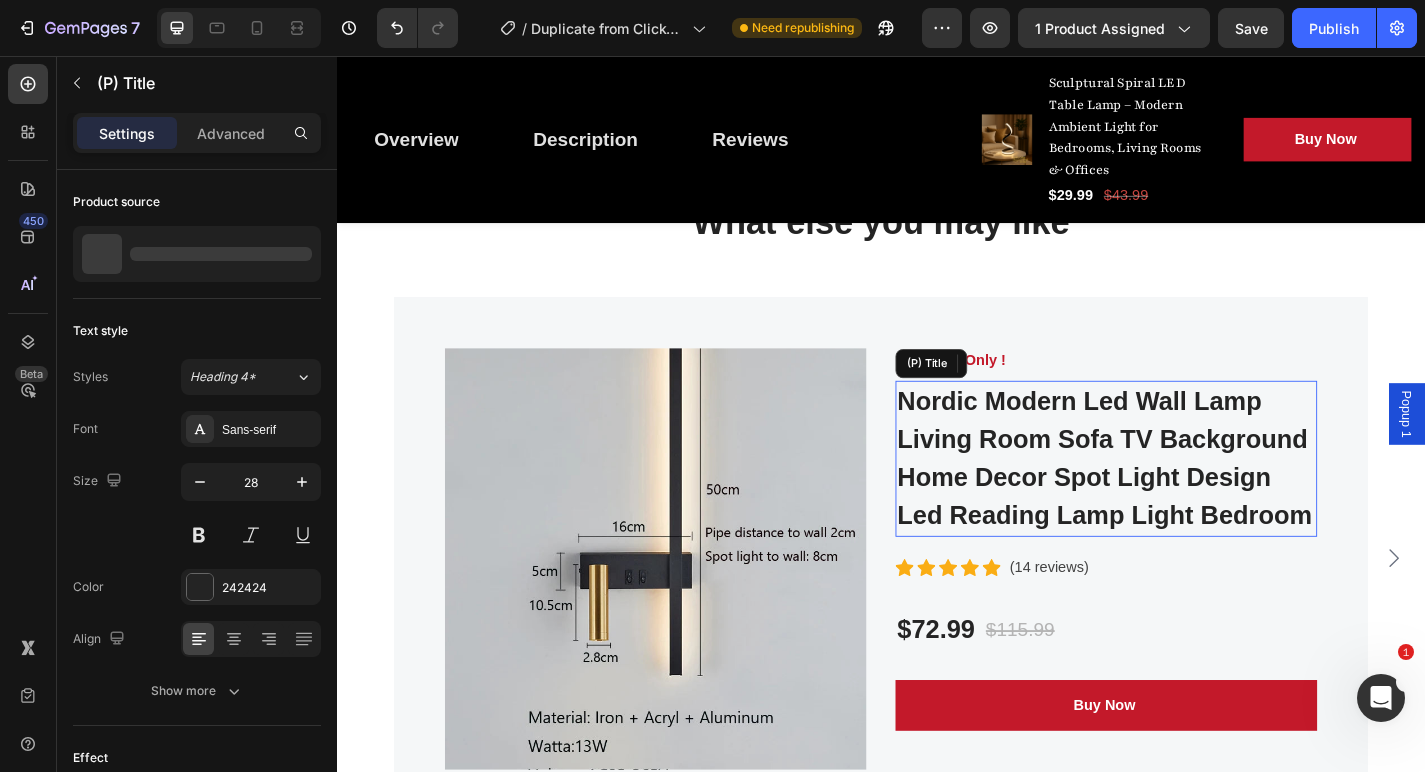 click on "Nordic Modern Led Wall Lamp Living Room Sofa TV Background Home Decor Spot Light Design Led Reading Lamp Light Bedroom" at bounding box center (1185, 500) 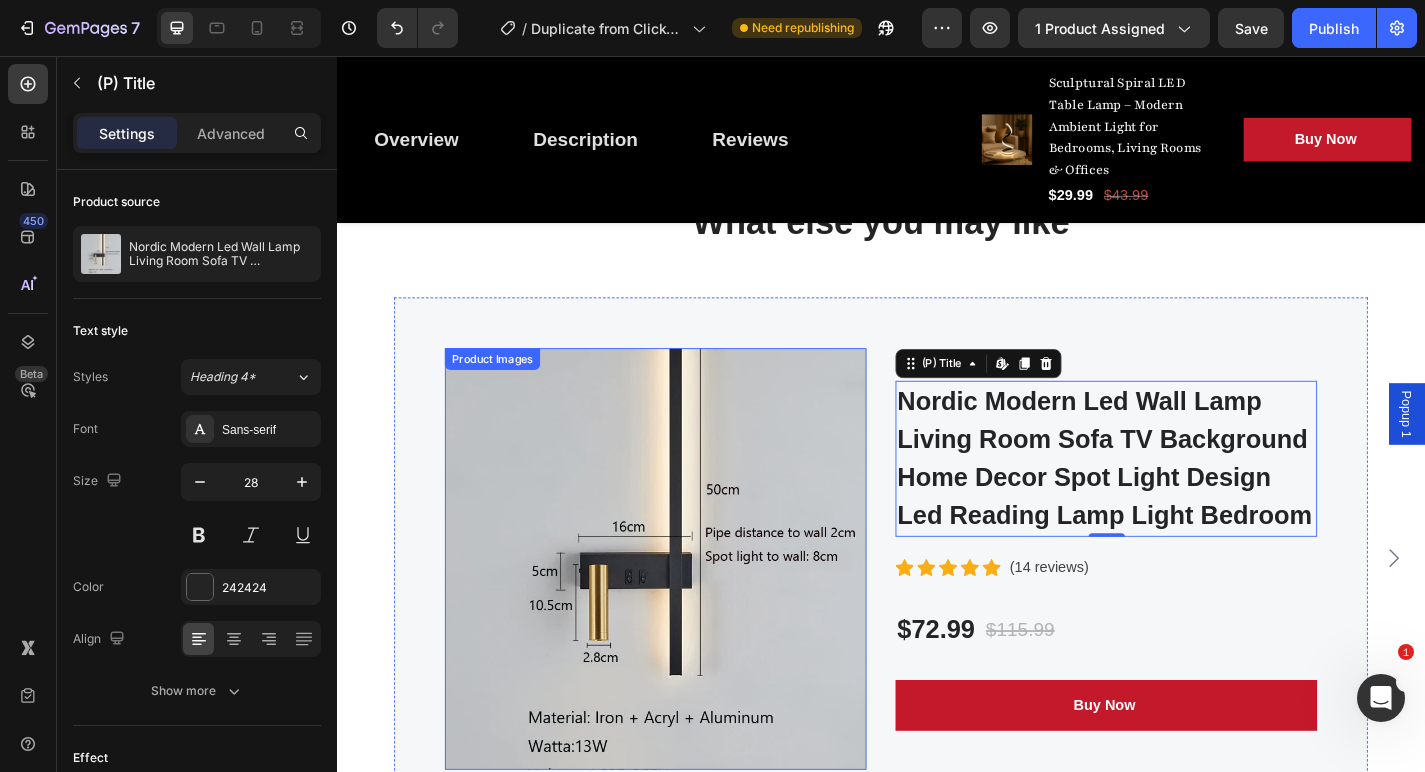 click at bounding box center [688, 610] 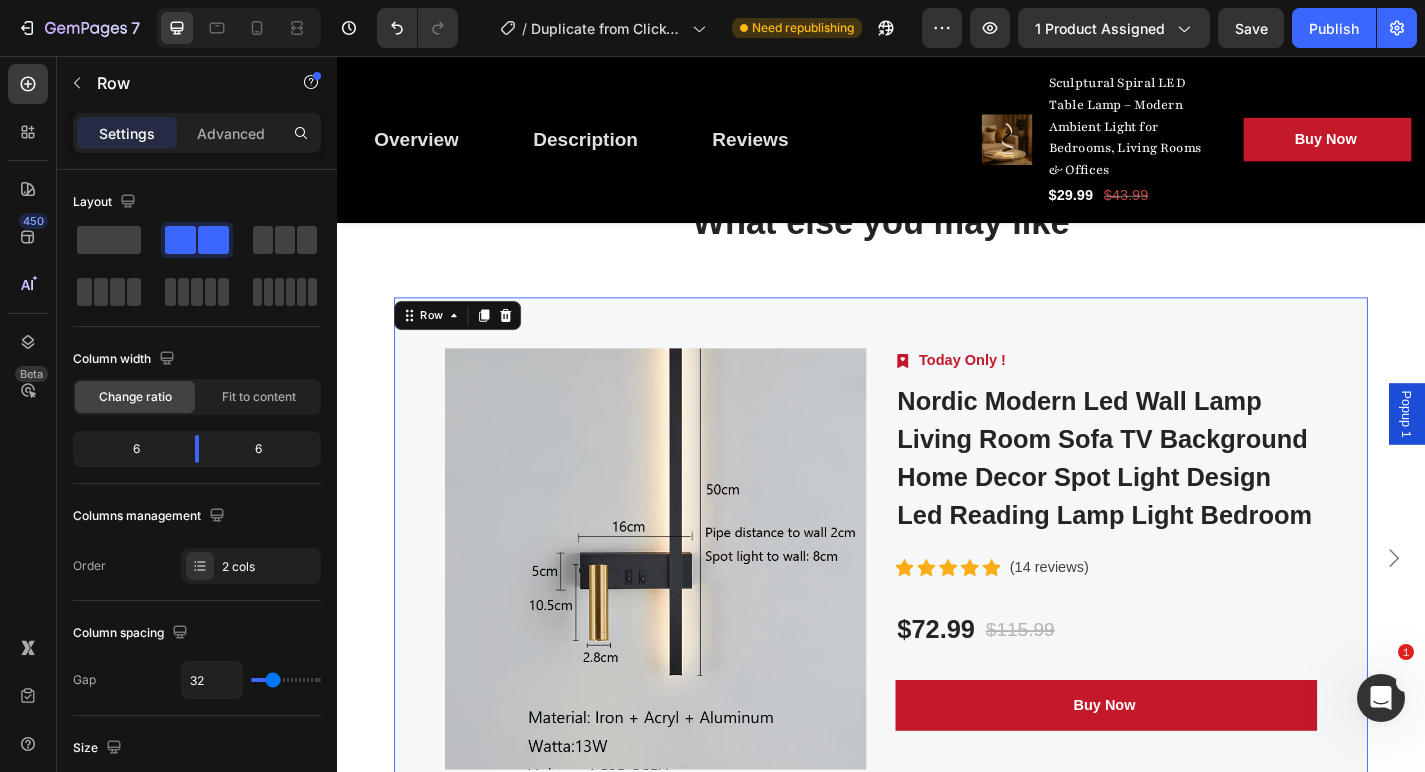 click on "Product Images Image Today Only ! Text block Row Nordic Modern Led Wall Lamp Living Room Sofa TV Background Home Decor Spot Light Design Led Reading Lamp Light Bedroom (P) Title Text block                Icon                Icon                Icon                Icon                Icon Icon List Hoz ([NUMBER] reviews) Text block Row $[NUMBER] (P) Price (P) Price $[NUMBER] (P) Price (P) Price Row Buy Now (P) Cart Button Row   0" at bounding box center [937, 610] 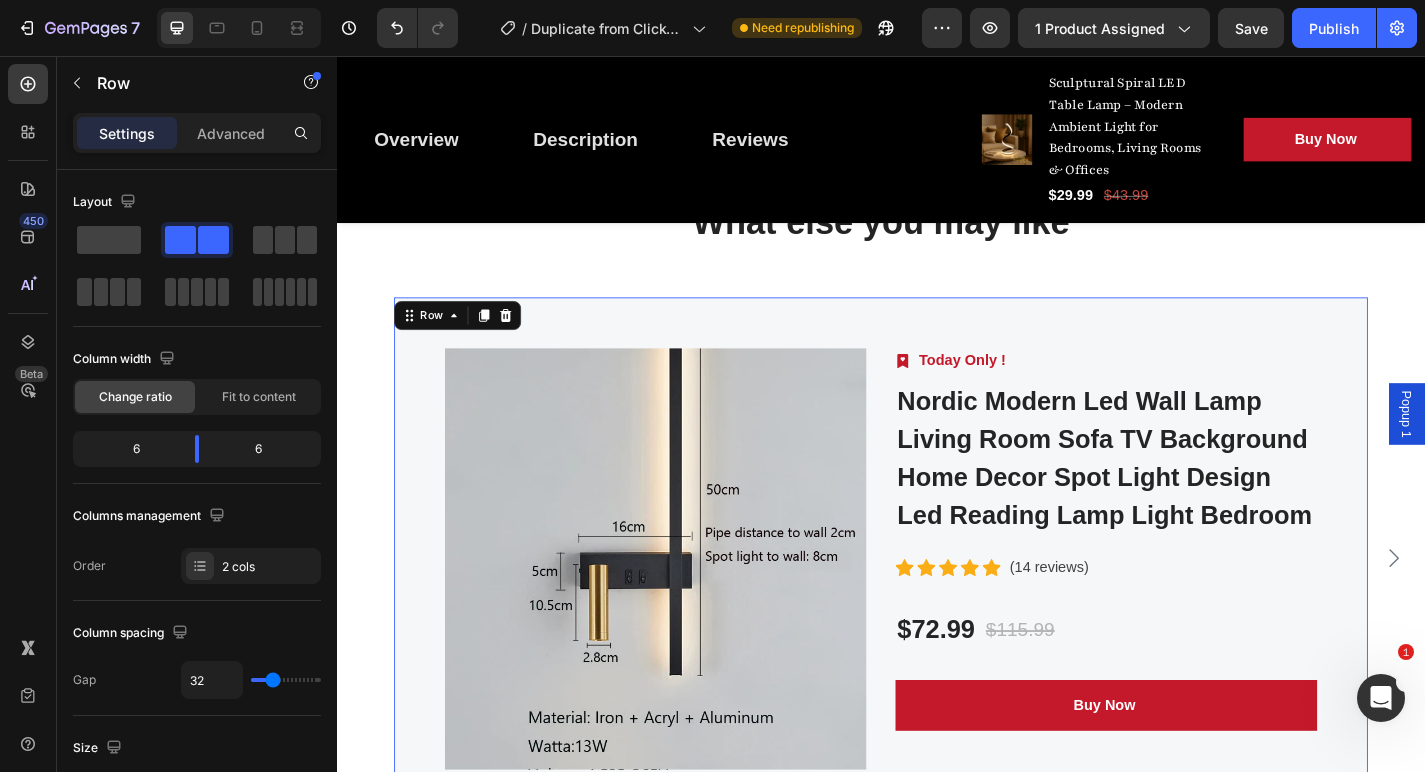 click on "Product Images Image Today Only ! Text block Row Nordic Modern Led Wall Lamp Living Room Sofa TV Background Home Decor Spot Light Design Led Reading Lamp Light Bedroom (P) Title Text block                Icon                Icon                Icon                Icon                Icon Icon List Hoz ([NUMBER] reviews) Text block Row $[NUMBER] (P) Price (P) Price $[NUMBER] (P) Price (P) Price Row Buy Now (P) Cart Button Row   0" at bounding box center (937, 610) 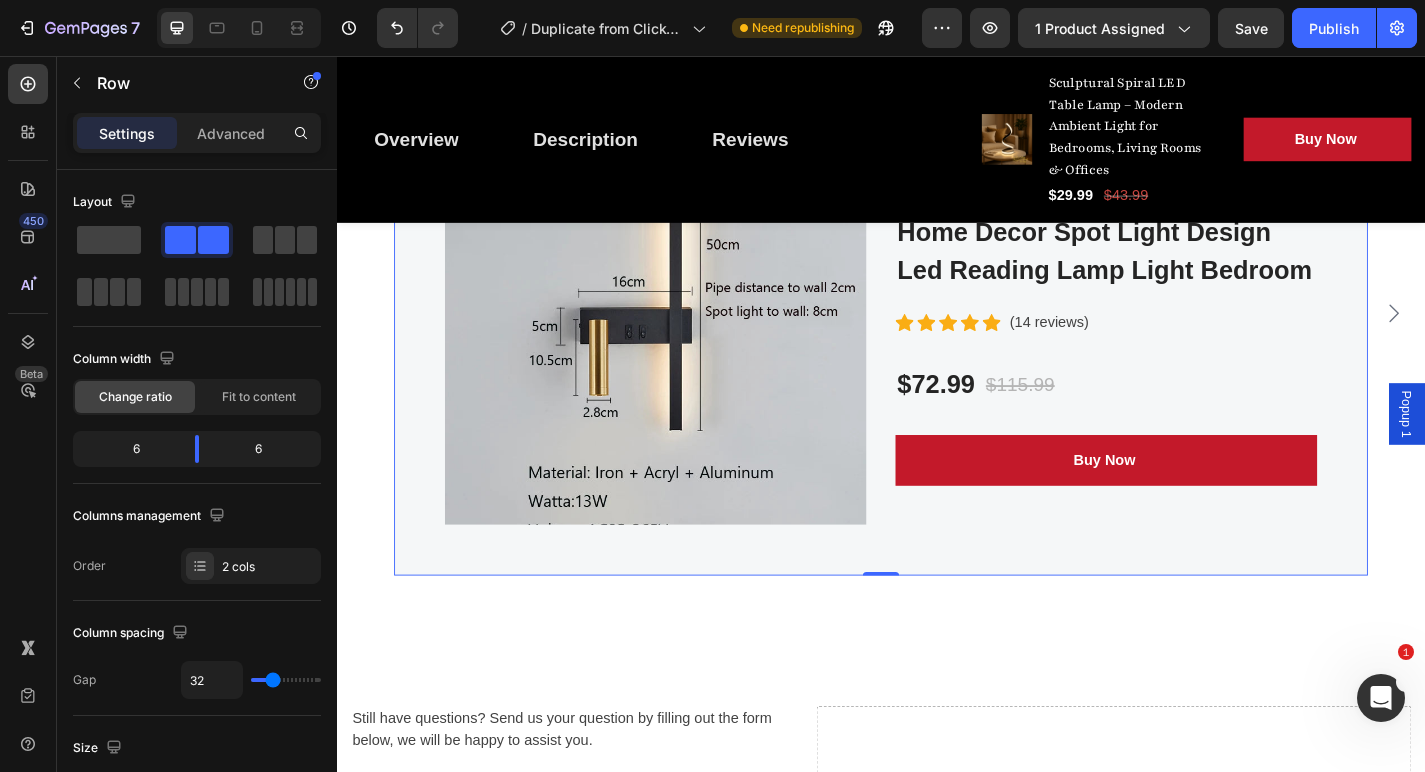 scroll, scrollTop: 5025, scrollLeft: 0, axis: vertical 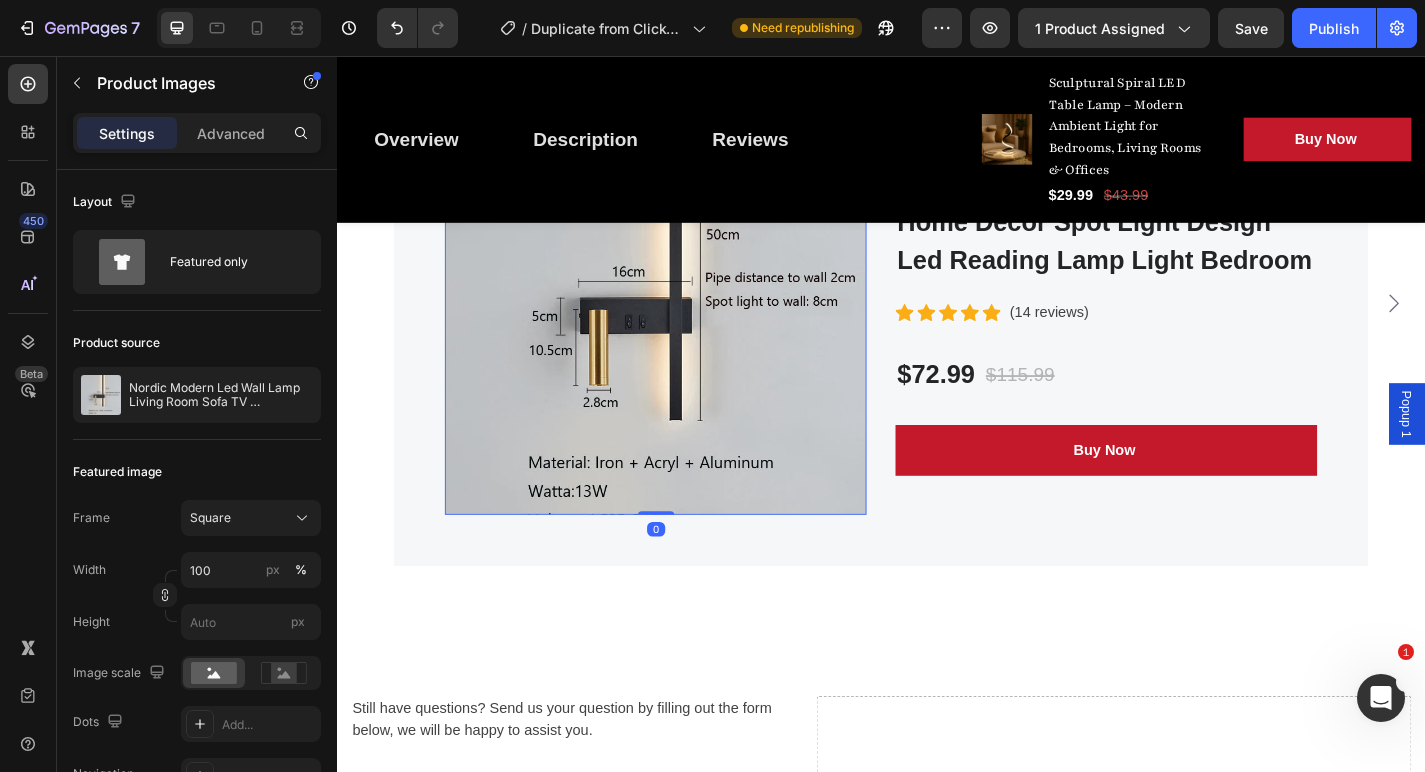 click at bounding box center (688, 329) 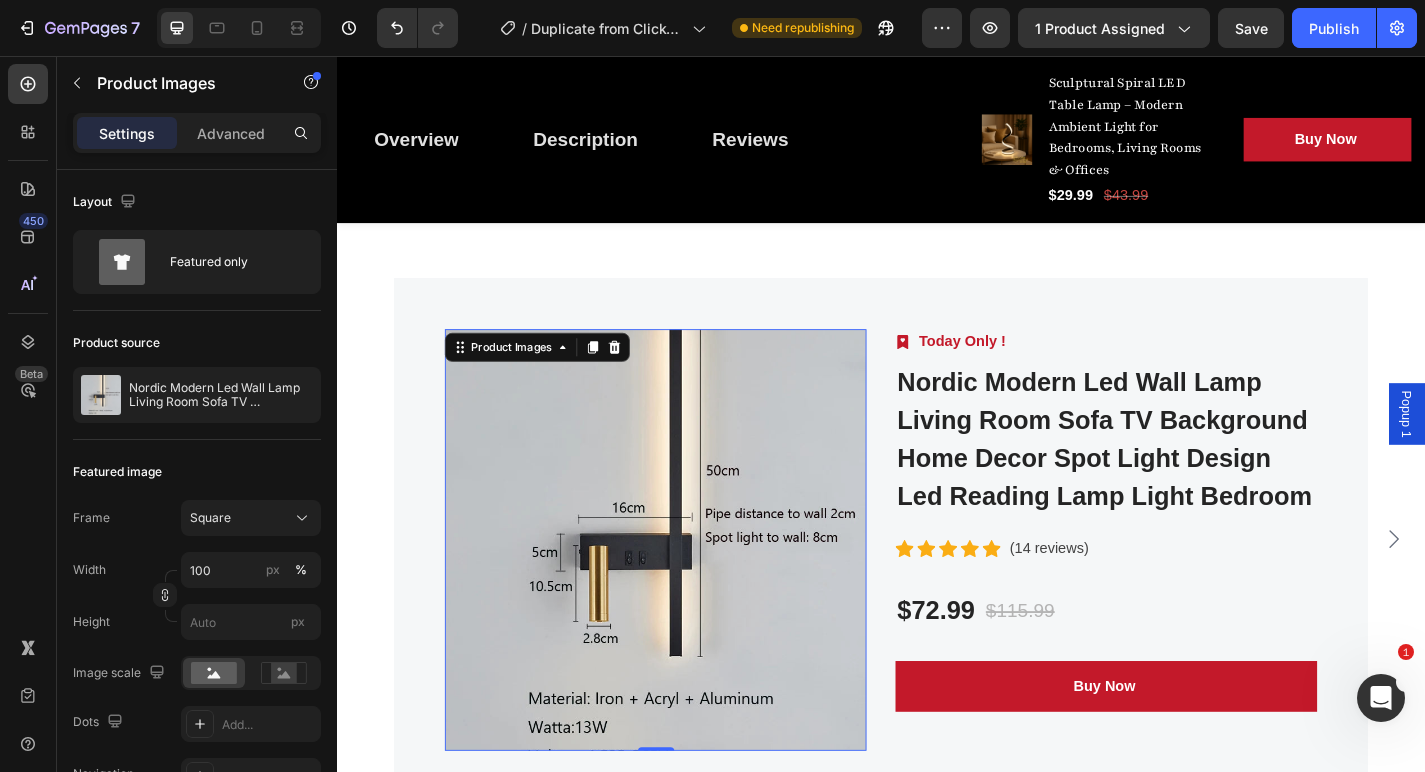 scroll, scrollTop: 4767, scrollLeft: 0, axis: vertical 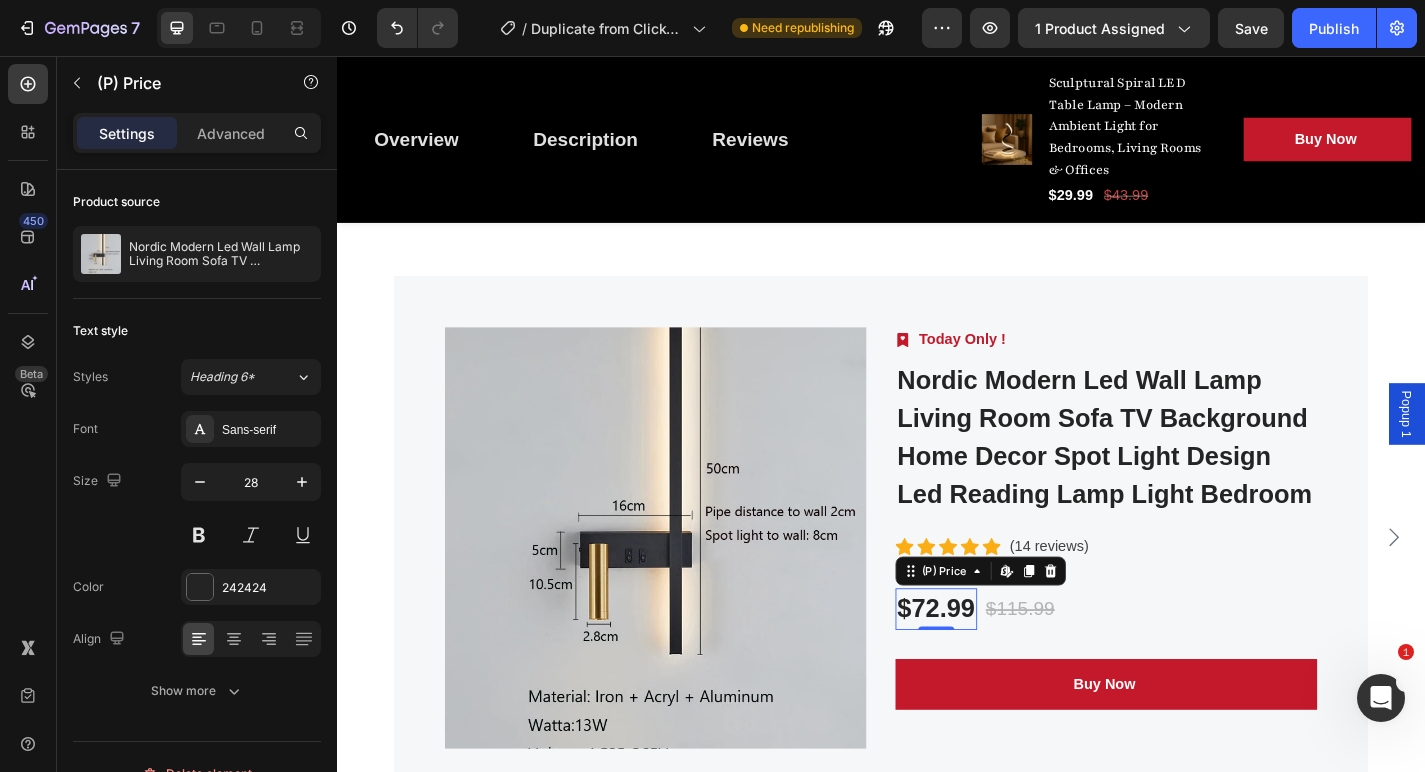 click on "$72.99" at bounding box center [998, 666] 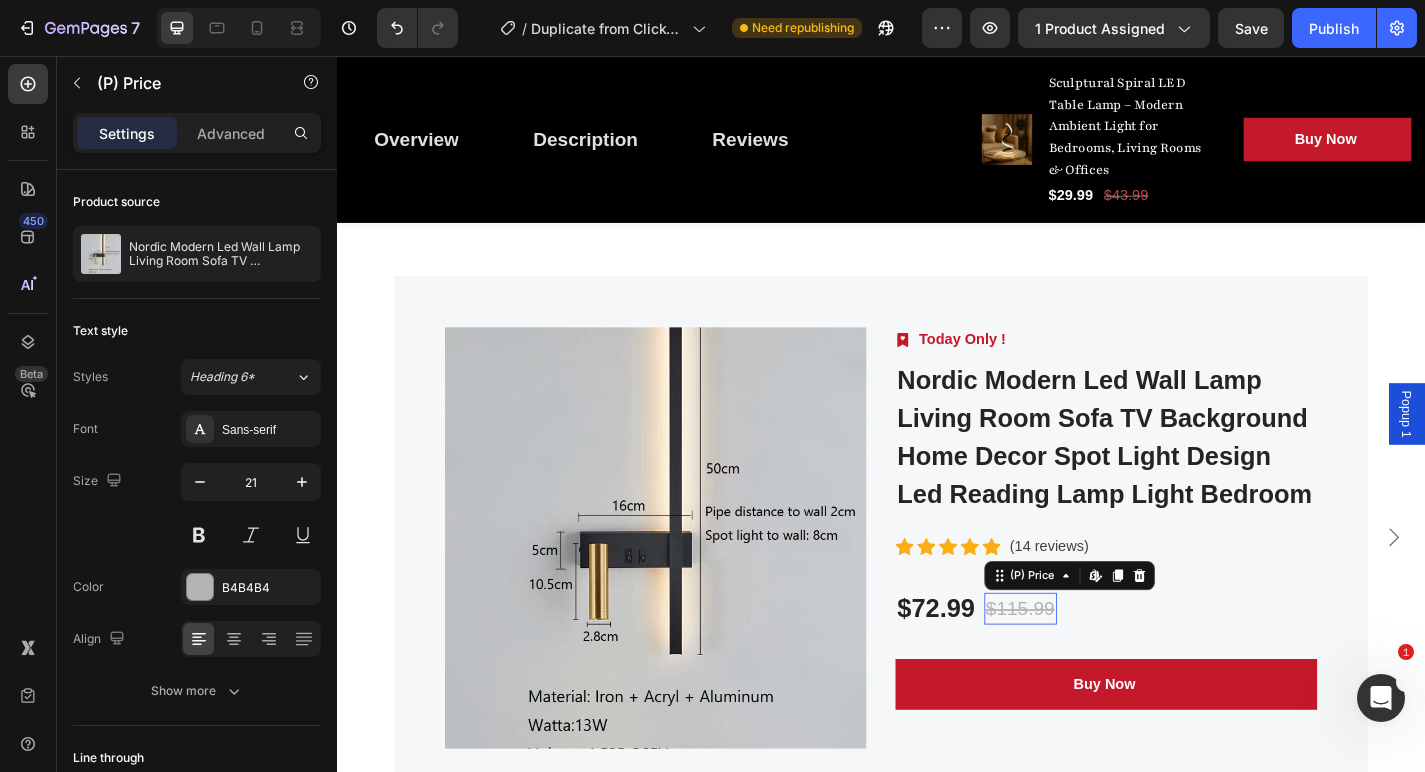 click on "$115.99" at bounding box center [1091, 666] 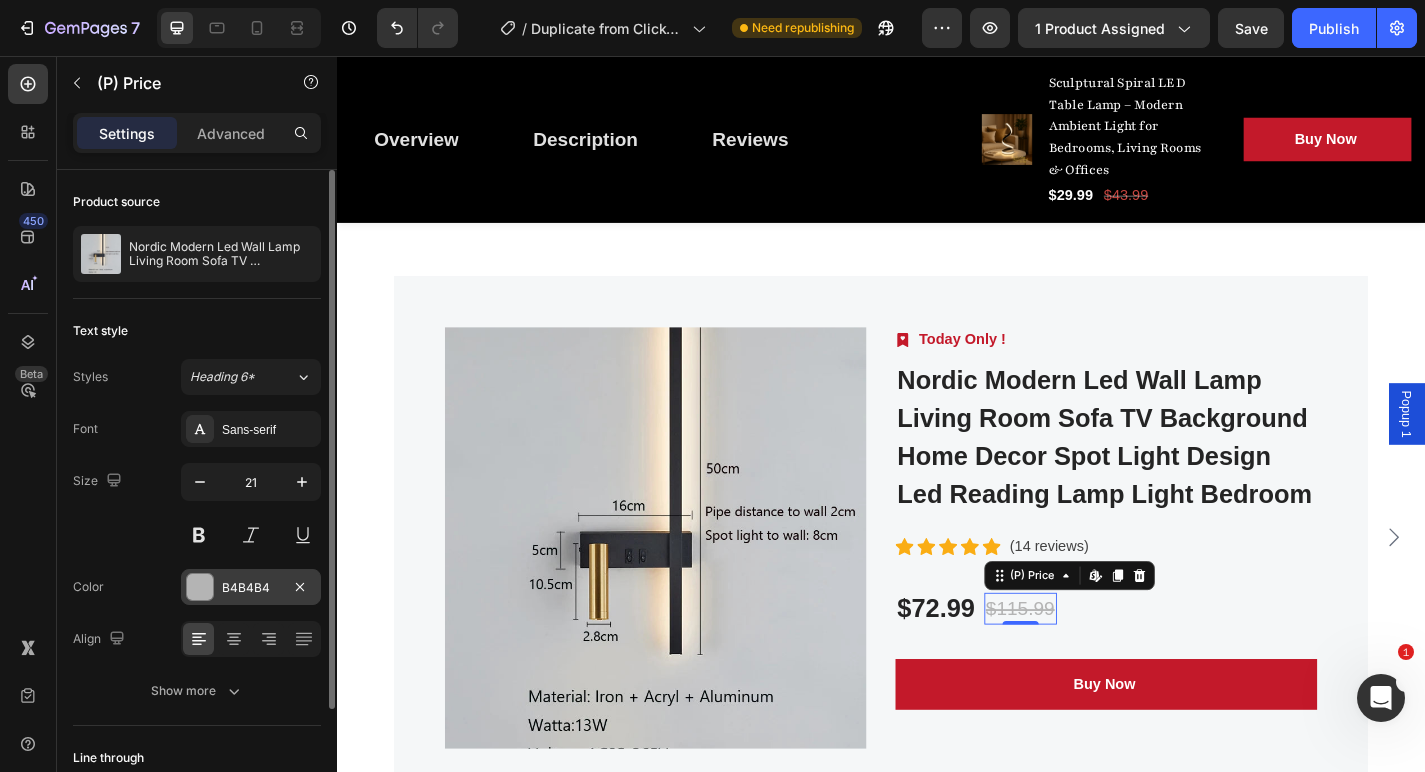 click on "B4B4B4" at bounding box center [251, 587] 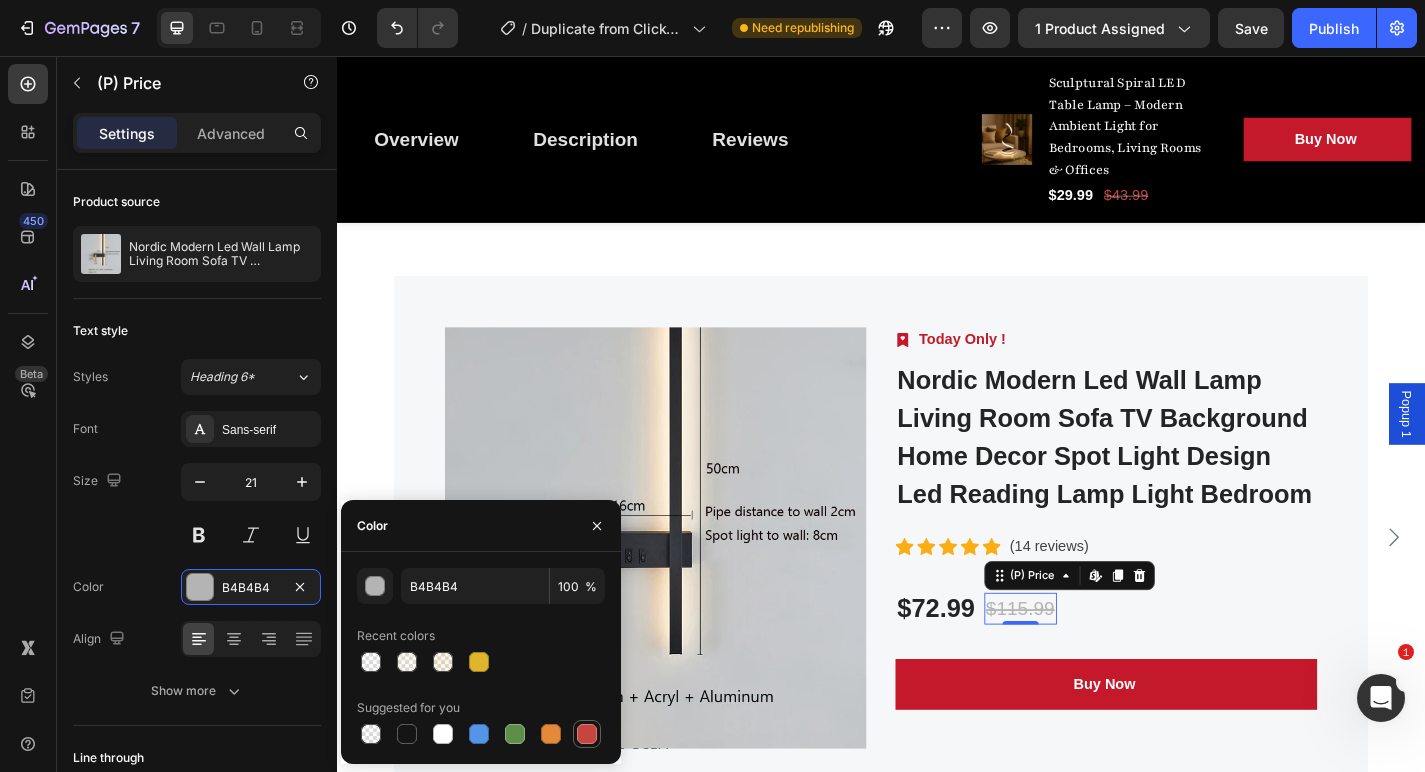 click at bounding box center [587, 734] 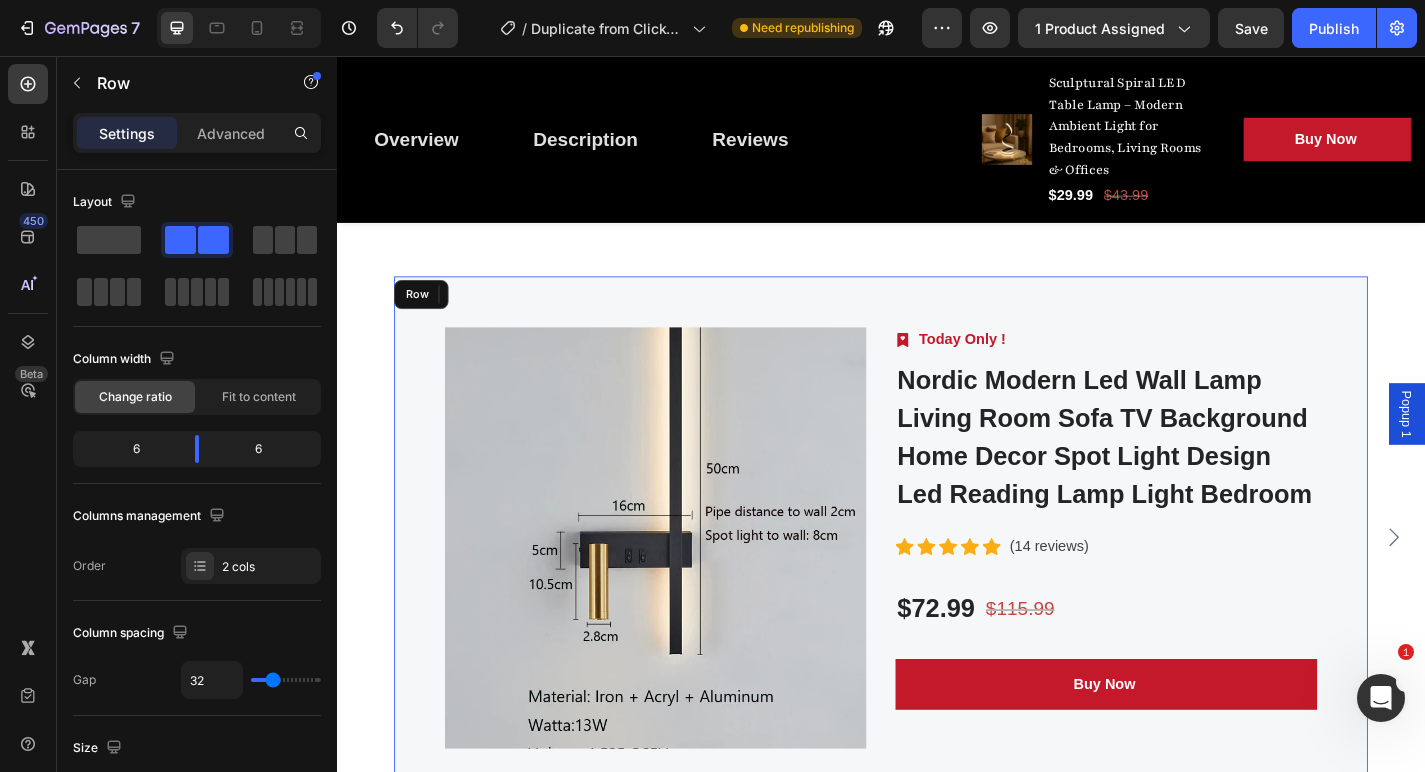 click on "Image Today Only ! Text block Row Nordic Modern Led Wall Lamp Living Room Sofa TV Background Home Decor Spot Light Design Led Reading Lamp Light Bedroom (P) Title Text block                Icon                Icon                Icon                Icon                Icon Icon List Hoz ([NUMBER] reviews) Text block Row $[NUMBER] (P) Price (P) Price $[NUMBER] (P) Price   Edit content in Shopify 0 (P) Price   Edit content in Shopify 0 Row Buy Now (P) Cart Button" at bounding box center [1185, 587] 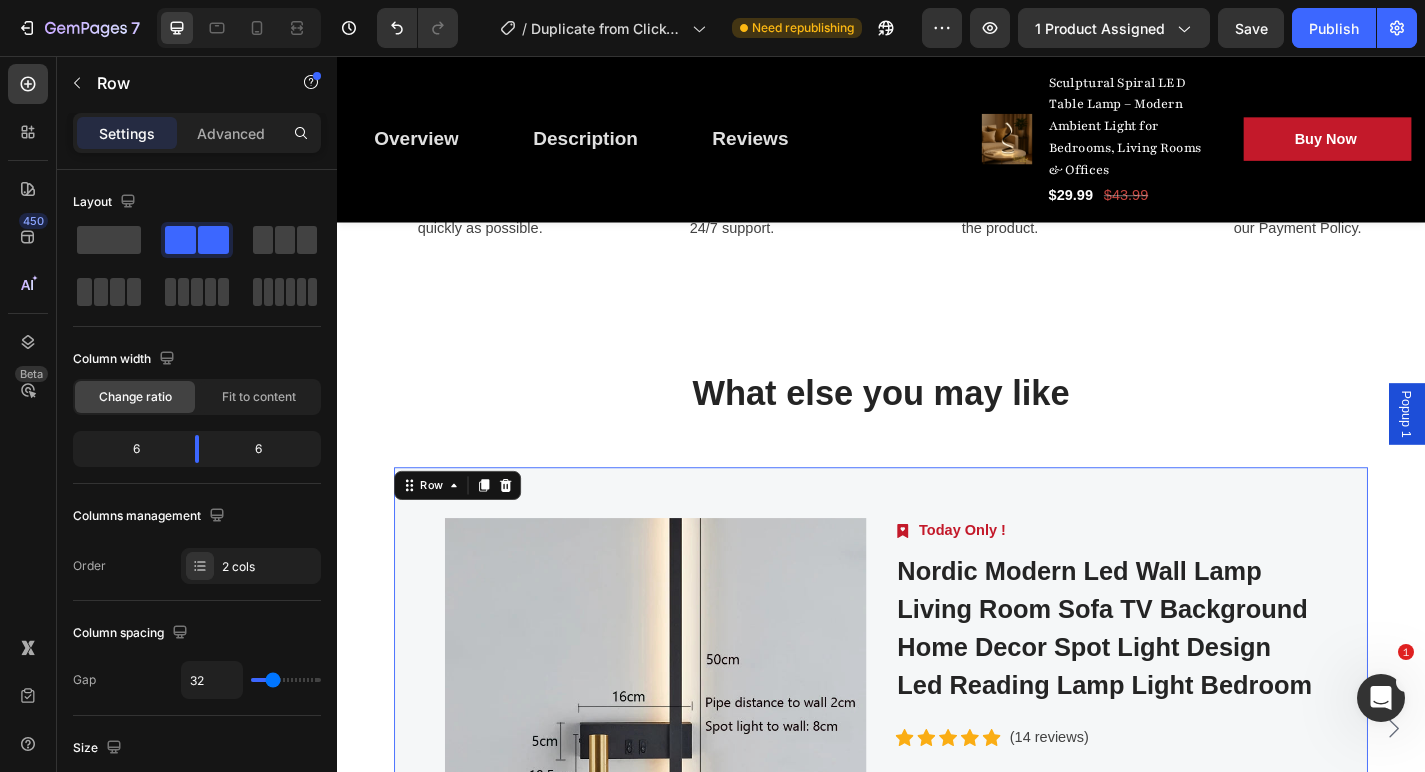 scroll, scrollTop: 4544, scrollLeft: 0, axis: vertical 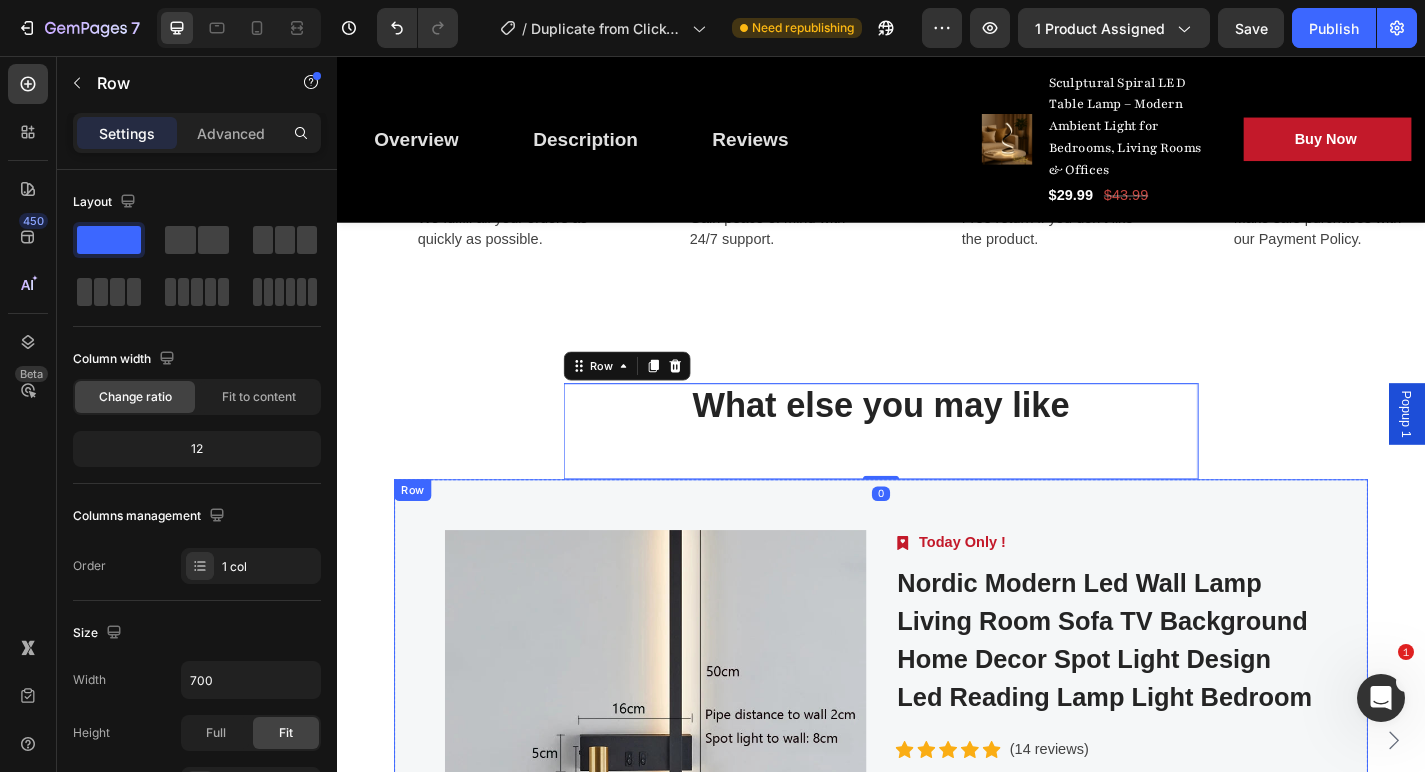 click on "Product Images Image Today Only ! Text block Row Nordic Modern Led Wall Lamp Living Room Sofa TV Background Home Decor Spot Light Design Led Reading Lamp Light Bedroom (P) Title Text block                Icon                Icon                Icon                Icon                Icon Icon List Hoz ([NUMBER] reviews) Text block Row $[NUMBER] (P) Price (P) Price $[NUMBER] (P) Price (P) Price Row Buy Now (P) Cart Button Row" at bounding box center (937, 811) 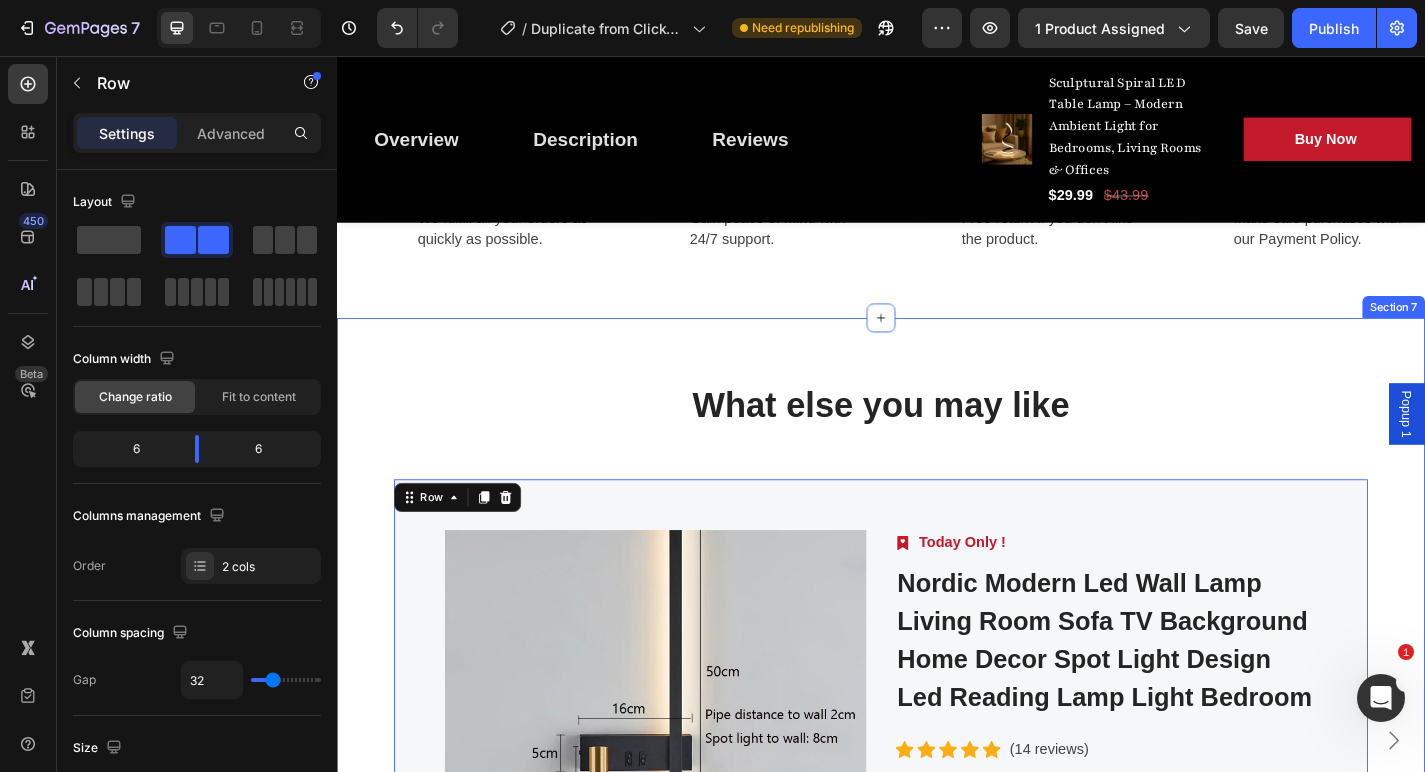 click on "What else you may like Heading Row
Product Images Image Today Only ! Text block Row Nordic Modern Led Wall Lamp Living Room Sofa TV Background Home Decor Spot Light Design Led Reading Lamp Light Bedroom (P) Title Text block                Icon                Icon                Icon                Icon                Icon Icon List Hoz ([NUMBER] reviews) Text block Row $[NUMBER] (P) Price (P) Price $[NUMBER] (P) Price (P) Price Row Buy Now (P) Cart Button Row   0 Product Product Images Image Only on Mother’s Day! Text block Row U-shaped Living Room Sofa, [NUMBER] Inch Modular Double Recliner Sofa, Apartment Large Leisure Sofa, Gray (P) Title Relieve Eye Pain and Improve Sleep Text block                Icon                Icon                Icon                Icon                Icon Icon List Hoz ([NUMBER] reviews) Text block Row $[NUMBER] (P) Price (P) Price $[NUMBER] (P) Price (P) Price Row Buy Now (P) Cart Button Row Product Product Images Image Only on Mother’s Day! Text block Row (P) Title Text block Icon" at bounding box center [937, 758] 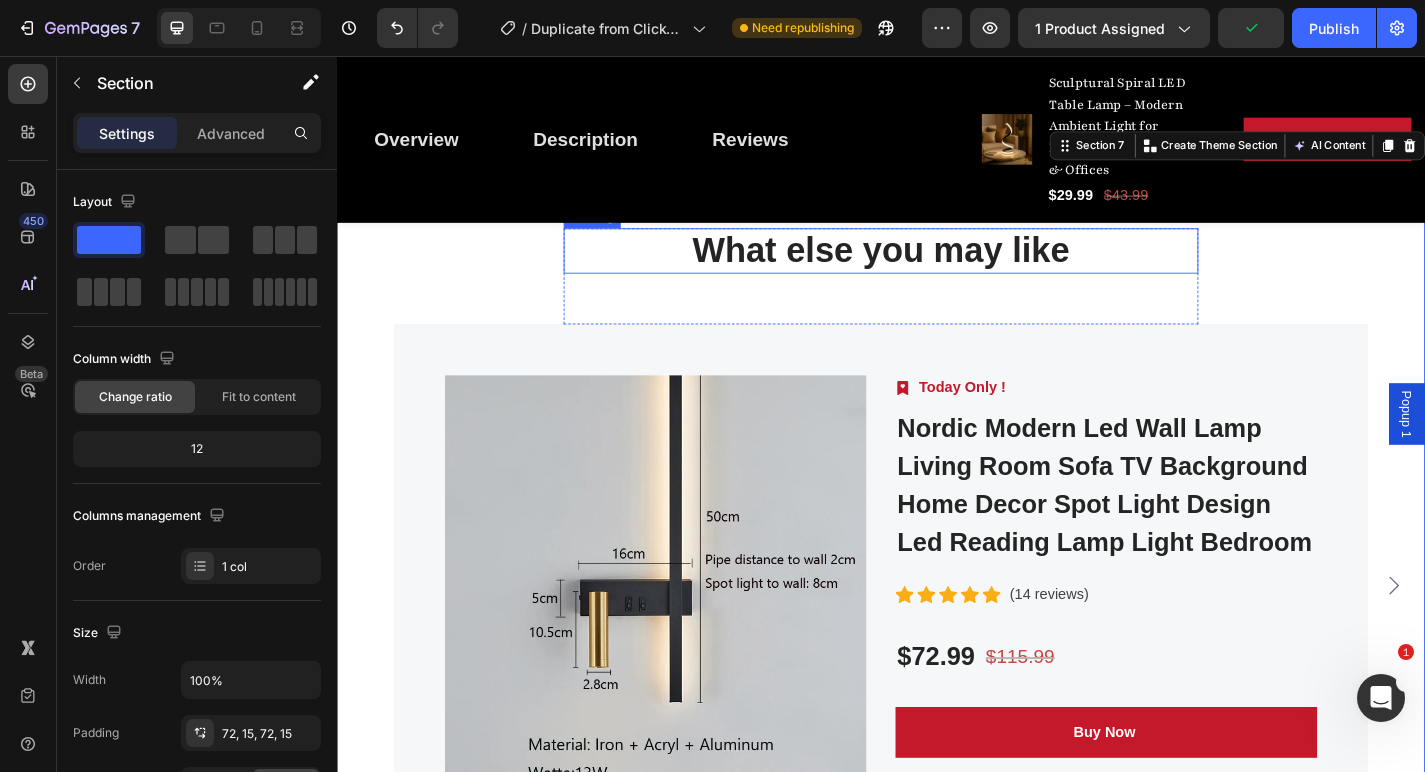scroll, scrollTop: 4748, scrollLeft: 0, axis: vertical 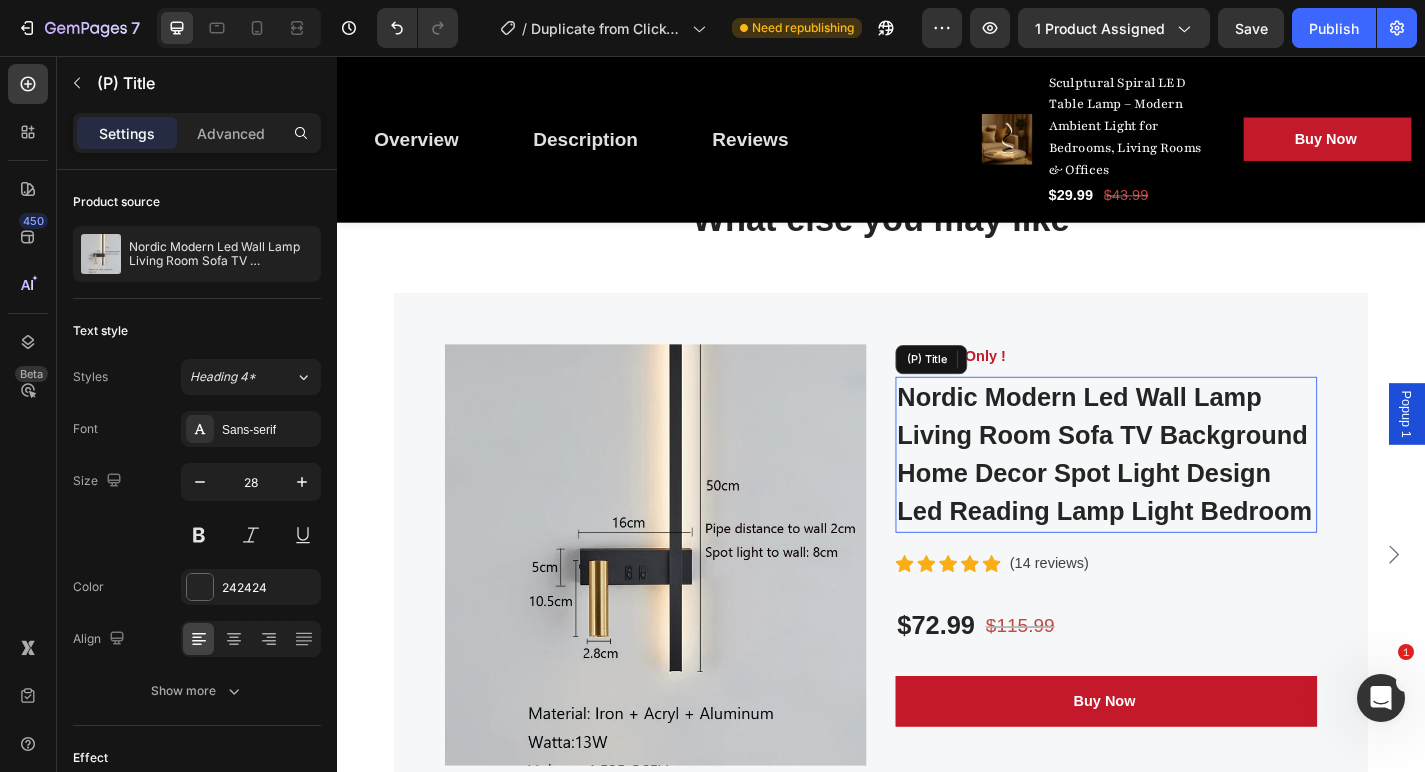 click on "Nordic Modern Led Wall Lamp Living Room Sofa TV Background Home Decor Spot Light Design Led Reading Lamp Light Bedroom" at bounding box center (1185, 496) 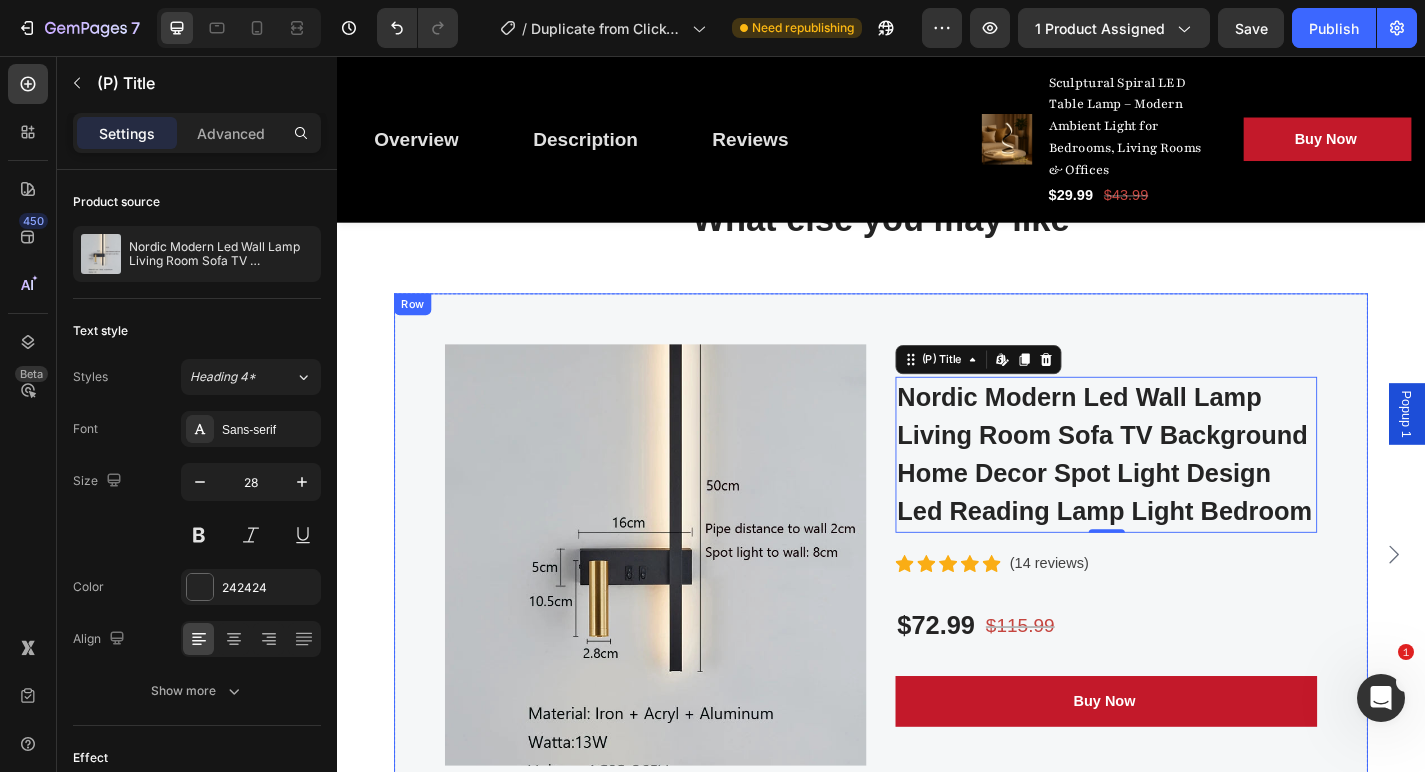 click on "Product Images Image Today Only ! Text block Row Nordic Modern Led Wall Lamp Living Room Sofa TV Background Home Decor Spot Light Design Led Reading Lamp Light Bedroom (P) Title   Edit content in Shopify 0 Text block                Icon                Icon                Icon                Icon                Icon Icon List Hoz ([NUMBER] reviews) Text block Row $[NUMBER] (P) Price (P) Price $[NUMBER] (P) Price (P) Price Row Buy Now (P) Cart Button Row" at bounding box center (937, 606) 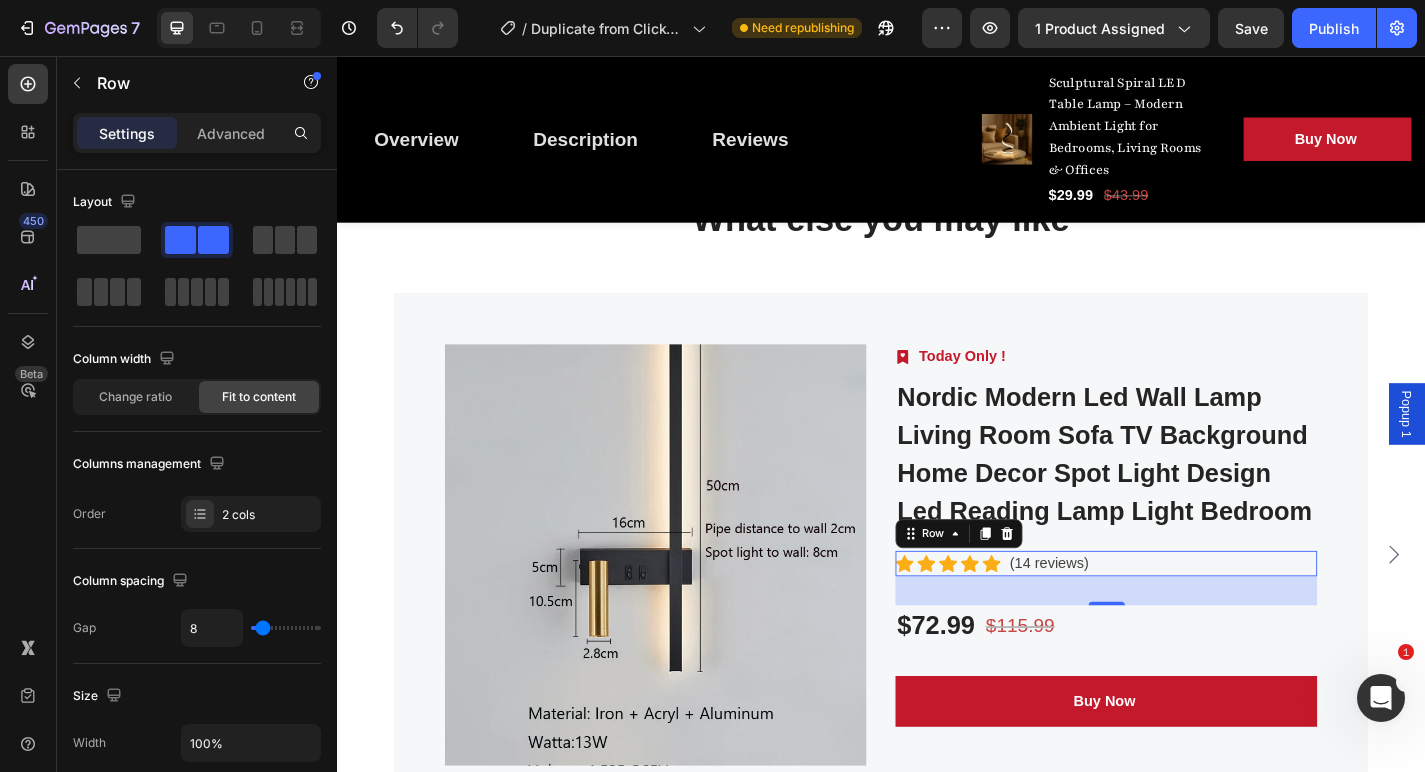 click on "Icon                Icon                Icon                Icon                Icon Icon List Hoz ([NUMBER] reviews) Text block Row   0" at bounding box center [1185, 616] 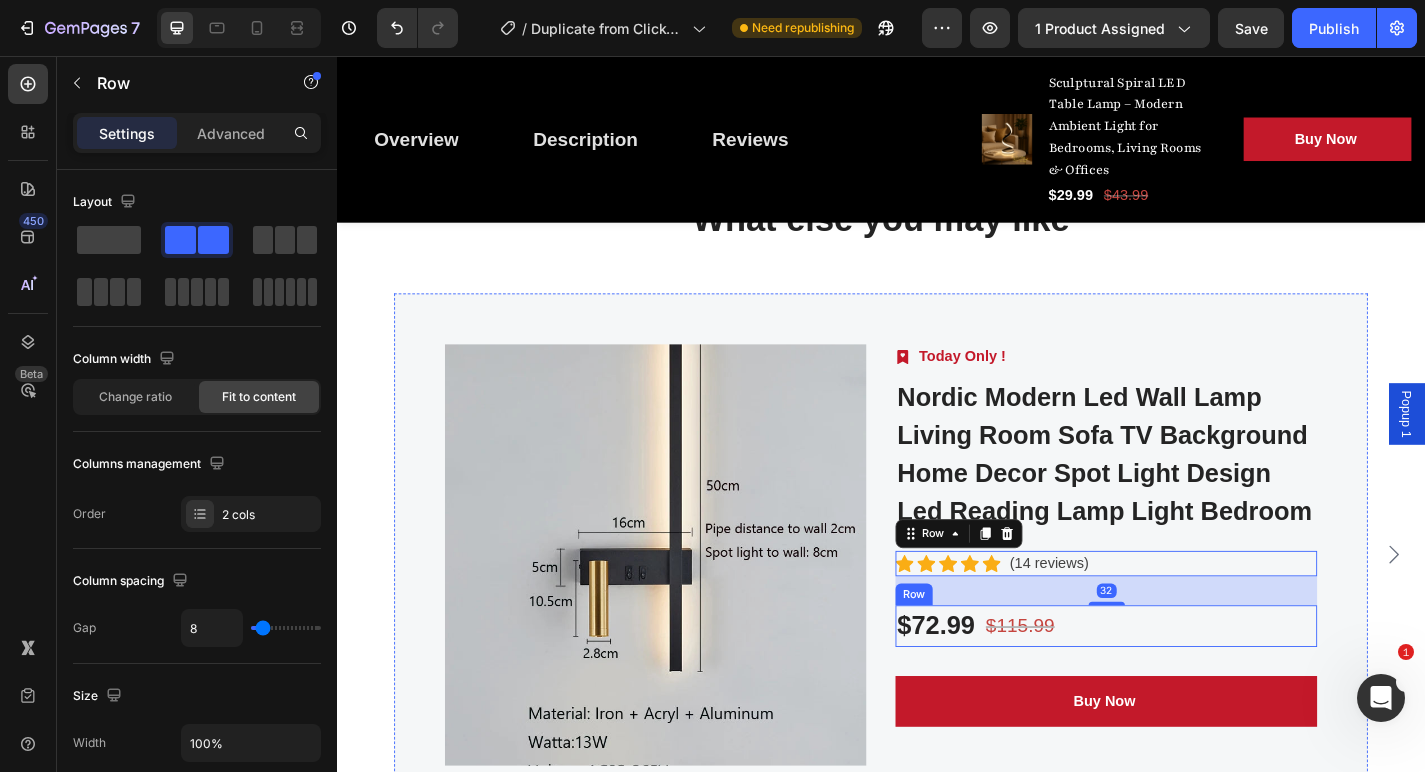 scroll, scrollTop: 4813, scrollLeft: 0, axis: vertical 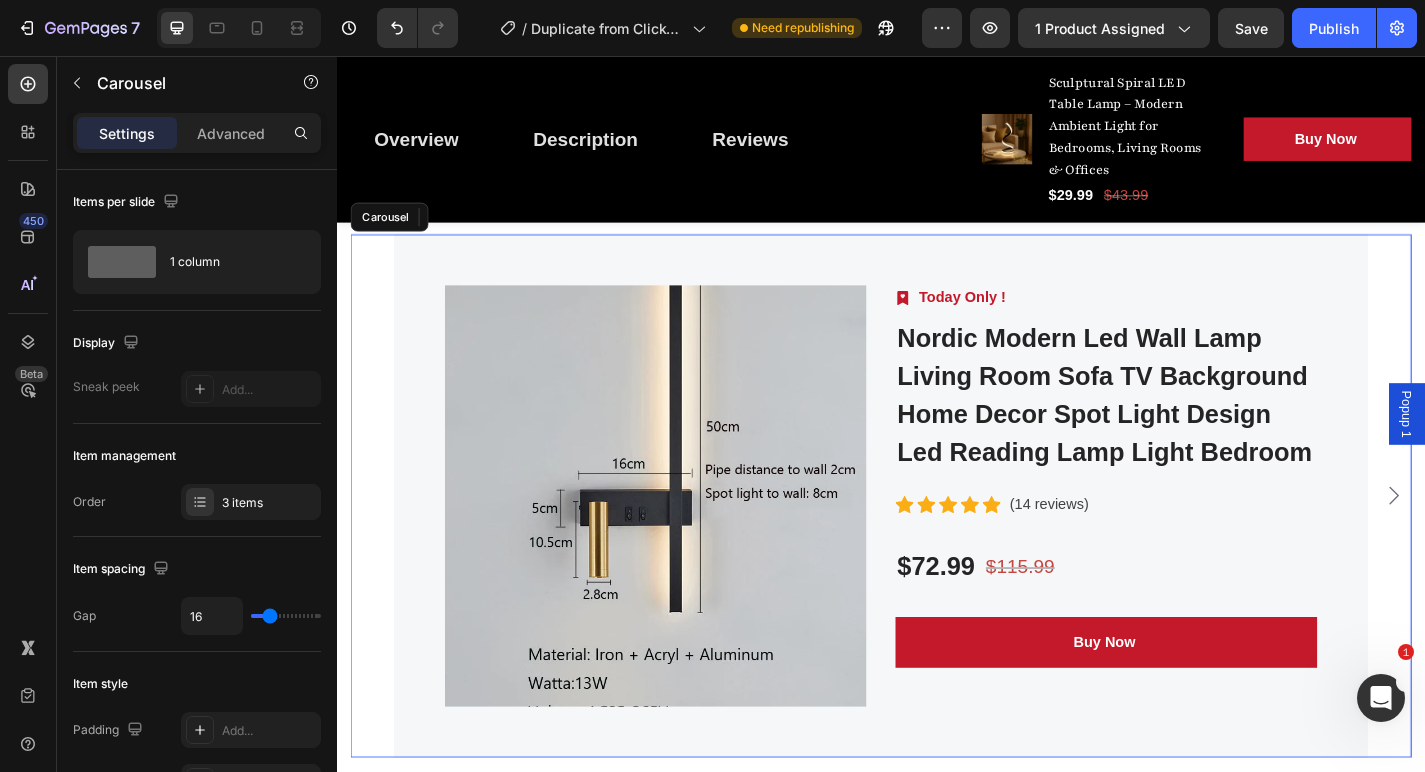 click 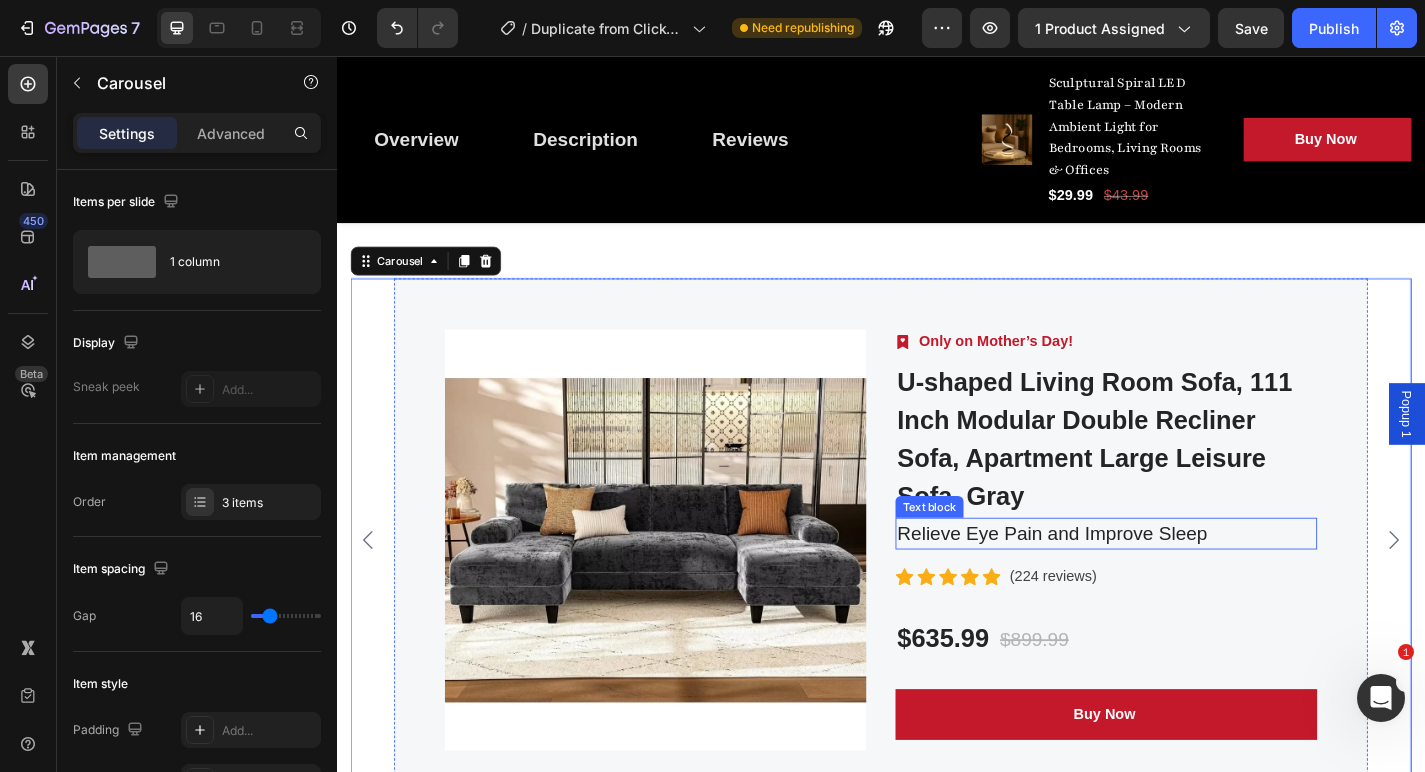 scroll, scrollTop: 4757, scrollLeft: 0, axis: vertical 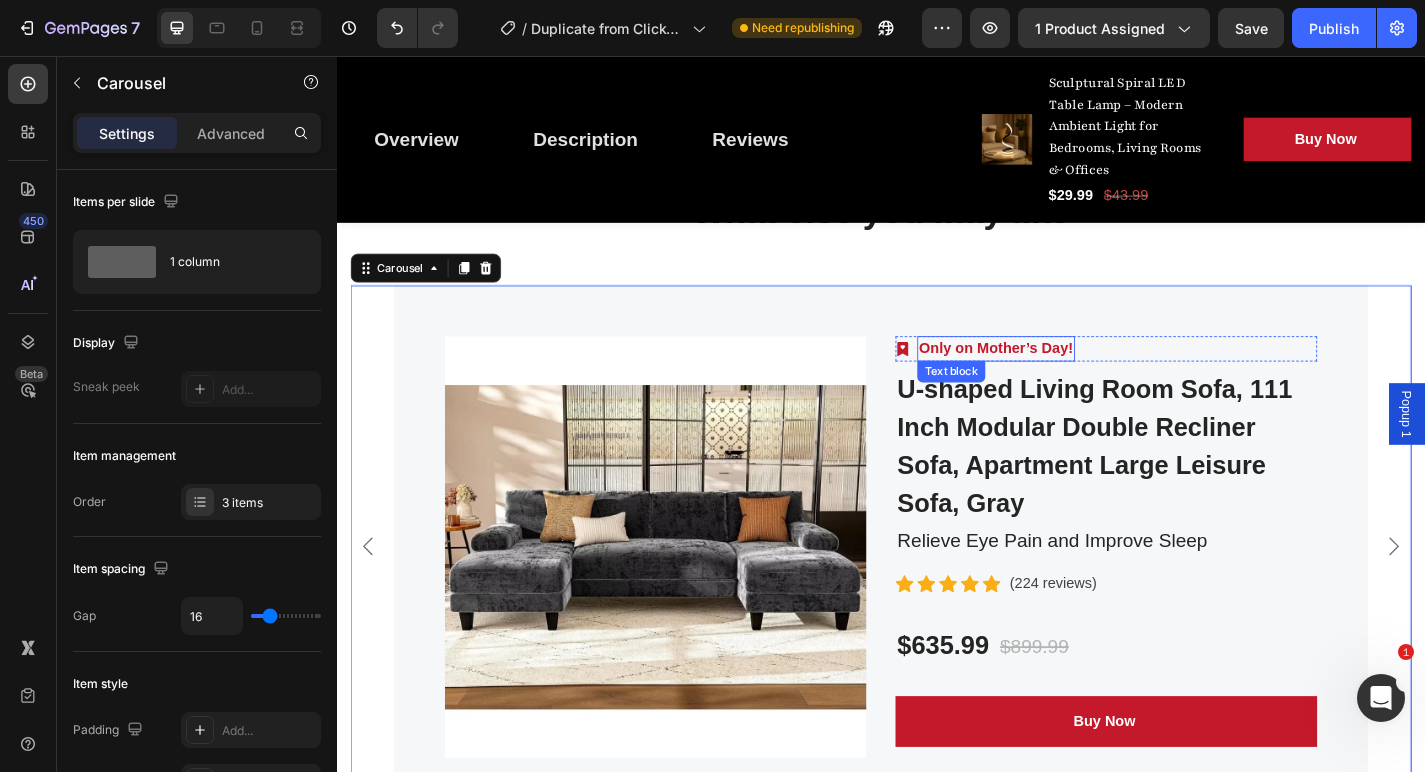 click on "Only on Mother’s Day!" at bounding box center (1064, 379) 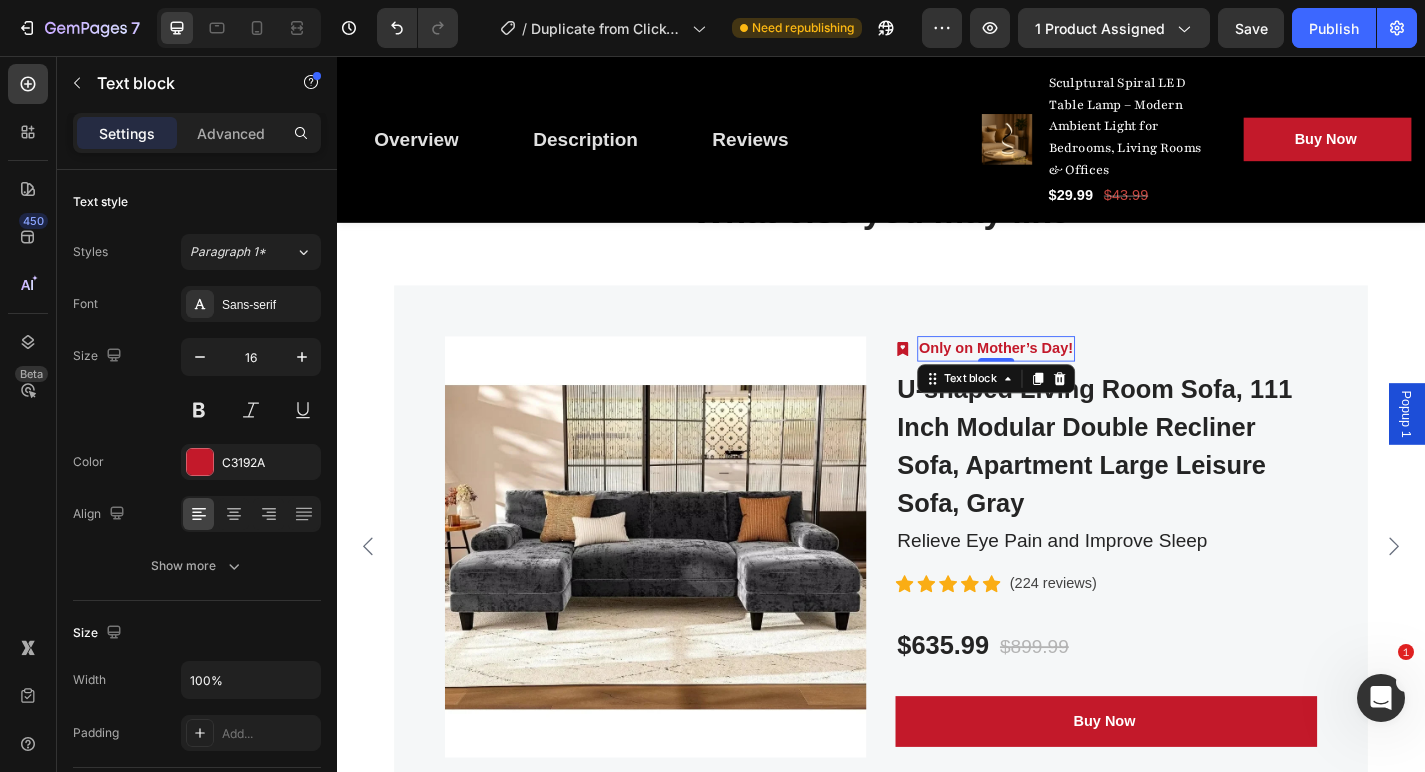 click on "Only on Mother’s Day!" at bounding box center (1064, 379) 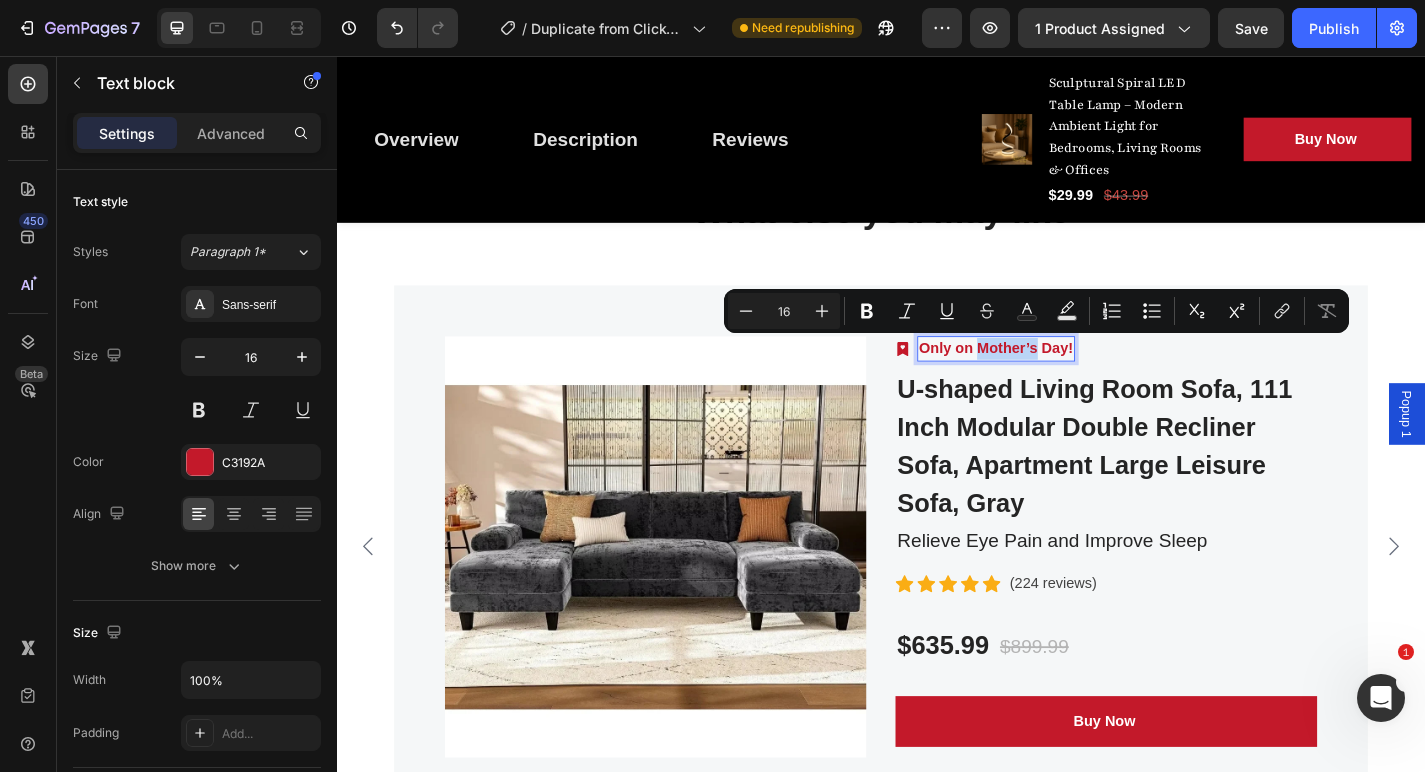 click on "Only on Mother’s Day!" at bounding box center [1064, 379] 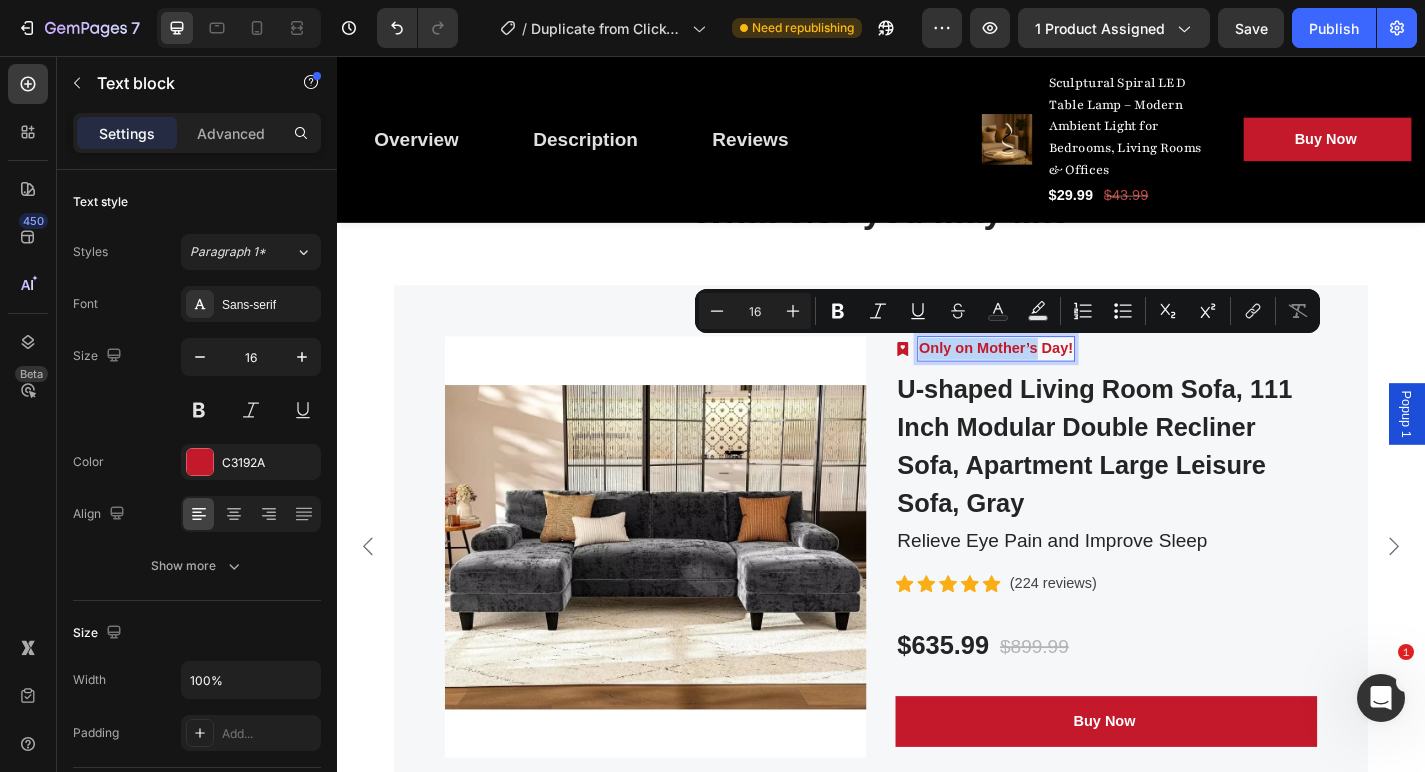 drag, startPoint x: 1110, startPoint y: 377, endPoint x: 980, endPoint y: 375, distance: 130.01538 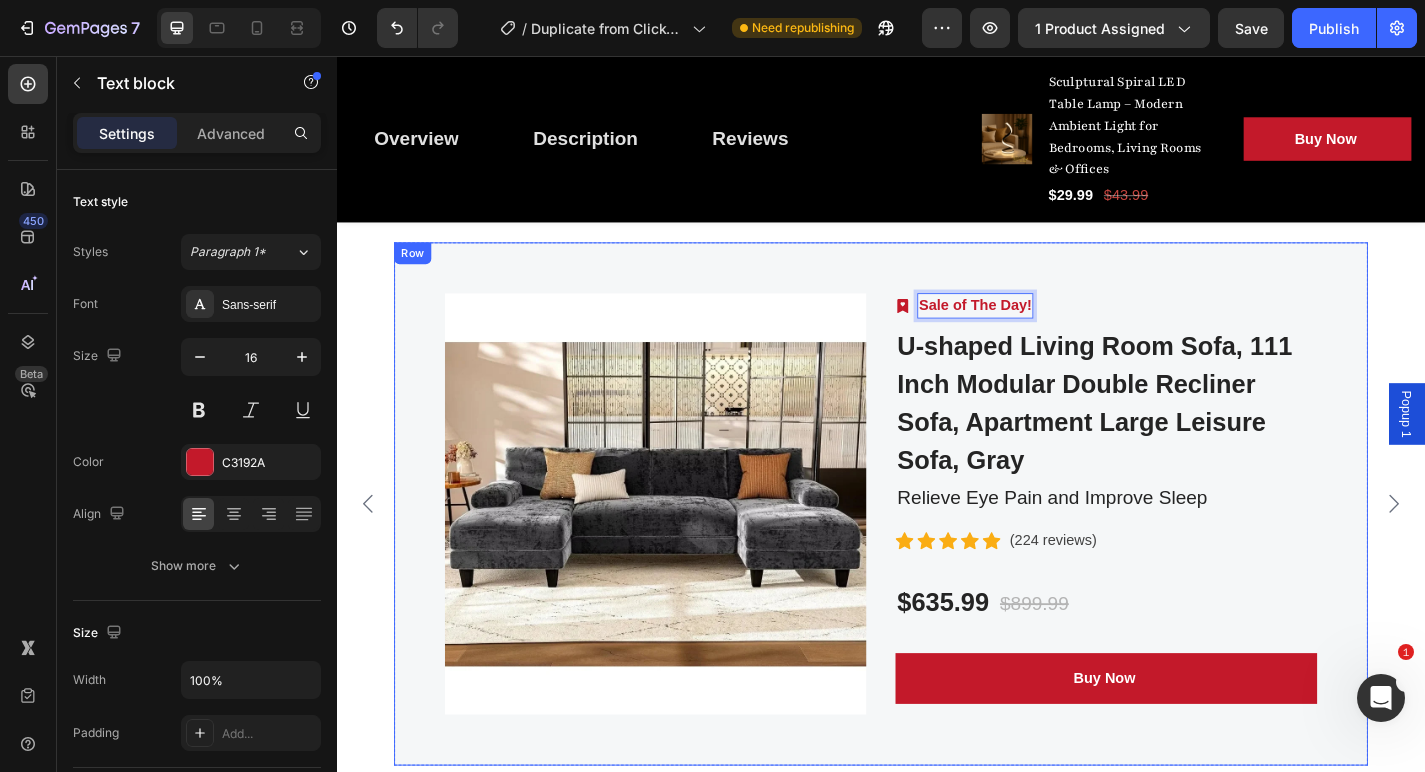 scroll, scrollTop: 4823, scrollLeft: 0, axis: vertical 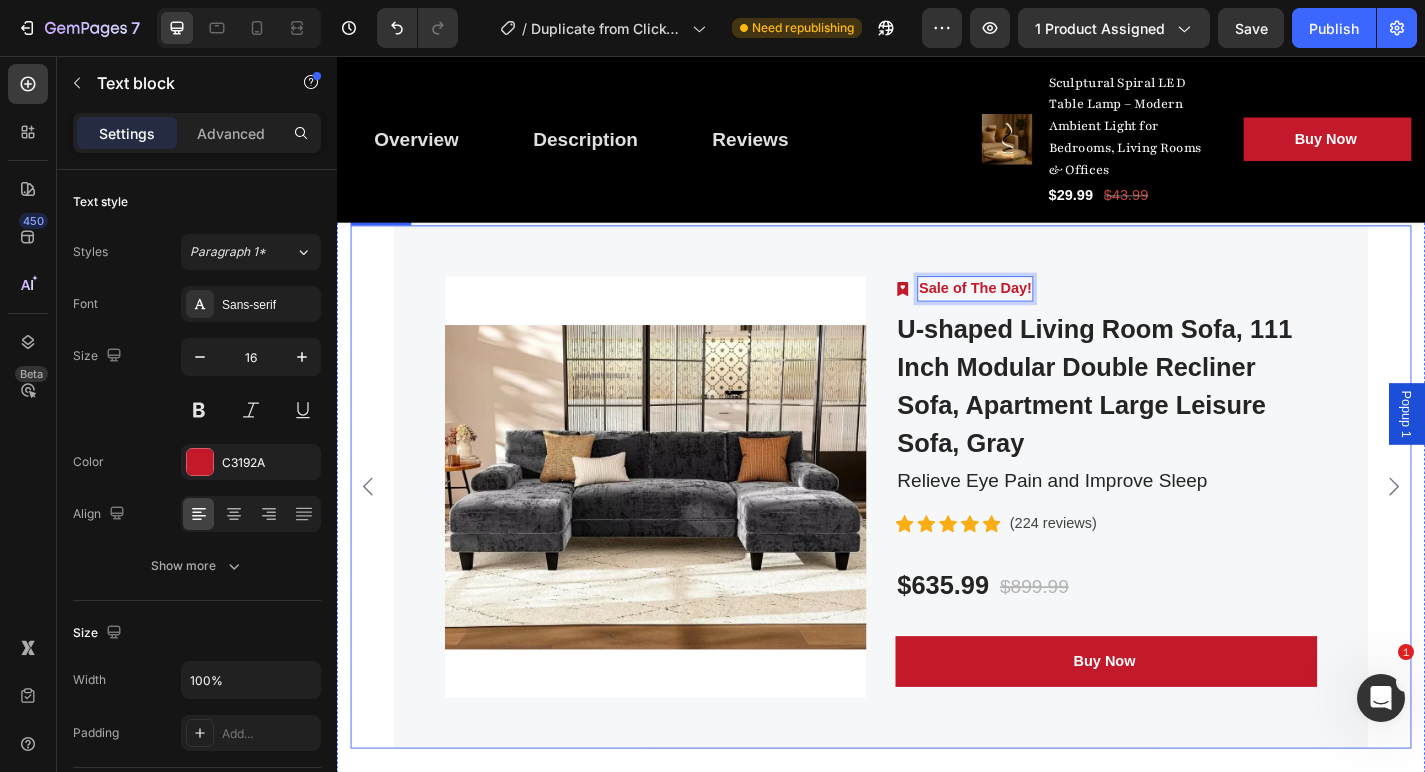 click 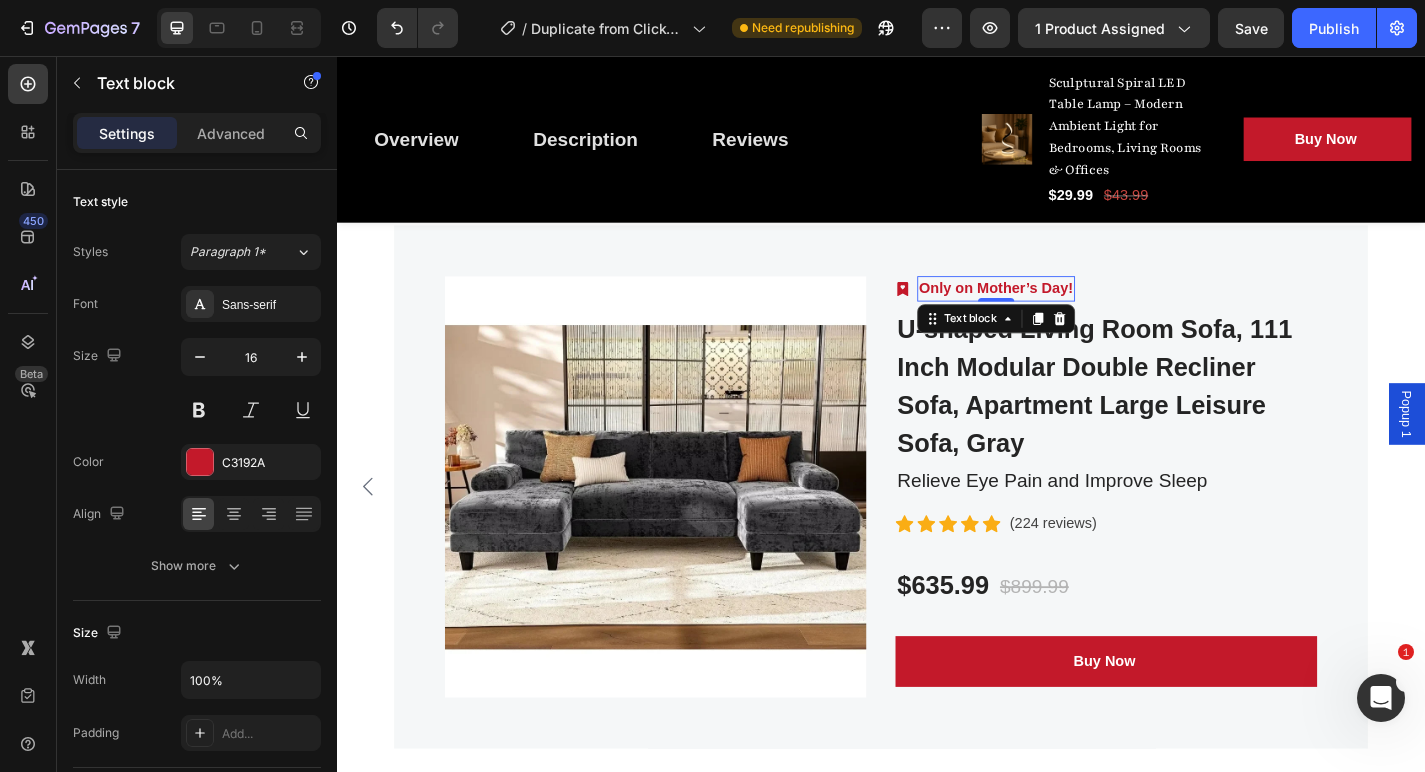 click on "Only on Mother’s Day!" at bounding box center (1064, 313) 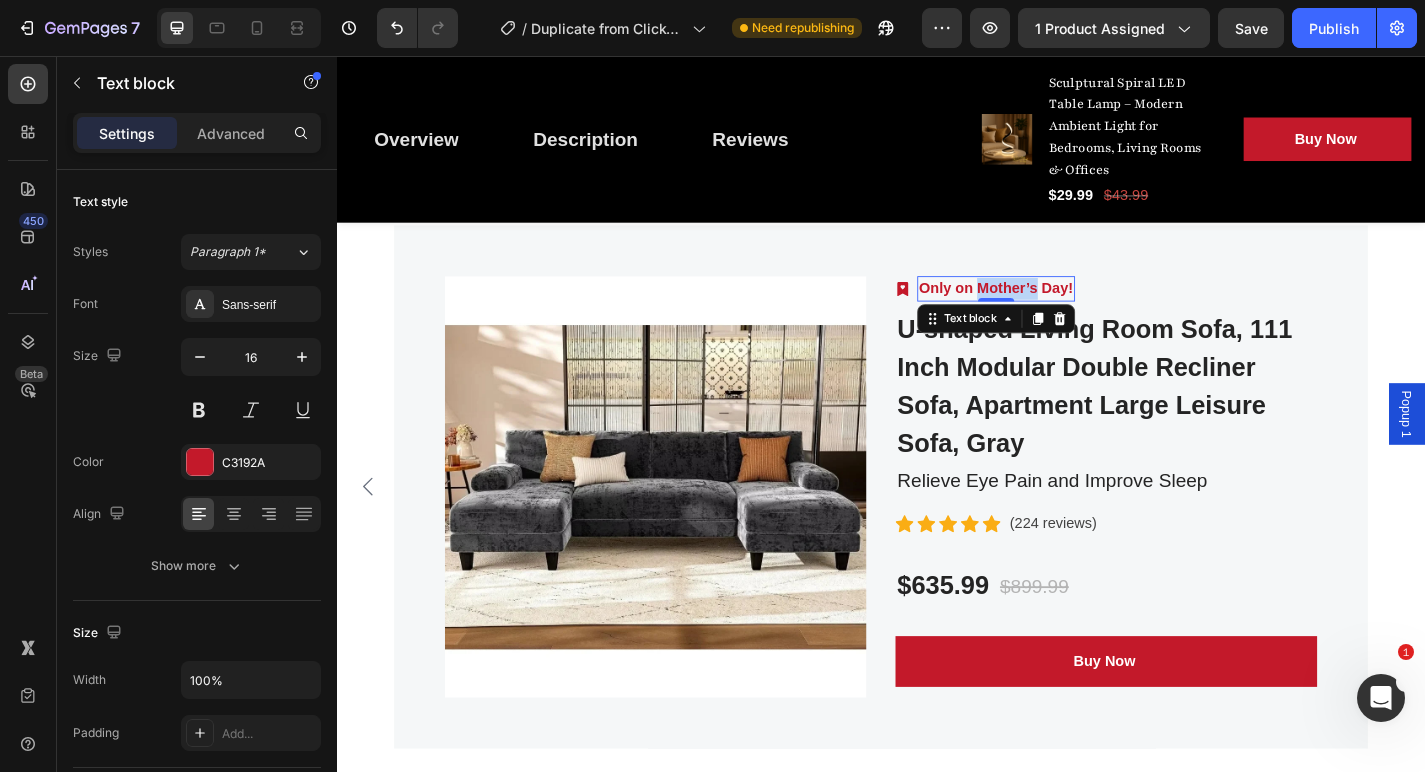 click on "Only on Mother’s Day!" at bounding box center [1064, 313] 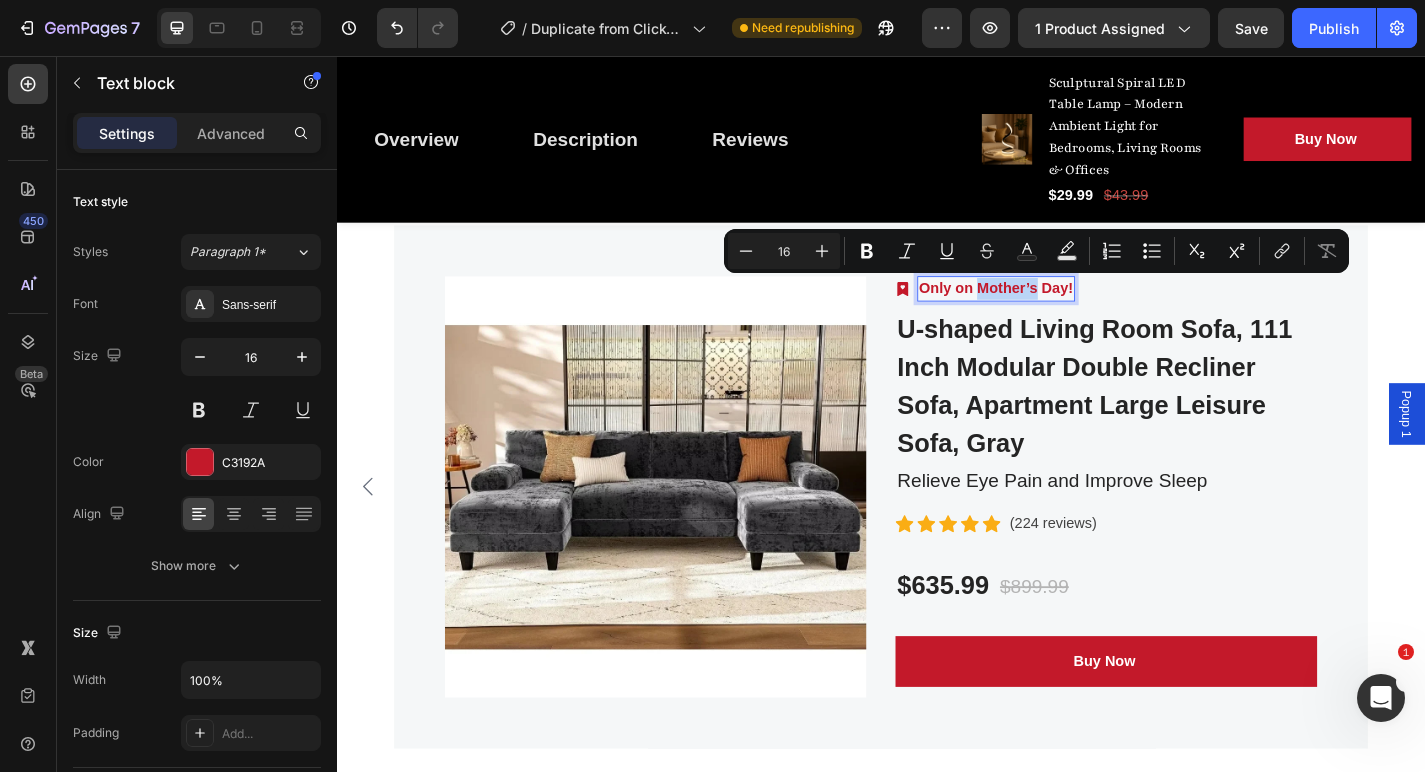 click on "Only on Mother’s Day!" at bounding box center (1064, 313) 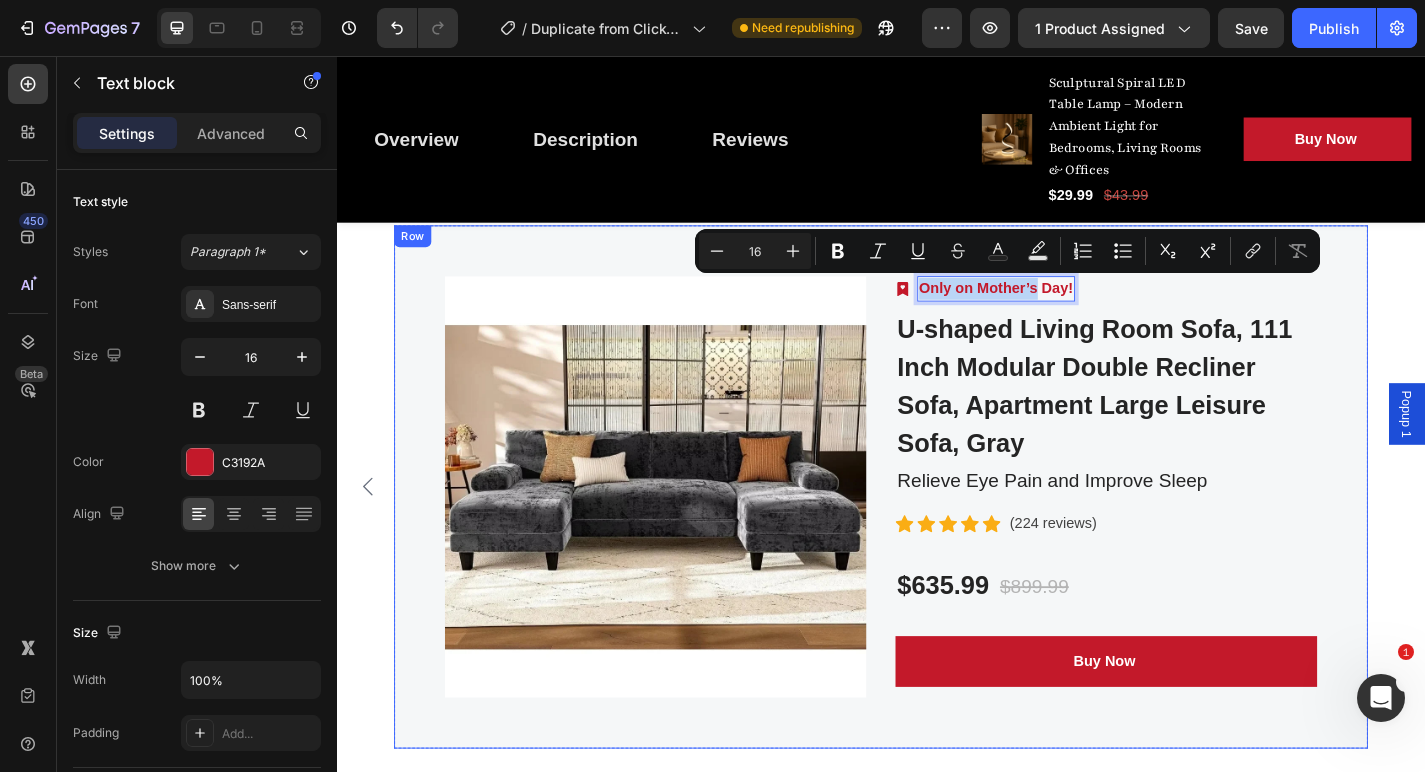 drag, startPoint x: 1110, startPoint y: 309, endPoint x: 998, endPoint y: 296, distance: 112.75194 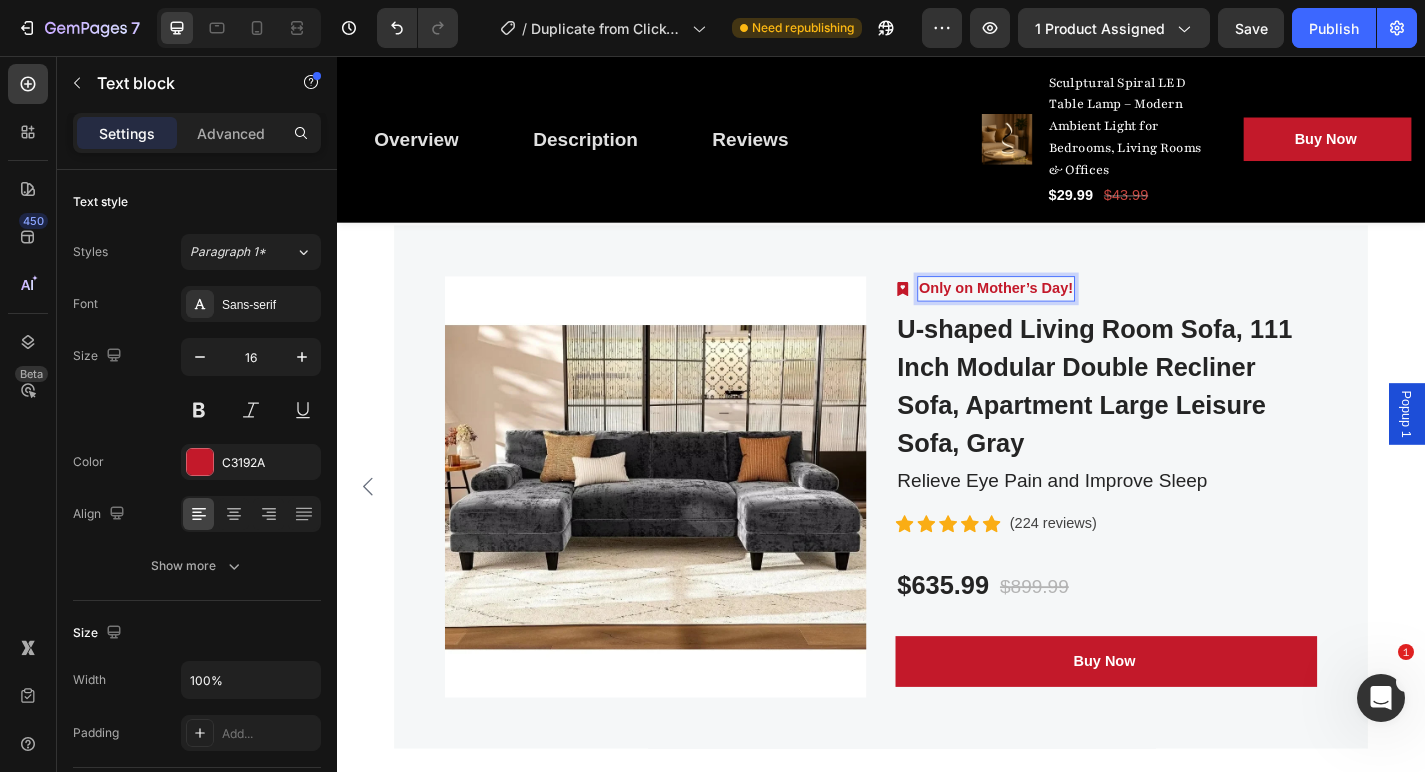 click on "Only on Mother’s Day!" at bounding box center [1064, 313] 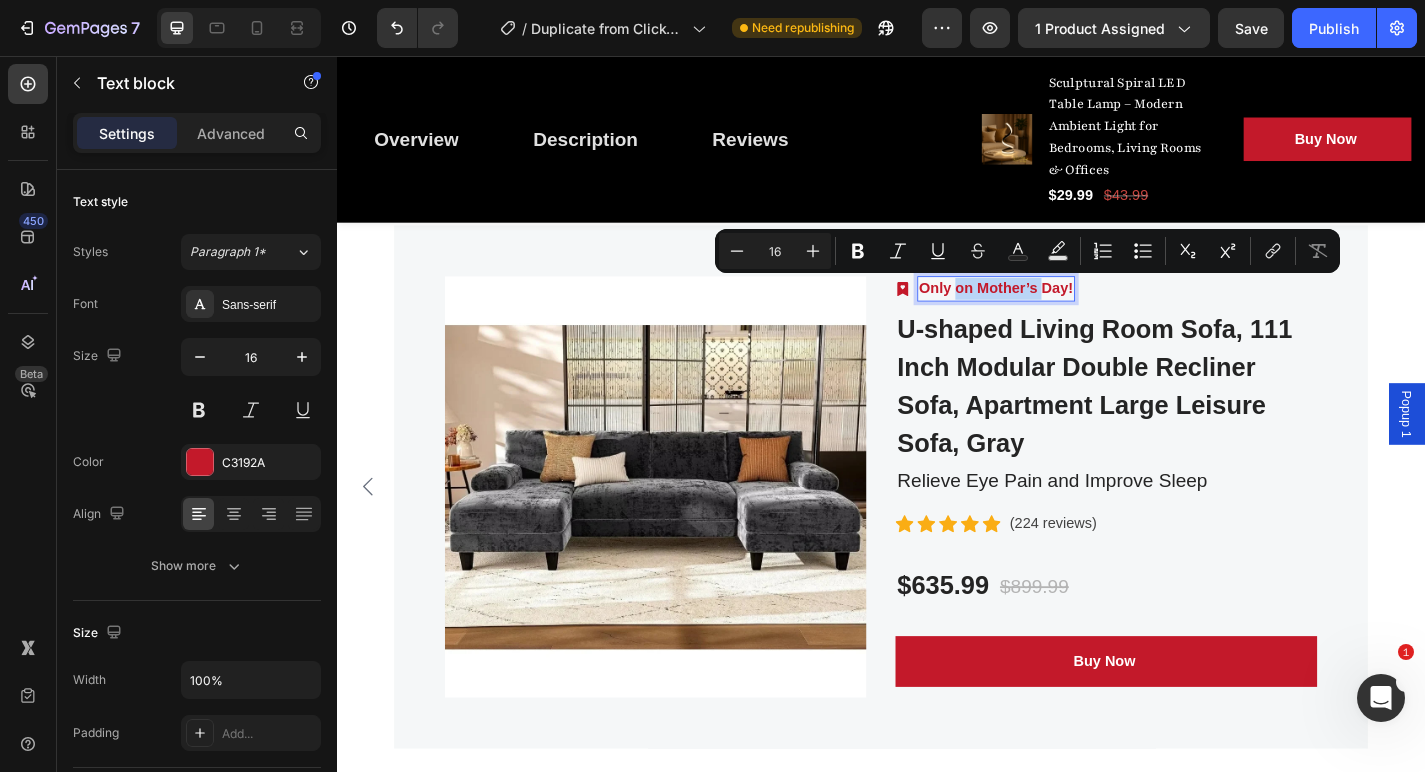 drag, startPoint x: 1119, startPoint y: 309, endPoint x: 1018, endPoint y: 302, distance: 101.24229 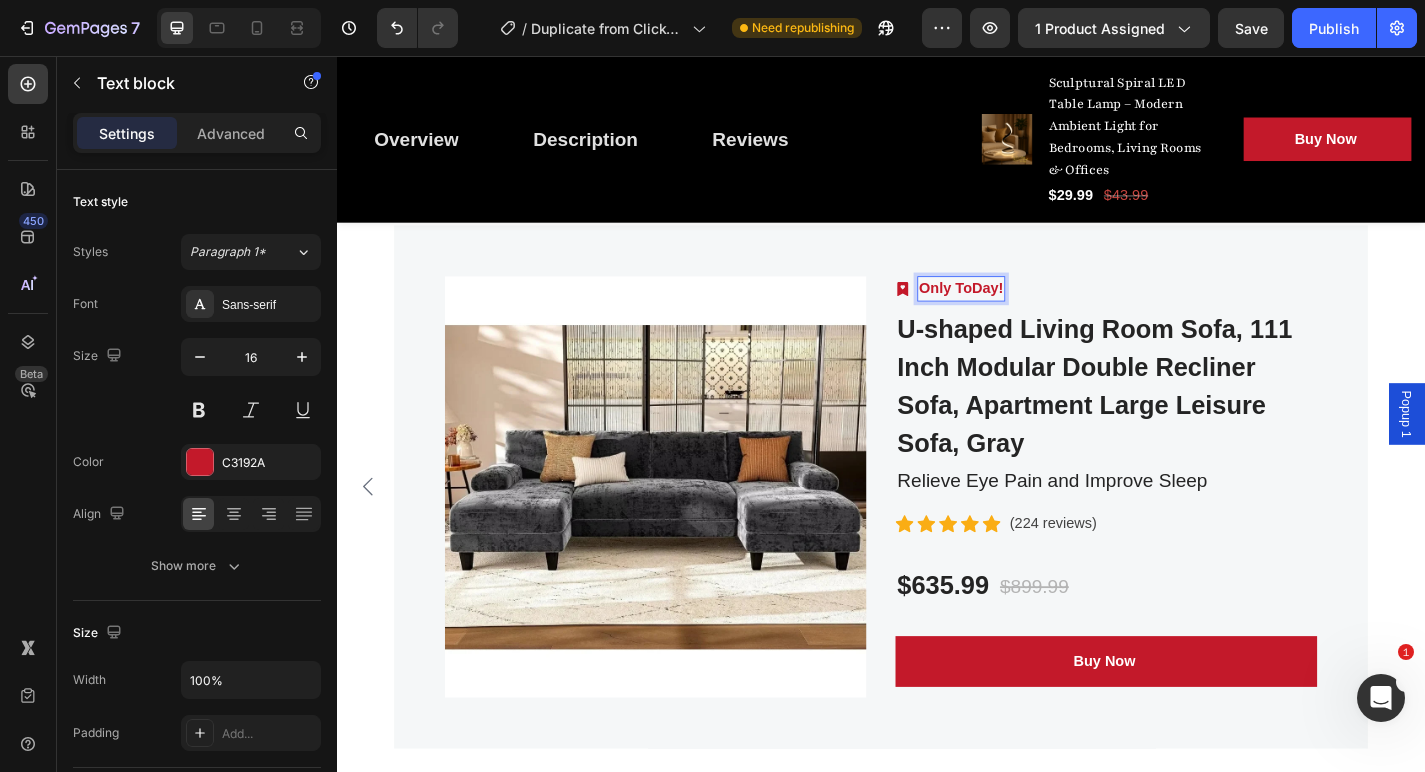 click on "Only ToDay!" at bounding box center (1025, 313) 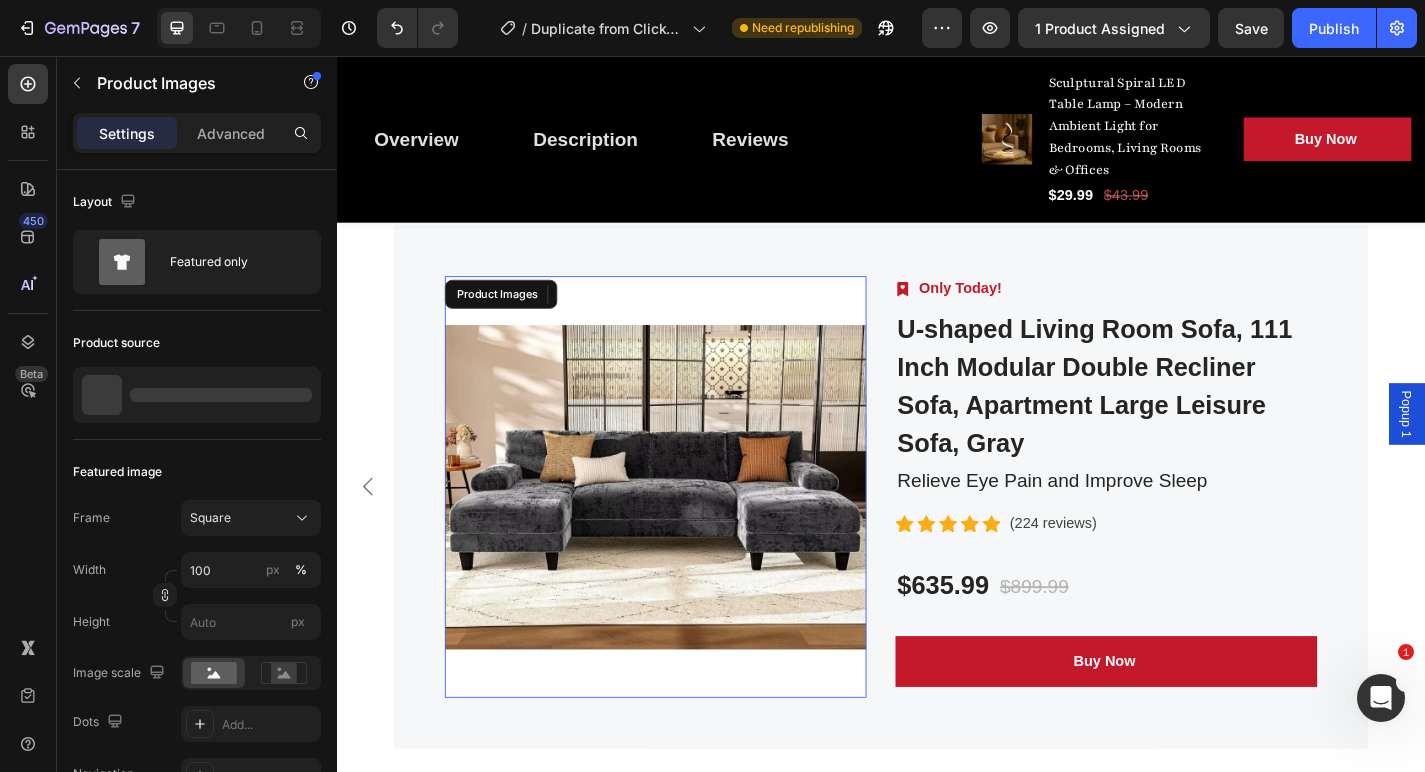 click at bounding box center (688, 531) 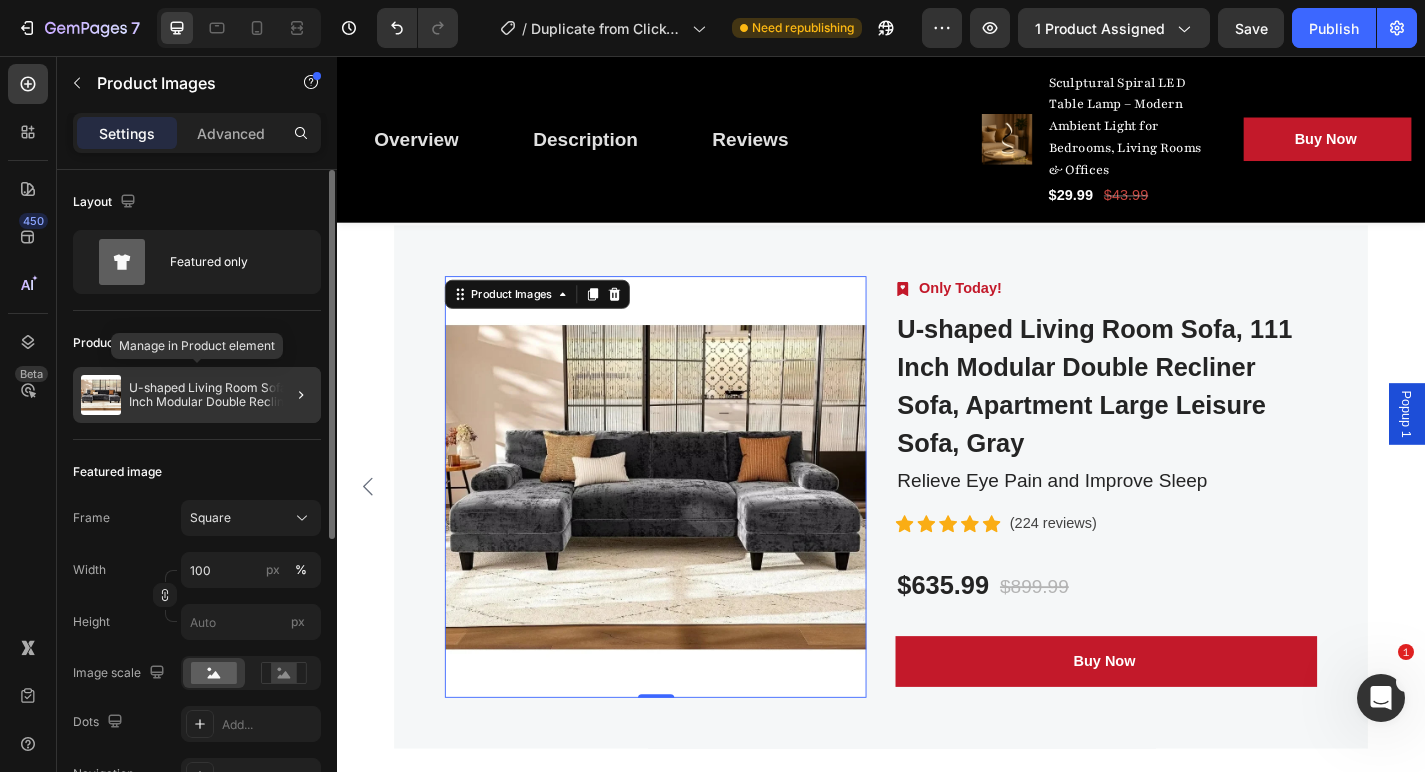 click on "U-shaped Living Room Sofa, 111 Inch Modular Double Recliner Sofa, Apartment Large Leisure Sofa, Gray" at bounding box center (221, 395) 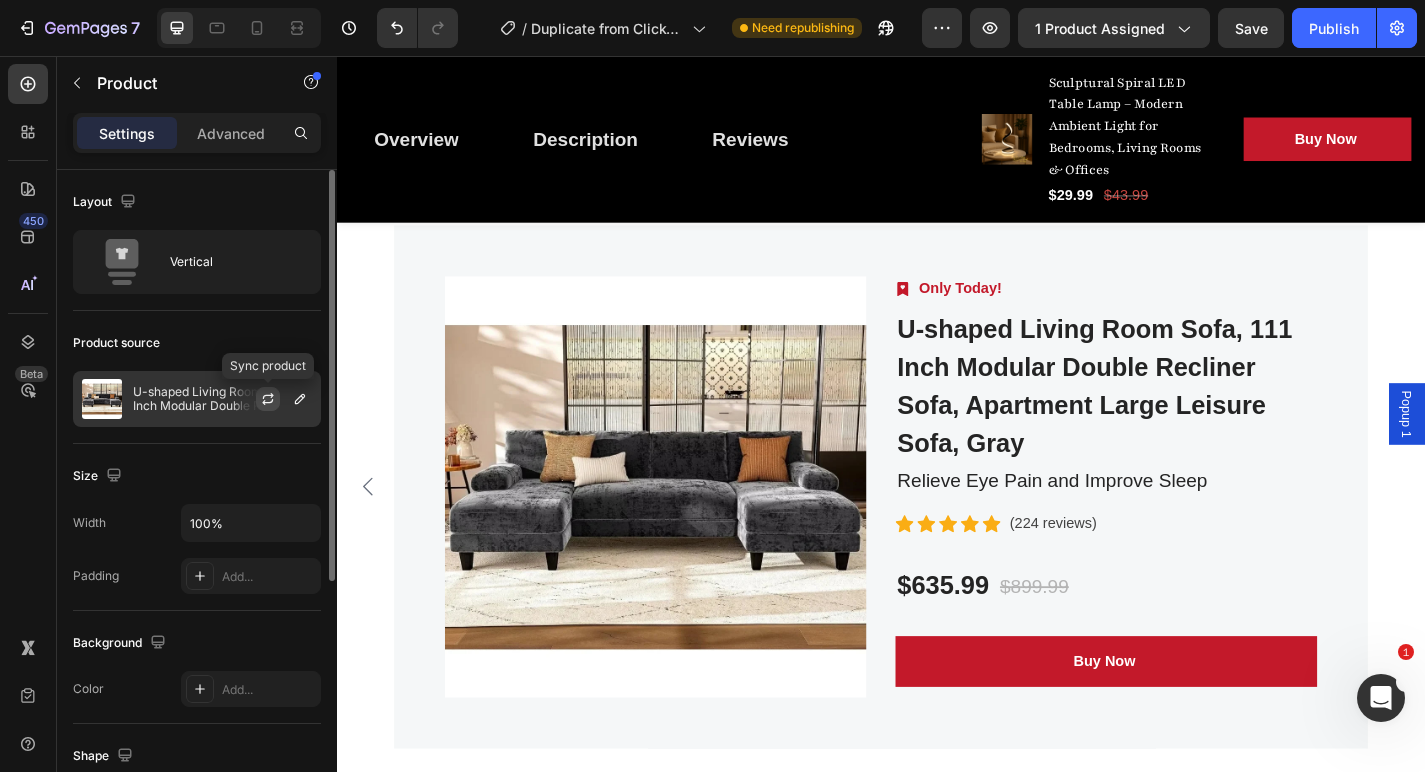 click 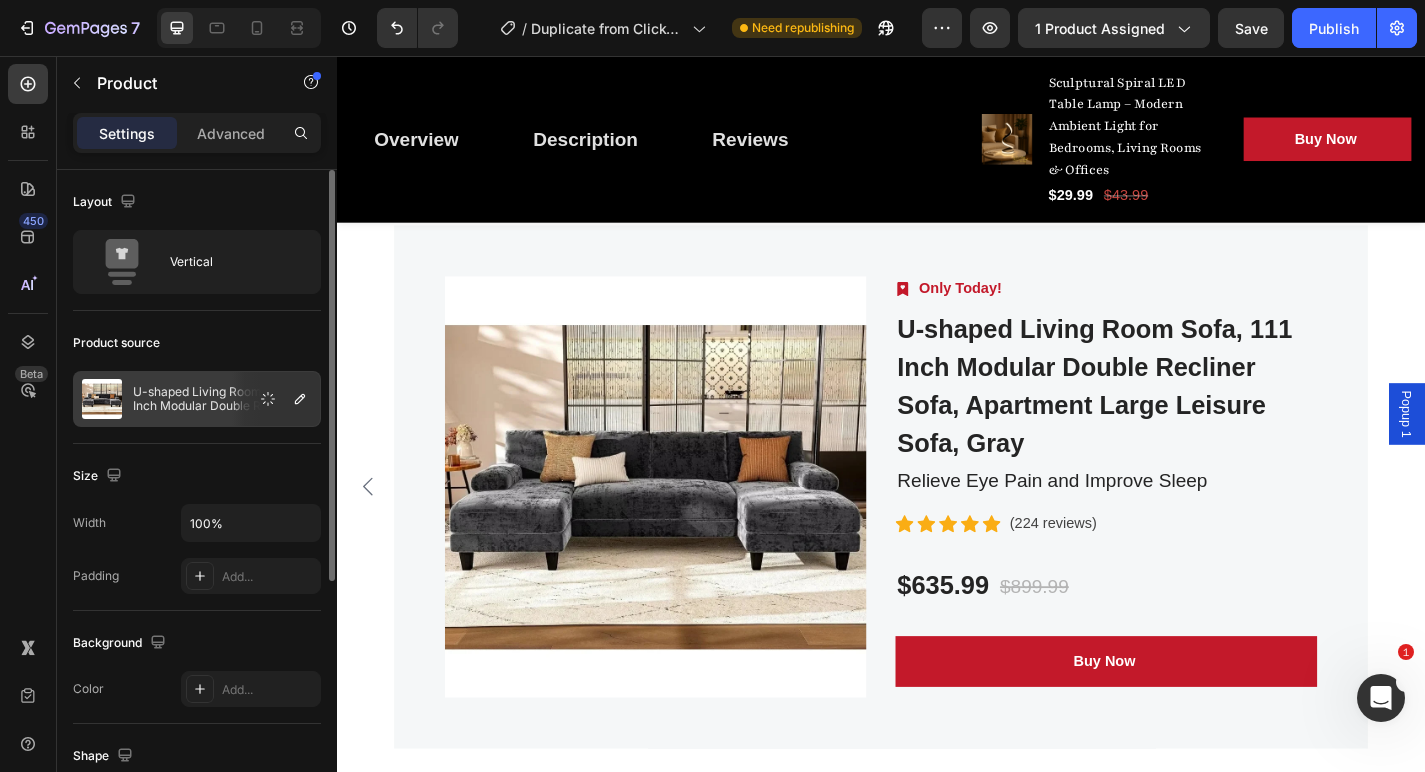 click on "U-shaped Living Room Sofa, 111 Inch Modular Double Recliner Sofa, Apartment Large Leisure Sofa, Gray" at bounding box center [222, 399] 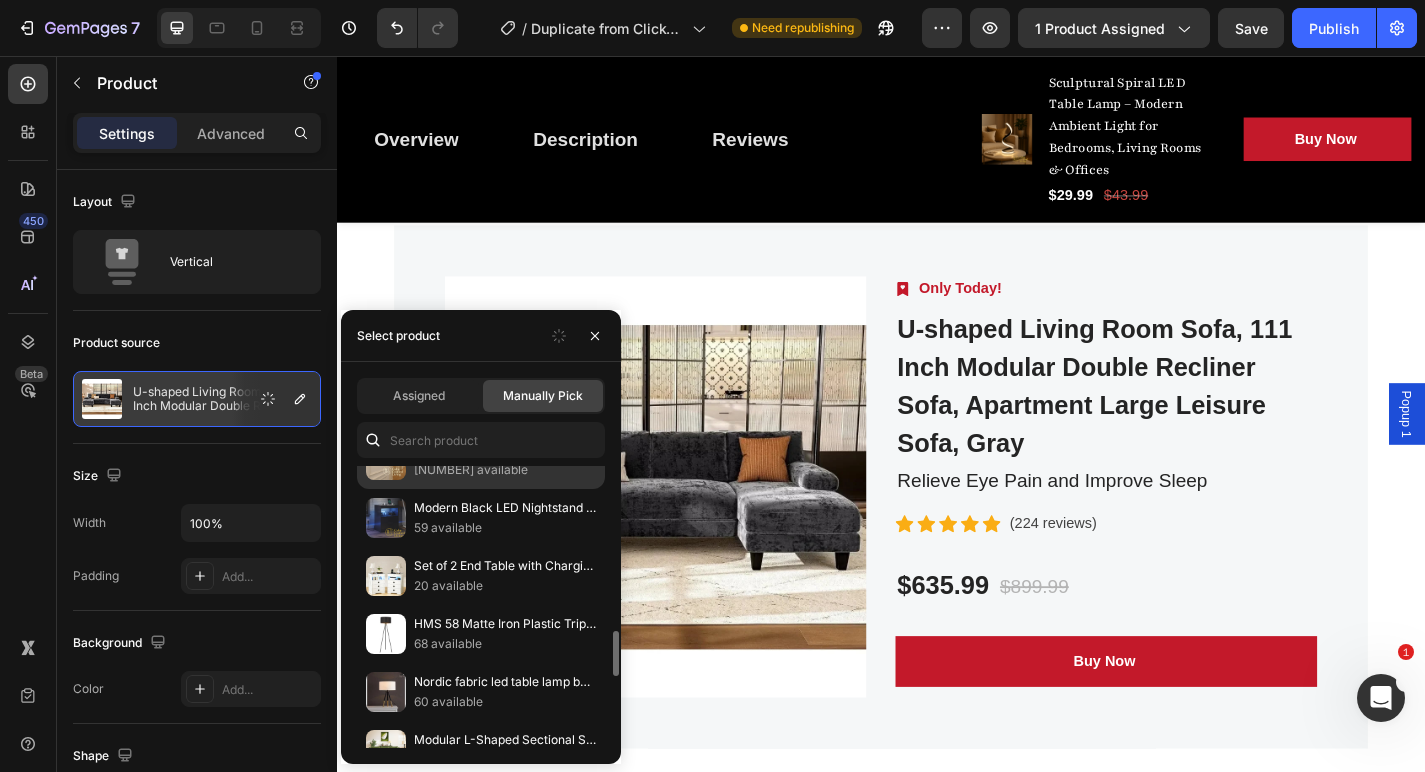 scroll, scrollTop: 1042, scrollLeft: 0, axis: vertical 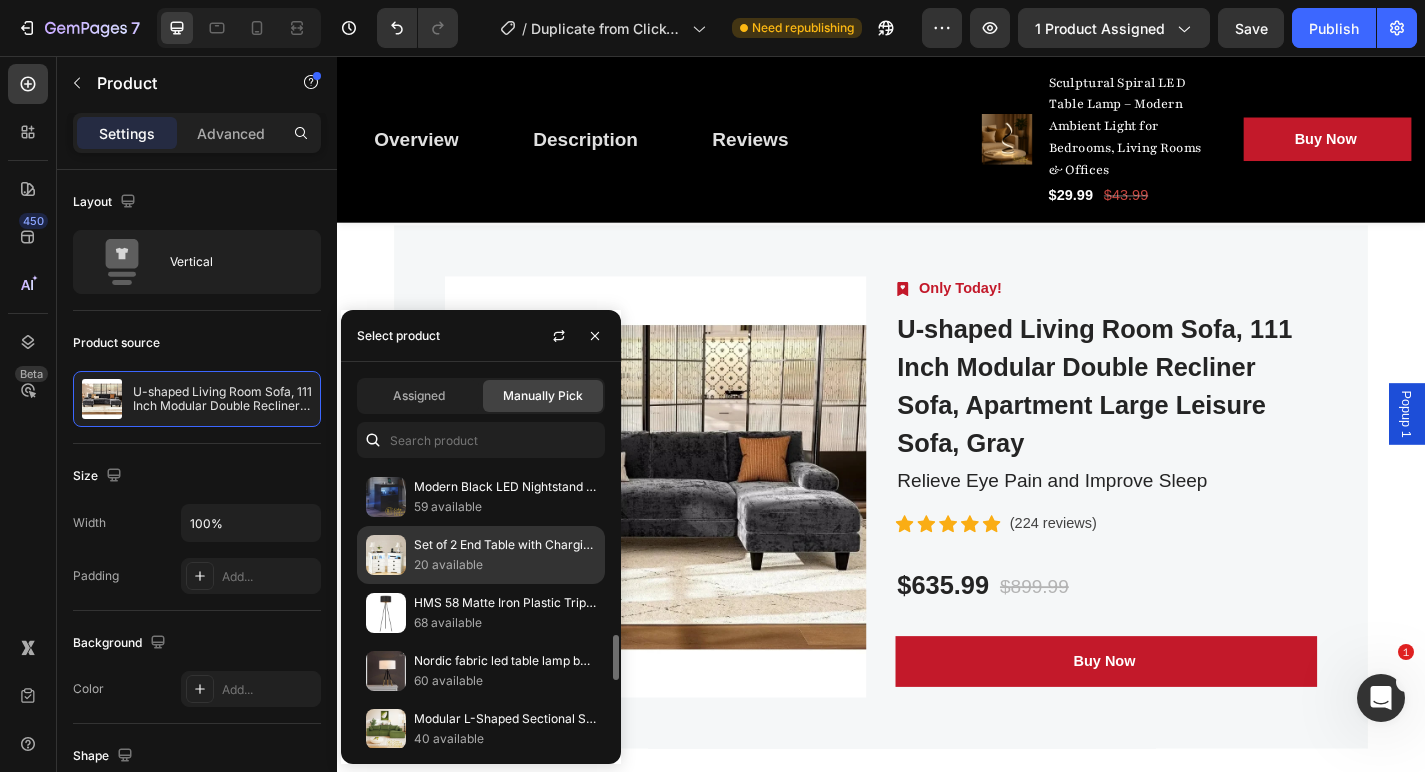 click on "Set of 2 End Table with Charging Station,Night Stand with Glass Desktop,Bedside Table with 3 Drawers for Bedroom,White [NUMBER] available" 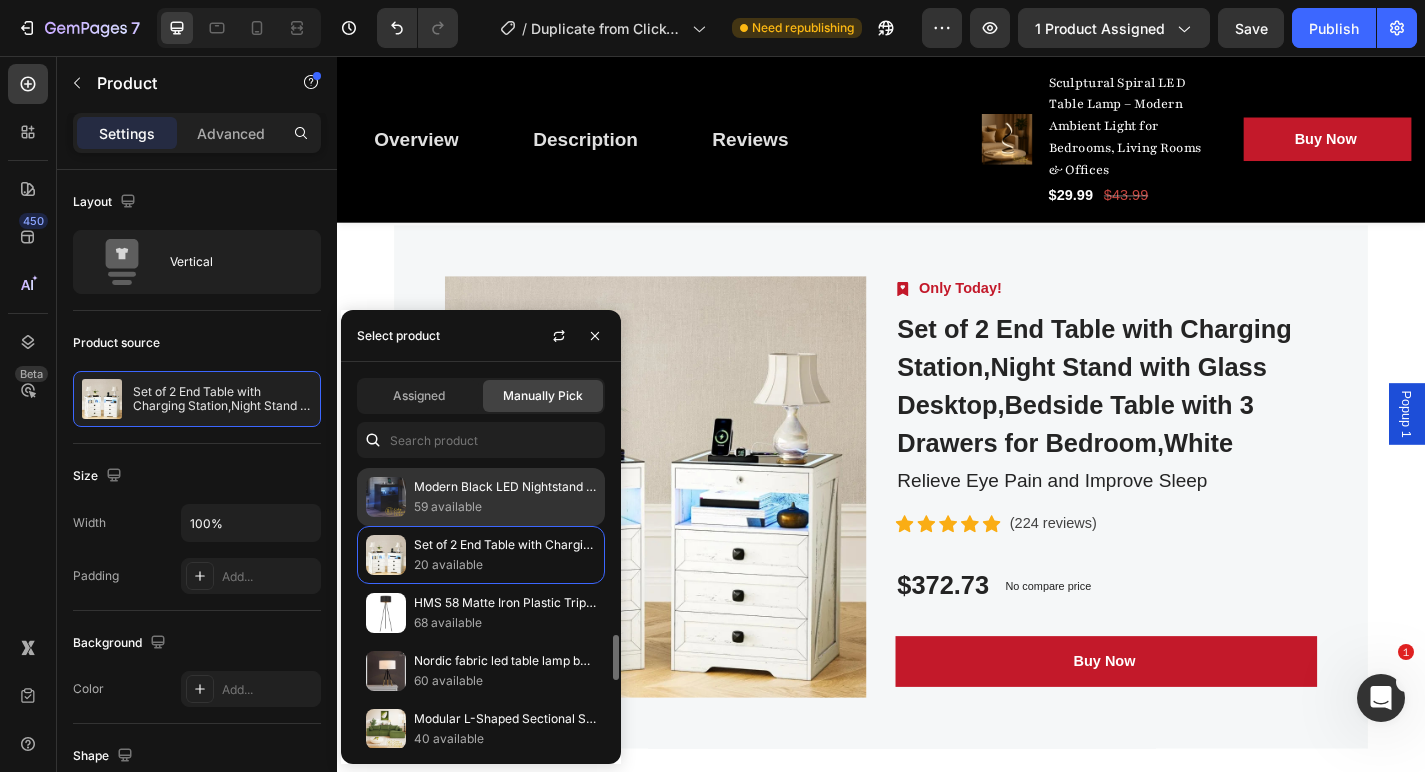 click on "Modern Black LED Nightstand Set of 2 with Wireless Charging Station – Night Stands with Drawers, Pull-Out Shelf for Bedroom" at bounding box center (505, 487) 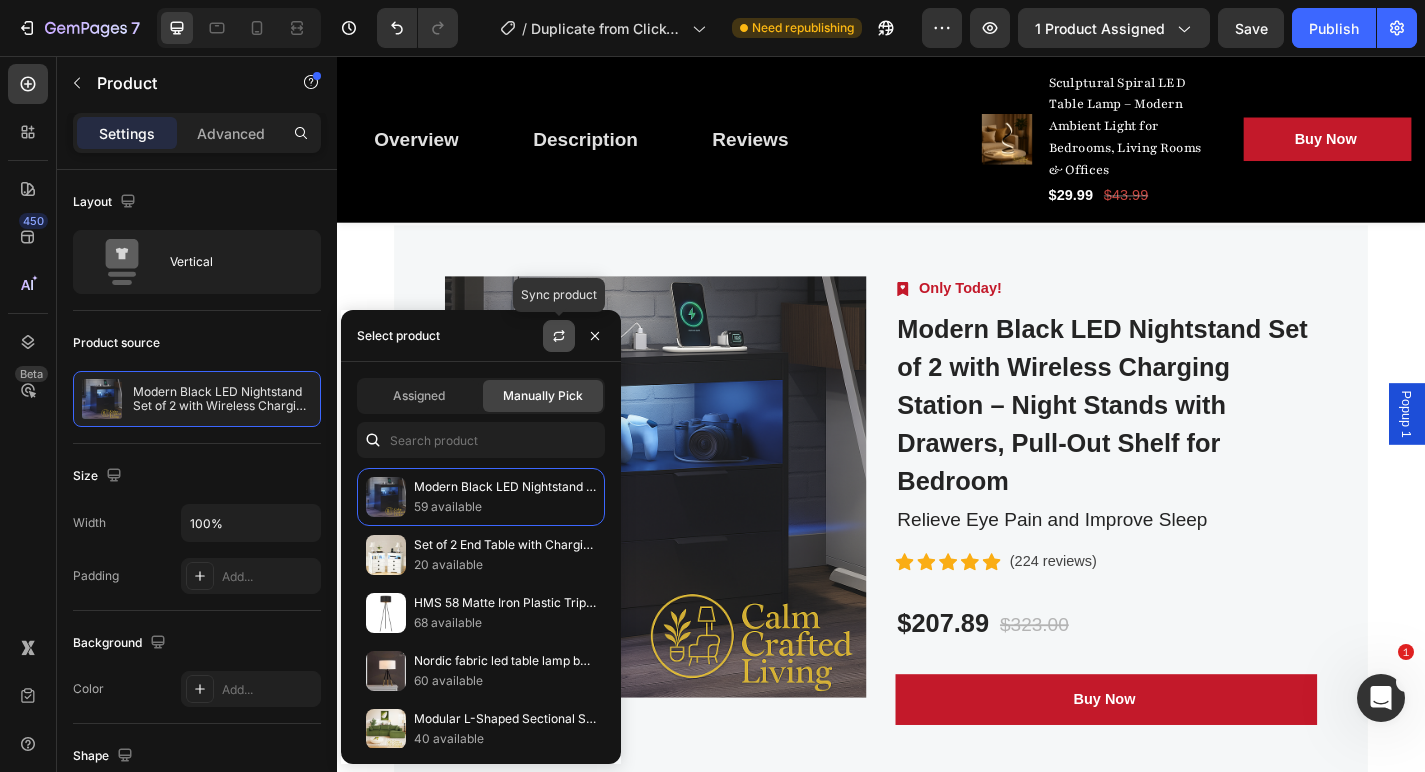 click 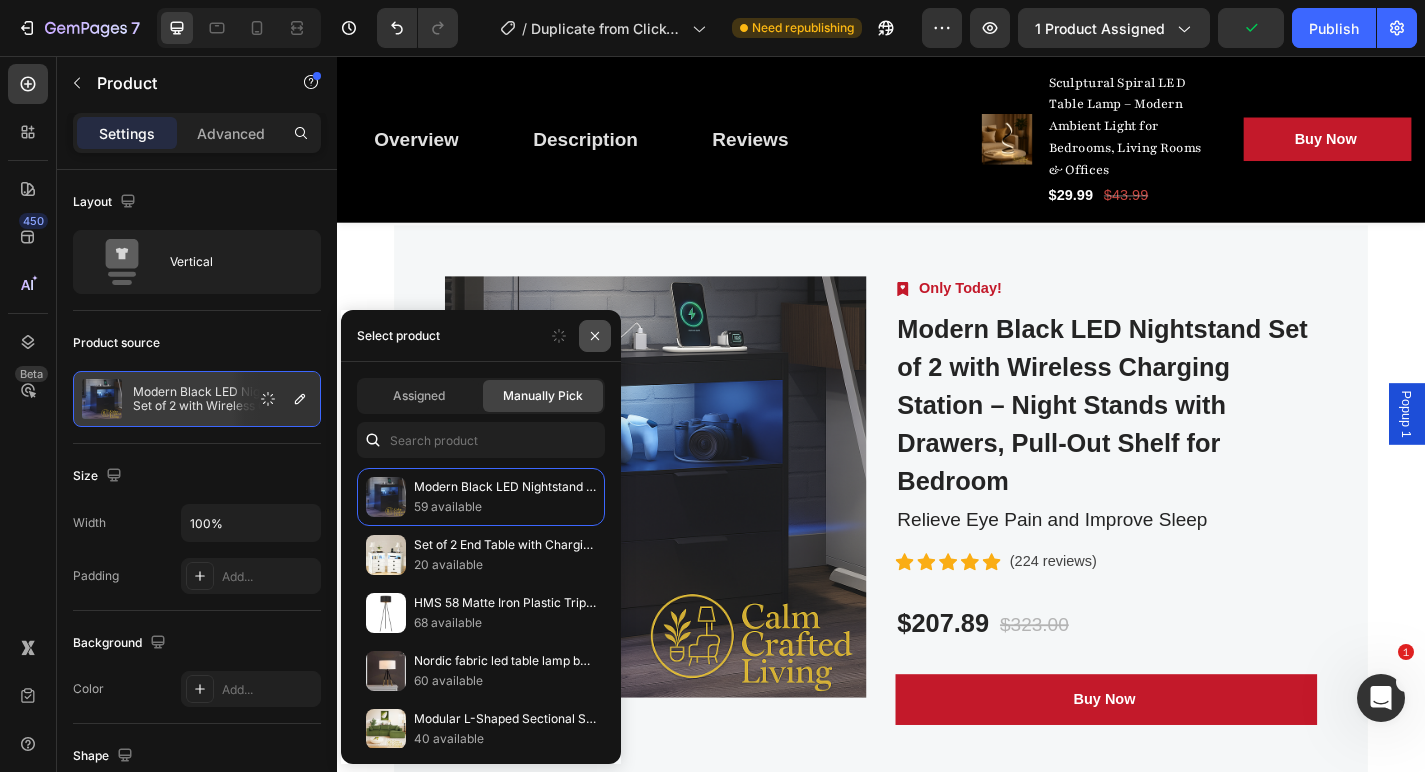 click 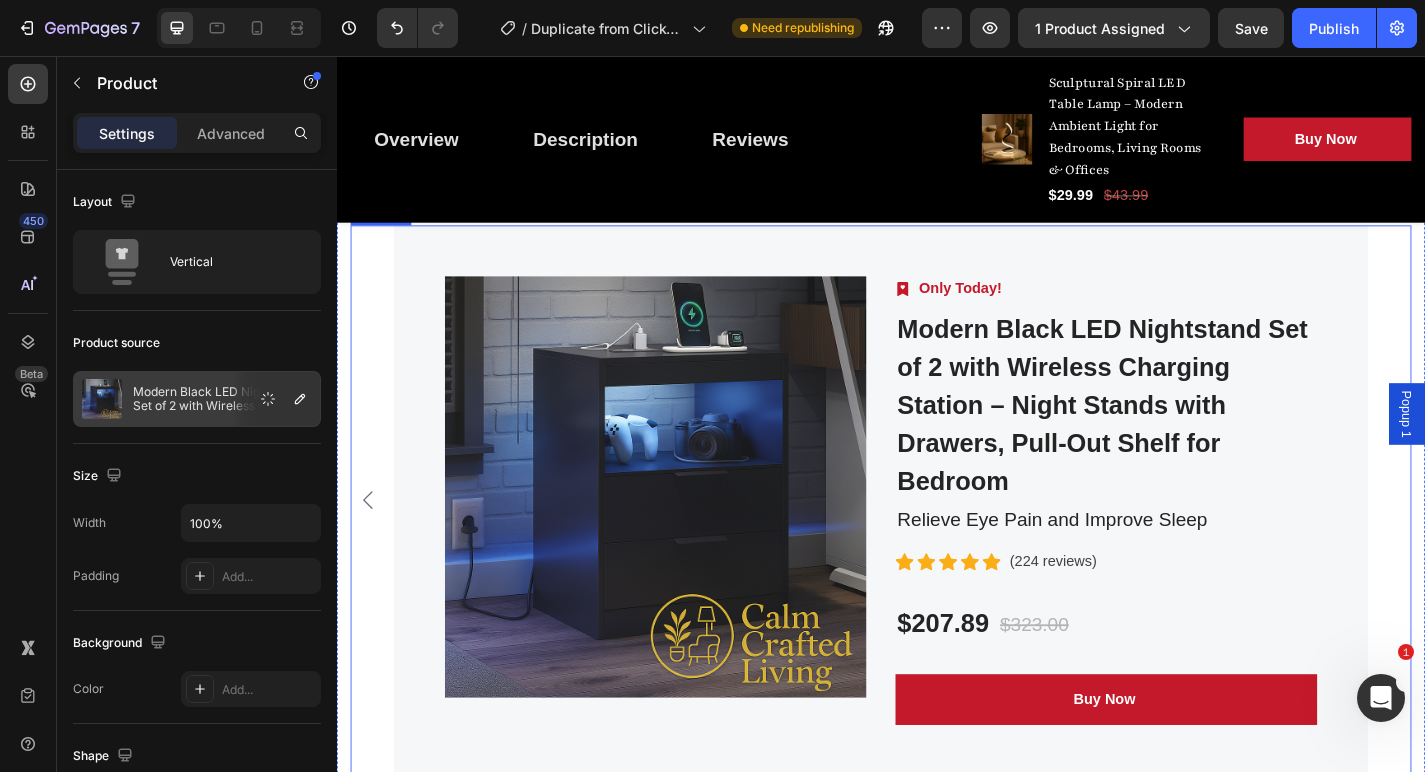 click 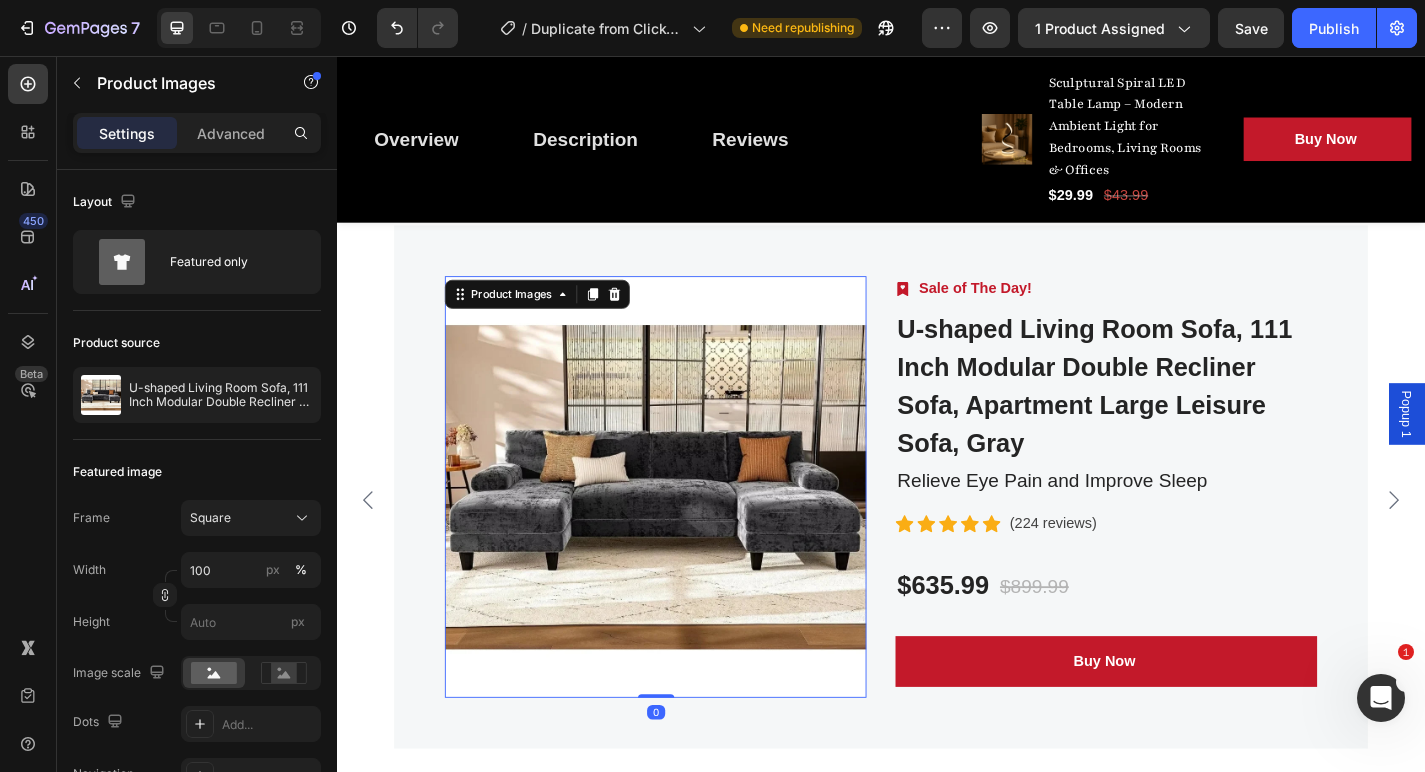 click at bounding box center [688, 531] 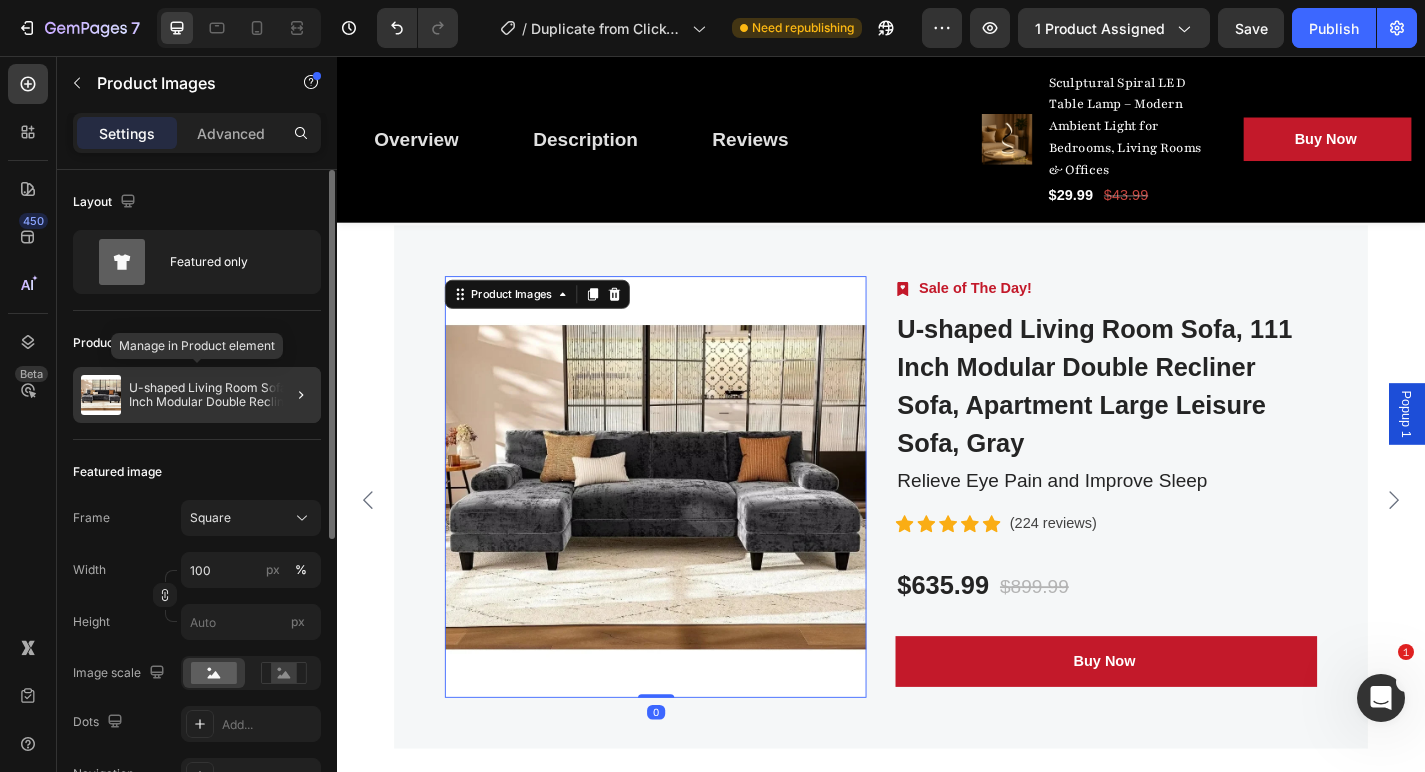 click on "U-shaped Living Room Sofa, 111 Inch Modular Double Recliner Sofa, Apartment Large Leisure Sofa, Gray" at bounding box center (221, 395) 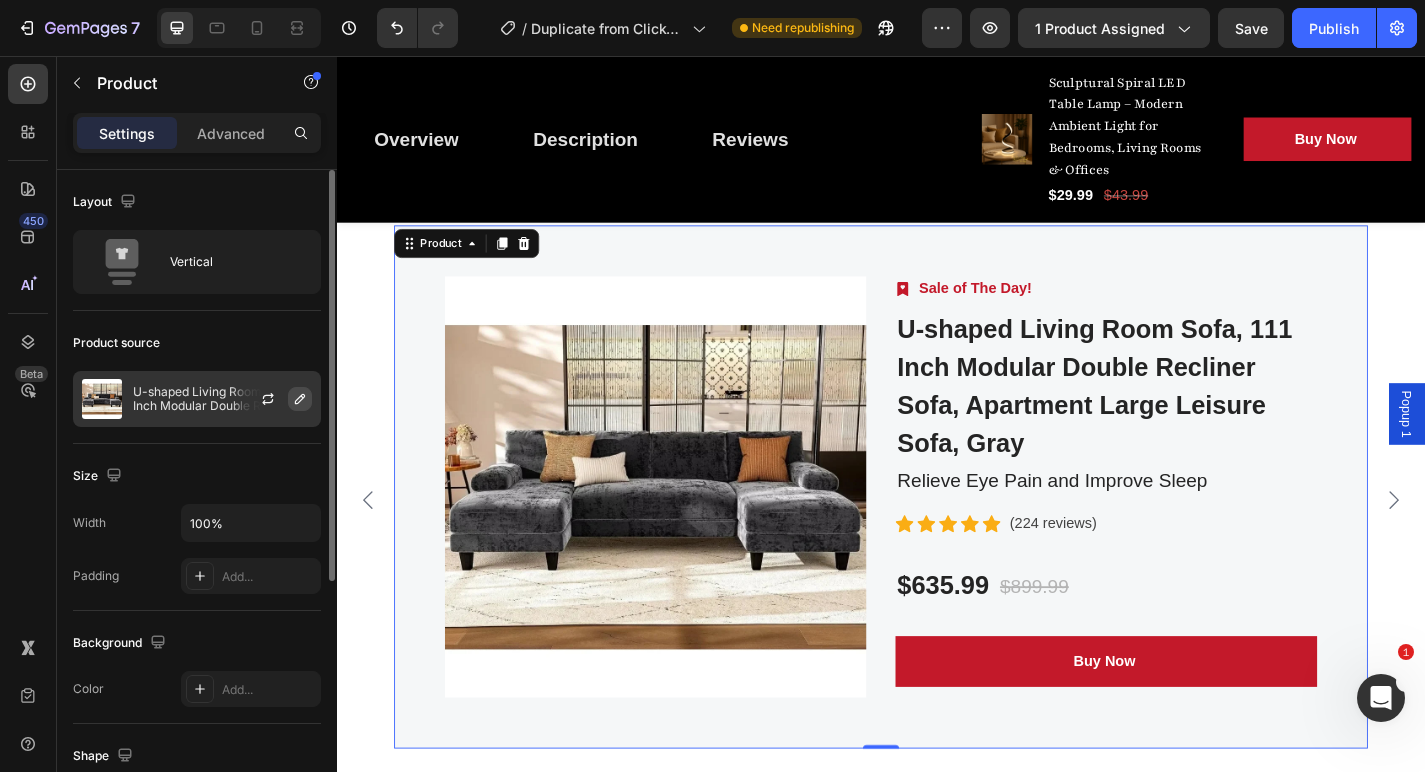click 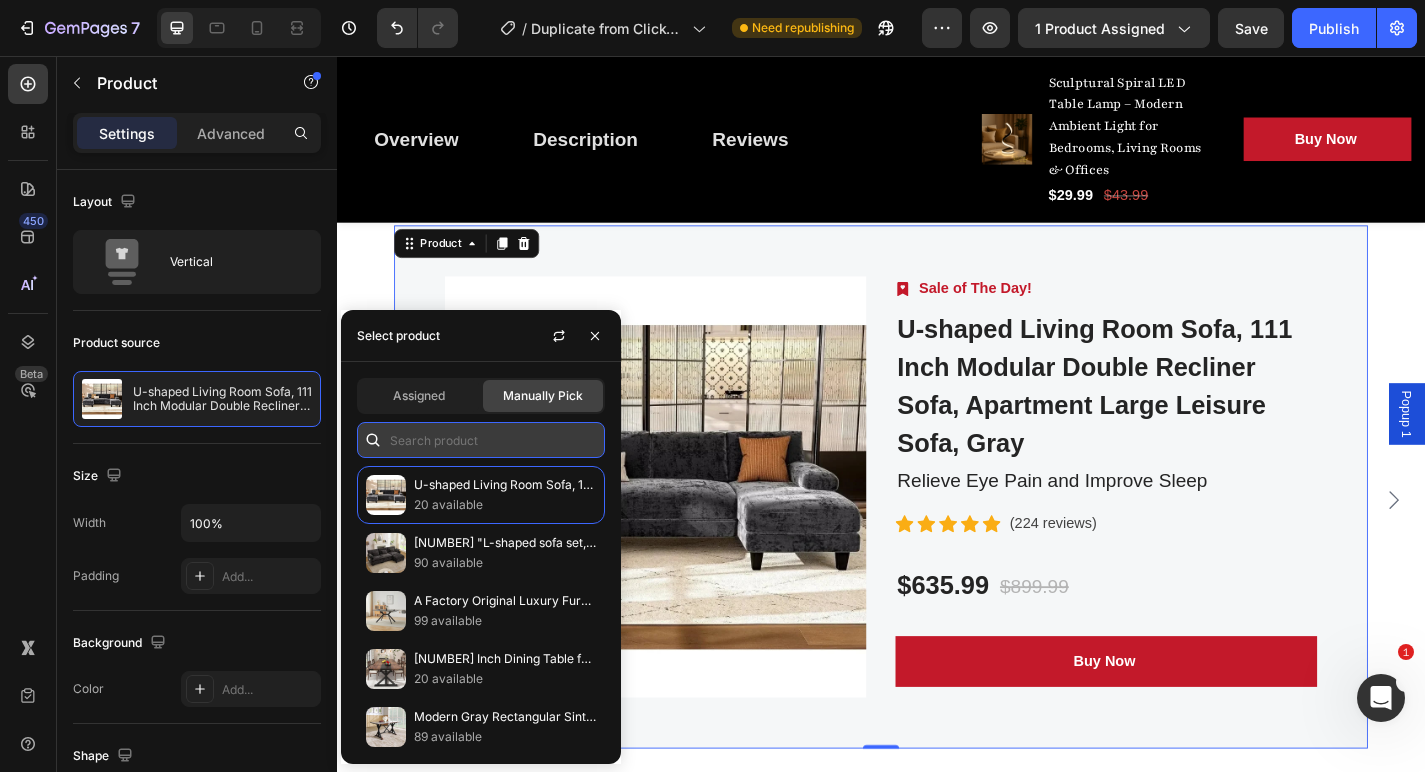 click at bounding box center (481, 440) 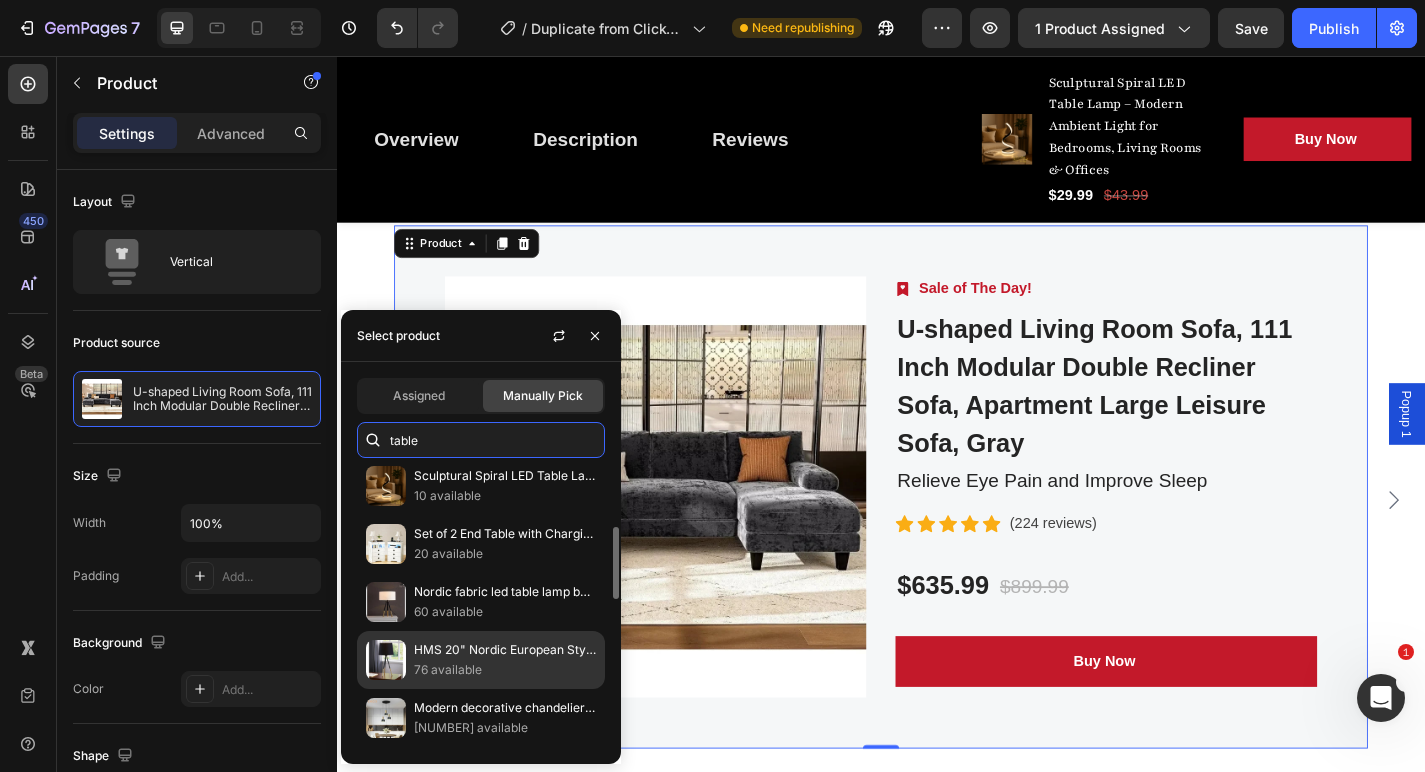 scroll, scrollTop: 286, scrollLeft: 0, axis: vertical 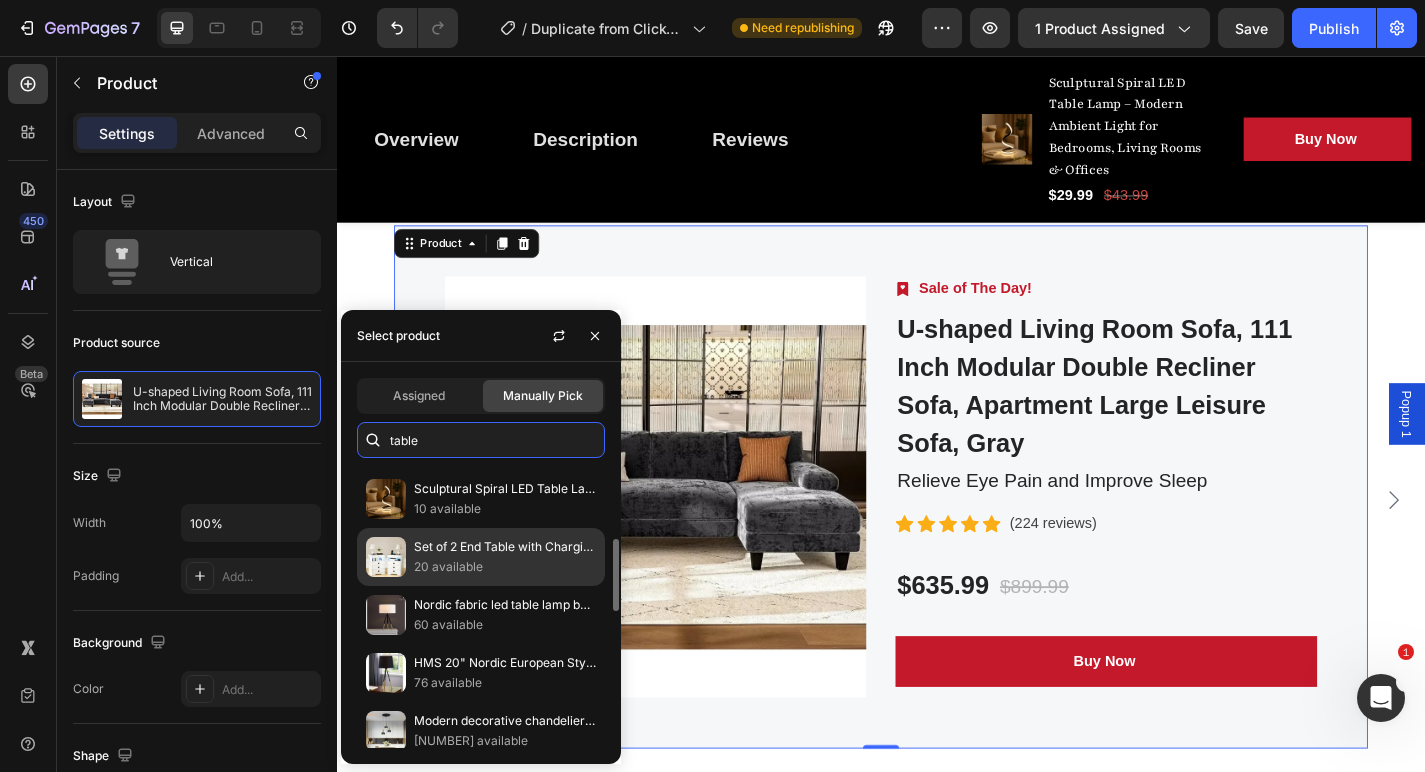 type on "table" 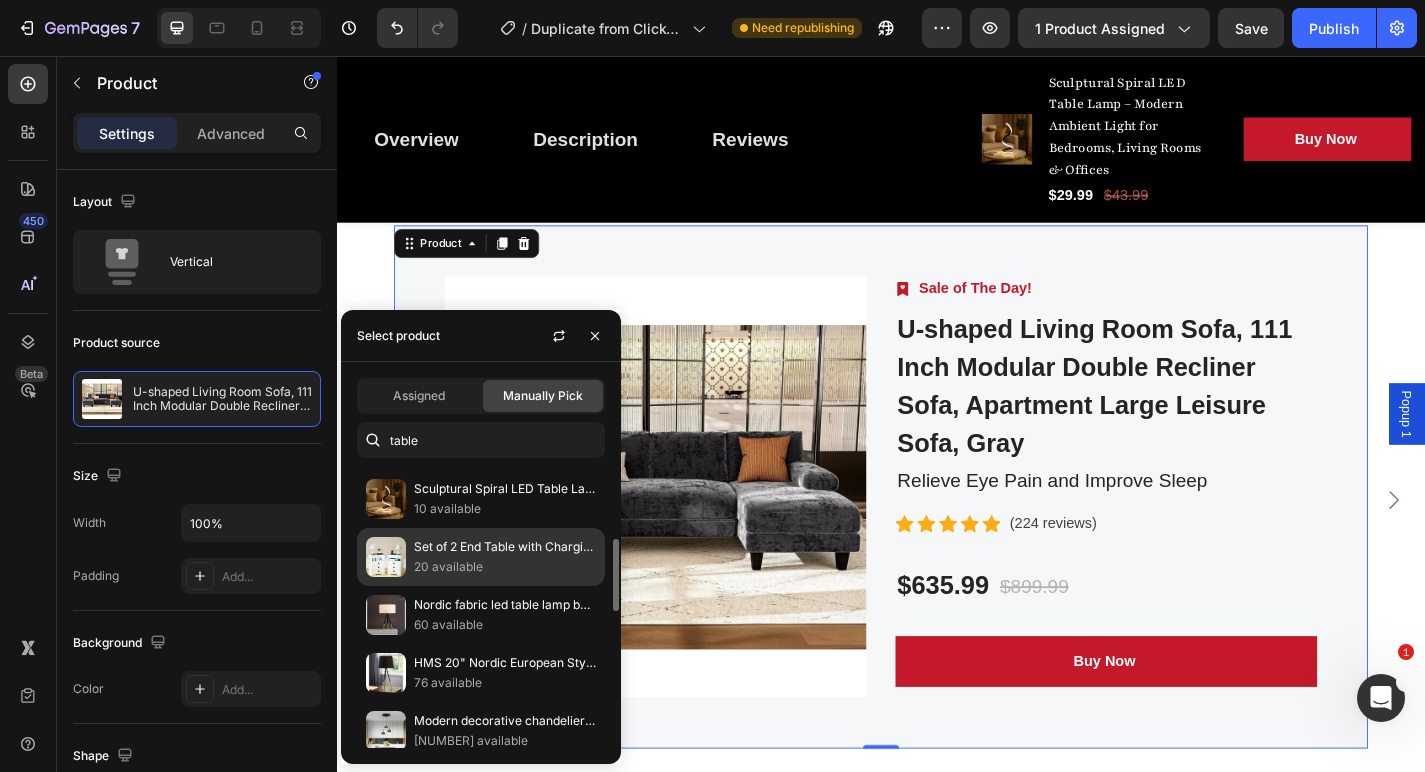 click on "Set of 2 End Table with Charging Station,Night Stand with Glass Desktop,Bedside Table with 3 Drawers for Bedroom,White" at bounding box center (505, 547) 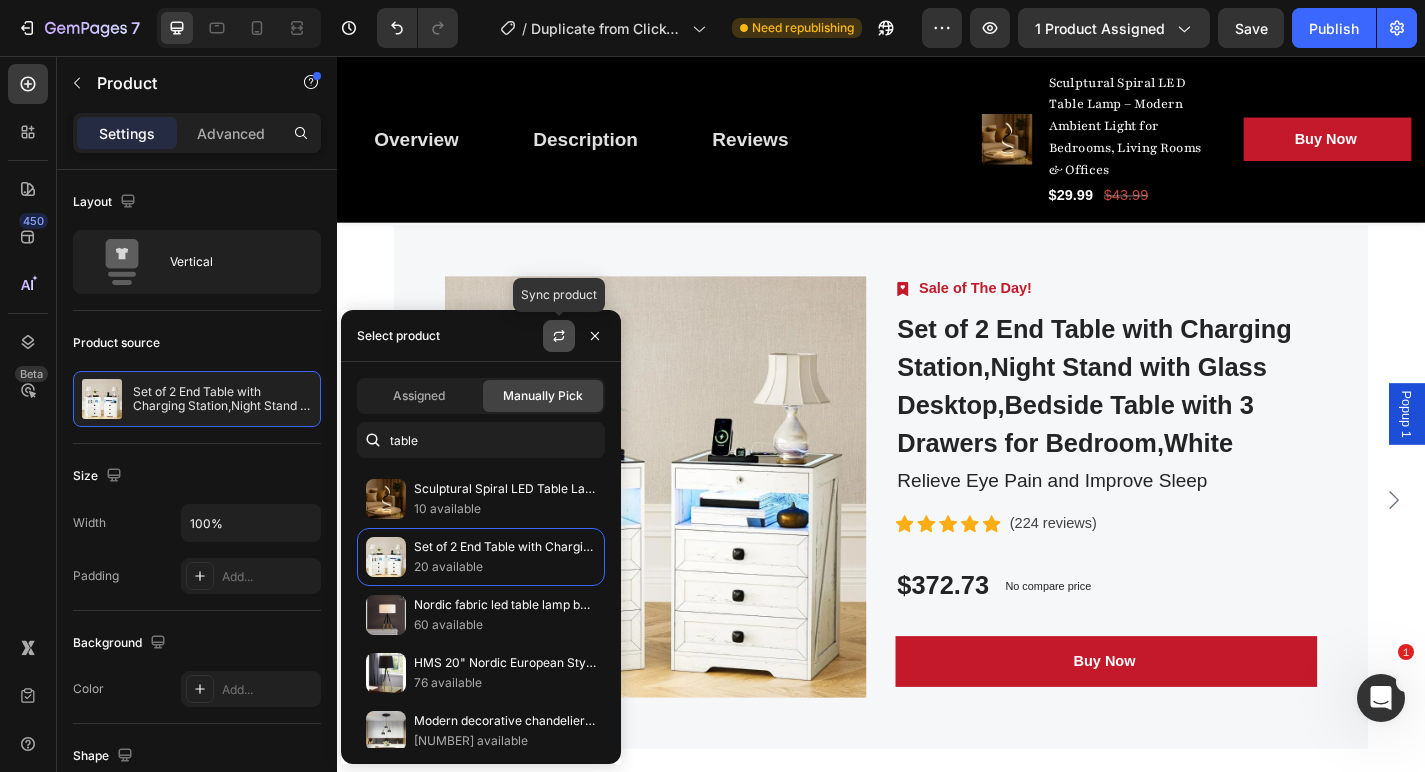 click 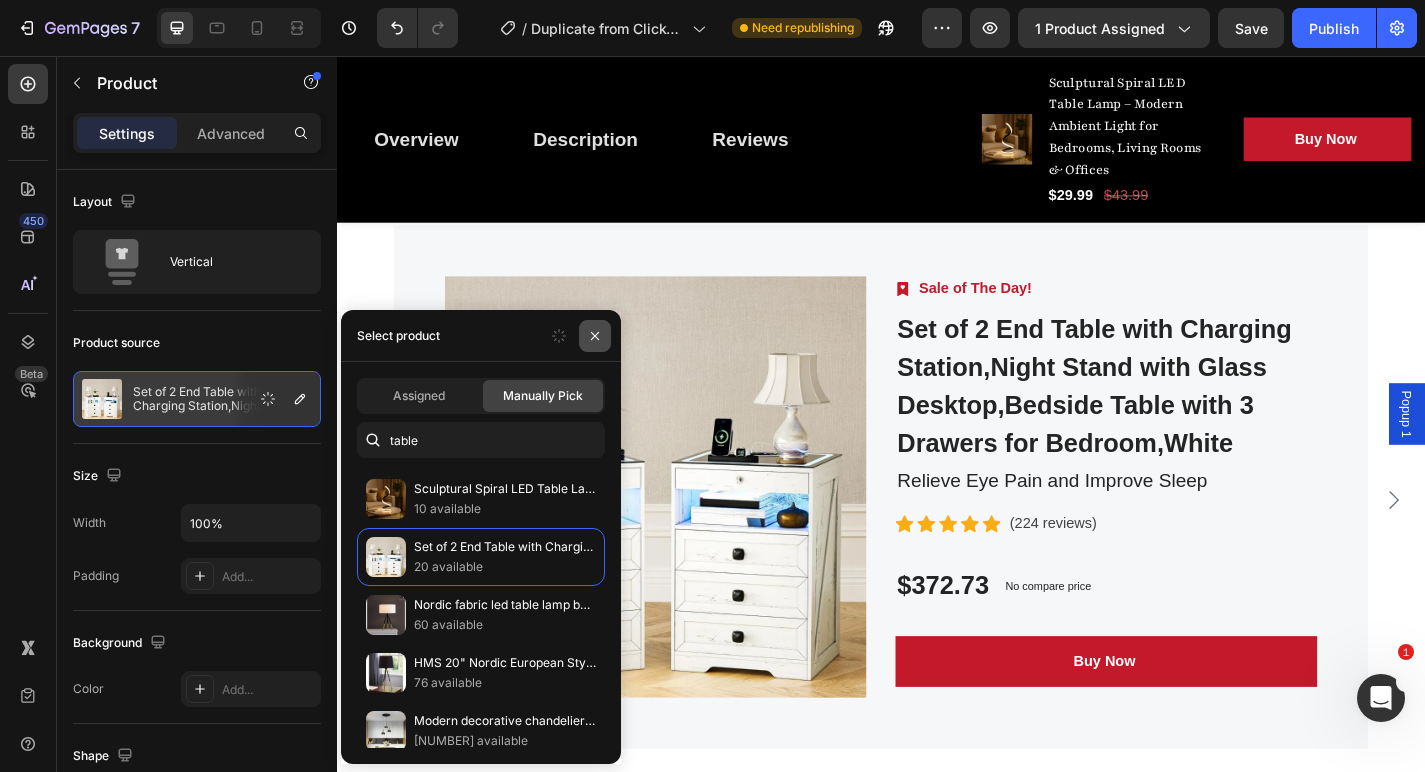 click 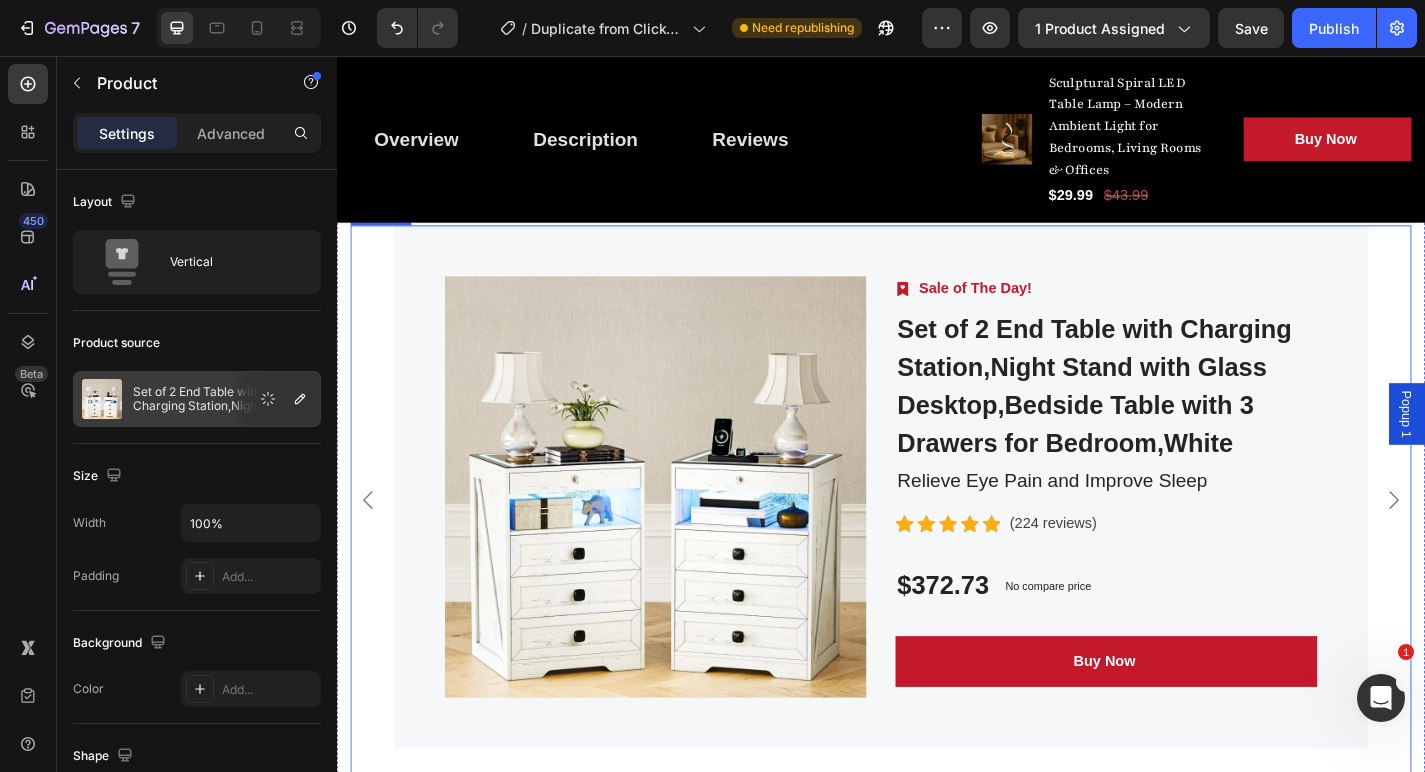click 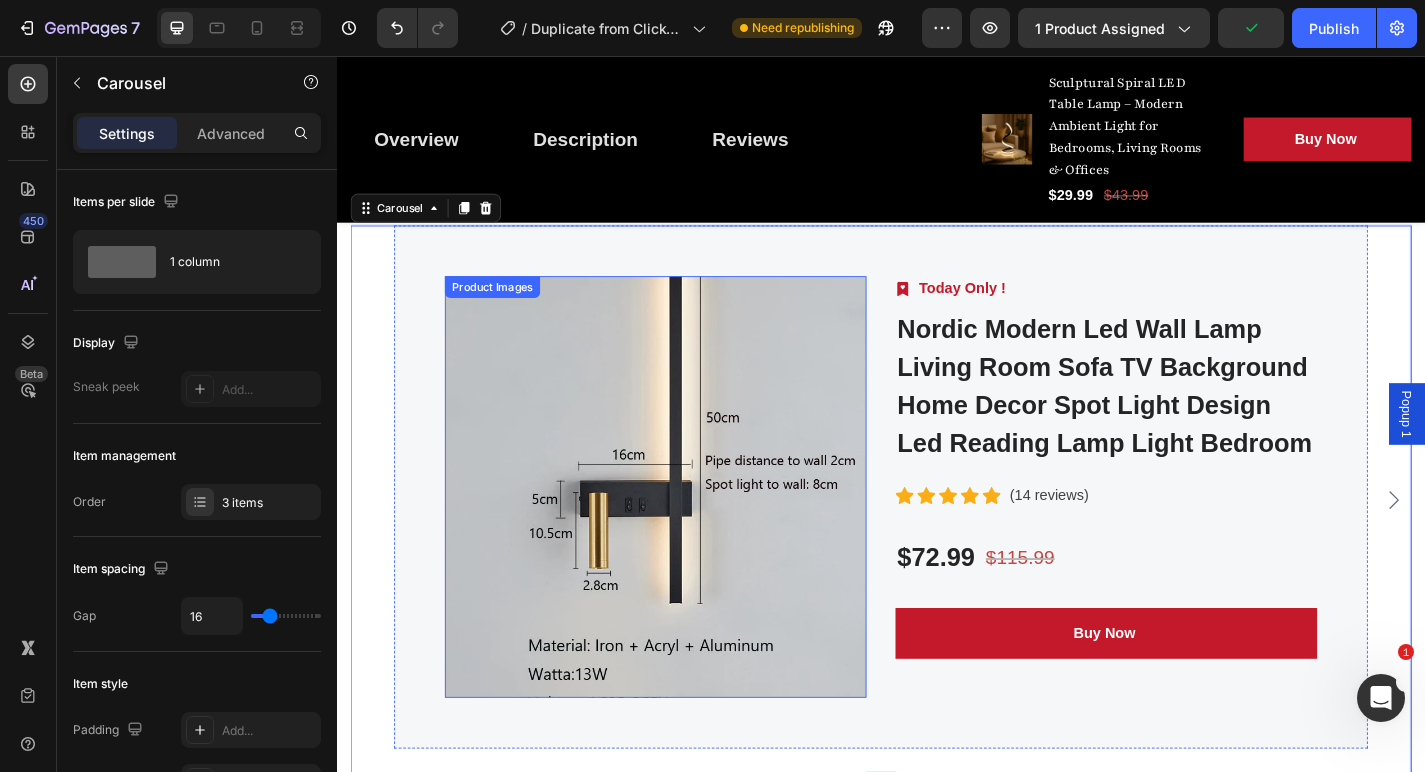 click at bounding box center (688, 531) 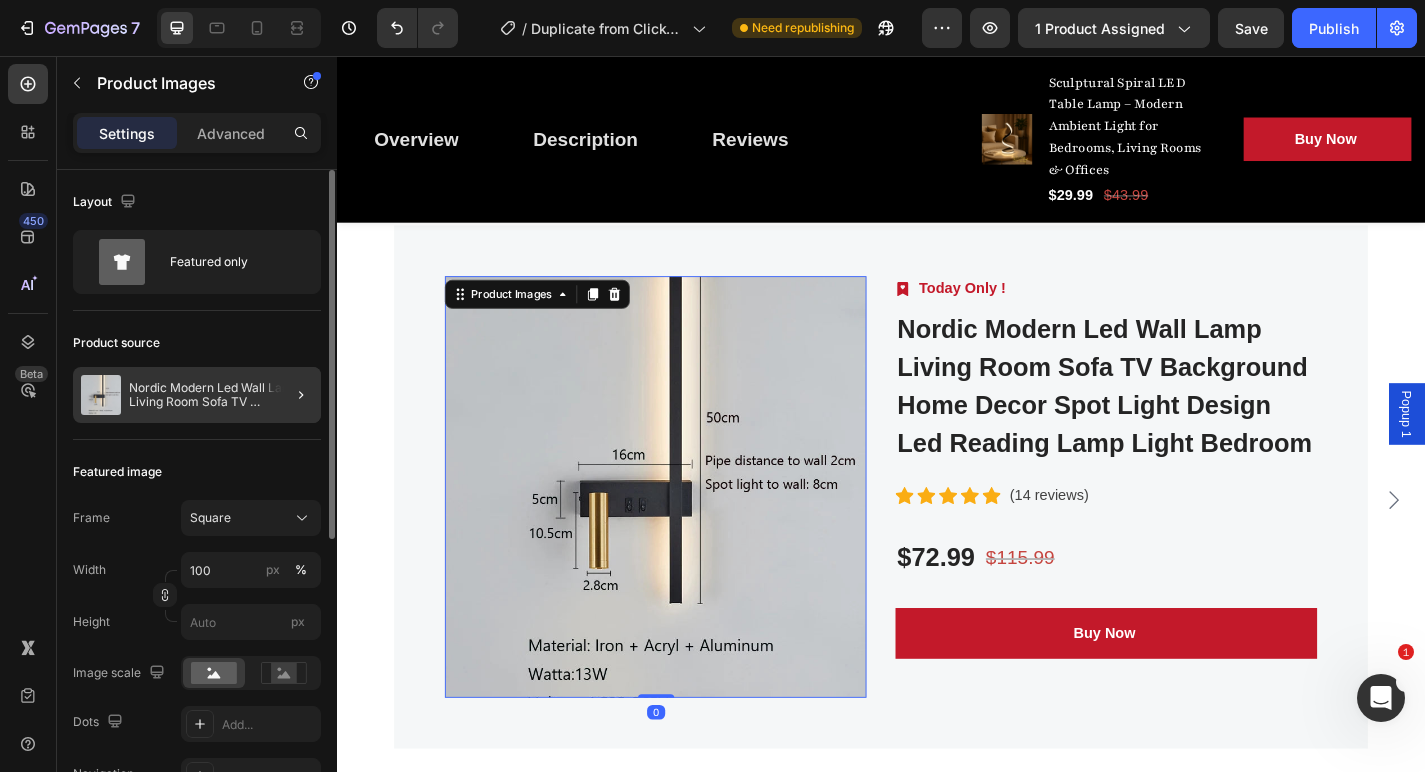 click 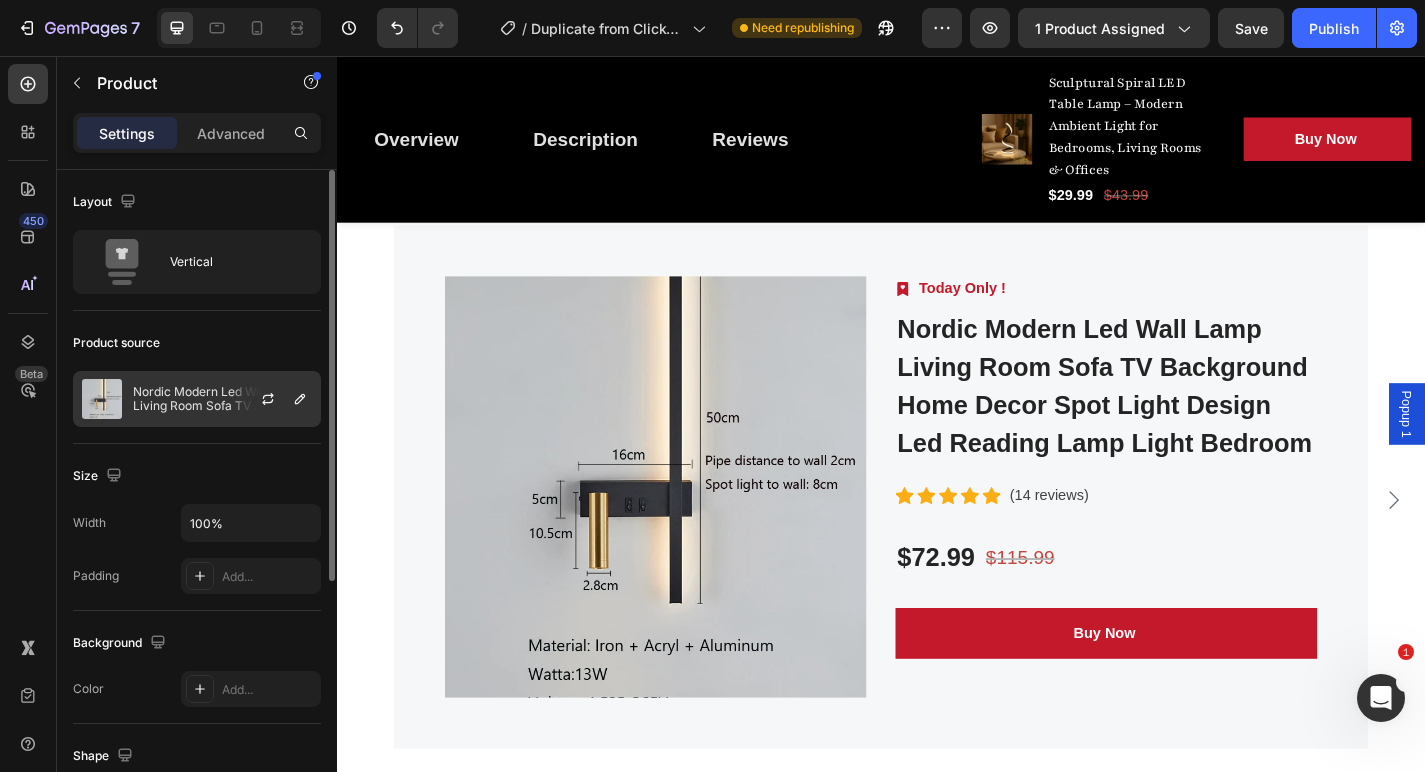 click on "Nordic Modern Led Wall Lamp Living Room Sofa TV Background Home Decor Spot Light Design Led Reading Lamp Light Bedroom" at bounding box center (222, 399) 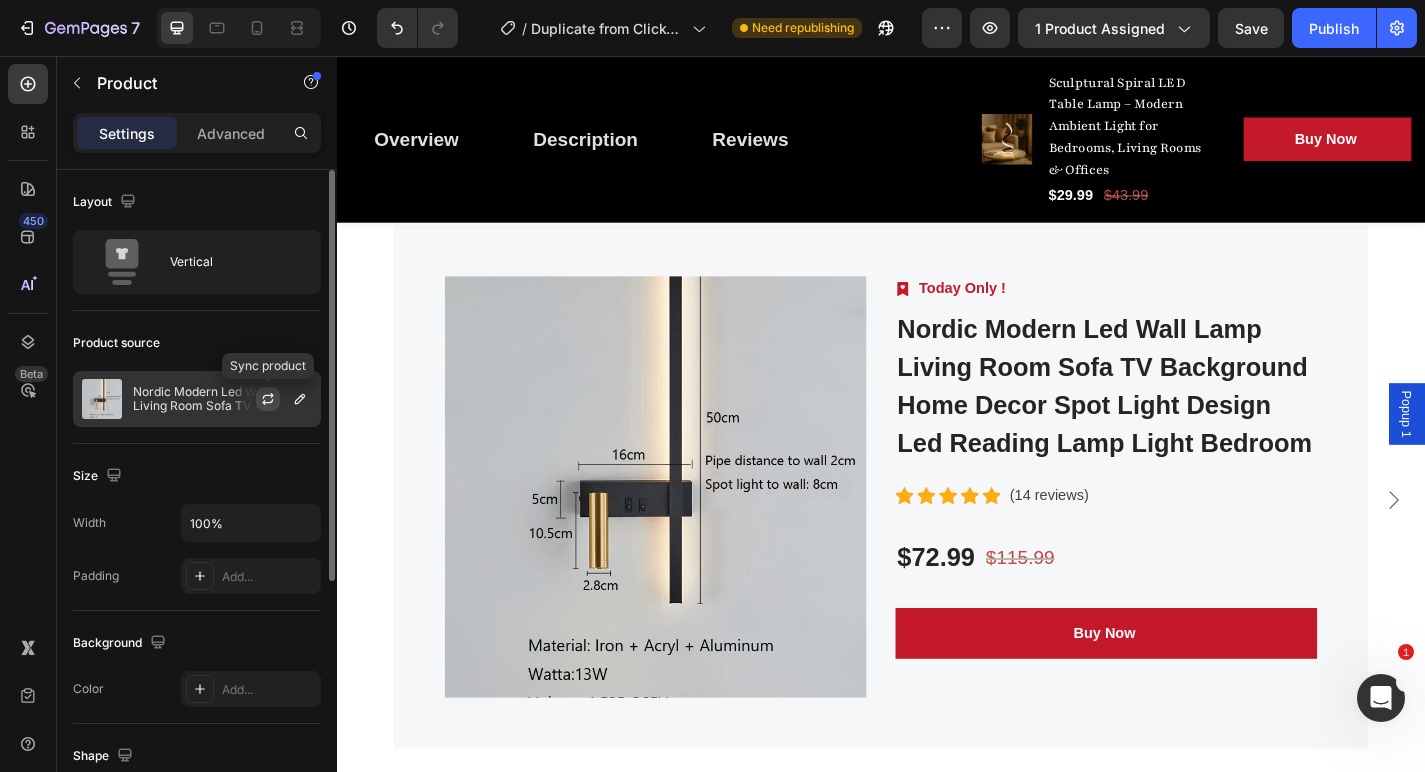 click 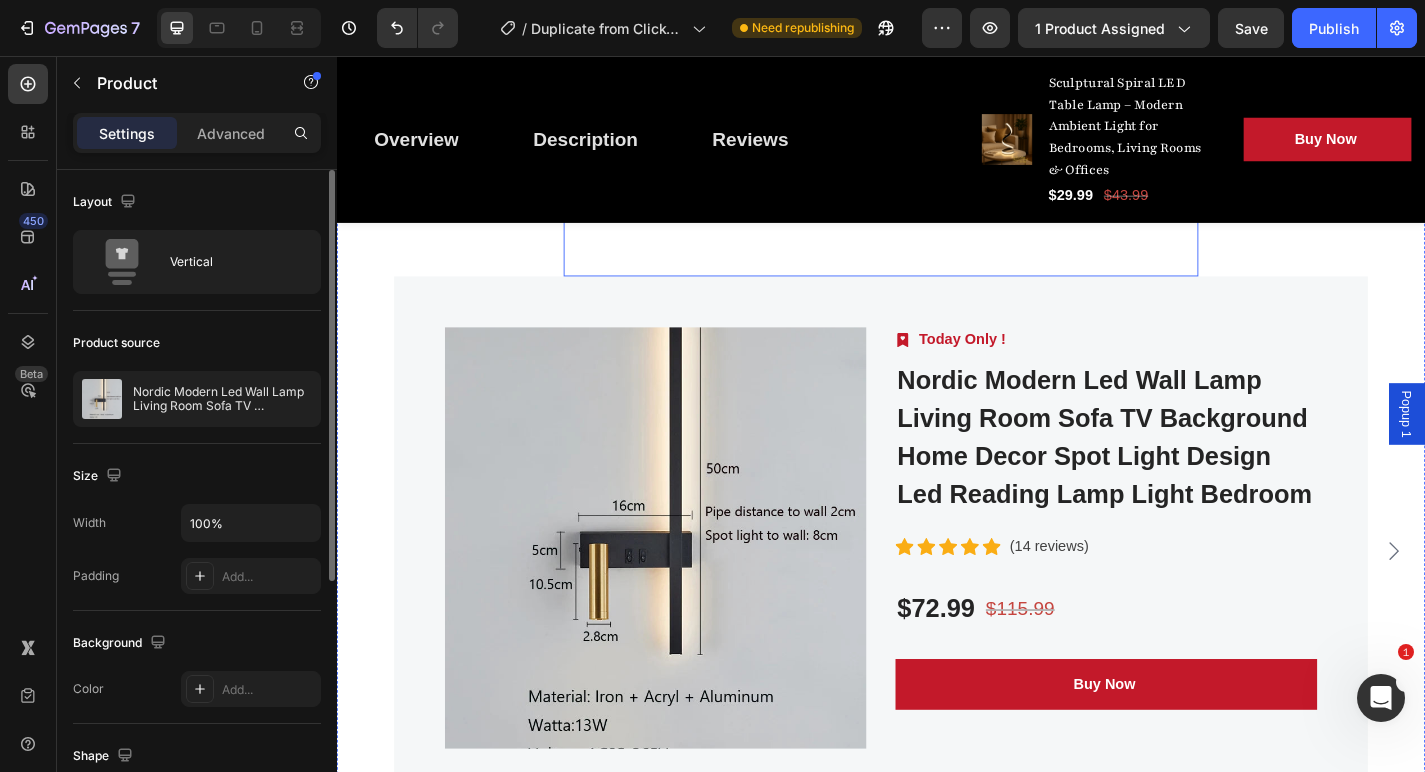 scroll, scrollTop: 4761, scrollLeft: 0, axis: vertical 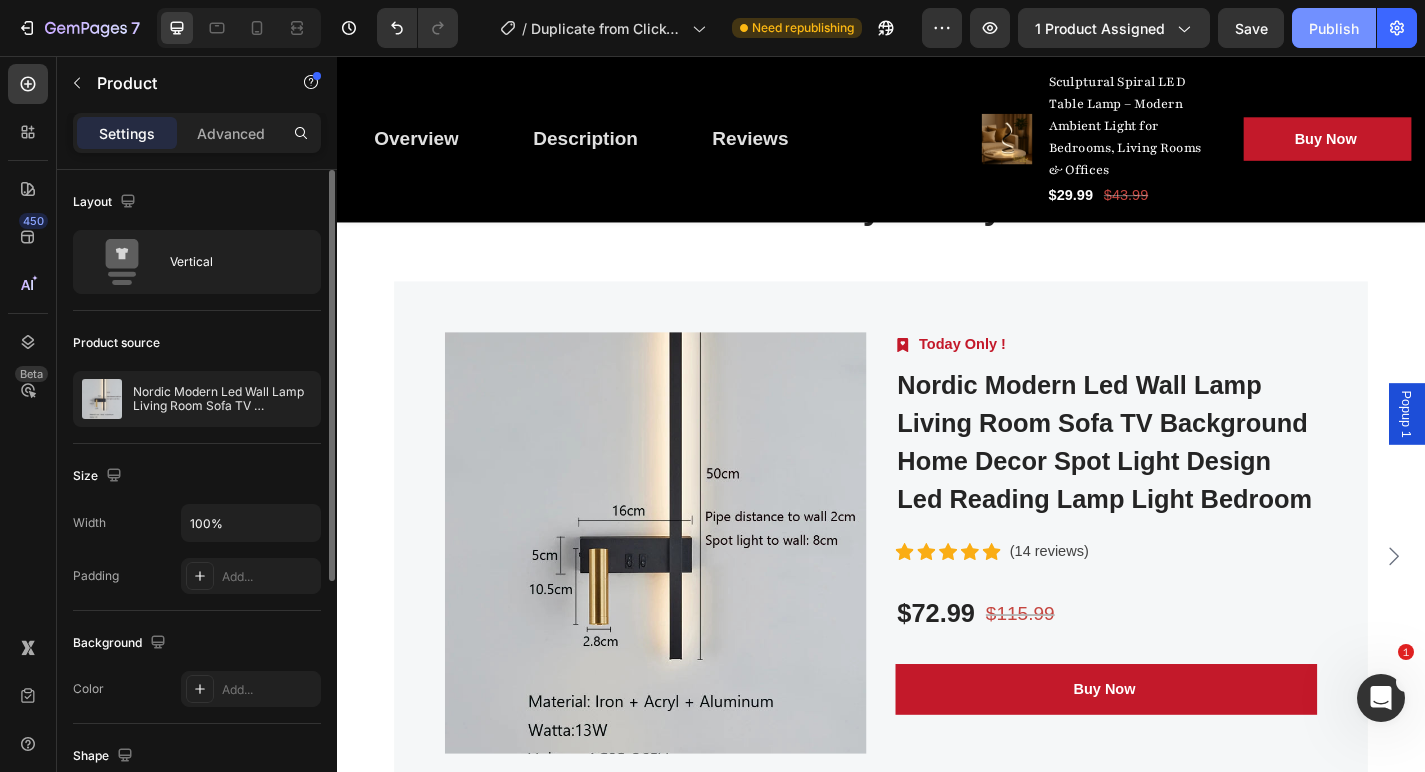 click on "Publish" at bounding box center [1334, 28] 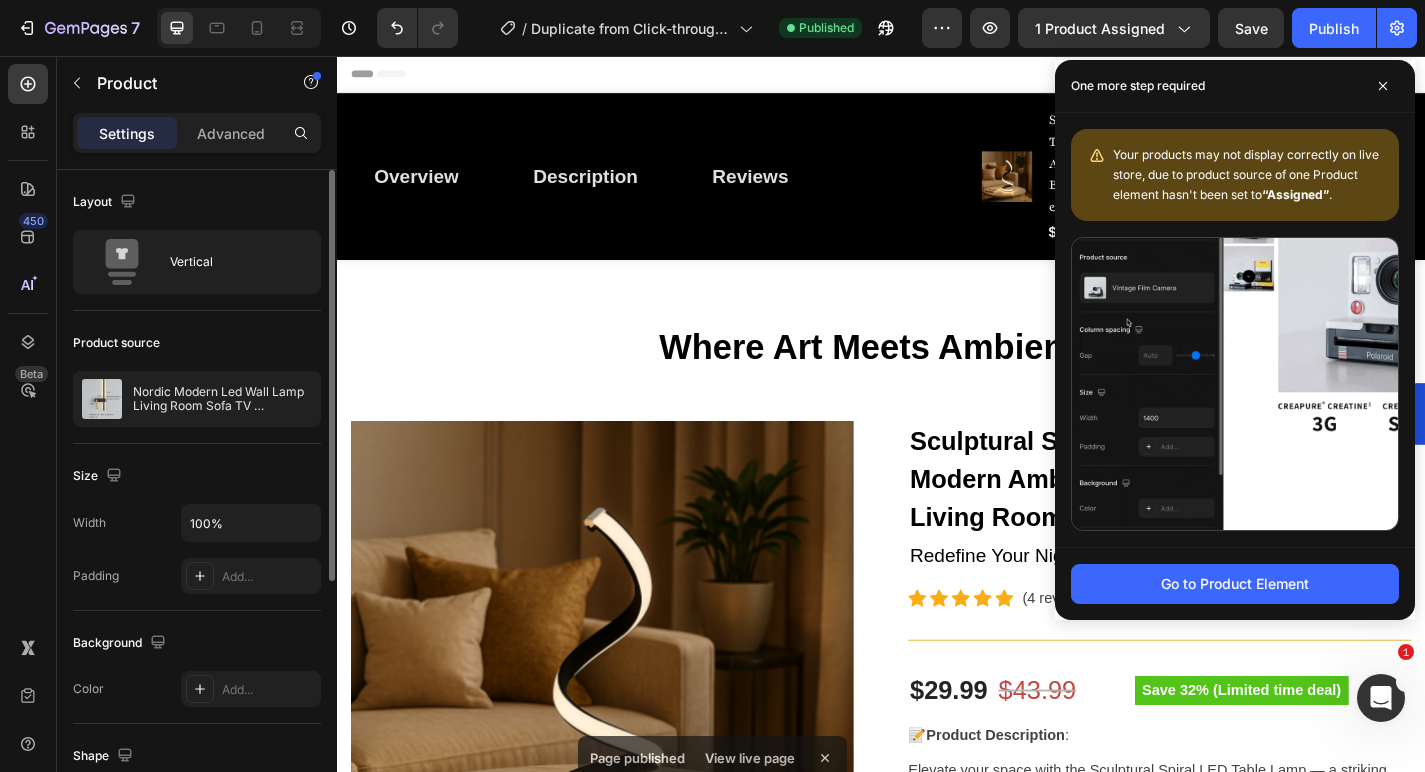 scroll, scrollTop: 0, scrollLeft: 0, axis: both 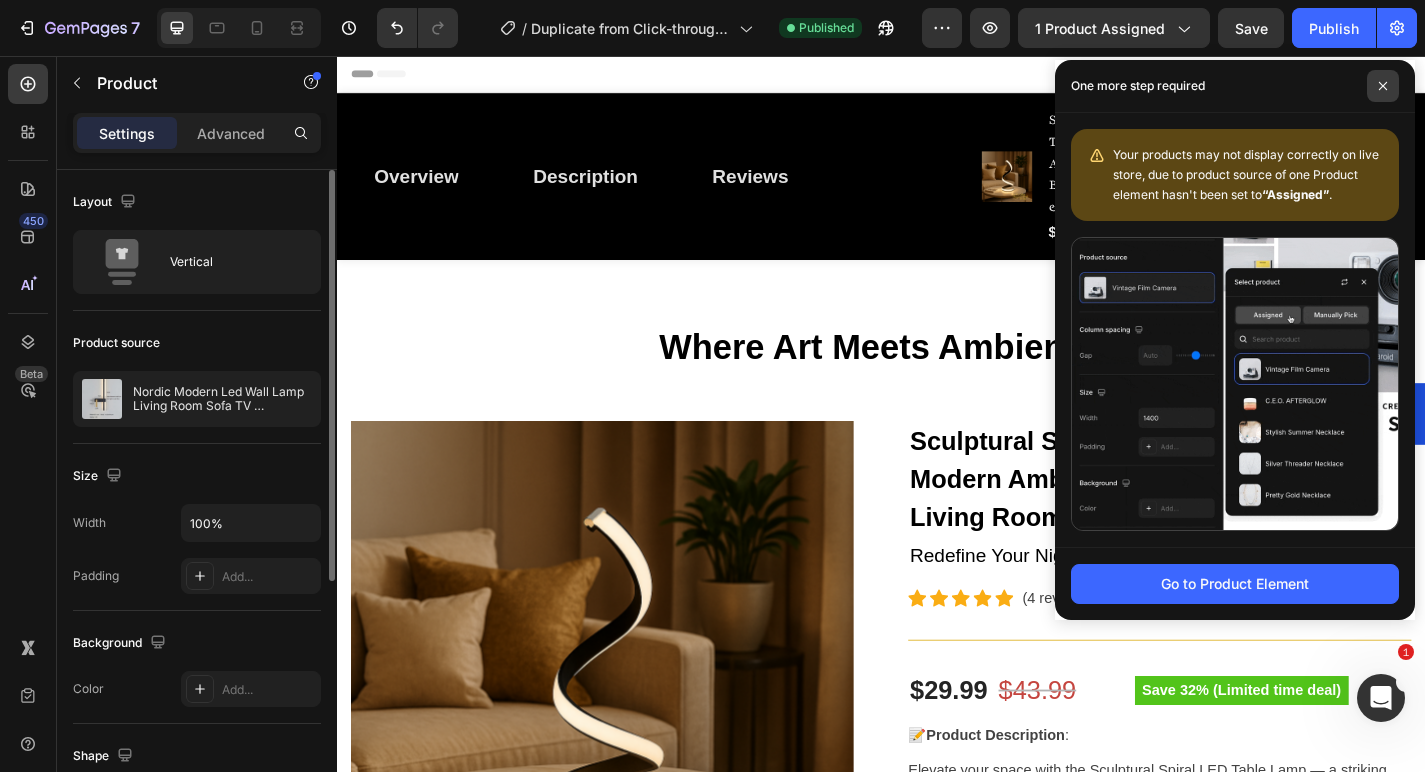 click at bounding box center [1383, 86] 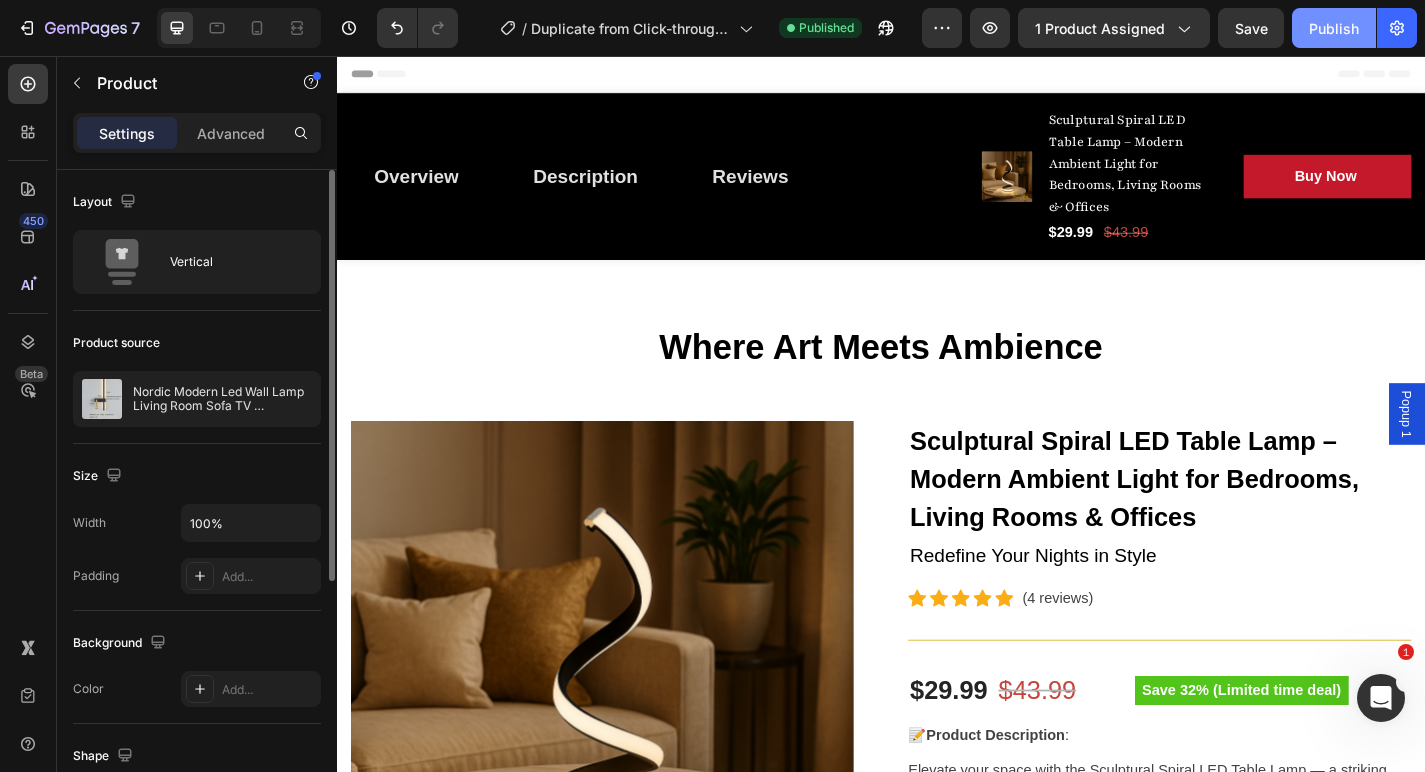 click on "Publish" at bounding box center [1334, 28] 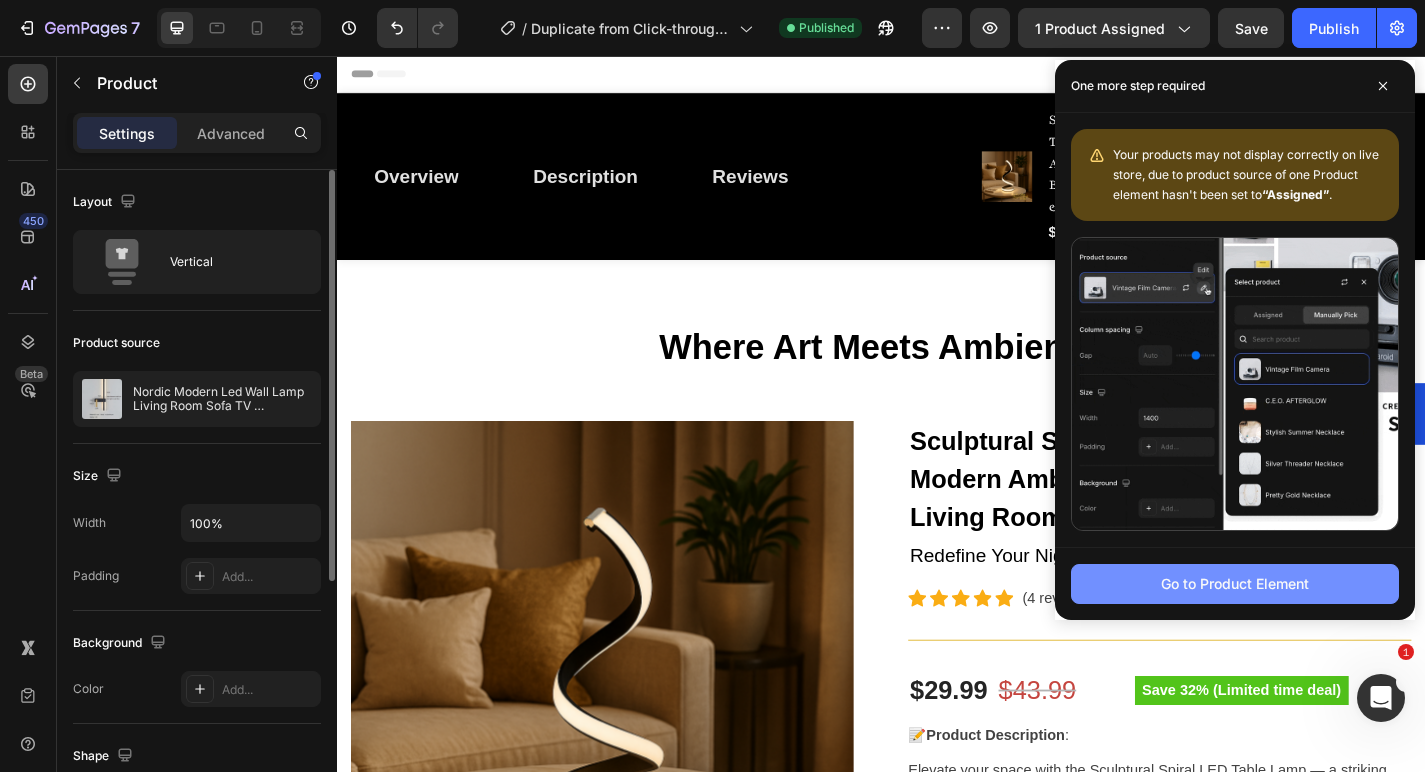 click on "Go to Product Element" at bounding box center (1235, 583) 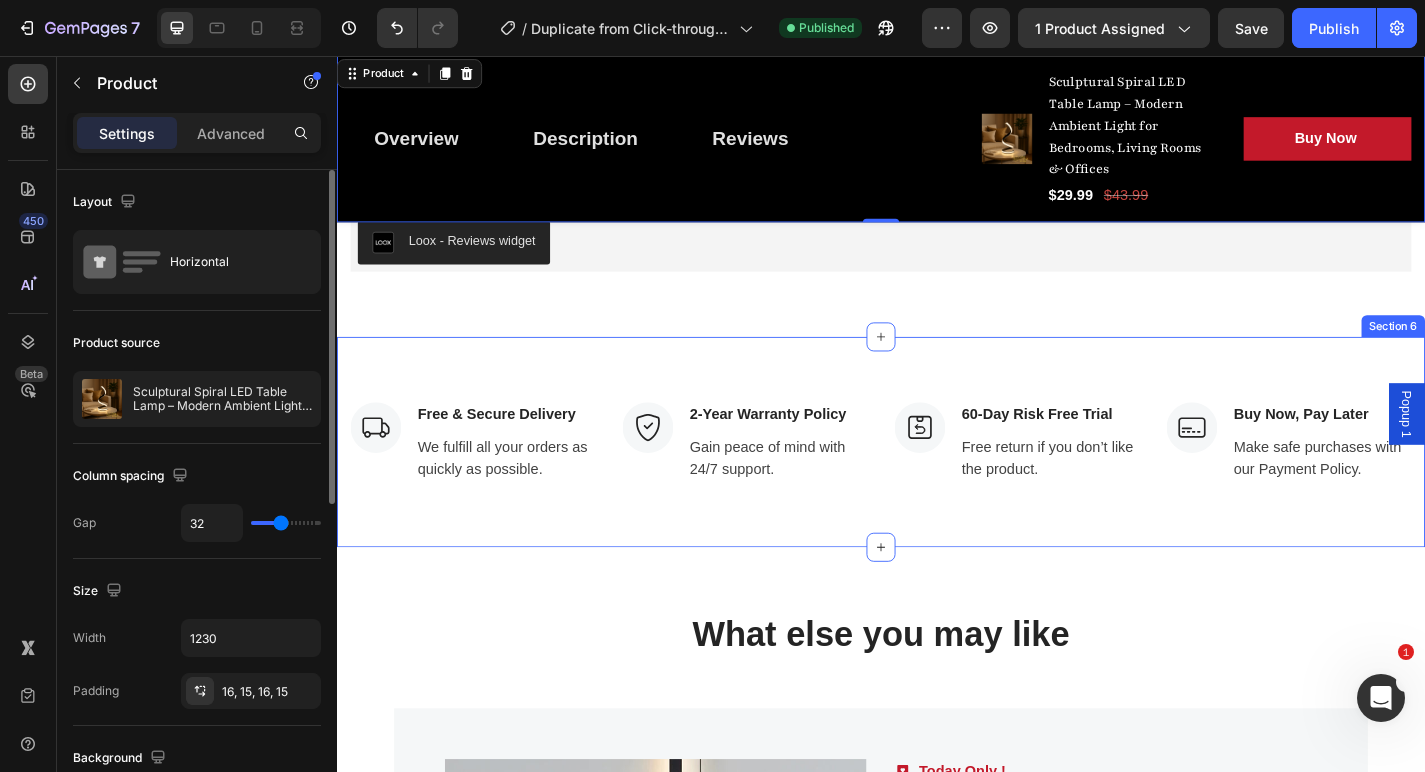 scroll, scrollTop: 4293, scrollLeft: 0, axis: vertical 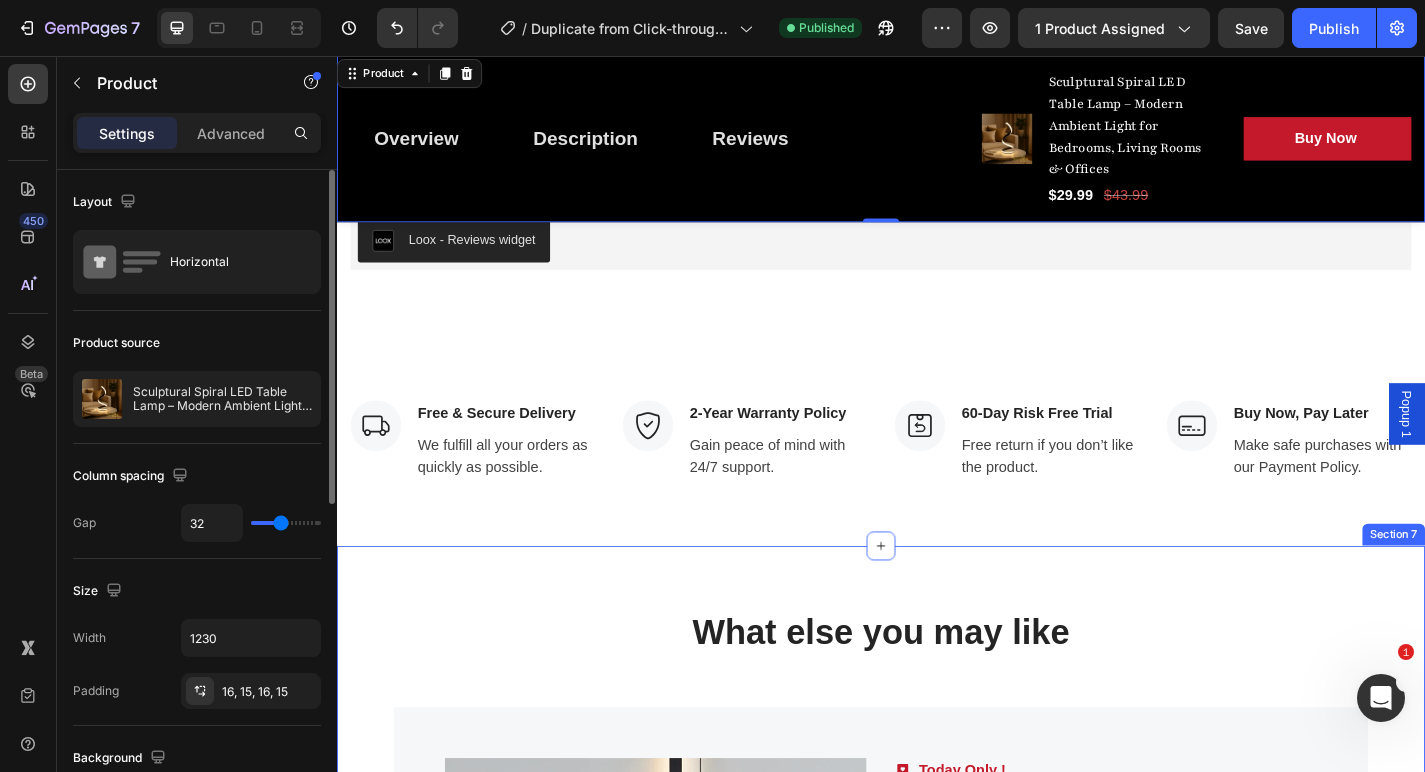 click on "What else you may like Heading Row
Product Images Image Today Only ! Text block Row Nordic Modern Led Wall Lamp Living Room Sofa TV Background Home Decor Spot Light Design Led Reading Lamp Light Bedroom (P) Title Text block                Icon                Icon                Icon                Icon                Icon Icon List Hoz ([NUMBER] reviews) Text block Row $[NUMBER] (P) Price (P) Price $[NUMBER] (P) Price (P) Price Row Buy Now (P) Cart Button Row Product Product Images Image Sale of The Day! Text block Row Set of 2 End Table with Charging Station,Night Stand with Glass Desktop,Bedside Table with 3 Drawers for Bedroom,White (P) Title Relieve Eye Pain and Improve Sleep Text block                Icon                Icon                Icon                Icon                Icon Icon List Hoz ([NUMBER] reviews) Text block Row $[NUMBER] (P) Price (P) Price No compare price (P) Price Row Buy Now (P) Cart Button Row Product Product Images Image Only Today! Text block Row (P) Title Text block Icon Icon" at bounding box center [937, 1024] 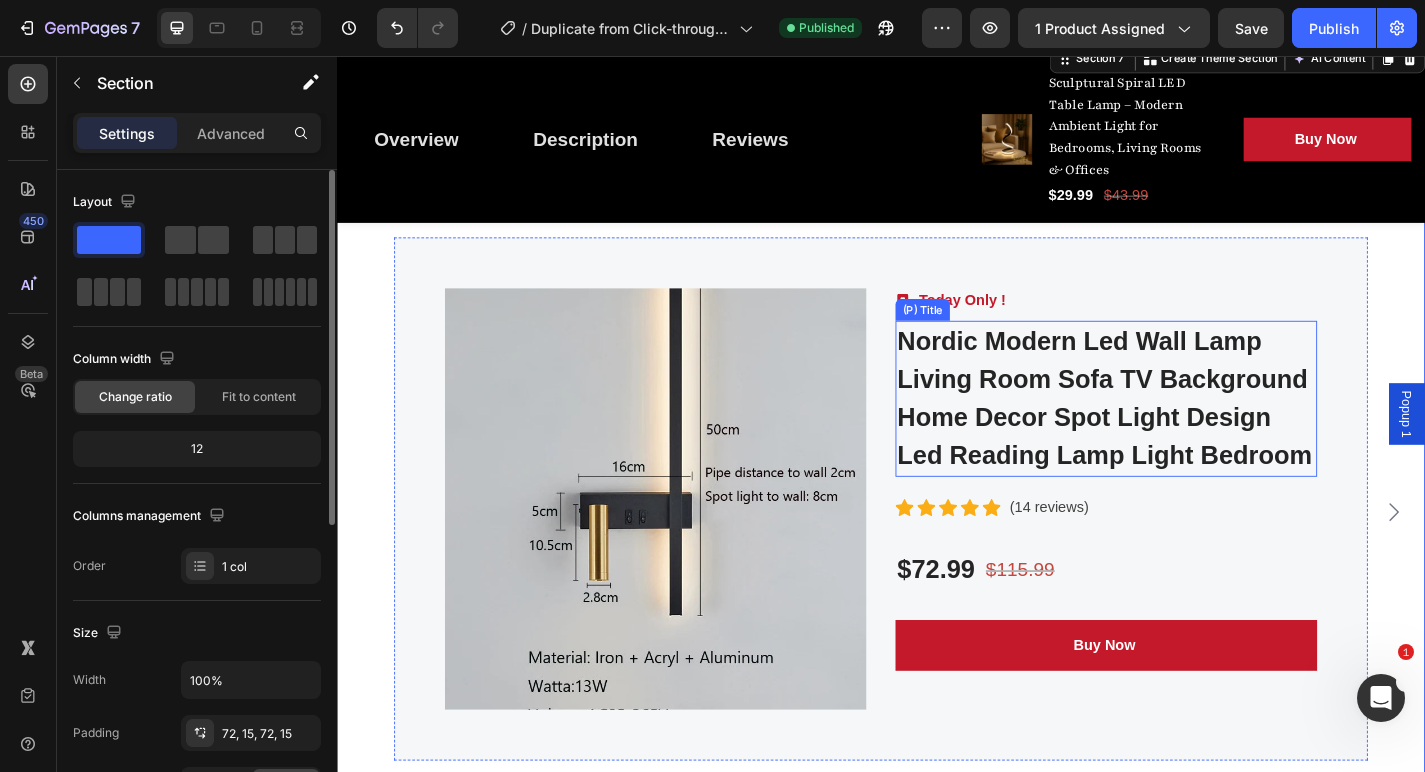 scroll, scrollTop: 4815, scrollLeft: 0, axis: vertical 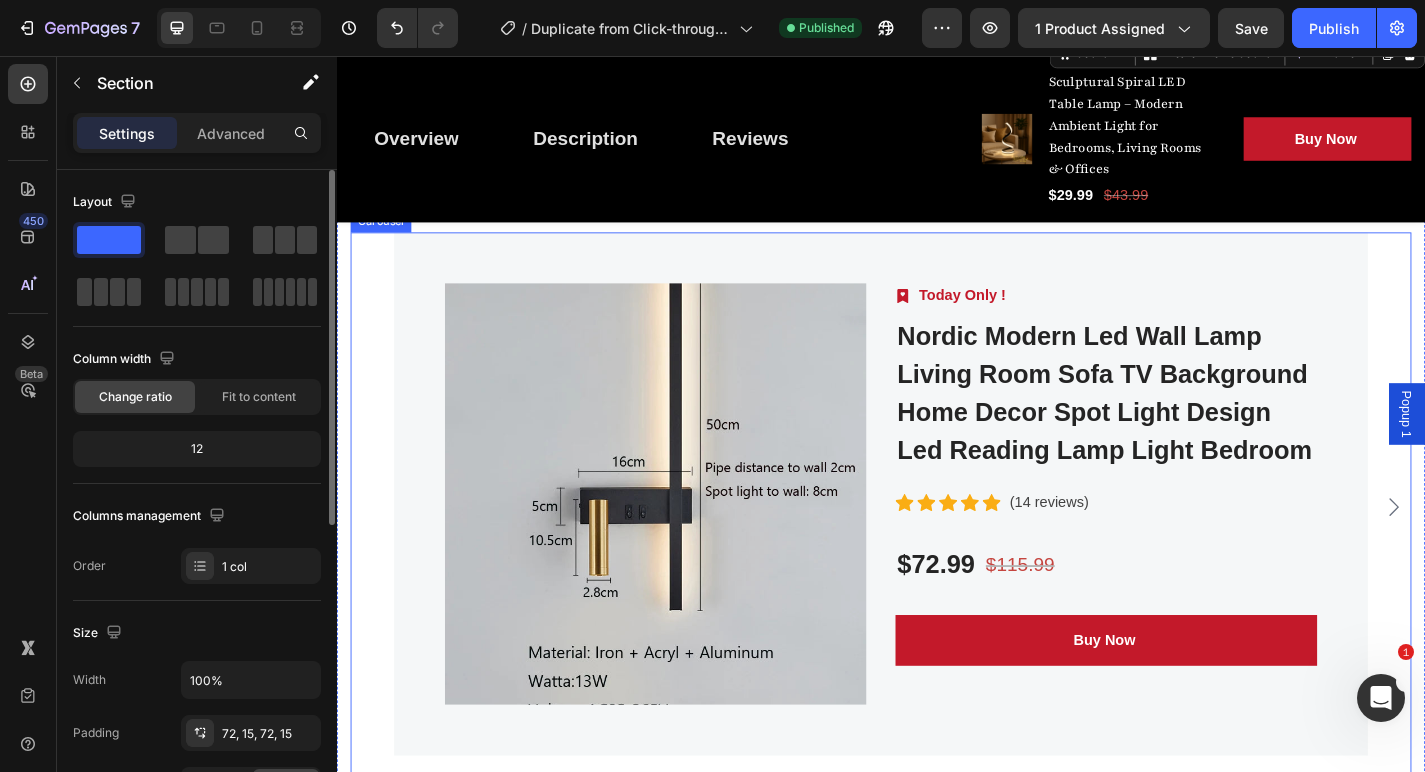 click 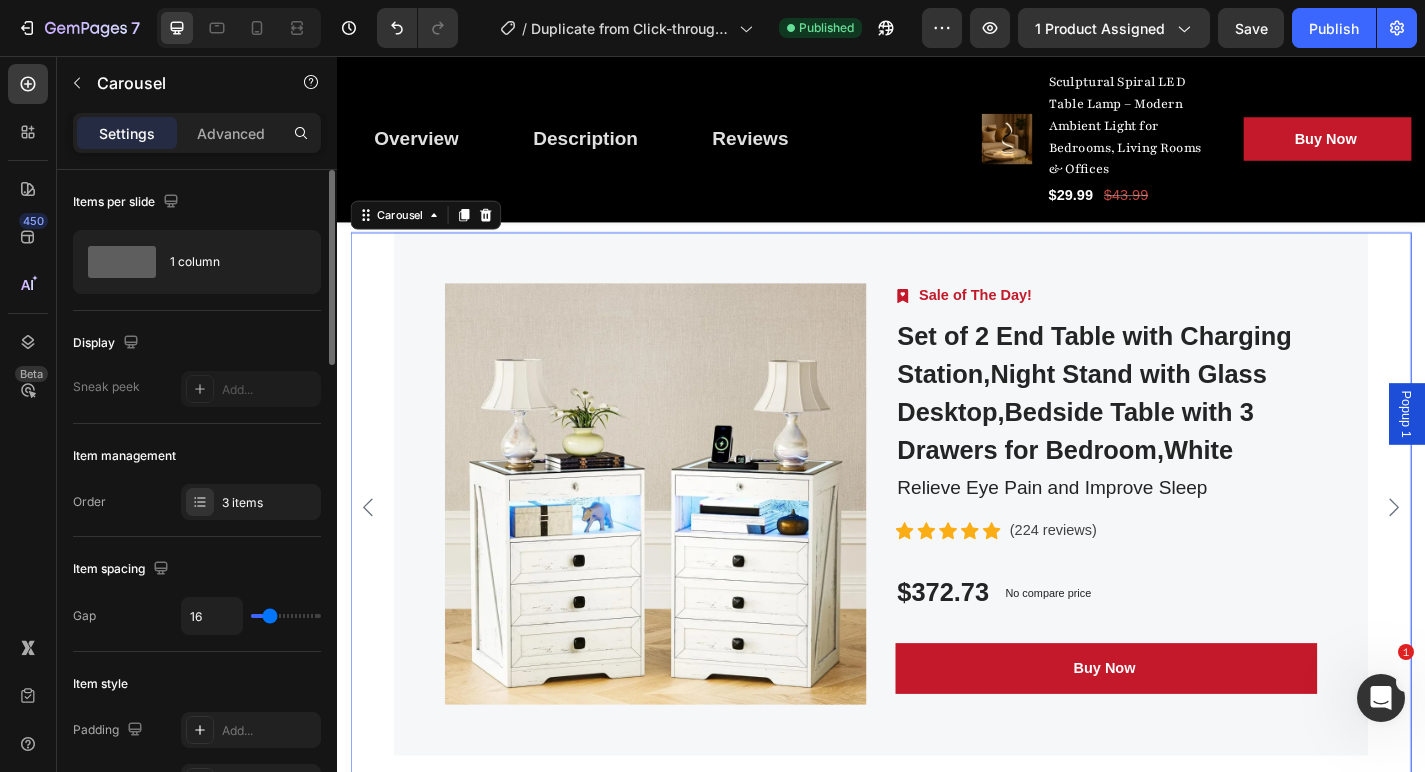 click 